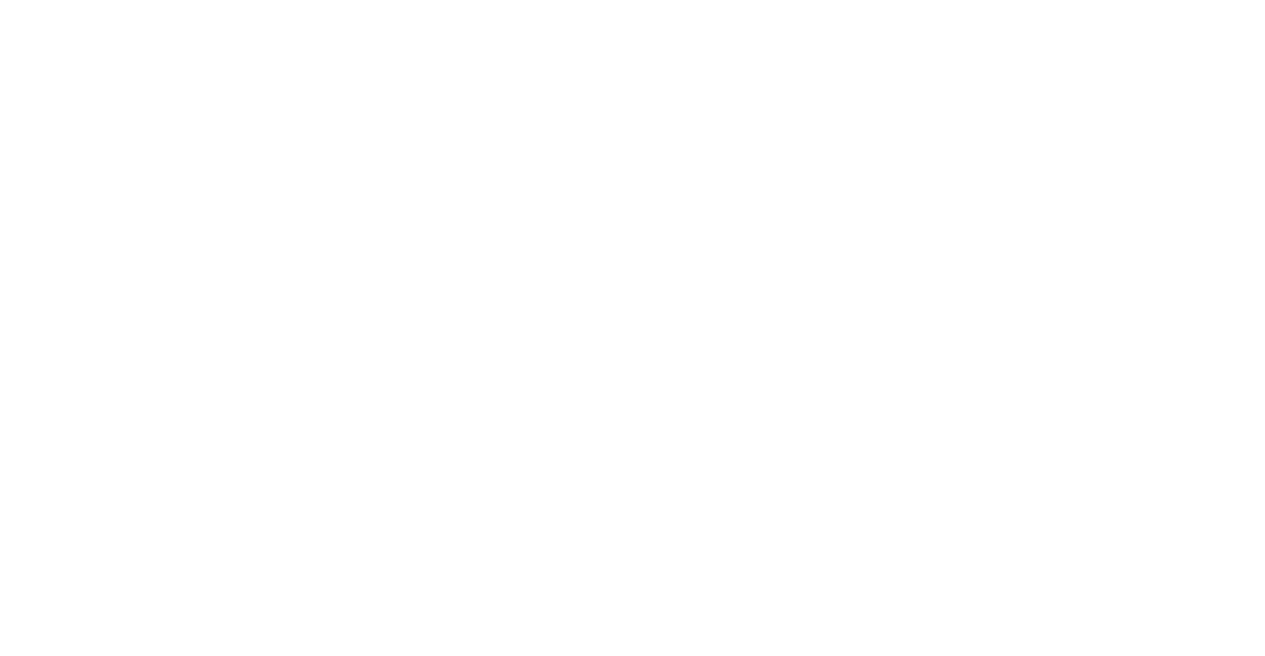 scroll, scrollTop: 0, scrollLeft: 0, axis: both 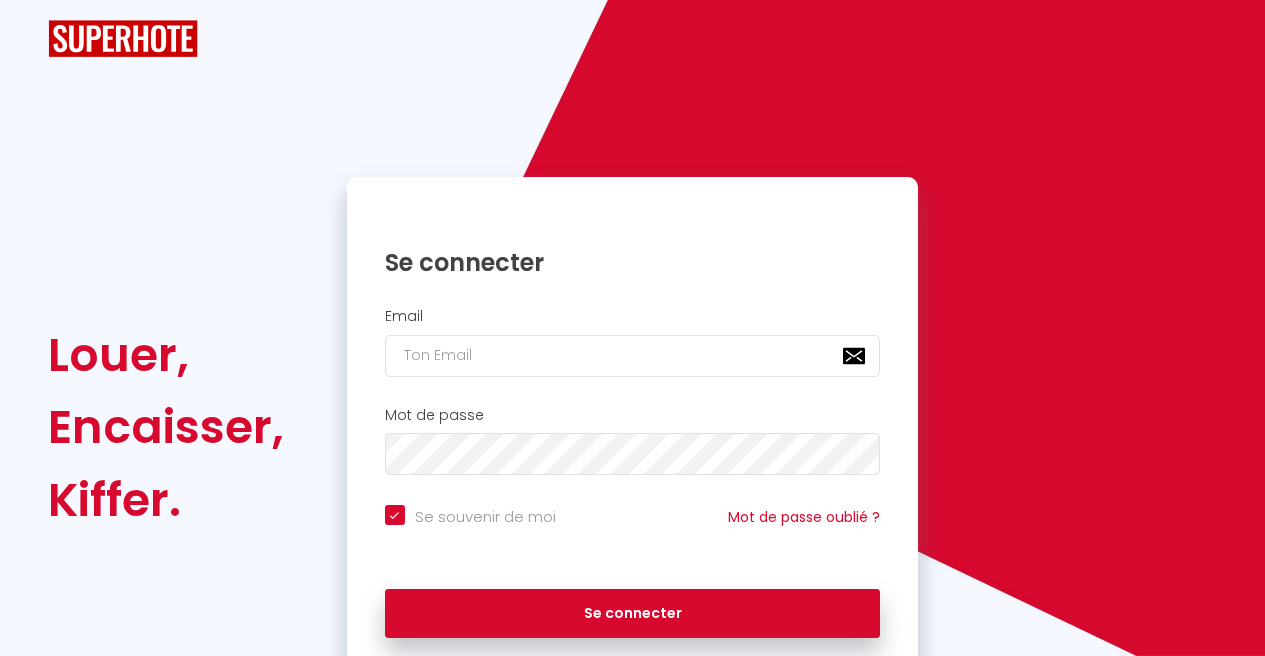 checkbox on "true" 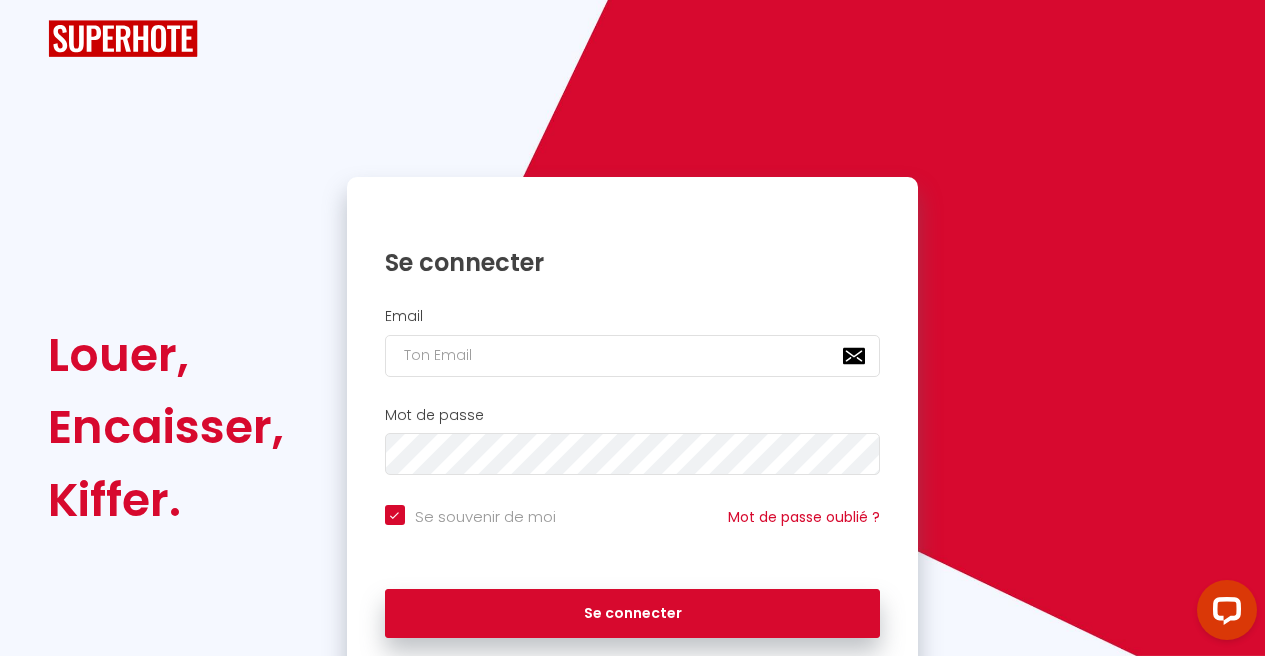 scroll, scrollTop: 0, scrollLeft: 0, axis: both 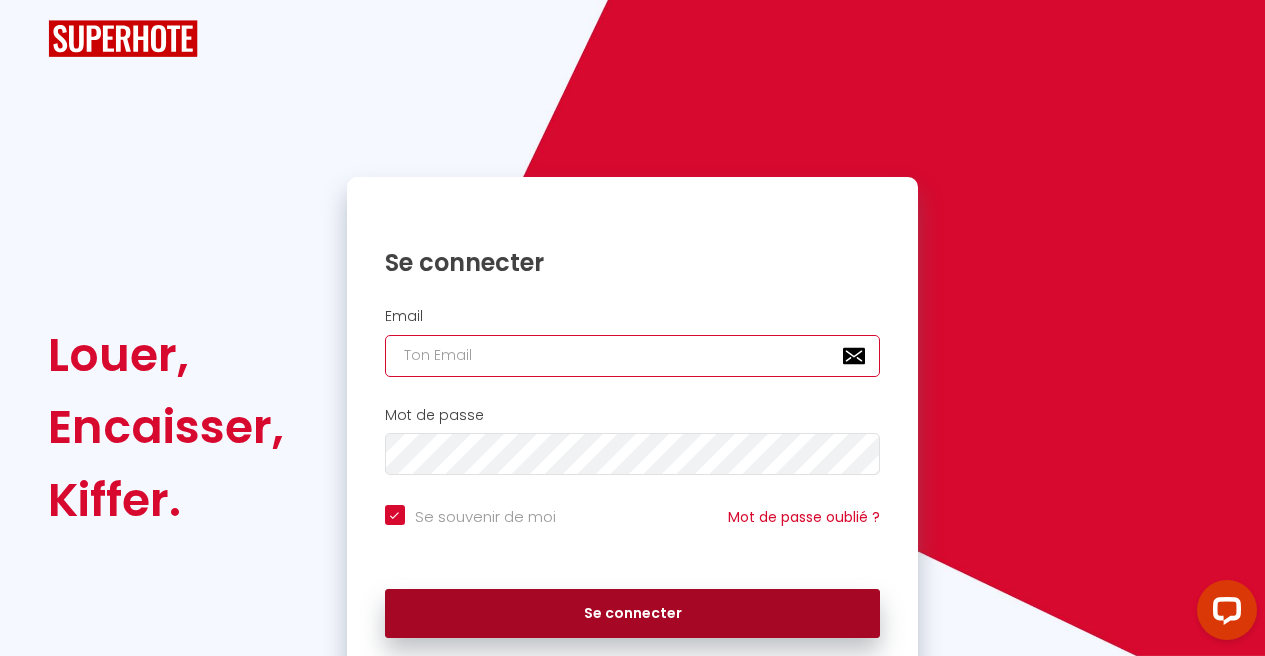 type on "[EMAIL_ADDRESS][DOMAIN_NAME]" 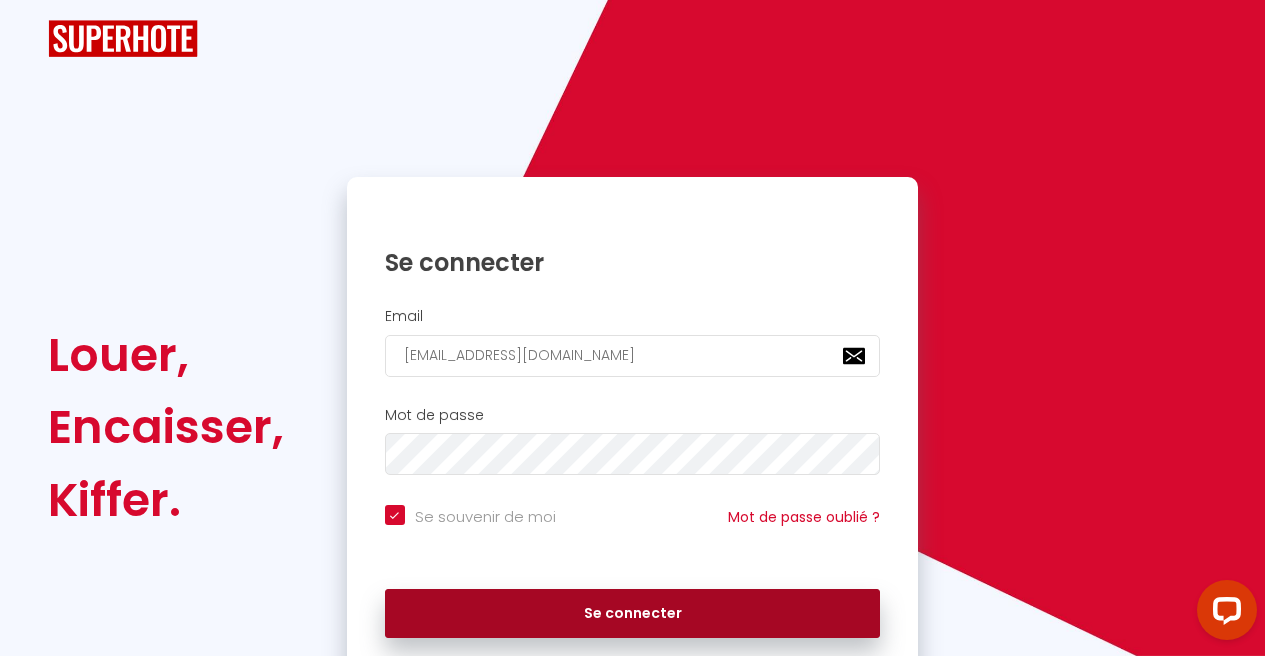 click on "Se connecter" at bounding box center (633, 614) 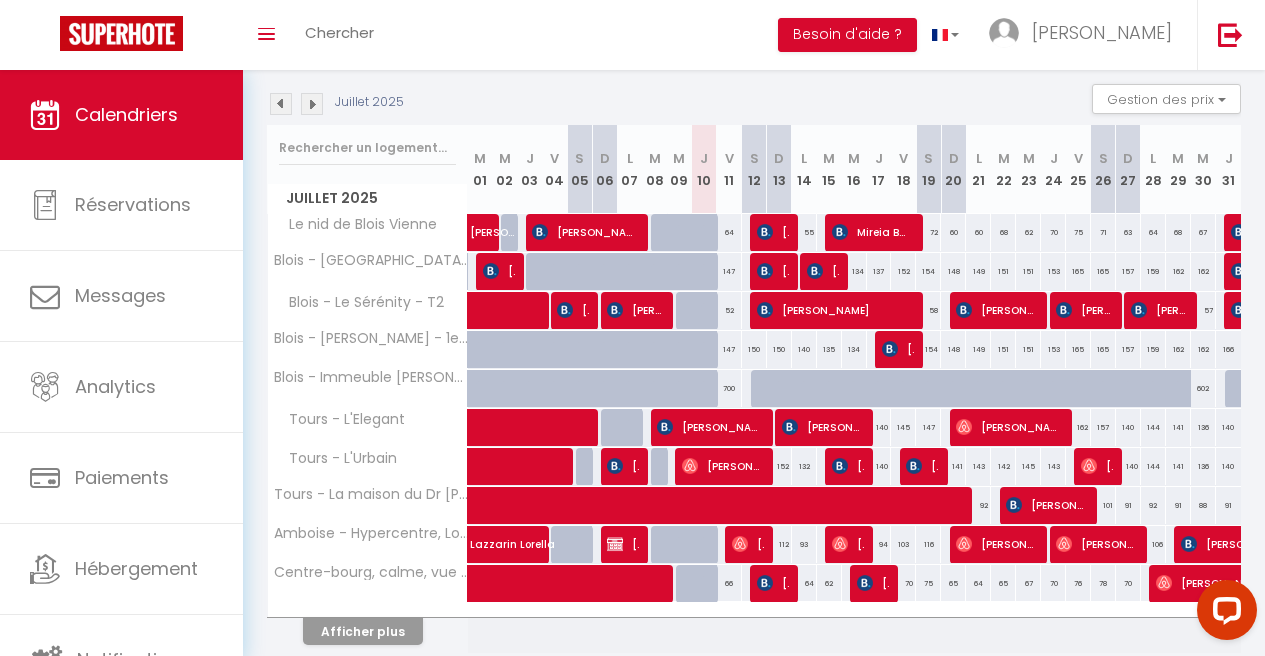 scroll, scrollTop: 208, scrollLeft: 0, axis: vertical 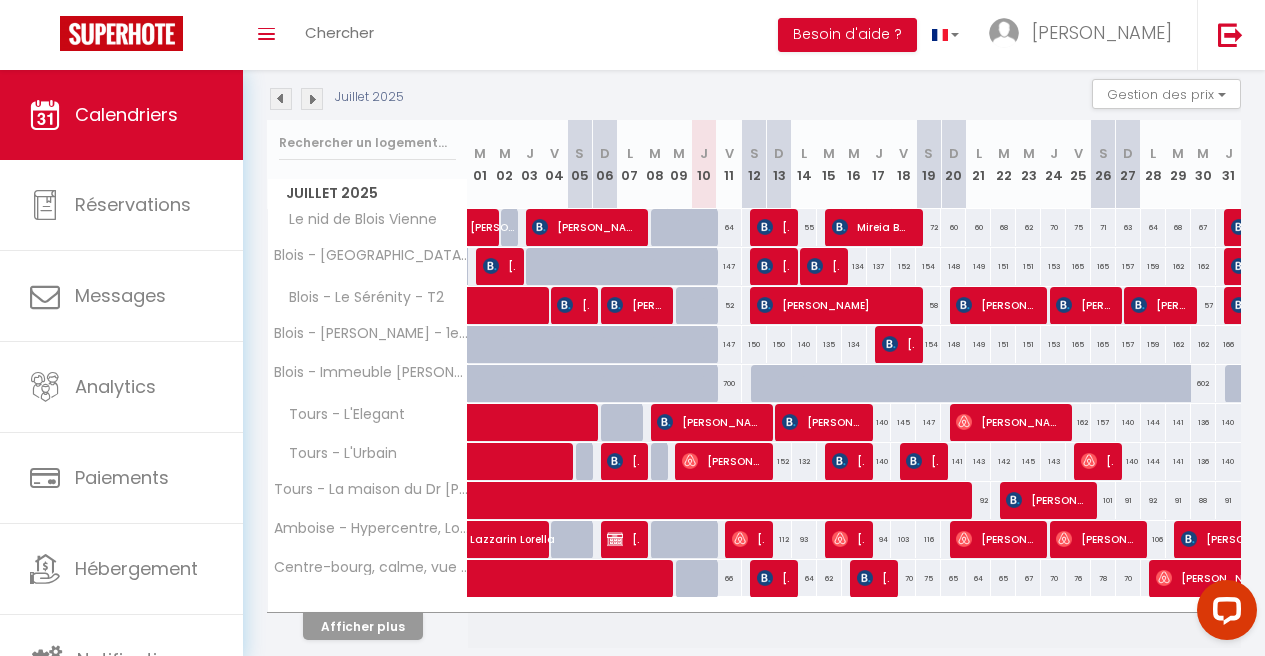 click at bounding box center (312, 99) 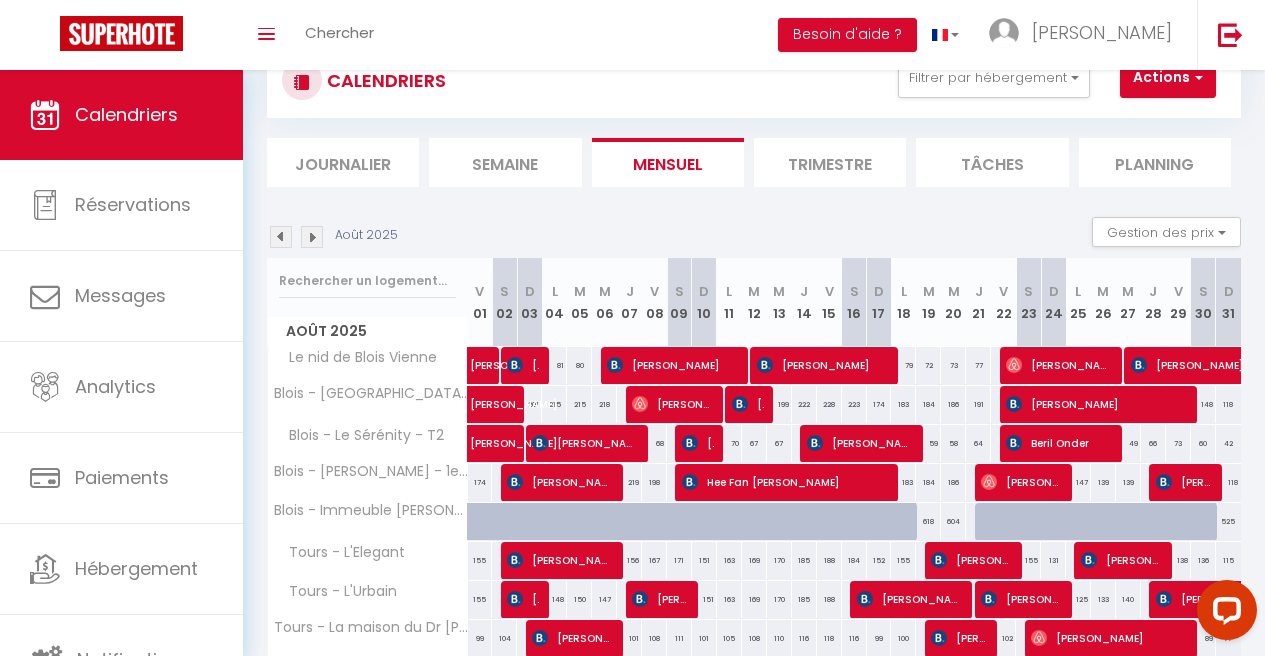 scroll, scrollTop: 208, scrollLeft: 0, axis: vertical 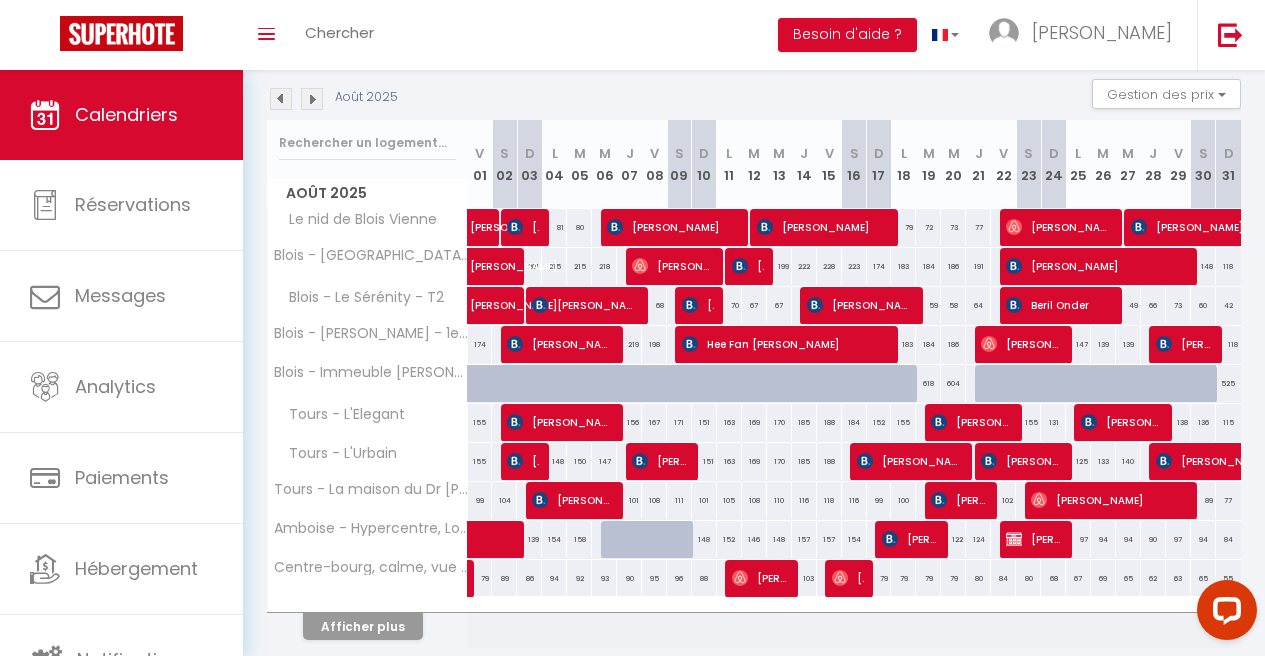 click at bounding box center [312, 99] 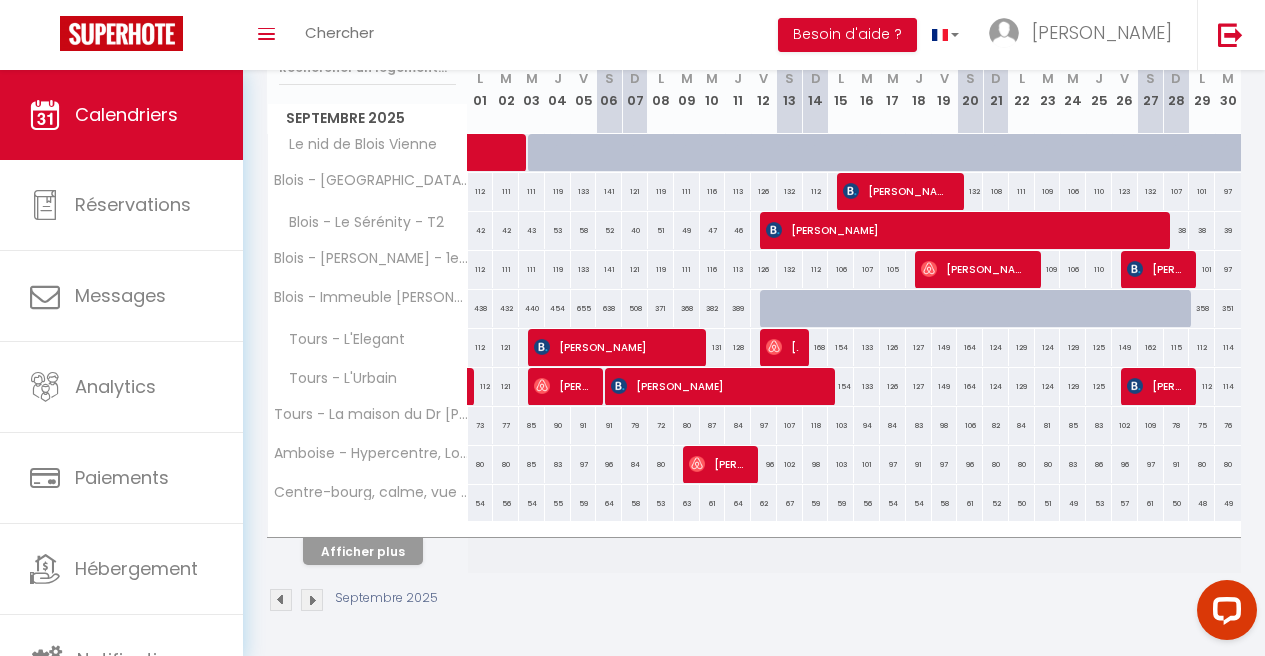 scroll, scrollTop: 298, scrollLeft: 0, axis: vertical 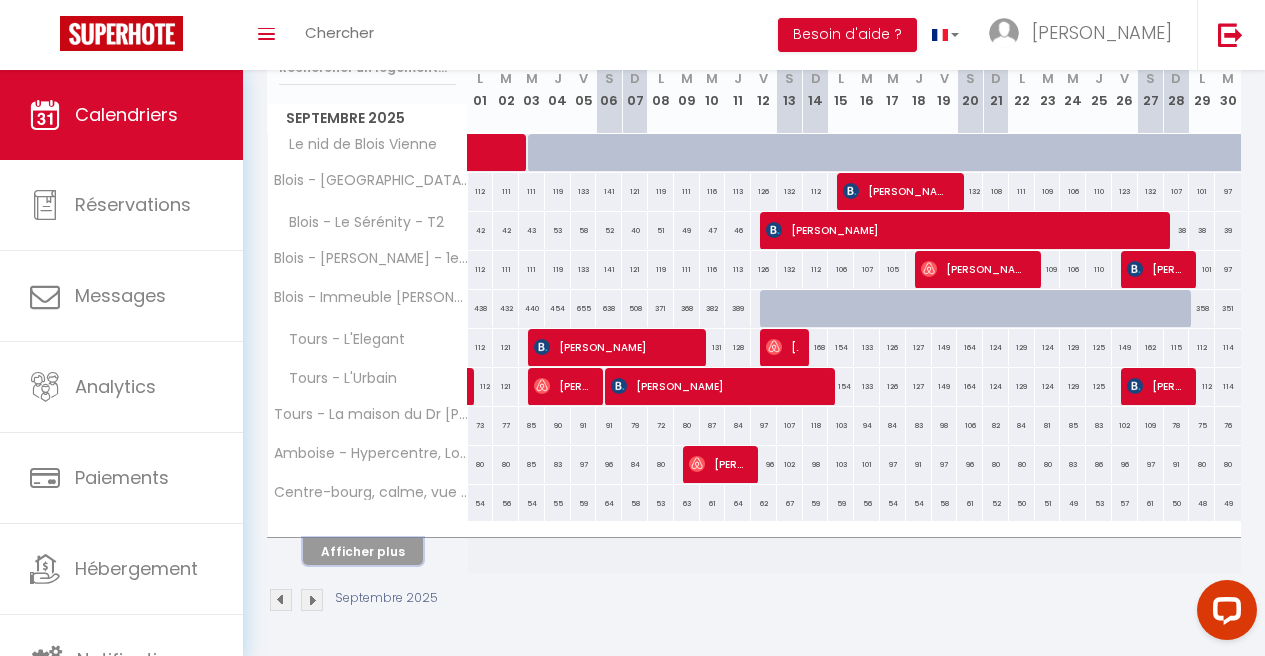 click on "Afficher plus" at bounding box center (363, 551) 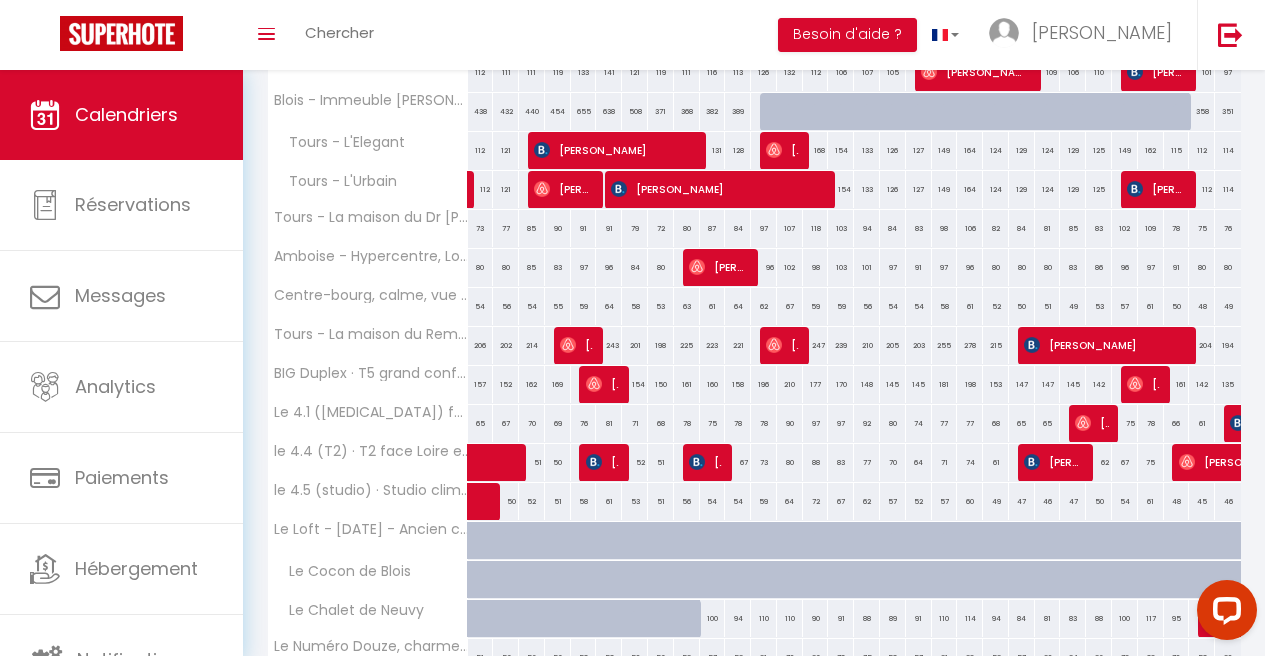 scroll, scrollTop: 688, scrollLeft: 0, axis: vertical 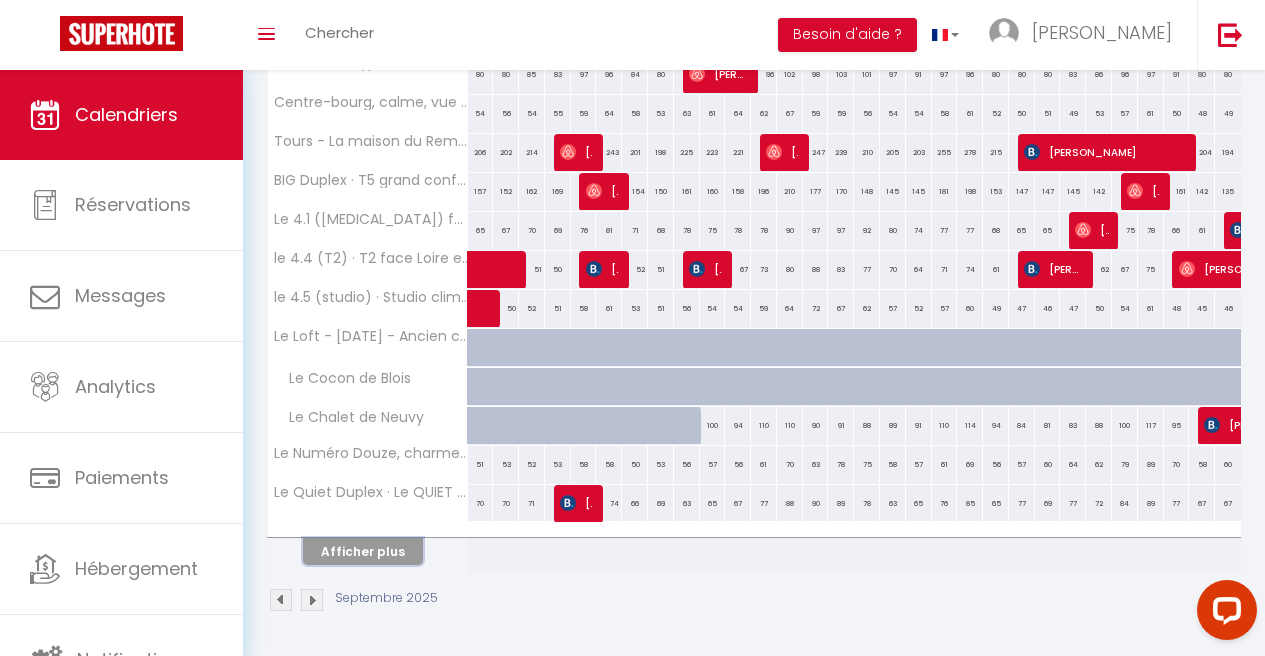 click on "Afficher plus" at bounding box center [363, 551] 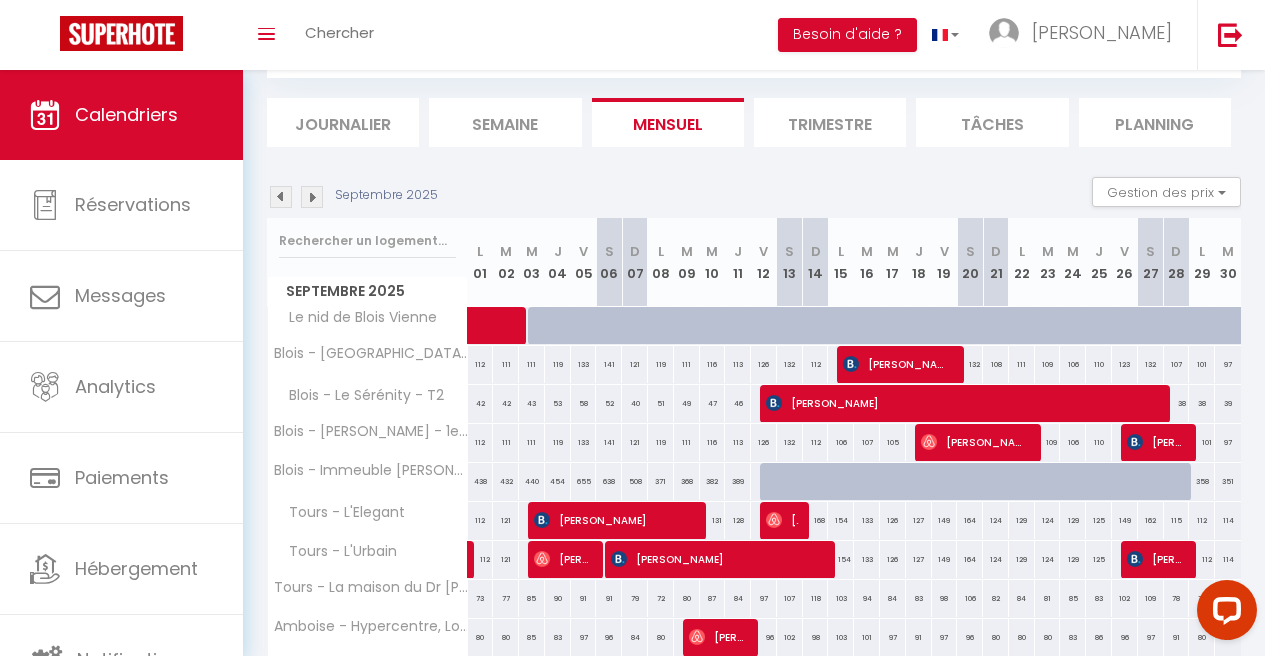 scroll, scrollTop: 204, scrollLeft: 0, axis: vertical 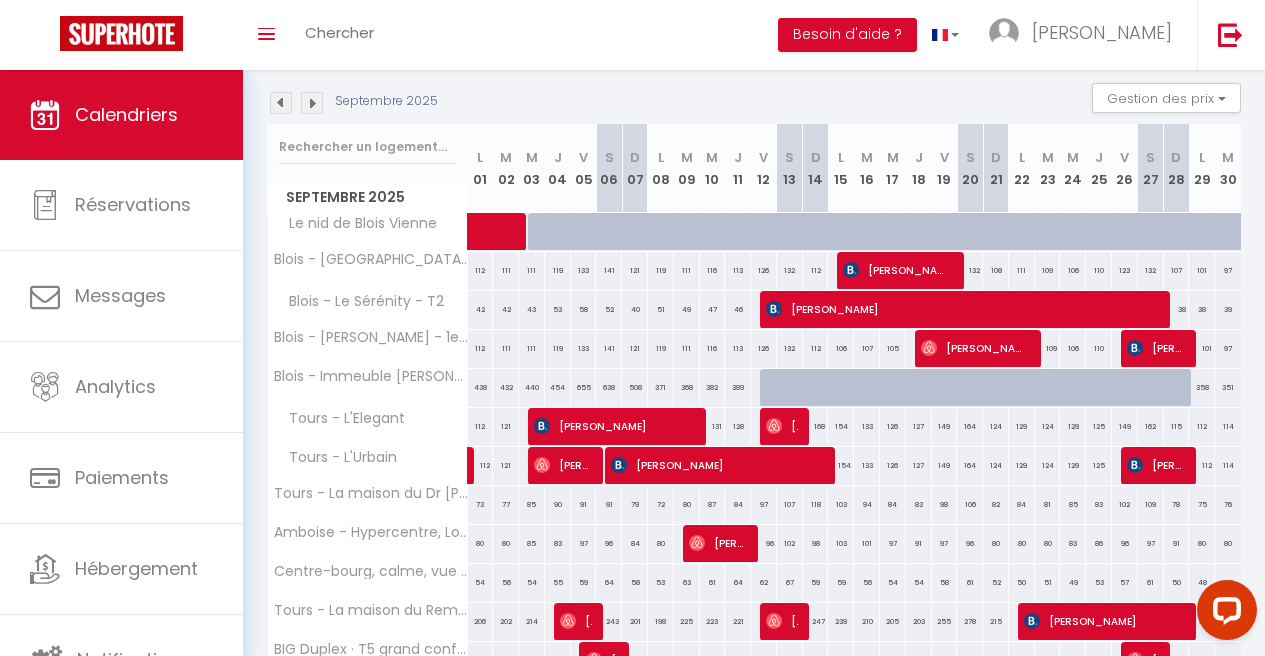 click at bounding box center (312, 103) 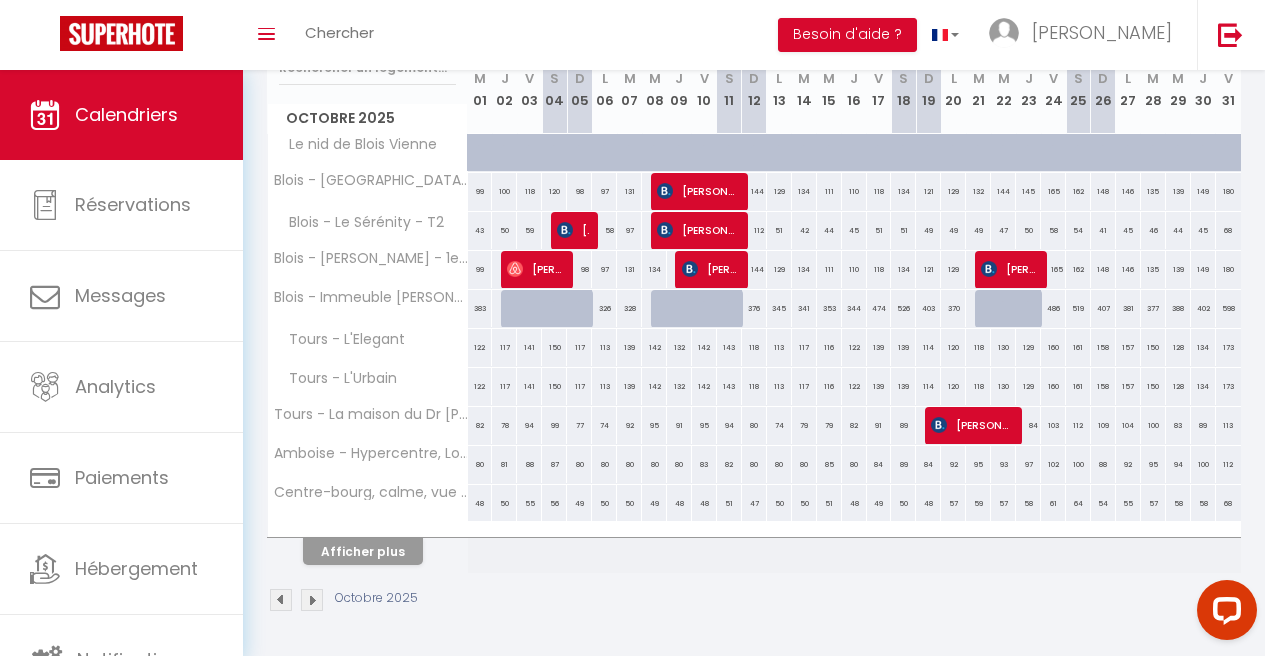 scroll, scrollTop: 298, scrollLeft: 0, axis: vertical 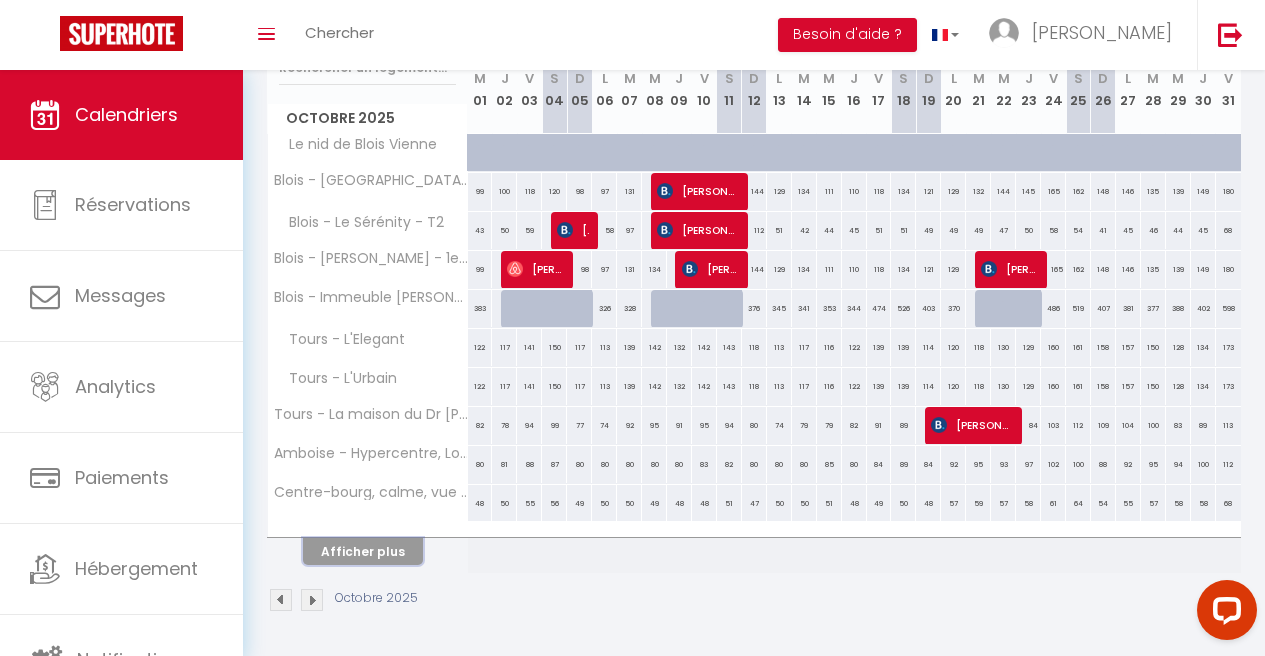 click on "Afficher plus" at bounding box center (363, 551) 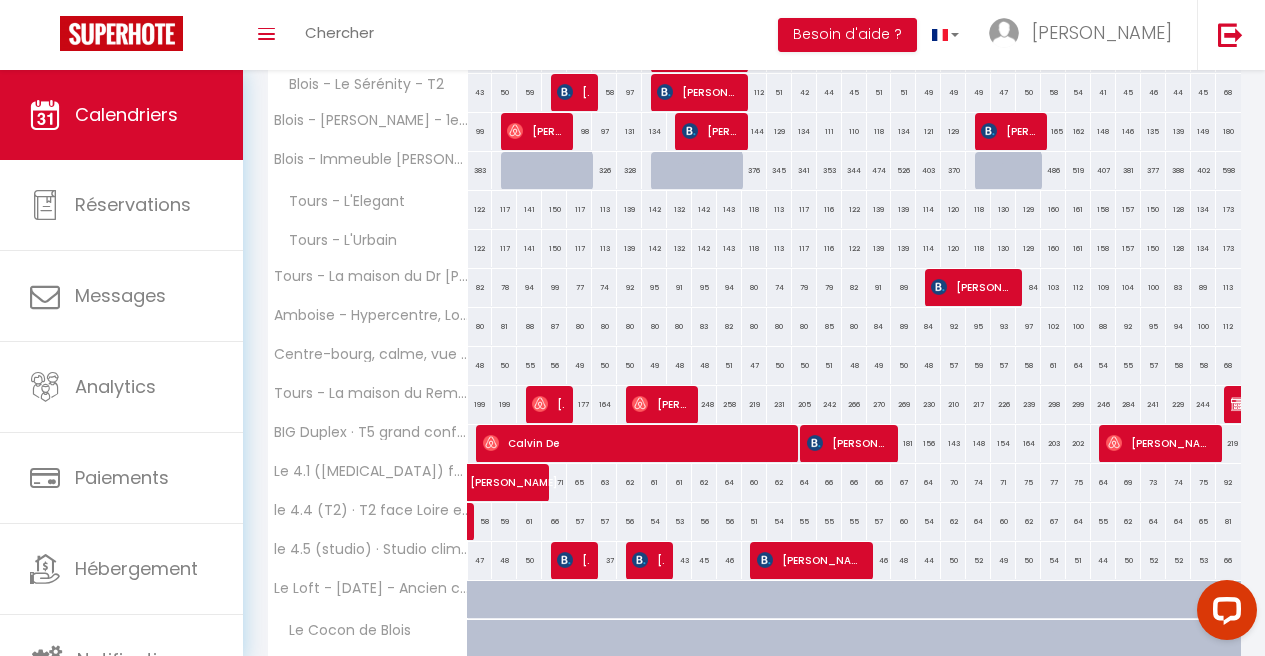 scroll, scrollTop: 688, scrollLeft: 0, axis: vertical 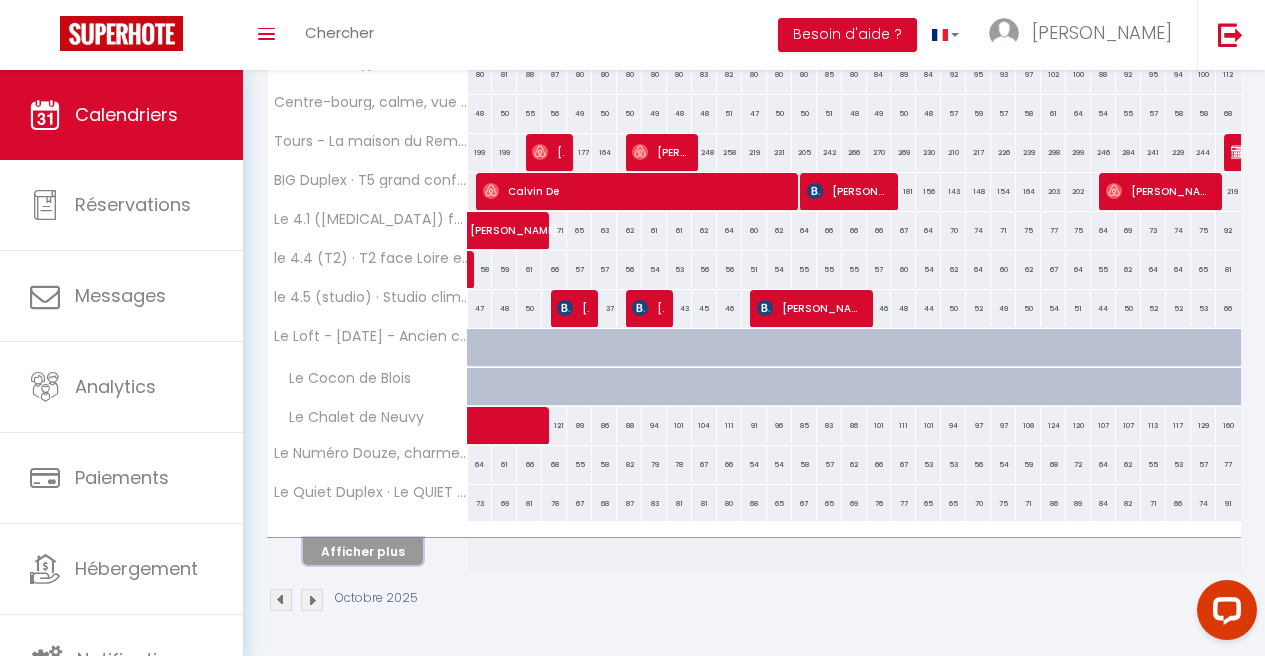 click on "Afficher plus" at bounding box center (363, 551) 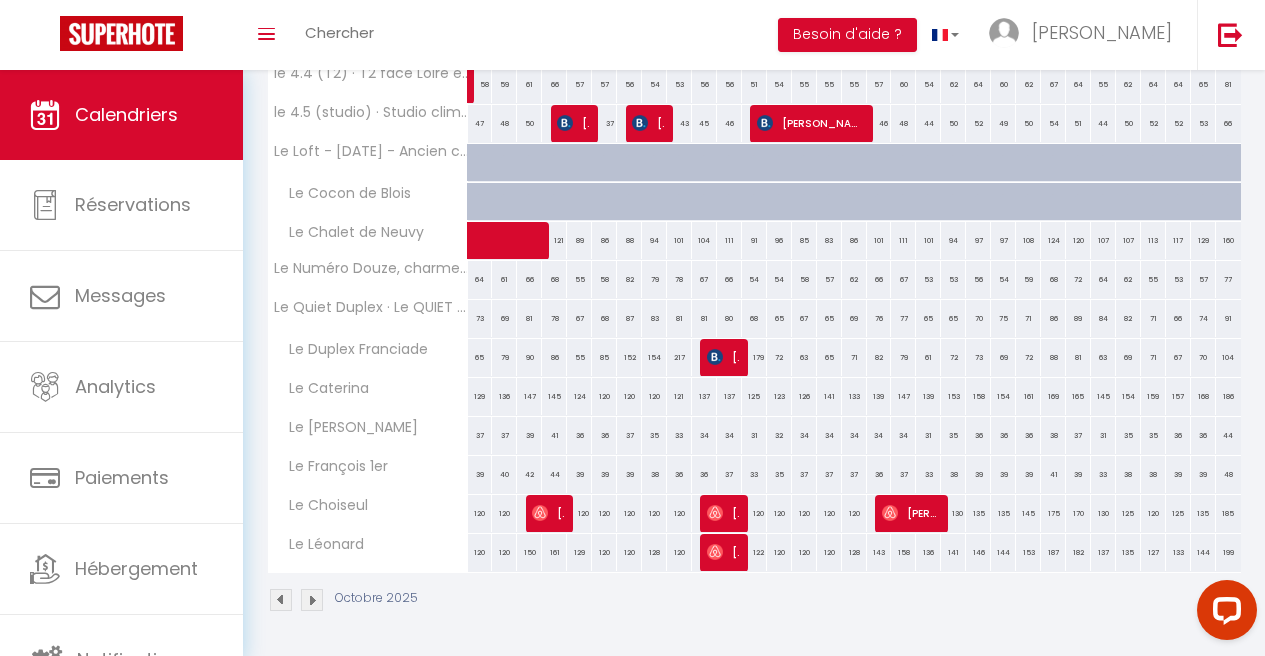 scroll, scrollTop: 0, scrollLeft: 0, axis: both 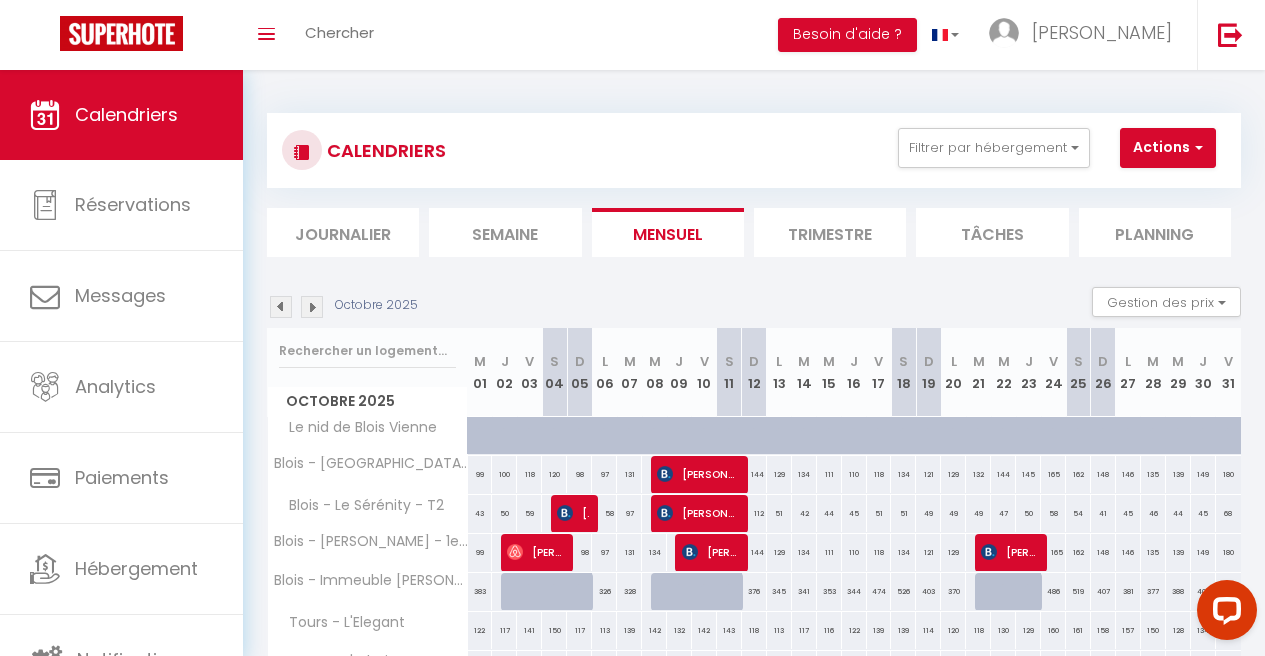 click at bounding box center [312, 307] 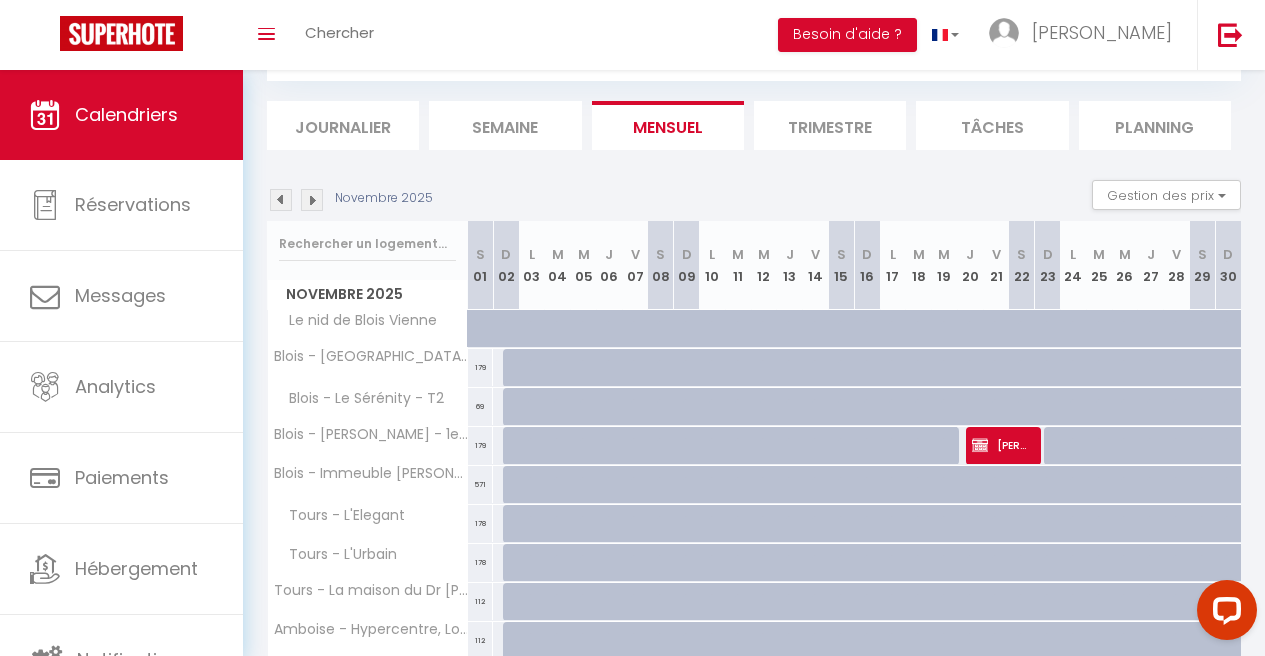 scroll, scrollTop: 298, scrollLeft: 0, axis: vertical 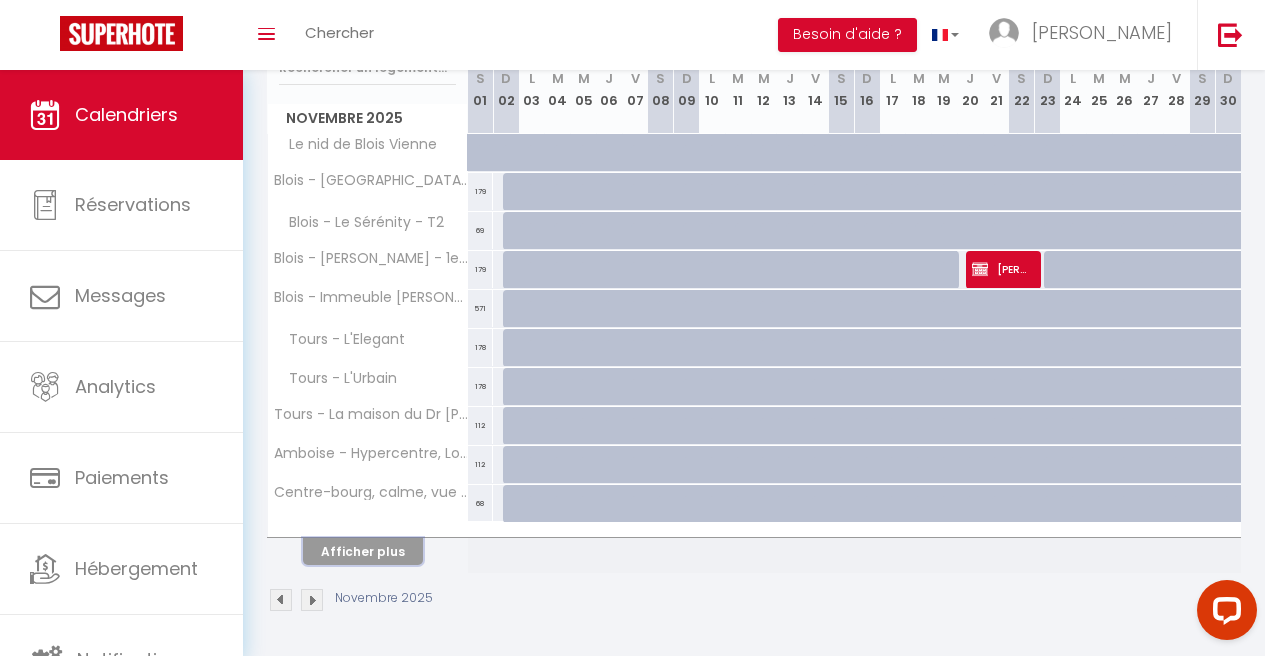 click on "Afficher plus" at bounding box center (363, 551) 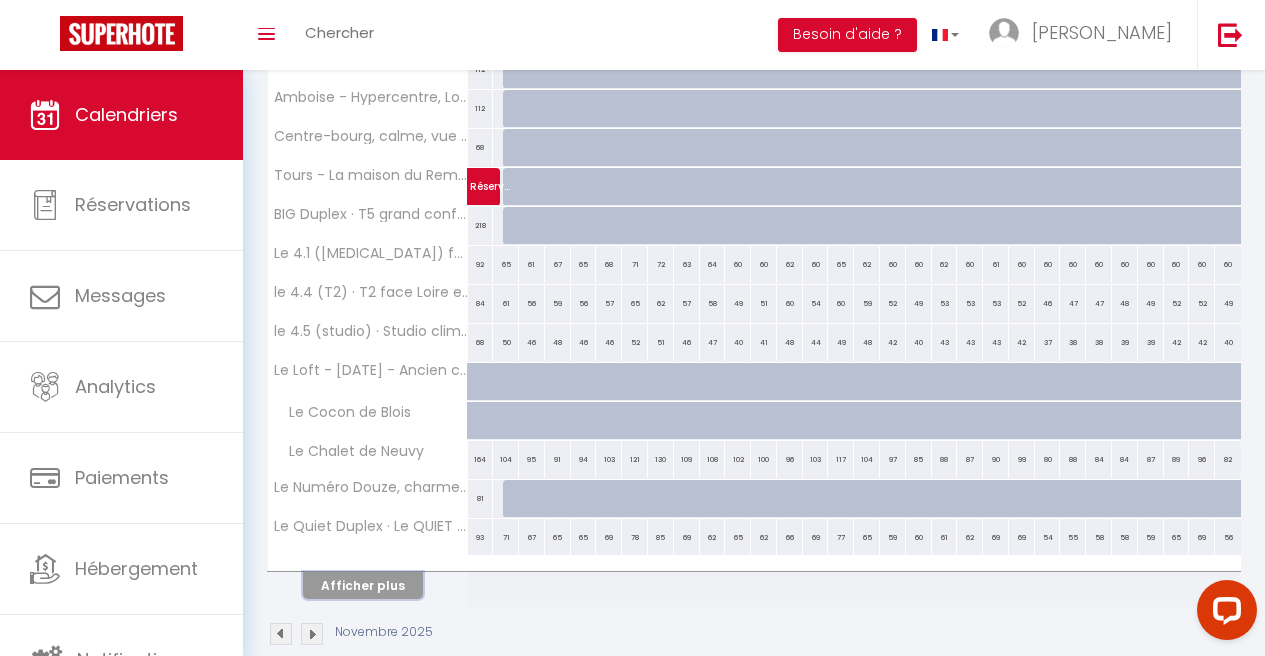 scroll, scrollTop: 688, scrollLeft: 0, axis: vertical 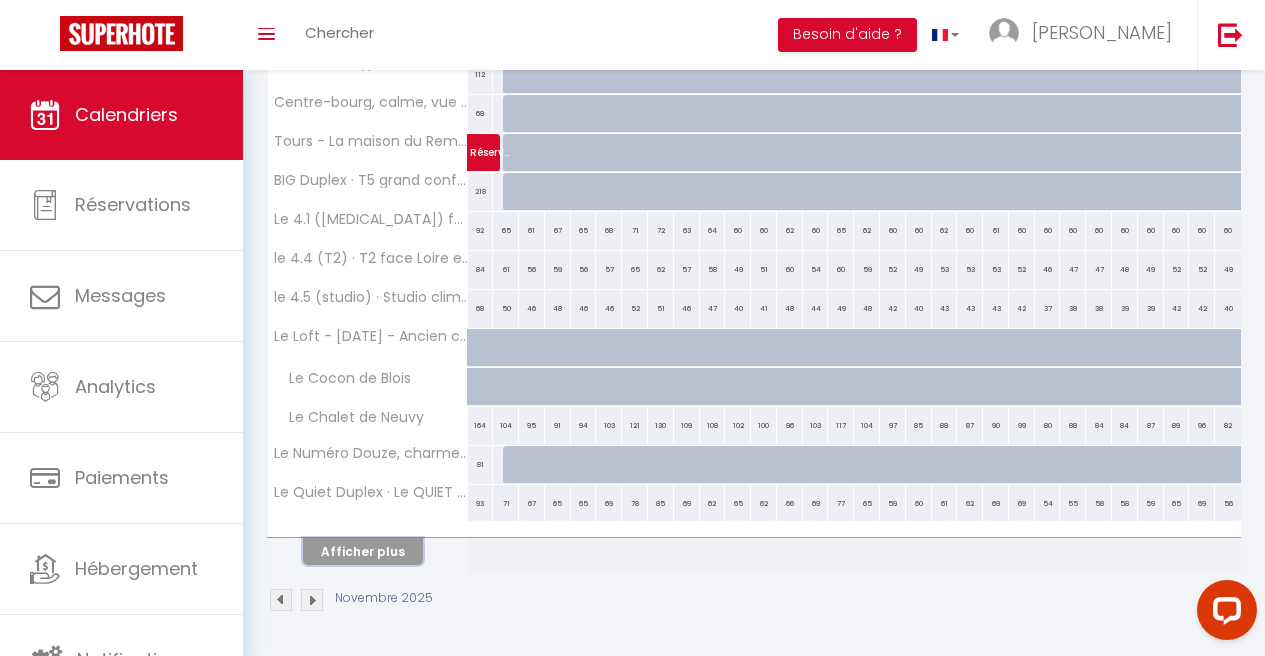click on "Afficher plus" at bounding box center (363, 551) 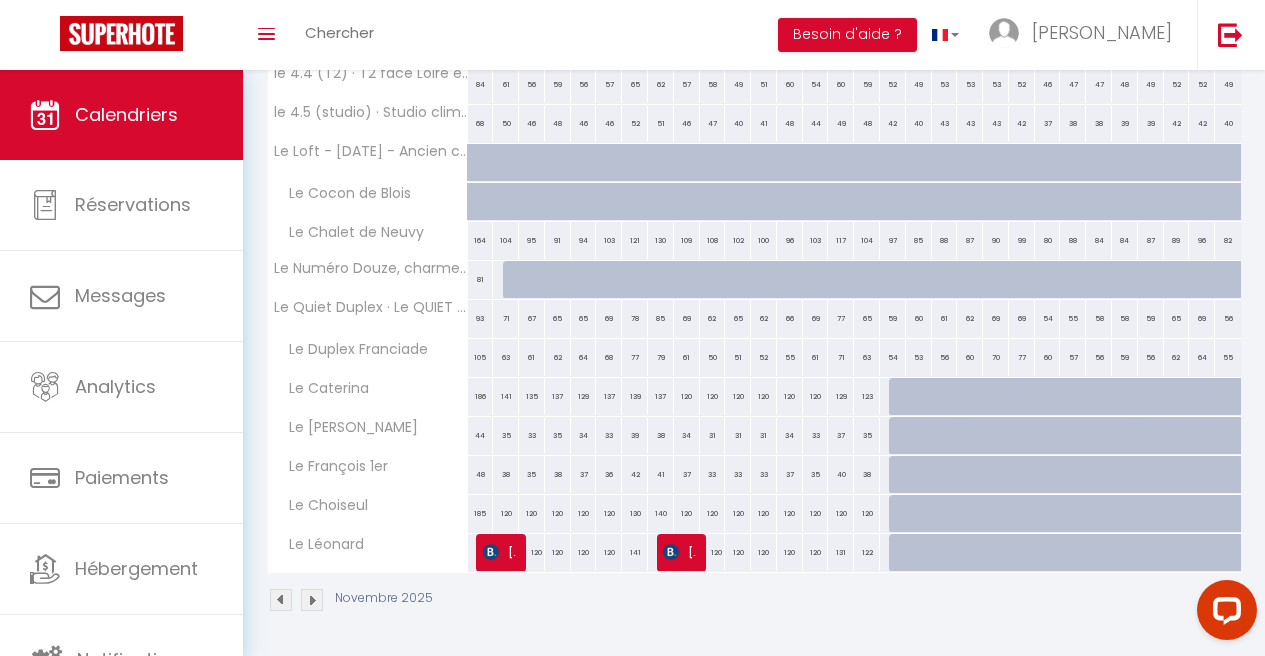 scroll, scrollTop: 0, scrollLeft: 0, axis: both 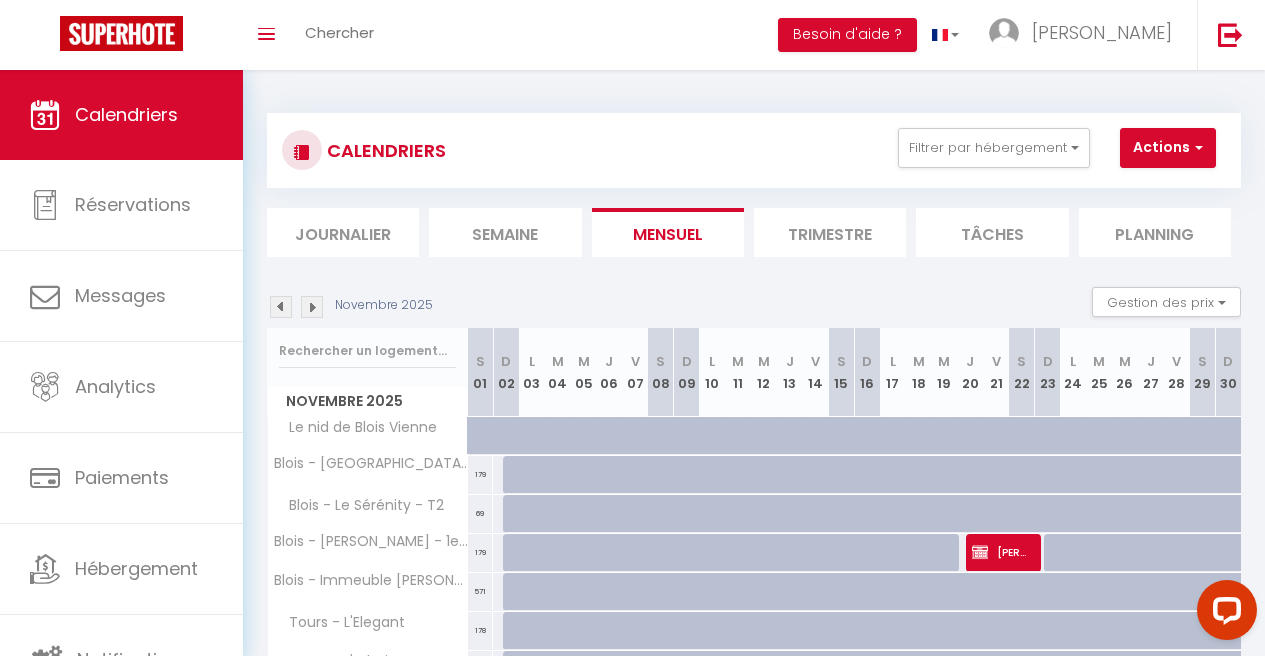 click at bounding box center (312, 307) 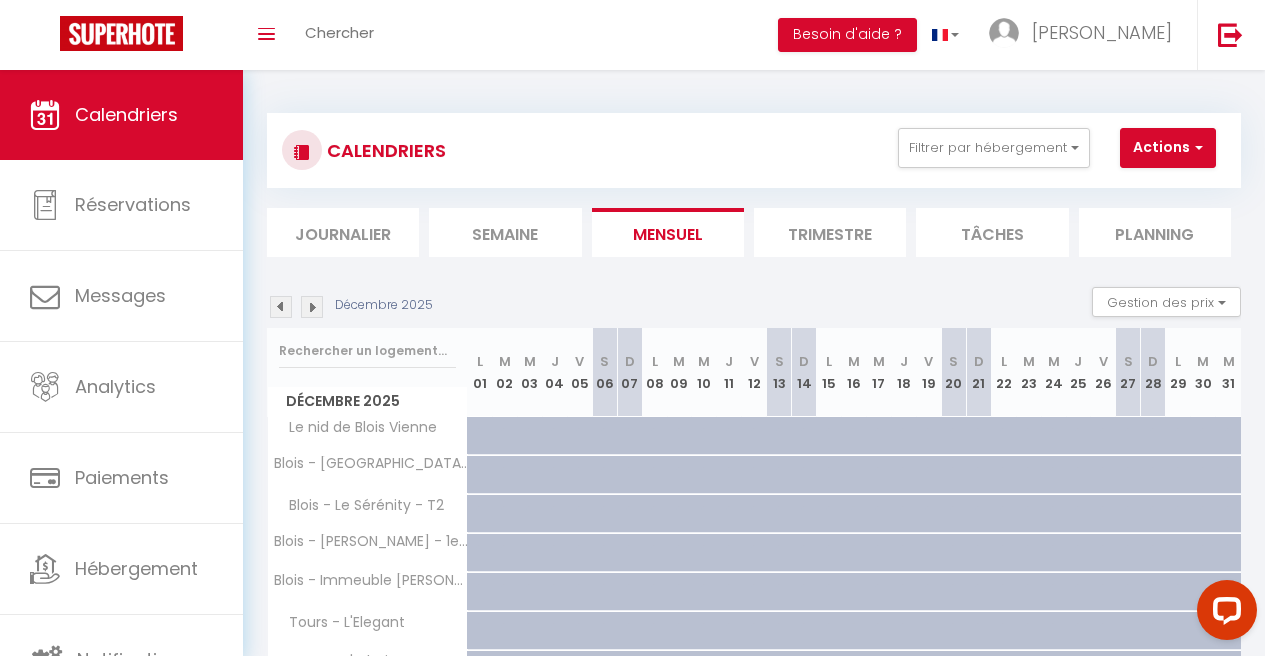 scroll, scrollTop: 298, scrollLeft: 0, axis: vertical 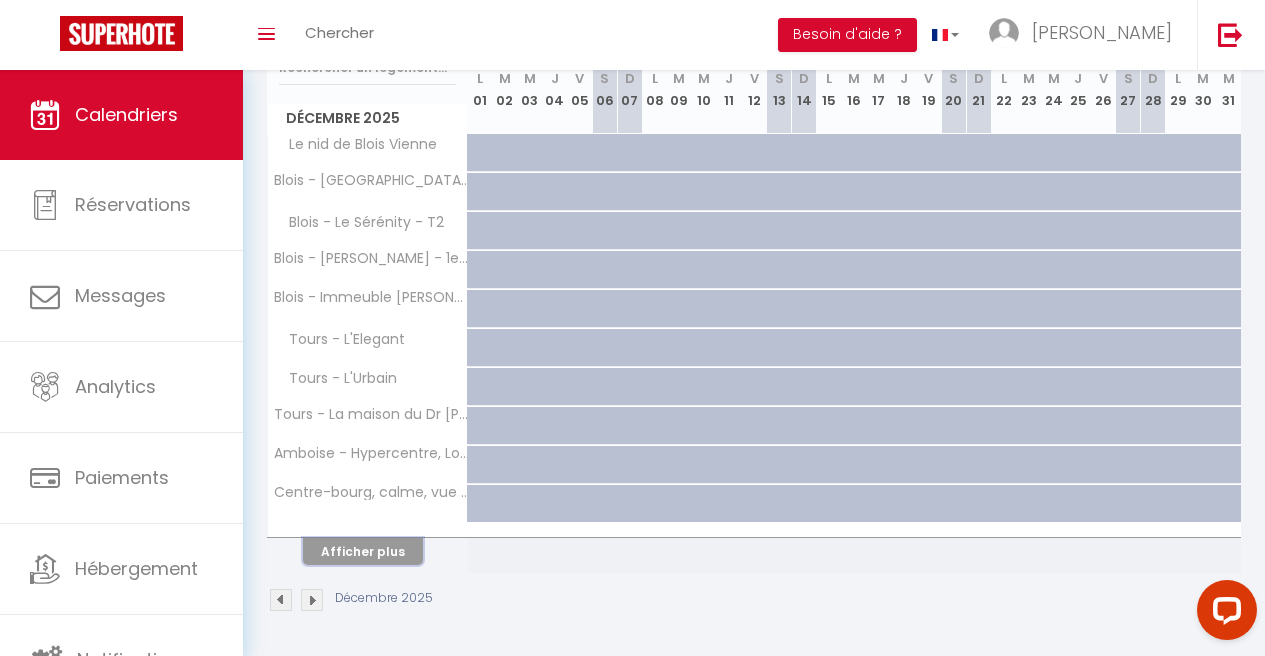 click on "Afficher plus" at bounding box center [363, 551] 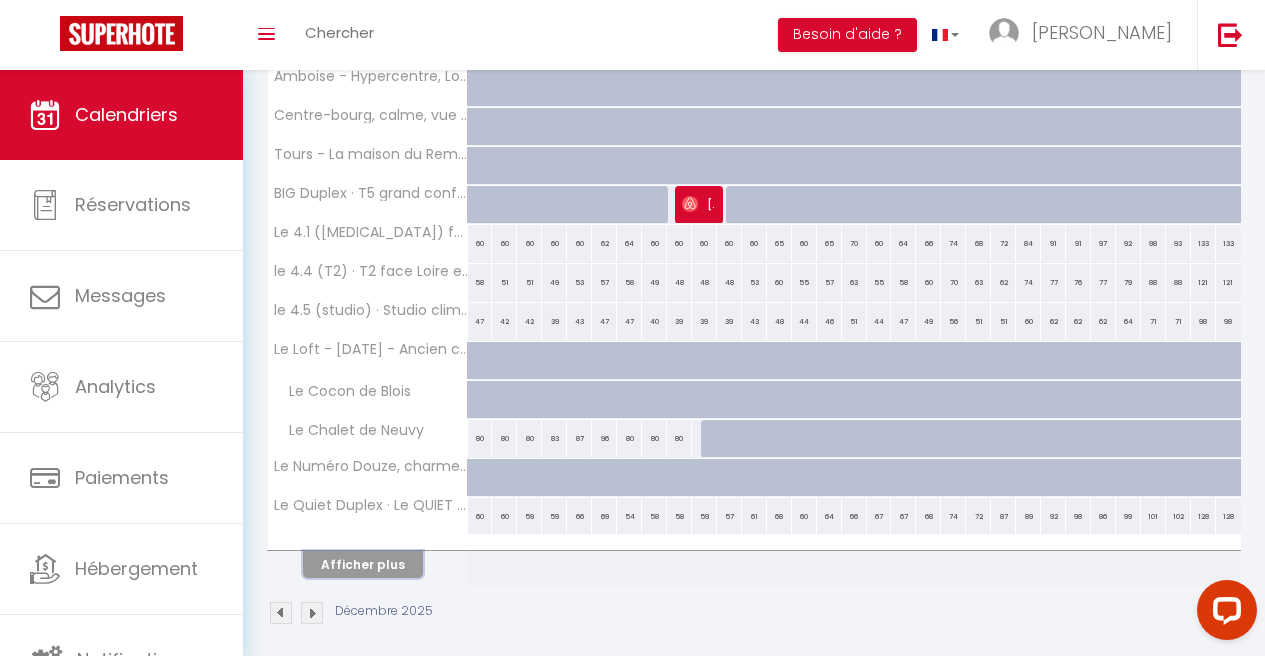 scroll, scrollTop: 688, scrollLeft: 0, axis: vertical 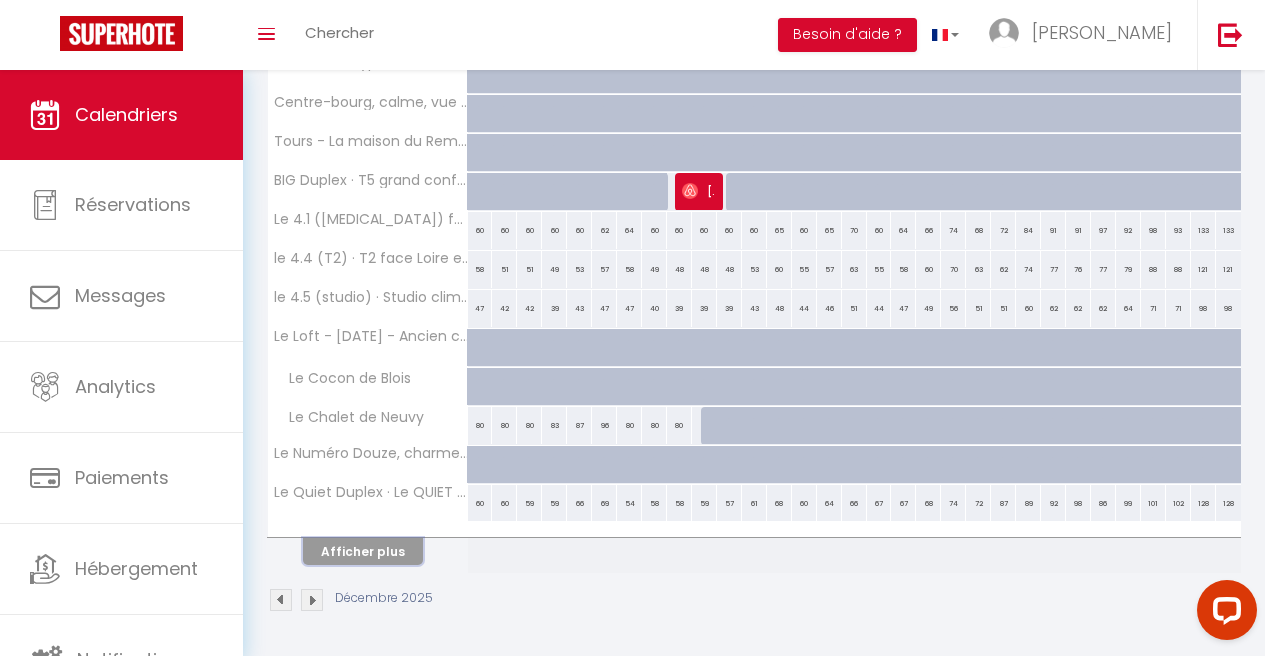 click on "Afficher plus" at bounding box center (363, 551) 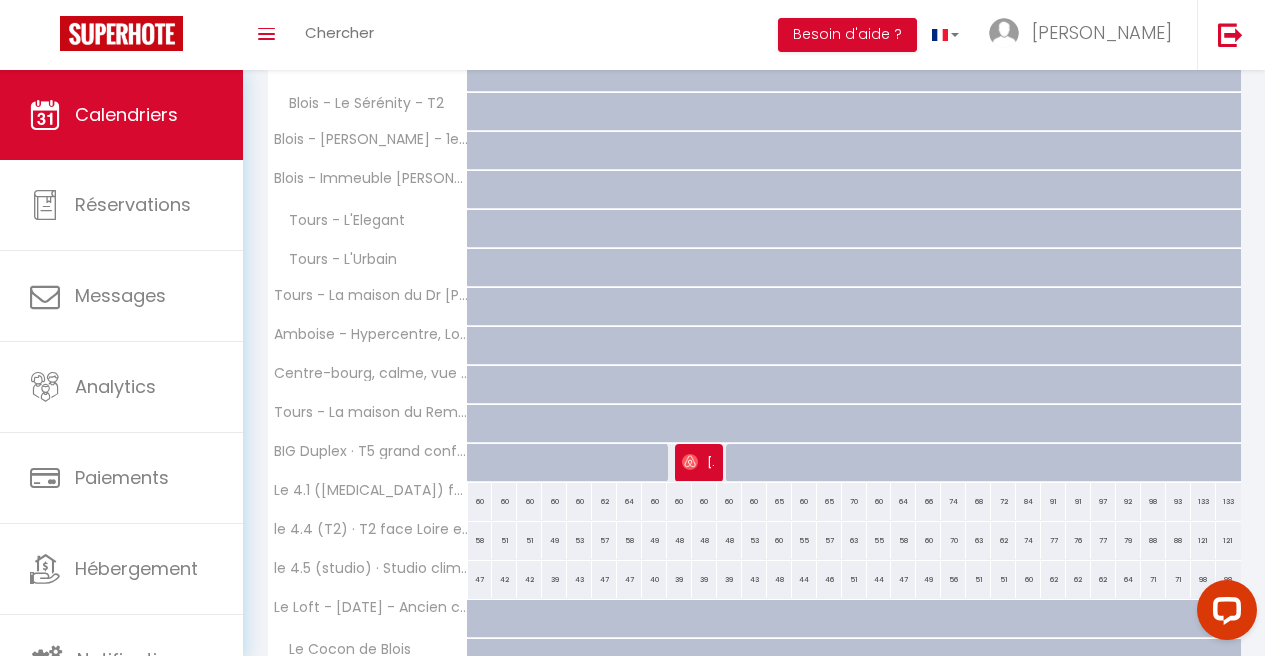 scroll, scrollTop: 0, scrollLeft: 0, axis: both 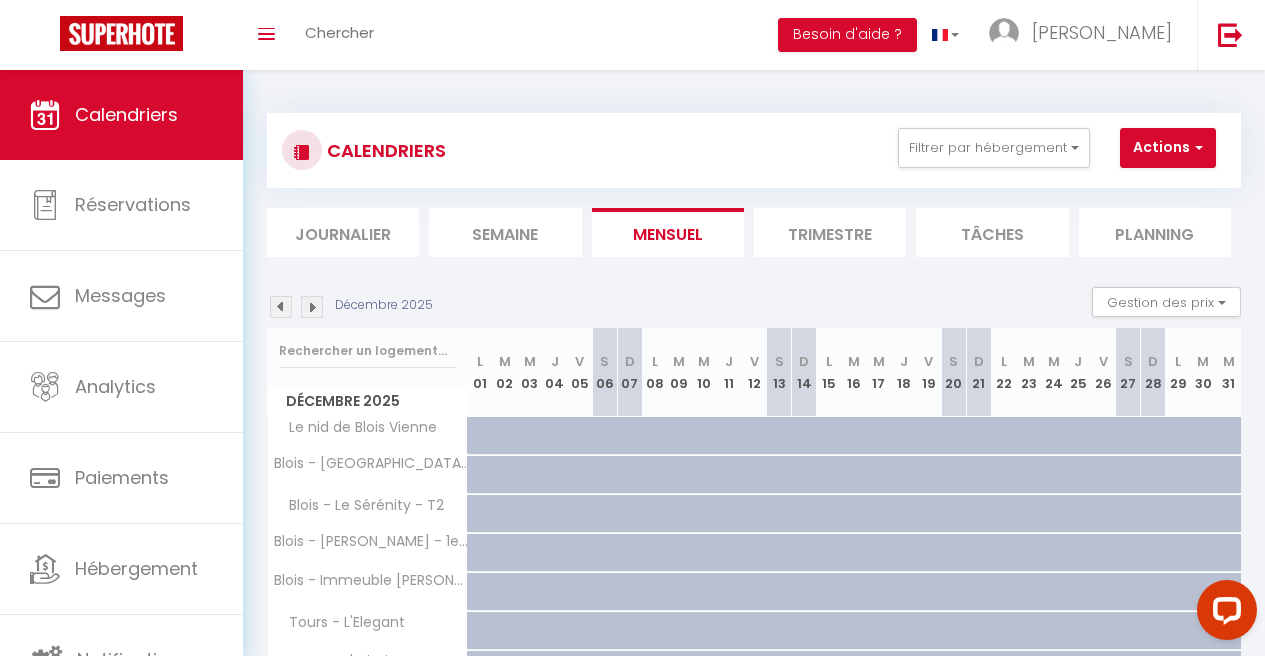click at bounding box center [312, 307] 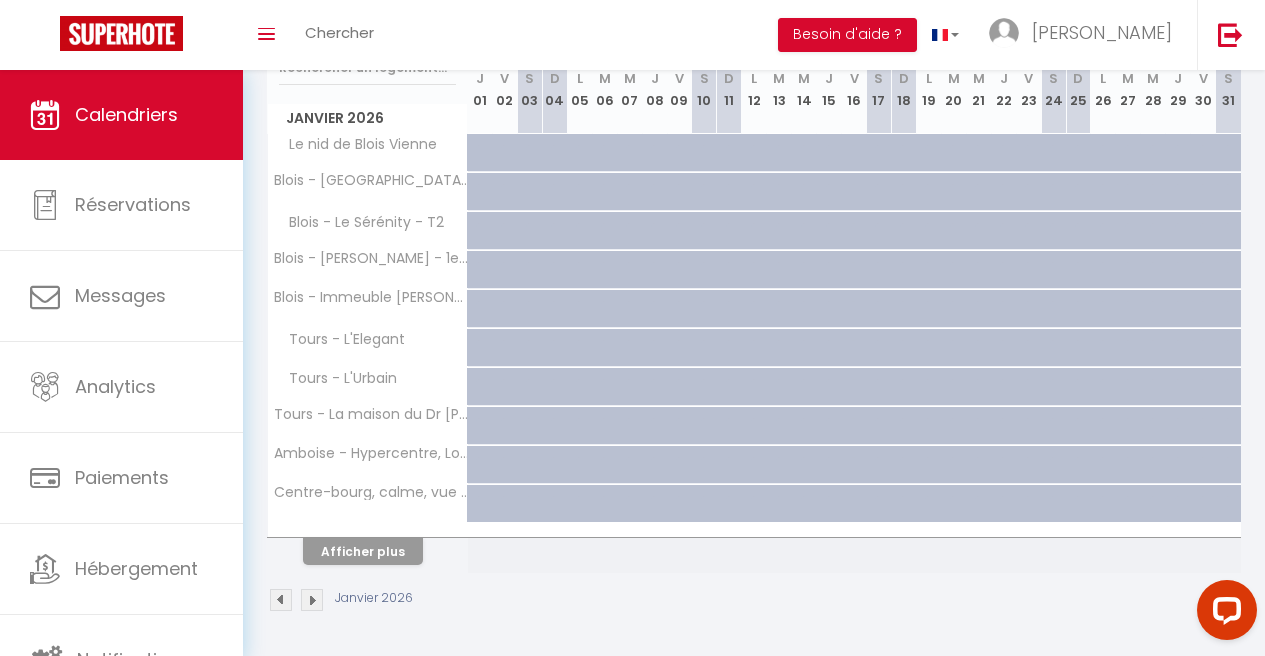 click on "Afficher plus" at bounding box center (368, 548) 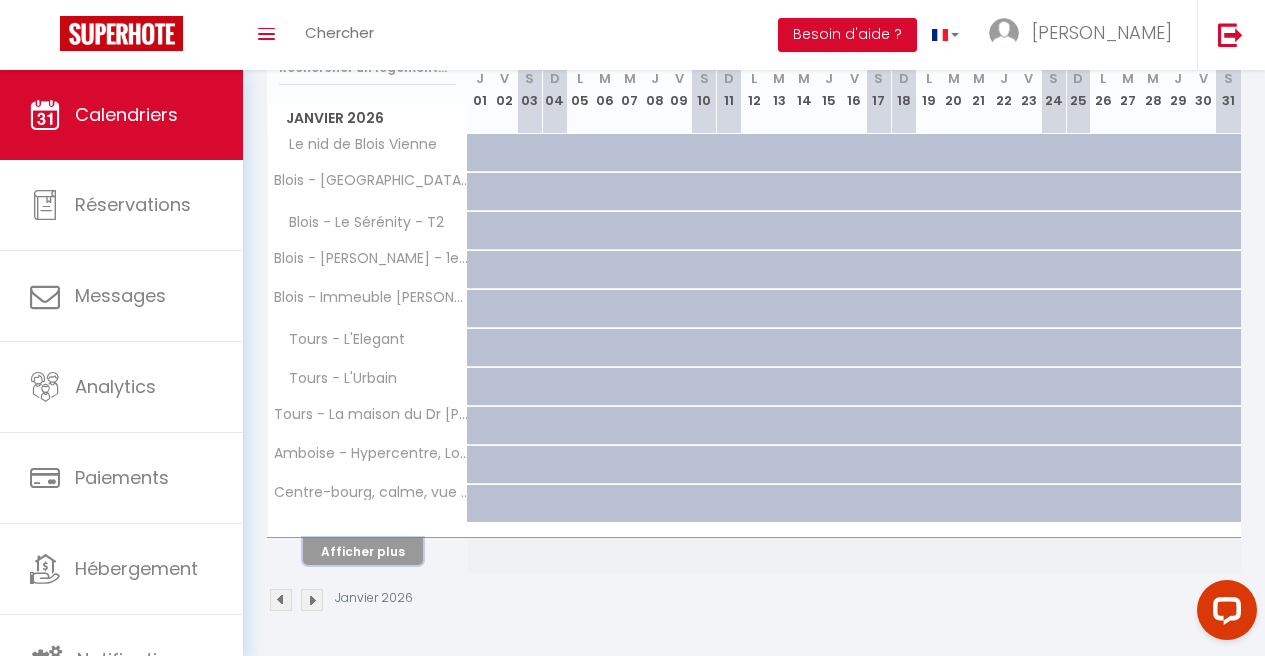 click on "Afficher plus" at bounding box center (363, 551) 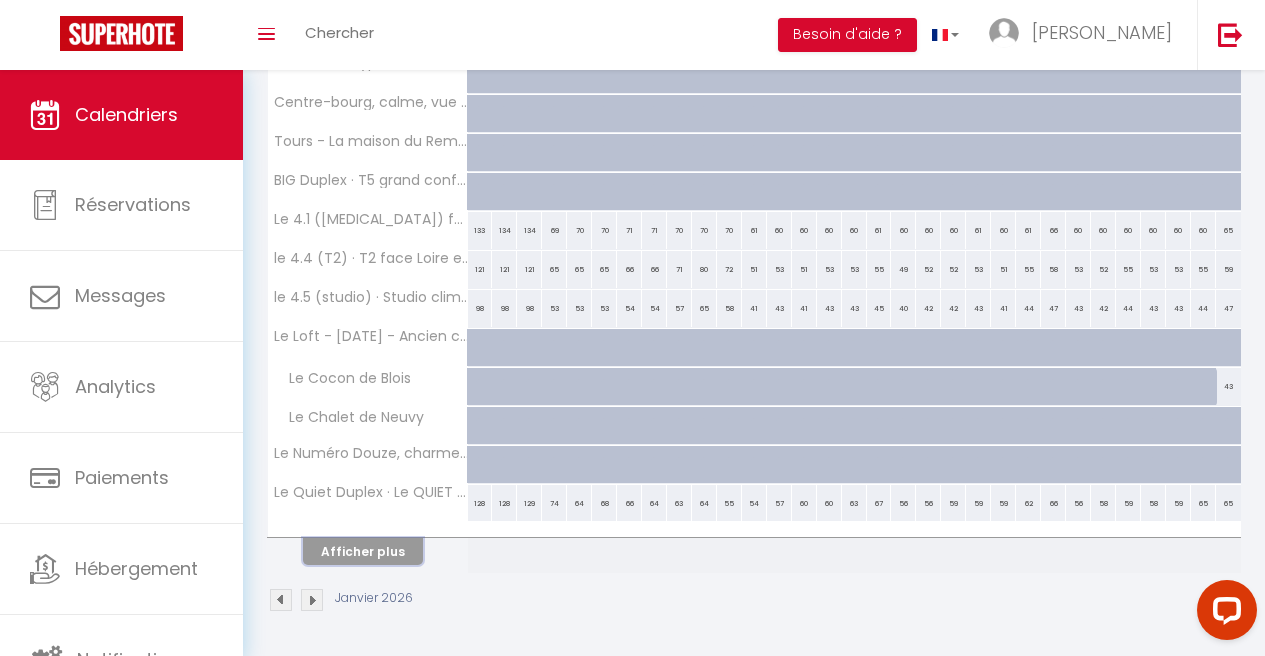 click on "Afficher plus" at bounding box center (363, 551) 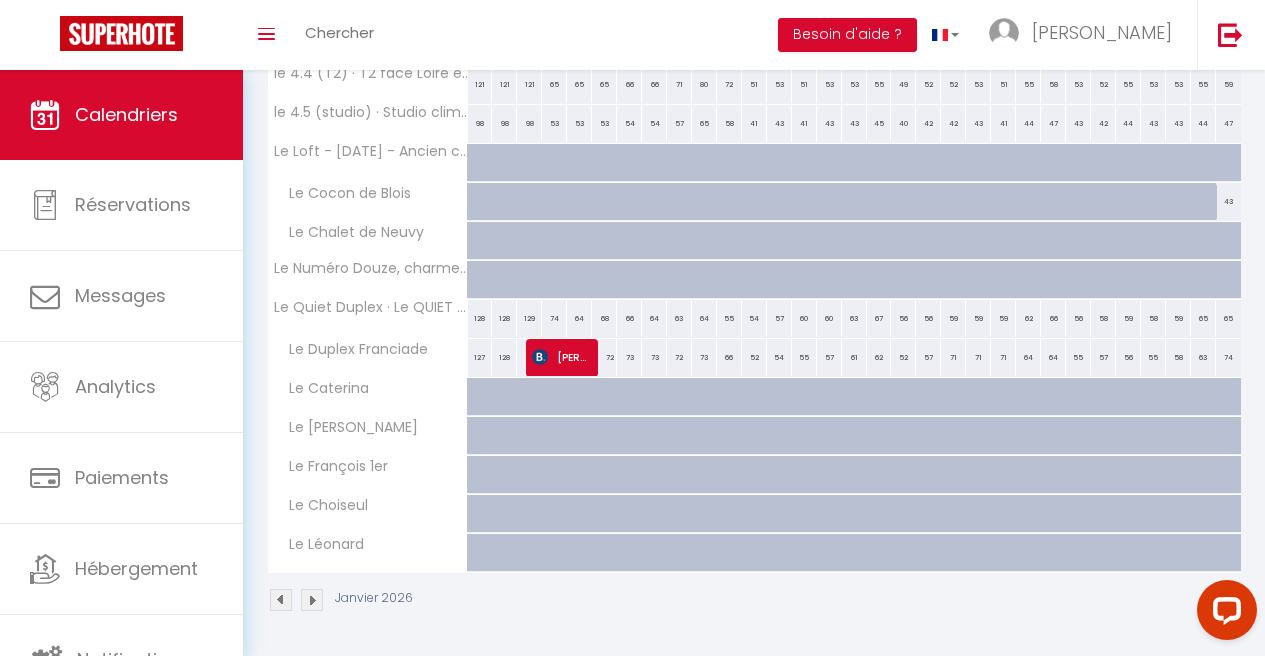 scroll, scrollTop: 724, scrollLeft: 0, axis: vertical 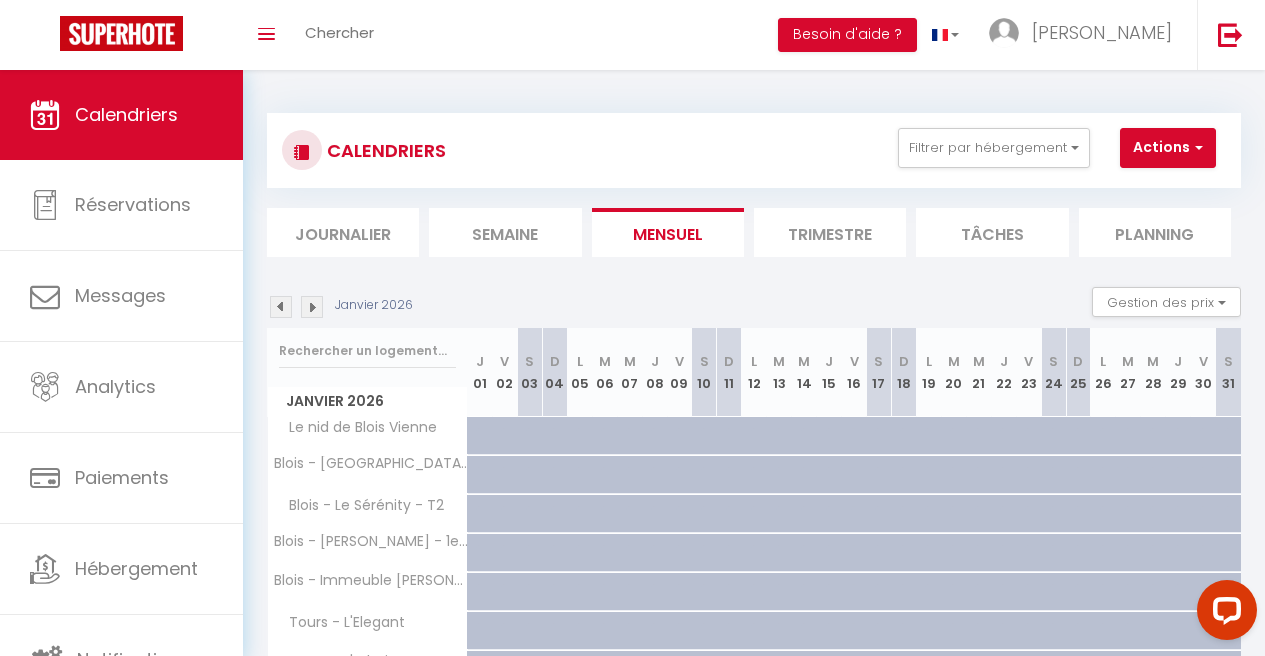 click at bounding box center (312, 307) 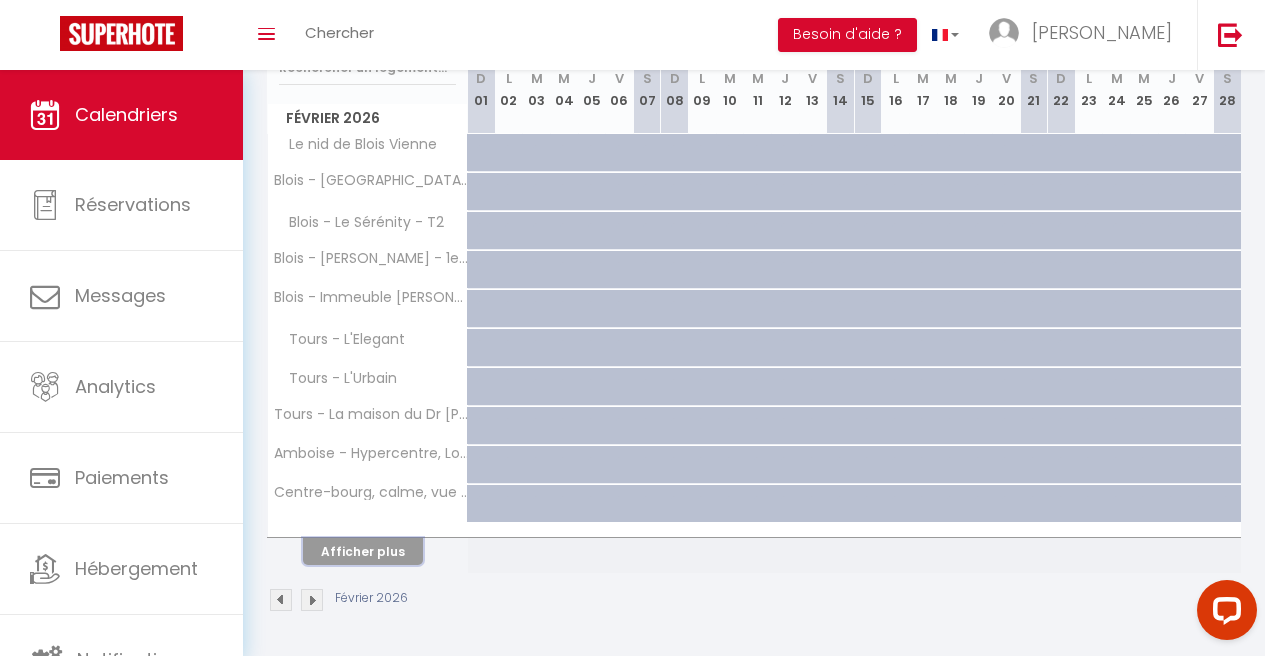 click on "Afficher plus" at bounding box center (363, 551) 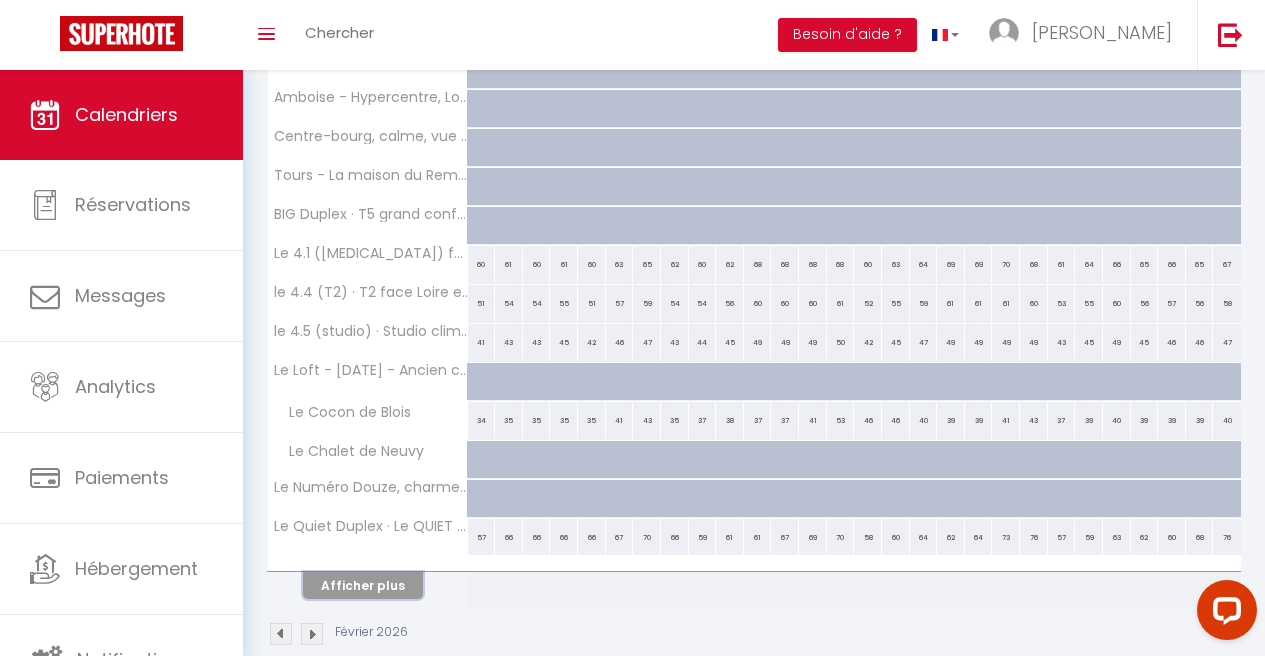 scroll, scrollTop: 688, scrollLeft: 0, axis: vertical 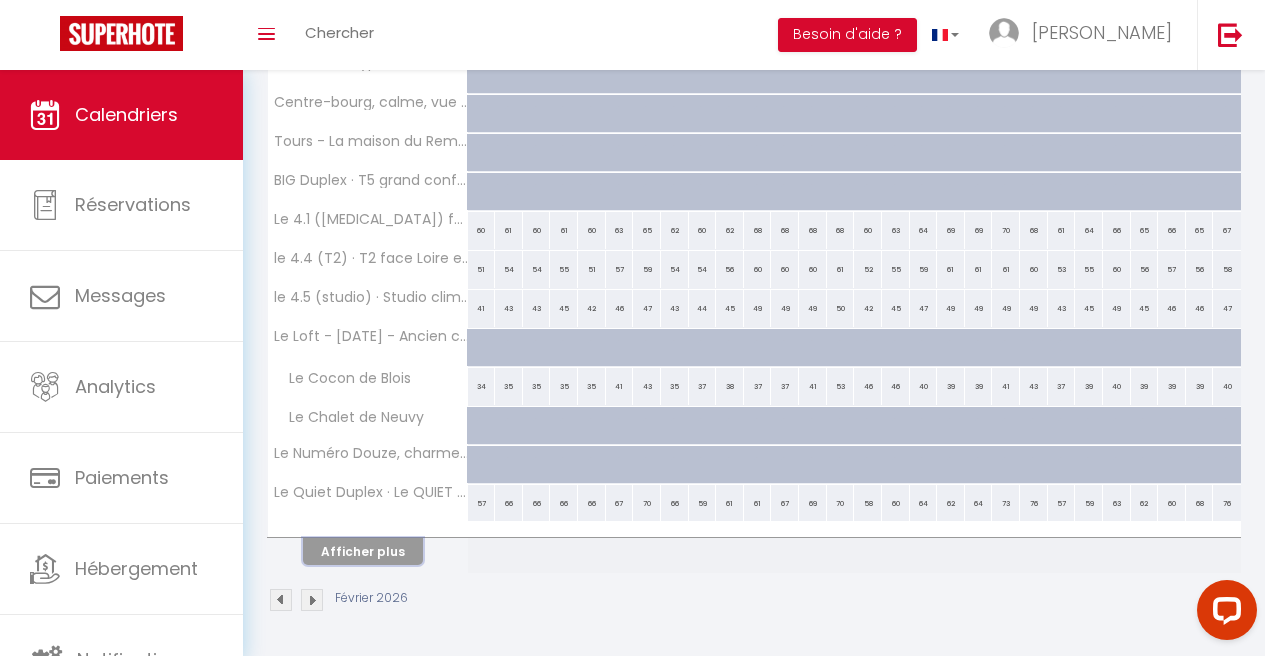 click on "Afficher plus" at bounding box center (363, 551) 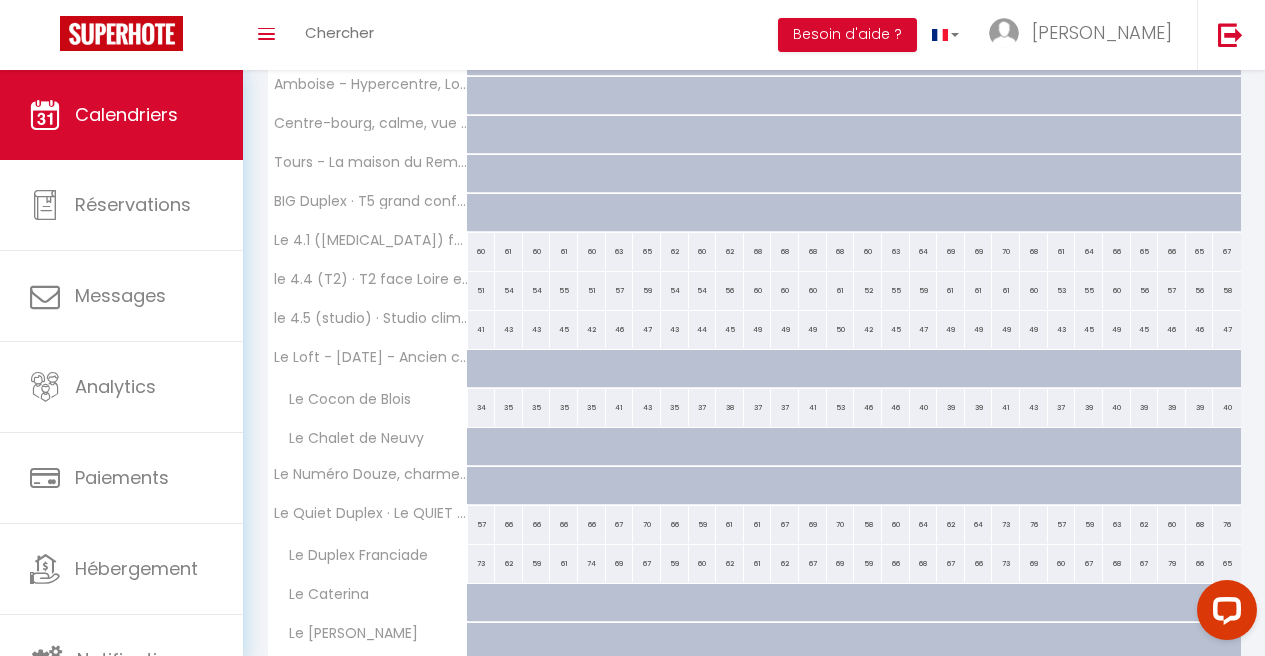 click on "54" at bounding box center [509, 290] 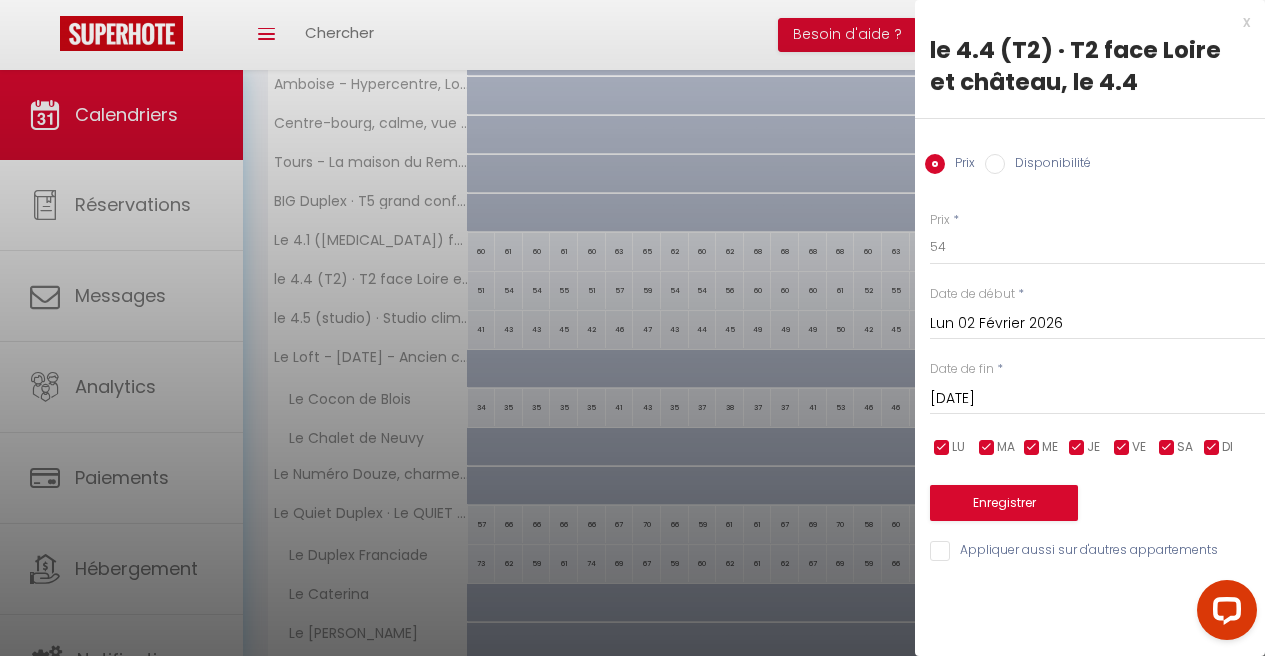 click on "Disponibilité" at bounding box center [995, 164] 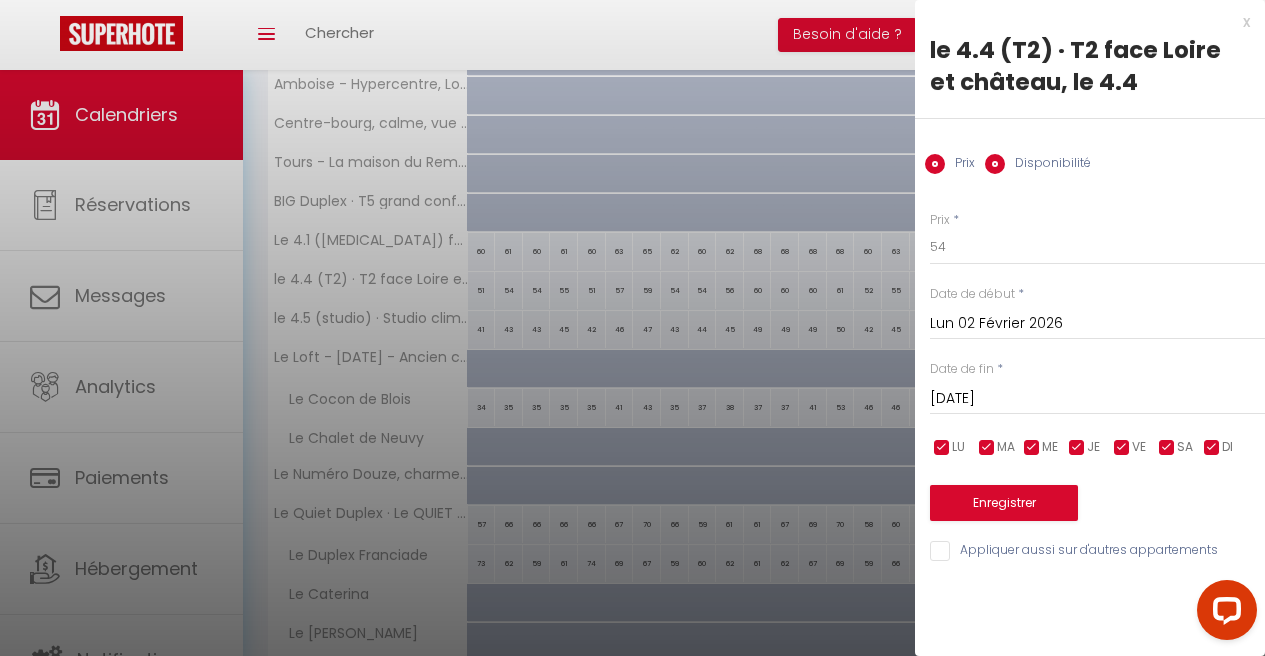 radio on "false" 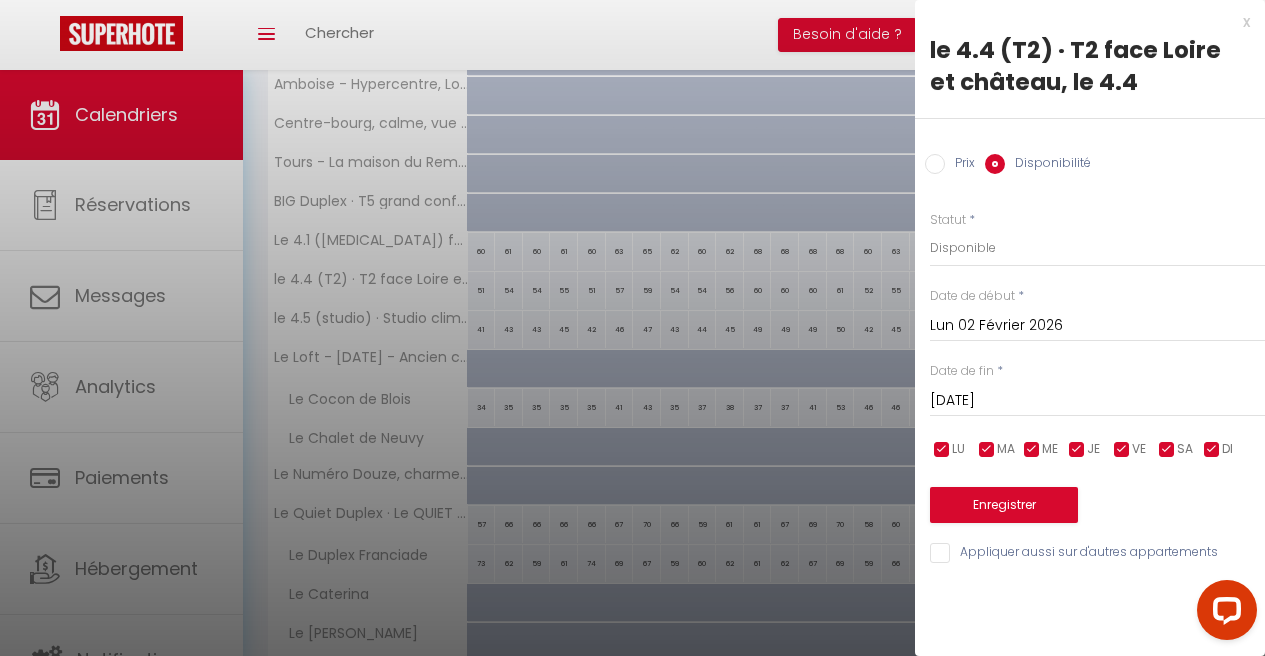 click on "Lun 02 Février 2026" at bounding box center (1097, 326) 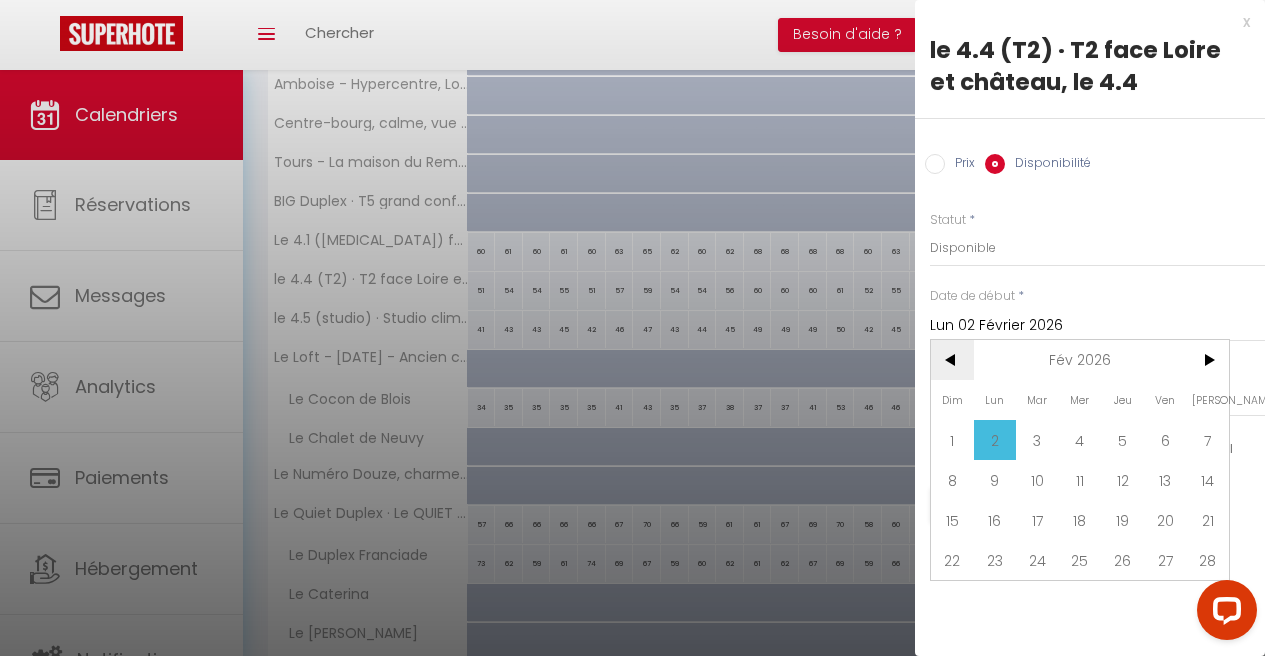 click on "<" at bounding box center (952, 360) 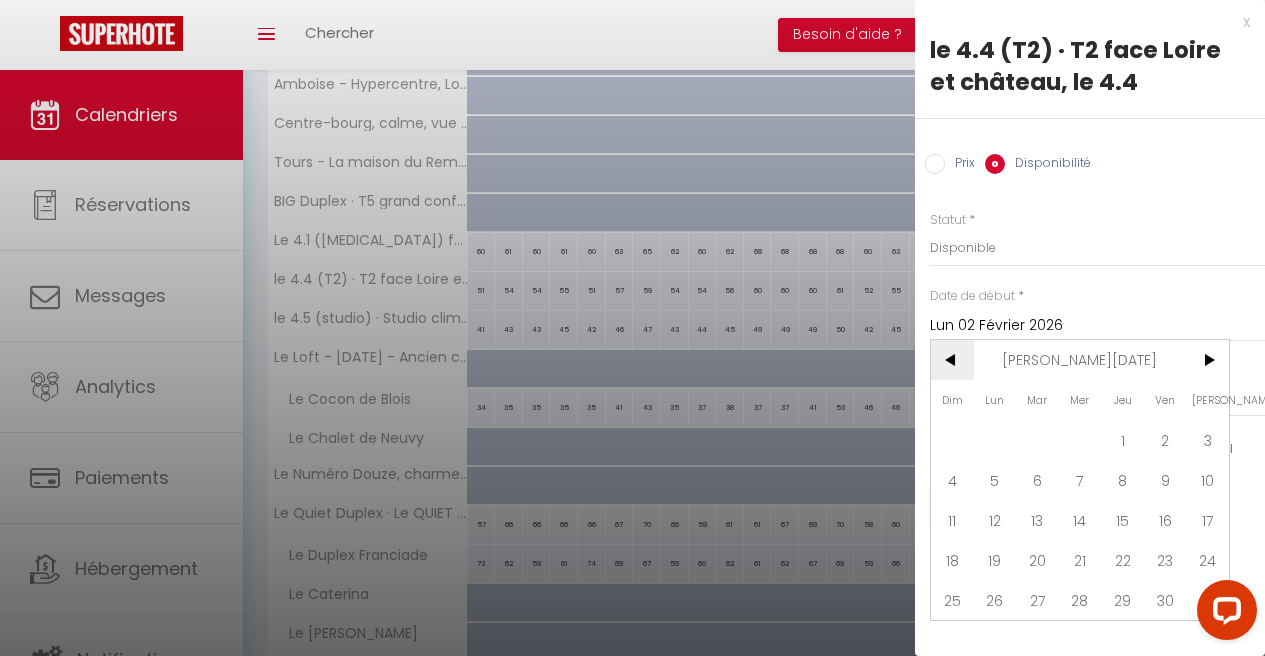 click on "<" at bounding box center (952, 360) 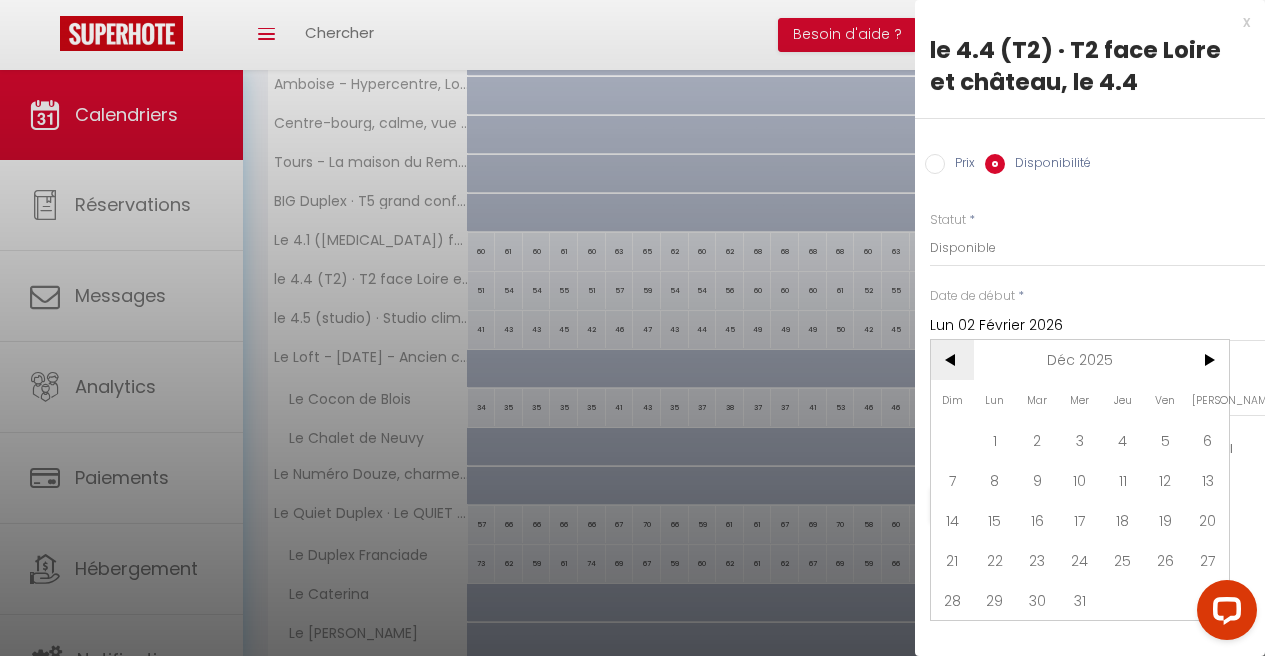 click on "<" at bounding box center [952, 360] 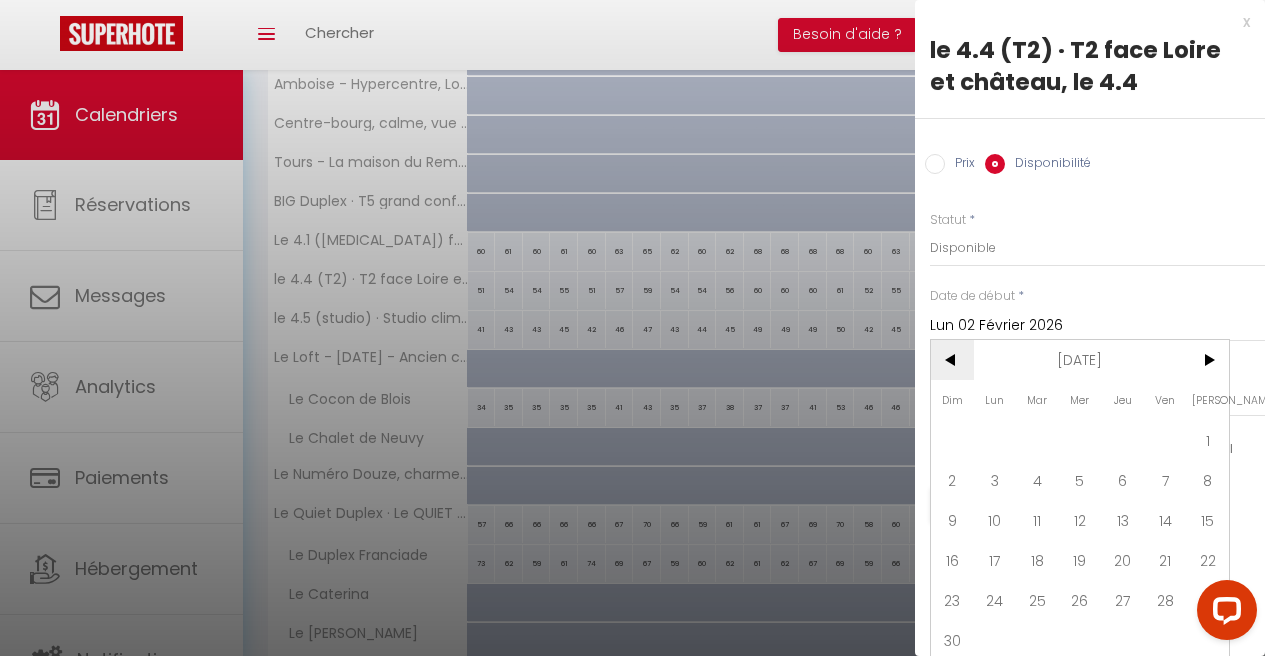 click on "<" at bounding box center (952, 360) 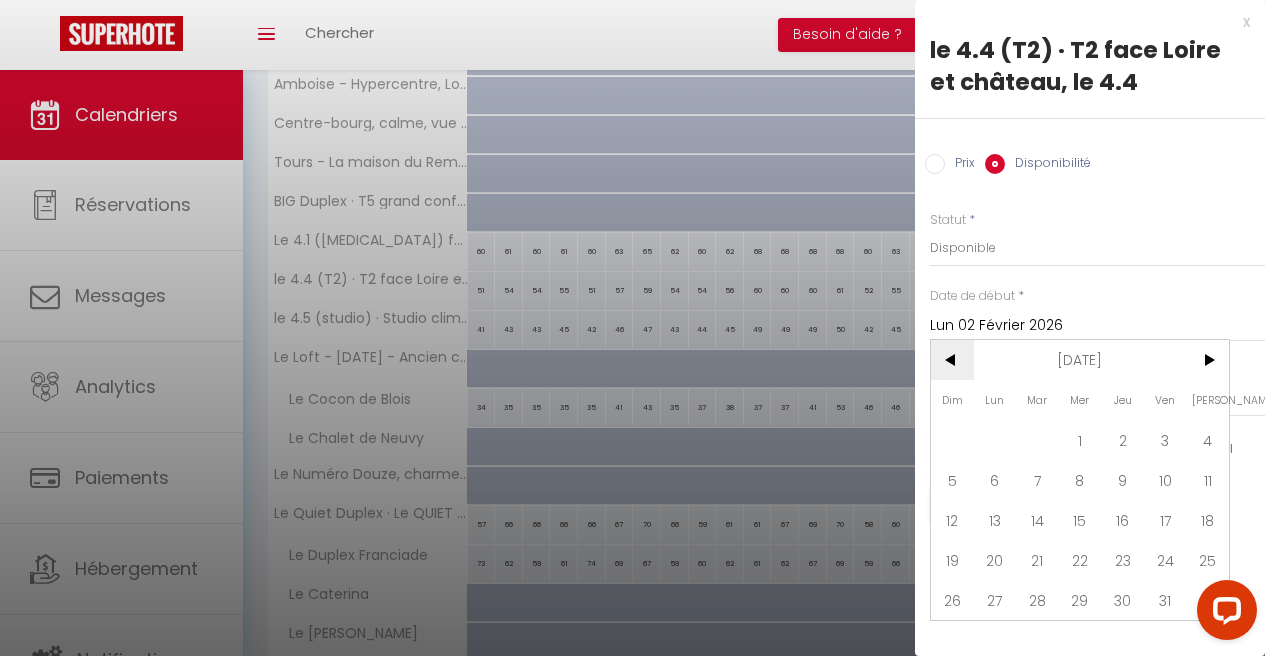click on "<" at bounding box center [952, 360] 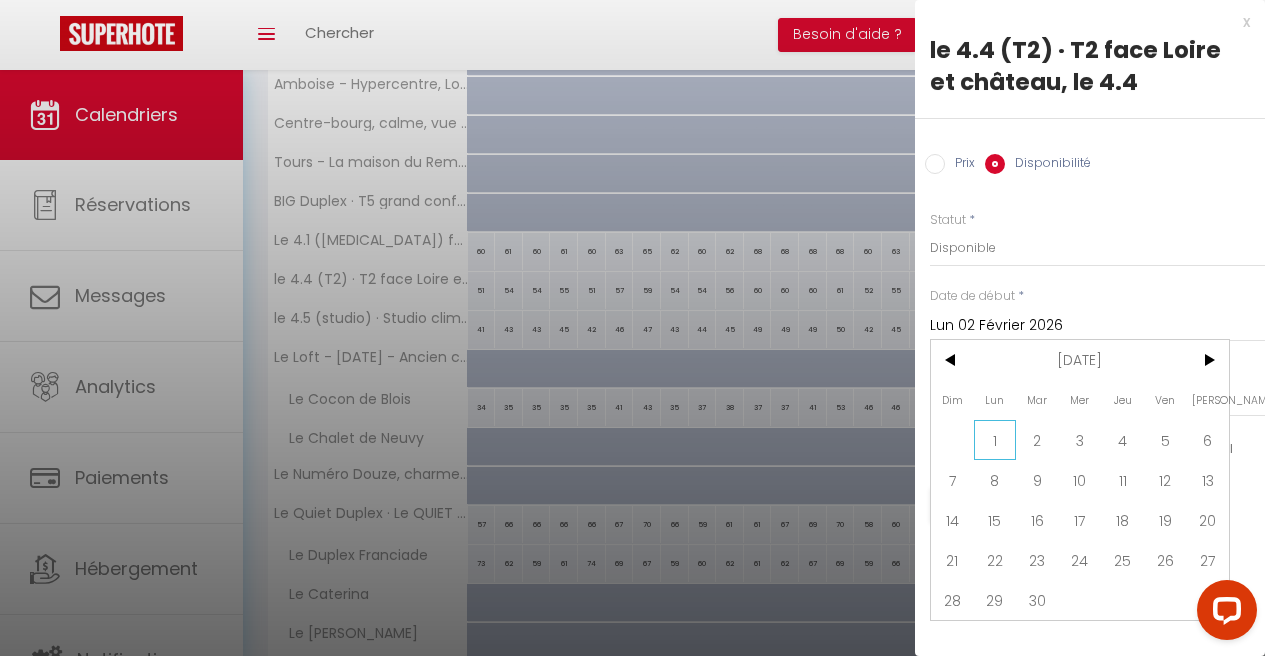 click on "1" at bounding box center [995, 440] 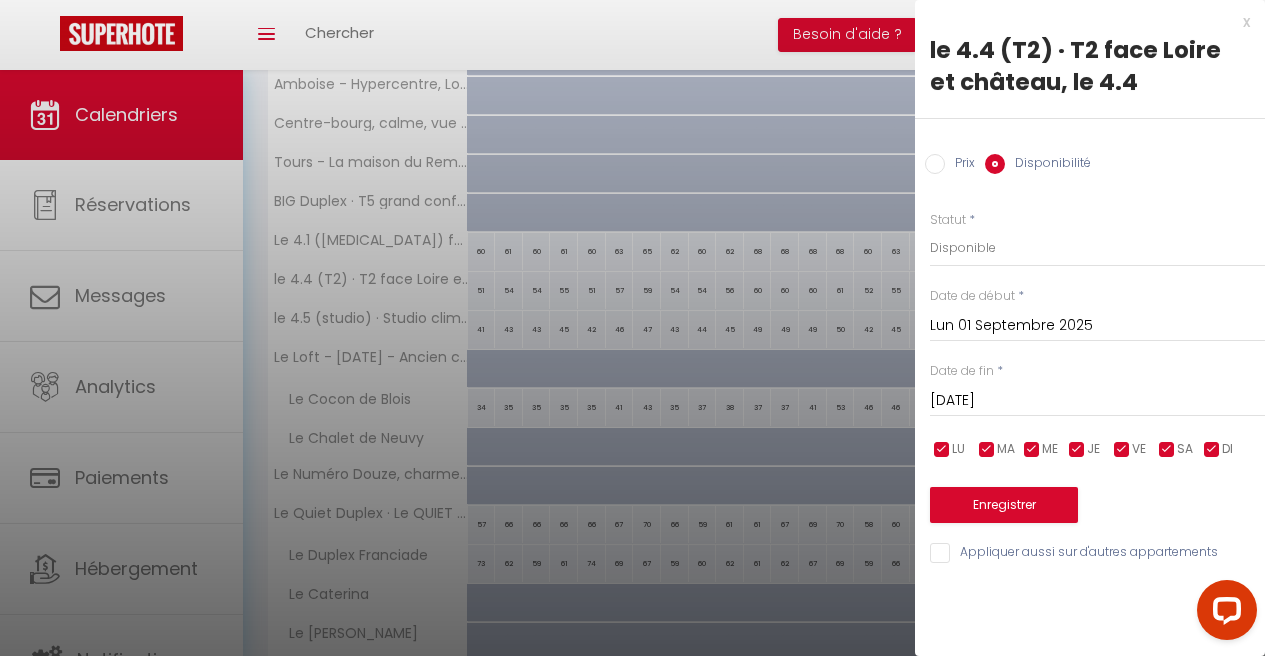 click on "Mar 03 Février 2026" at bounding box center [1097, 401] 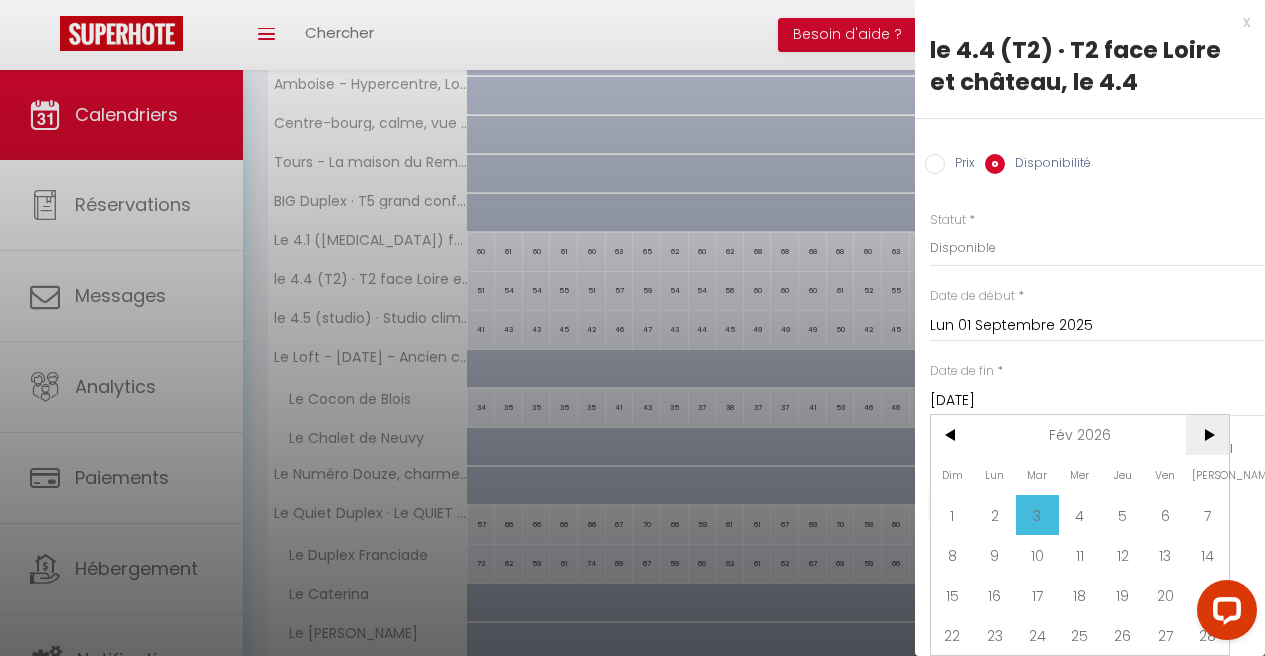click on ">" at bounding box center (1207, 435) 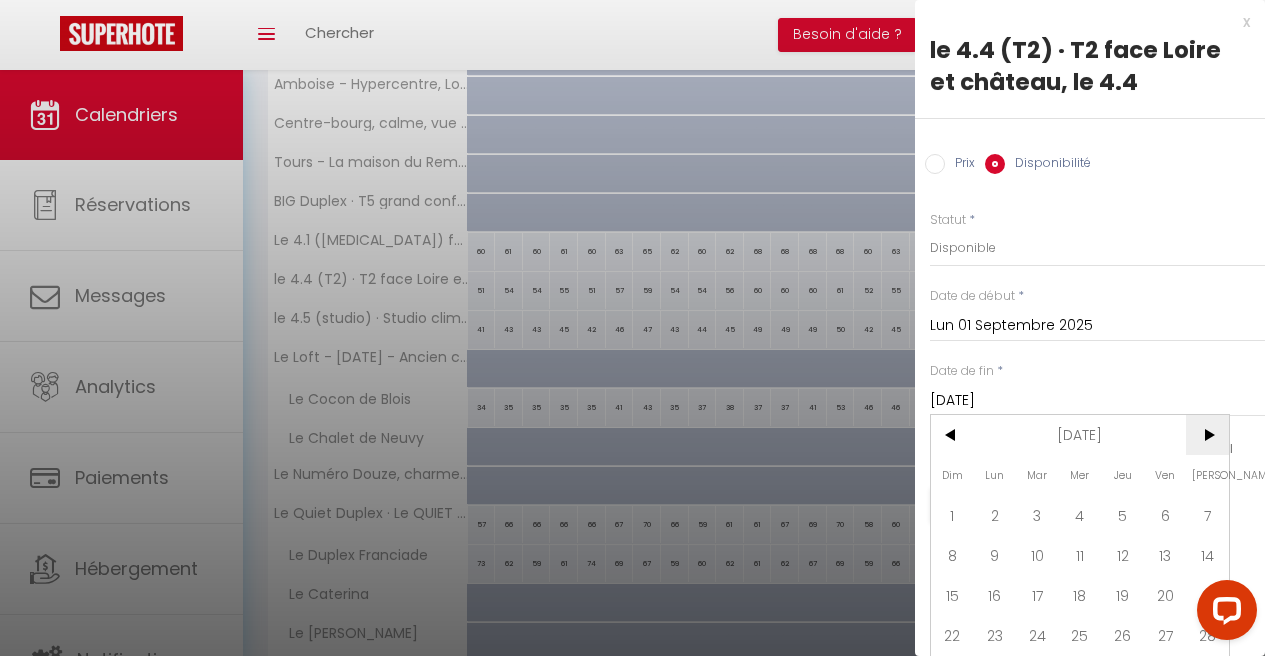 click on ">" at bounding box center [1207, 435] 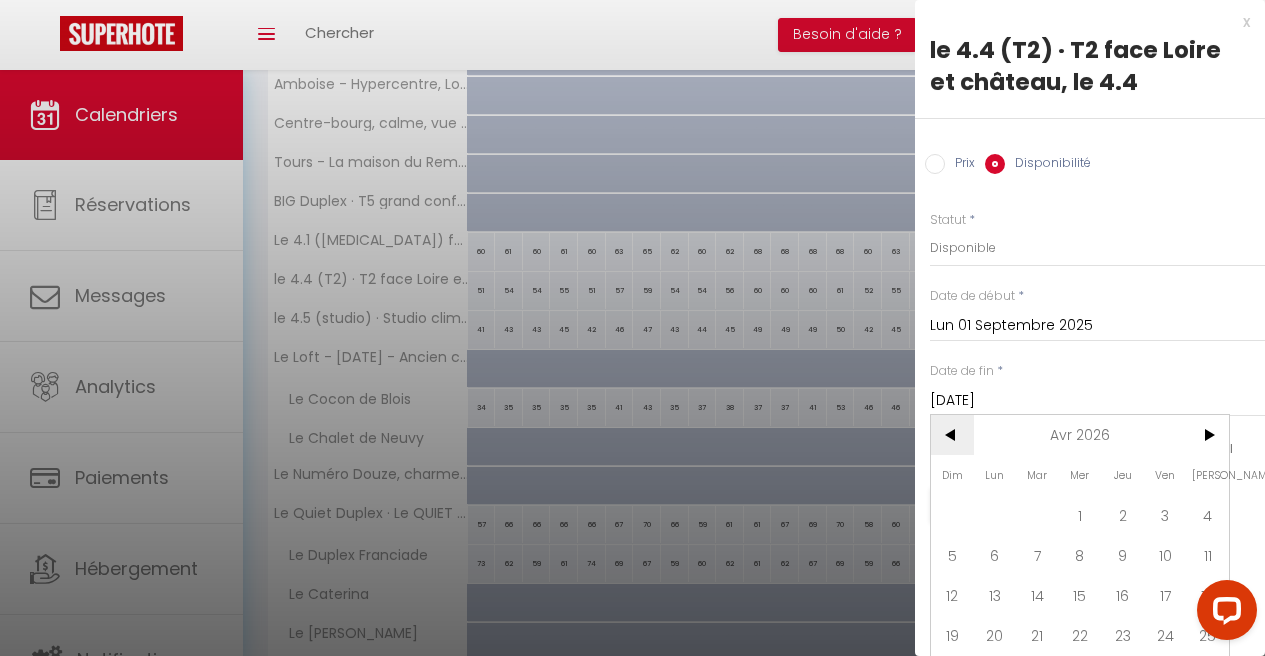click on "<" at bounding box center [952, 435] 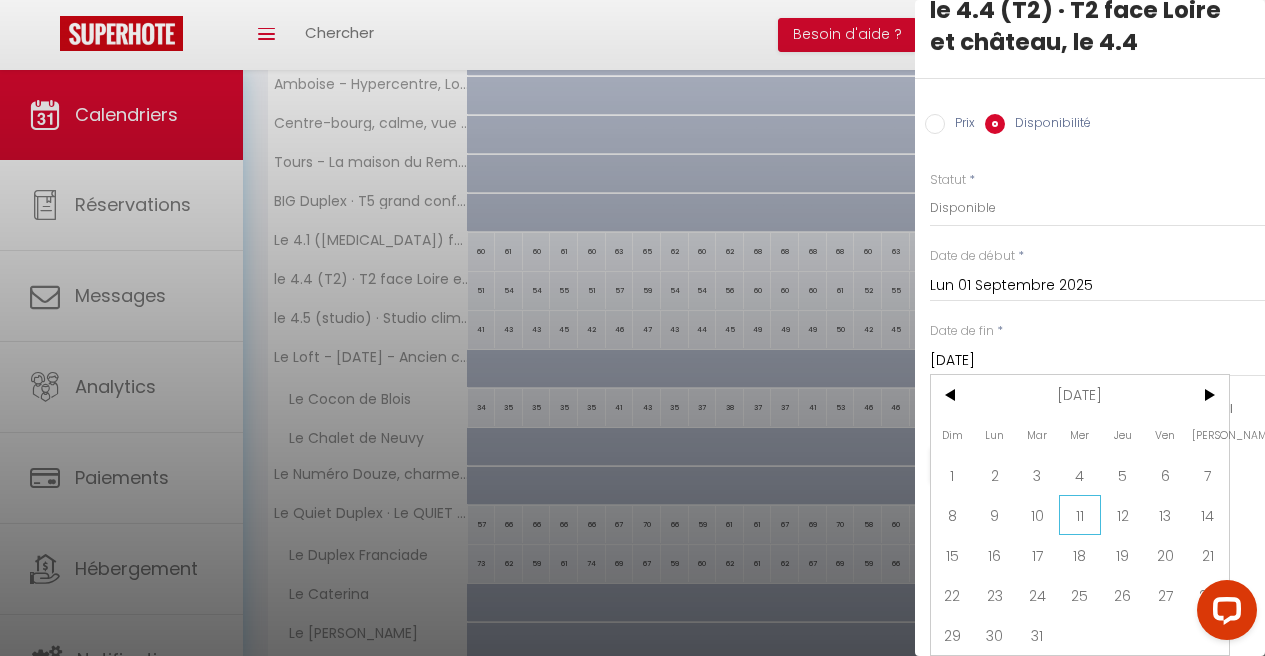 scroll, scrollTop: 55, scrollLeft: 0, axis: vertical 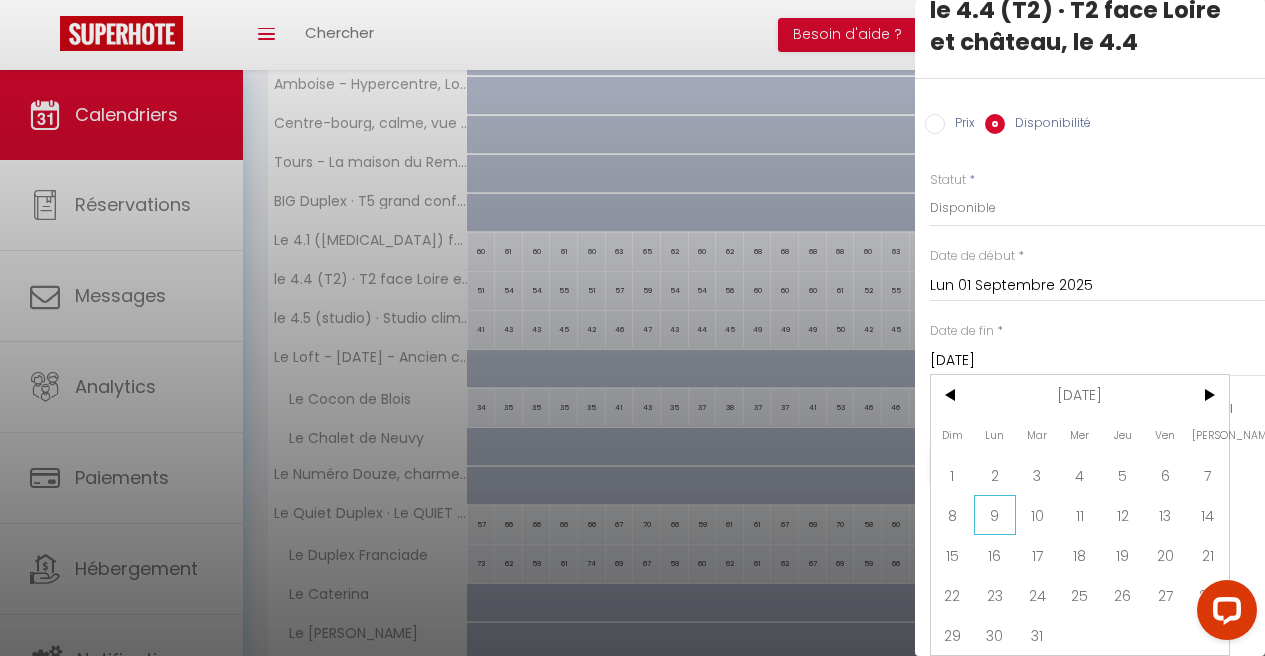 click on "9" at bounding box center (995, 515) 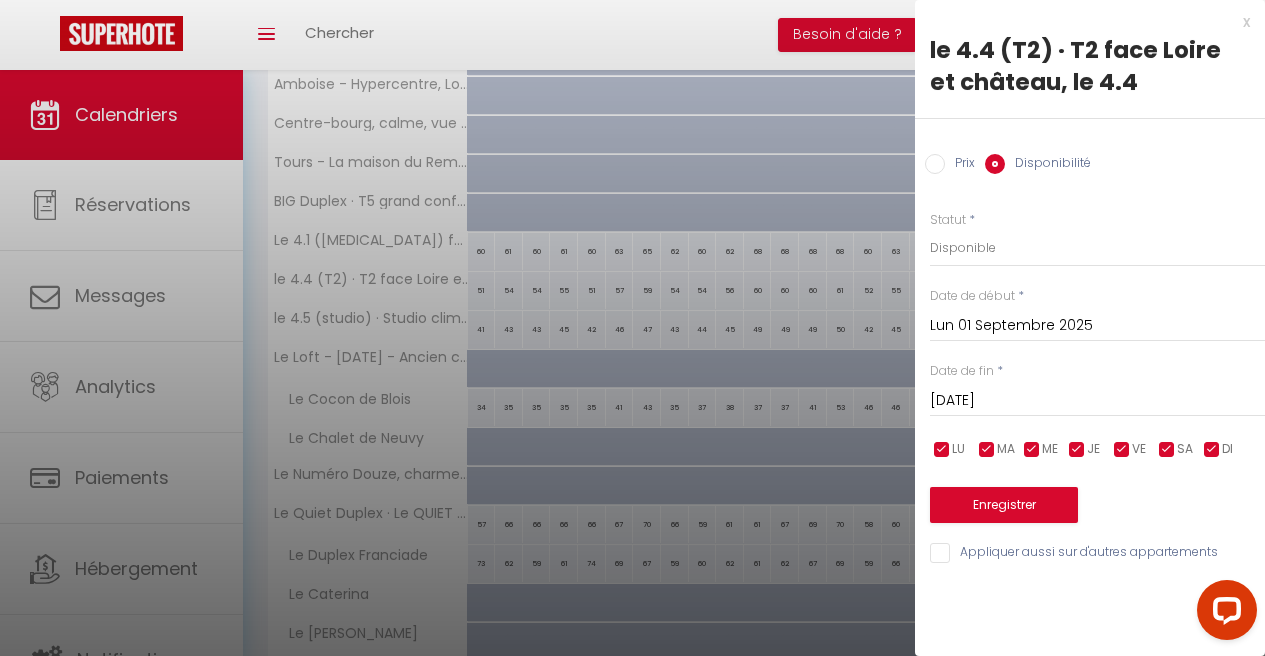 scroll, scrollTop: 0, scrollLeft: 0, axis: both 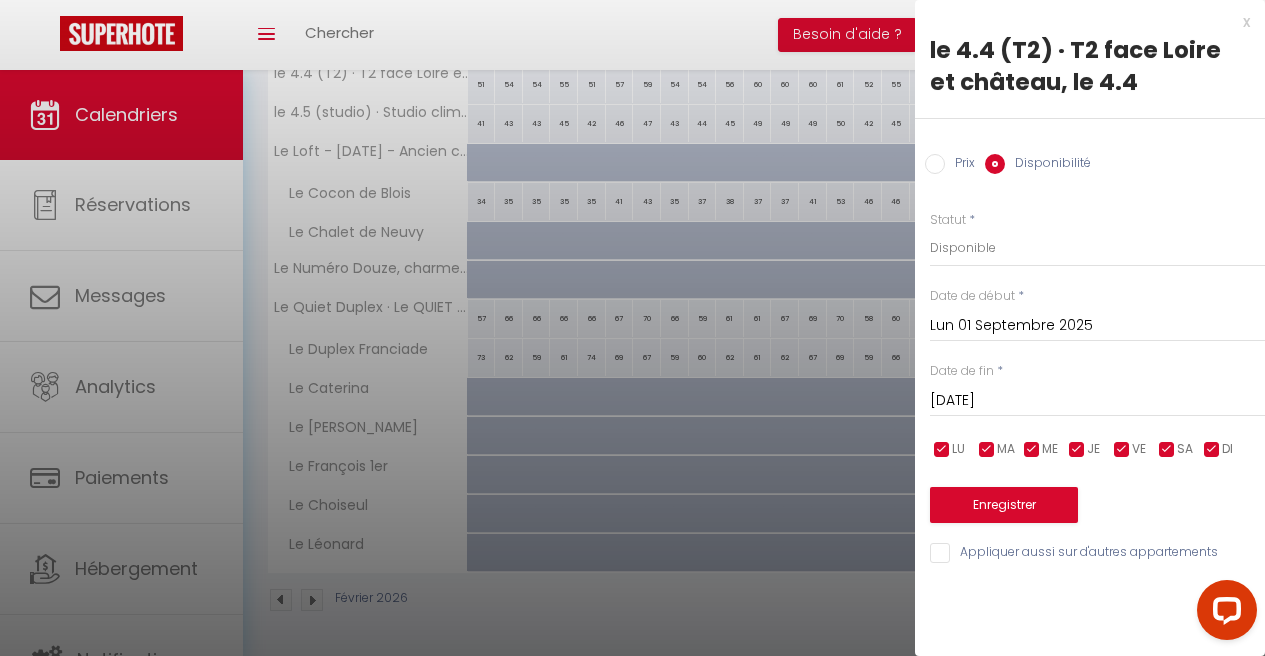 click on "Appliquer aussi sur d'autres appartements" at bounding box center (1097, 553) 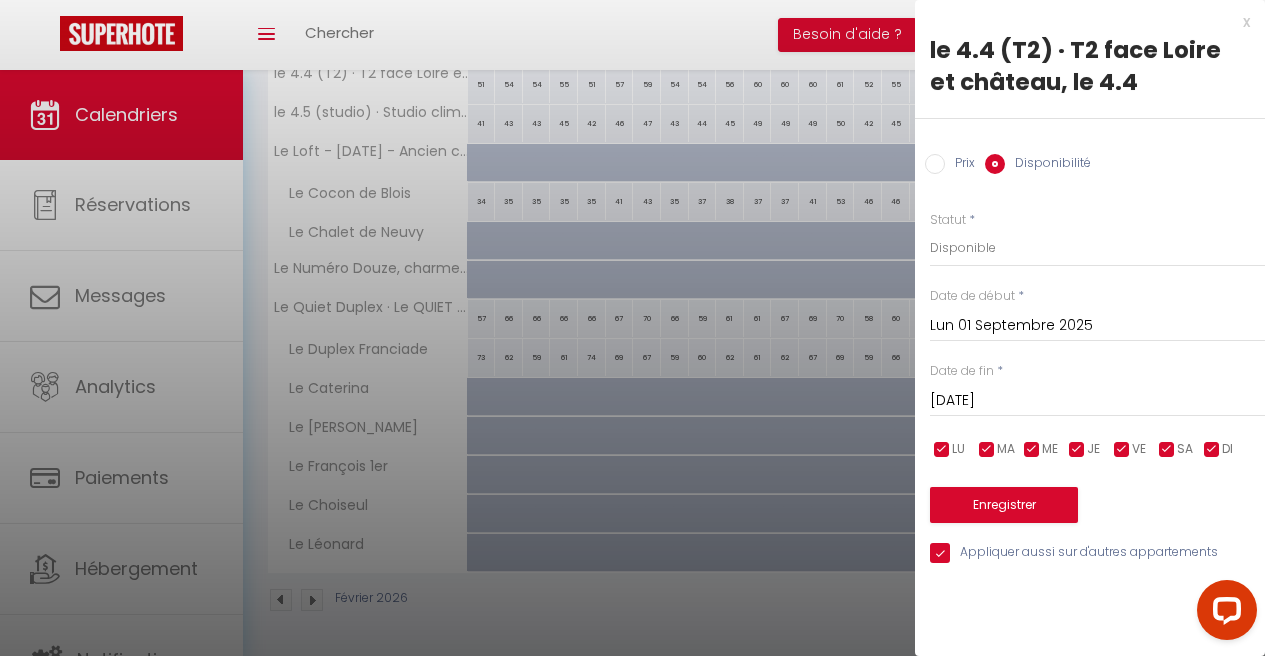 click on "Appliquer aussi sur d'autres appartements" at bounding box center [1097, 553] 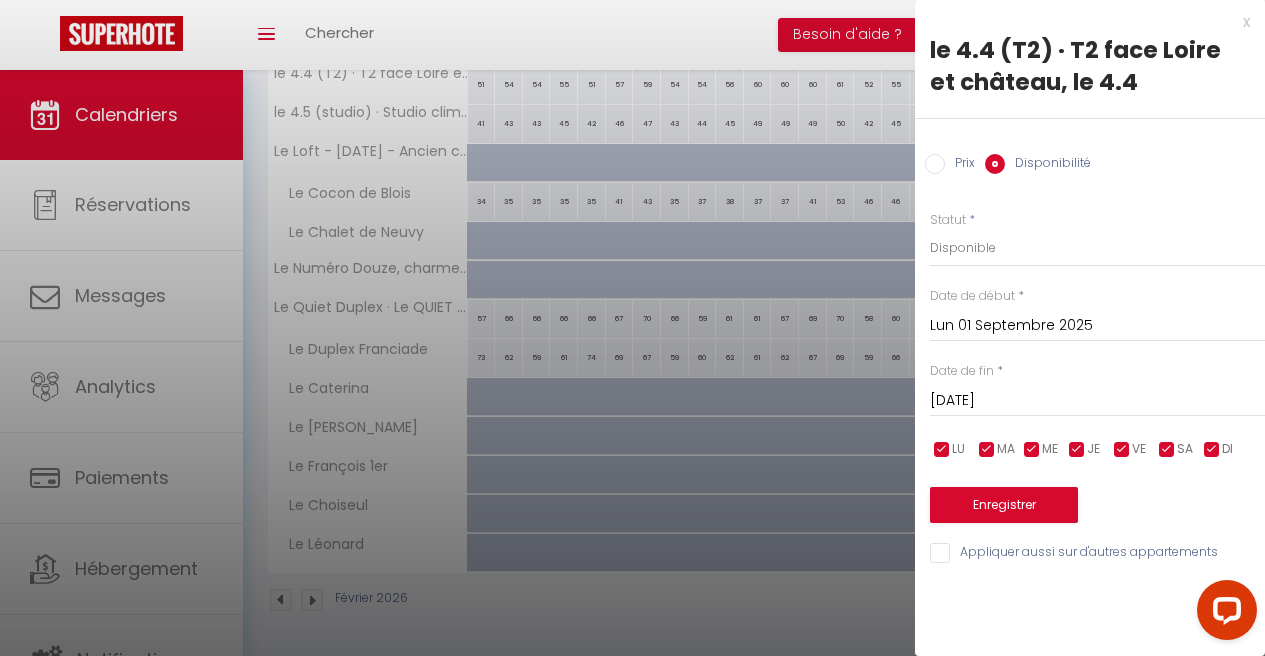 click on "Appliquer aussi sur d'autres appartements" at bounding box center [1097, 553] 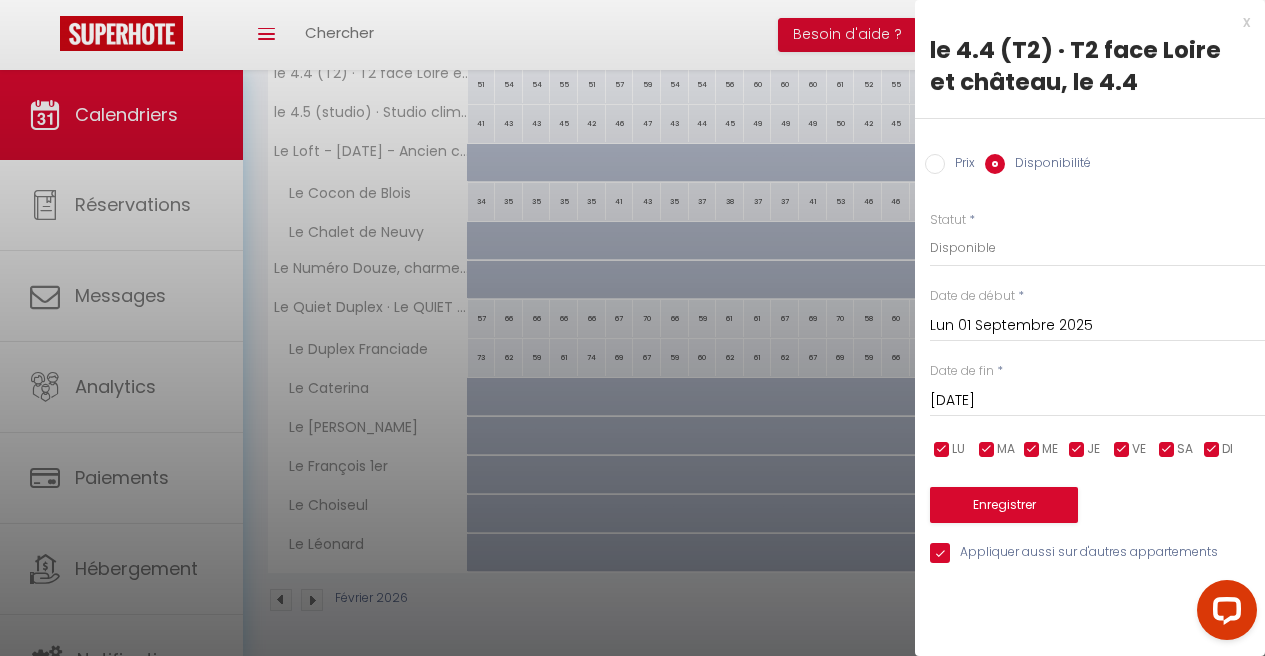 click on "Appliquer aussi sur d'autres appartements" at bounding box center [1097, 553] 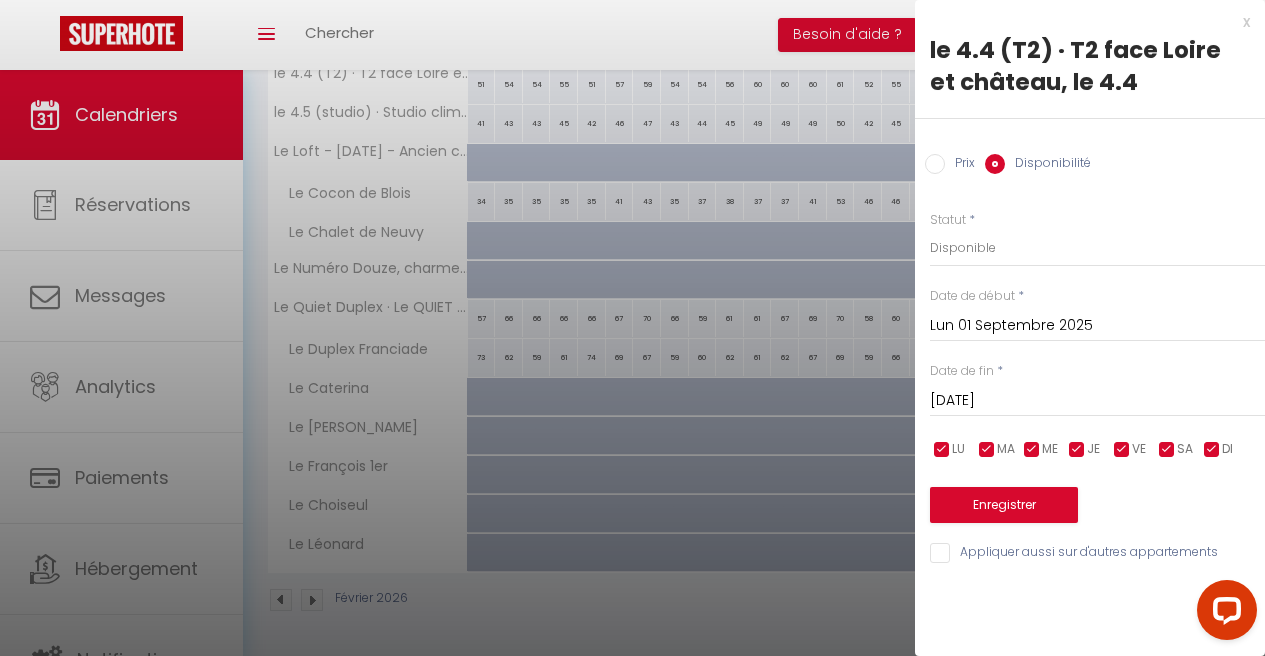 click on "Appliquer aussi sur d'autres appartements" at bounding box center [1097, 553] 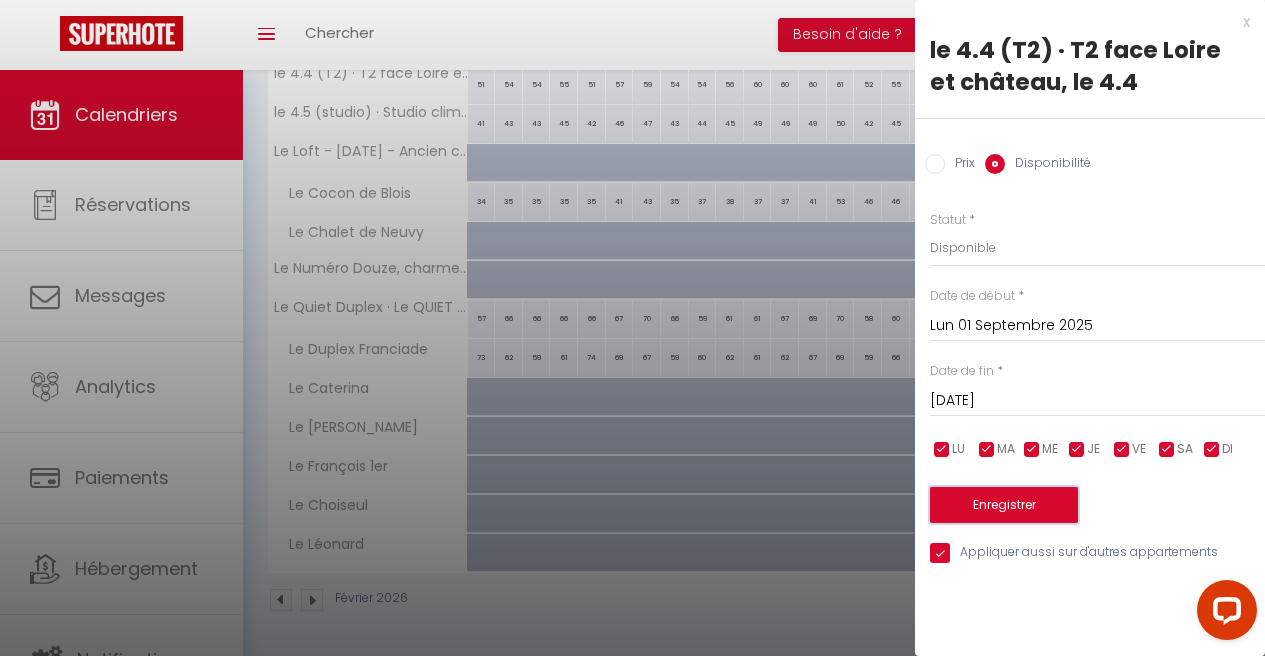 click on "Enregistrer" at bounding box center [1004, 505] 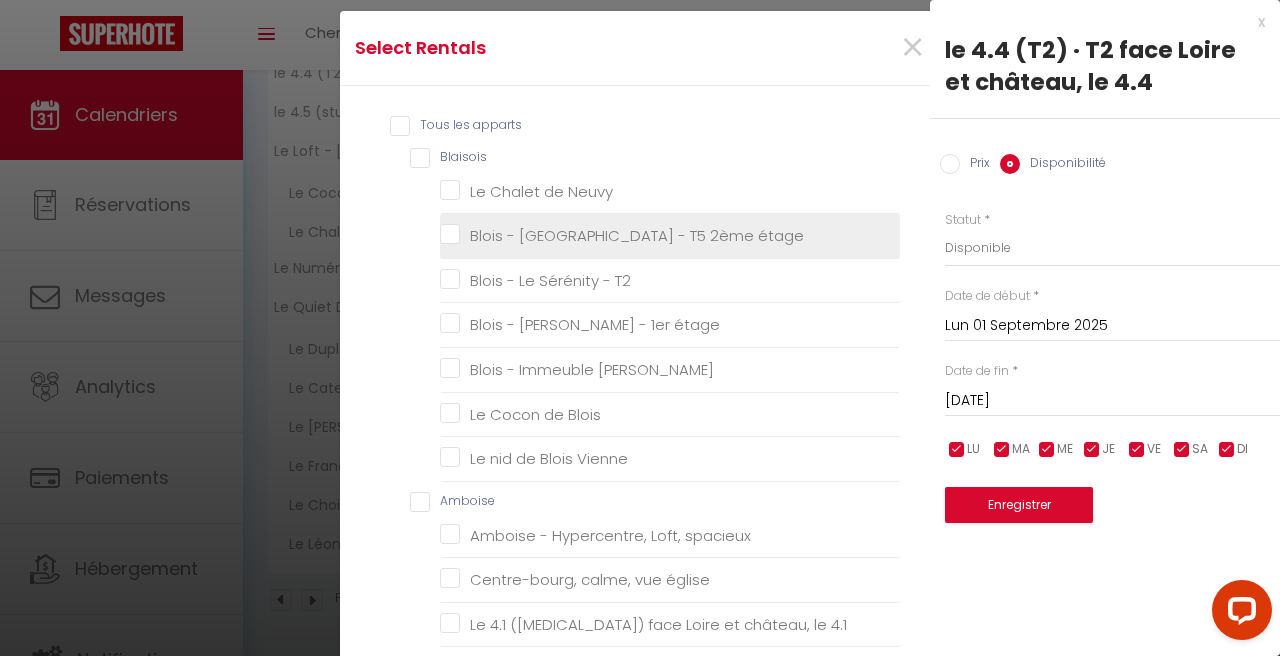 click on "Blois - [GEOGRAPHIC_DATA] - T5 2ème étage" at bounding box center [670, 236] 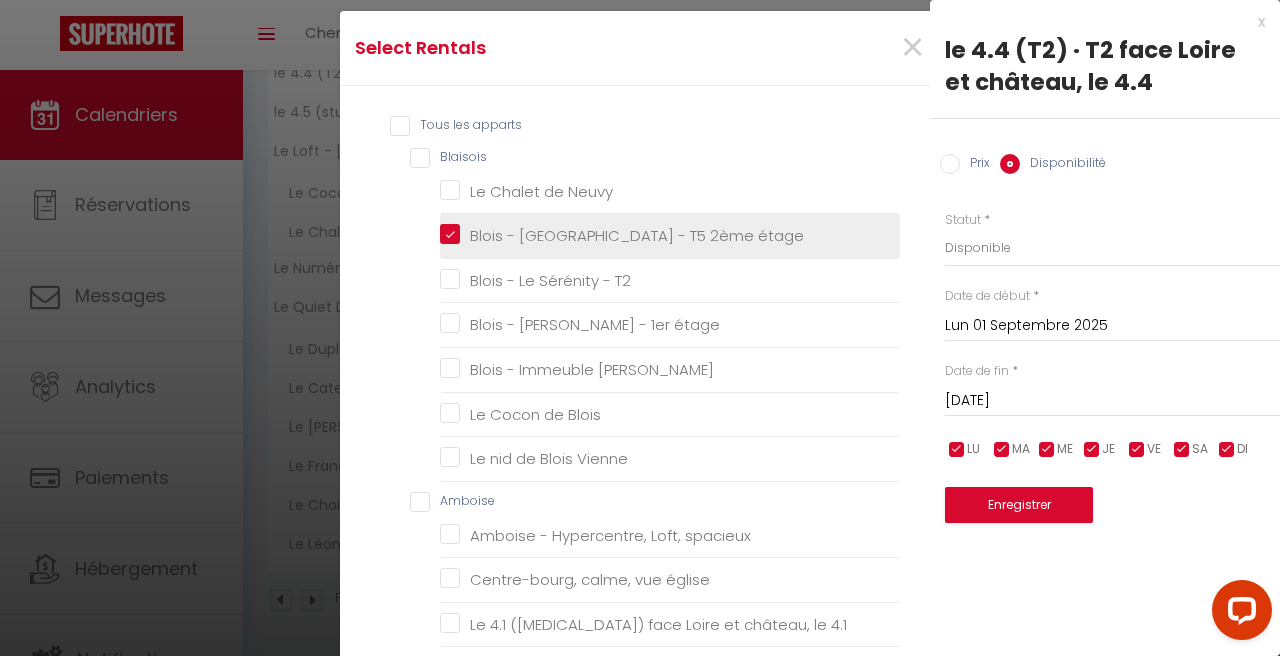checkbox on "false" 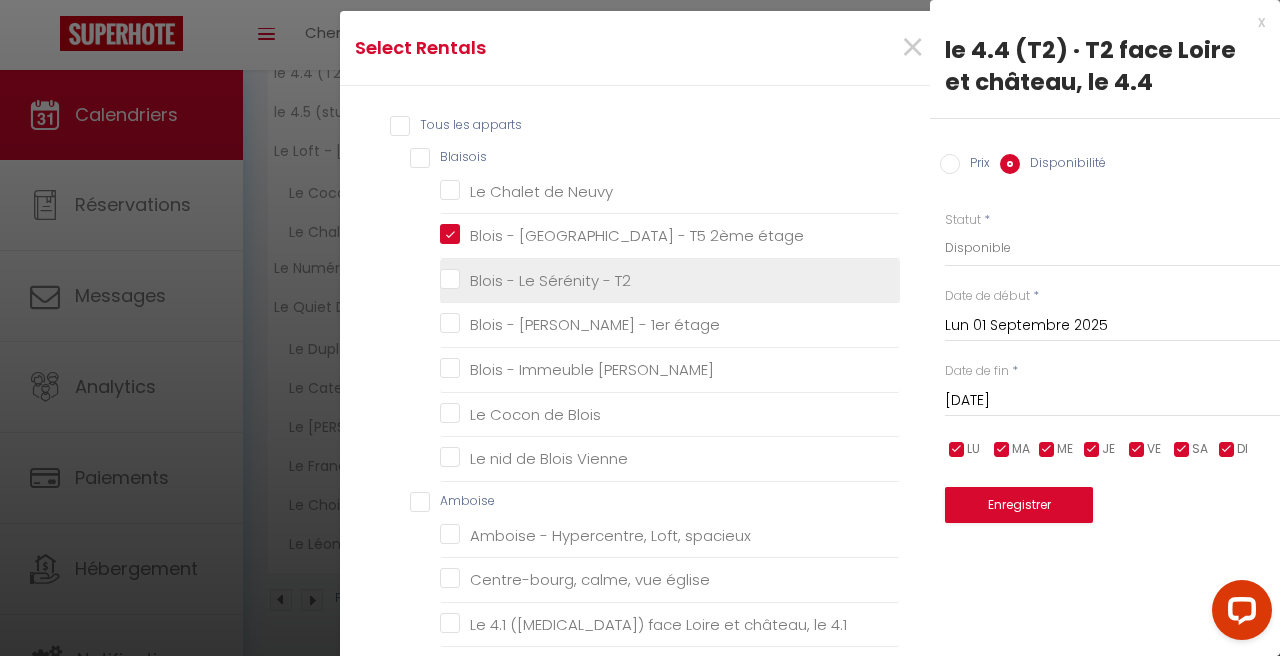 click on "Blois - Le Sérénity - T2" at bounding box center (670, 281) 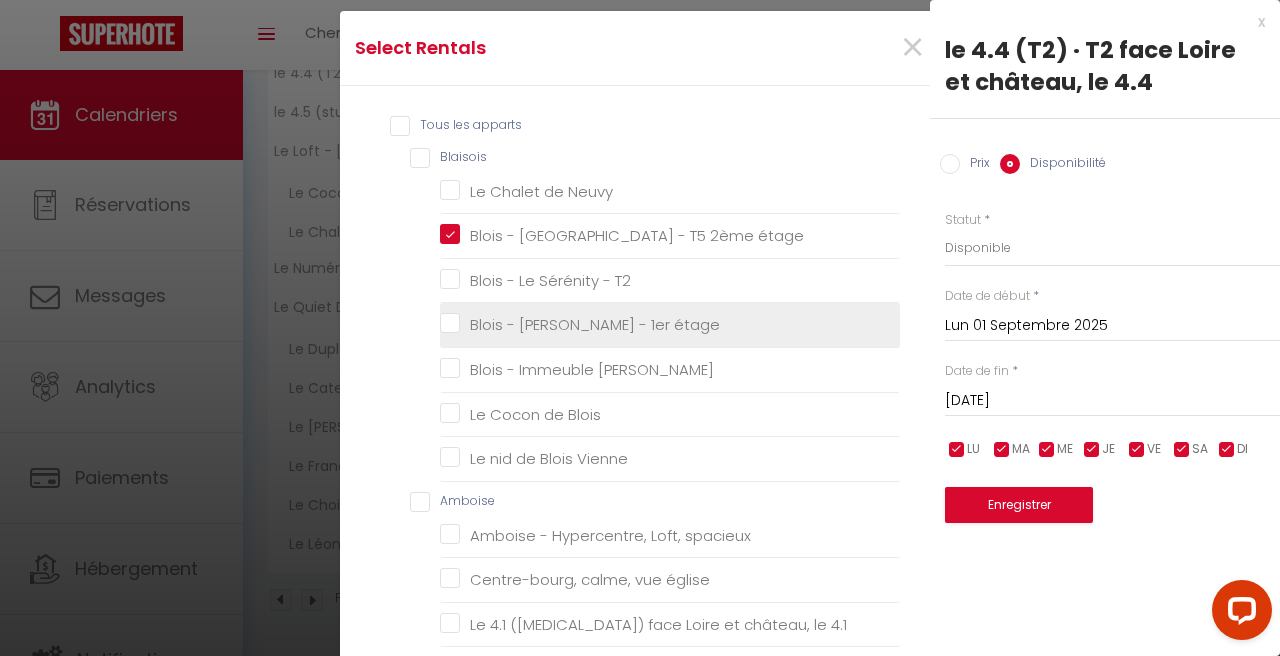 click on "Blois - [PERSON_NAME] - 1er étage" at bounding box center (670, 325) 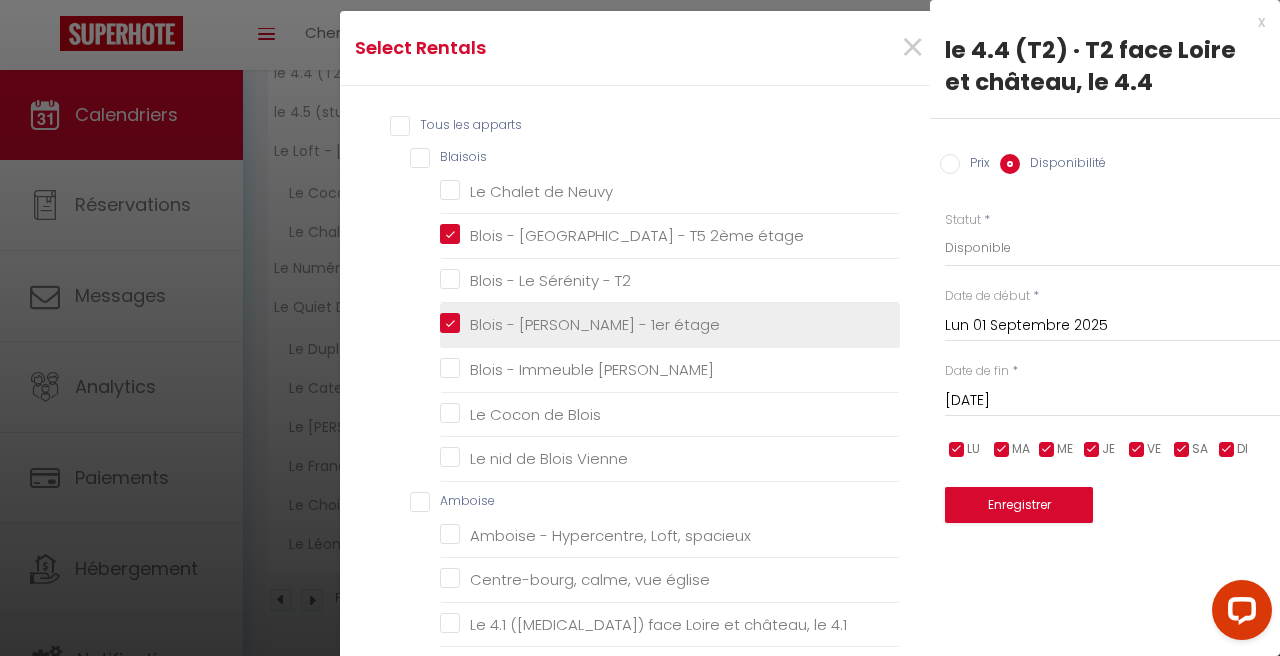 checkbox on "false" 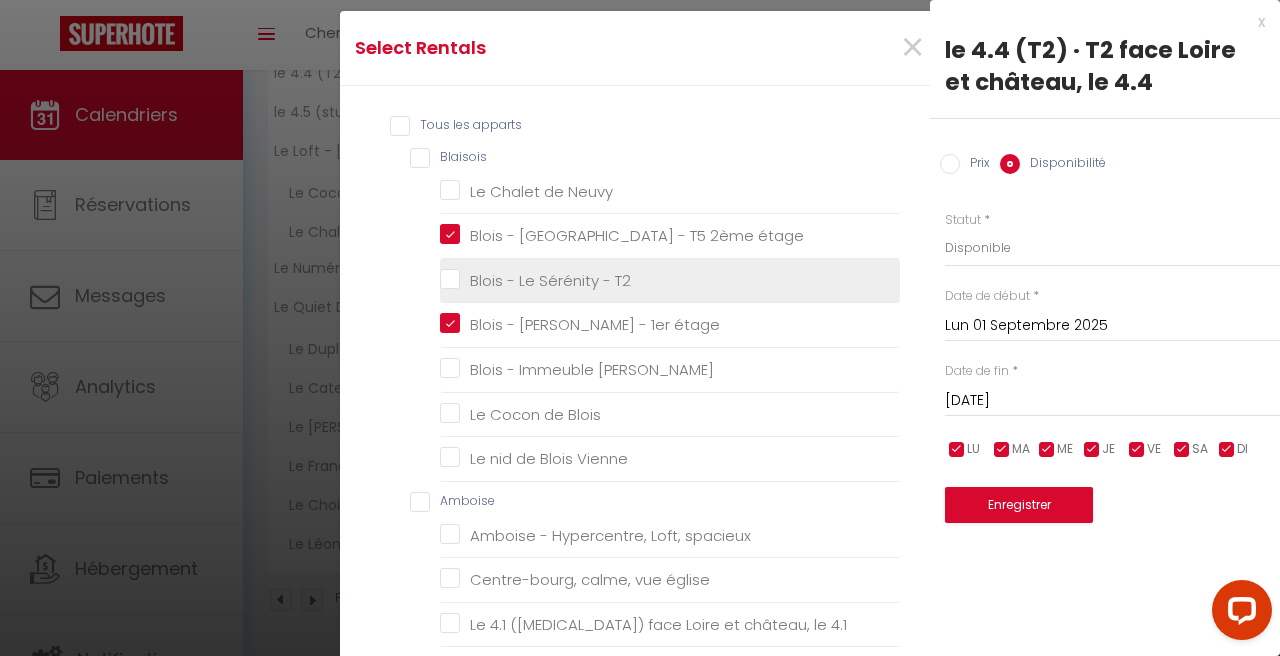 click on "Blois - Le Sérénity - T2" at bounding box center [670, 281] 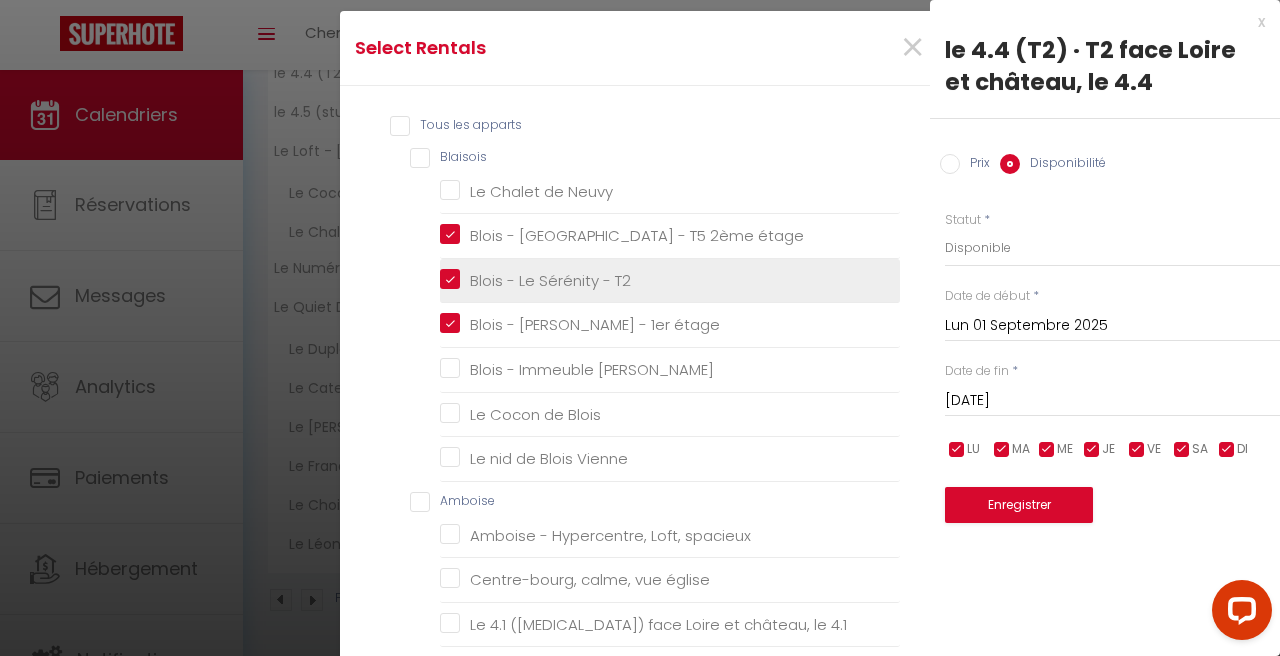 checkbox on "false" 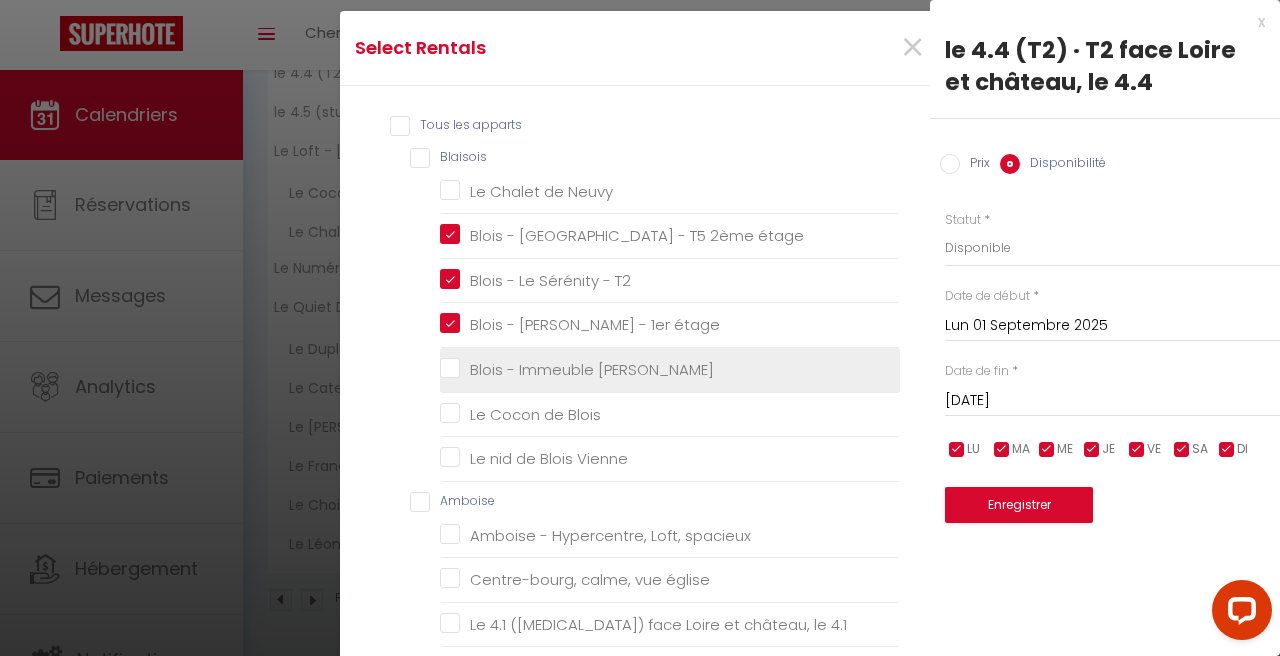 click on "Blois - Immeuble [PERSON_NAME]" at bounding box center [670, 370] 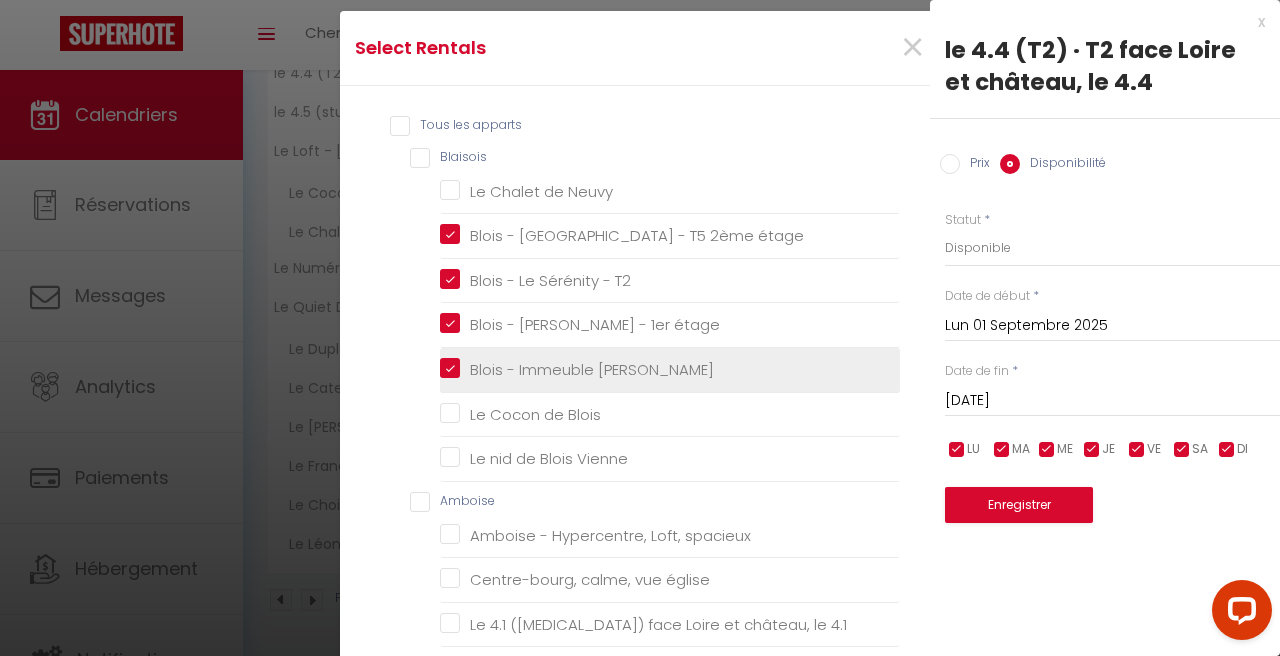 checkbox on "false" 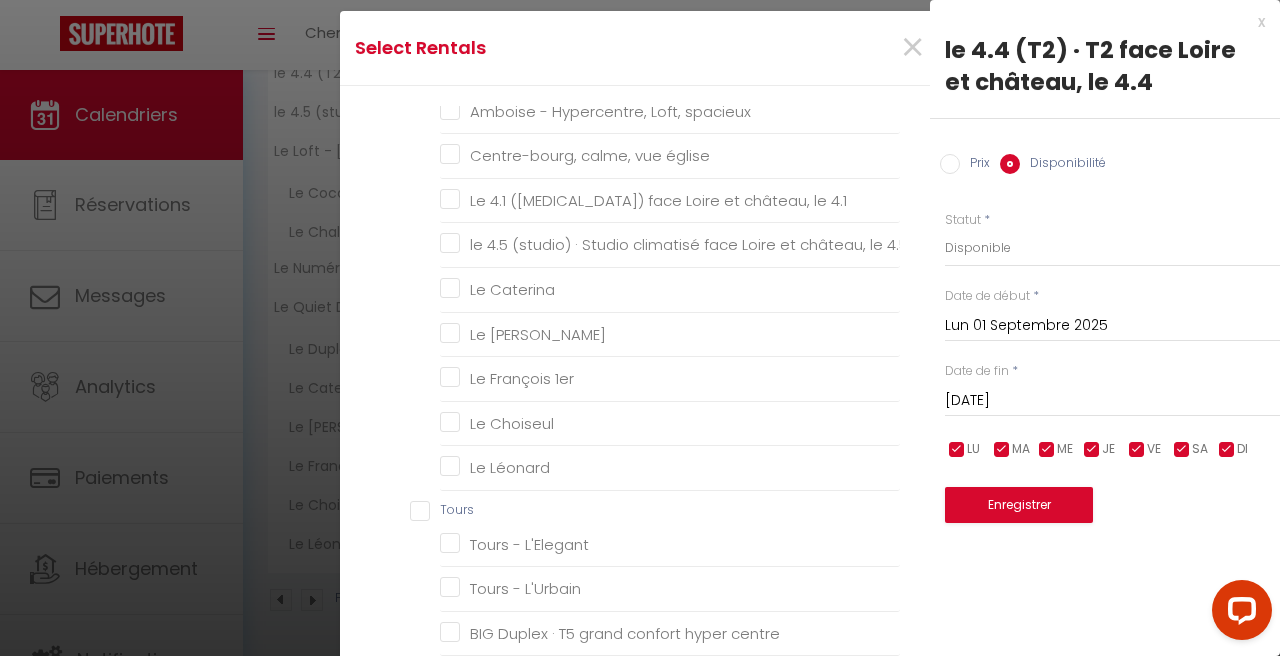 scroll, scrollTop: 390, scrollLeft: 0, axis: vertical 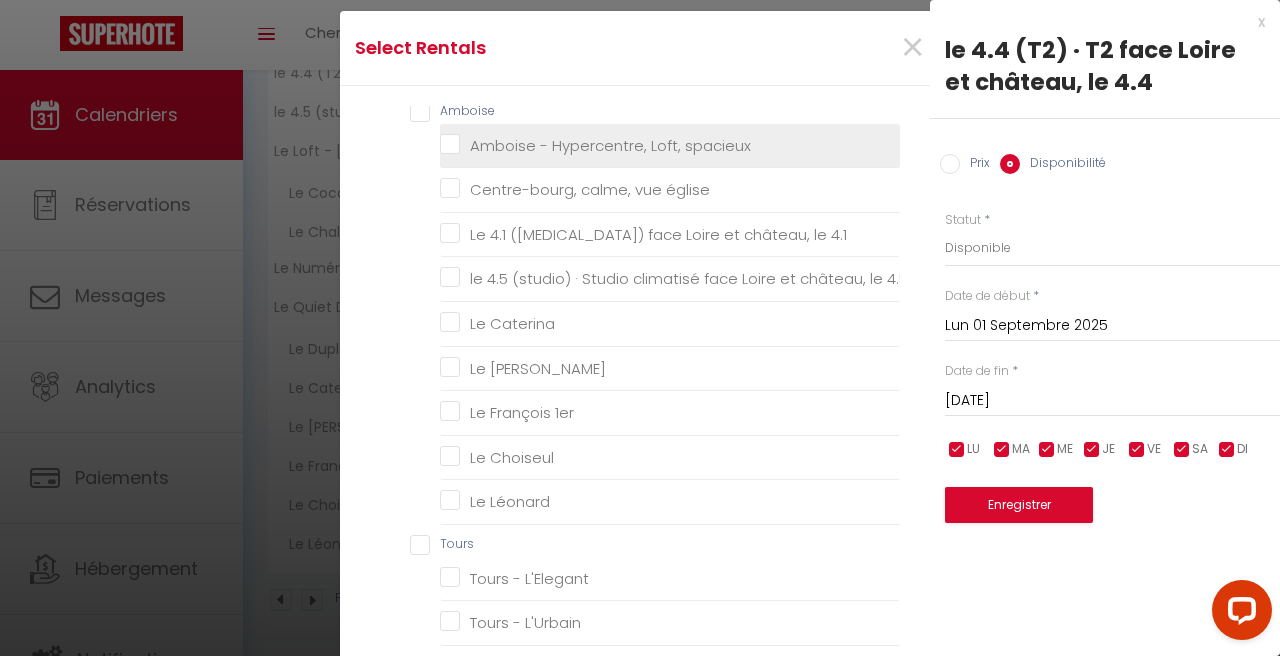 click on "Amboise - Hypercentre, Loft, spacieux" at bounding box center (670, 145) 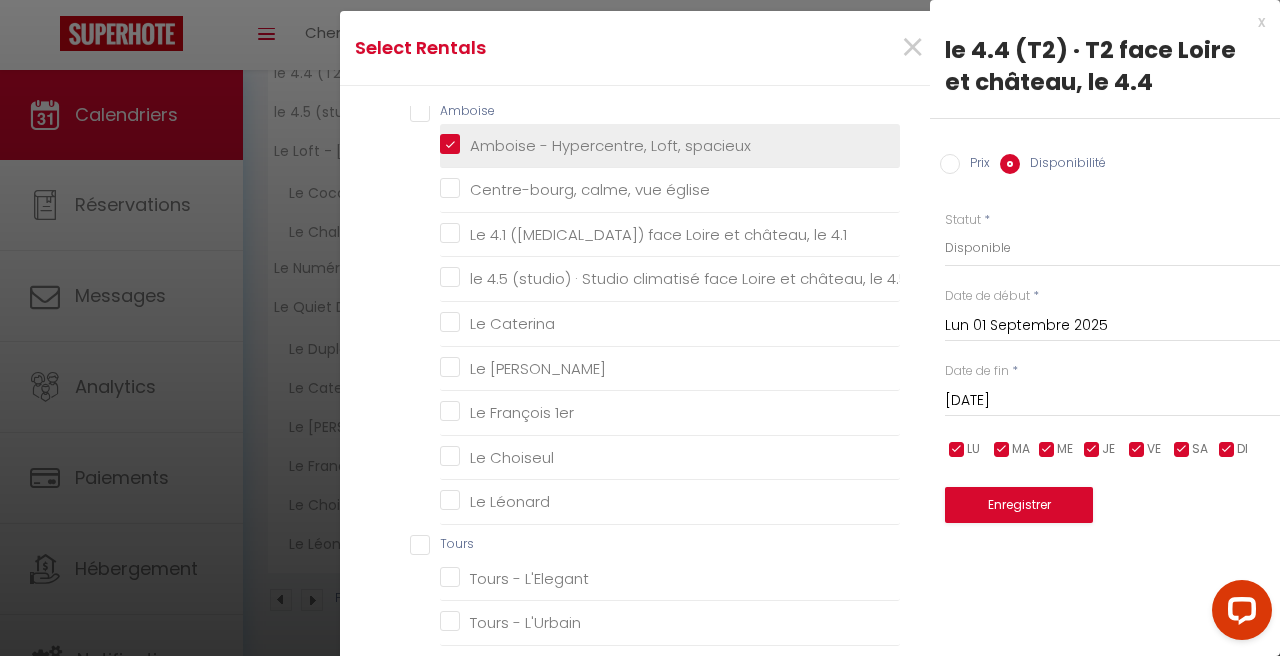 checkbox on "false" 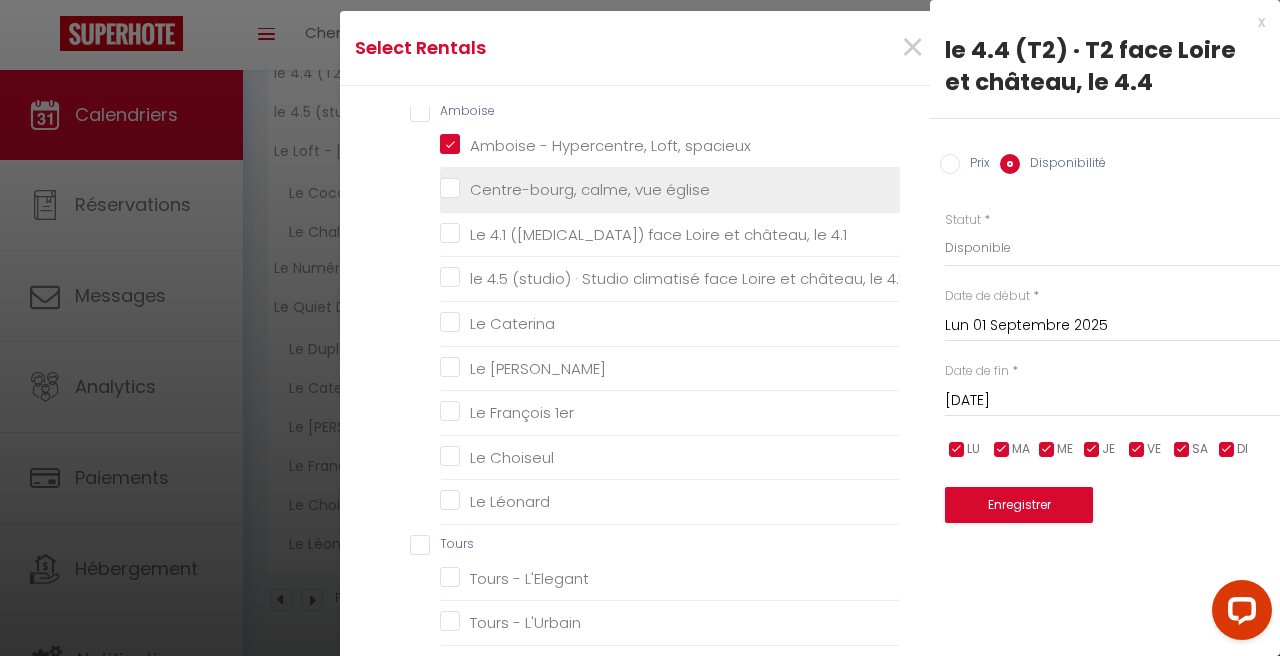 click on "Centre-bourg, calme, vue église" at bounding box center [670, 190] 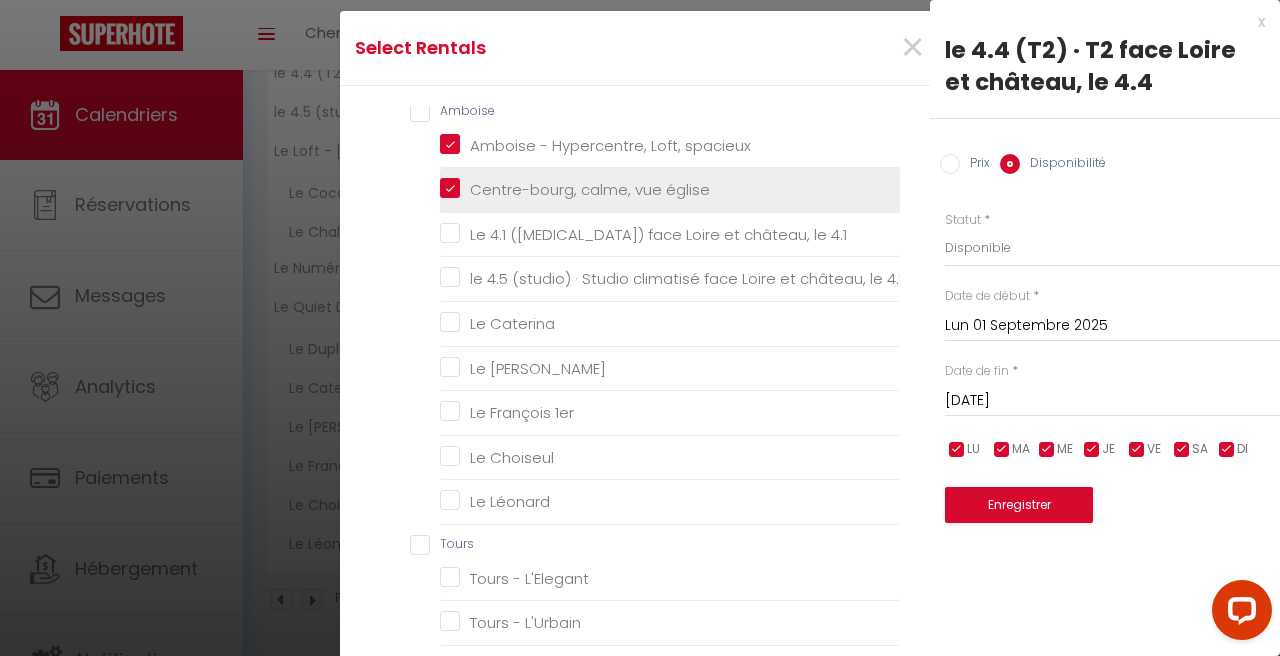 checkbox on "false" 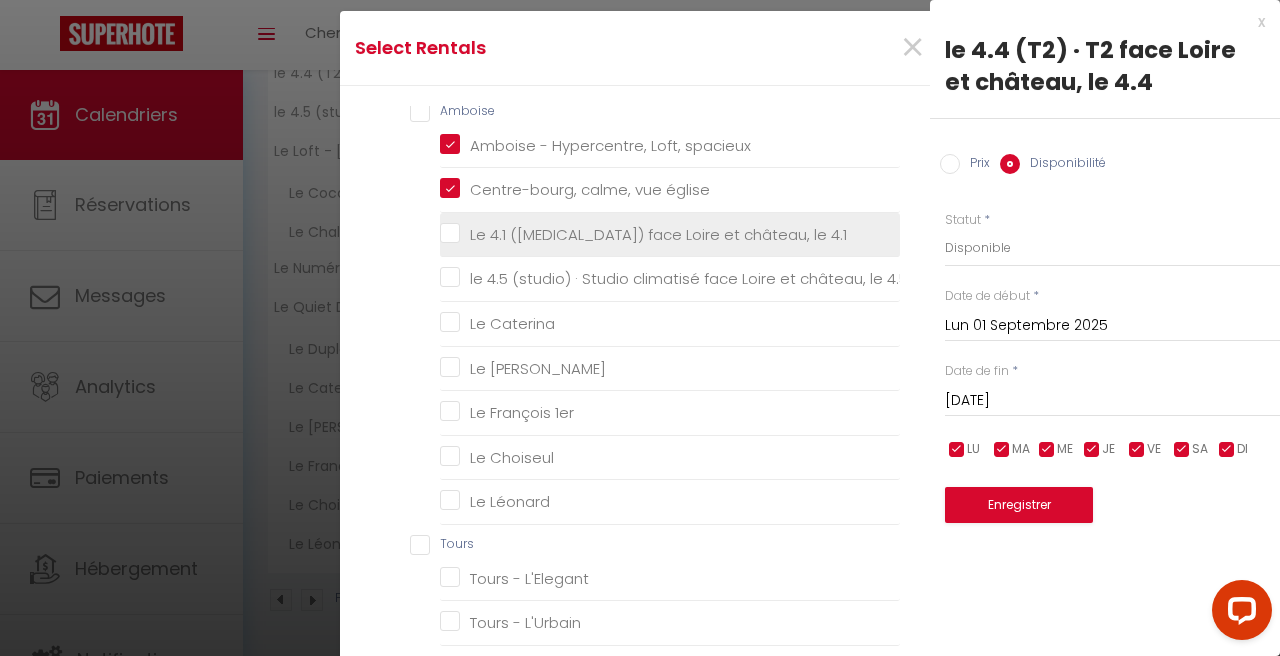 click on "Le 4.1 ([MEDICAL_DATA]) face Loire et château, le 4.1" at bounding box center (670, 235) 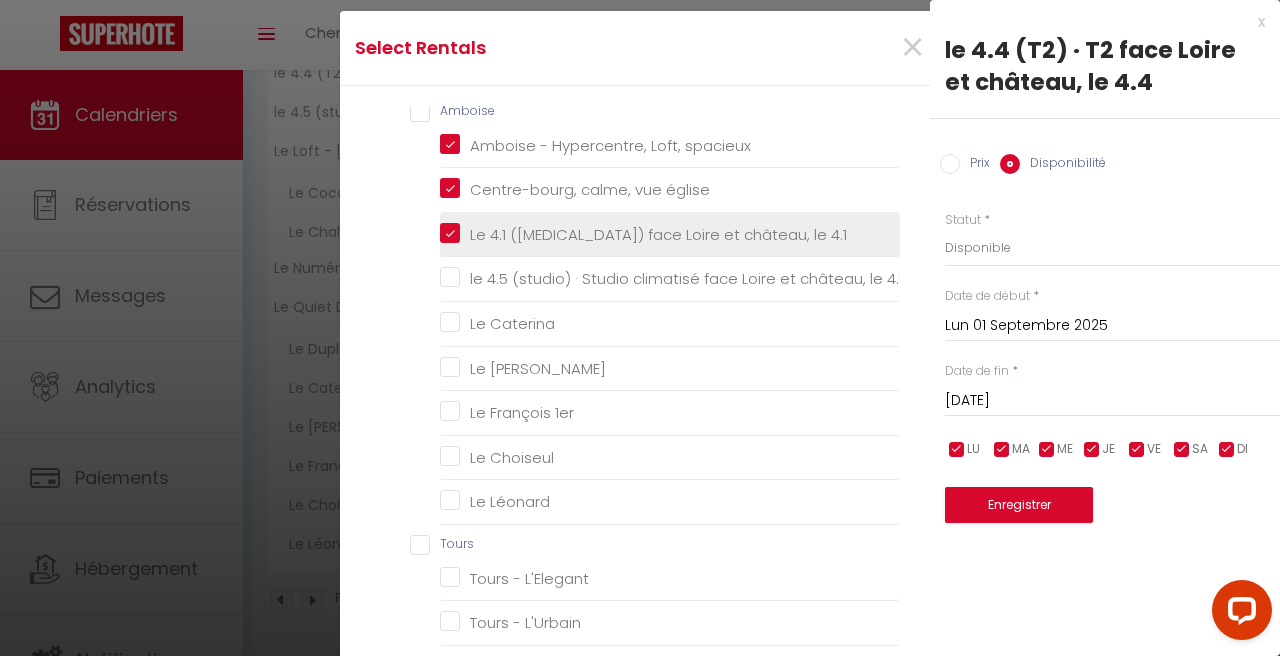 checkbox on "false" 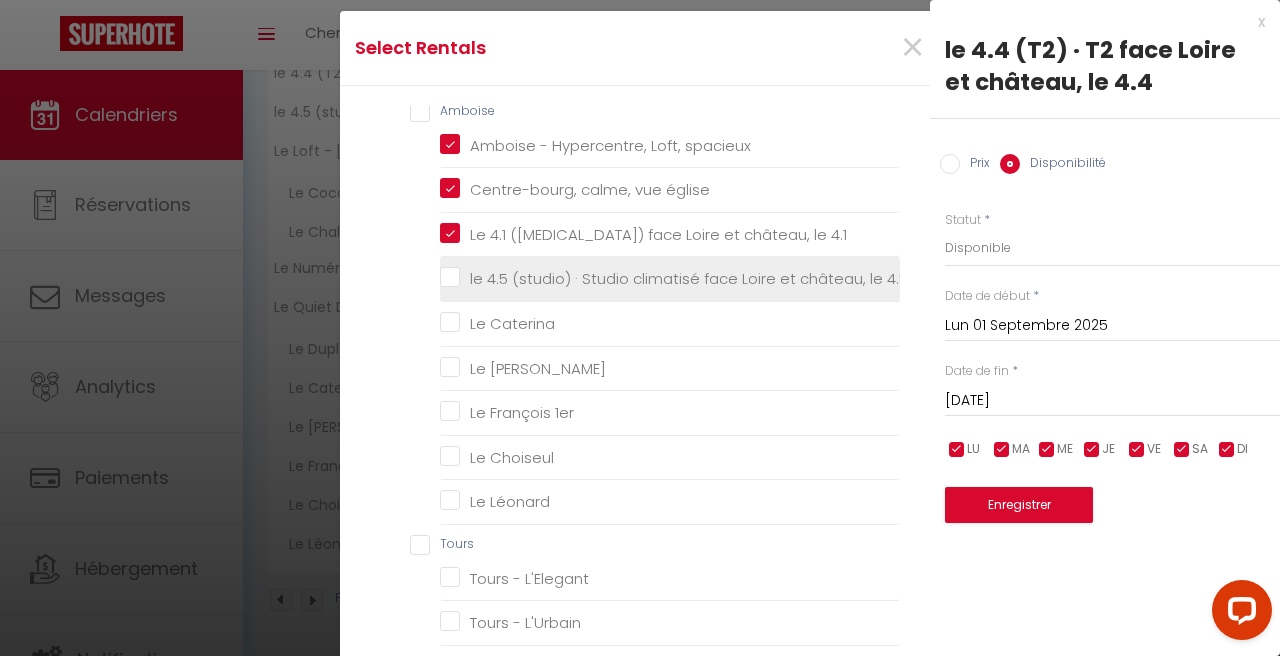 click on "le 4.5 (studio) · Studio climatisé face Loire et château, le 4.5" at bounding box center [670, 279] 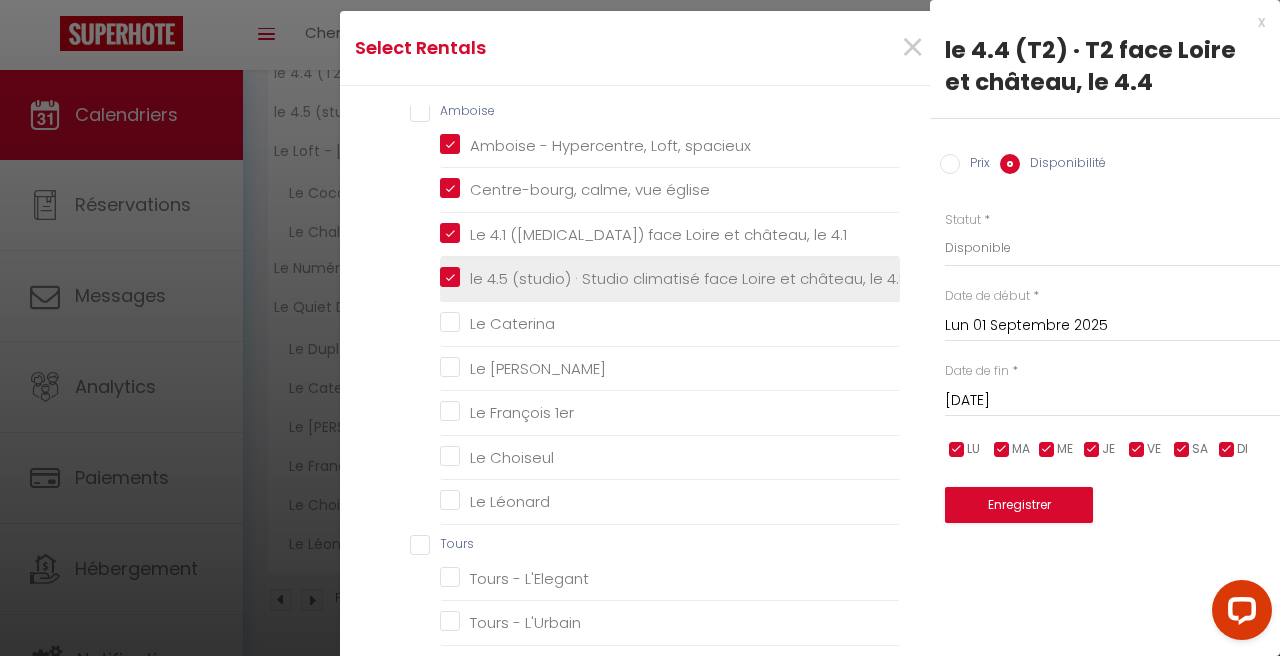 checkbox on "false" 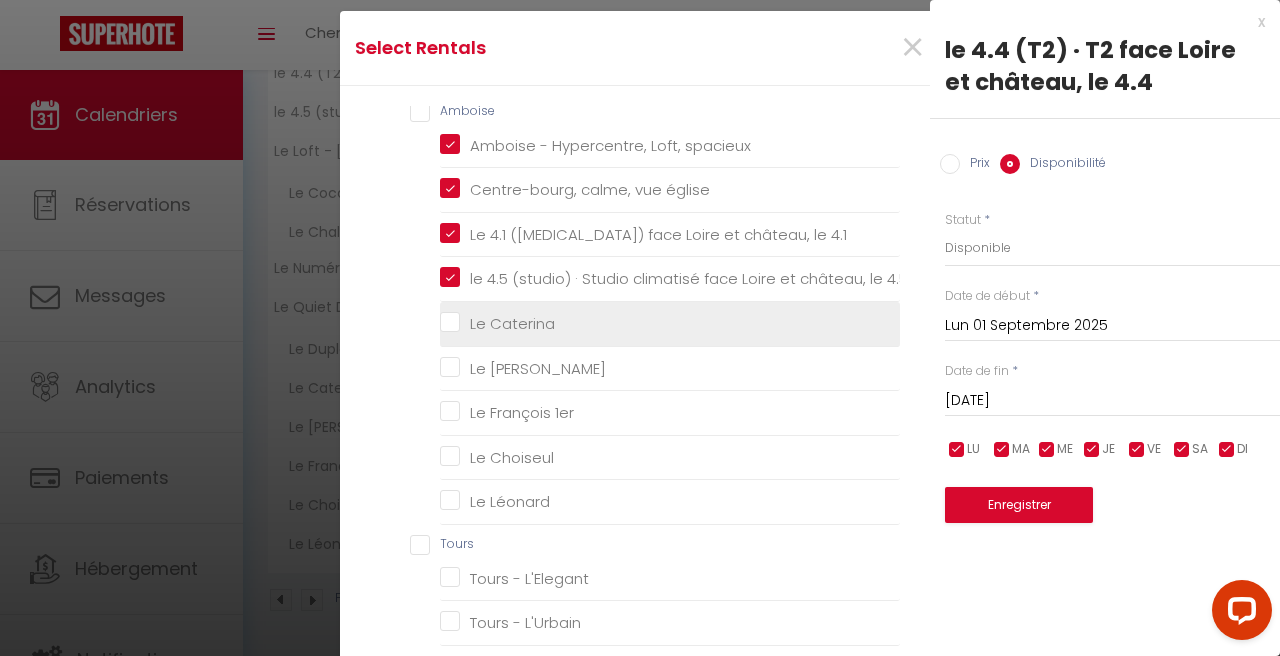 click on "Le Caterina" at bounding box center (670, 324) 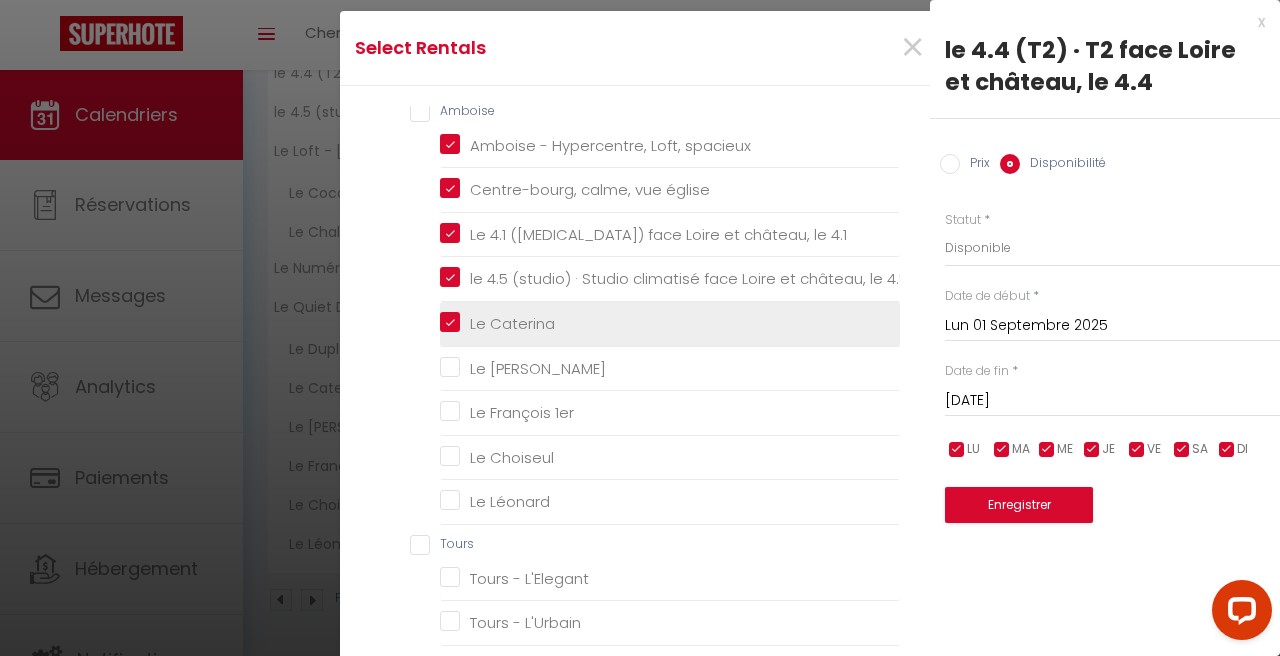 checkbox on "false" 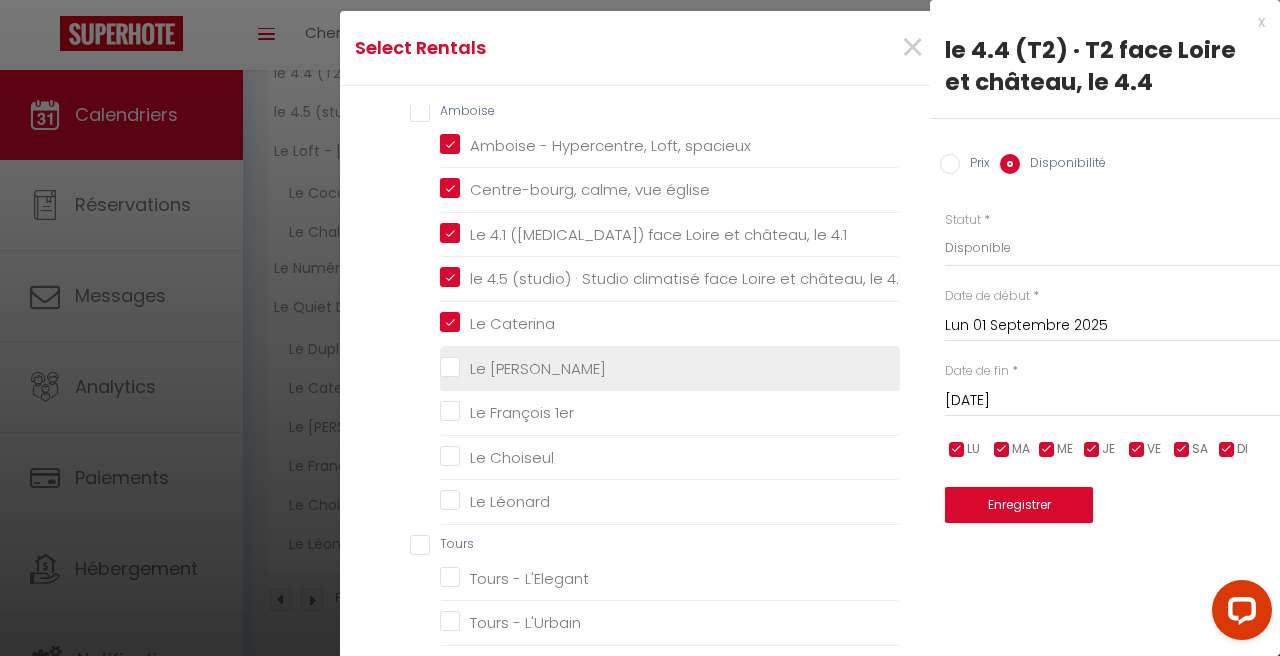 click on "Le [PERSON_NAME]" at bounding box center [670, 368] 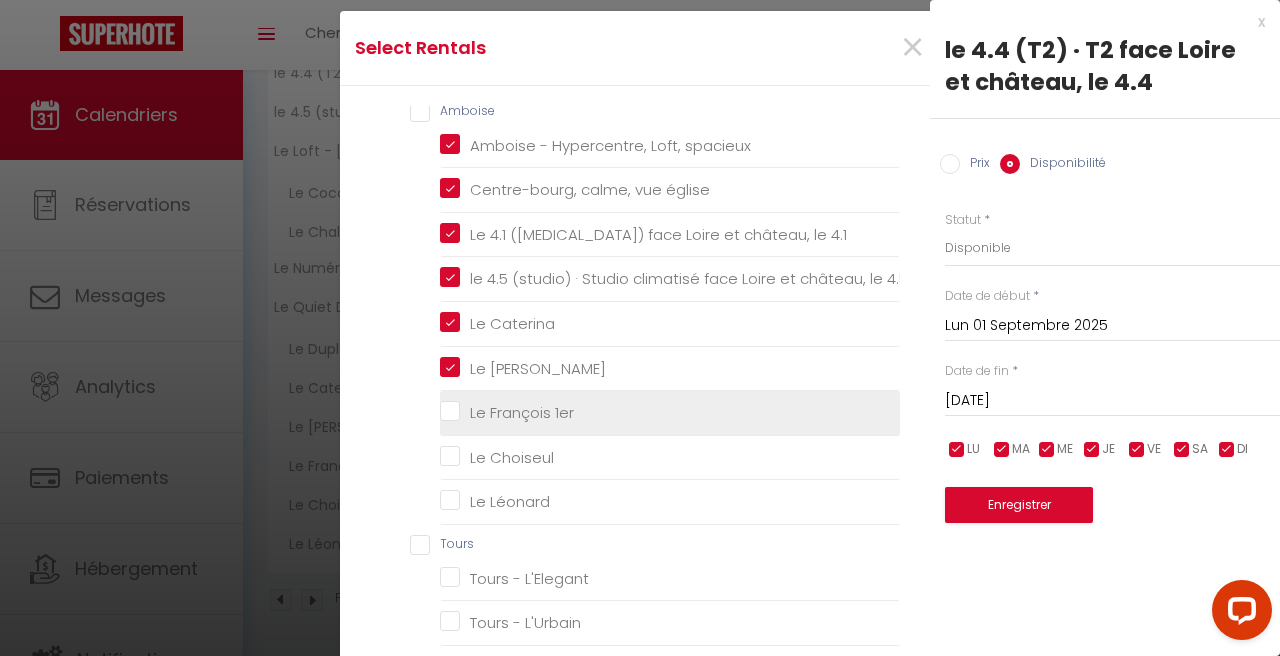 click on "Le François 1er" at bounding box center (670, 413) 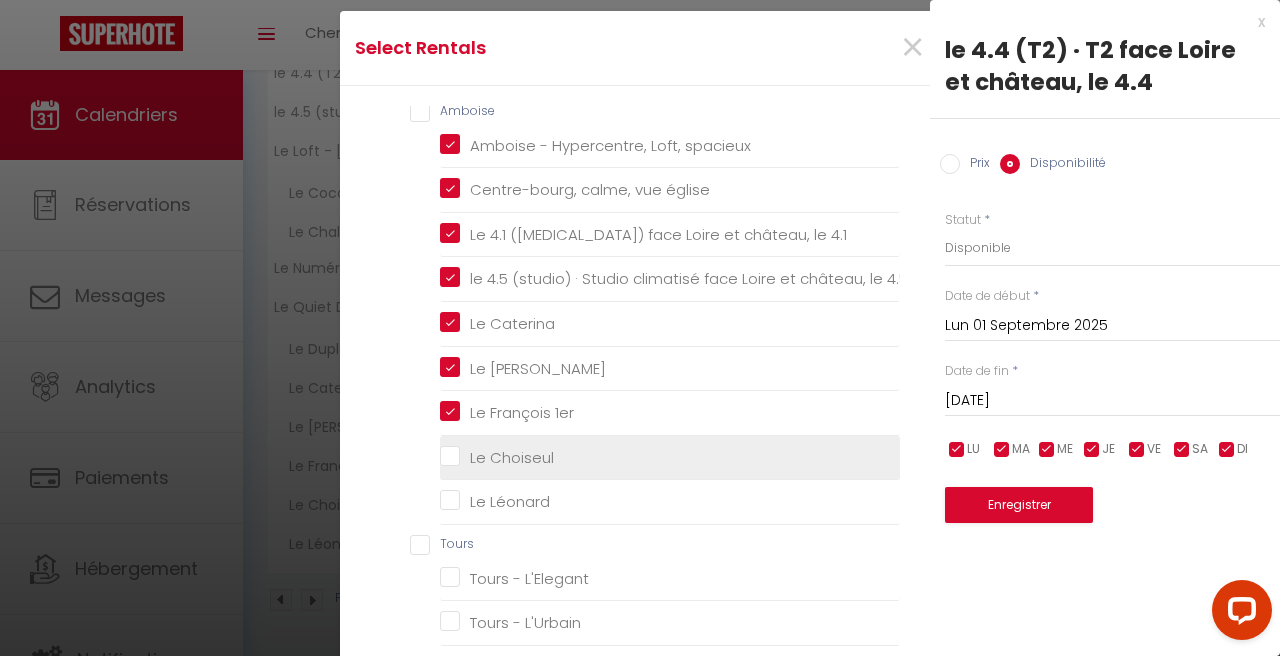 click on "Le Choiseul" at bounding box center (670, 457) 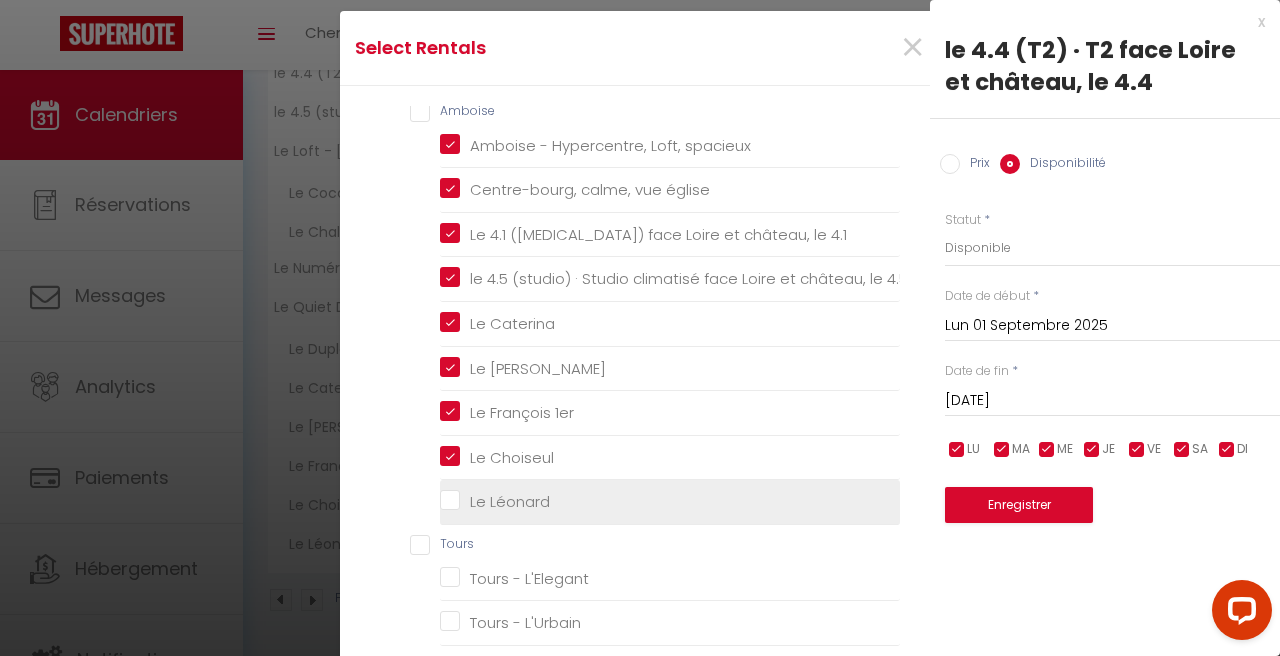 click on "Le Léonard" at bounding box center [670, 502] 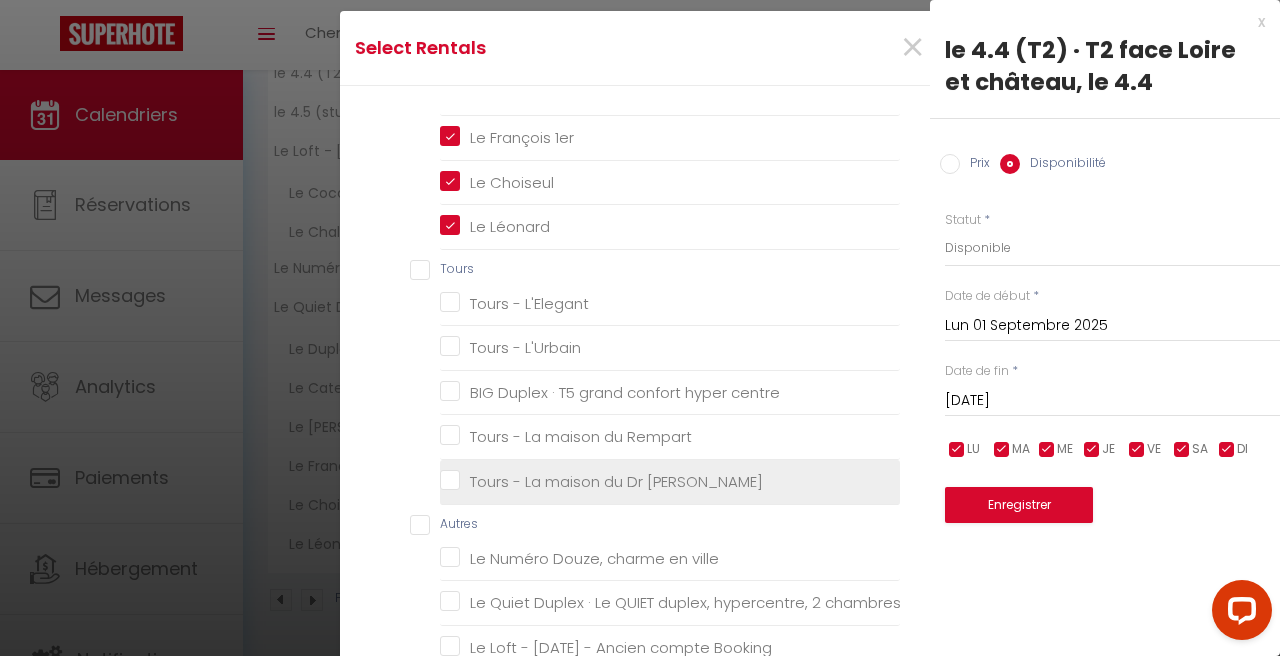 scroll, scrollTop: 699, scrollLeft: 0, axis: vertical 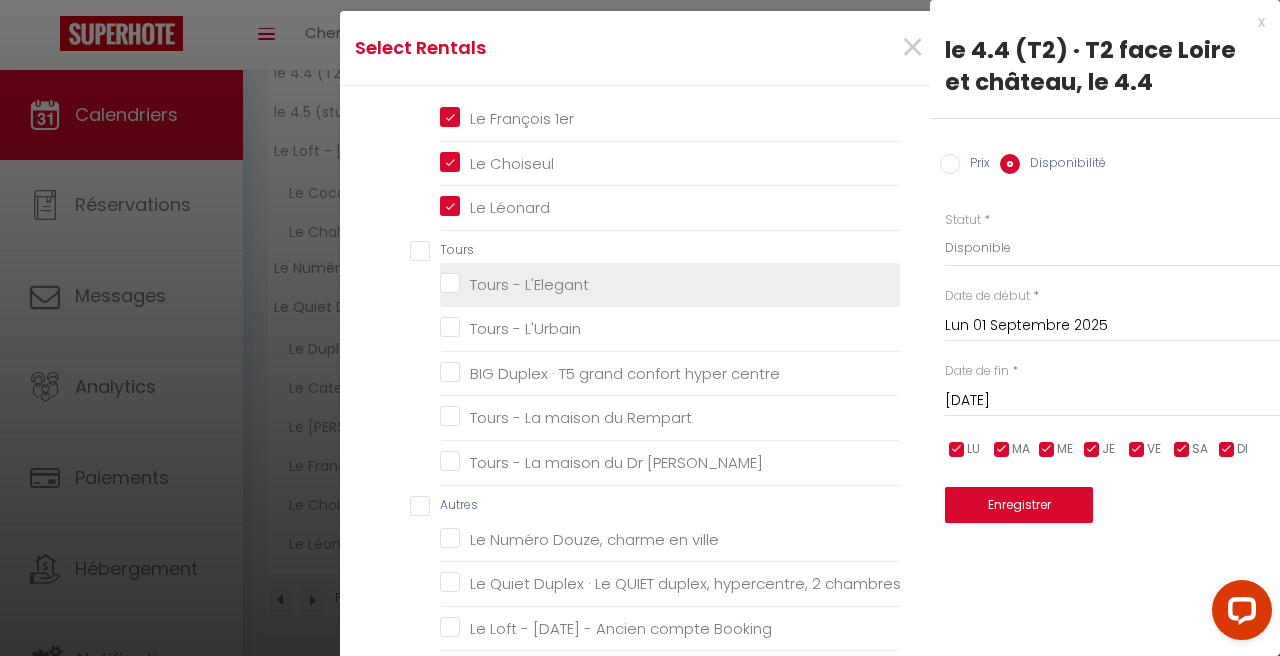 click on "Tours - L'Elegant" at bounding box center (670, 285) 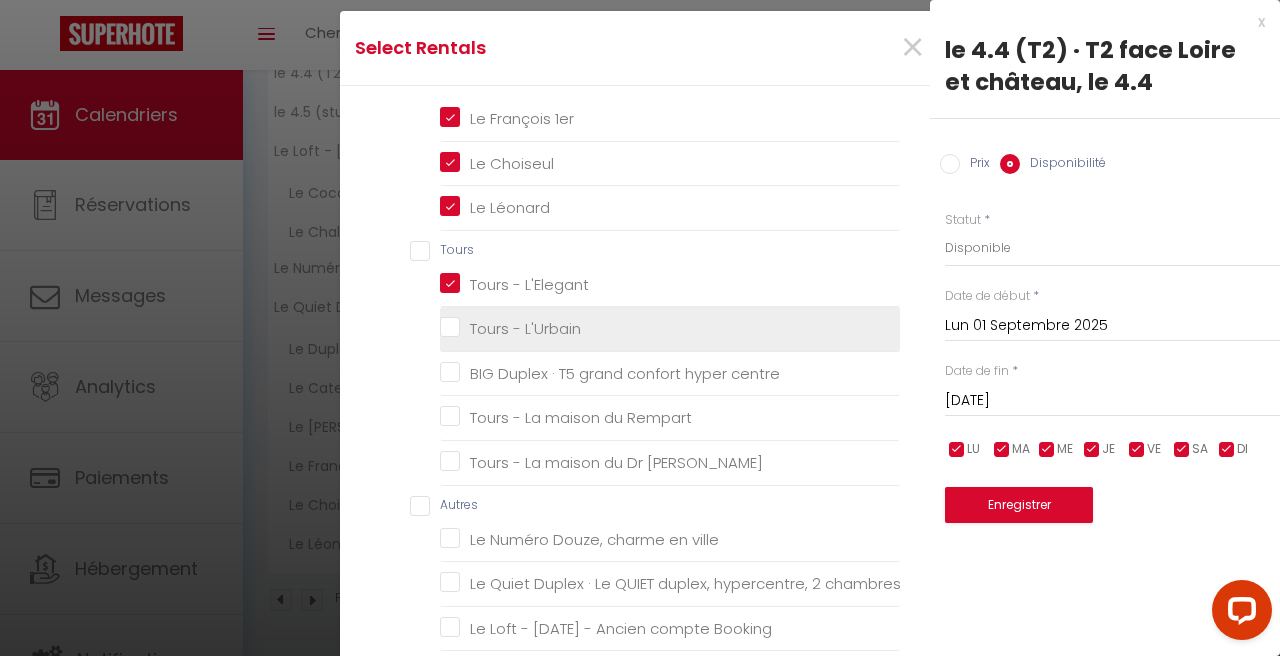 click on "Tours - L'Urbain" at bounding box center [670, 329] 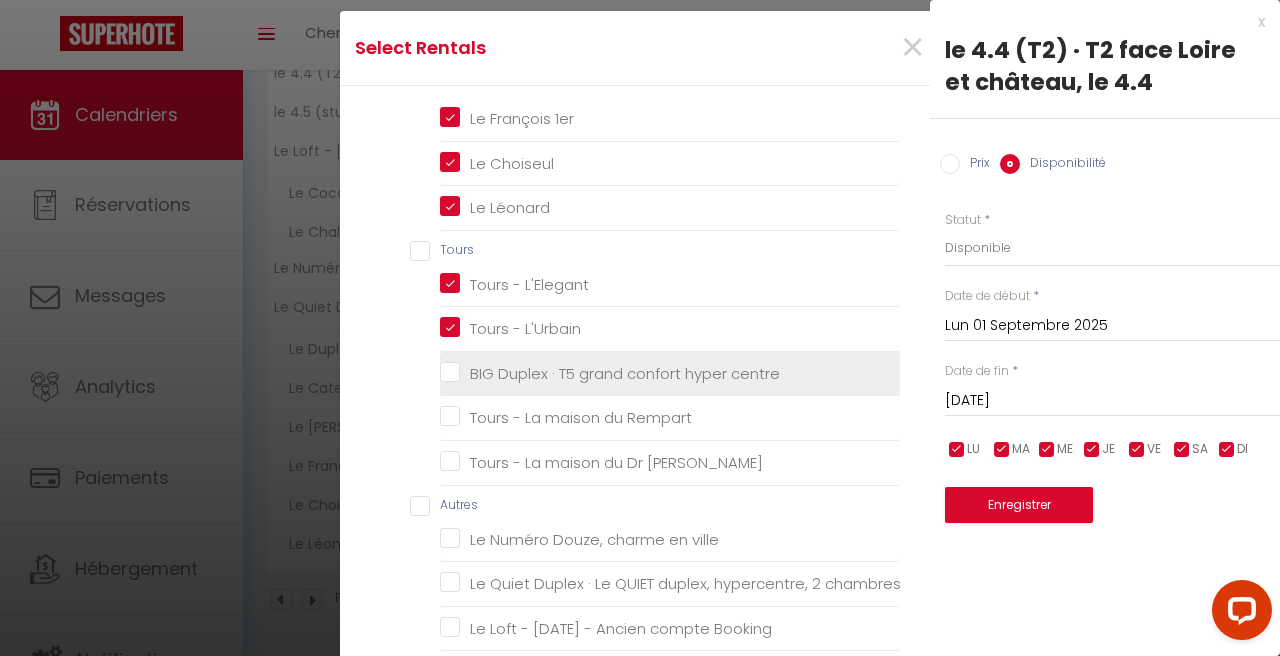 click on "BIG Duplex · T5 grand confort hyper centre" at bounding box center [670, 374] 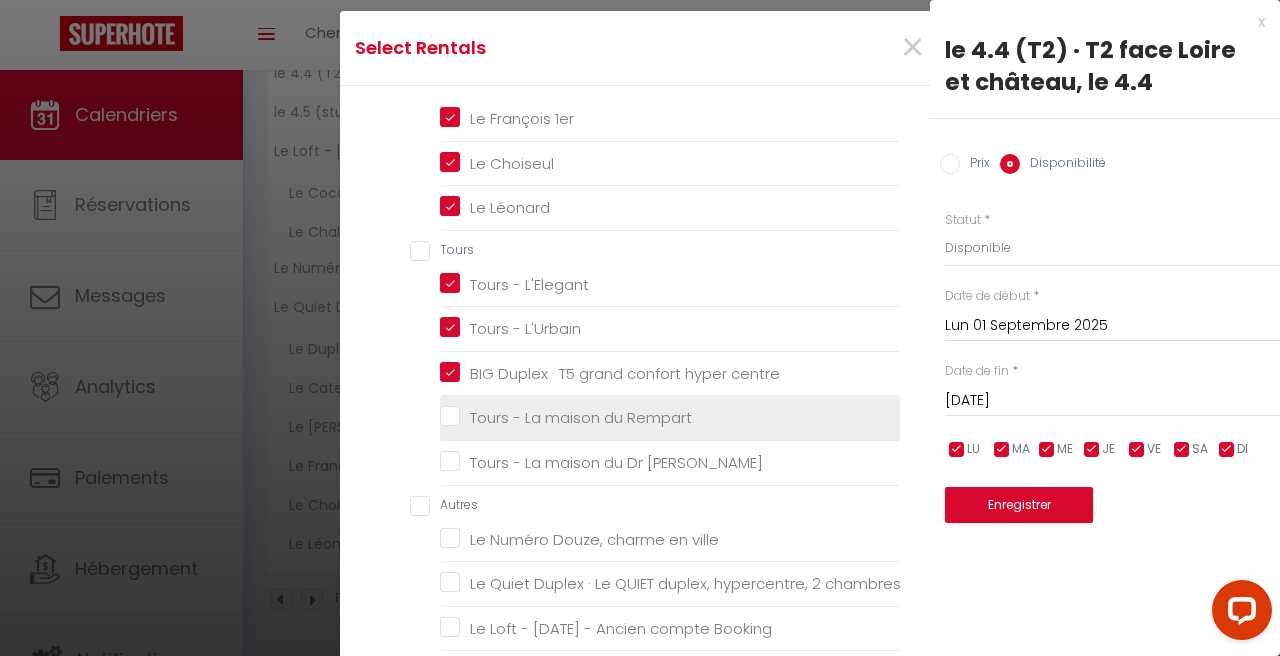 click on "Tours - La maison du Rempart" at bounding box center [670, 418] 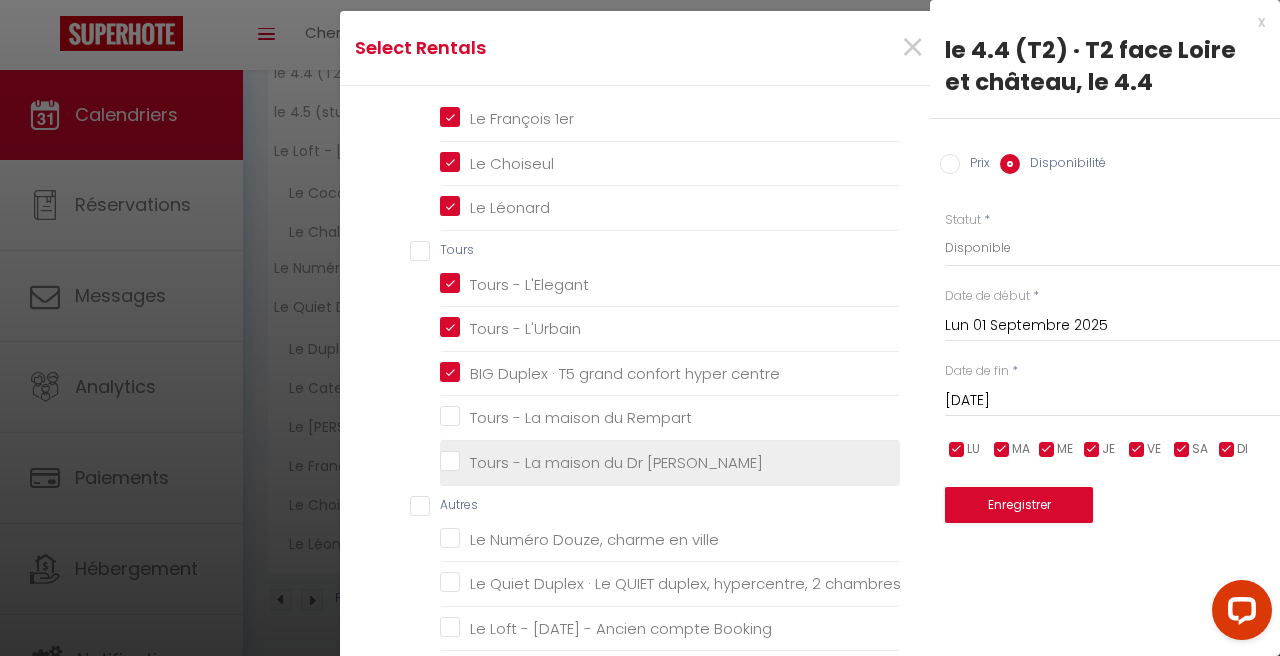 click on "Tours - La maison du Dr [PERSON_NAME]" at bounding box center [670, 463] 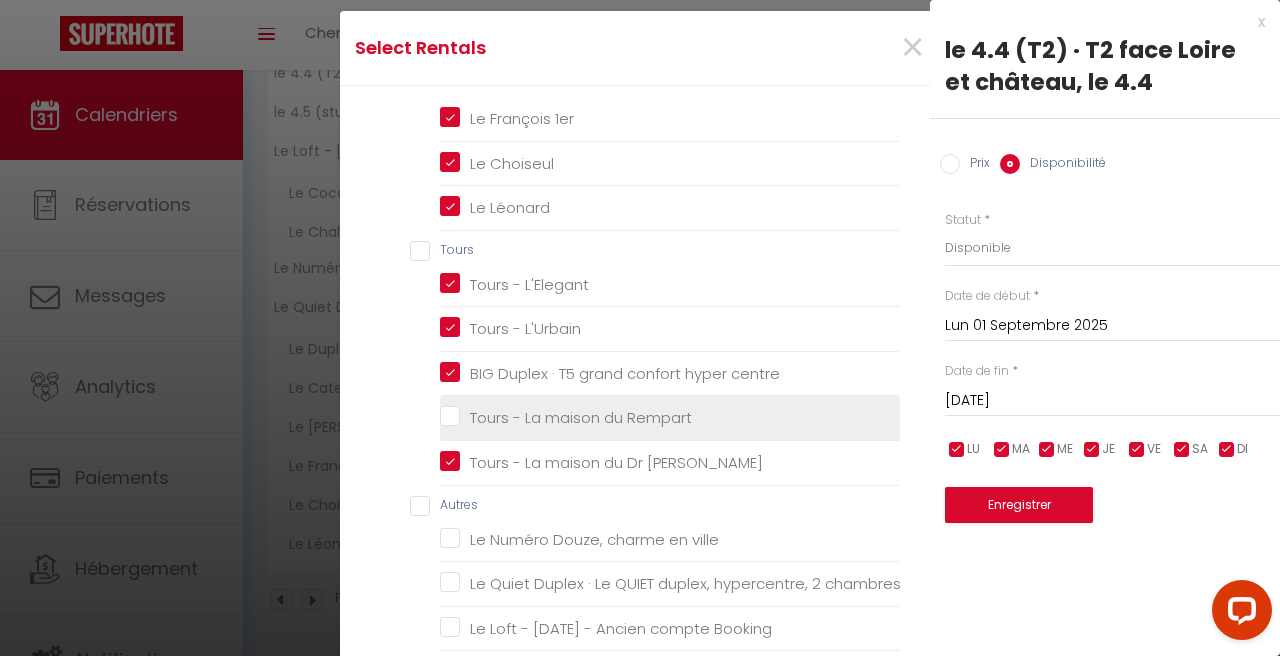 click on "Tours - La maison du Rempart" at bounding box center (670, 418) 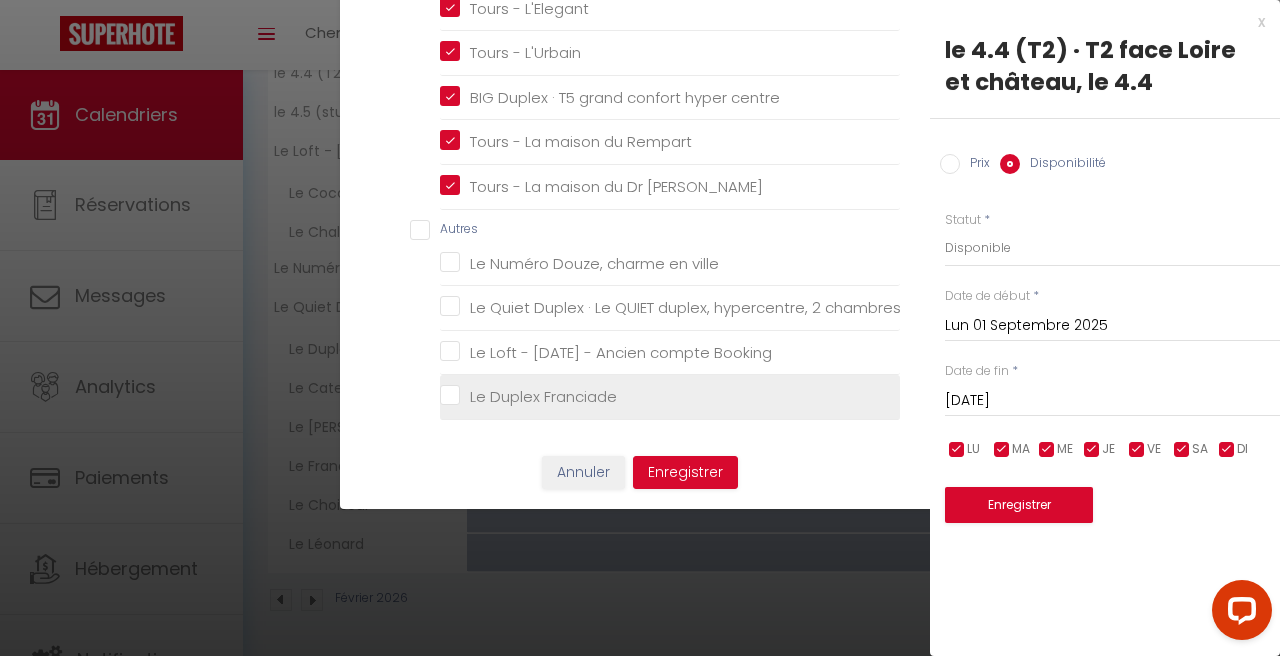 scroll, scrollTop: 259, scrollLeft: 0, axis: vertical 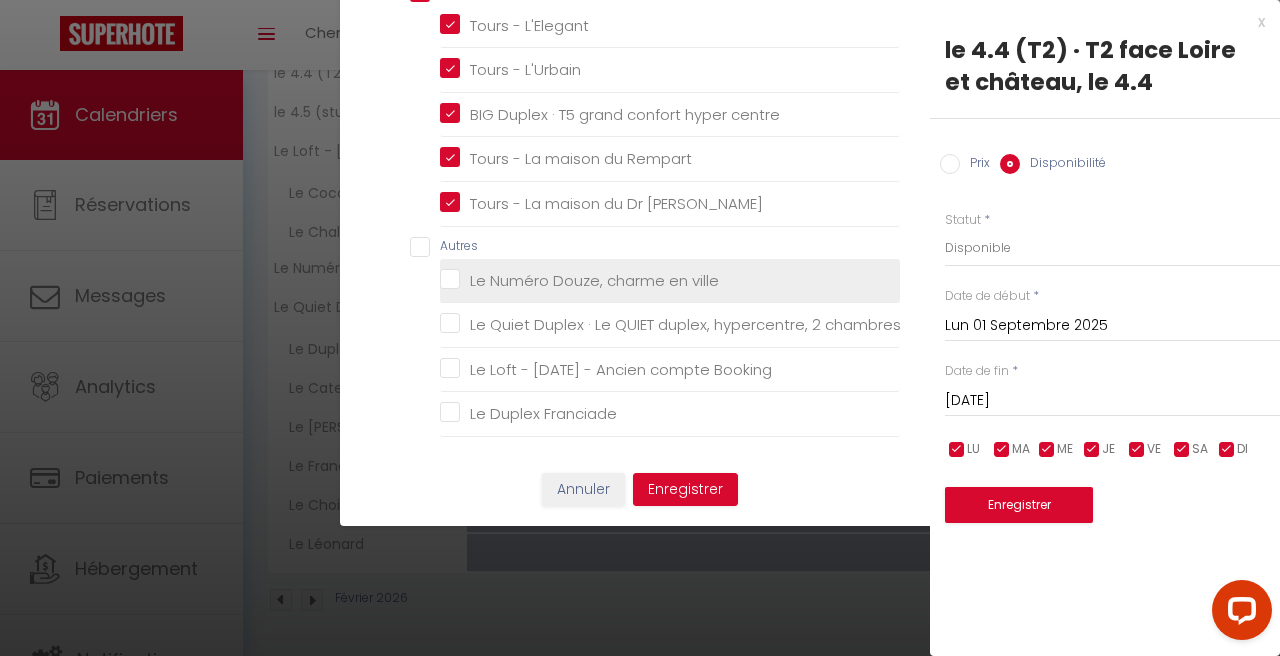 click on "Le Numéro Douze, charme en ville" at bounding box center (670, 280) 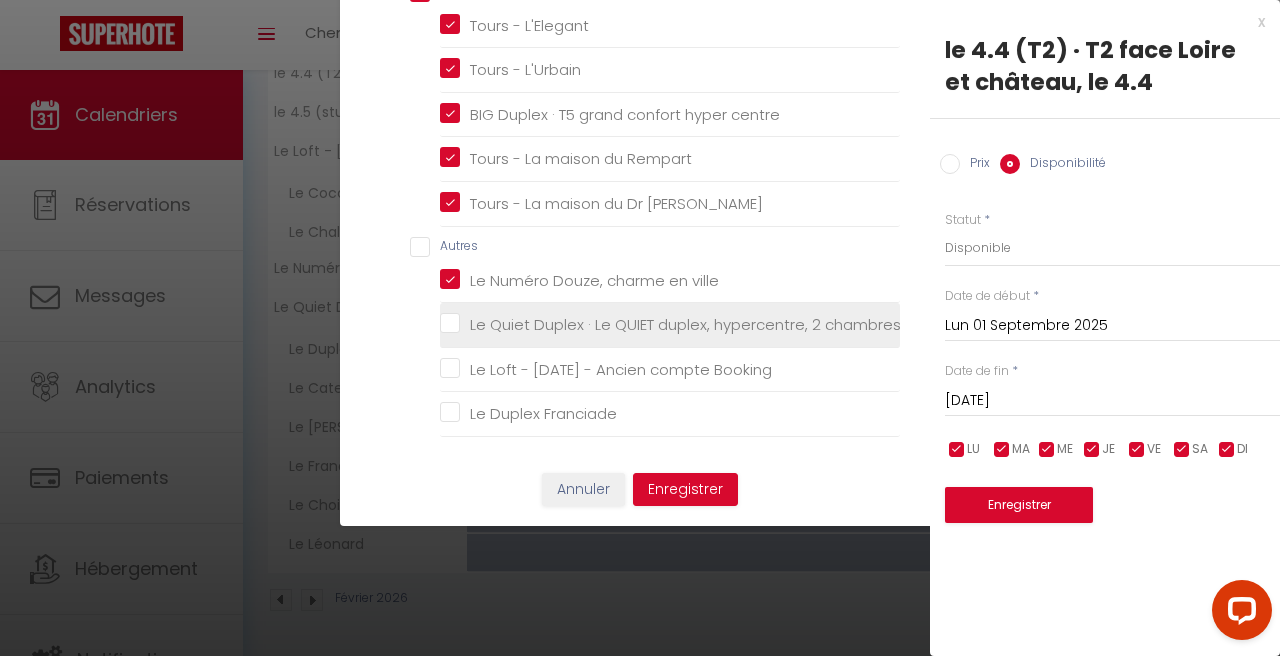 click on "Le Quiet Duplex · Le QUIET duplex, hypercentre, 2 chambres, spacieux" at bounding box center (670, 325) 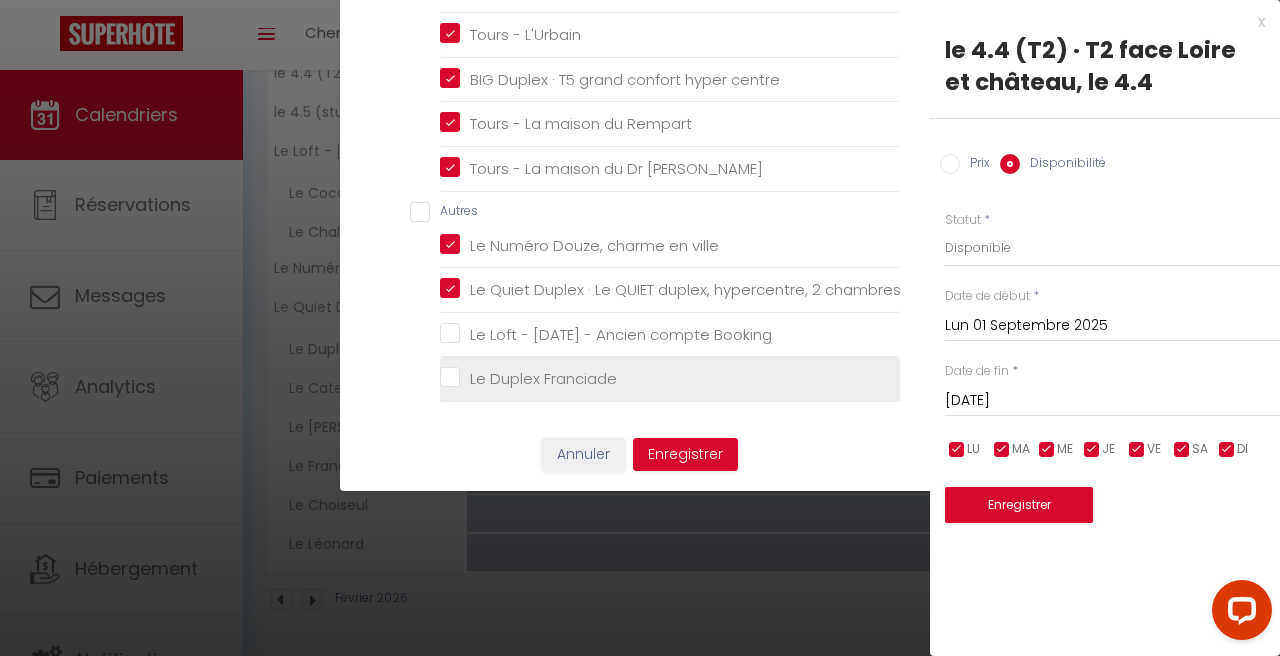 scroll, scrollTop: 295, scrollLeft: 0, axis: vertical 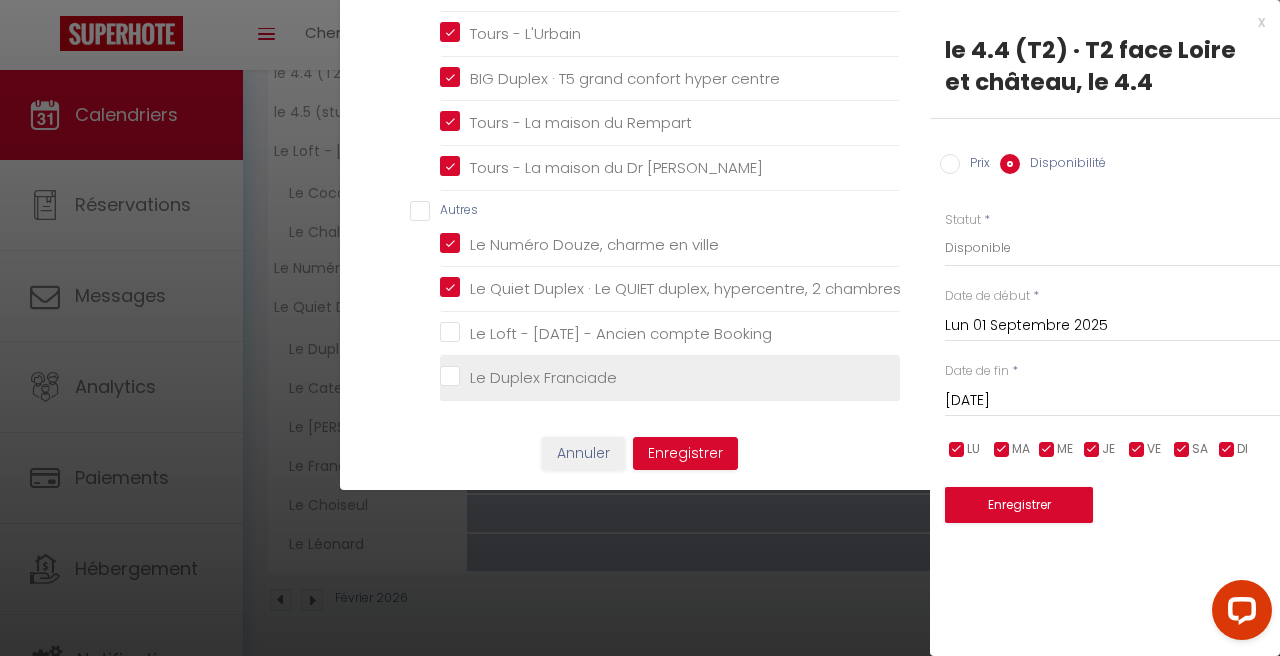click on "Le Duplex Franciade" at bounding box center [670, 378] 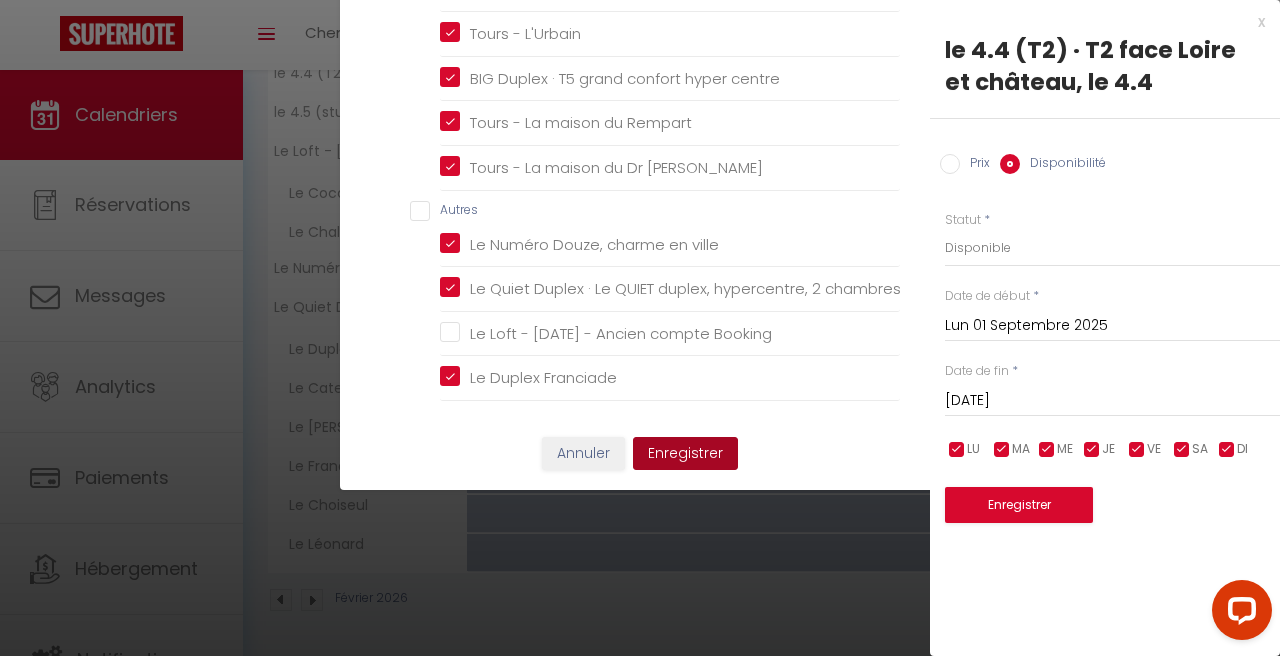 click on "Enregistrer" at bounding box center [685, 454] 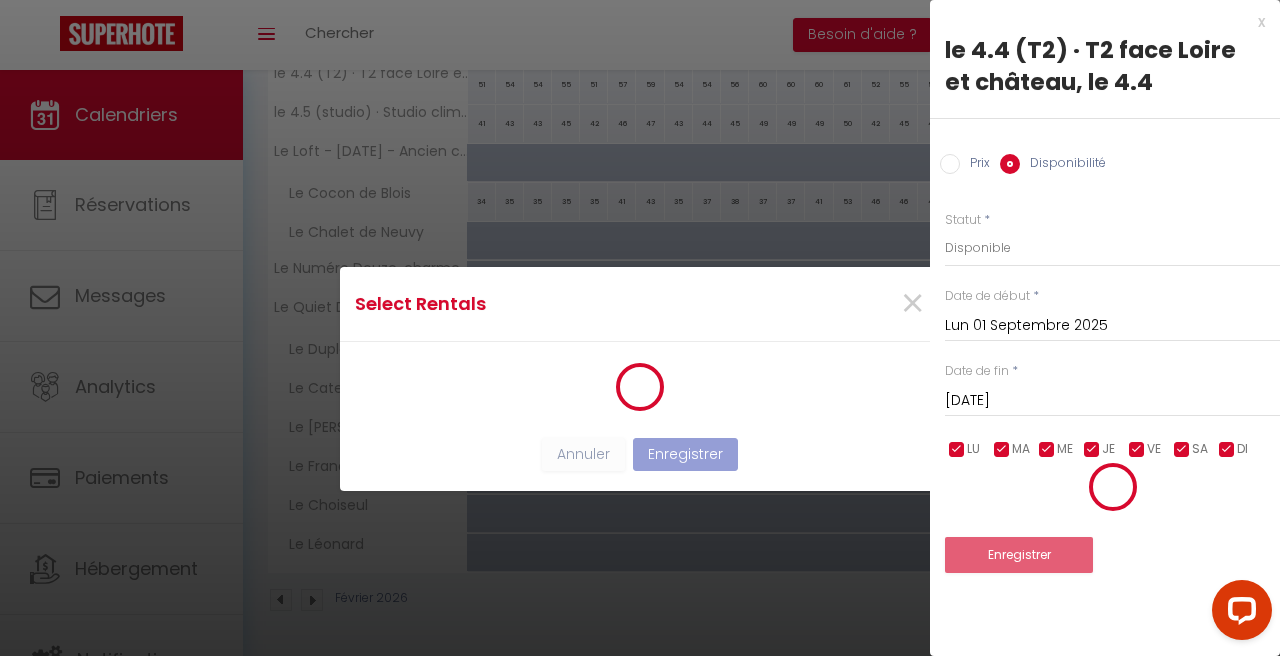 scroll, scrollTop: 4, scrollLeft: 0, axis: vertical 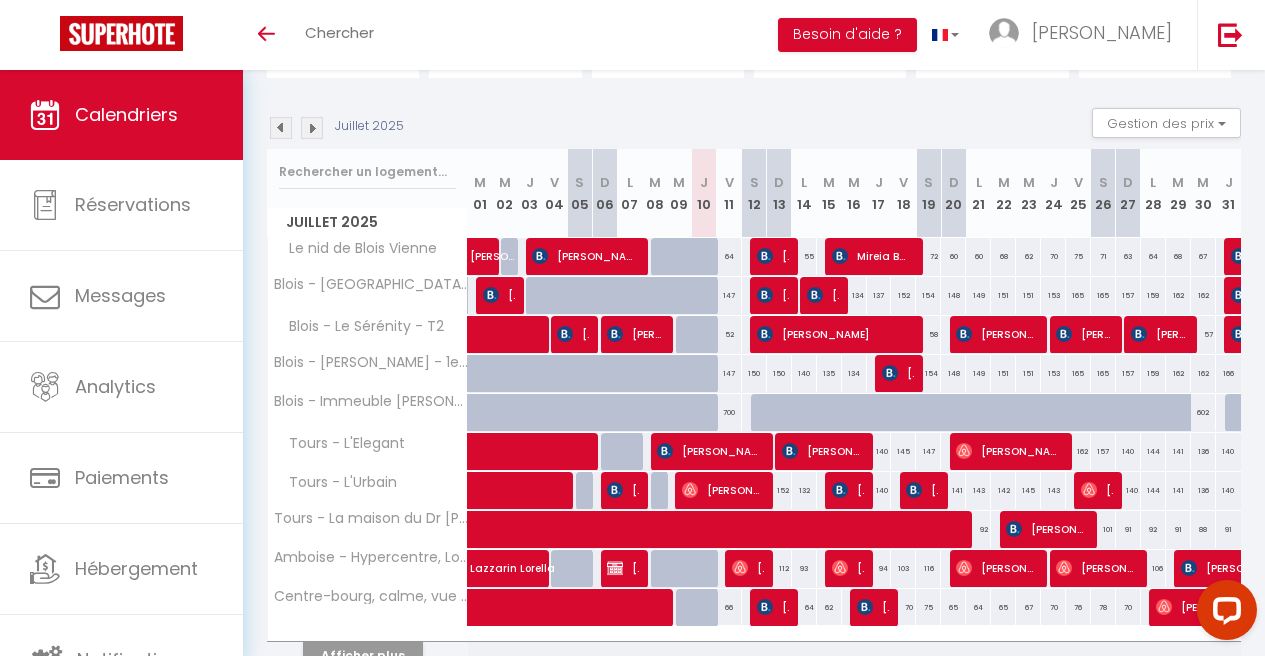 click at bounding box center [312, 128] 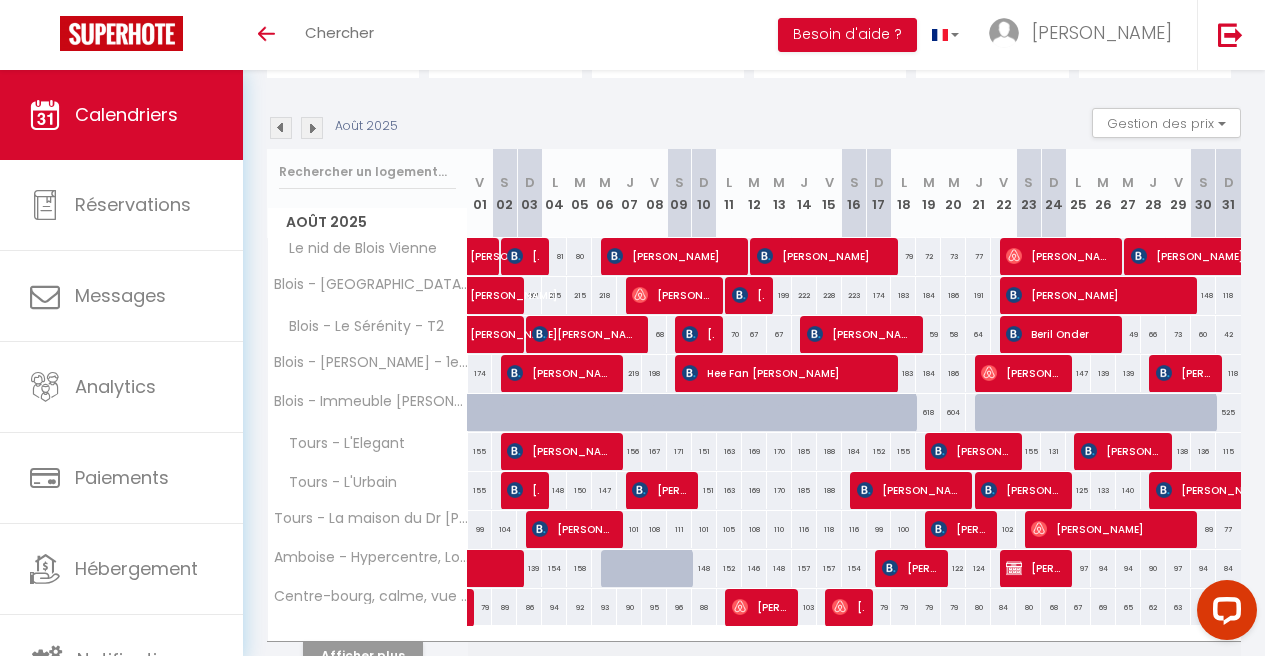 click at bounding box center [312, 128] 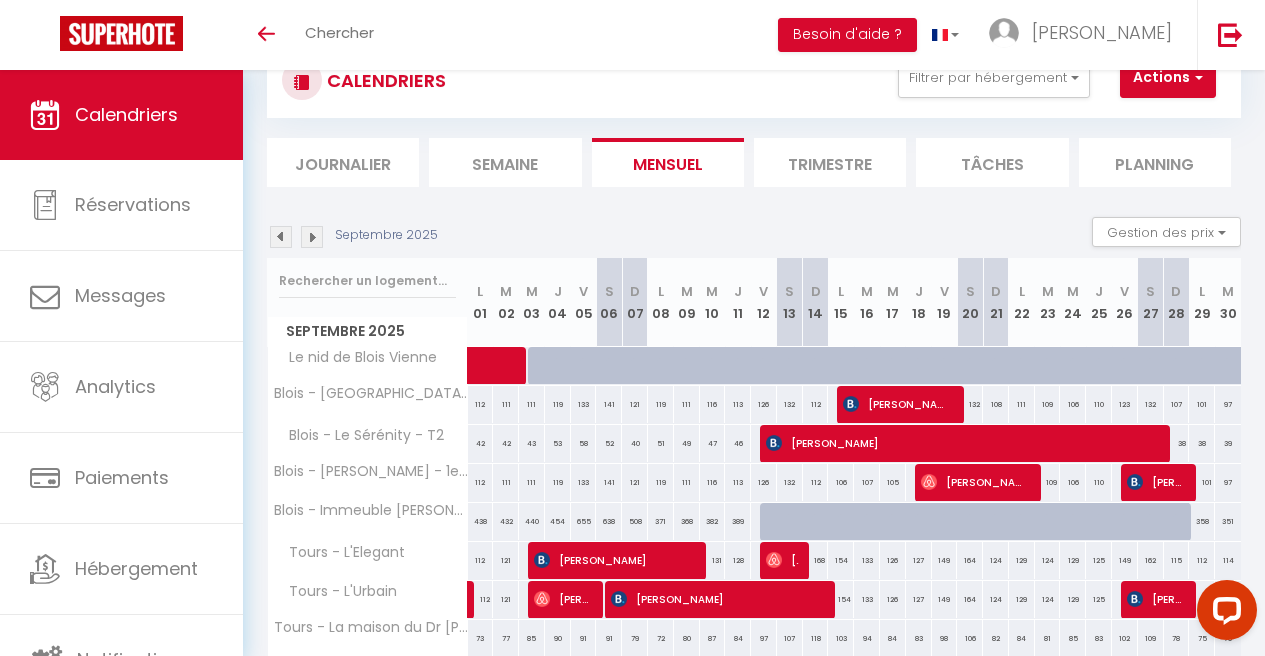 scroll, scrollTop: 179, scrollLeft: 0, axis: vertical 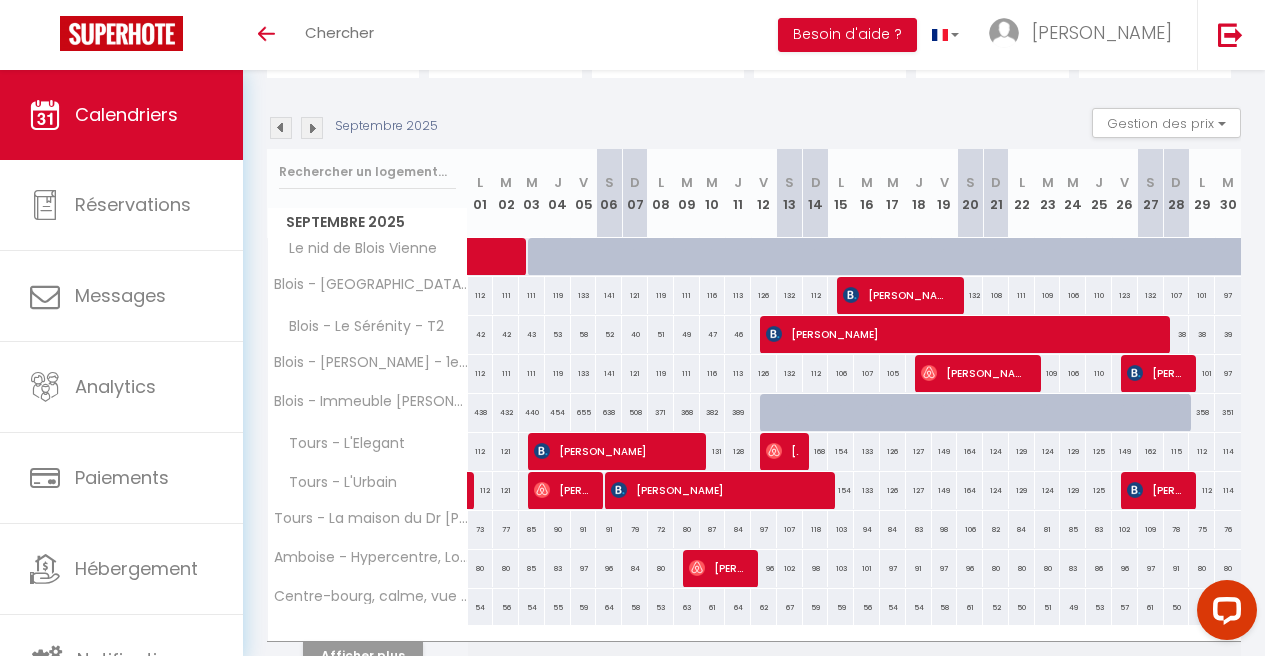click at bounding box center (312, 128) 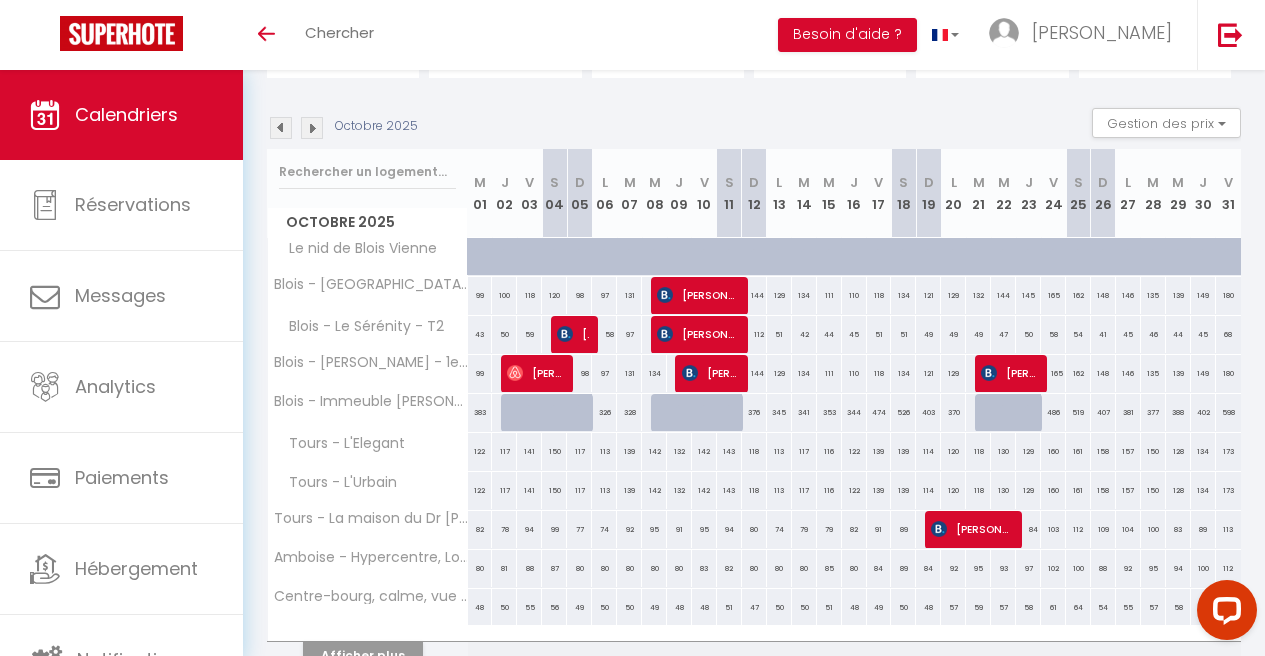 click at bounding box center [312, 128] 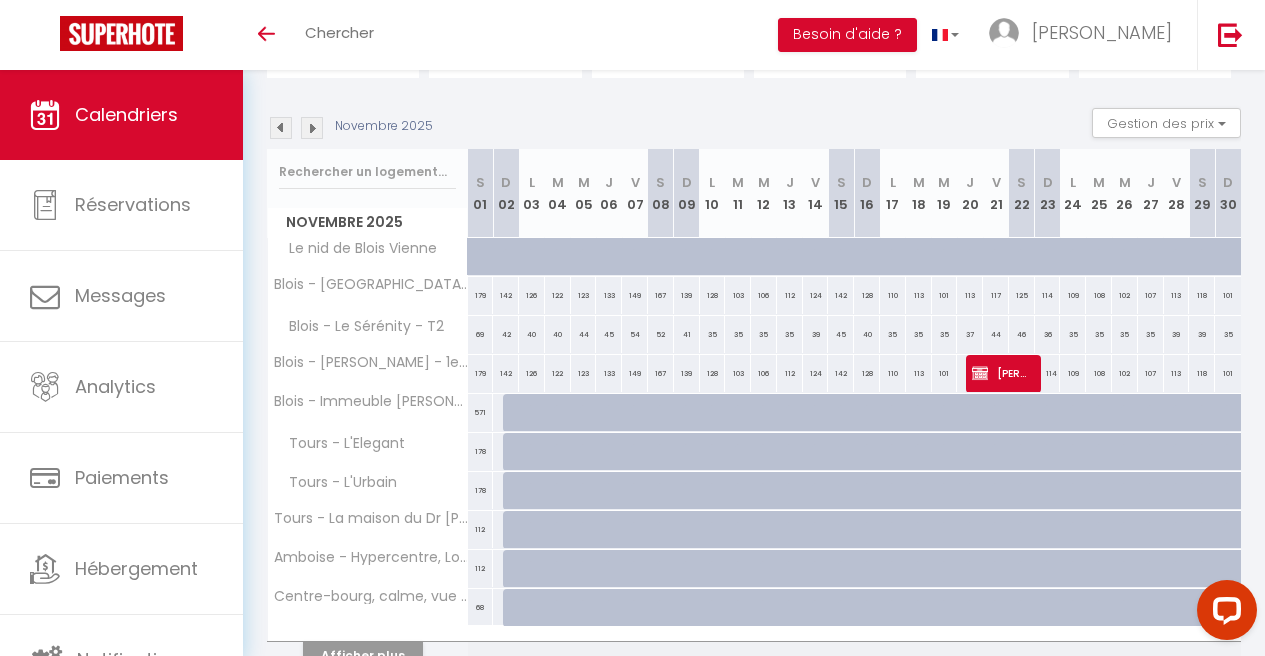 click at bounding box center (312, 128) 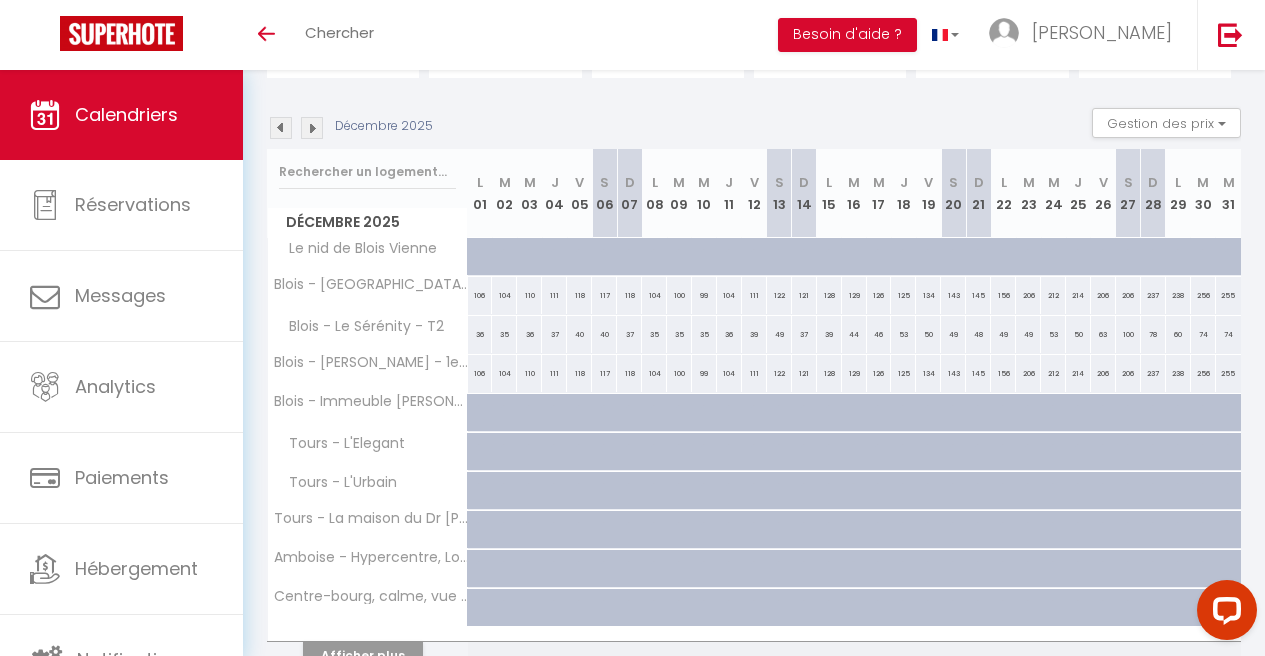 scroll, scrollTop: 298, scrollLeft: 0, axis: vertical 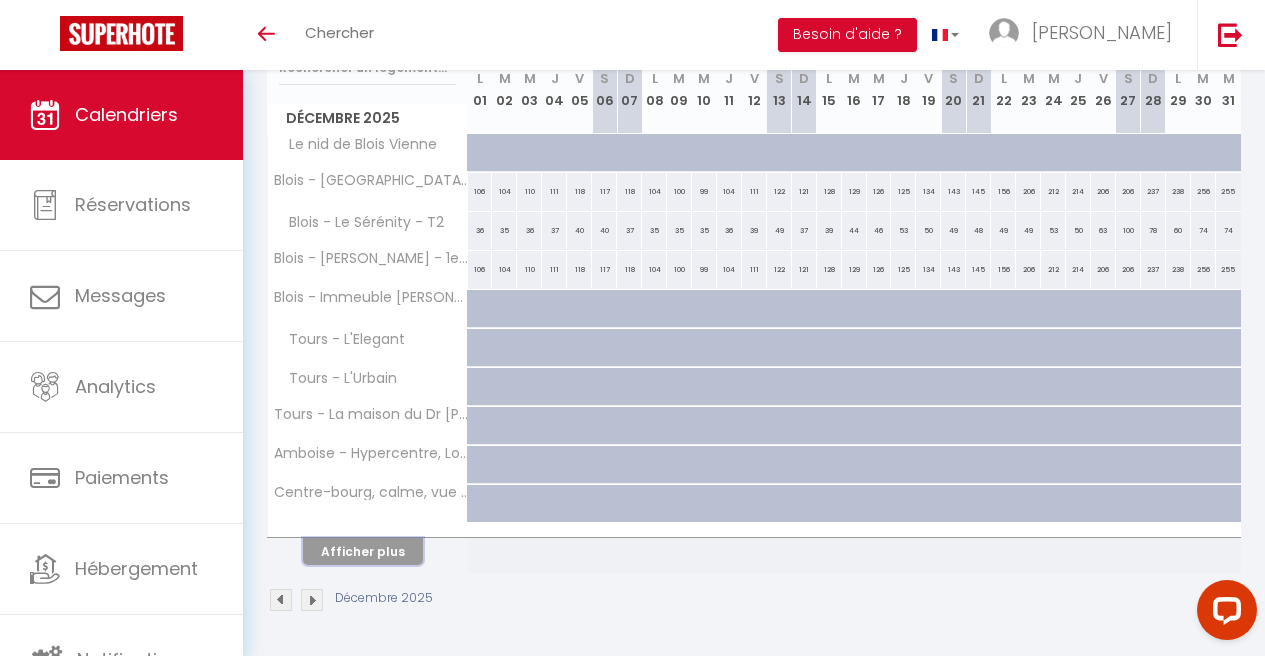 click on "Afficher plus" at bounding box center (363, 551) 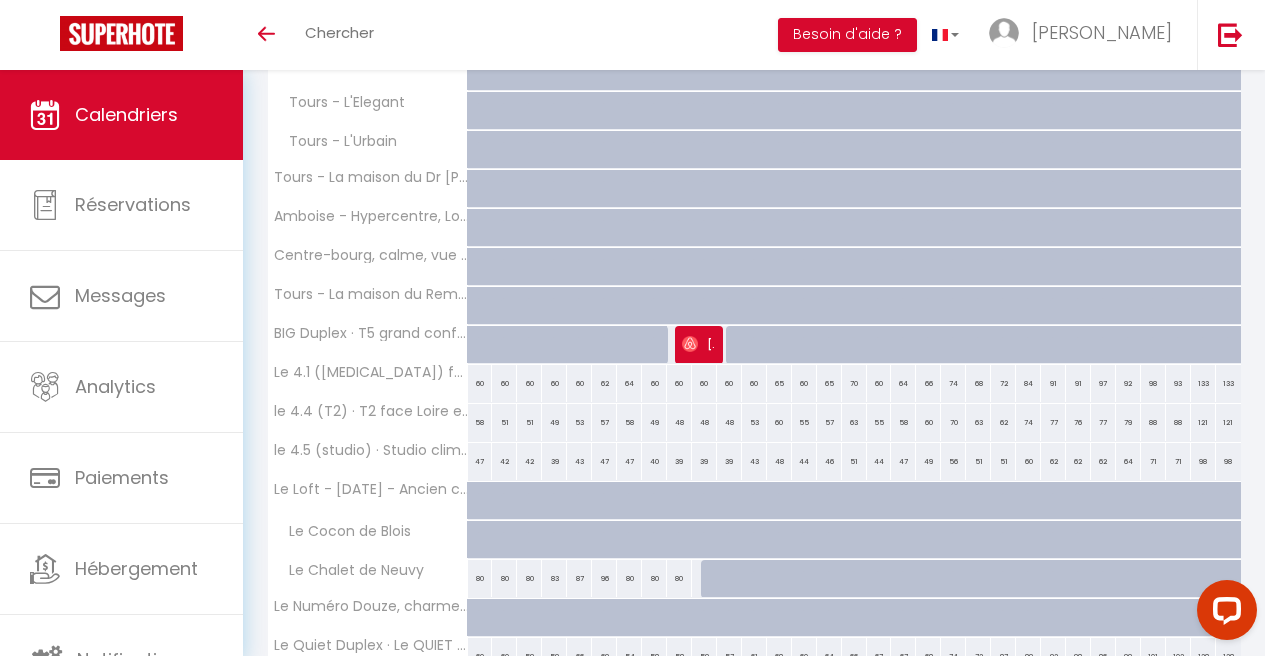 scroll, scrollTop: 95, scrollLeft: 0, axis: vertical 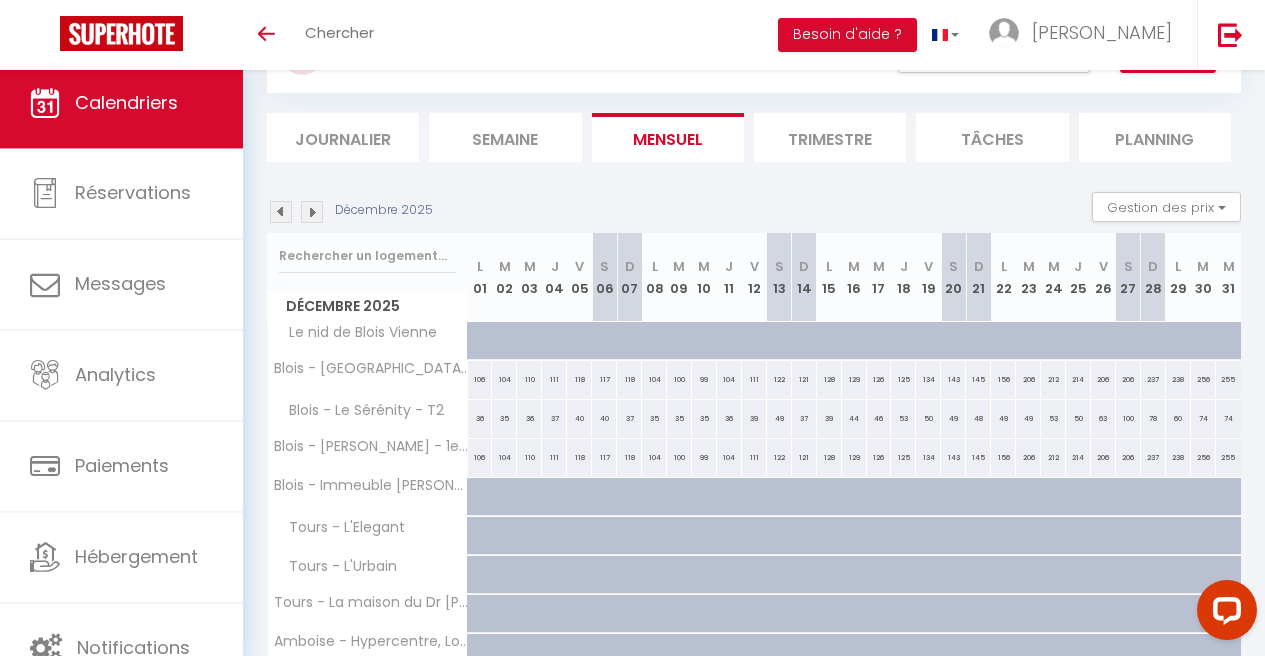 click on "Calendriers" at bounding box center [126, 102] 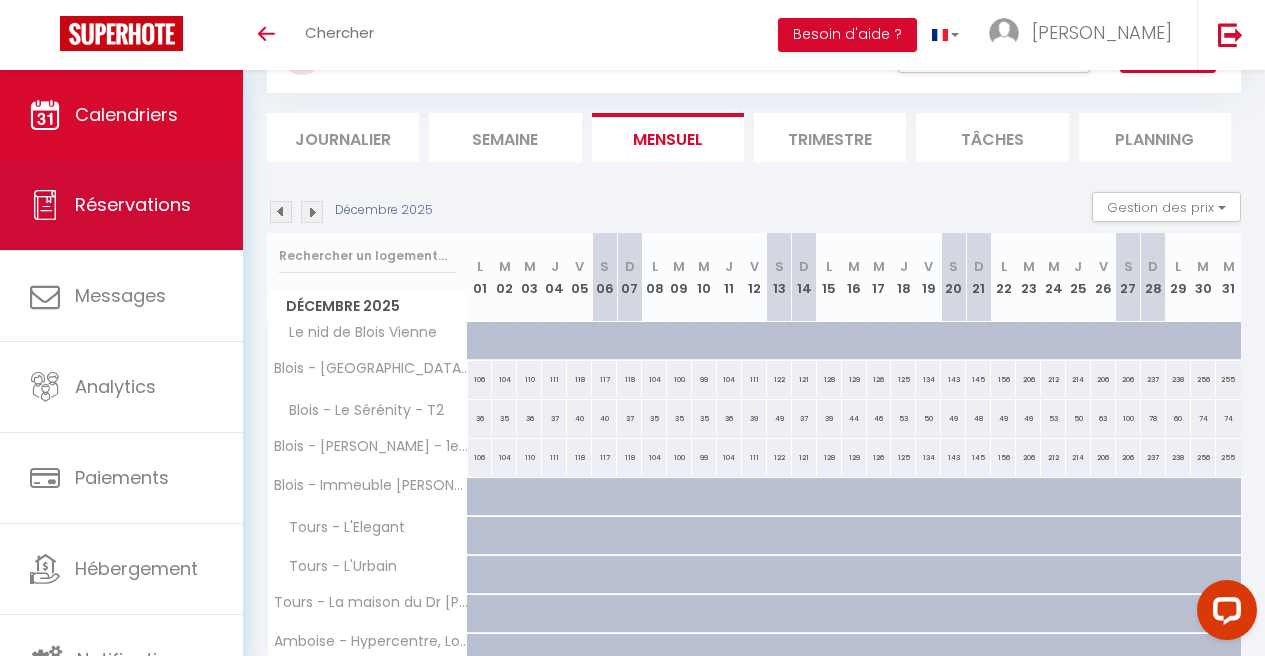 click on "Réservations" at bounding box center (121, 205) 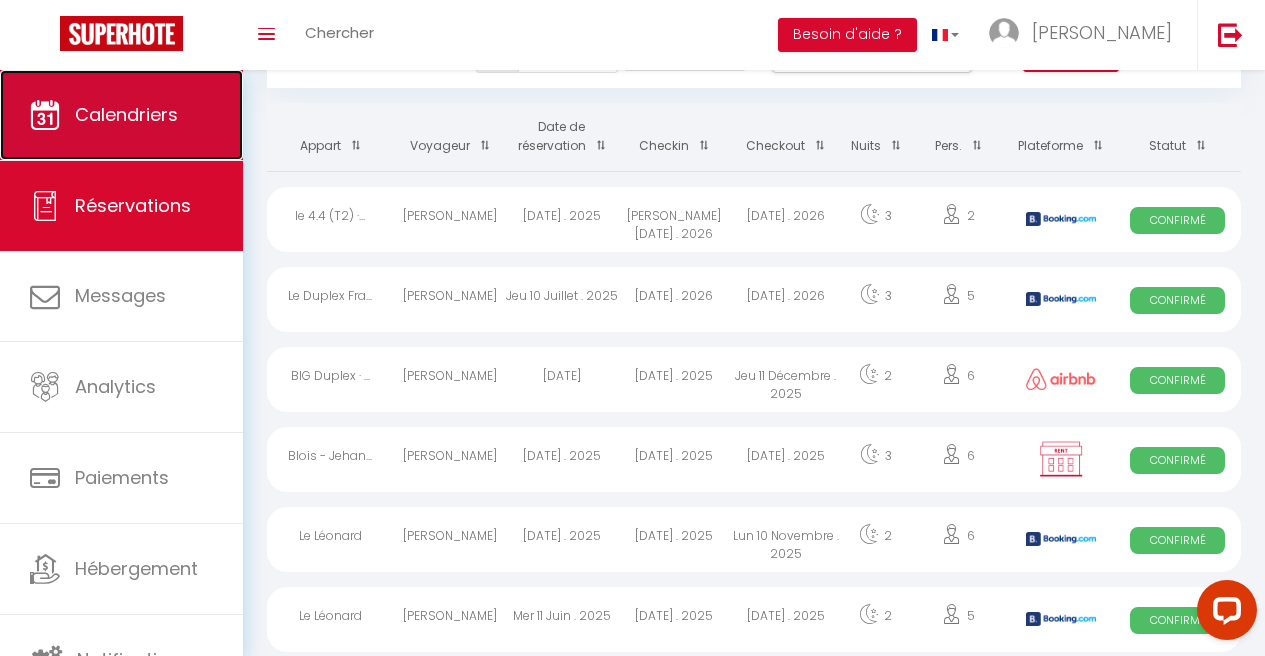 click on "Calendriers" at bounding box center [126, 114] 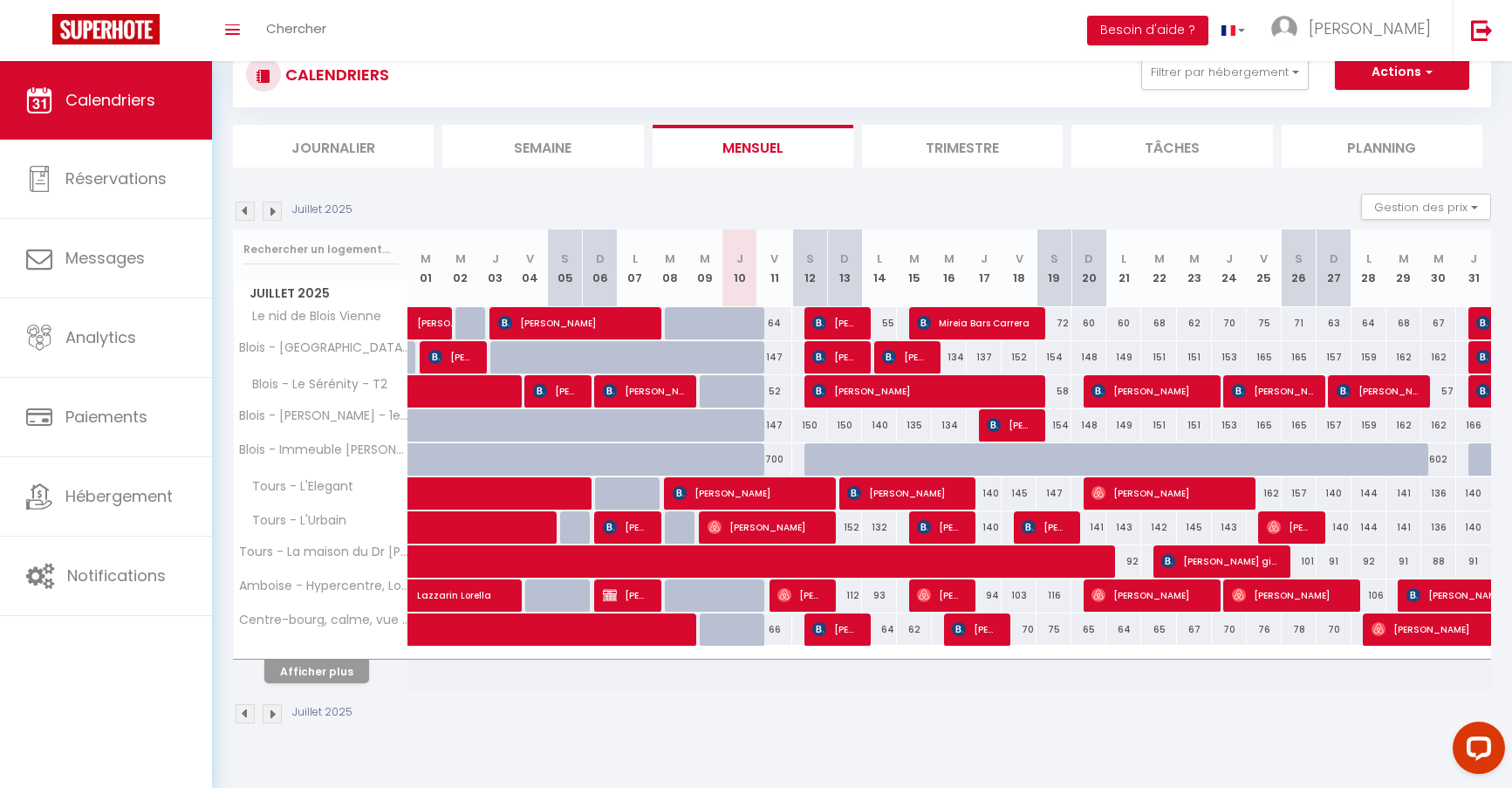 scroll, scrollTop: 61, scrollLeft: 0, axis: vertical 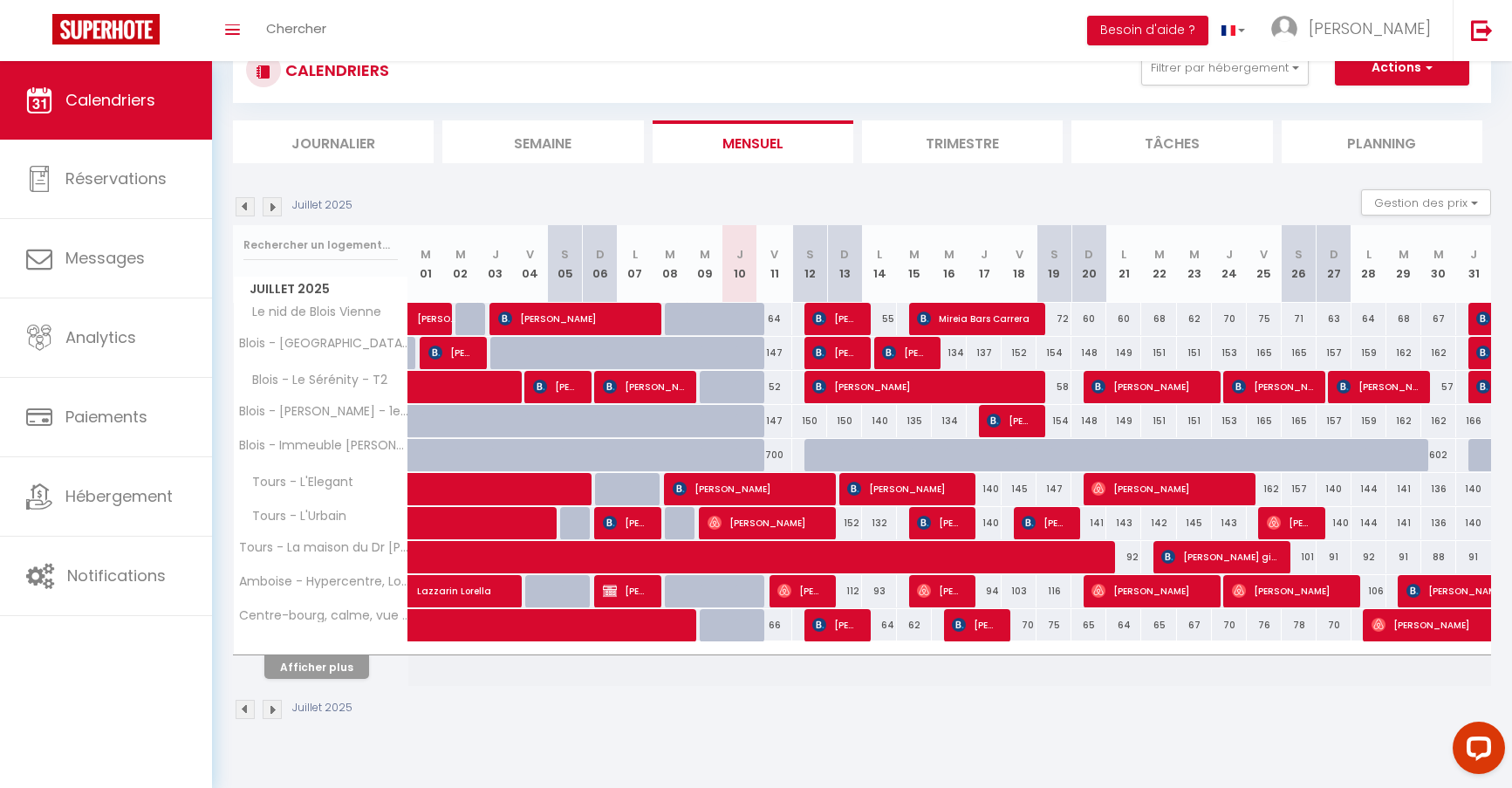 click at bounding box center [272, 207] 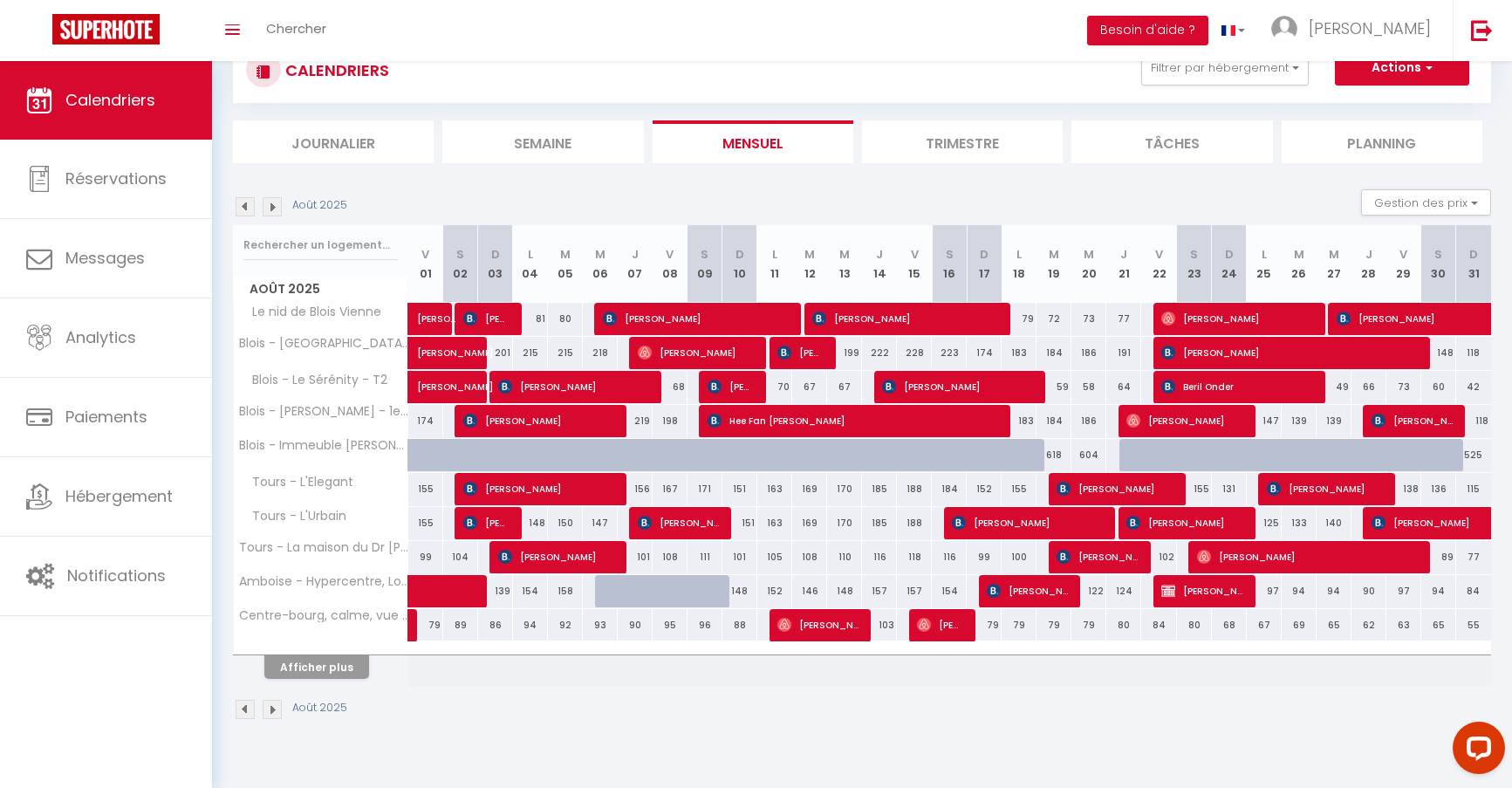 click at bounding box center [272, 207] 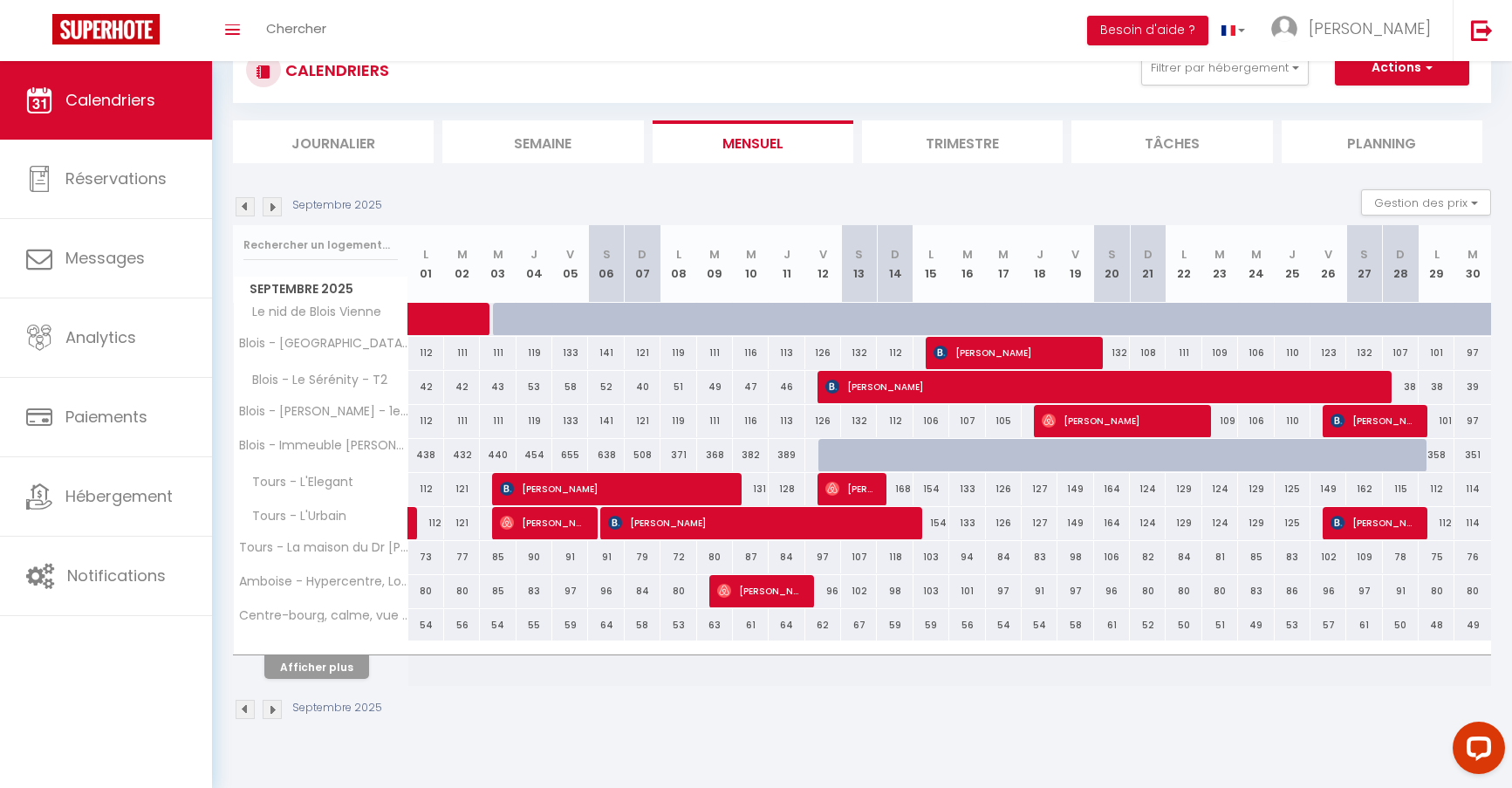 click at bounding box center (272, 207) 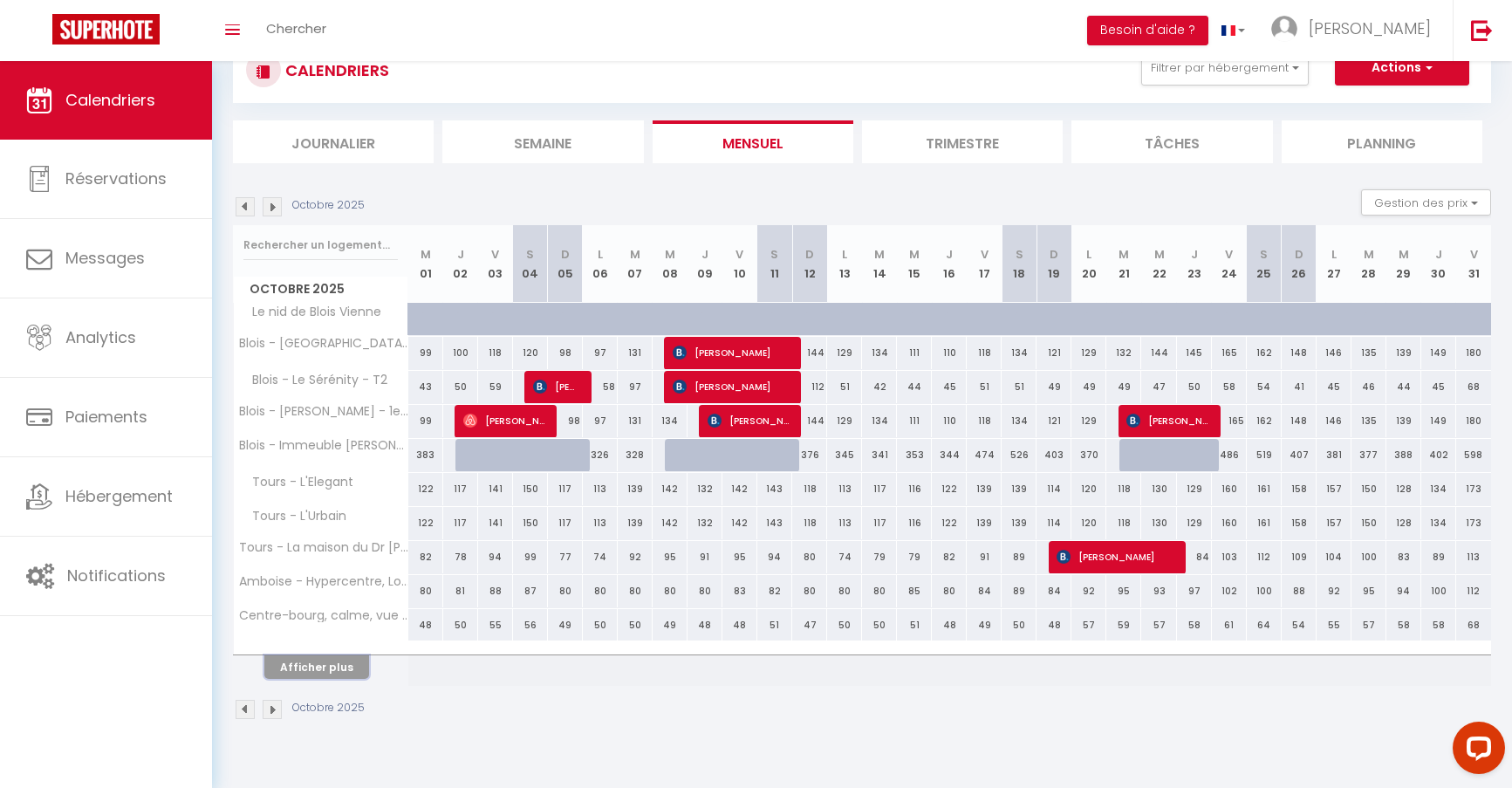 click on "Afficher plus" at bounding box center (317, 667) 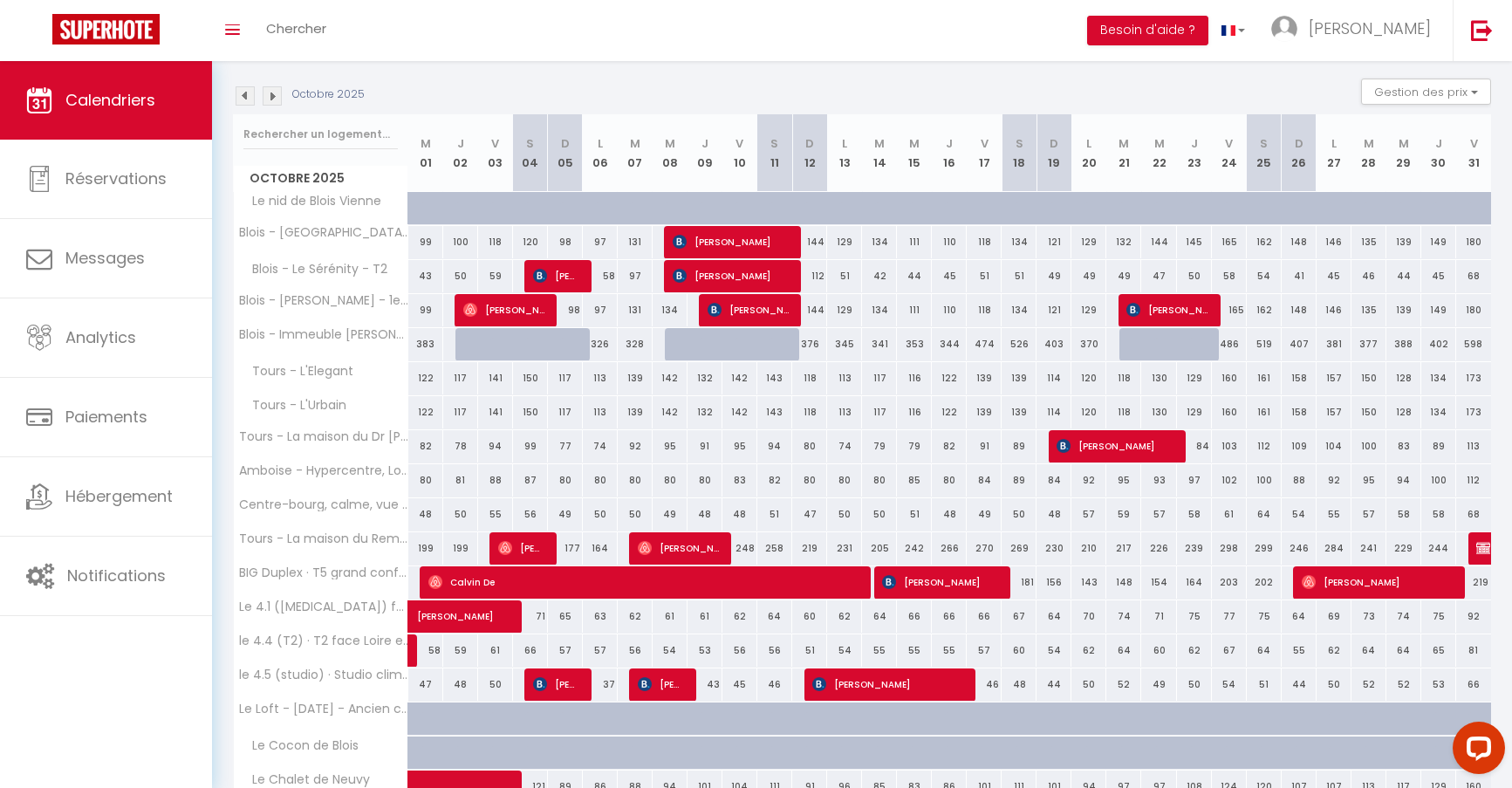 scroll, scrollTop: 0, scrollLeft: 0, axis: both 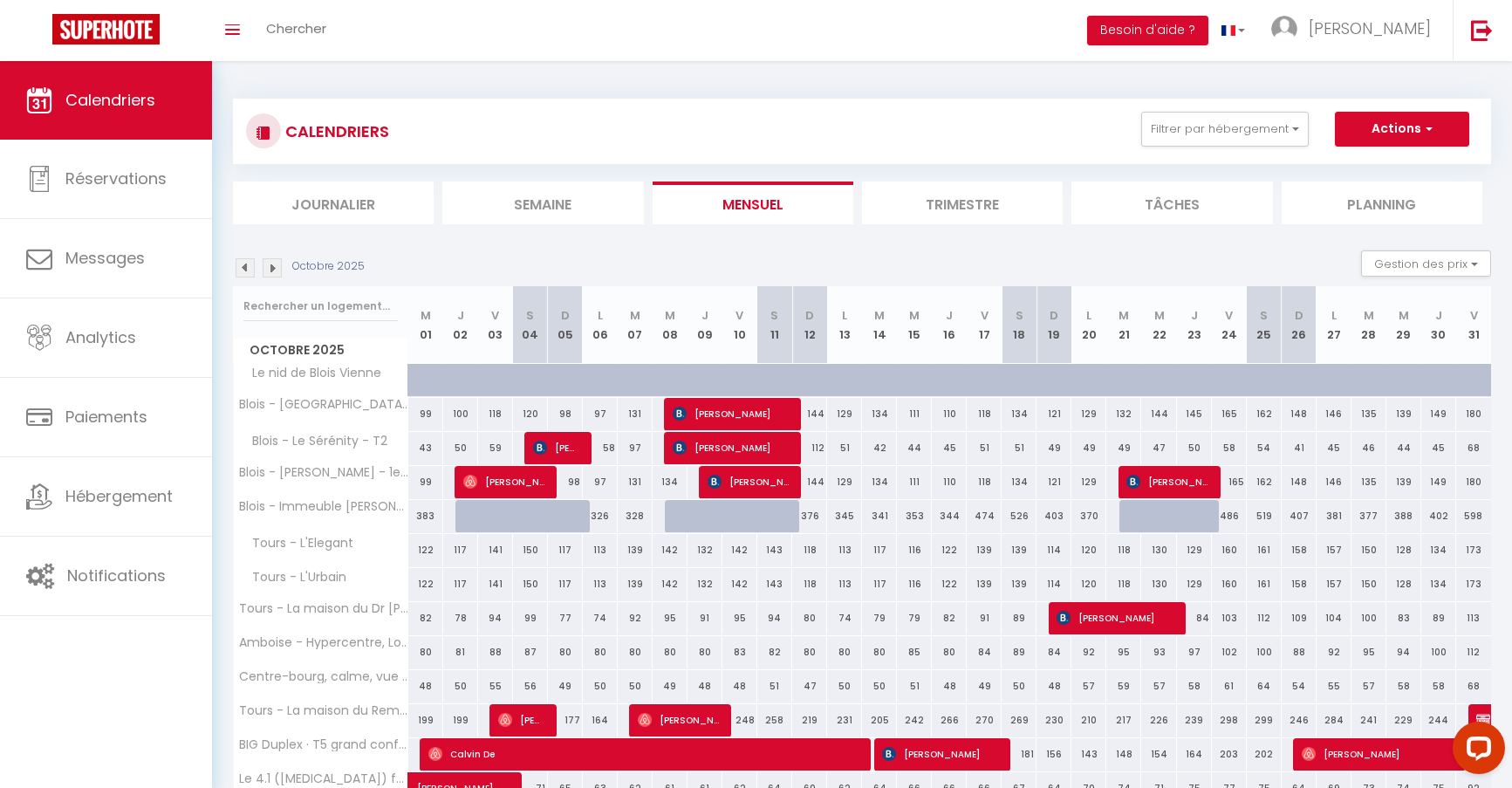 click at bounding box center (272, 268) 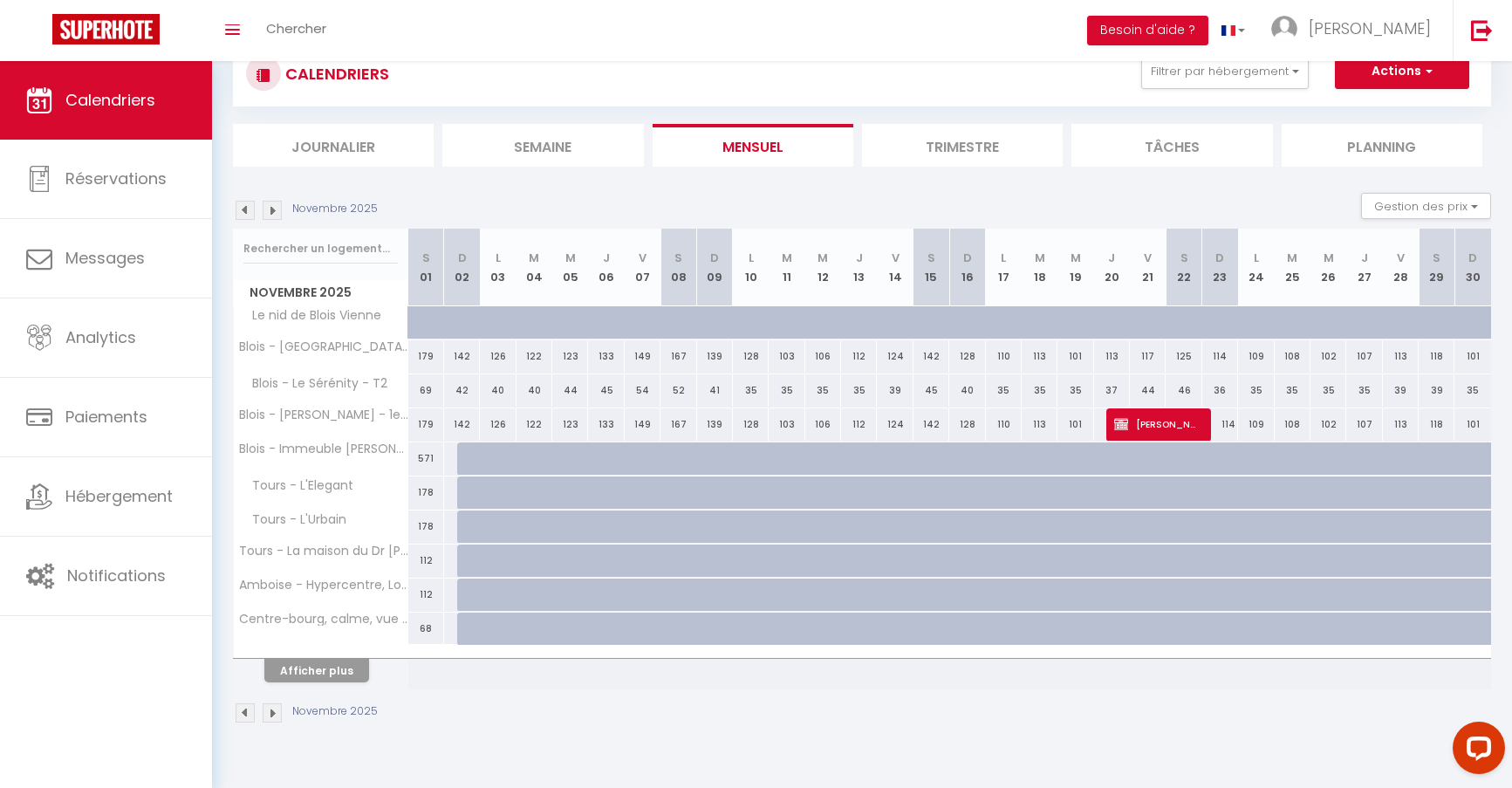scroll, scrollTop: 61, scrollLeft: 0, axis: vertical 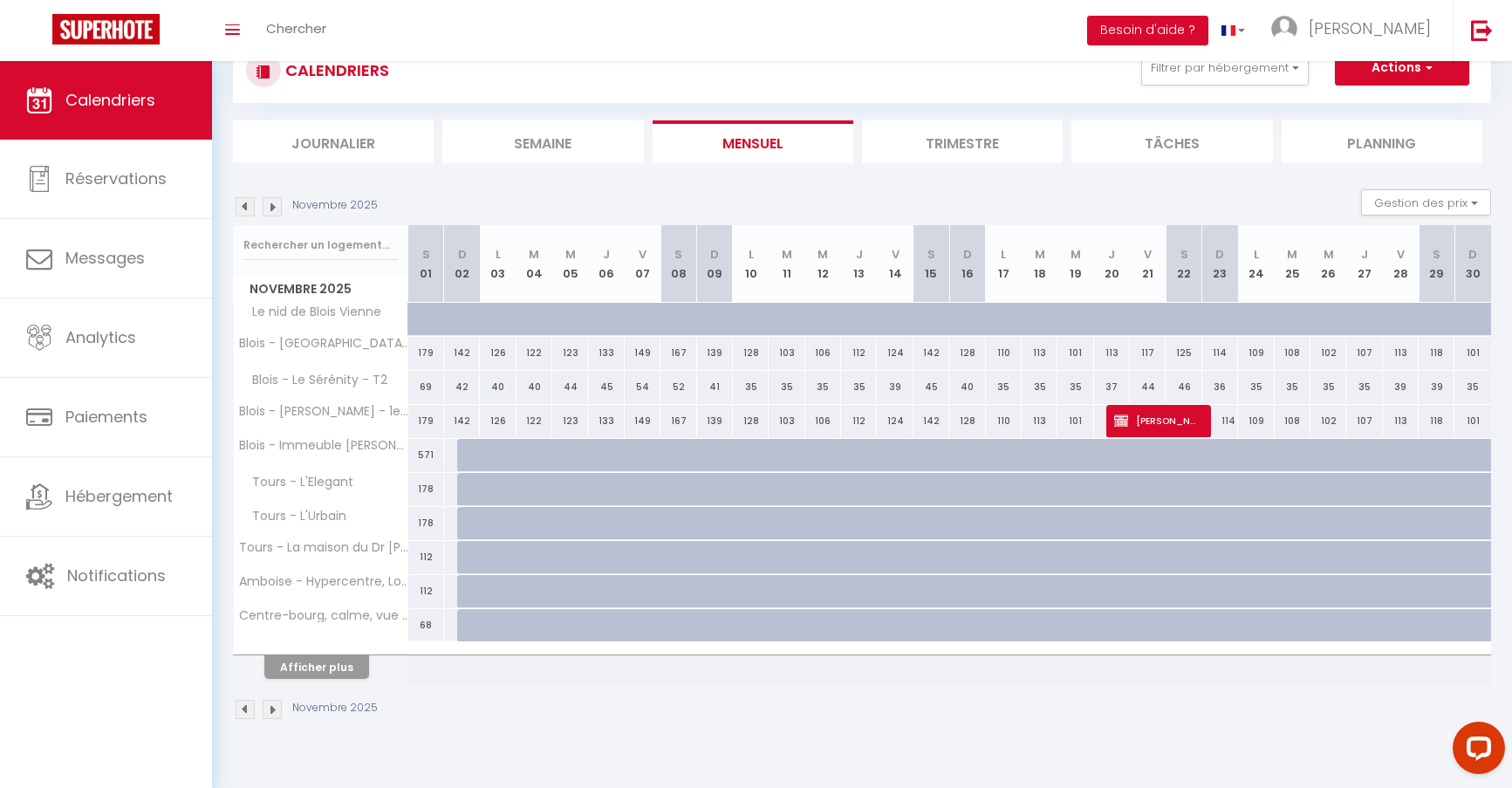 click on "Afficher plus" at bounding box center [321, 664] 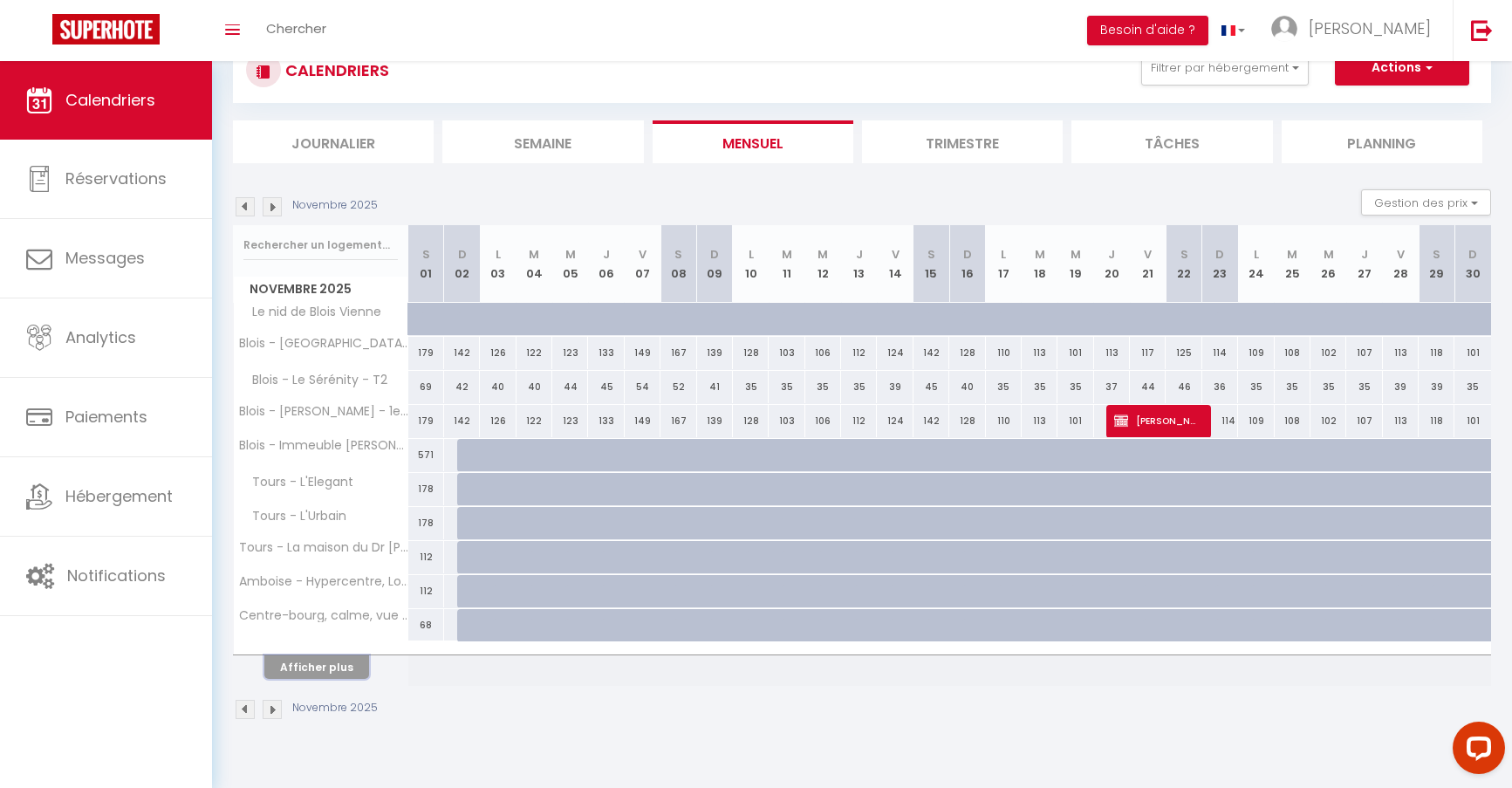 click on "Afficher plus" at bounding box center [317, 667] 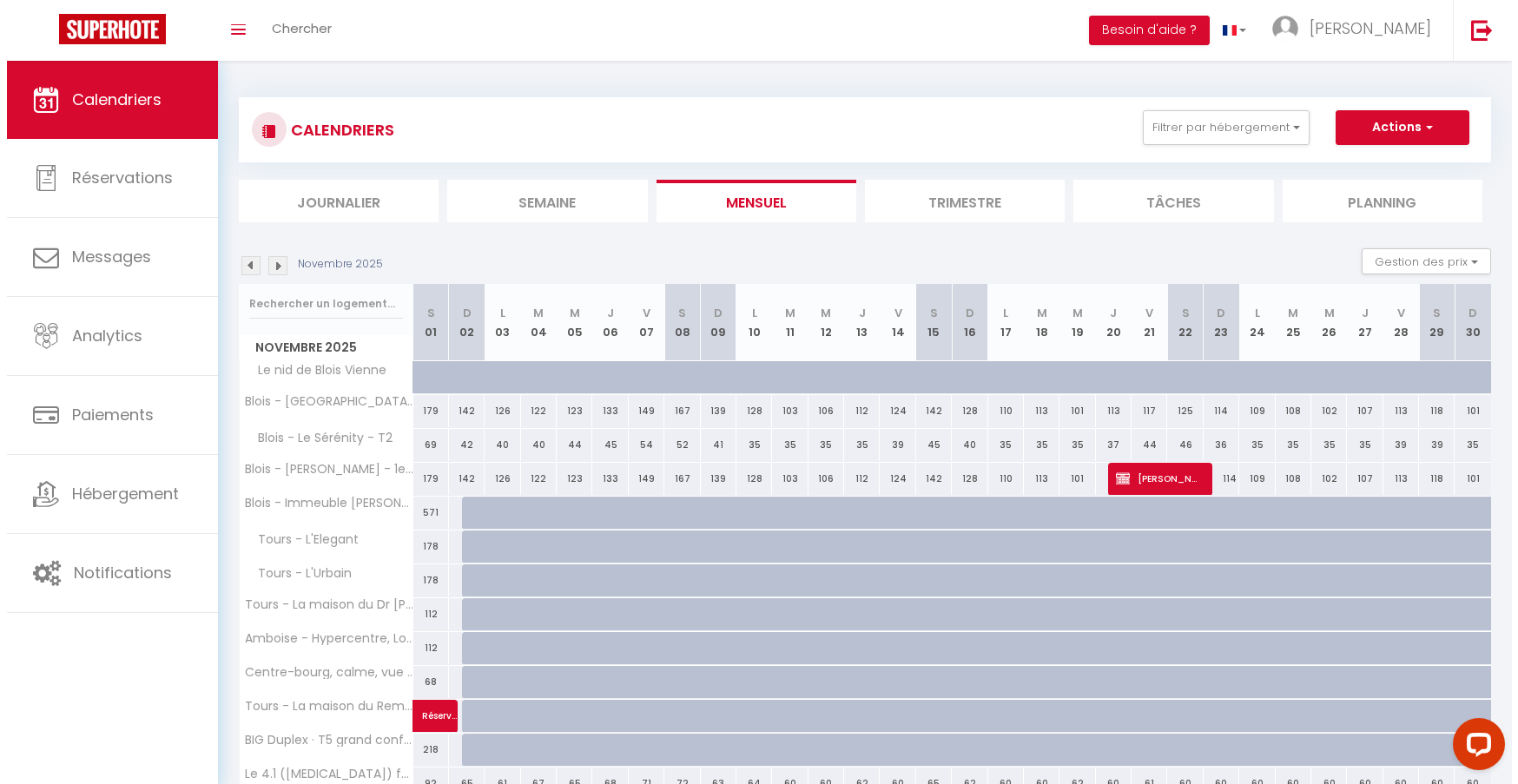 scroll, scrollTop: 0, scrollLeft: 0, axis: both 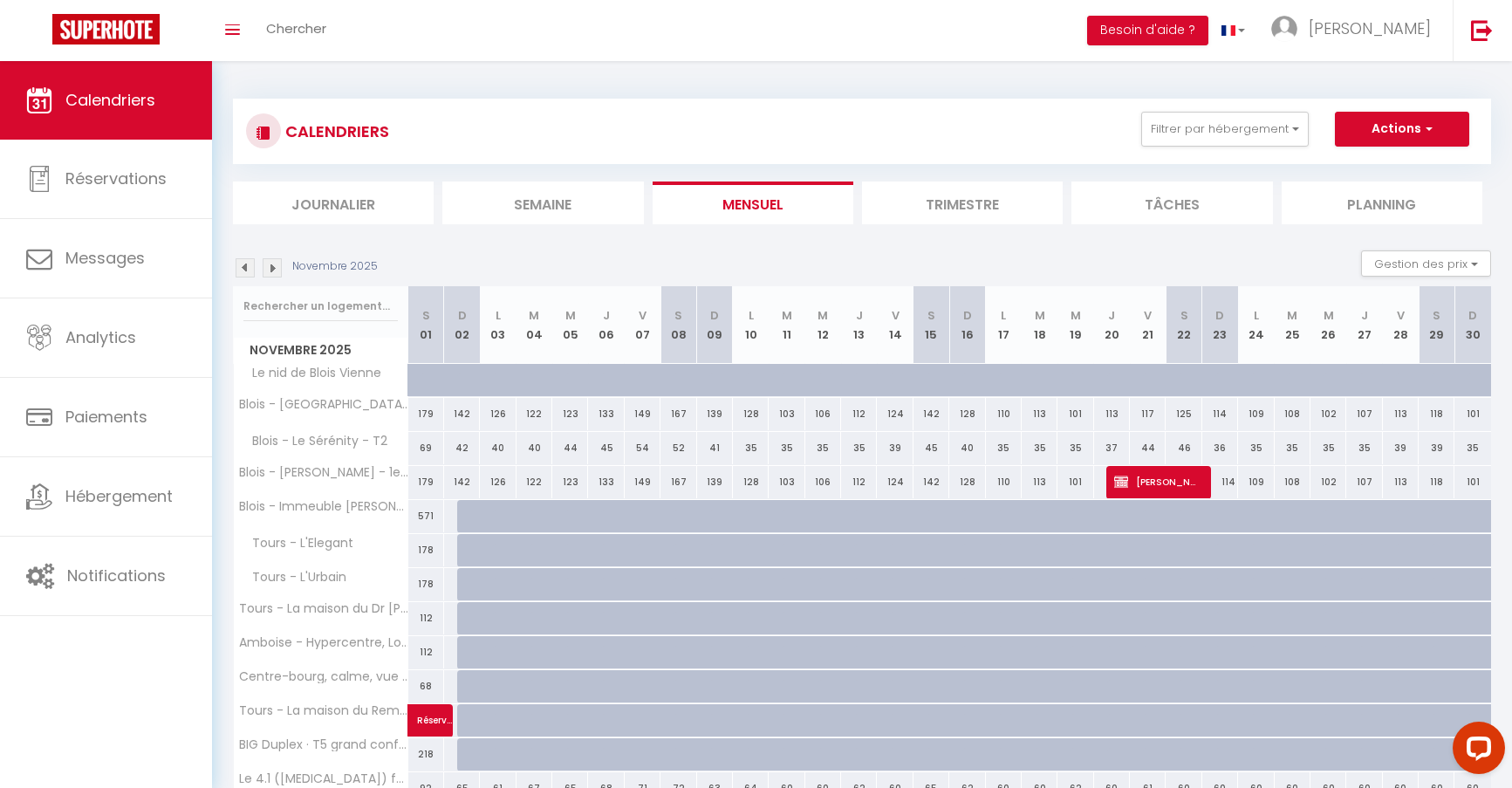 click at bounding box center (475, 517) 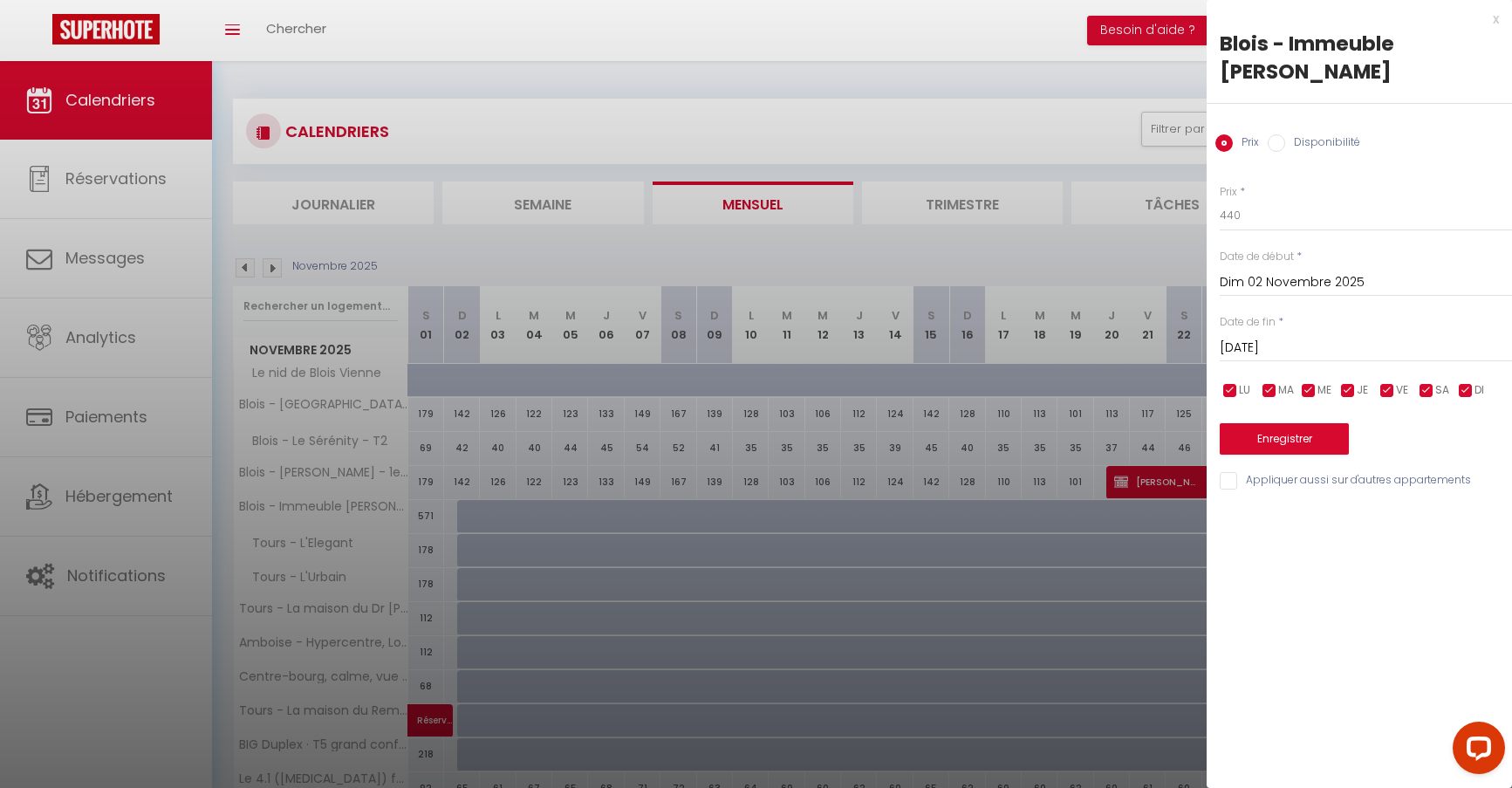 click on "Disponibilité" at bounding box center [1323, 144] 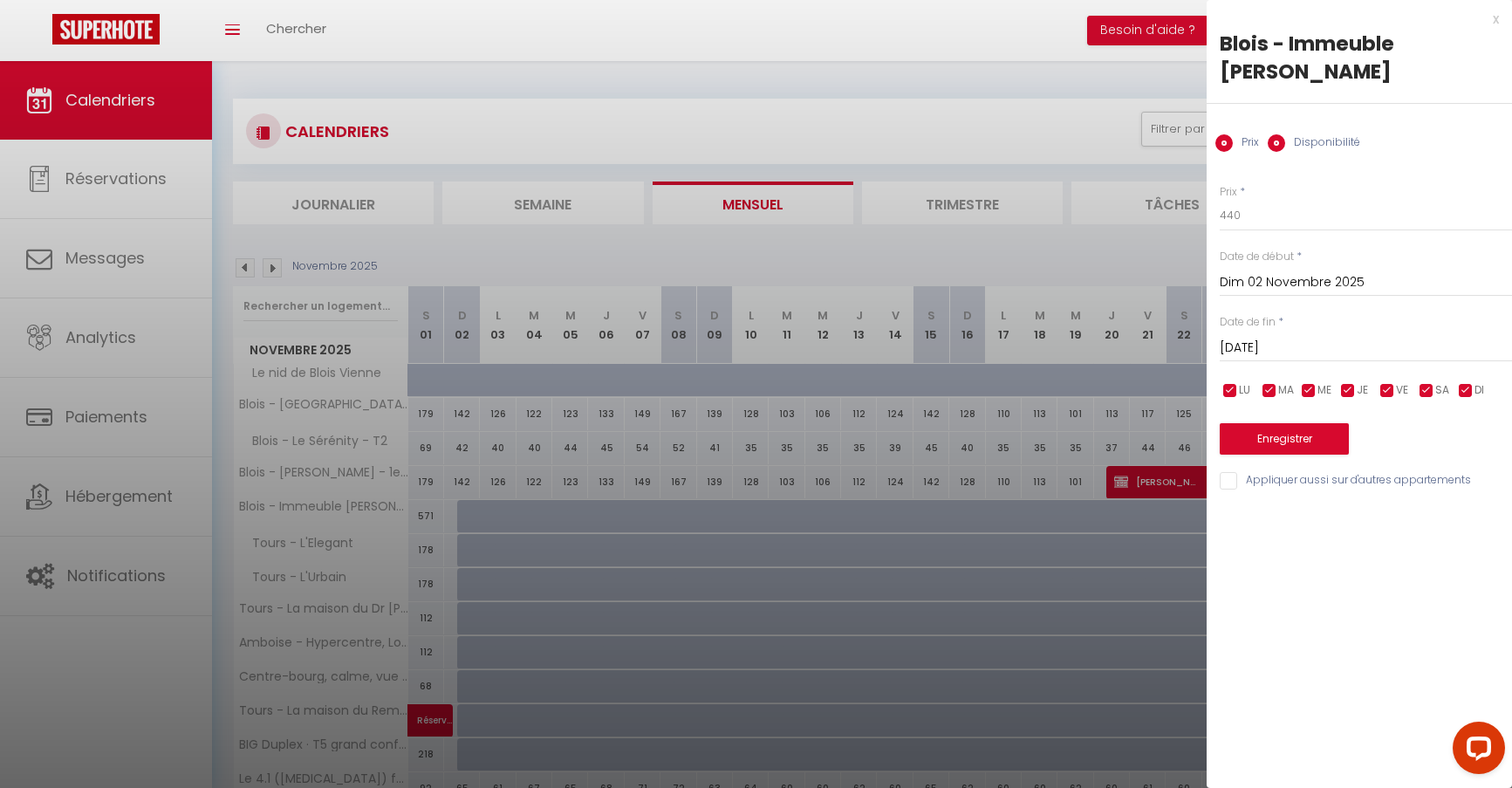 radio on "false" 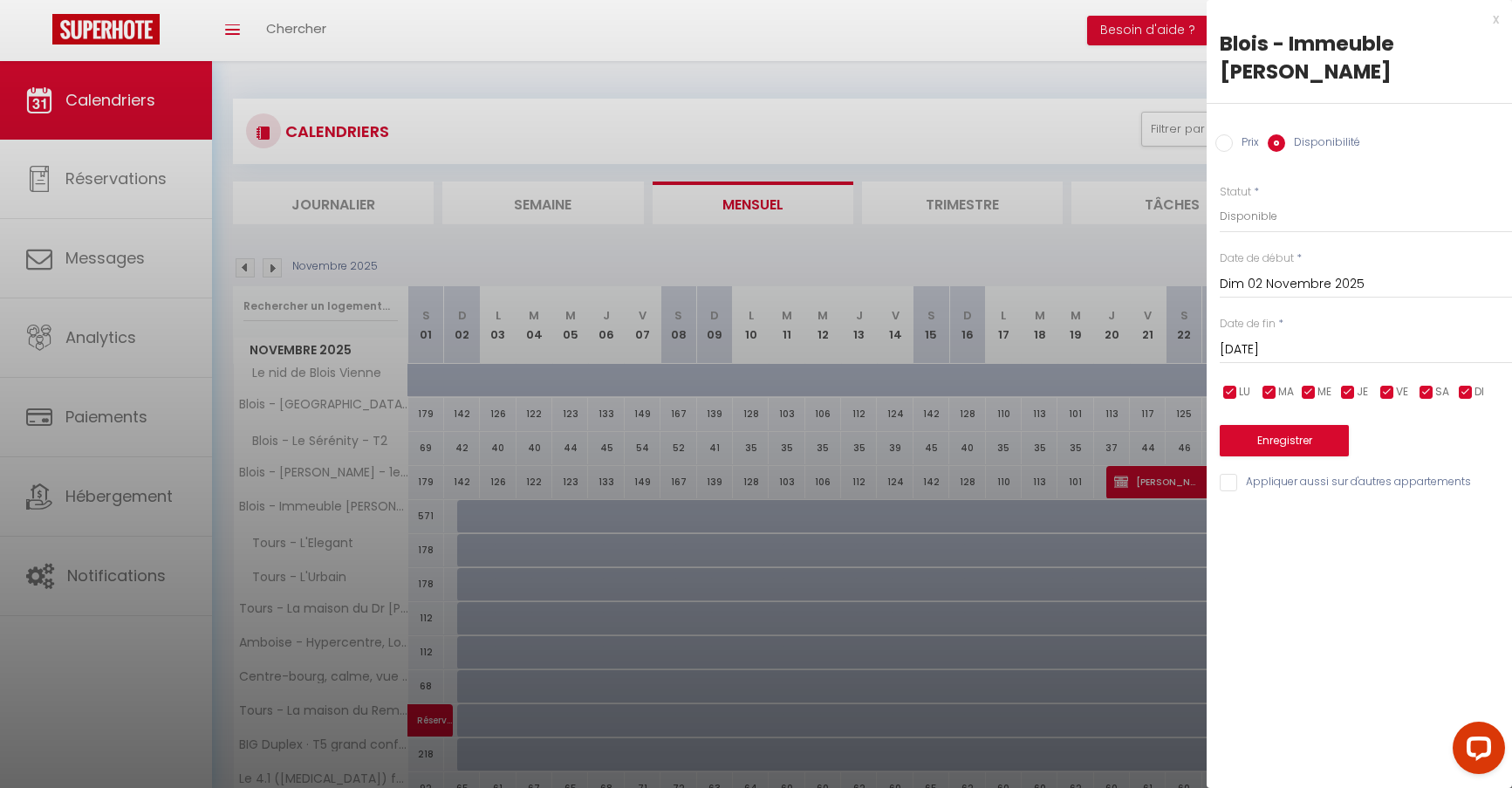 click on "Dim 02 Novembre 2025" at bounding box center [1365, 284] 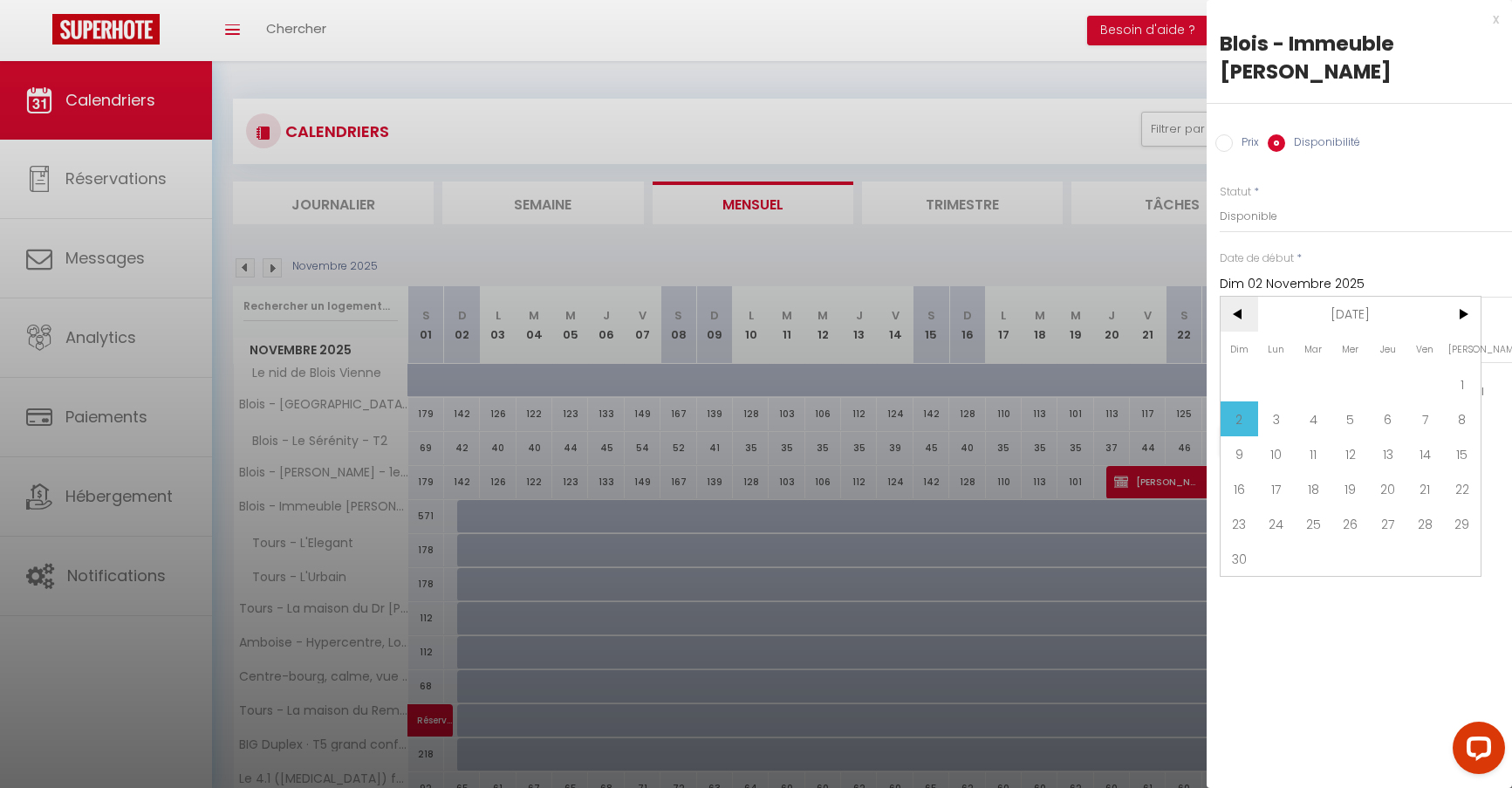 click on "<" at bounding box center (1239, 314) 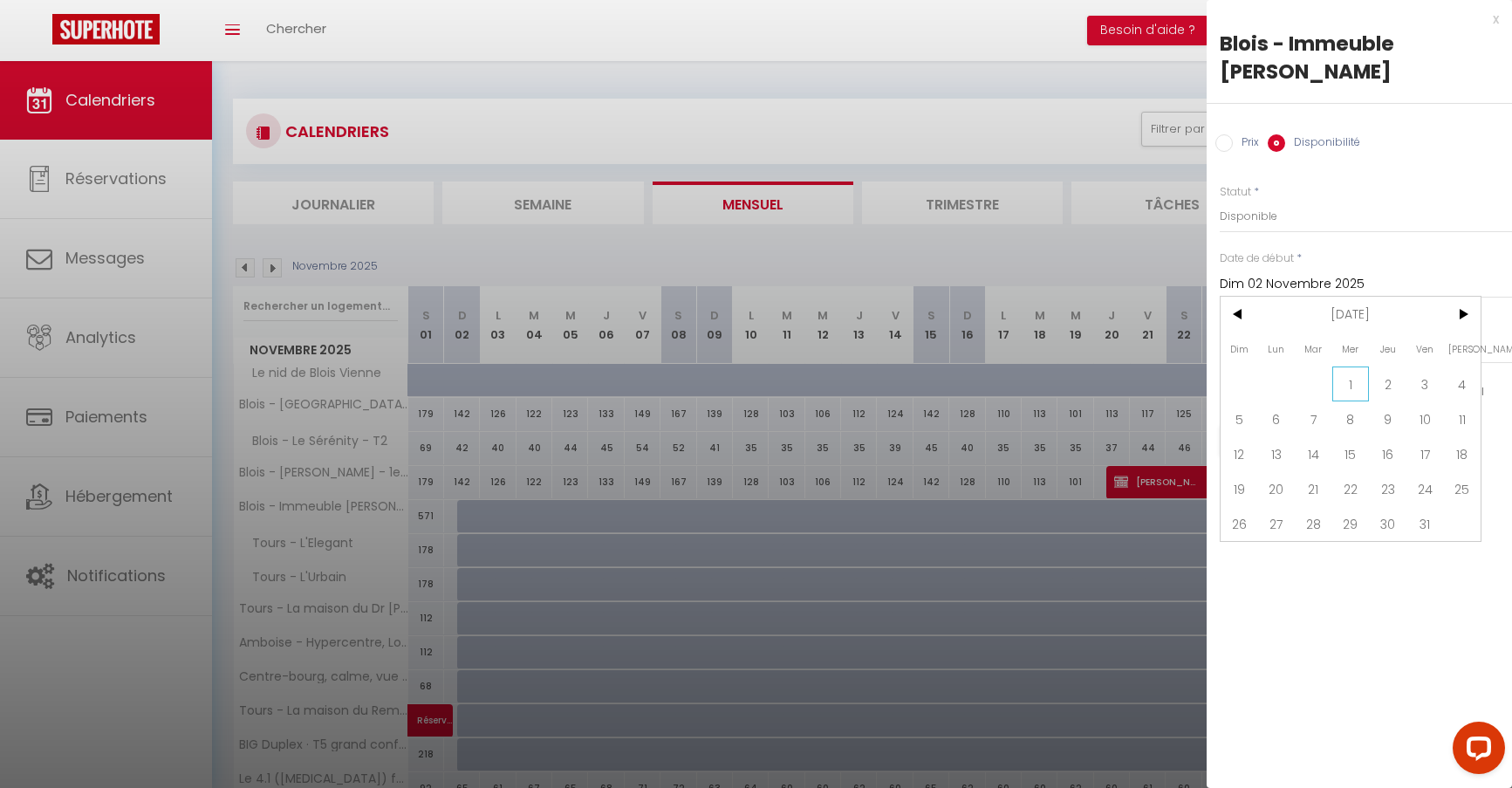 click on "1" at bounding box center (1351, 384) 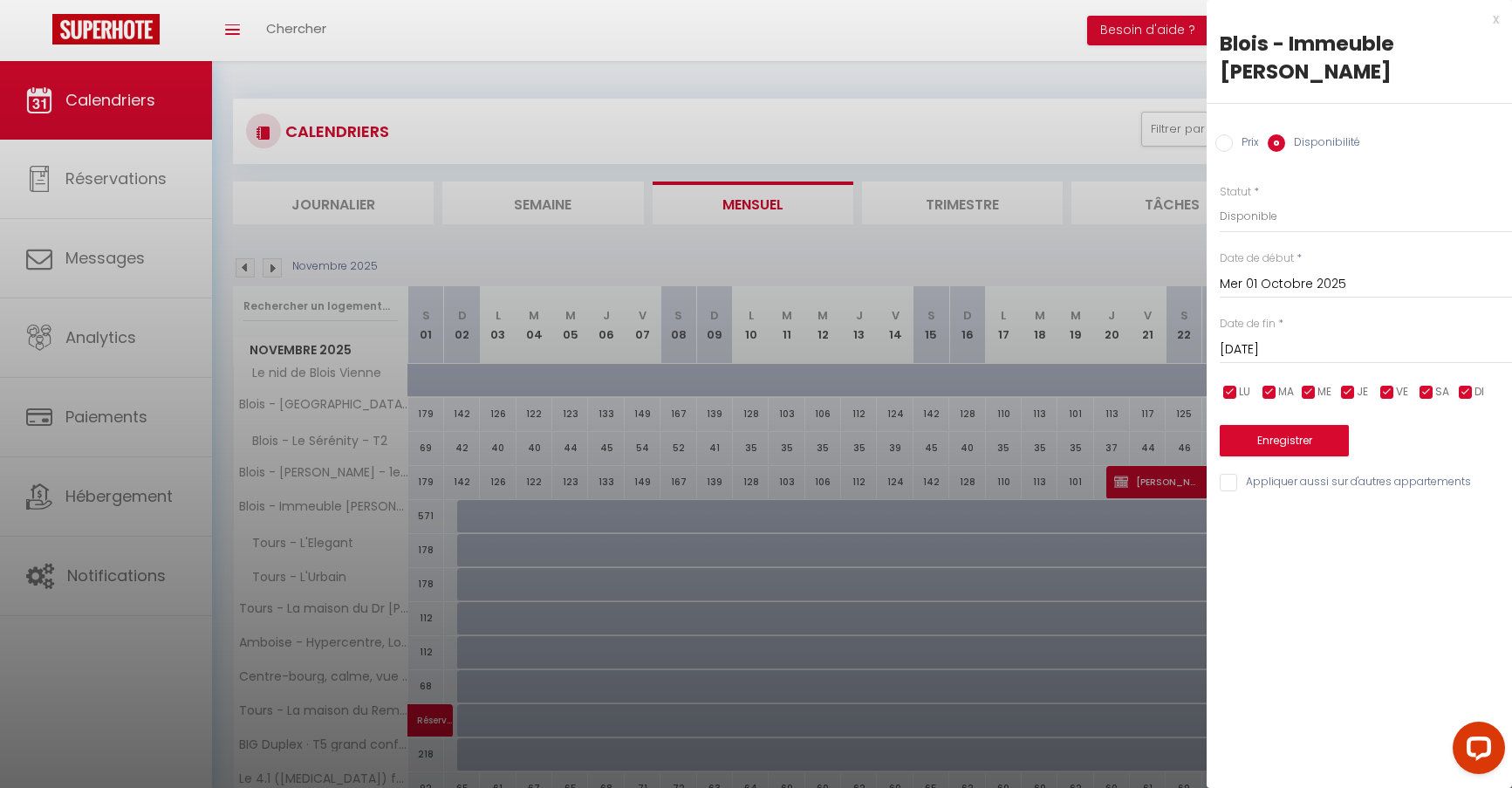 click on "[DATE]" at bounding box center [1365, 350] 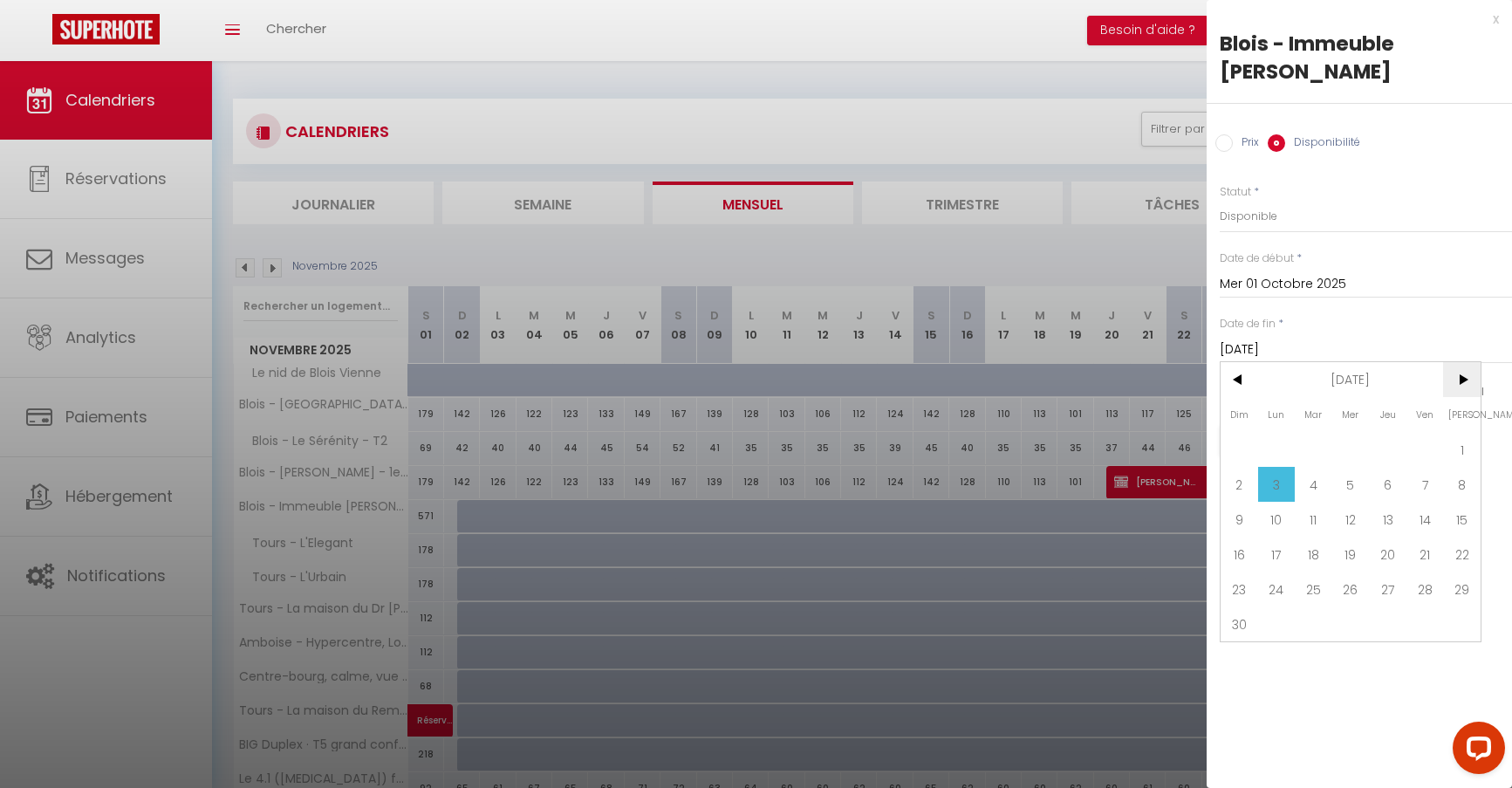click on ">" at bounding box center (1461, 380) 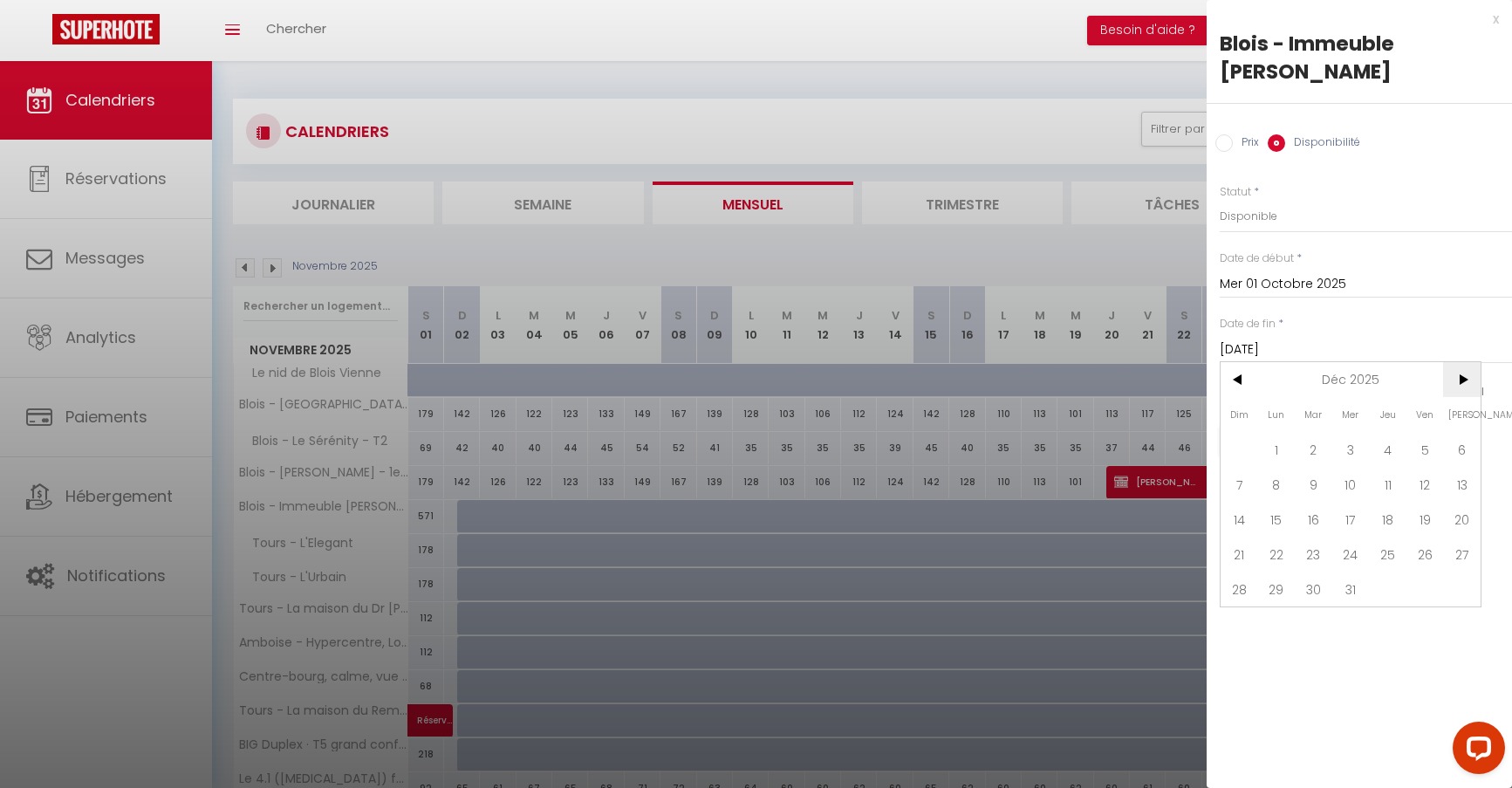 click on ">" at bounding box center [1461, 380] 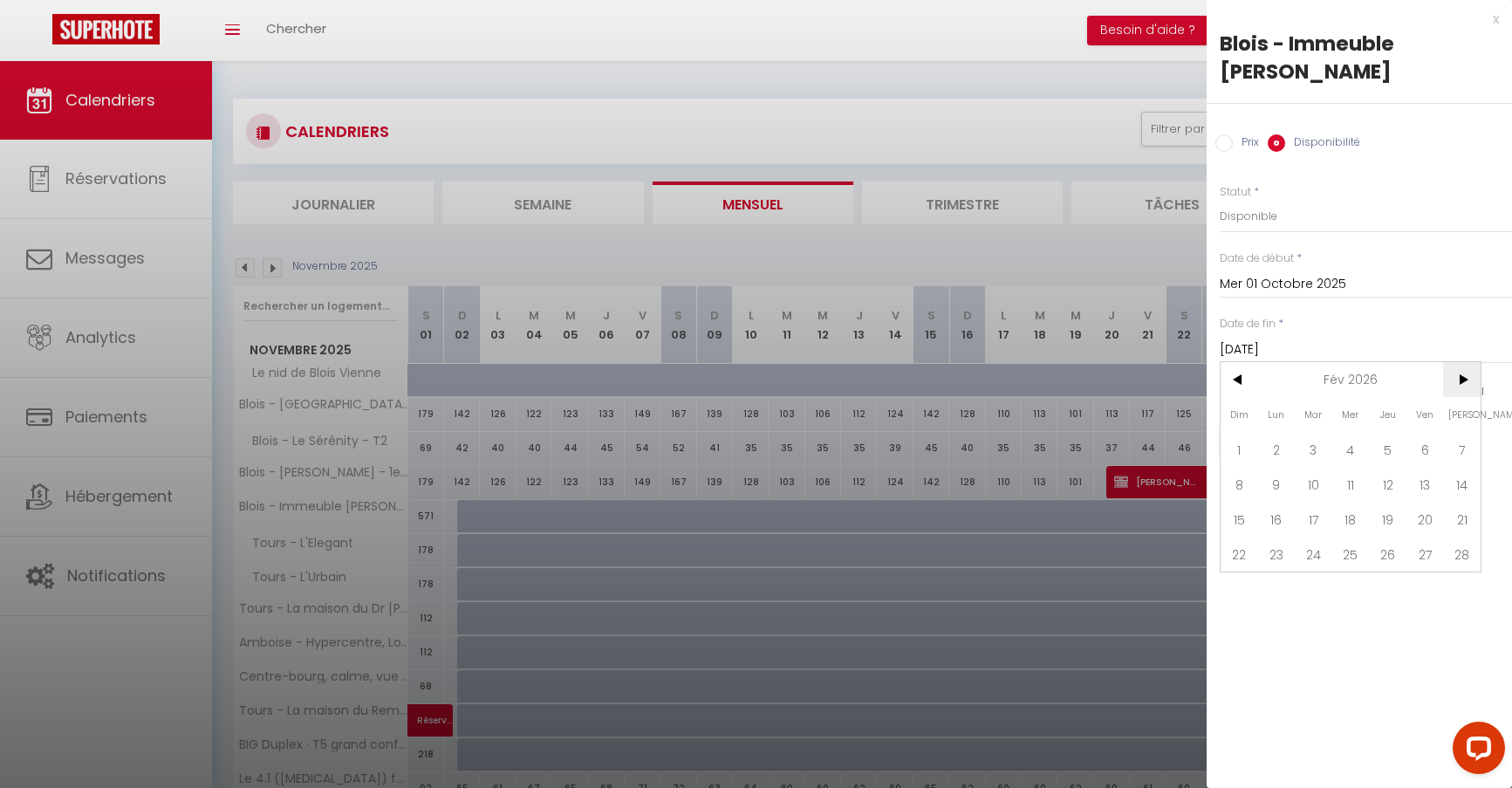 click on ">" at bounding box center [1461, 380] 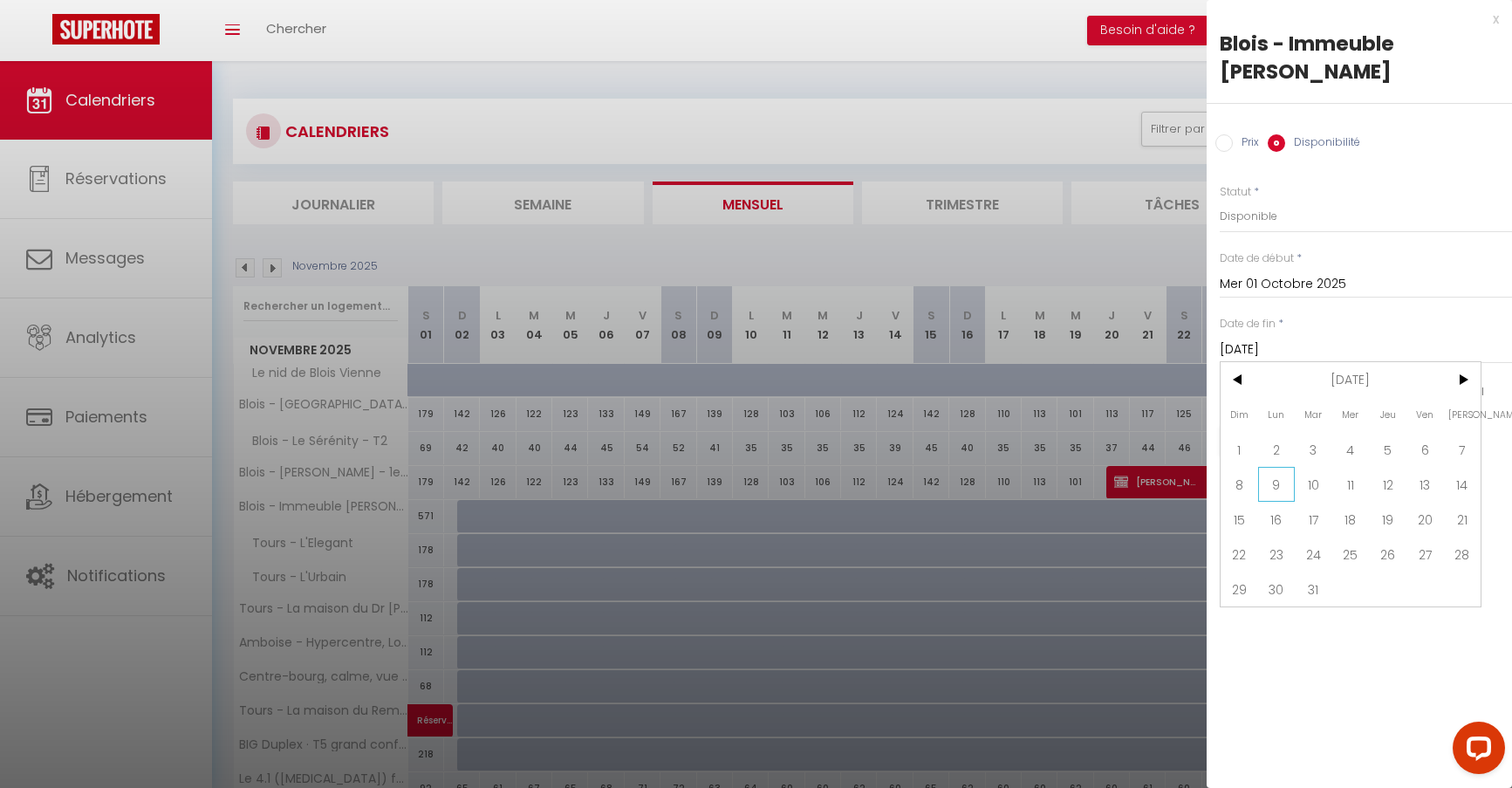 click on "9" at bounding box center (1276, 484) 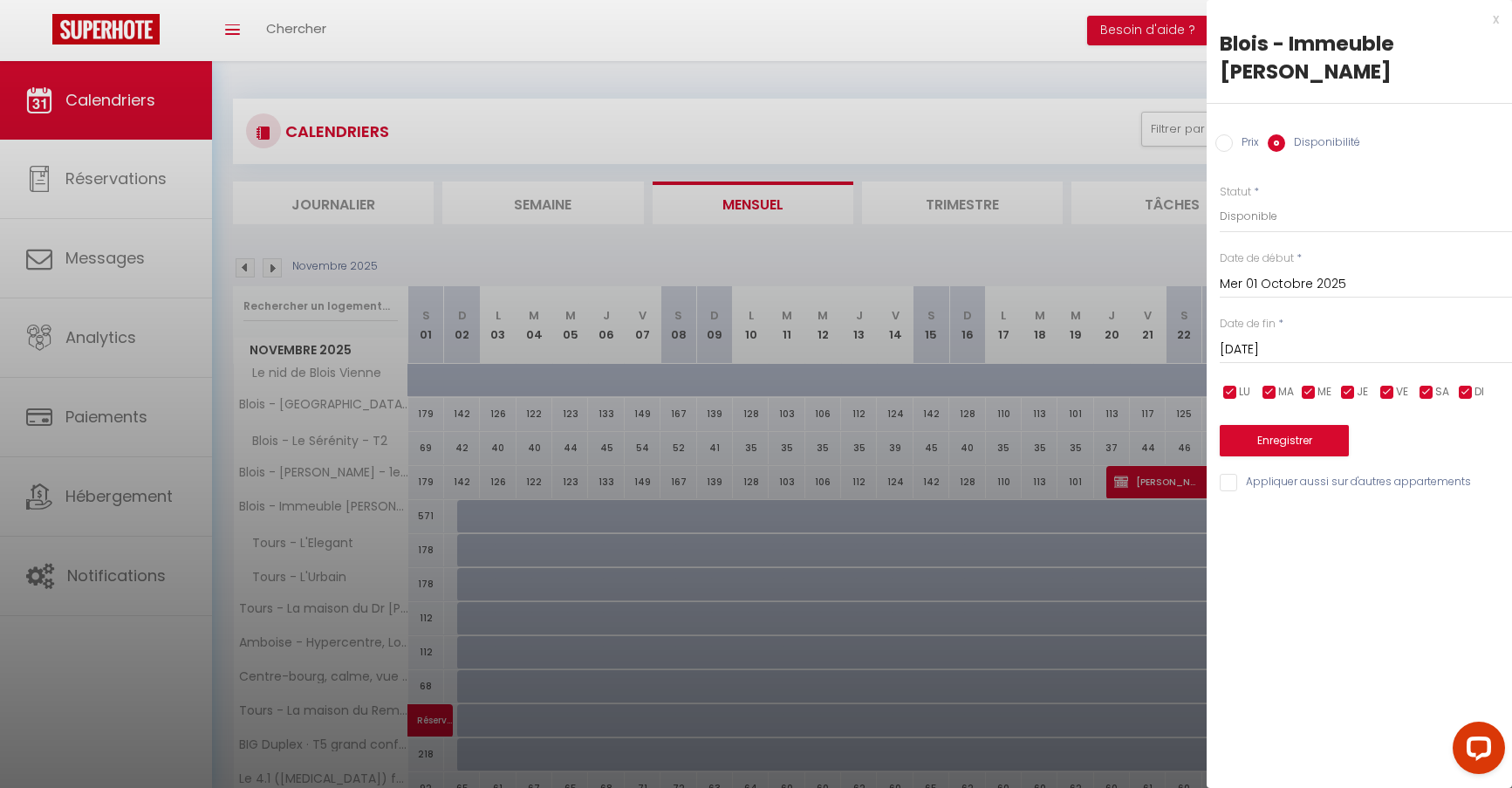 click on "Appliquer aussi sur d'autres appartements" at bounding box center [1365, 483] 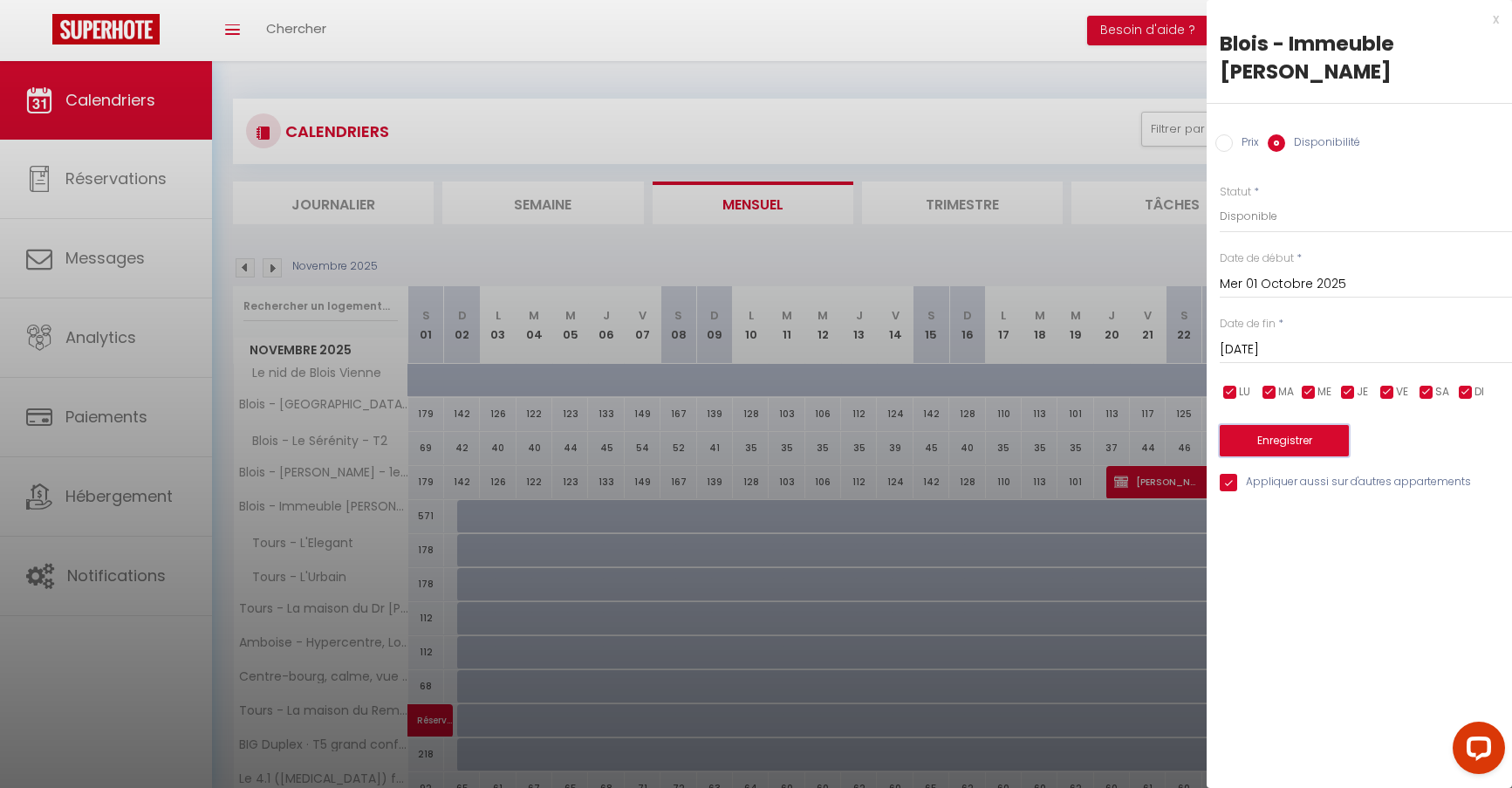 click on "Enregistrer" at bounding box center [1284, 441] 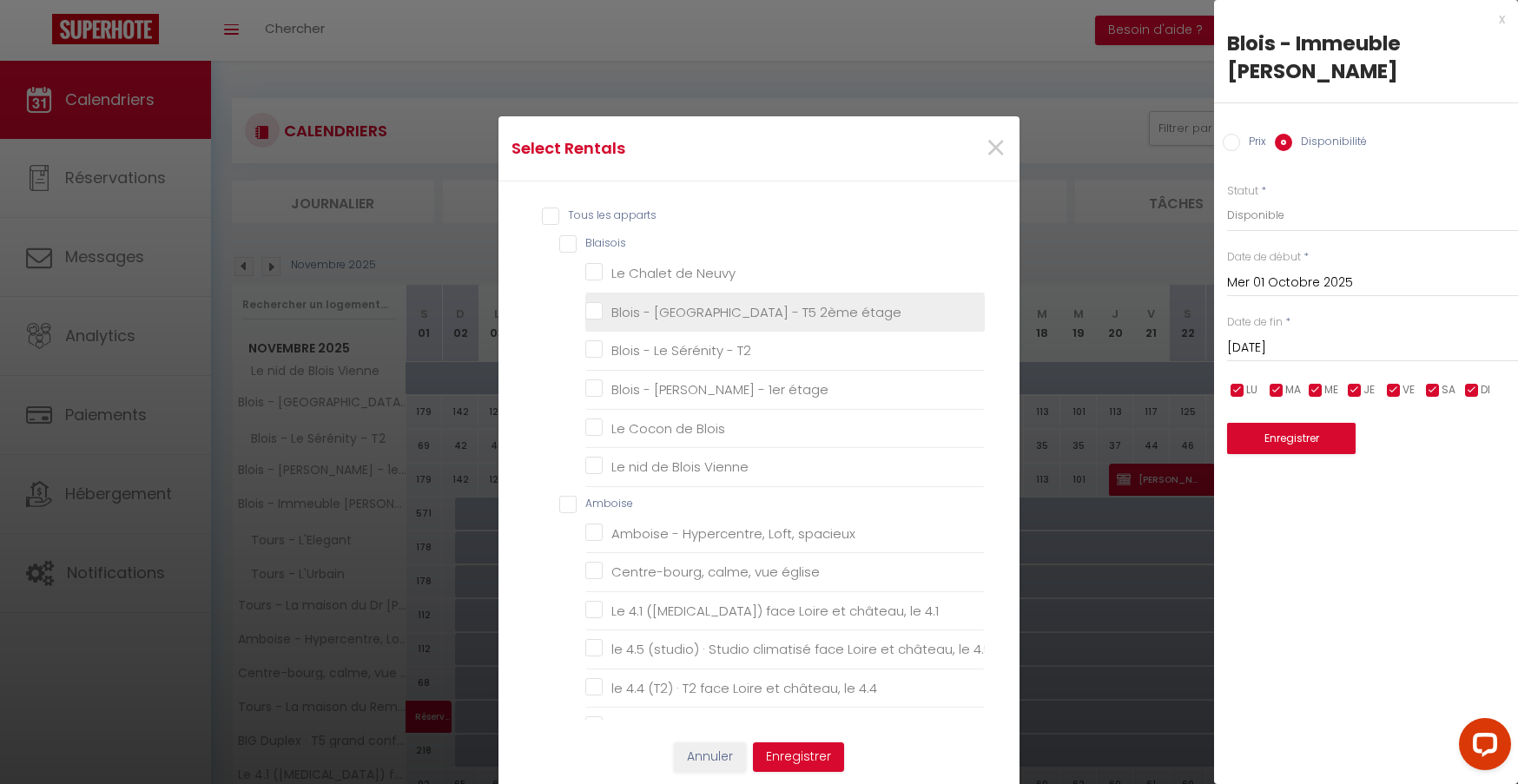 click on "Blois - [GEOGRAPHIC_DATA] - T5 2ème étage" at bounding box center [785, 313] 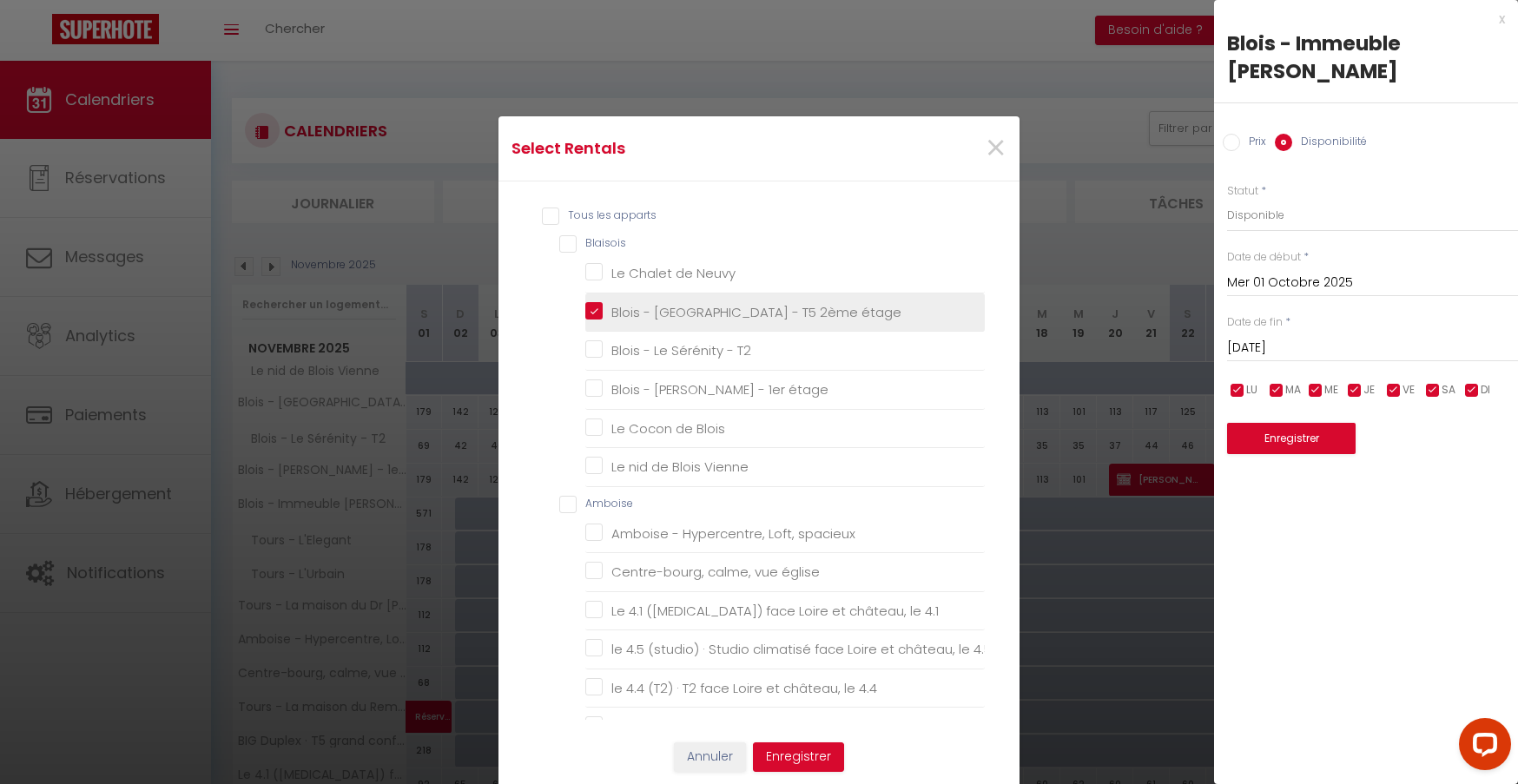 checkbox on "false" 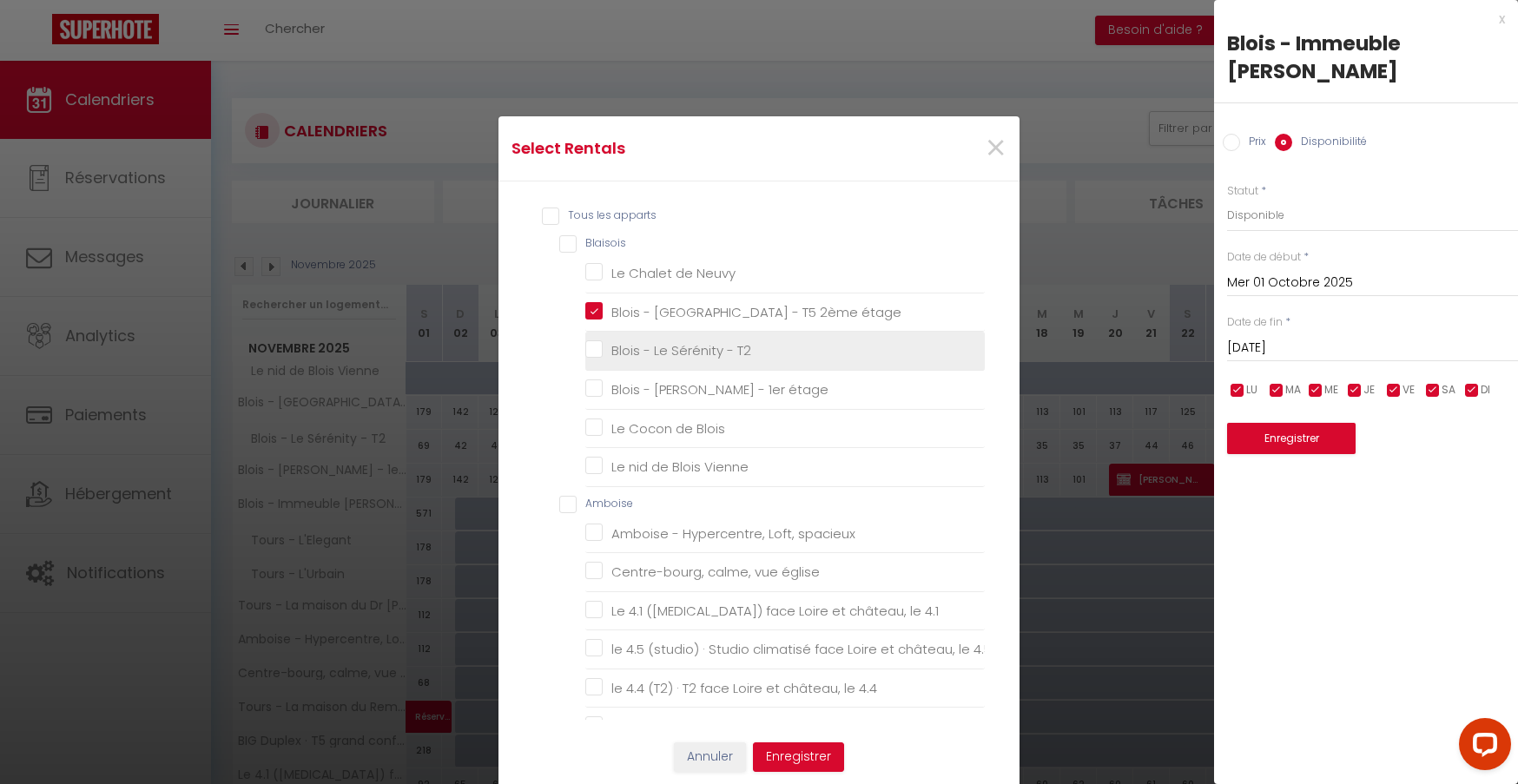 click on "Blois - Le Sérénity - T2" at bounding box center [785, 351] 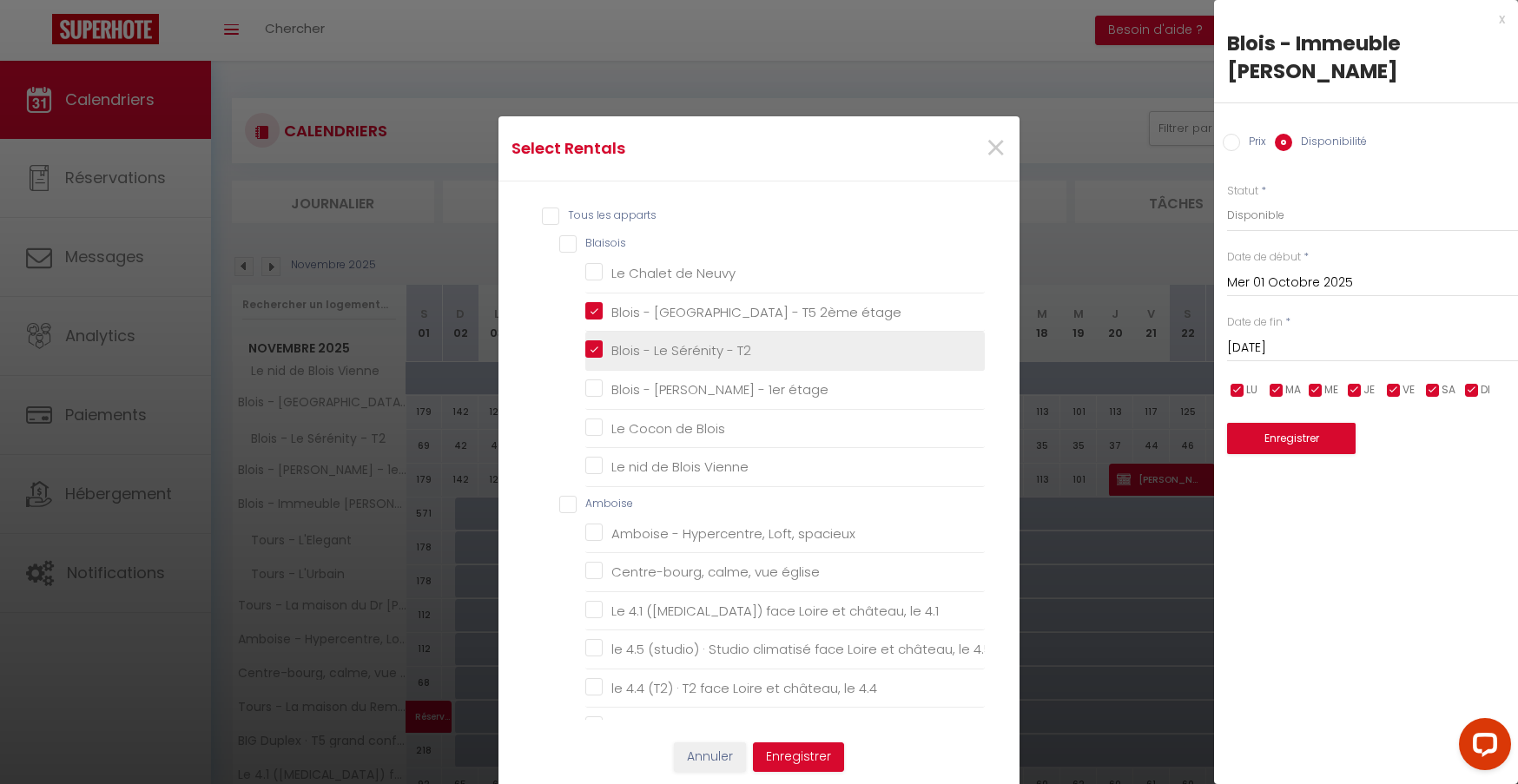 checkbox on "false" 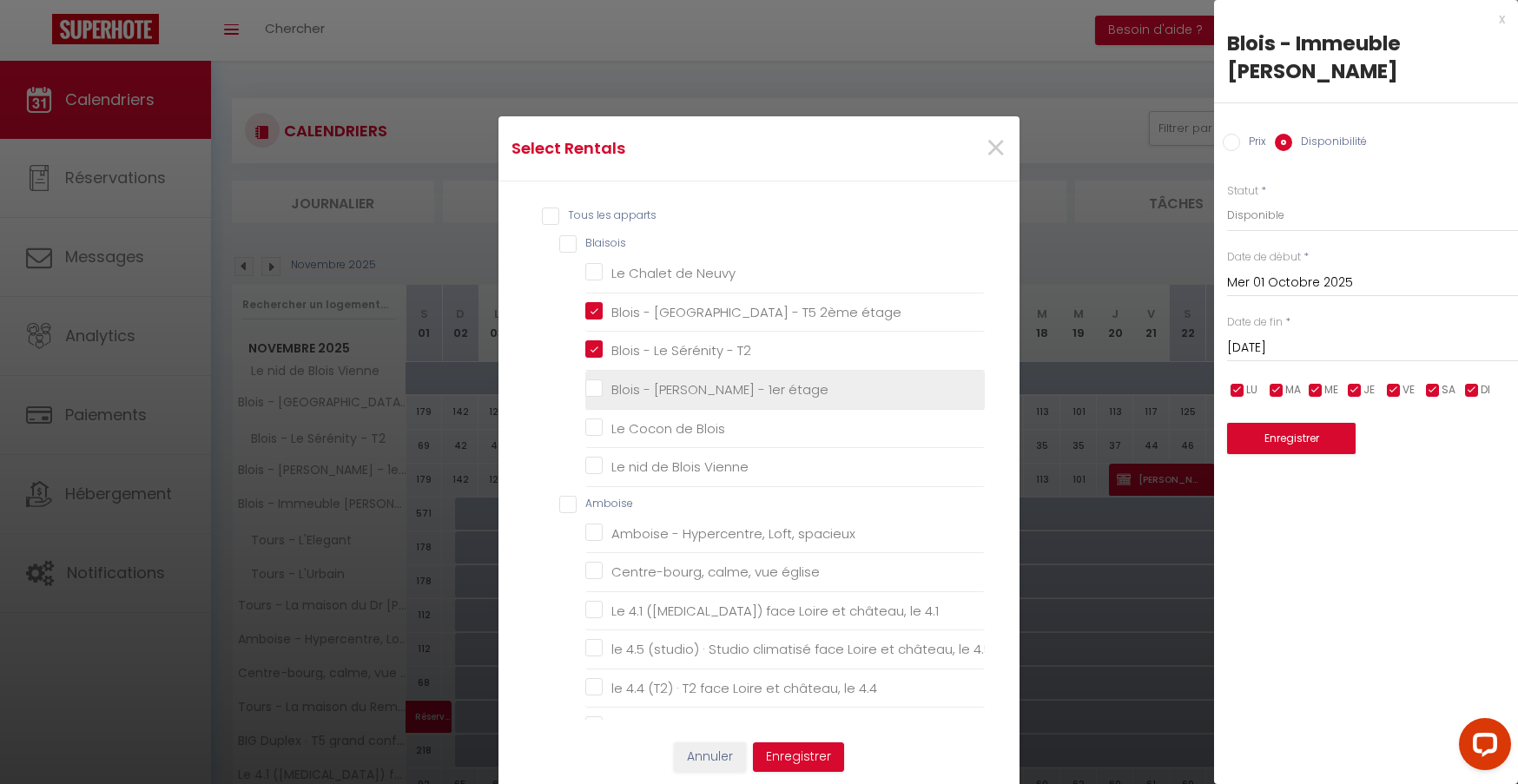 click on "Blois - [PERSON_NAME] - 1er étage" at bounding box center [785, 390] 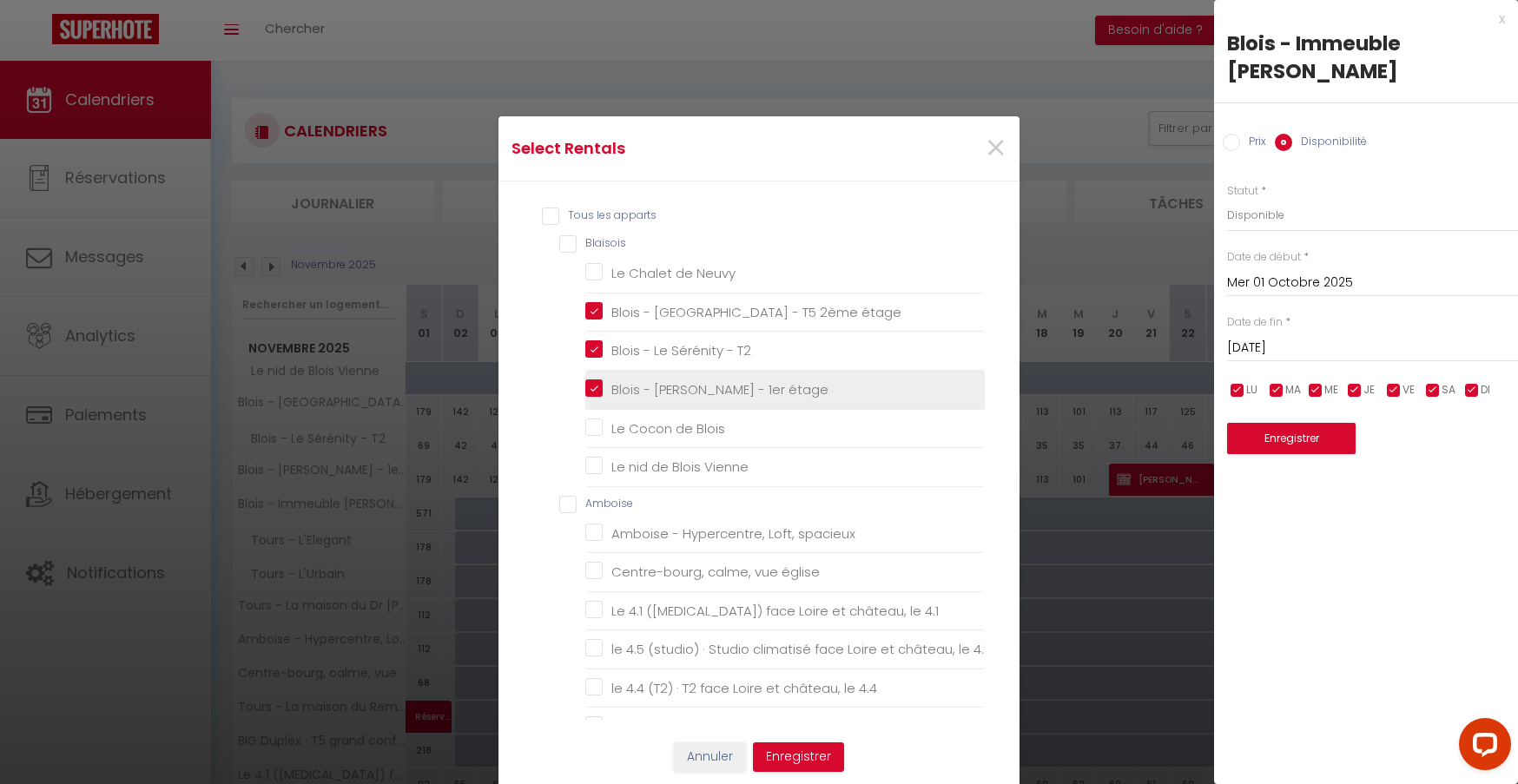 checkbox on "false" 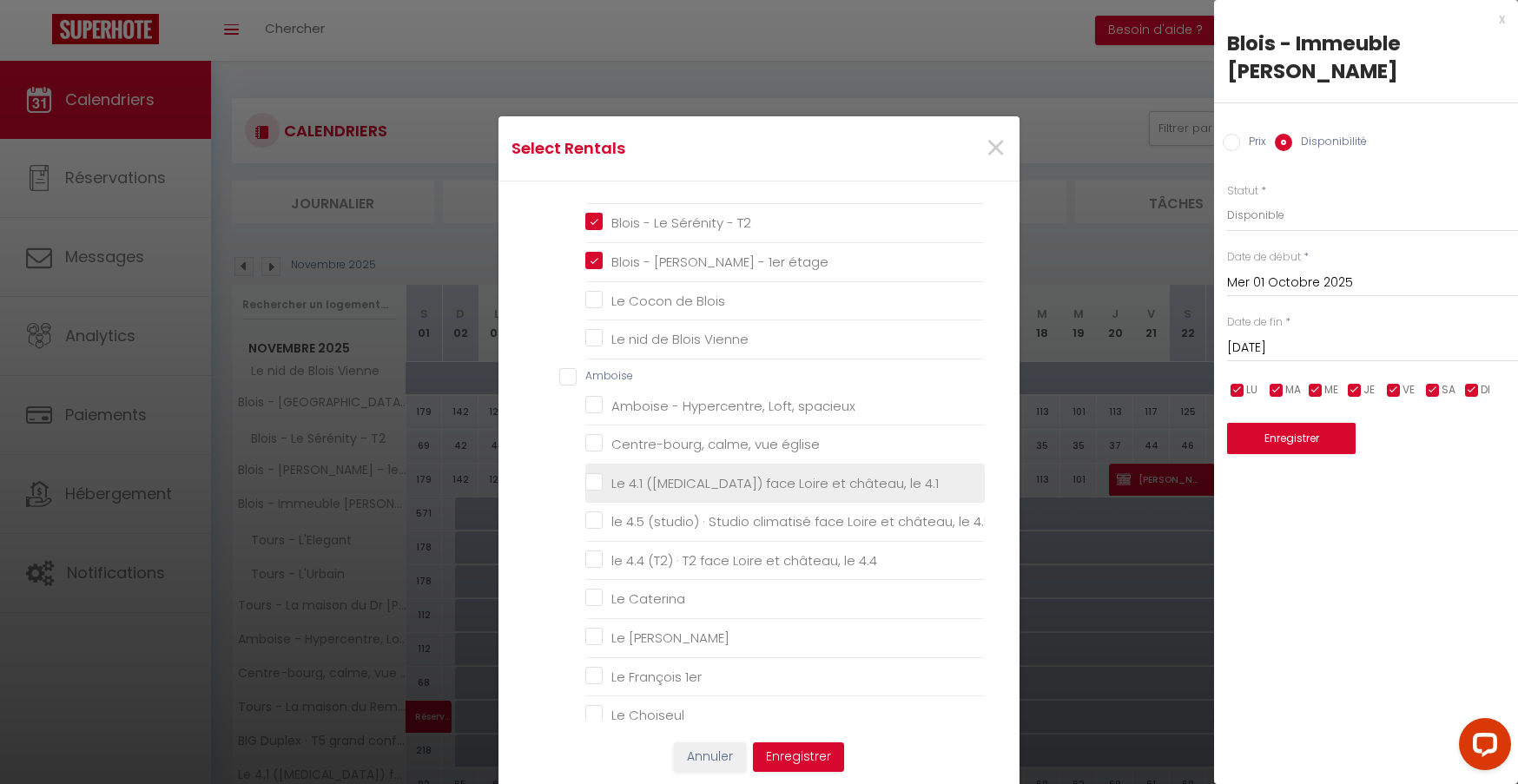scroll, scrollTop: 130, scrollLeft: 0, axis: vertical 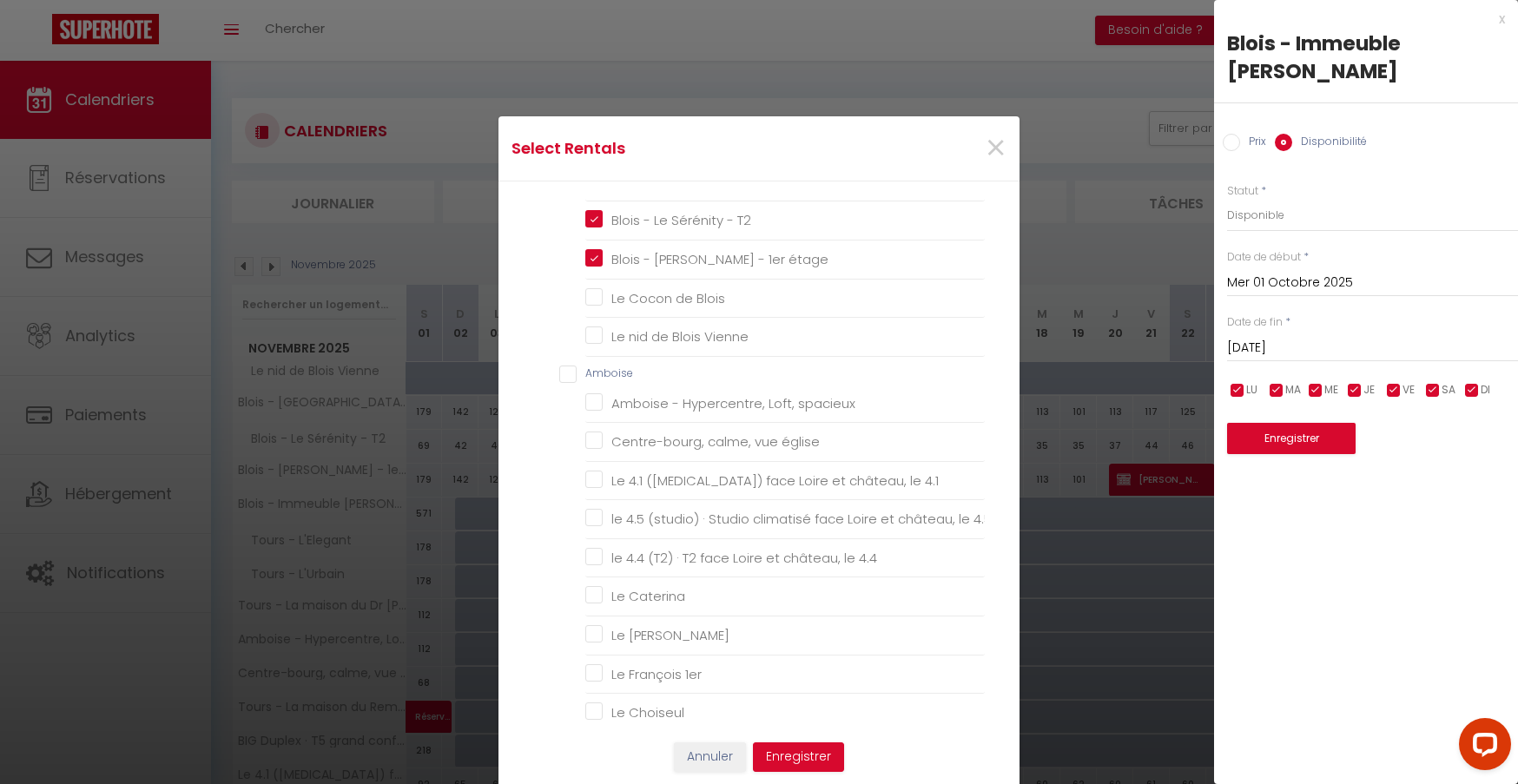 click on "Amboise" at bounding box center [772, 374] 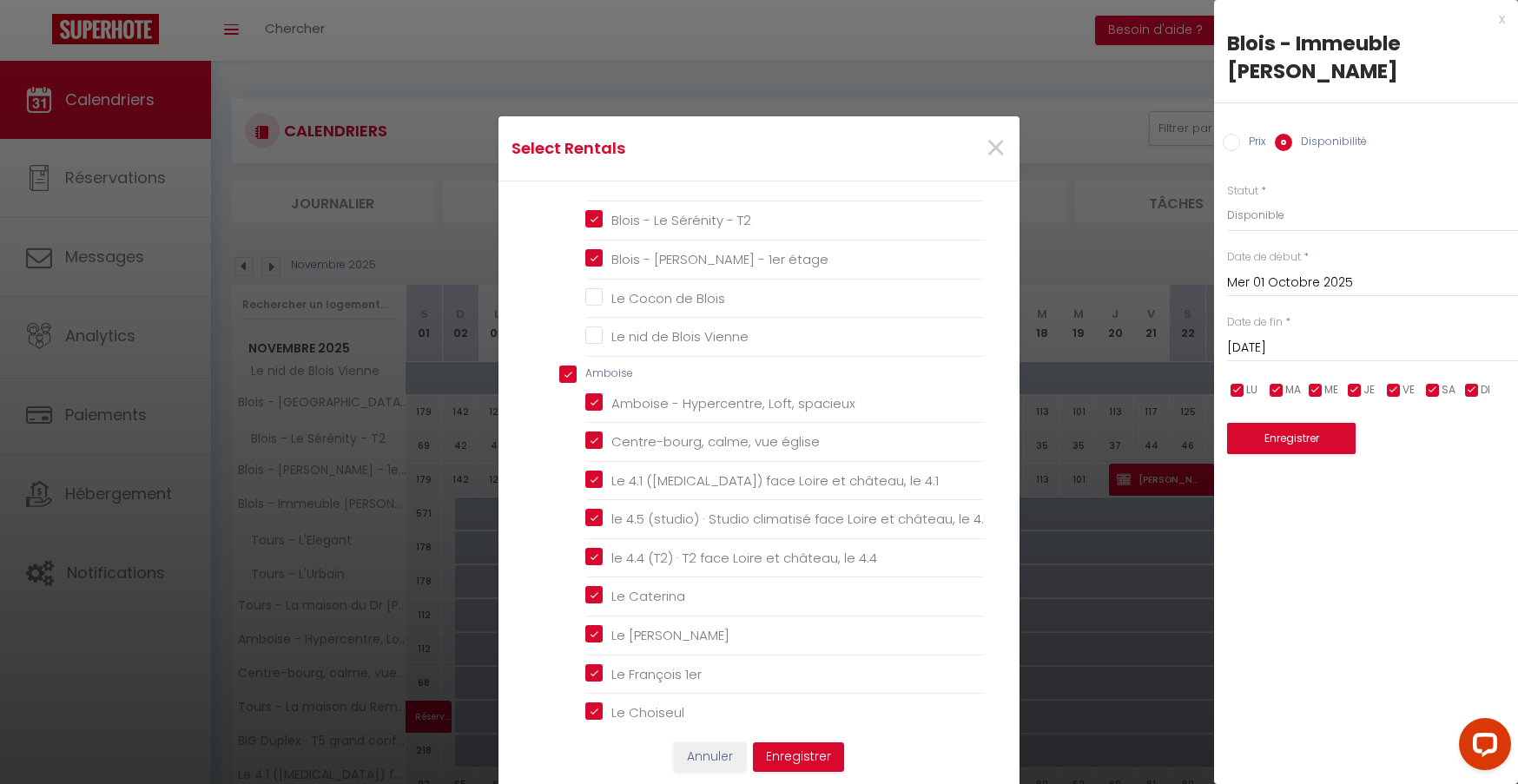 checkbox on "false" 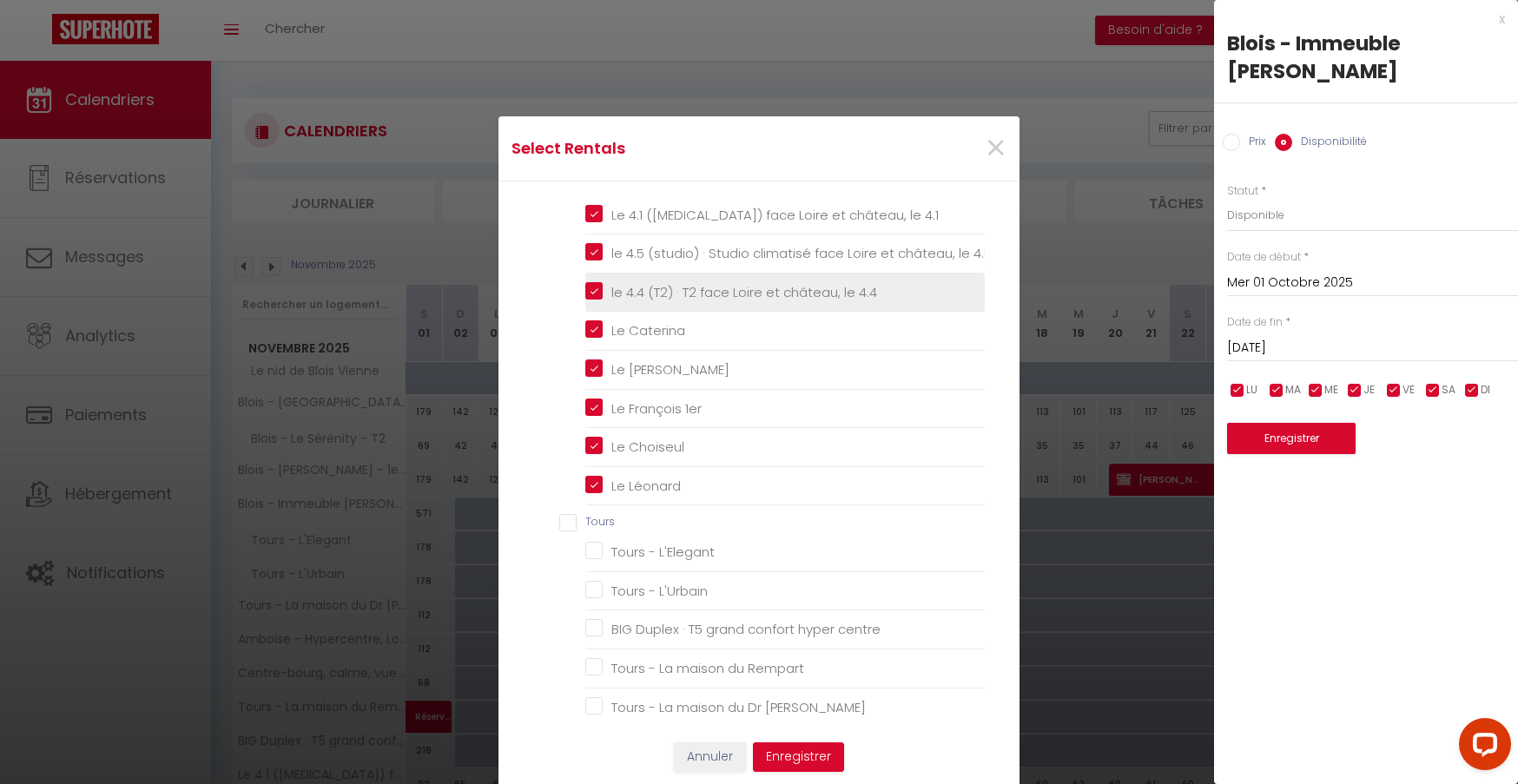scroll, scrollTop: 425, scrollLeft: 0, axis: vertical 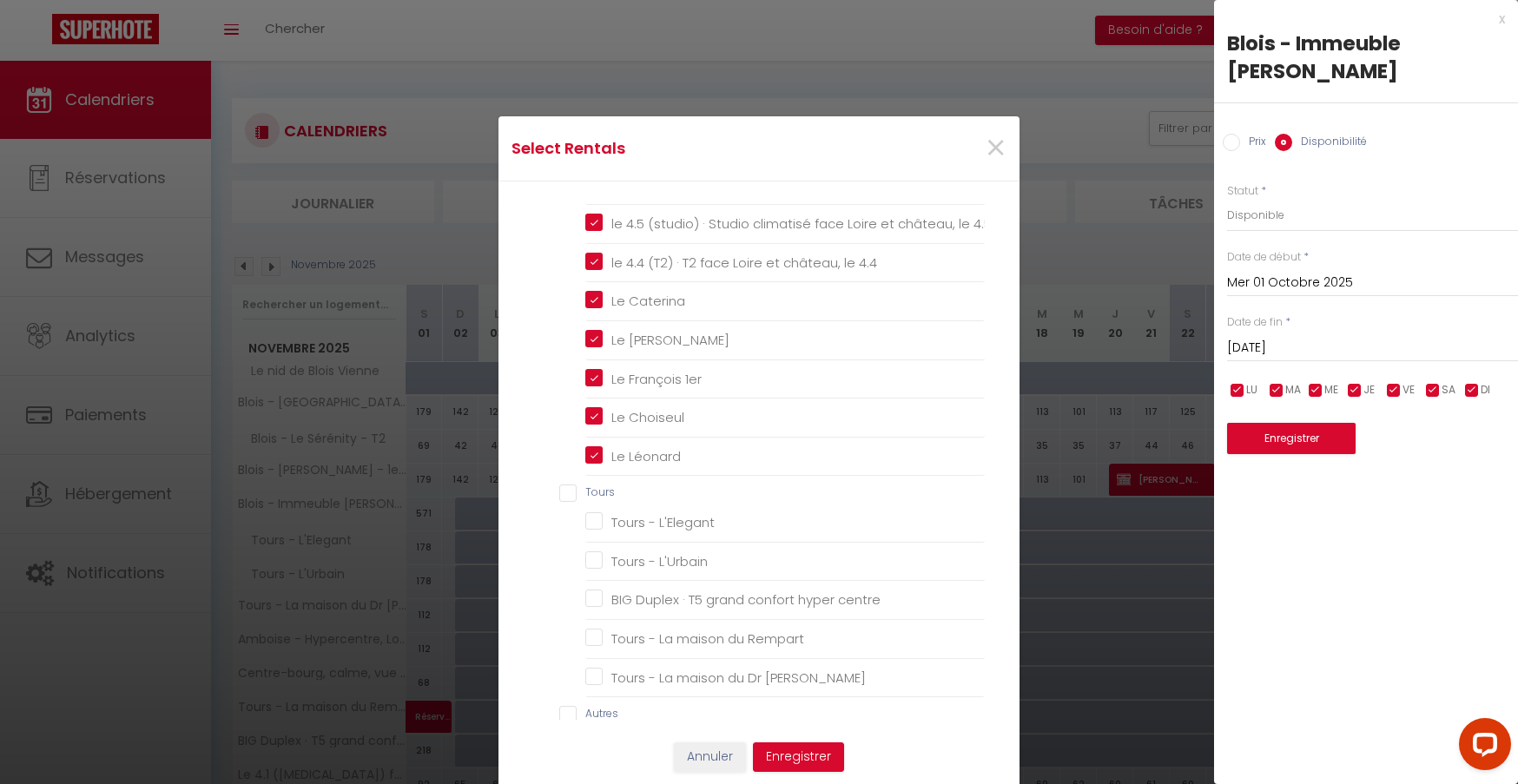 click on "Tours" at bounding box center [772, 493] 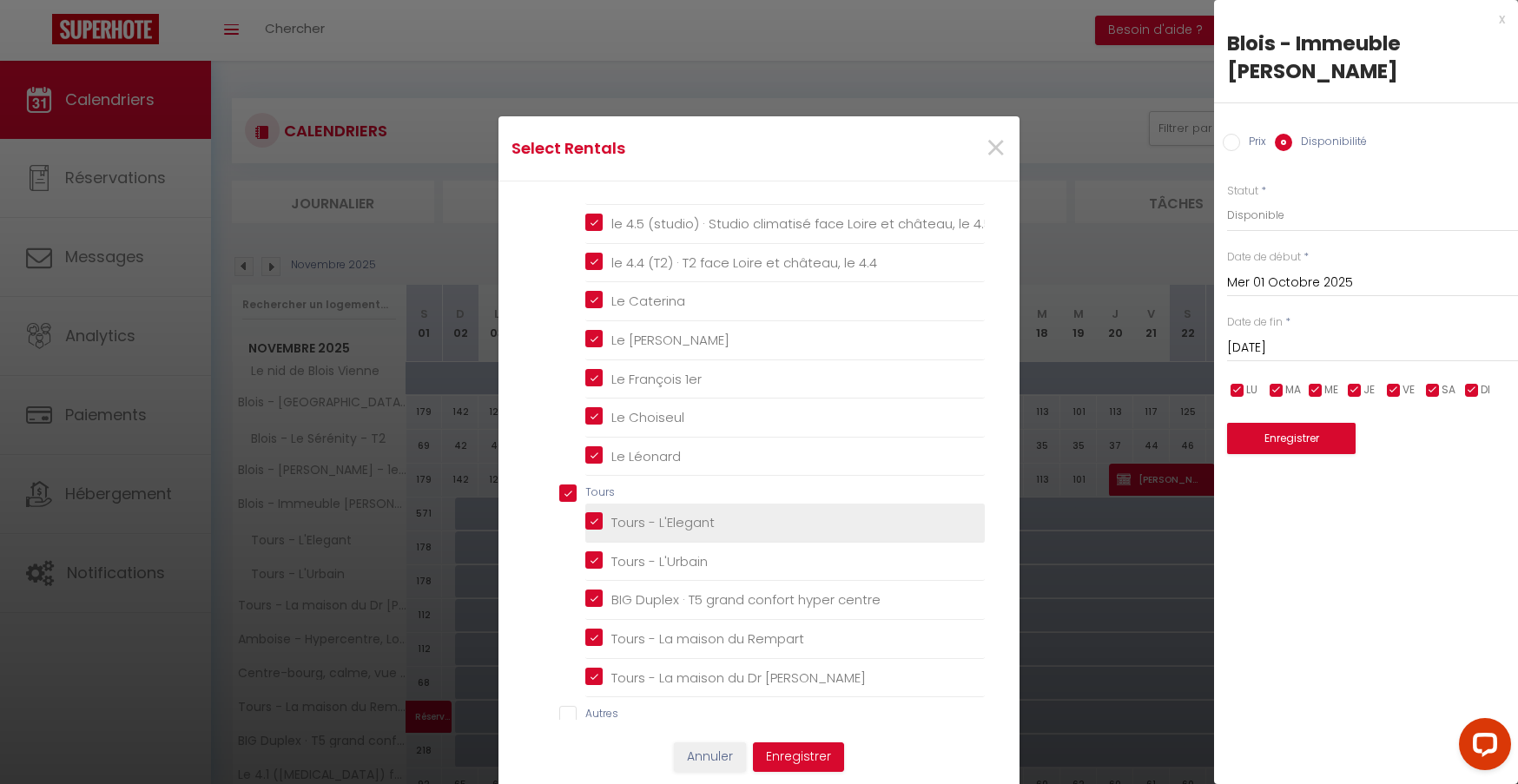 checkbox on "false" 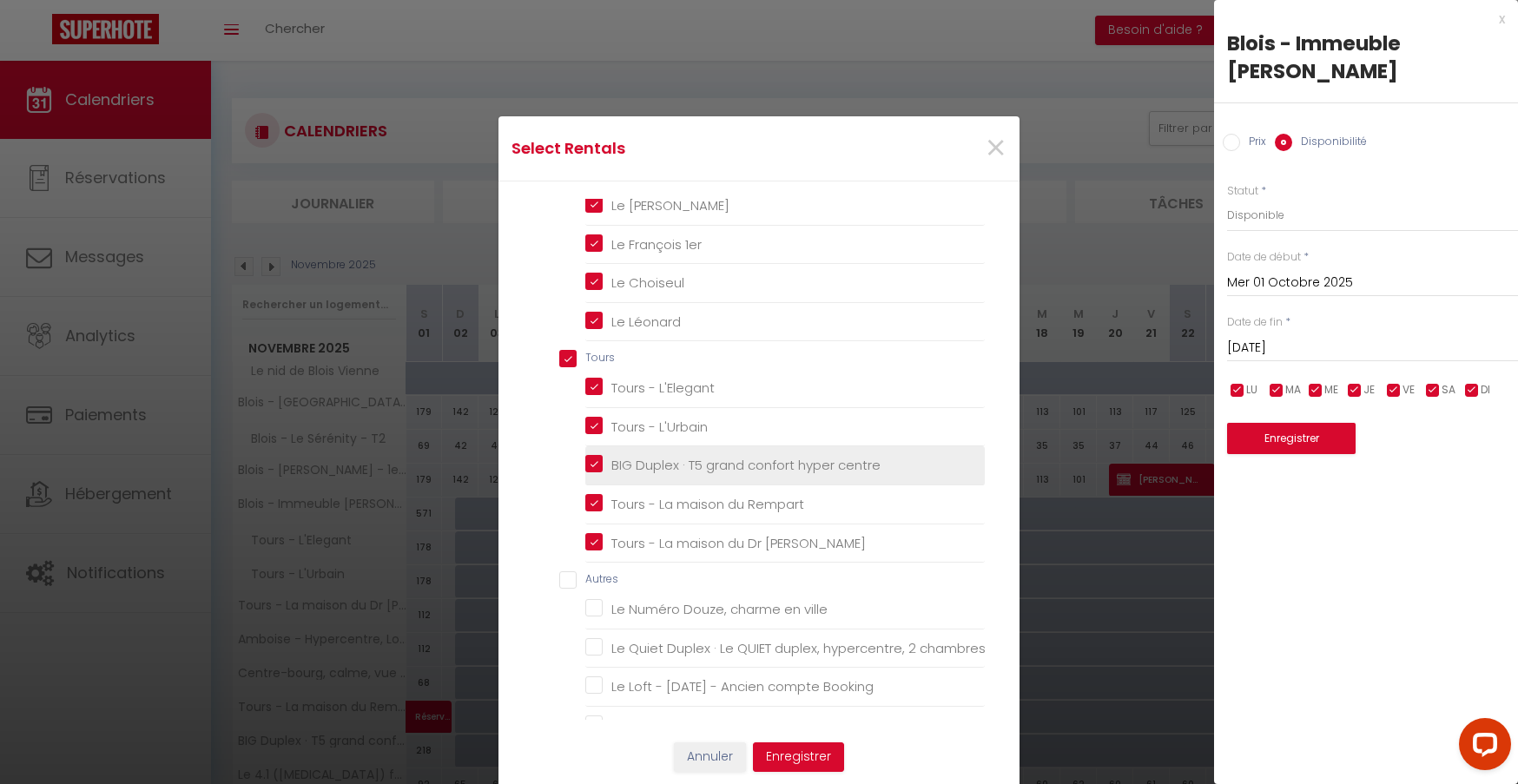 scroll, scrollTop: 607, scrollLeft: 0, axis: vertical 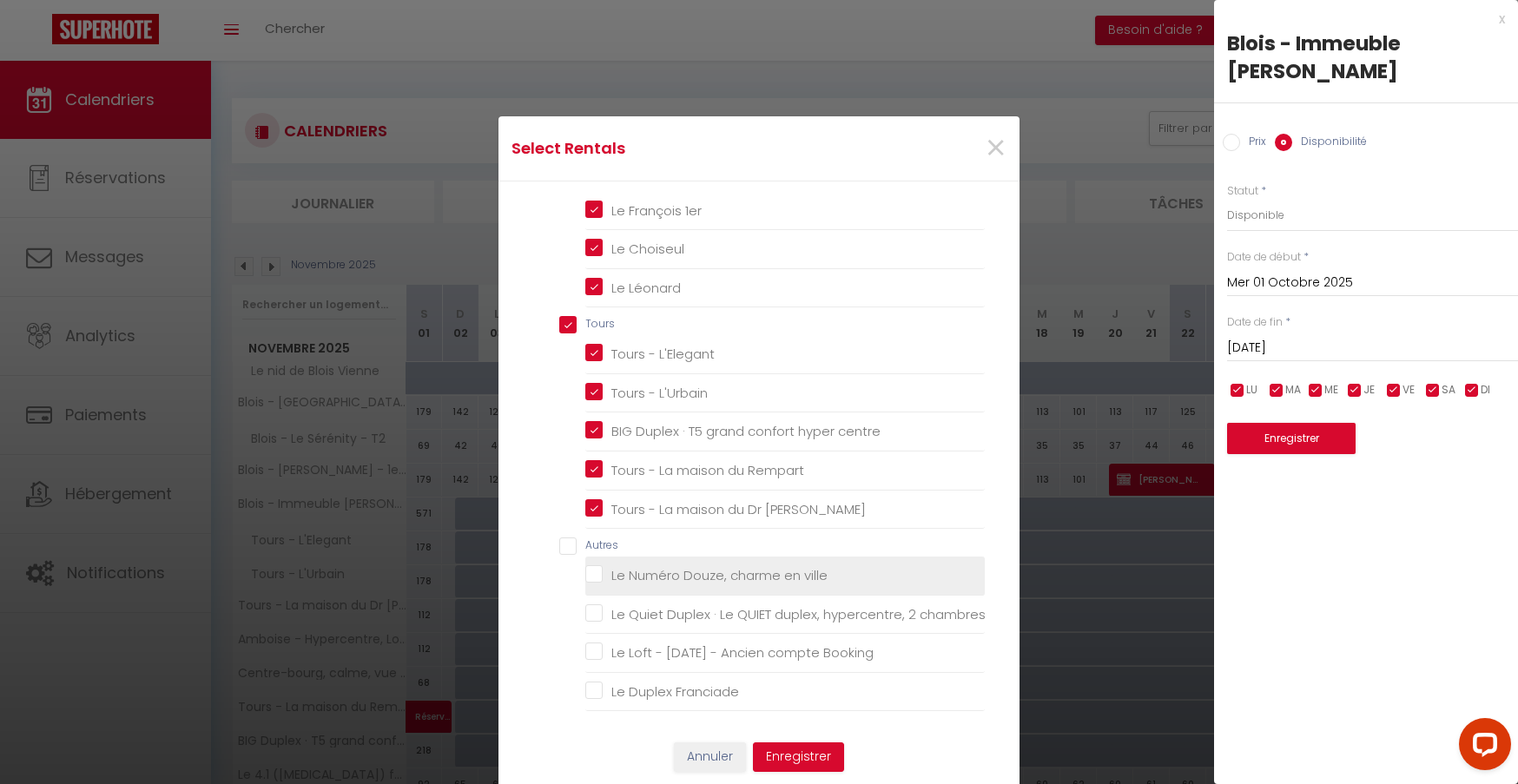 click on "Le Numéro Douze, charme en ville" at bounding box center [785, 576] 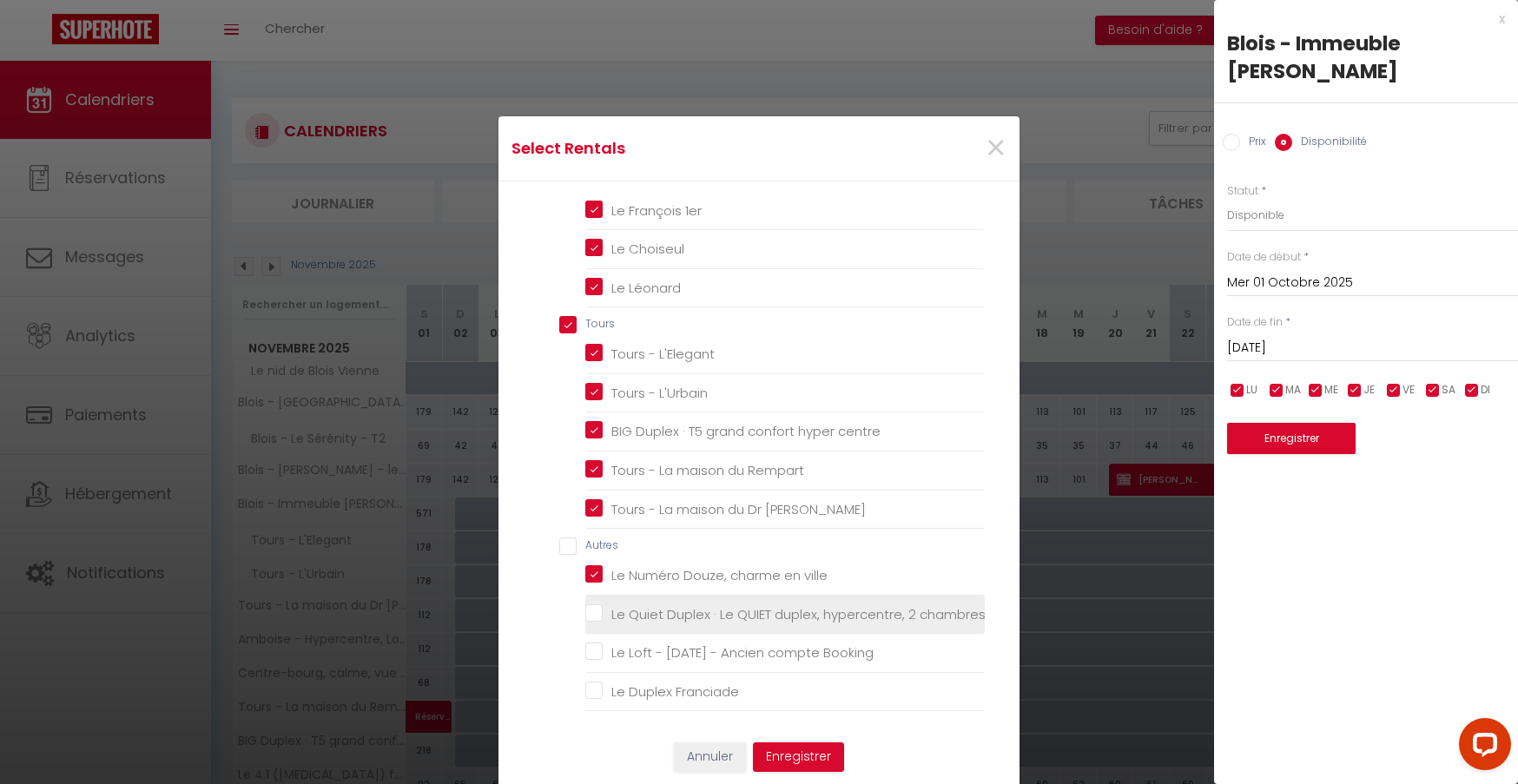 checkbox on "false" 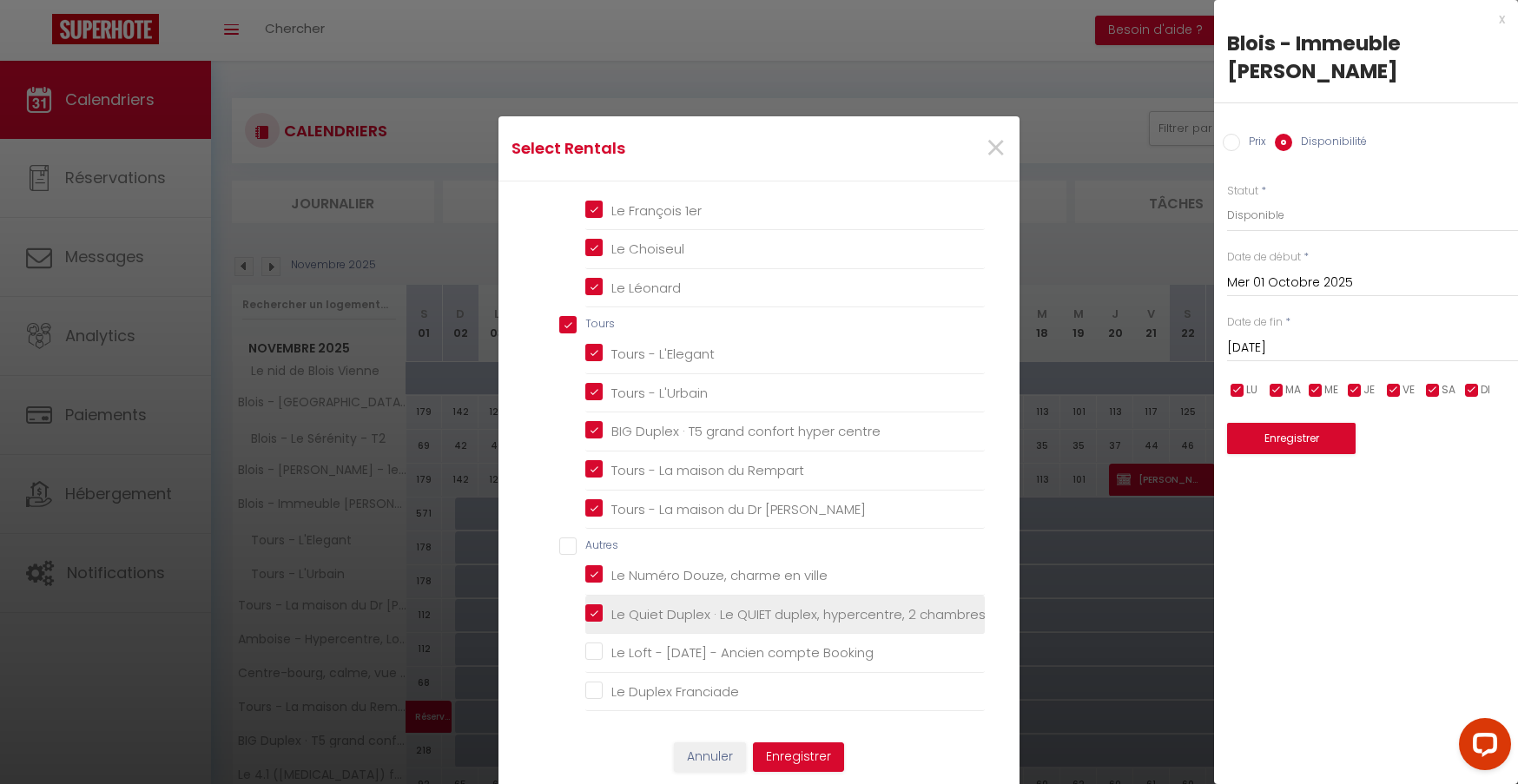 checkbox on "false" 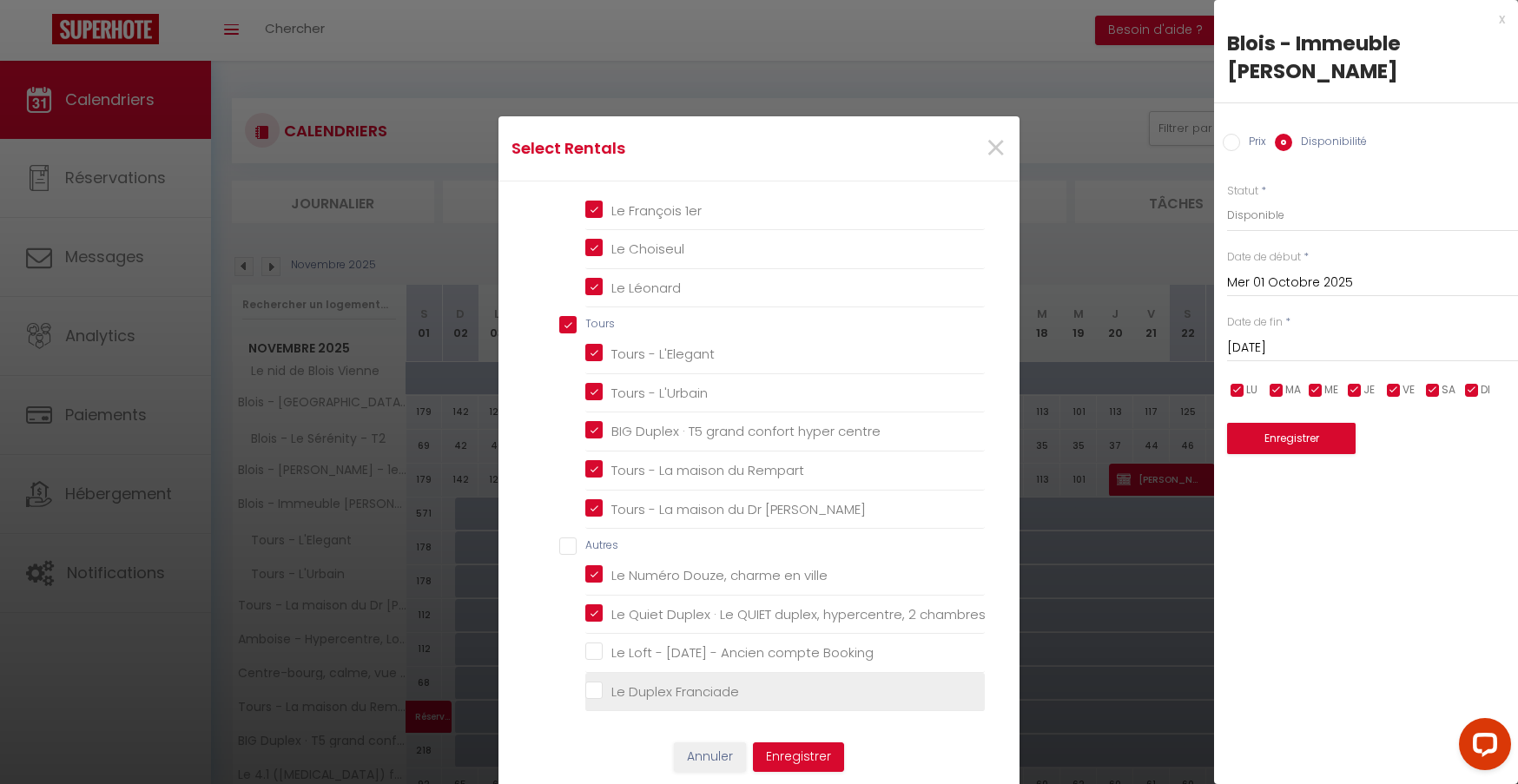 drag, startPoint x: 596, startPoint y: 680, endPoint x: 720, endPoint y: 678, distance: 124.01613 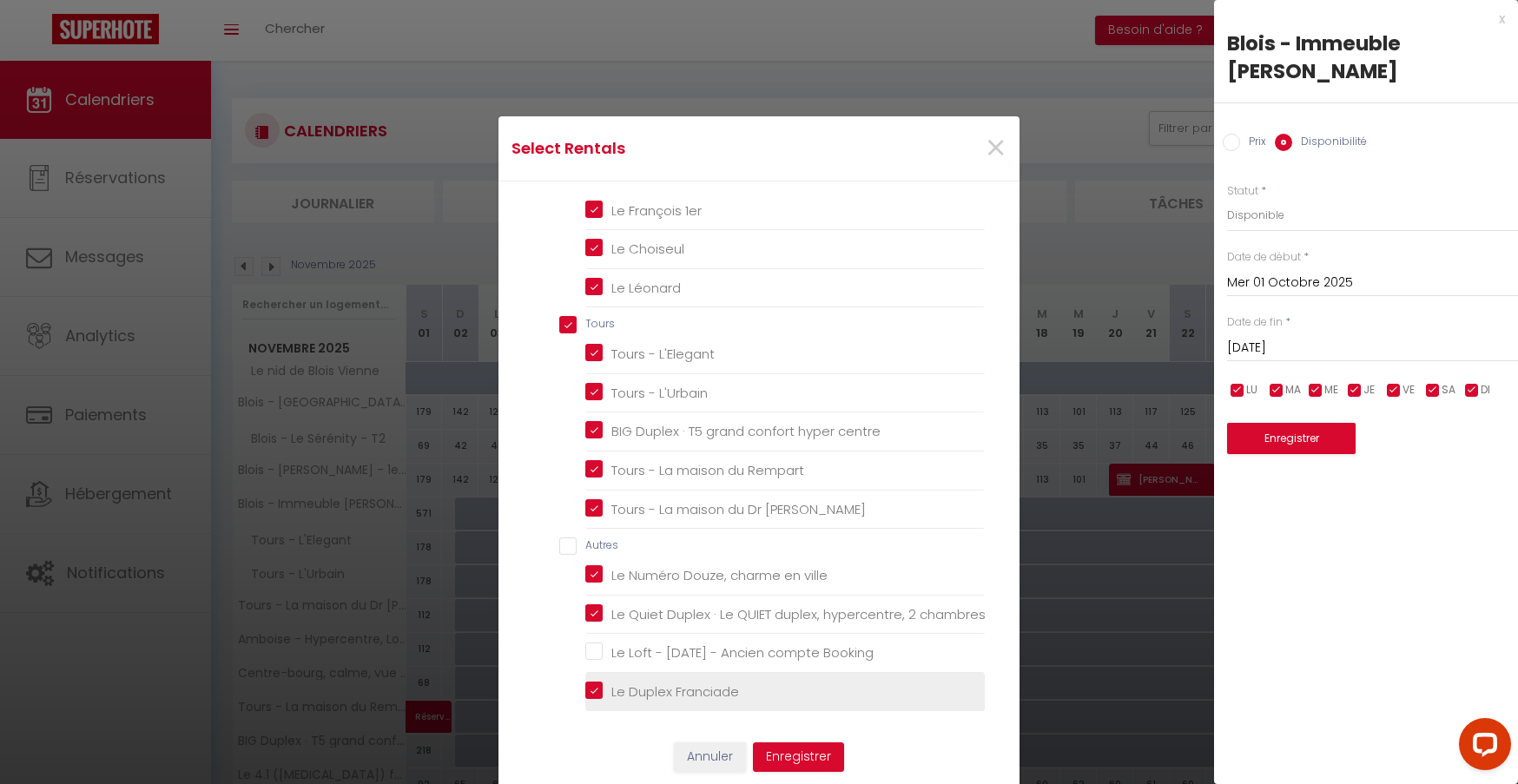 checkbox on "false" 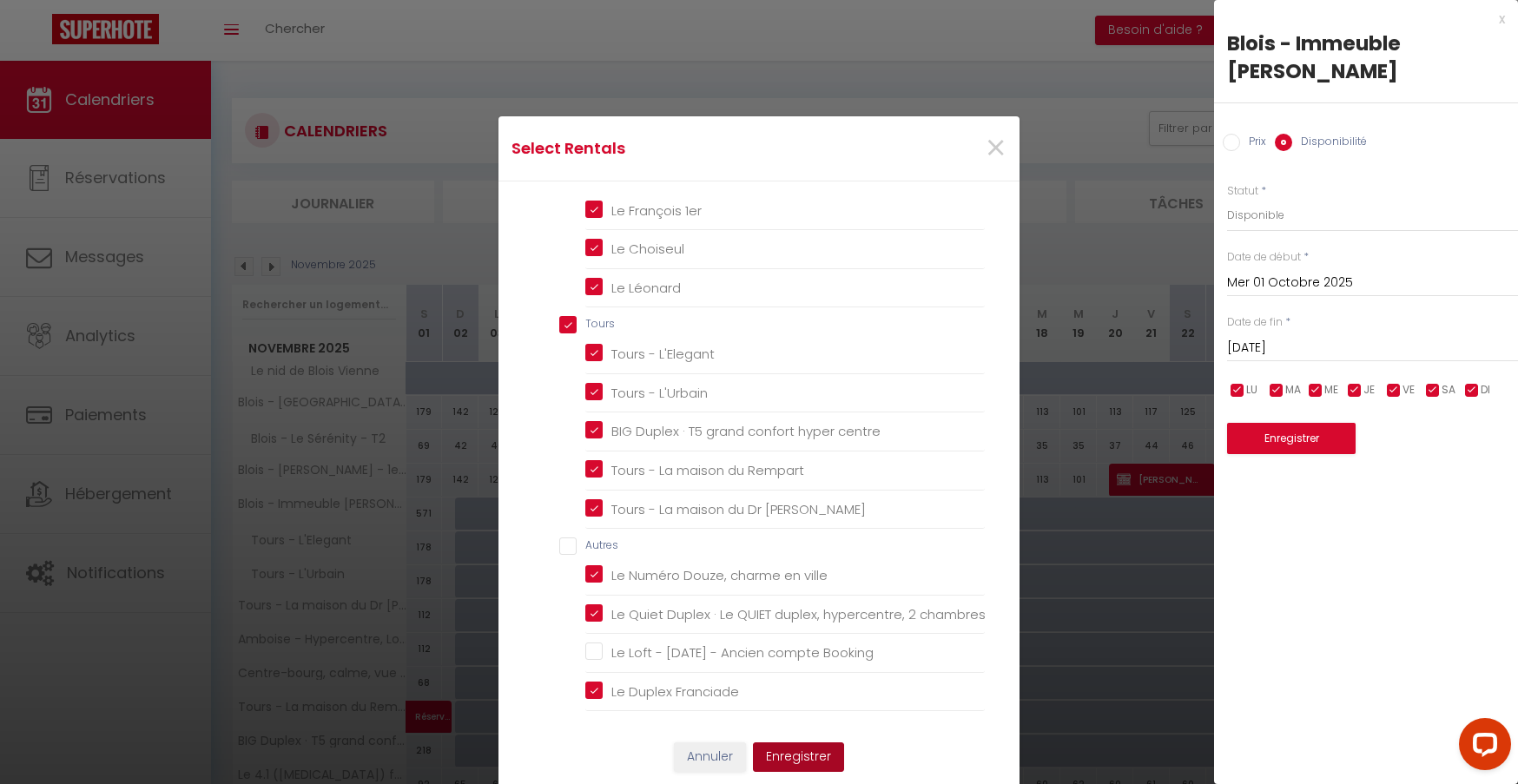 click on "Enregistrer" at bounding box center (798, 757) 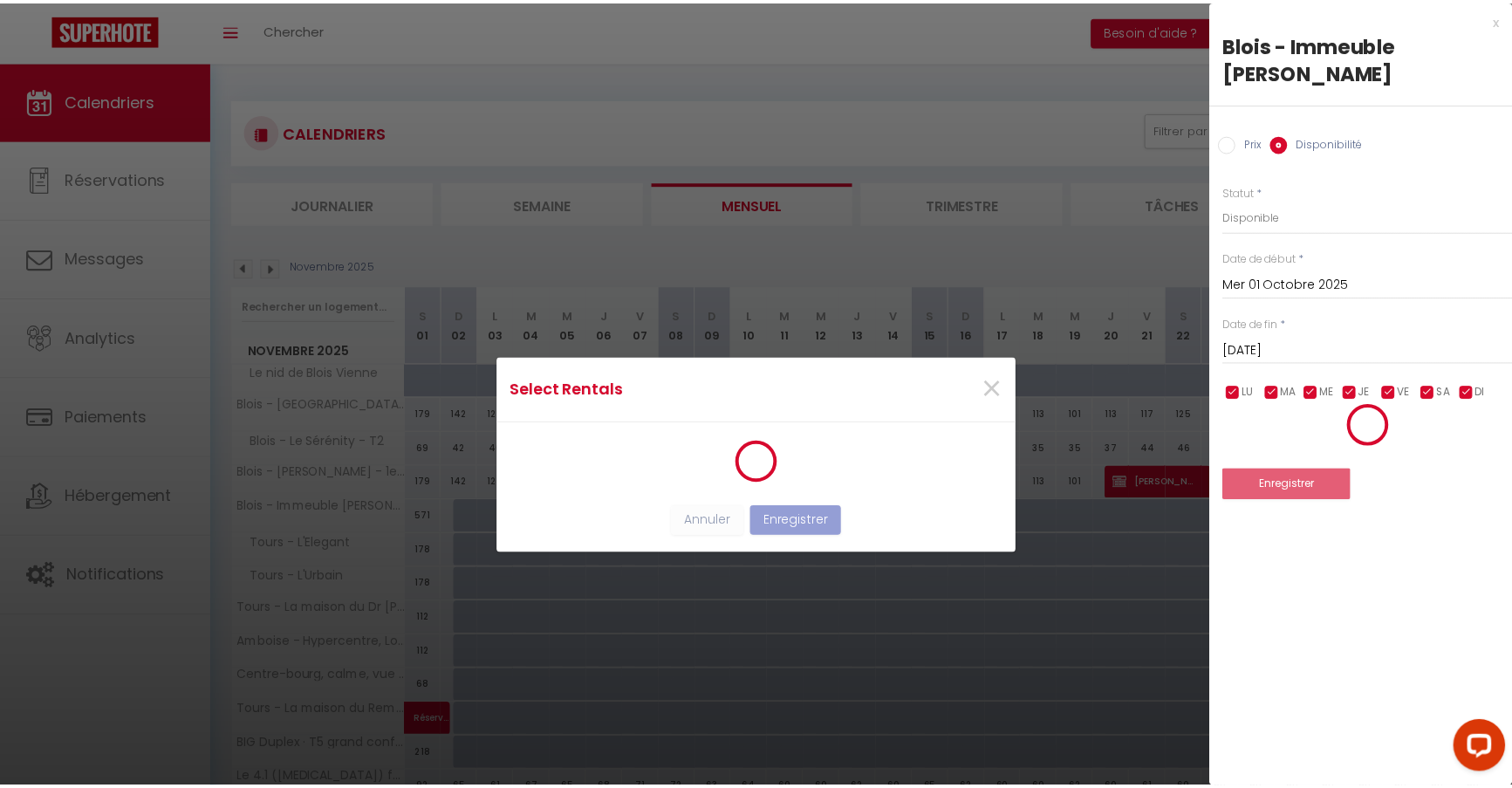 scroll, scrollTop: 0, scrollLeft: 0, axis: both 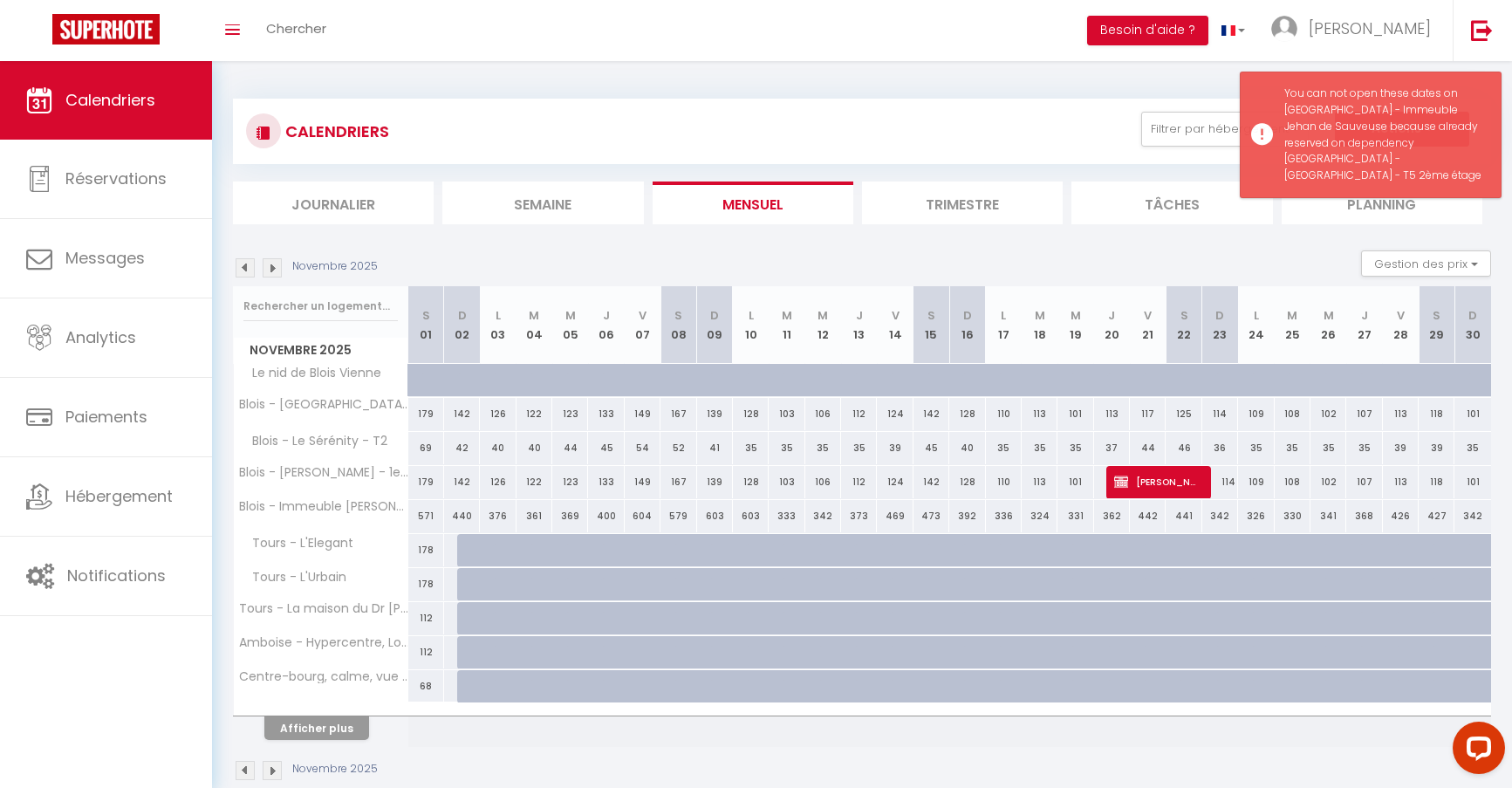click on "[DATE]
Gestion des prix
Nb Nuits minimum   Règles   Disponibilité           [DATE]
S
01
D
02
L
03
M
04
M
05
J
06
V
07
S
08
D
09
L
10
M
11
M
12
J
13" at bounding box center (862, 516) 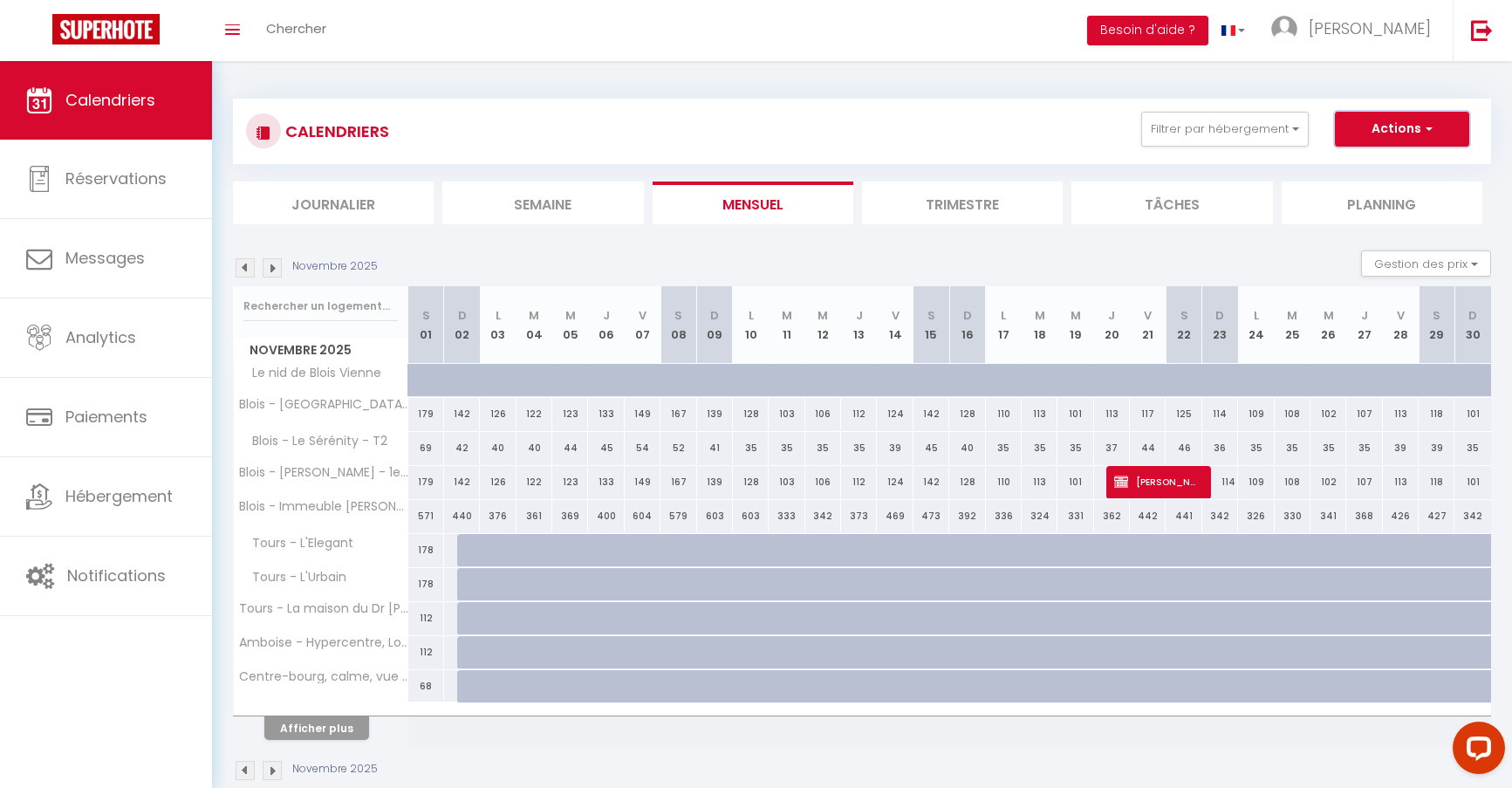 click at bounding box center (1426, 128) 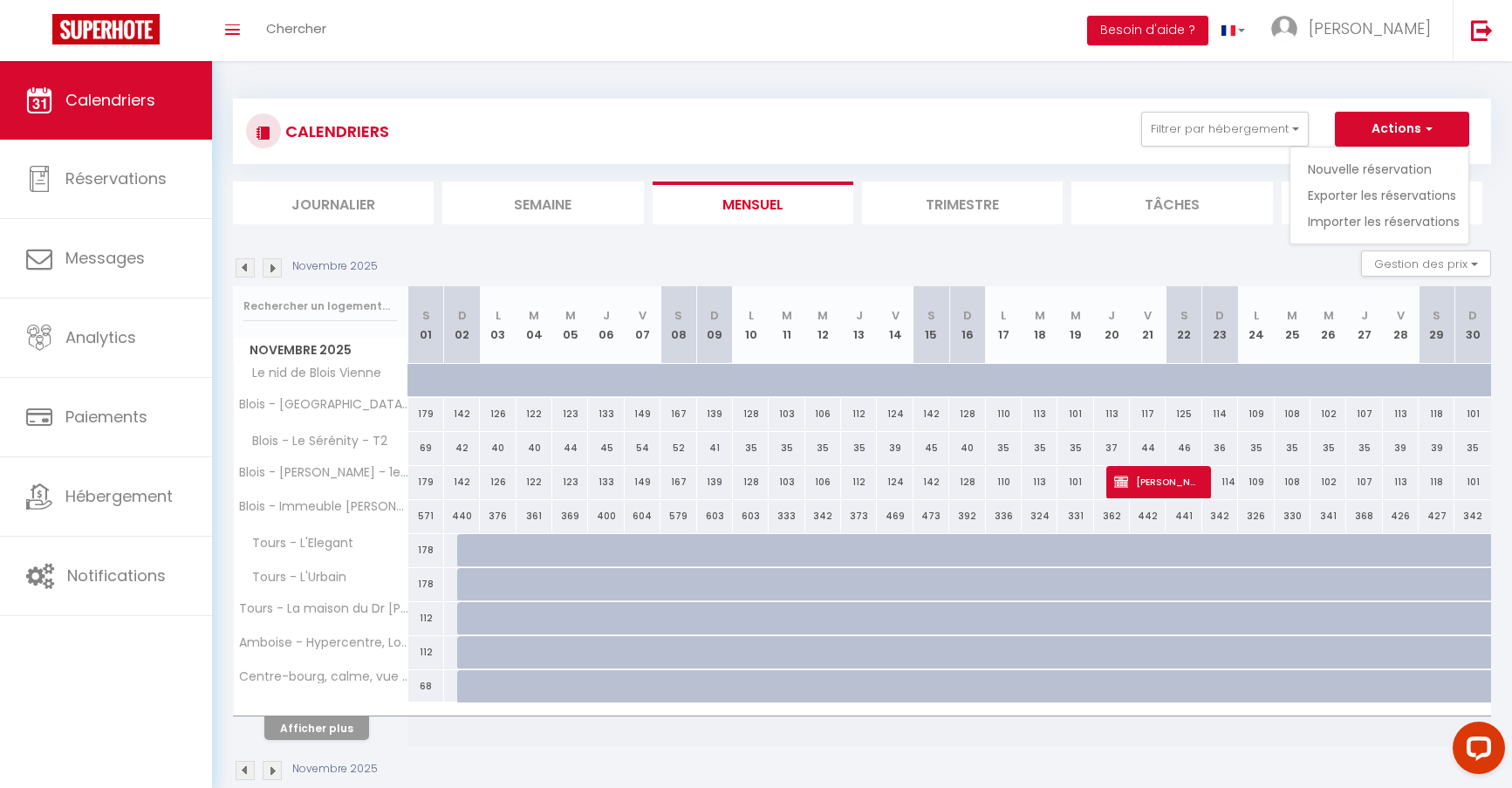 click on "[DATE]
Gestion des prix
Nb Nuits minimum   Règles   Disponibilité" at bounding box center (862, 268) 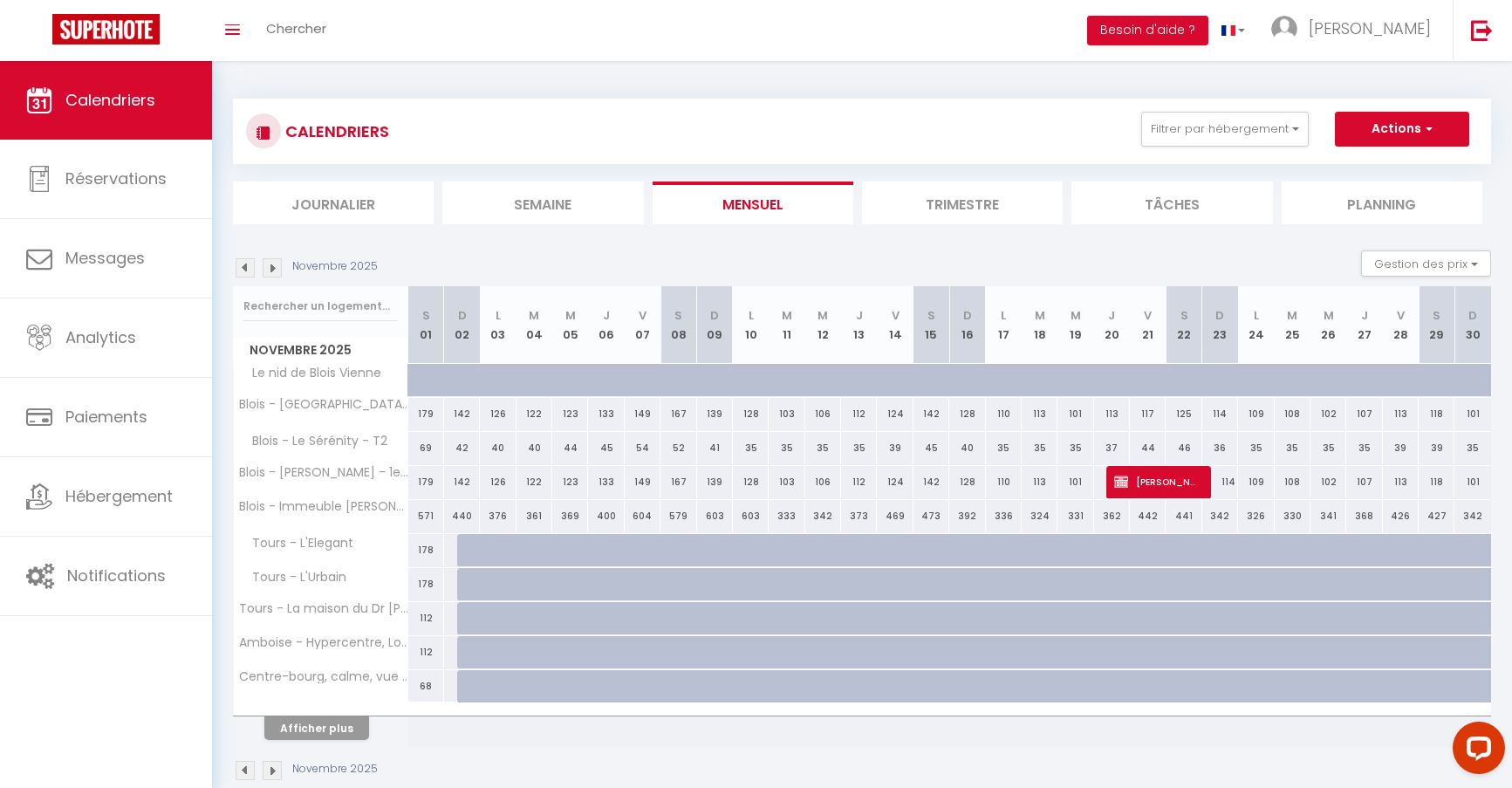 click at bounding box center (475, 551) 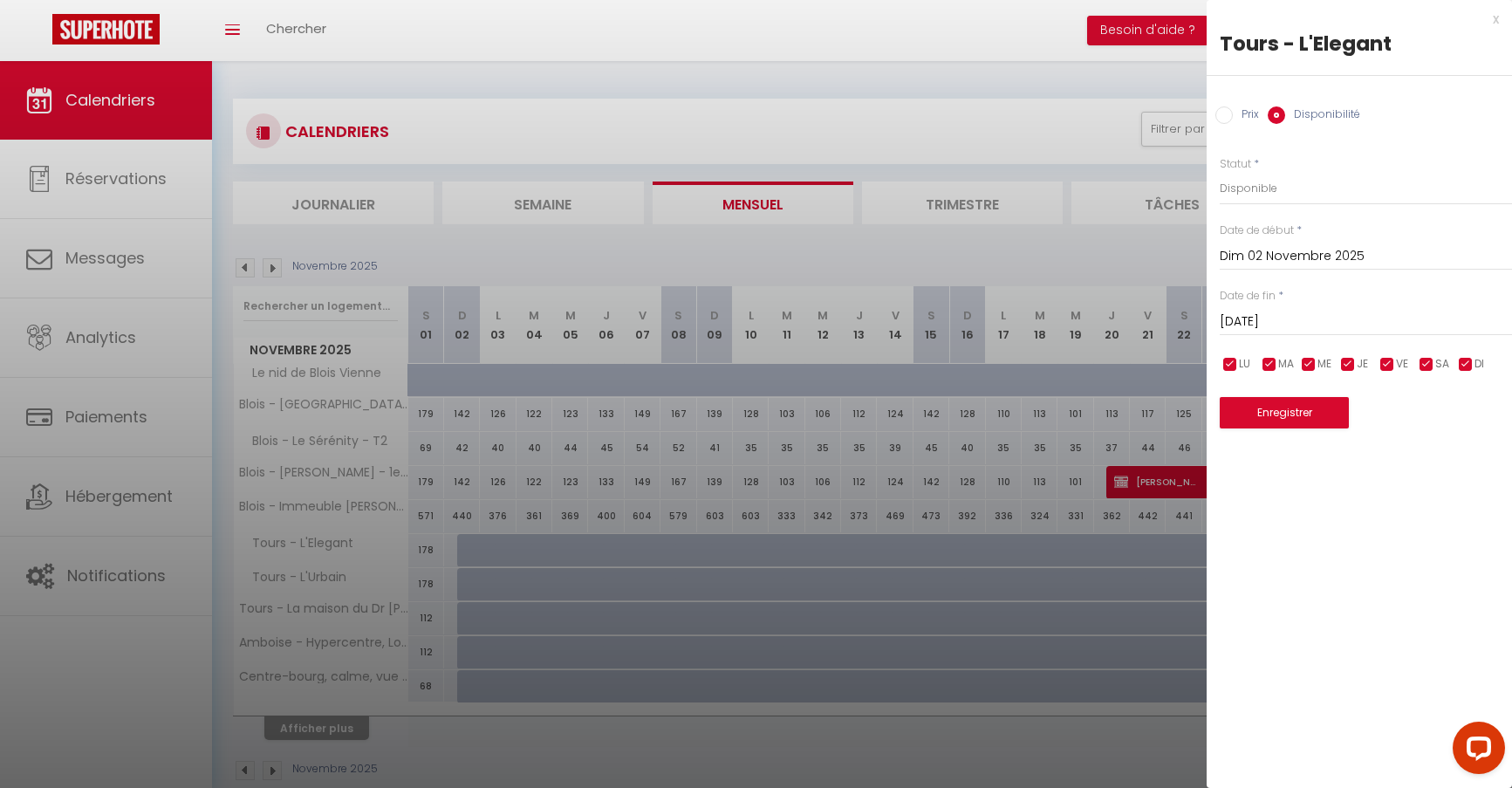 click on "Dim 02 Novembre 2025" at bounding box center (1365, 257) 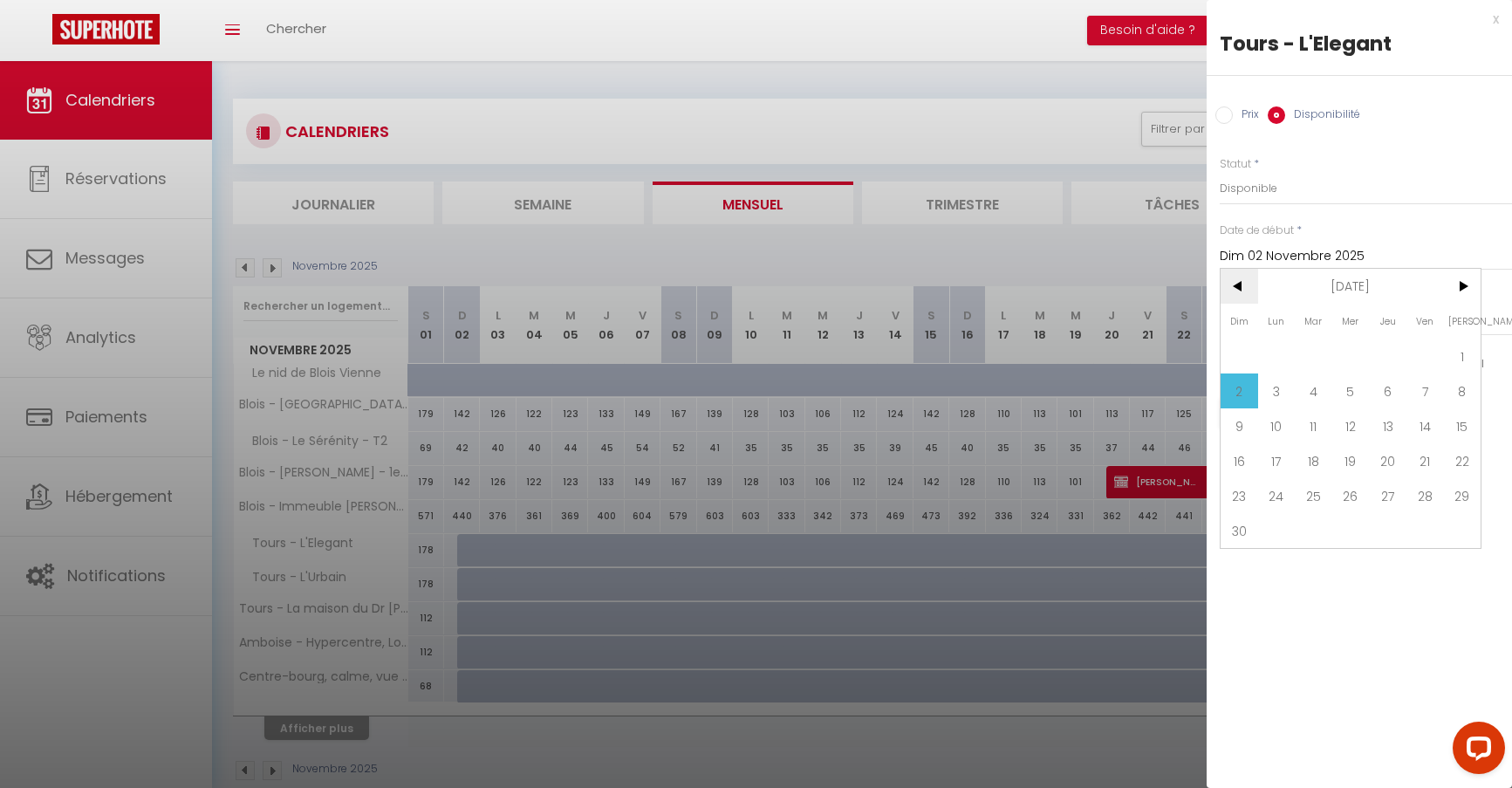 click on "<" at bounding box center (1239, 286) 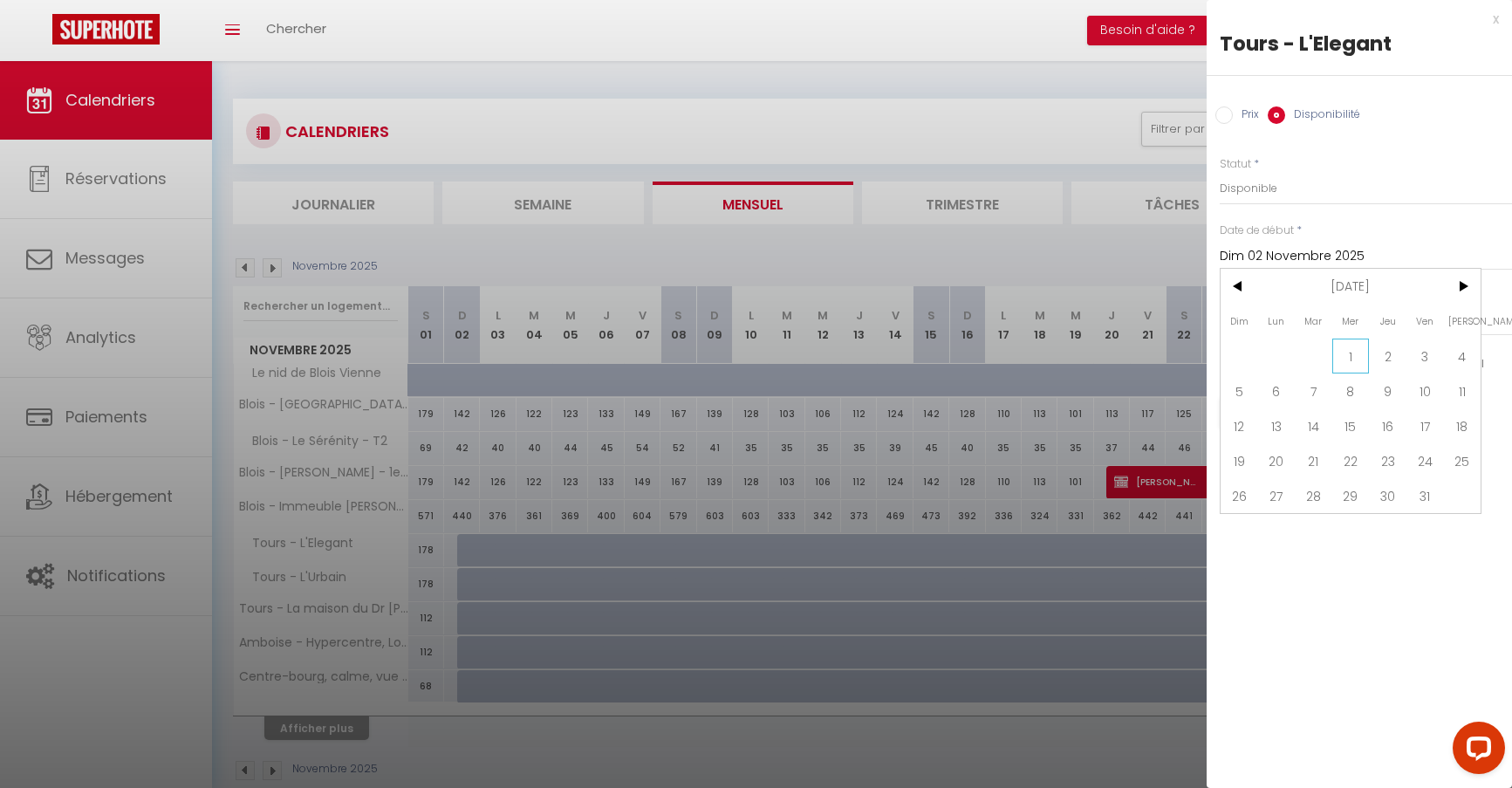 click on "1" at bounding box center (1351, 356) 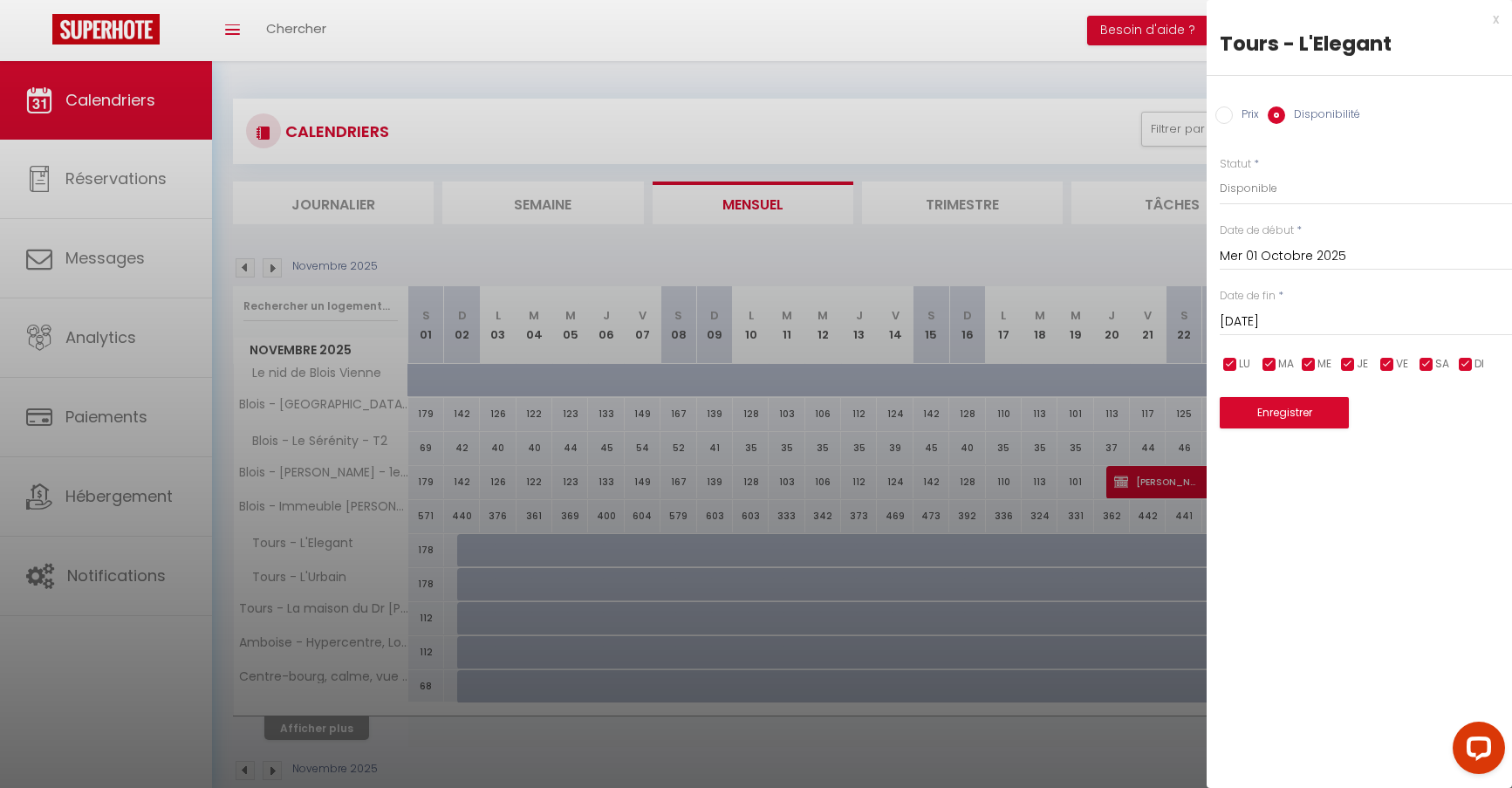 click on "[DATE]" at bounding box center [1365, 322] 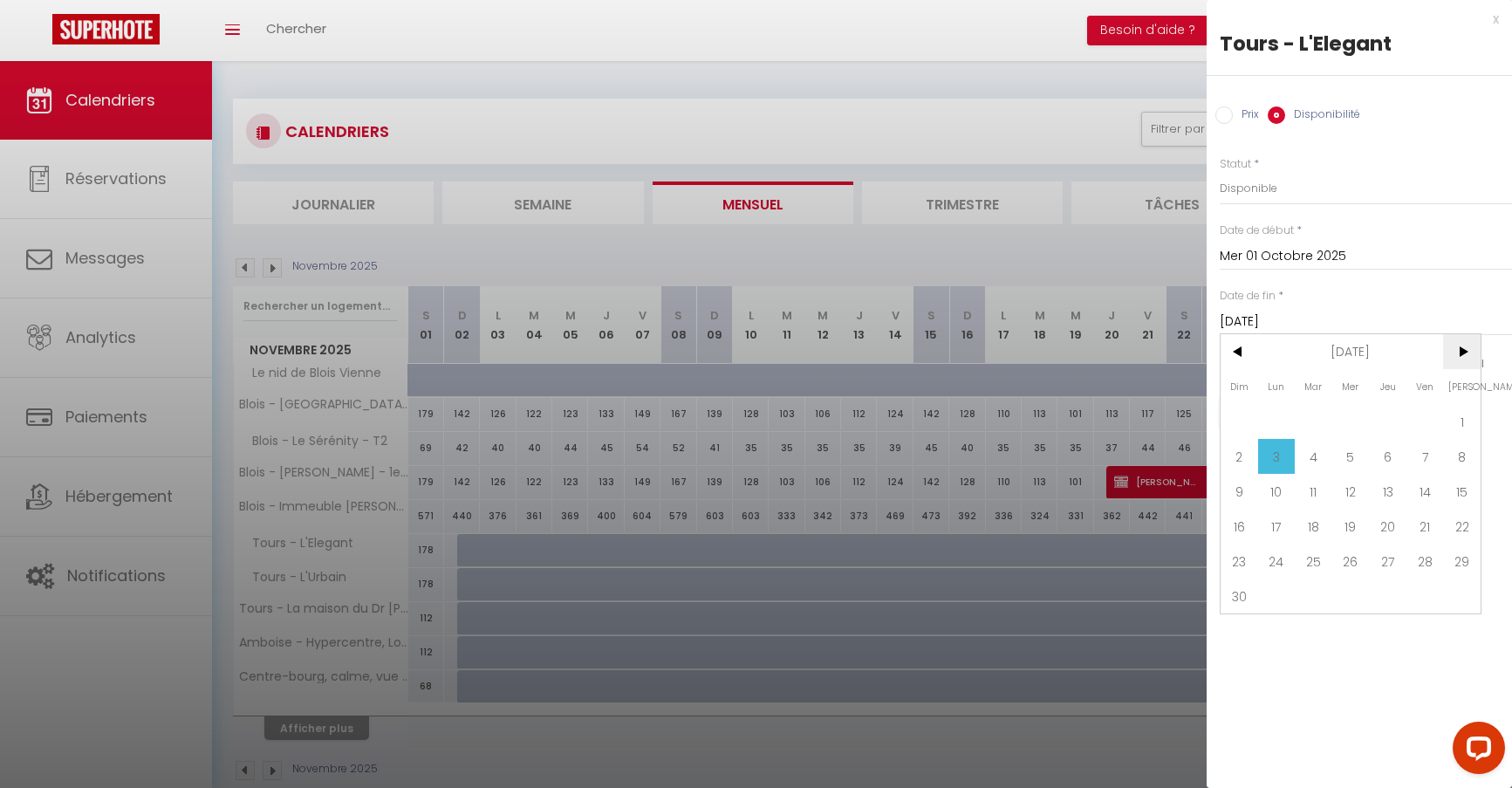 click on ">" at bounding box center [1461, 352] 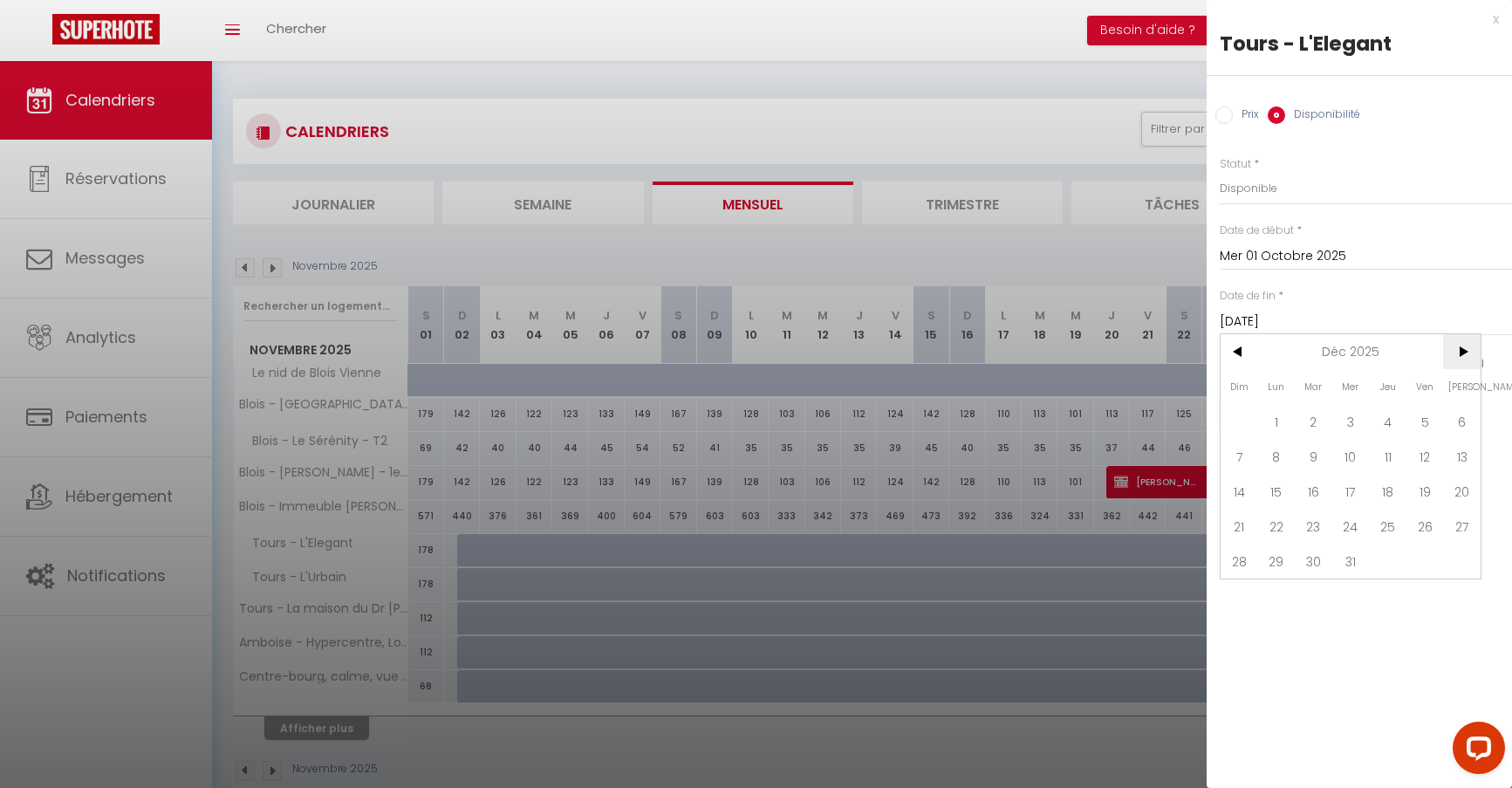 click on ">" at bounding box center (1461, 352) 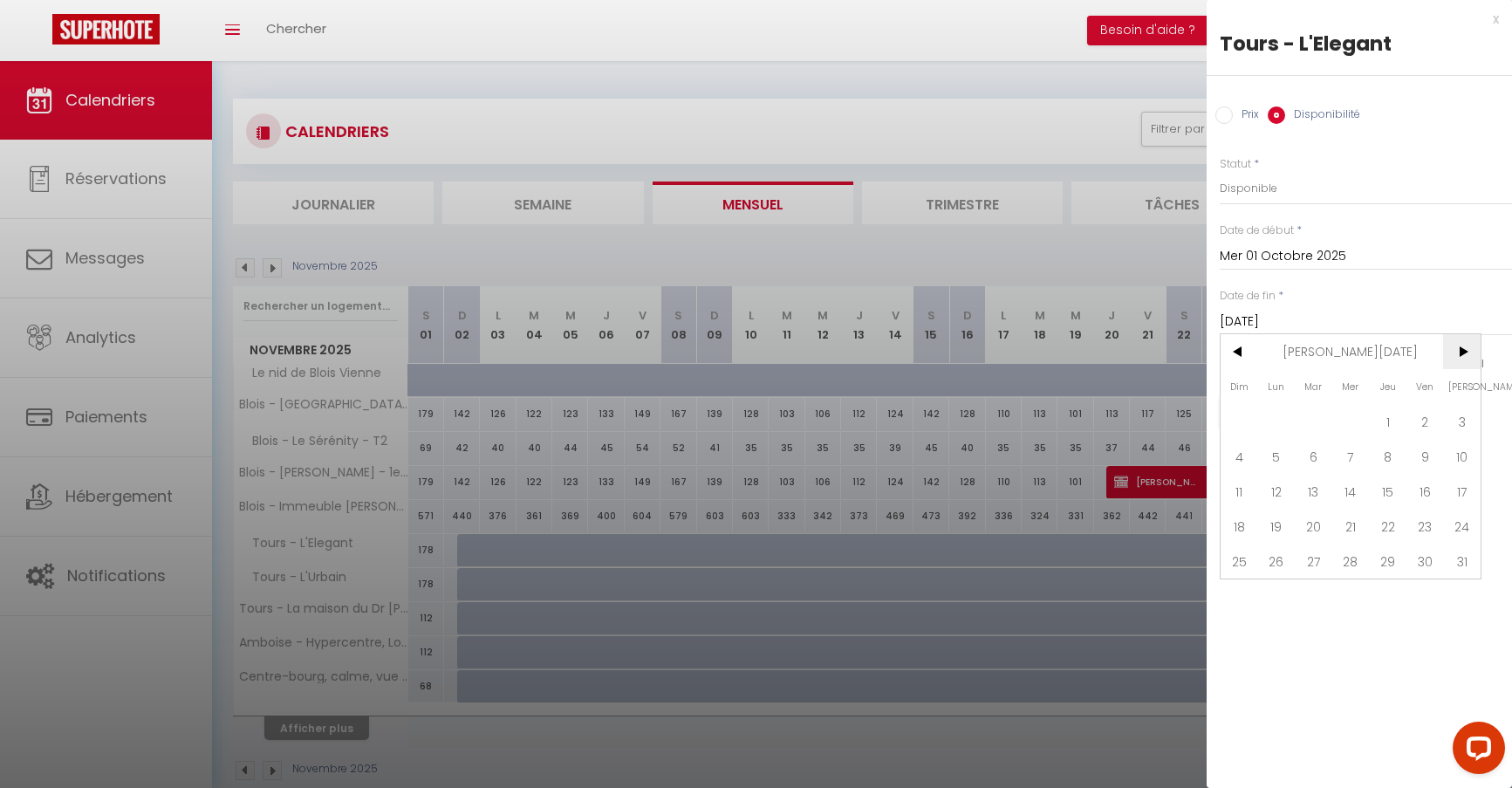 click on ">" at bounding box center (1461, 352) 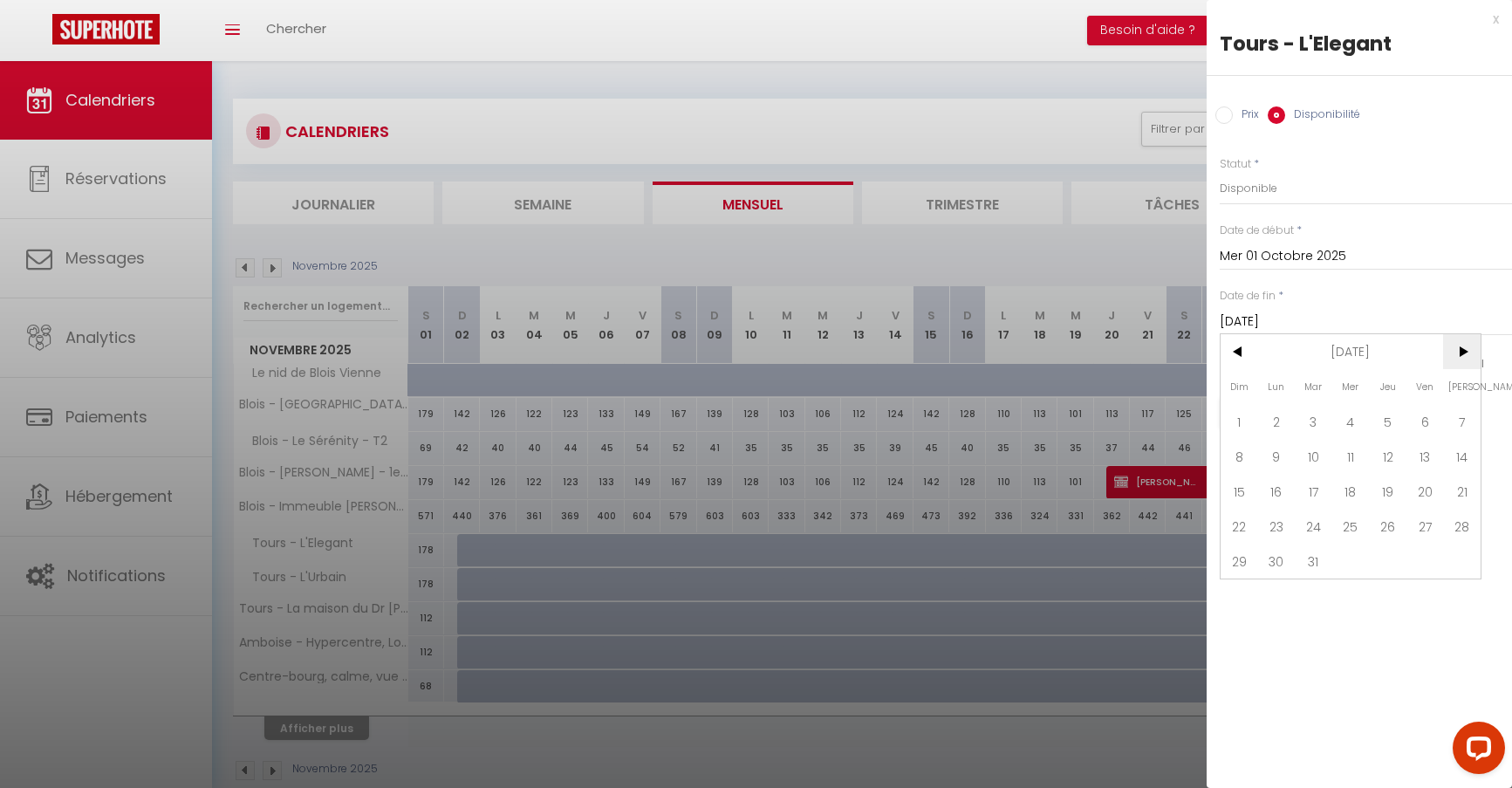 click on ">" at bounding box center (1461, 352) 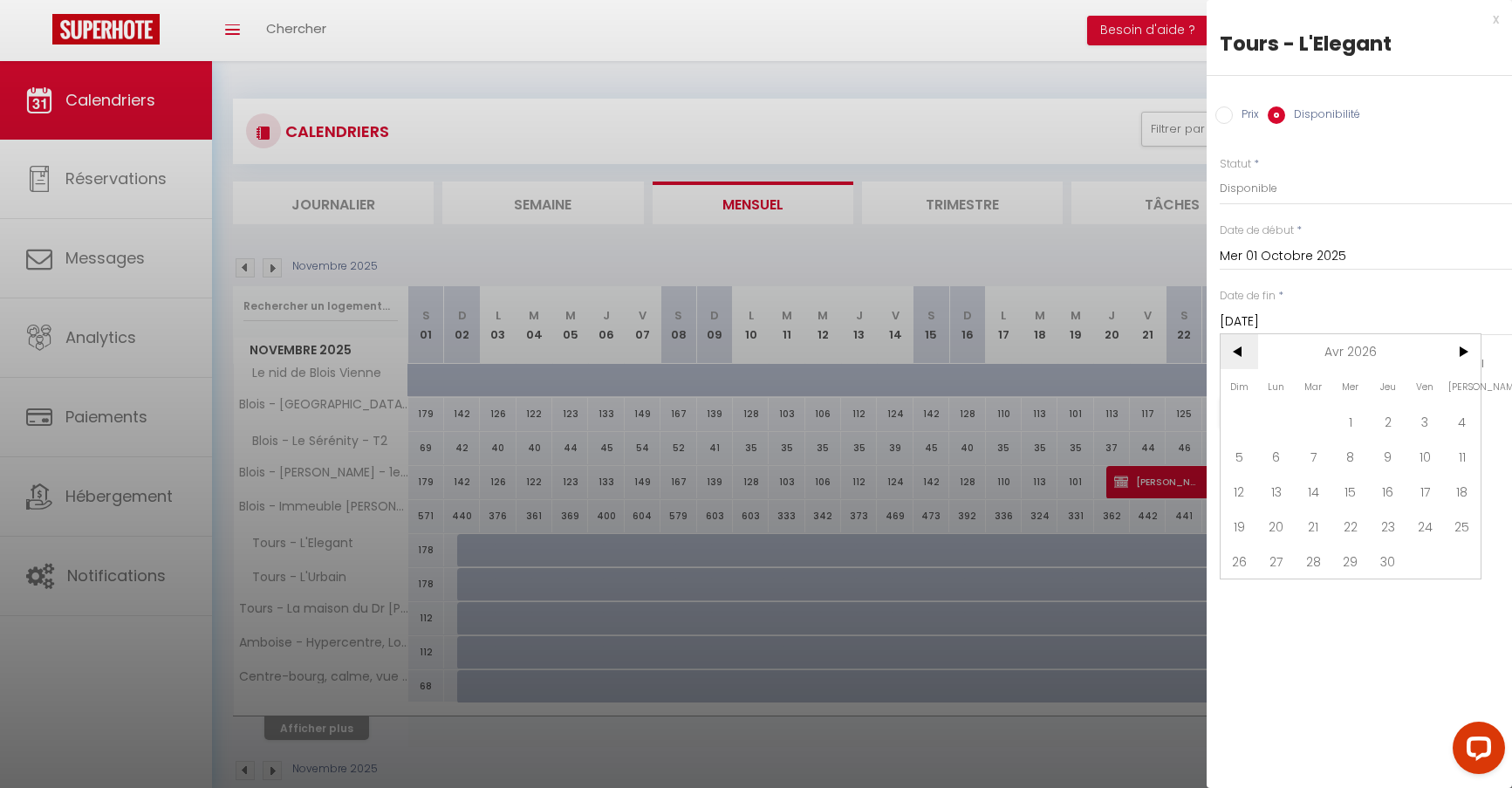 click on "<" at bounding box center [1239, 352] 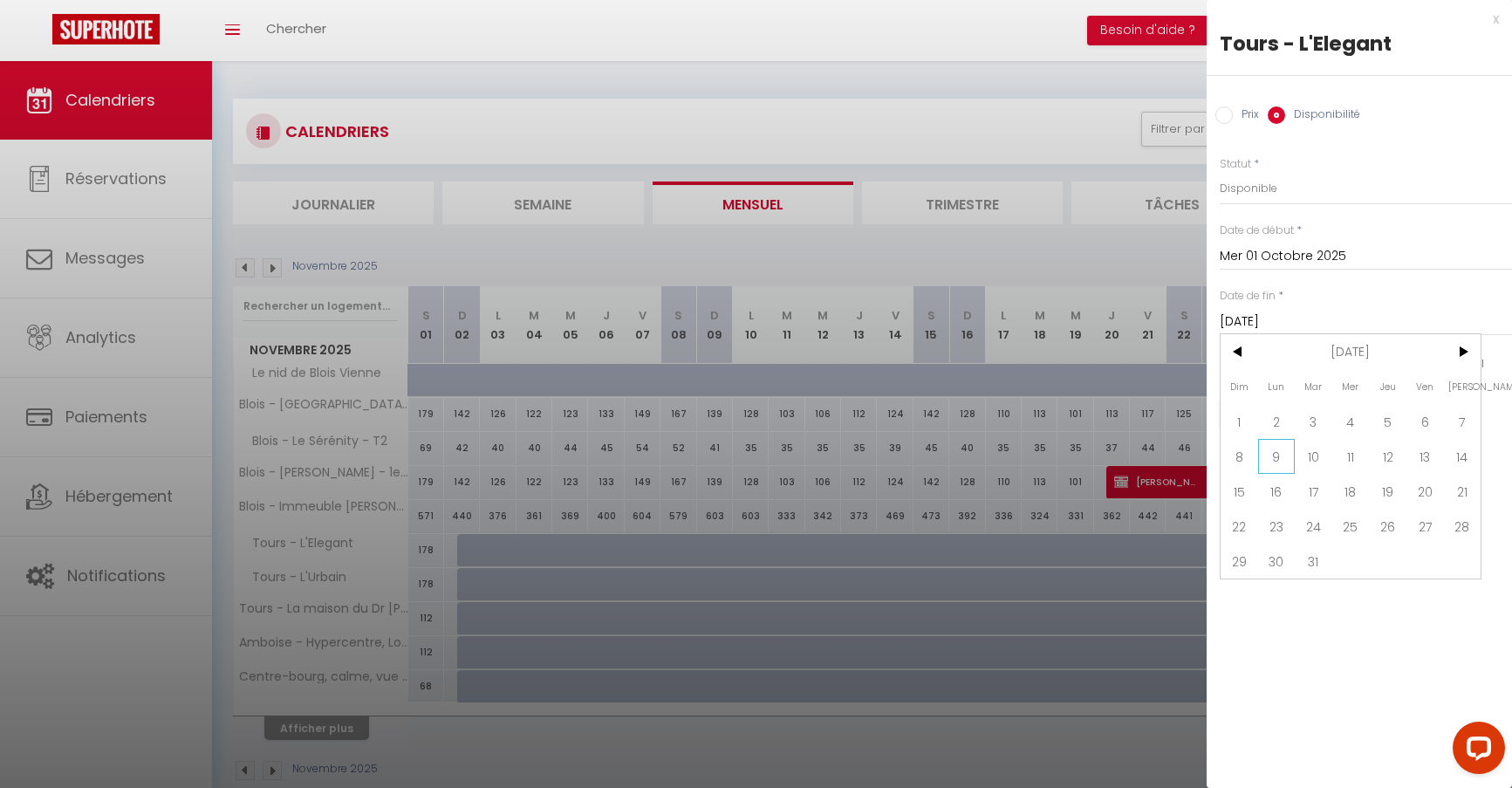 click on "9" at bounding box center (1276, 456) 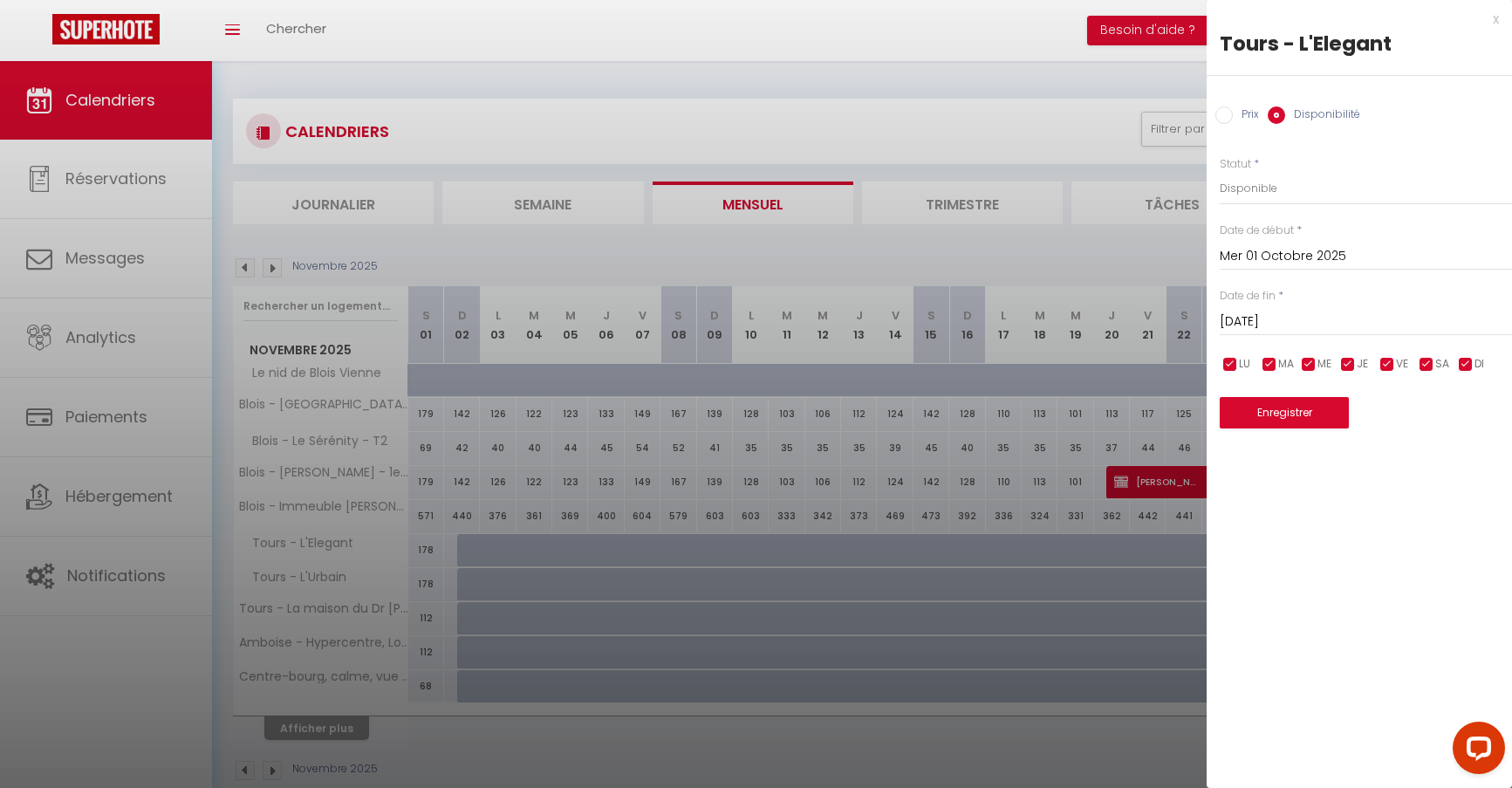 click on "x
Tours - L'Elegant     Prix     Disponibilité
Prix
*   127
Statut
*
Disponible
Indisponible
Date de début
*     [DATE]         <   [DATE]   >   Dim Lun Mar Mer Jeu Ven Sam   1 2 3 4 5 6 7 8 9 10 11 12 13 14 15 16 17 18 19 20 21 22 23 24 25 26 27 28 29 30 31     <   2025   >   [PERSON_NAME] Mars Avril Mai Juin Juillet Août Septembre Octobre Novembre Décembre     <   [DATE] - [DATE]   >   2020 2021 2022 2023 2024 2025 2026 2027 2028 2029
Date de fin
*     [DATE]         <   [DATE]   >   Dim Lun Mar Mer Jeu Ven Sam   1 2 3 4 5 6 7 8 9 10 11 12 13 14 15 16 17 18 19 20 21 22 23 24 25 26 27 28 29 30 31     <   2026   >   [PERSON_NAME] Mars Avril Mai Juin Août" at bounding box center (1359, 394) 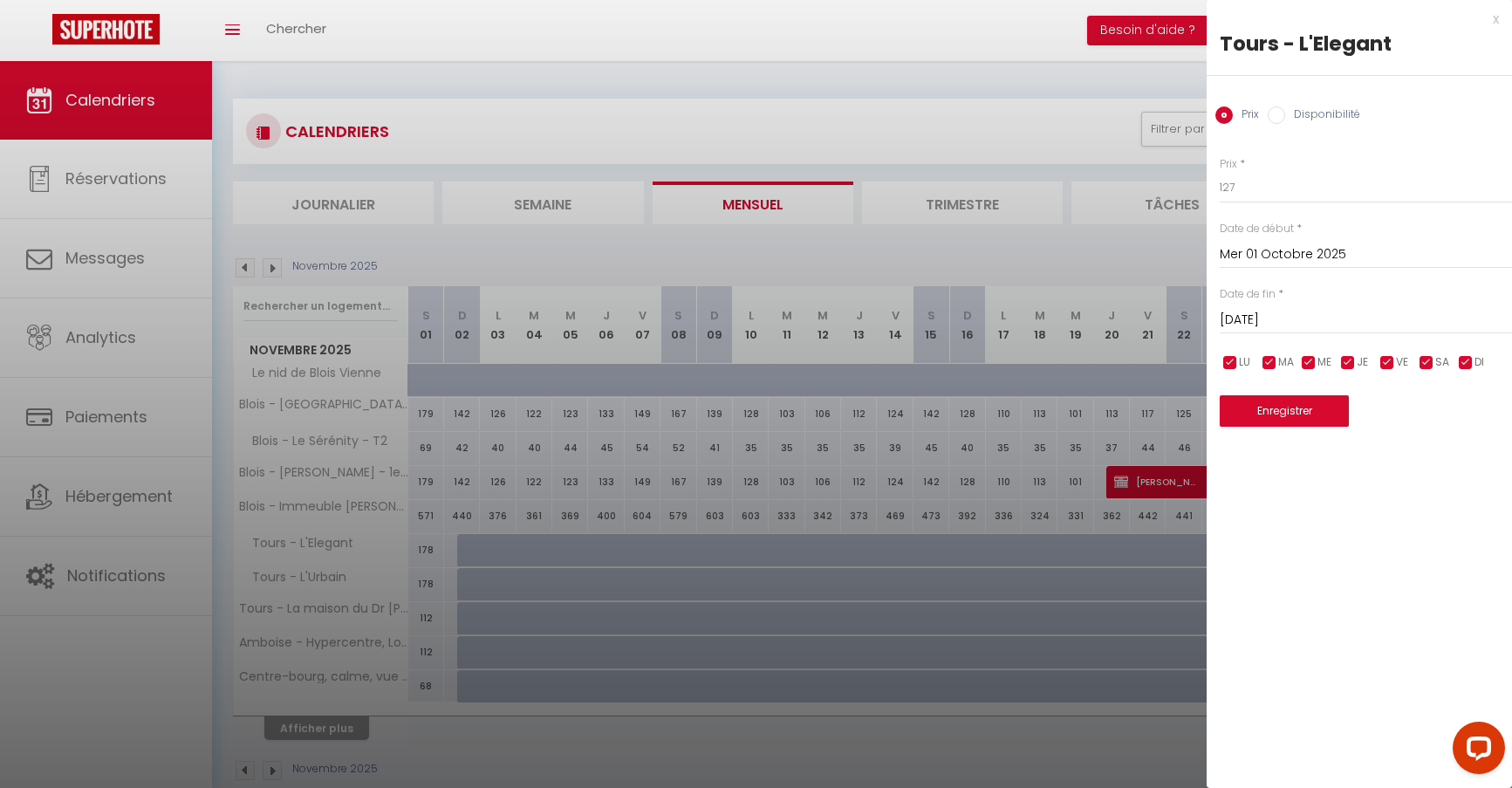 click on "Disponibilité" at bounding box center (1323, 116) 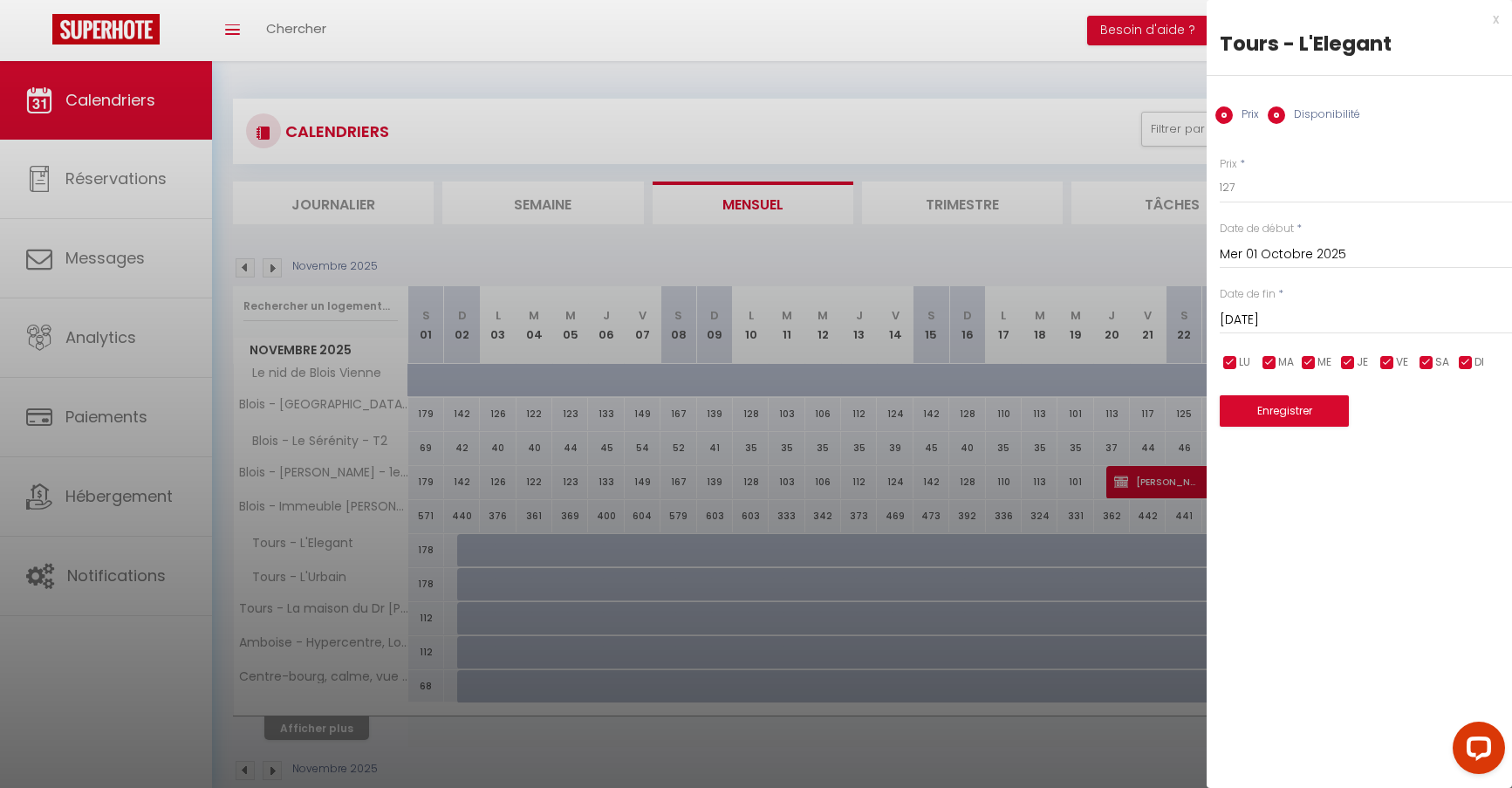 radio on "false" 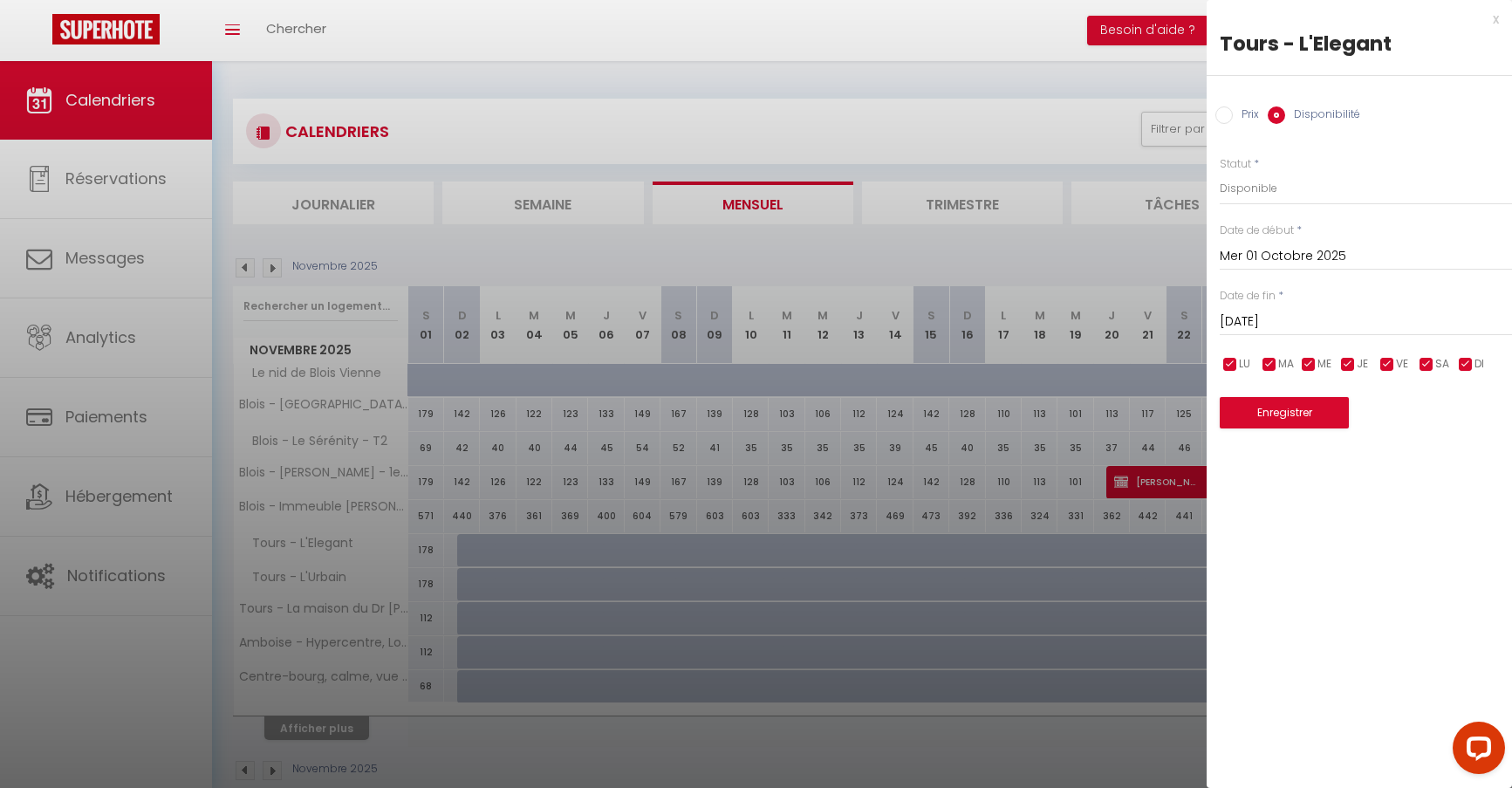 click on "x" at bounding box center (1352, 19) 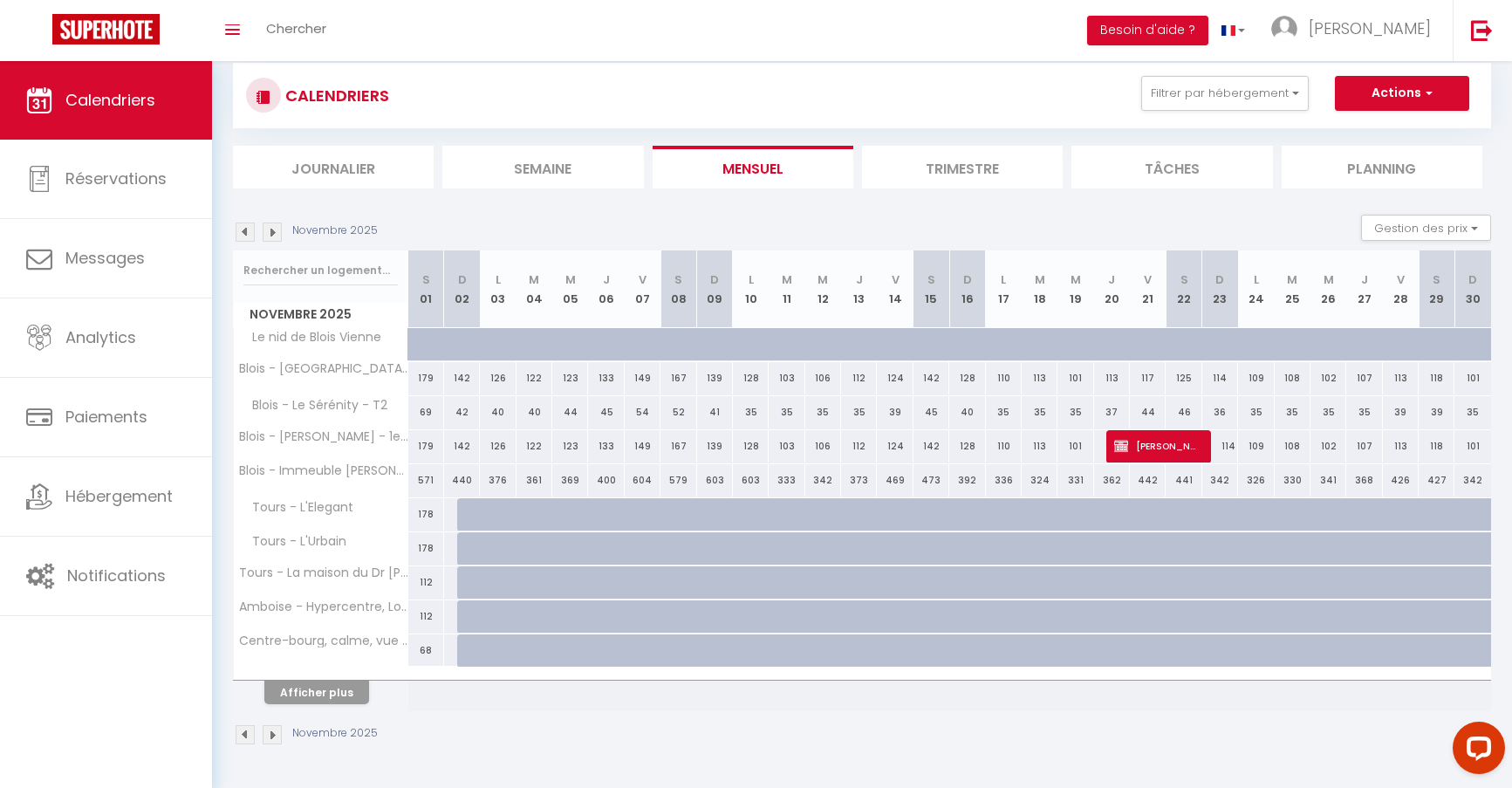 scroll, scrollTop: 52, scrollLeft: 0, axis: vertical 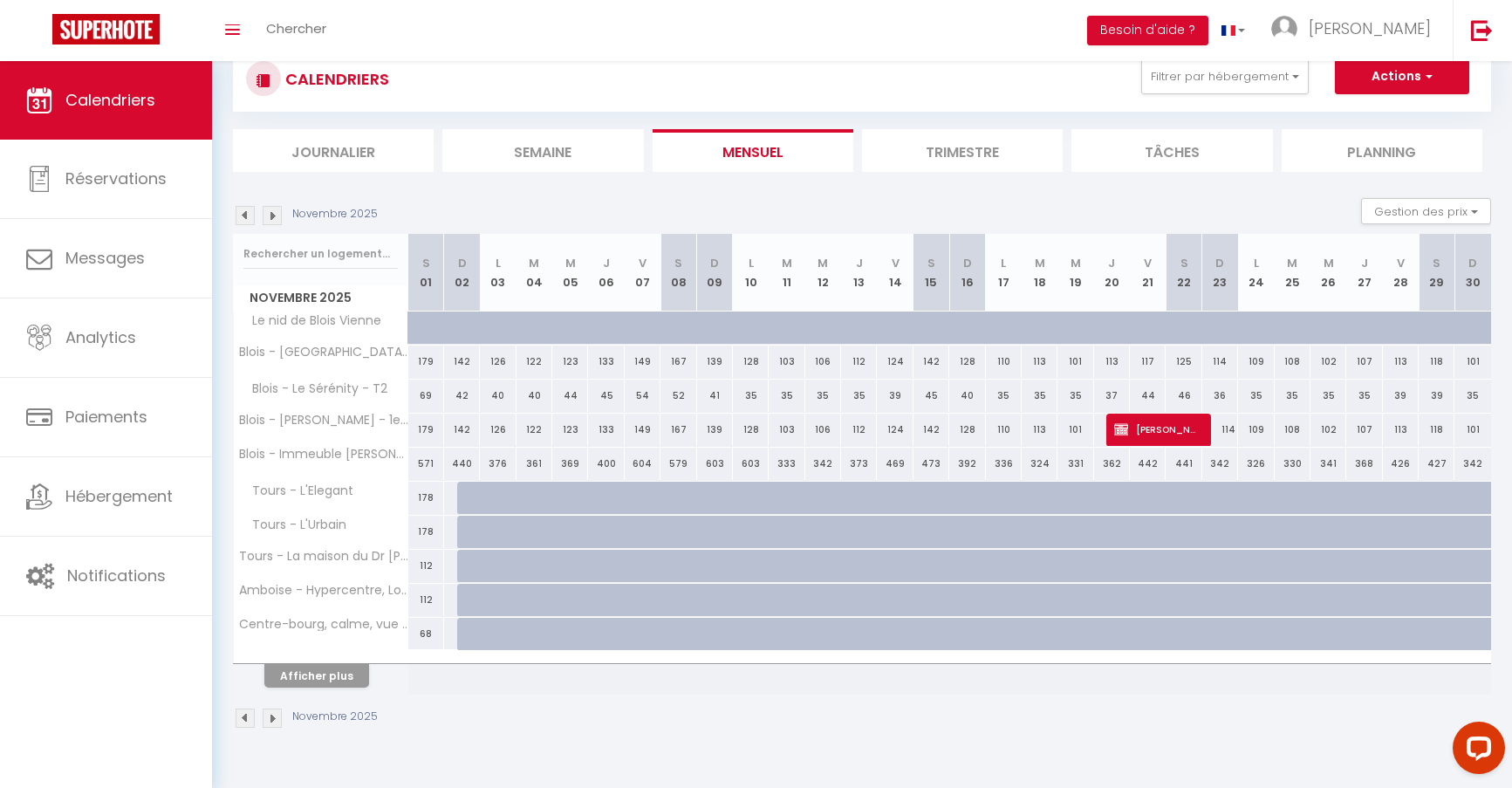 click on "440" at bounding box center [462, 463] 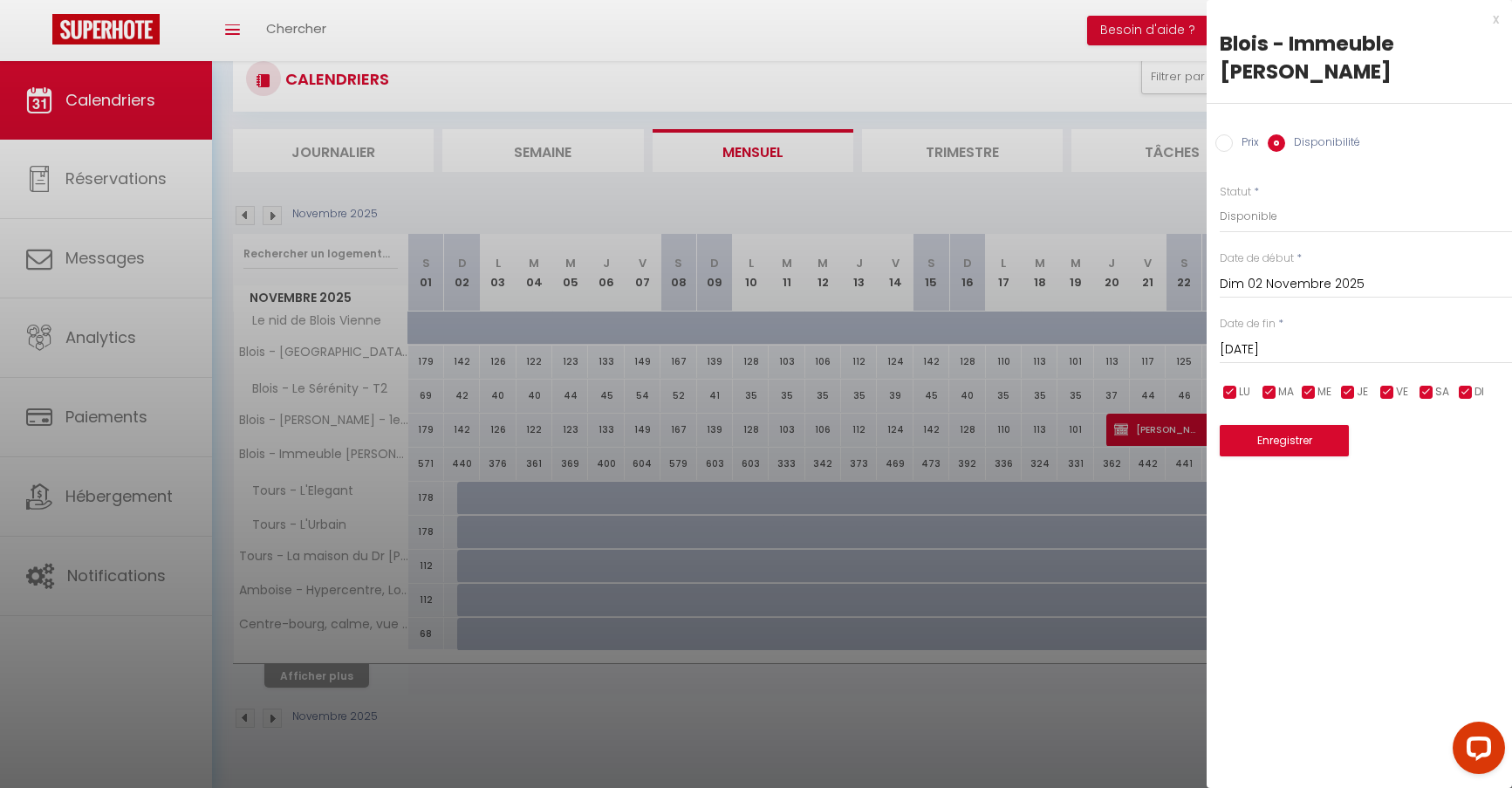 click on "x" at bounding box center [1352, 19] 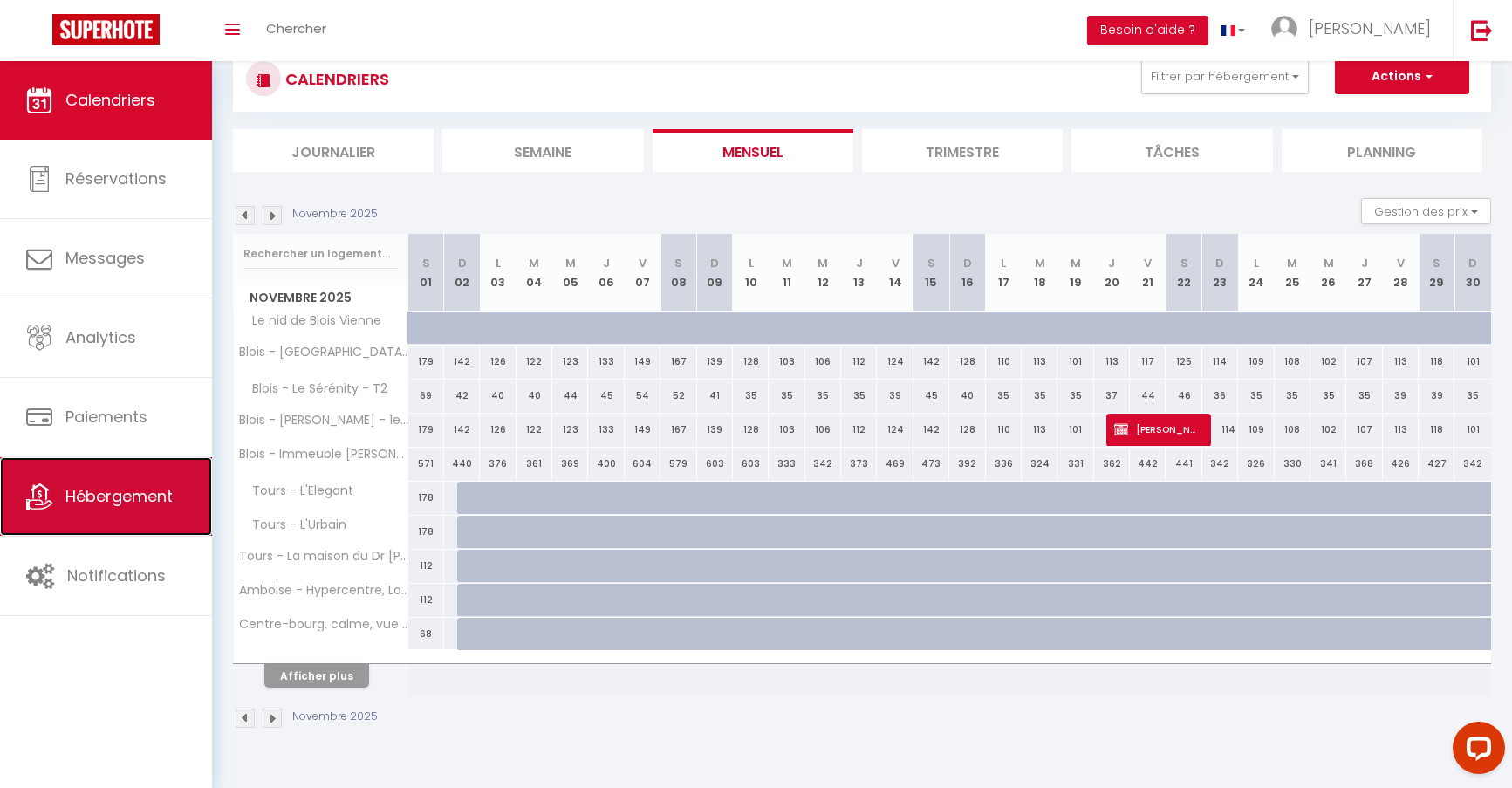 click on "Hébergement" at bounding box center [119, 496] 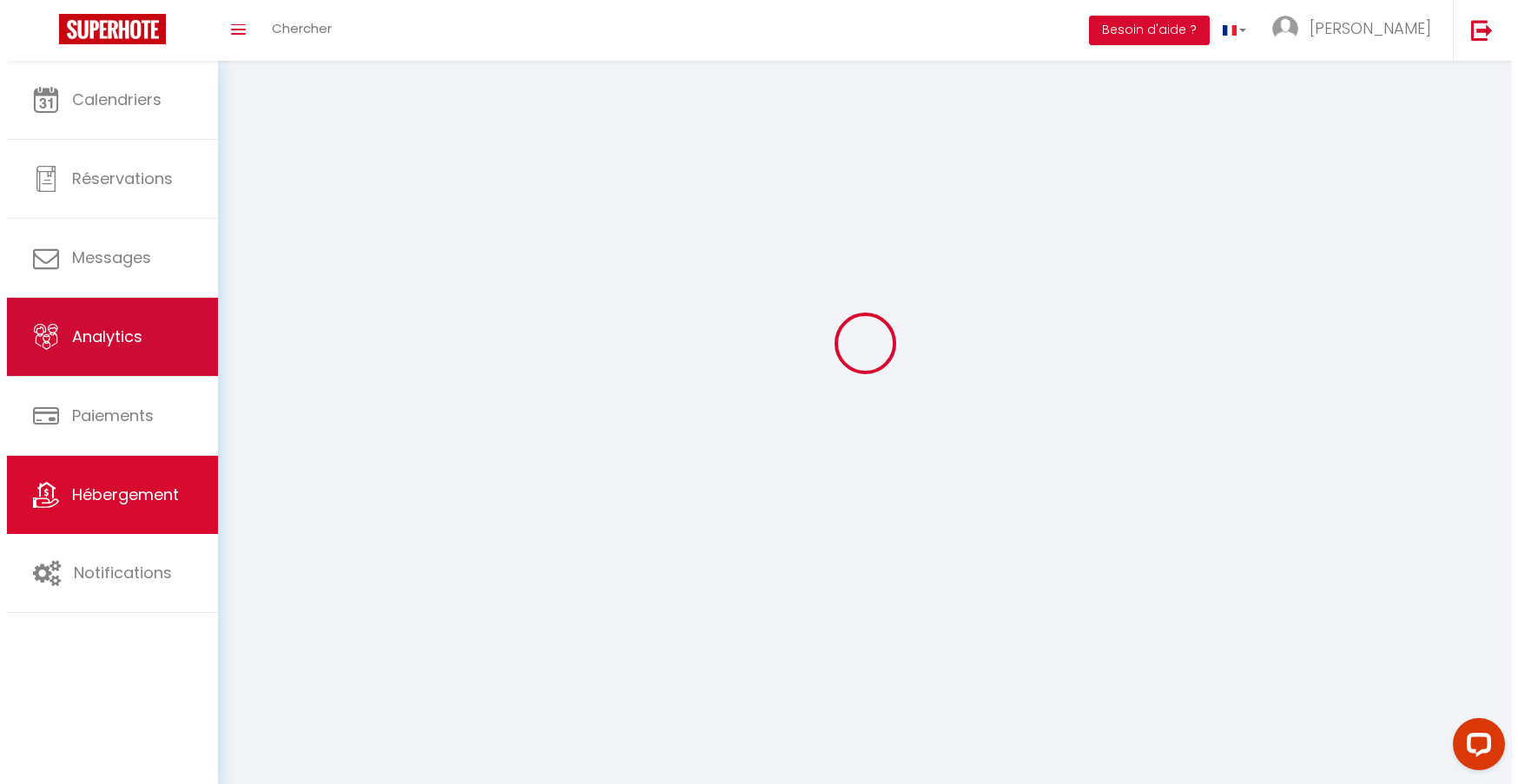 scroll, scrollTop: 0, scrollLeft: 0, axis: both 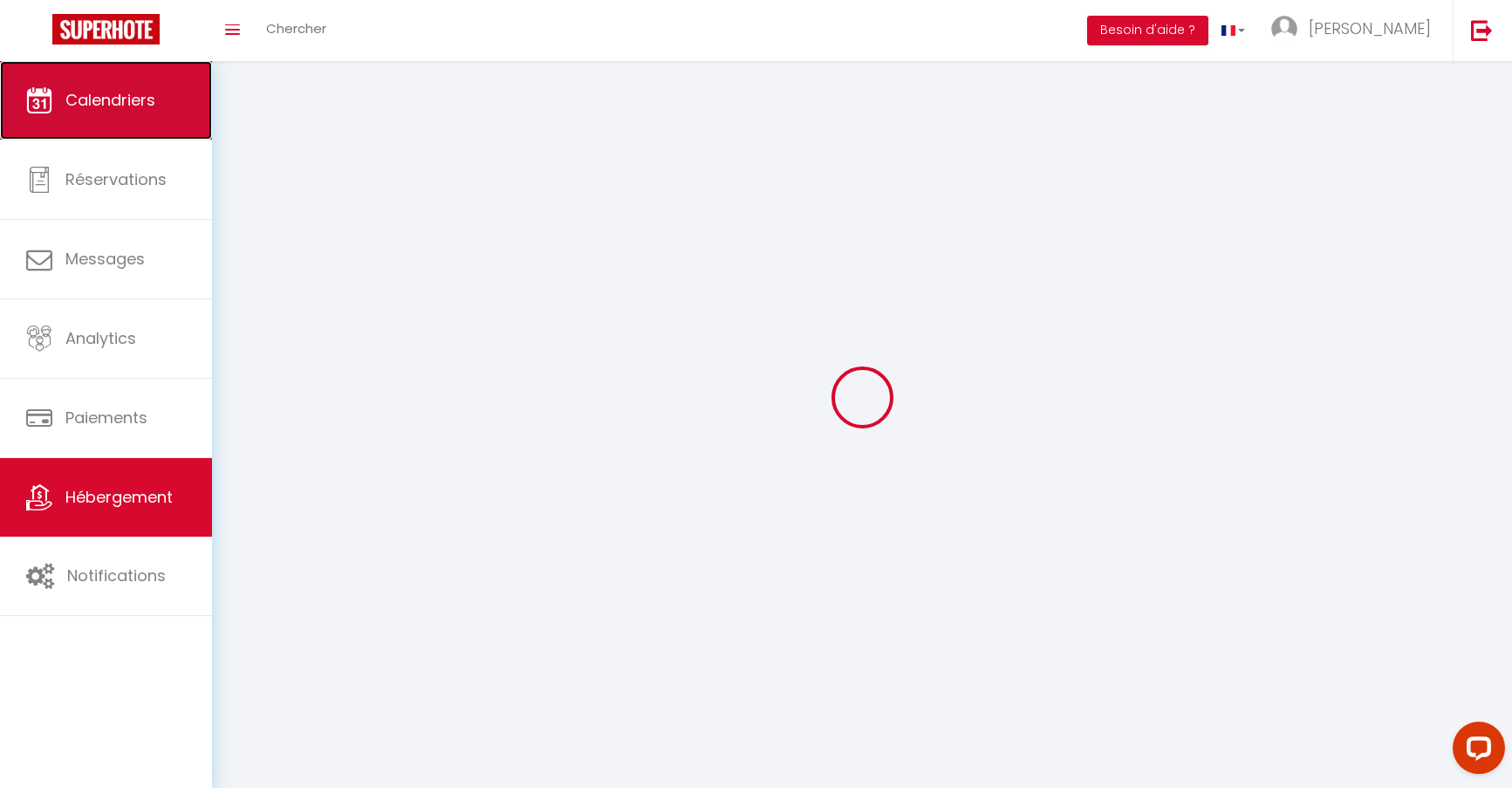 click on "Calendriers" at bounding box center [106, 100] 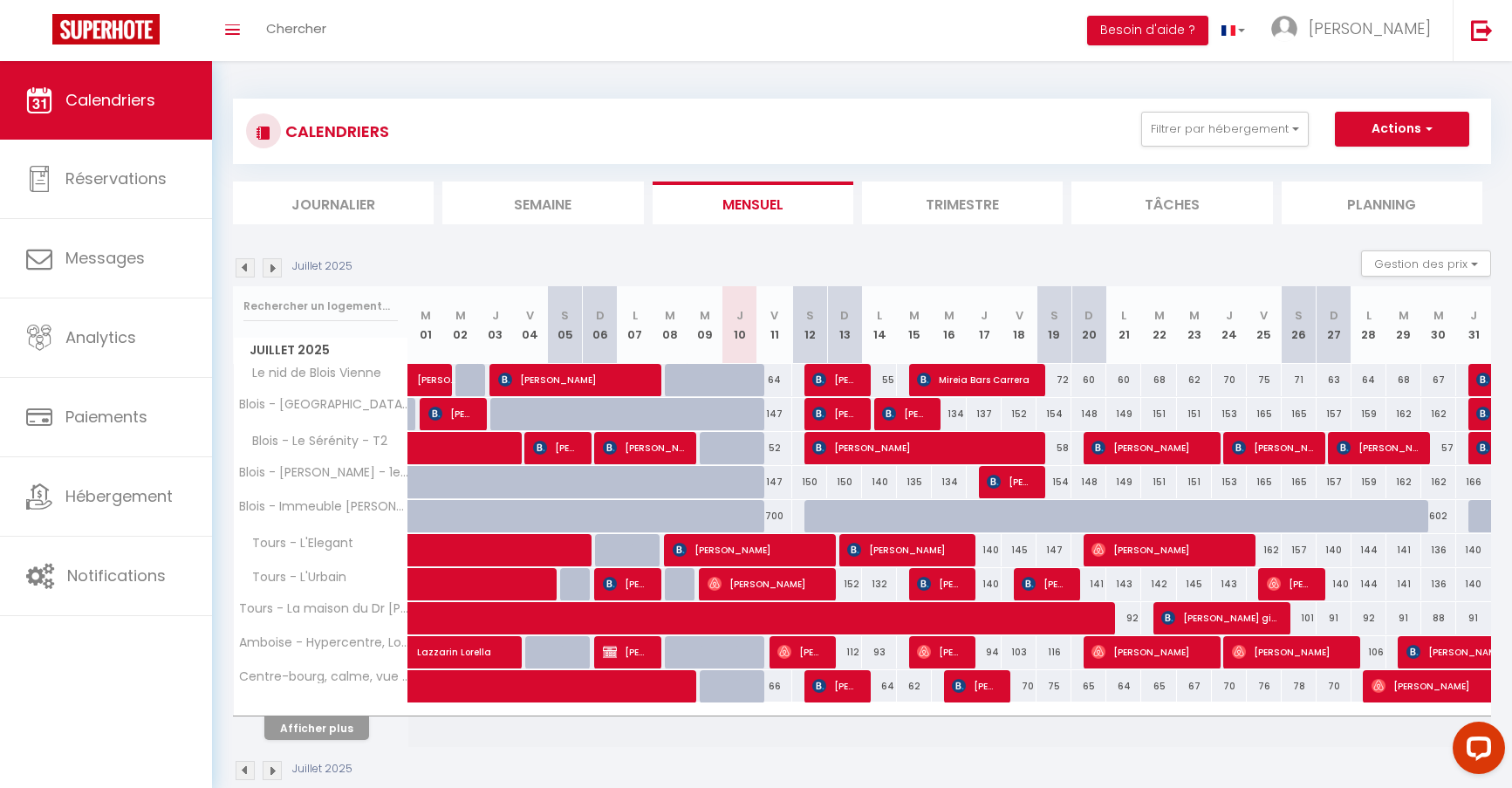 click on "71" at bounding box center (1299, 380) 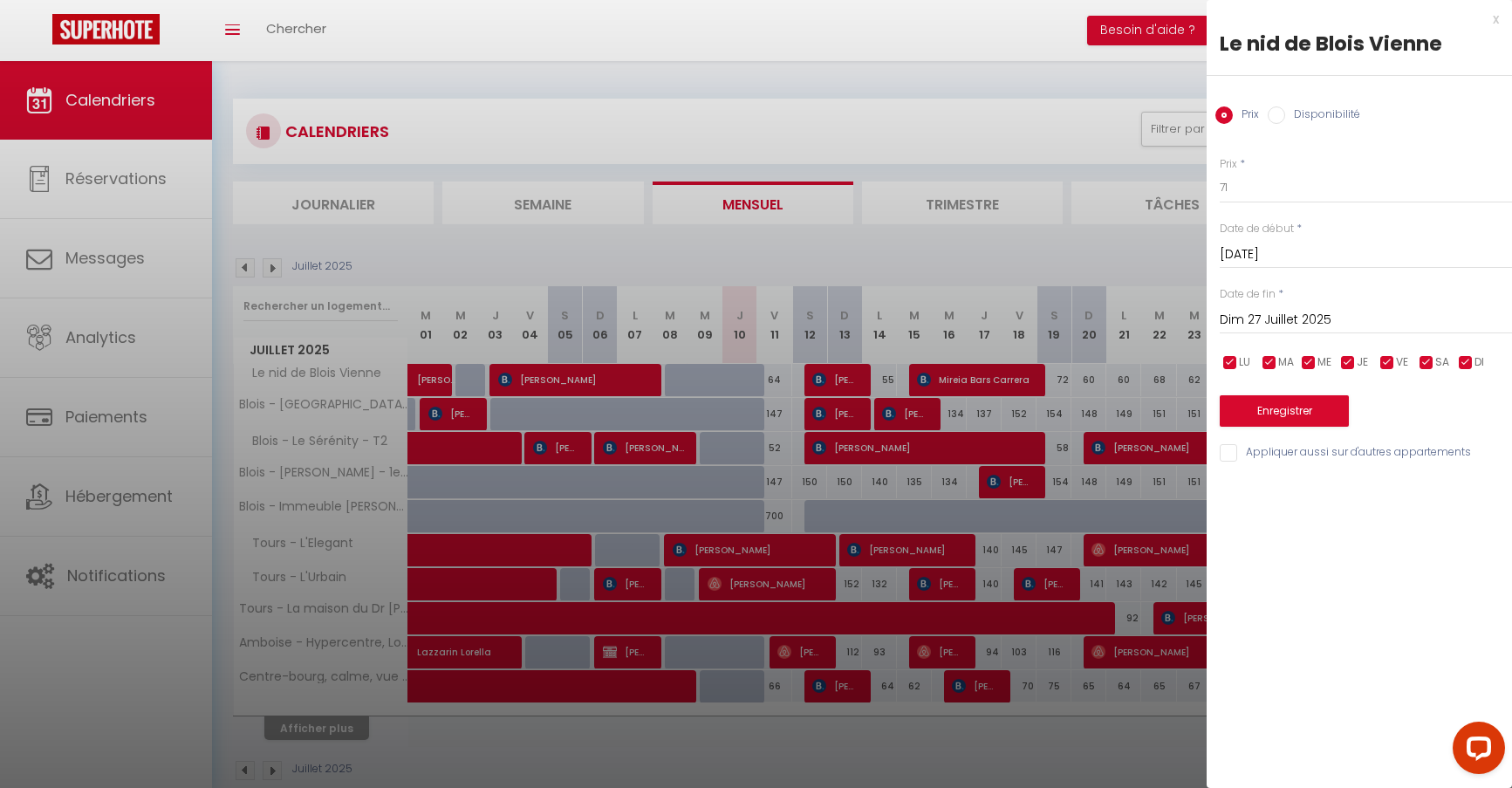 click on "[DATE]" at bounding box center [1365, 255] 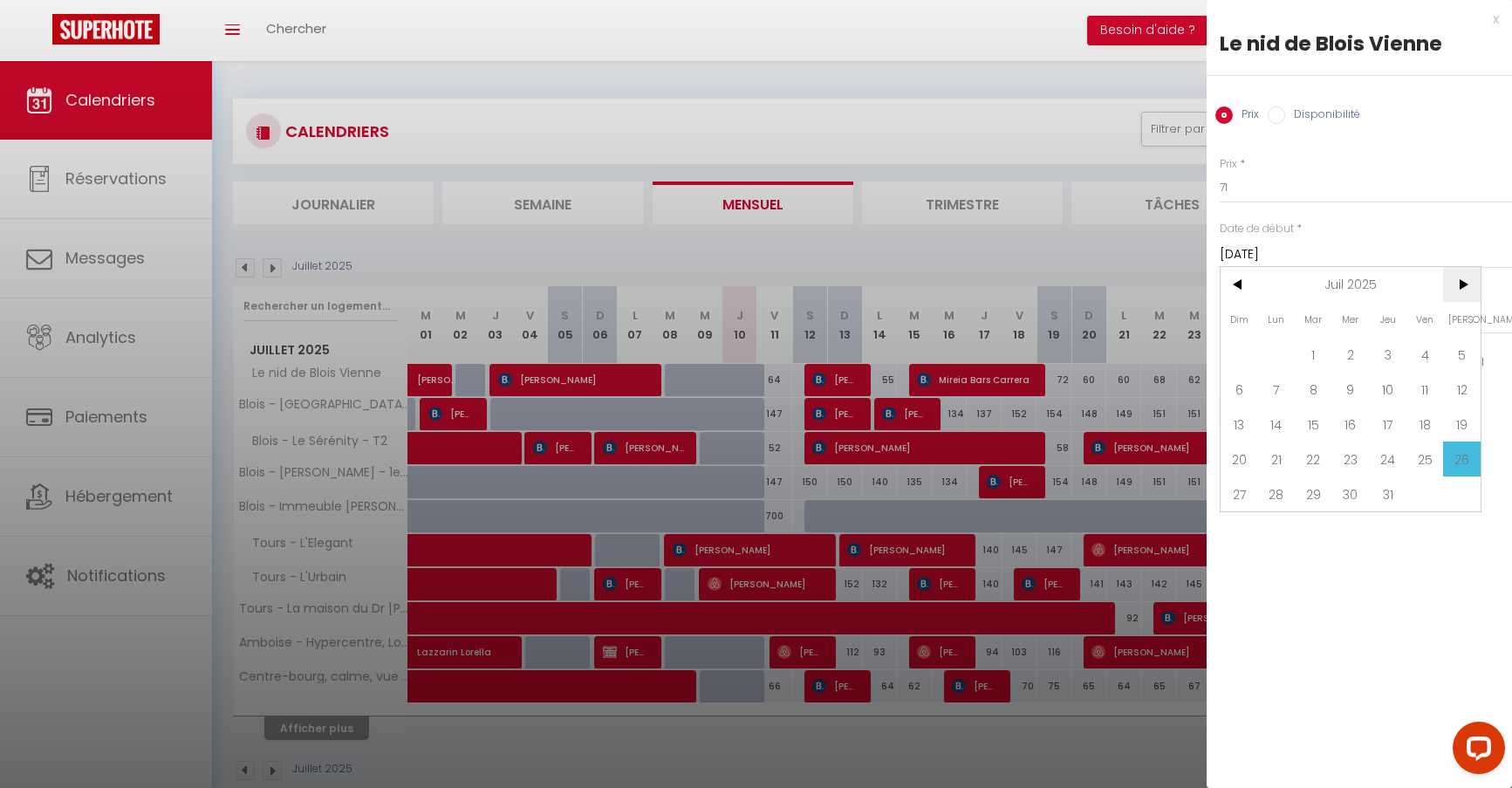 click on ">" at bounding box center (1461, 284) 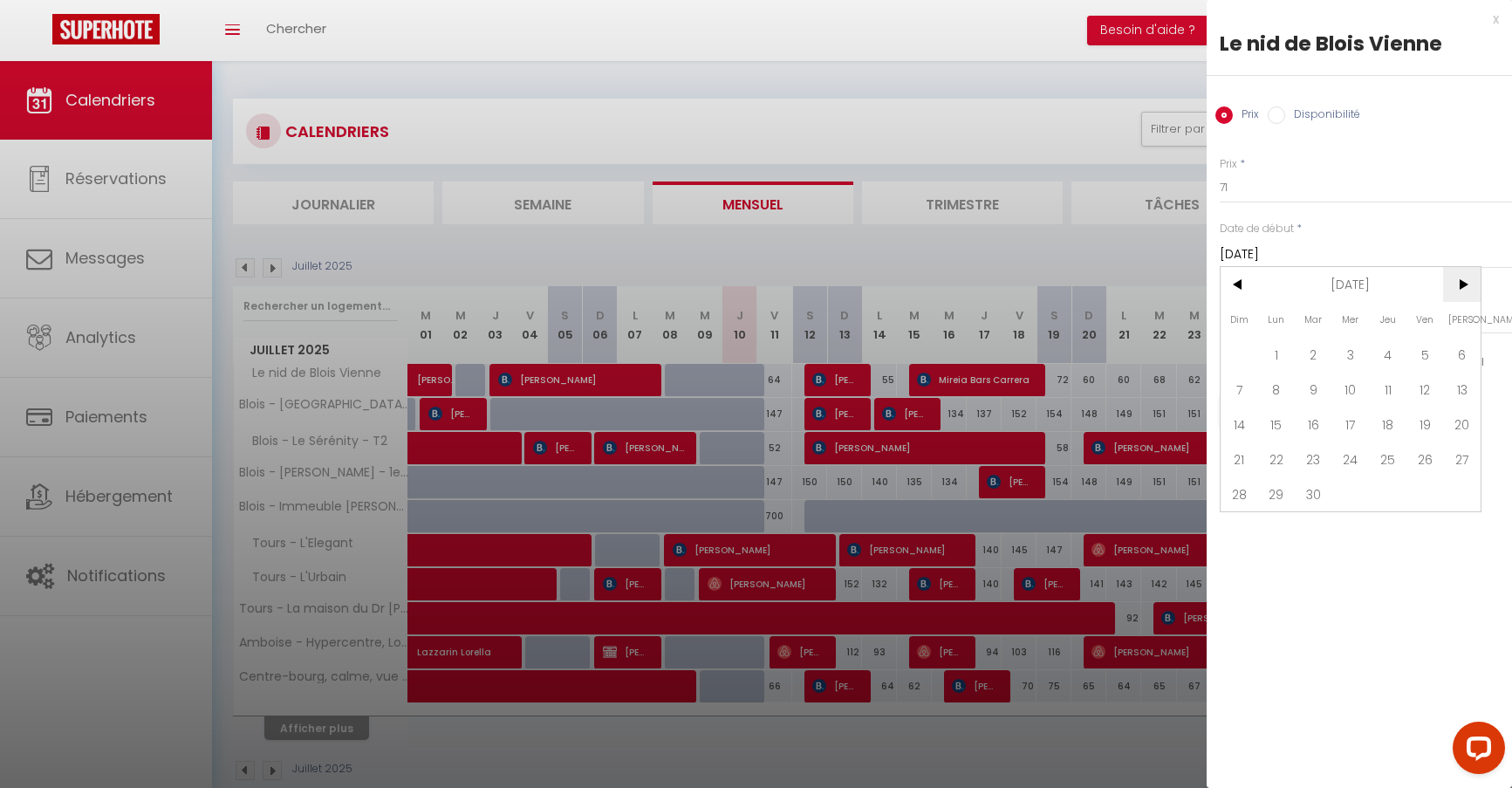 click on ">" at bounding box center [1461, 284] 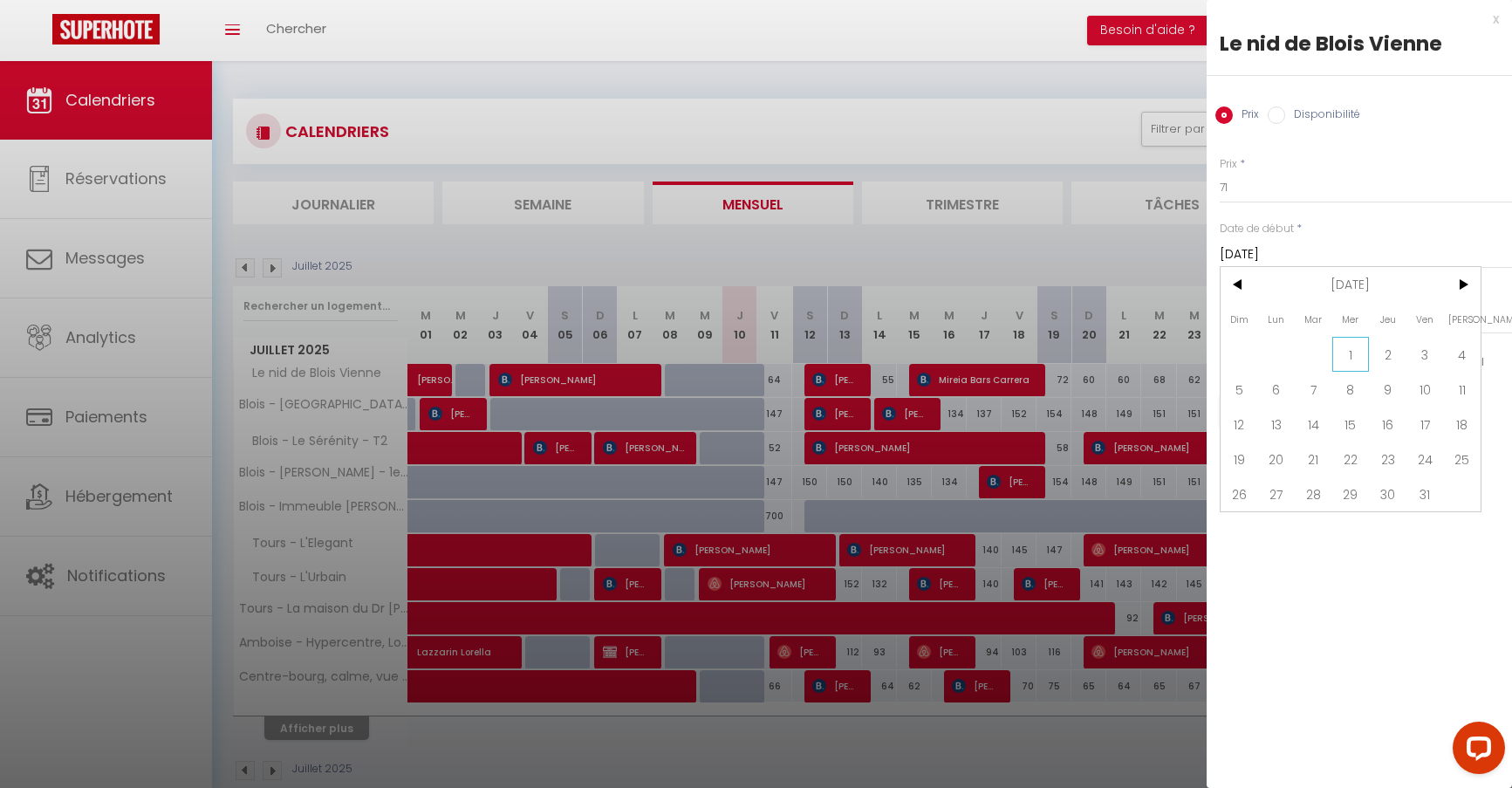 click on "1" at bounding box center (1351, 354) 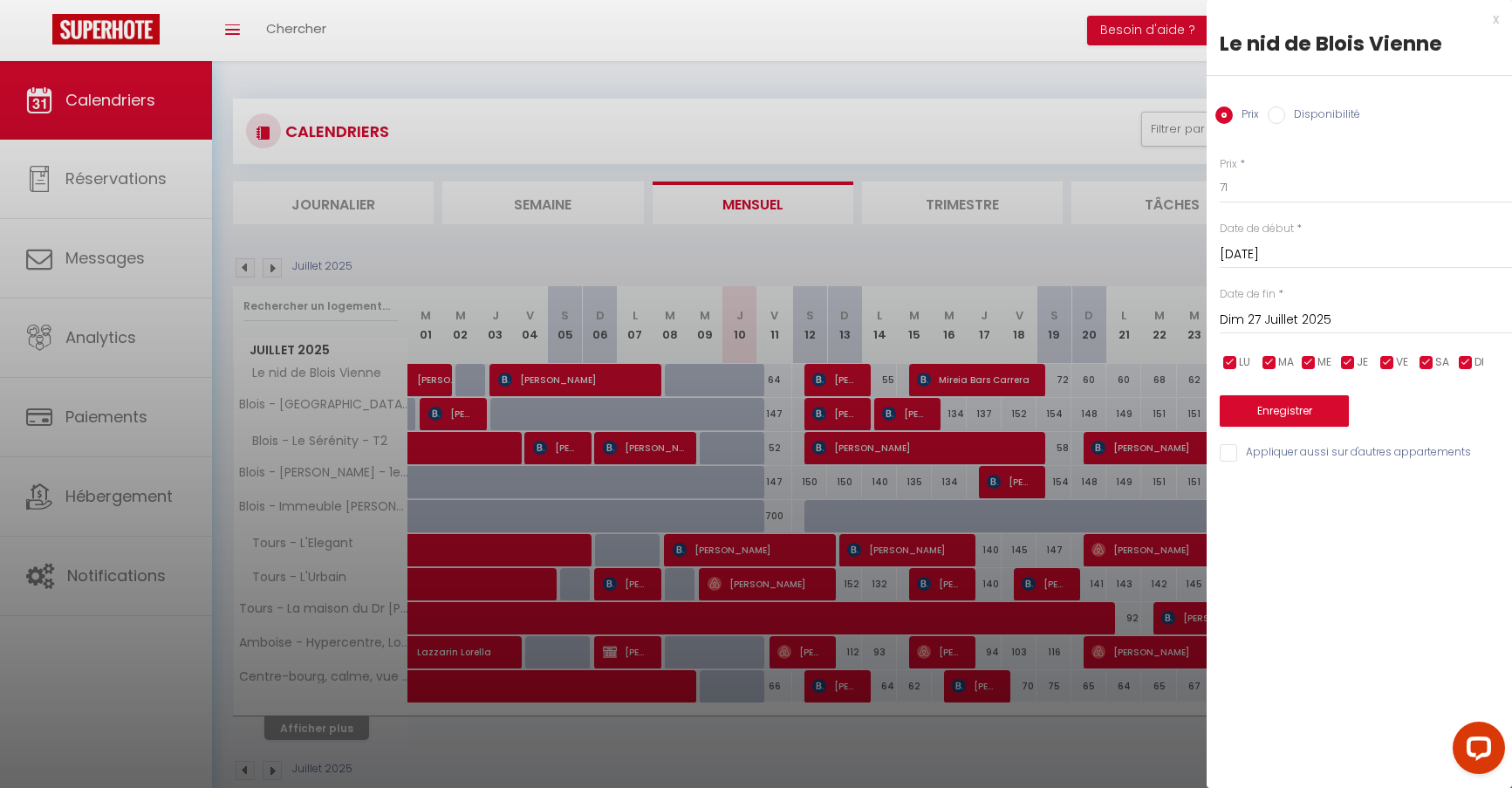 type on "Mer 01 Octobre 2025" 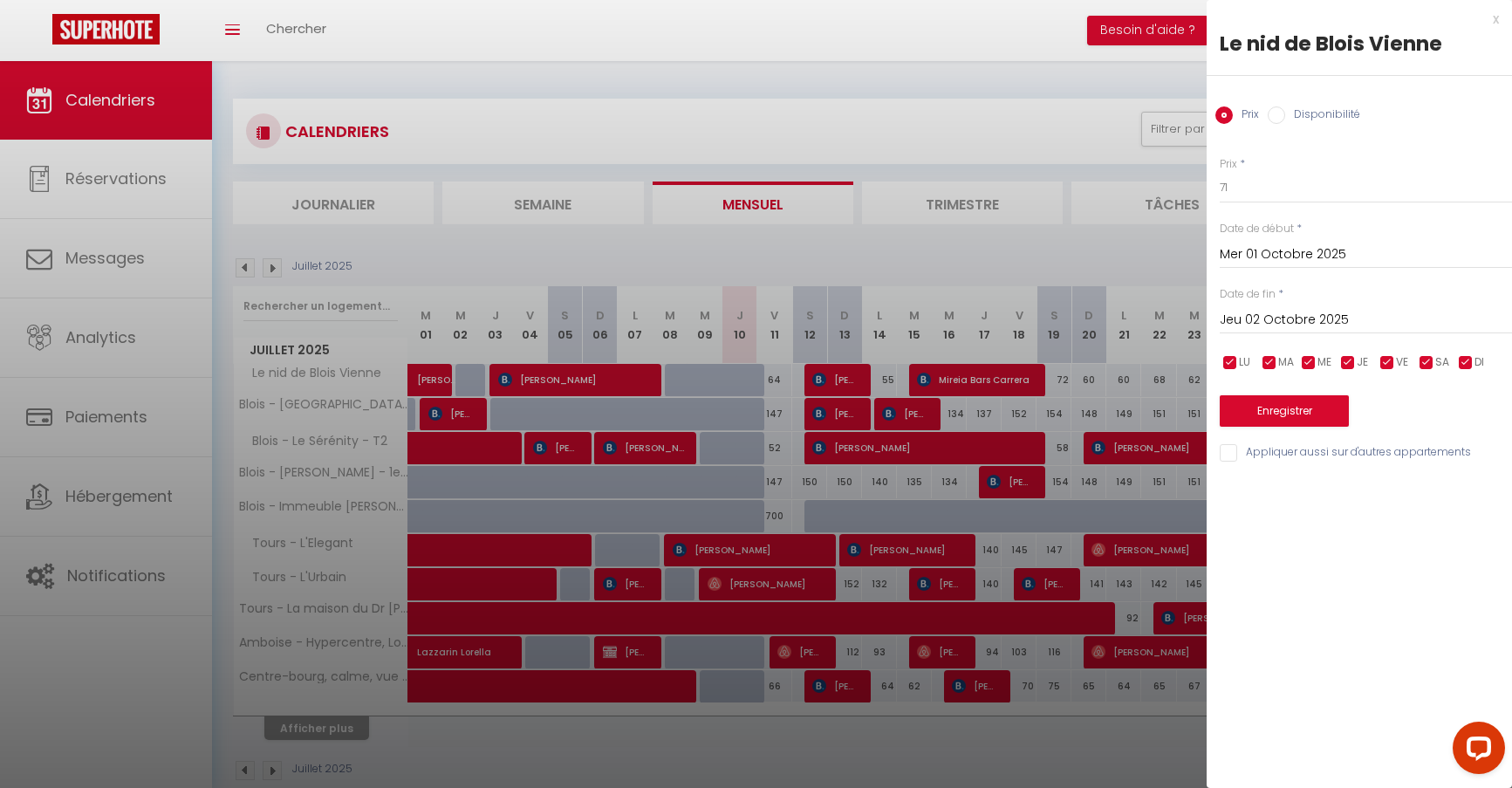 click on "Disponibilité" at bounding box center [1323, 116] 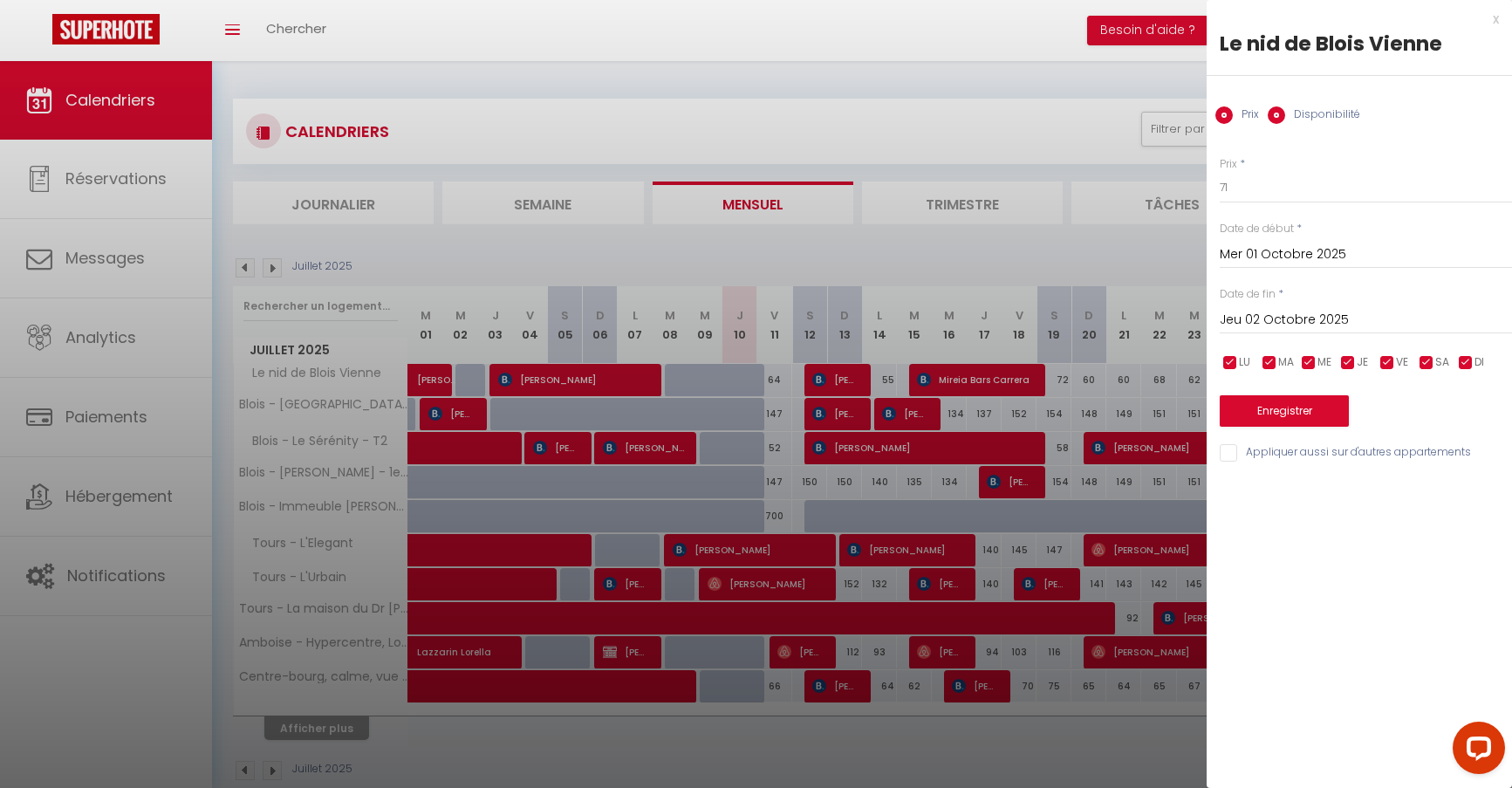 radio on "false" 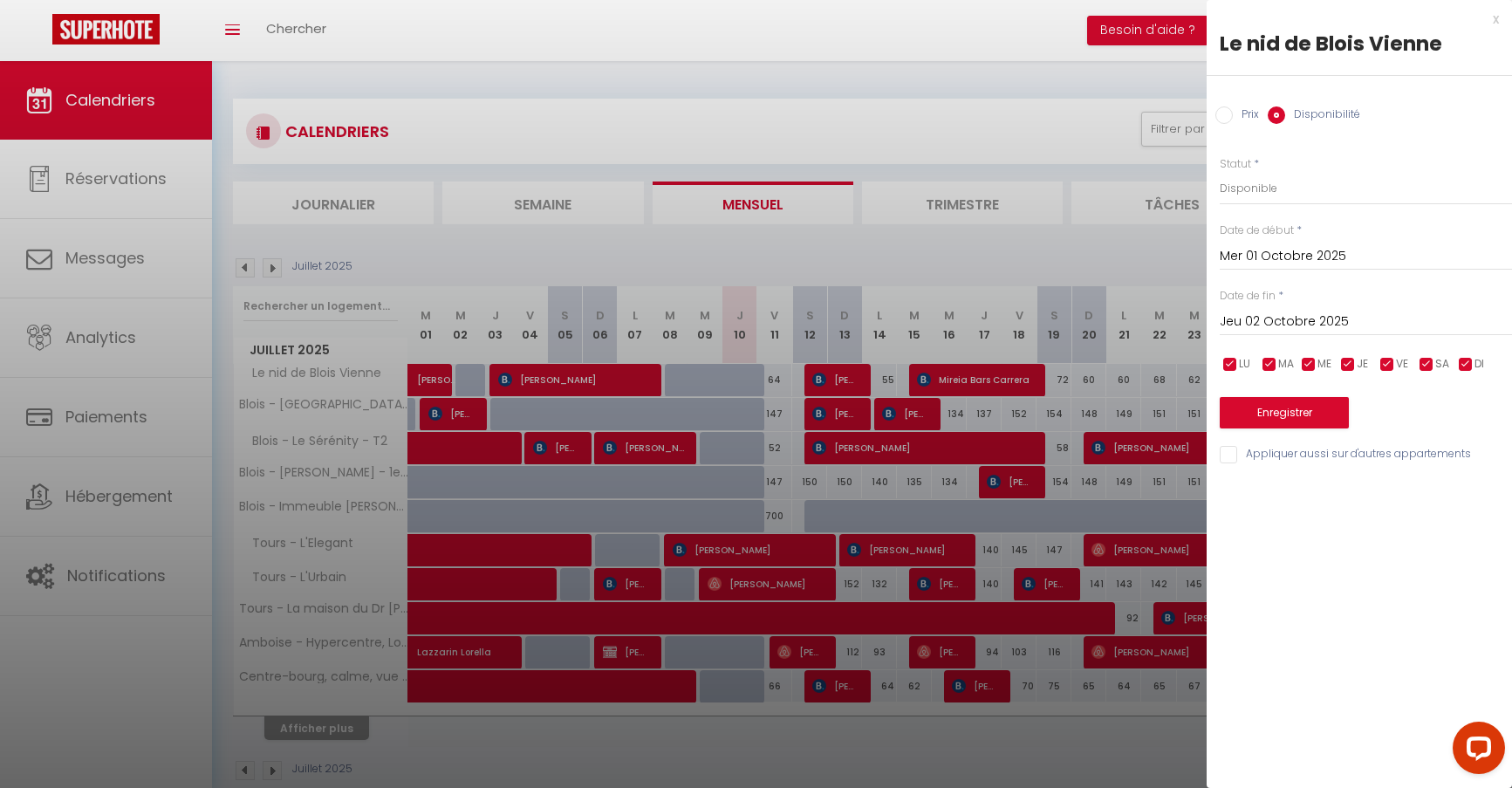 click on "Jeu 02 Octobre 2025" at bounding box center (1365, 322) 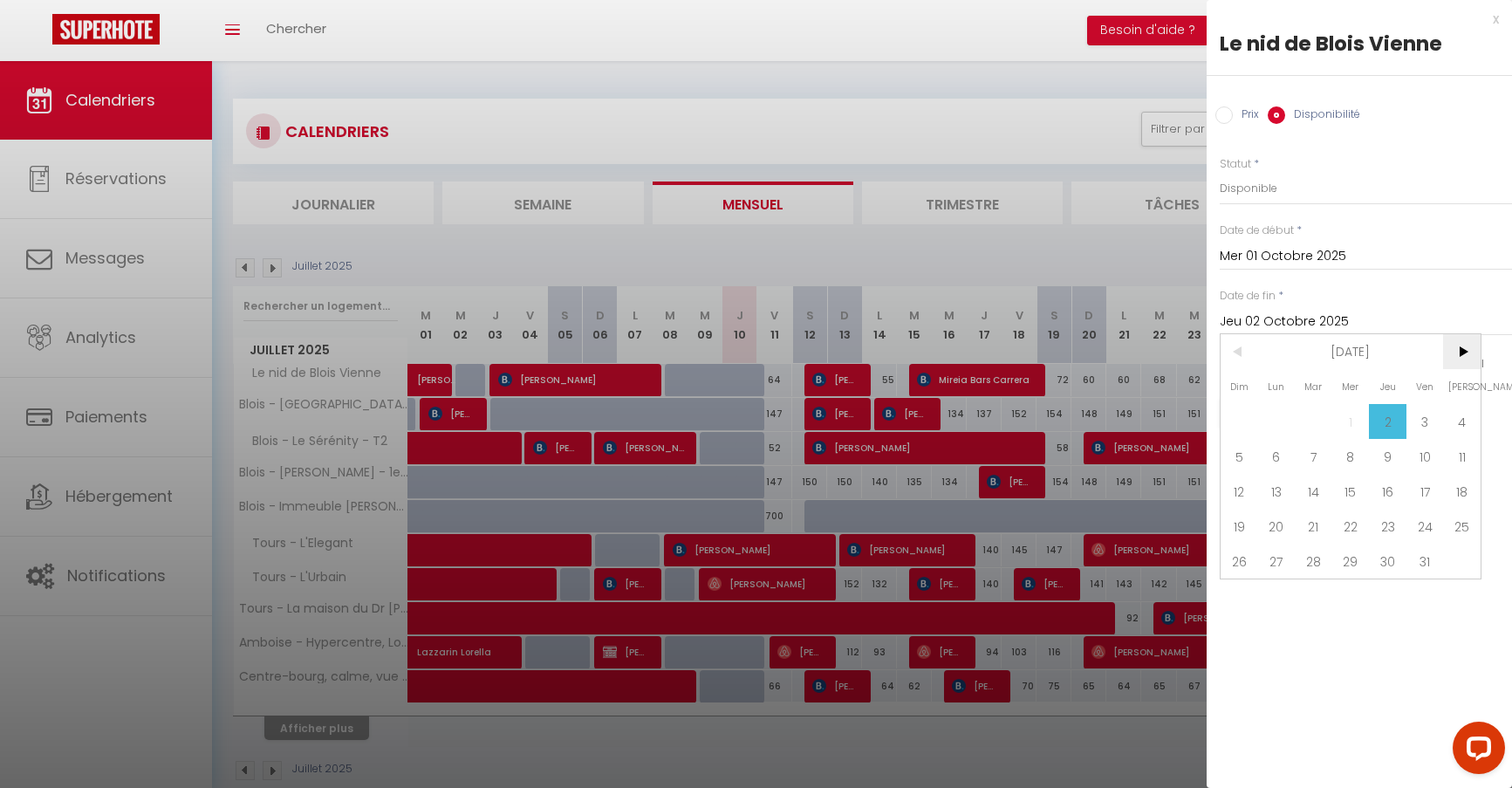click on ">" at bounding box center [1461, 352] 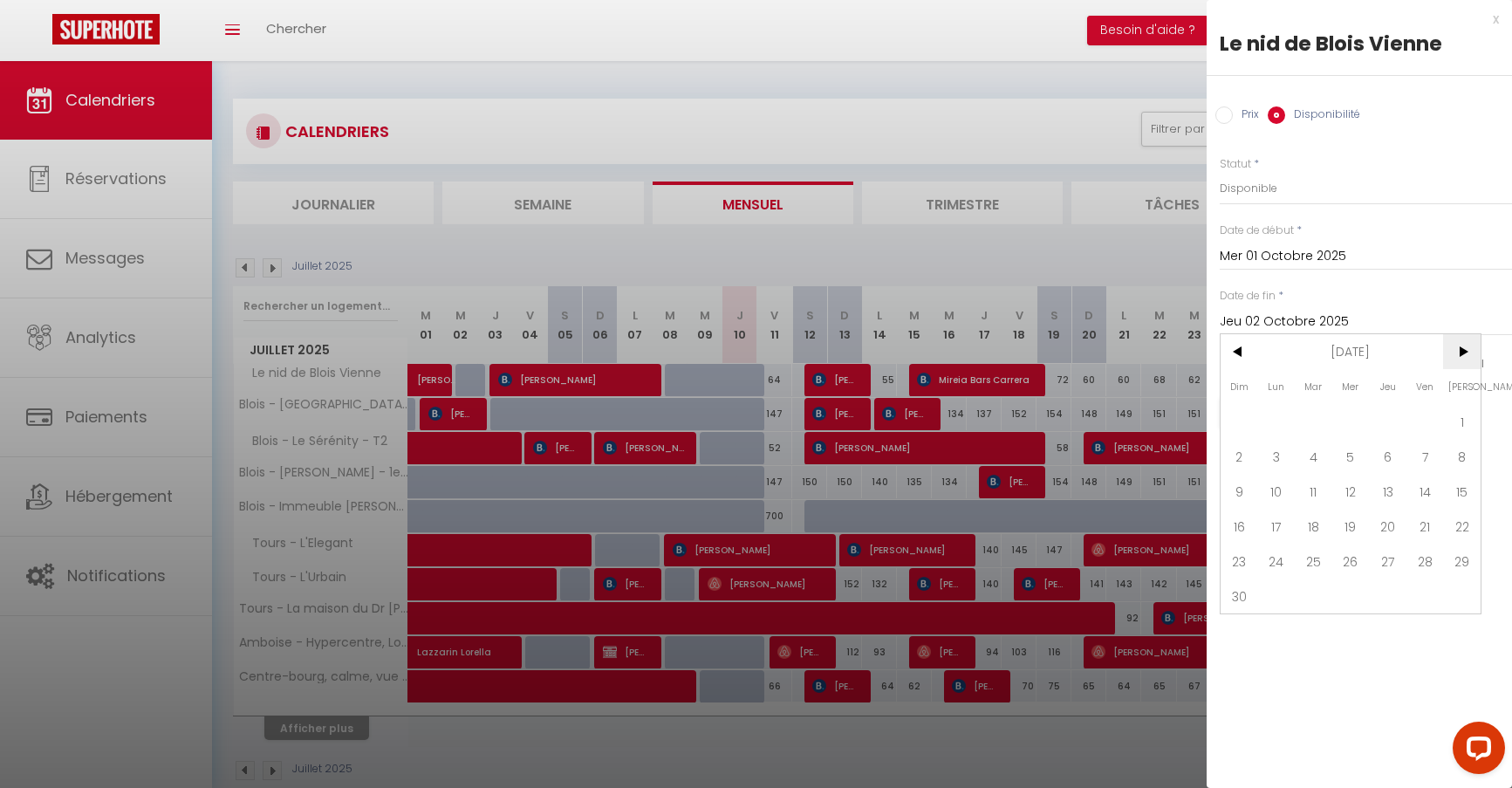 click on ">" at bounding box center [1461, 352] 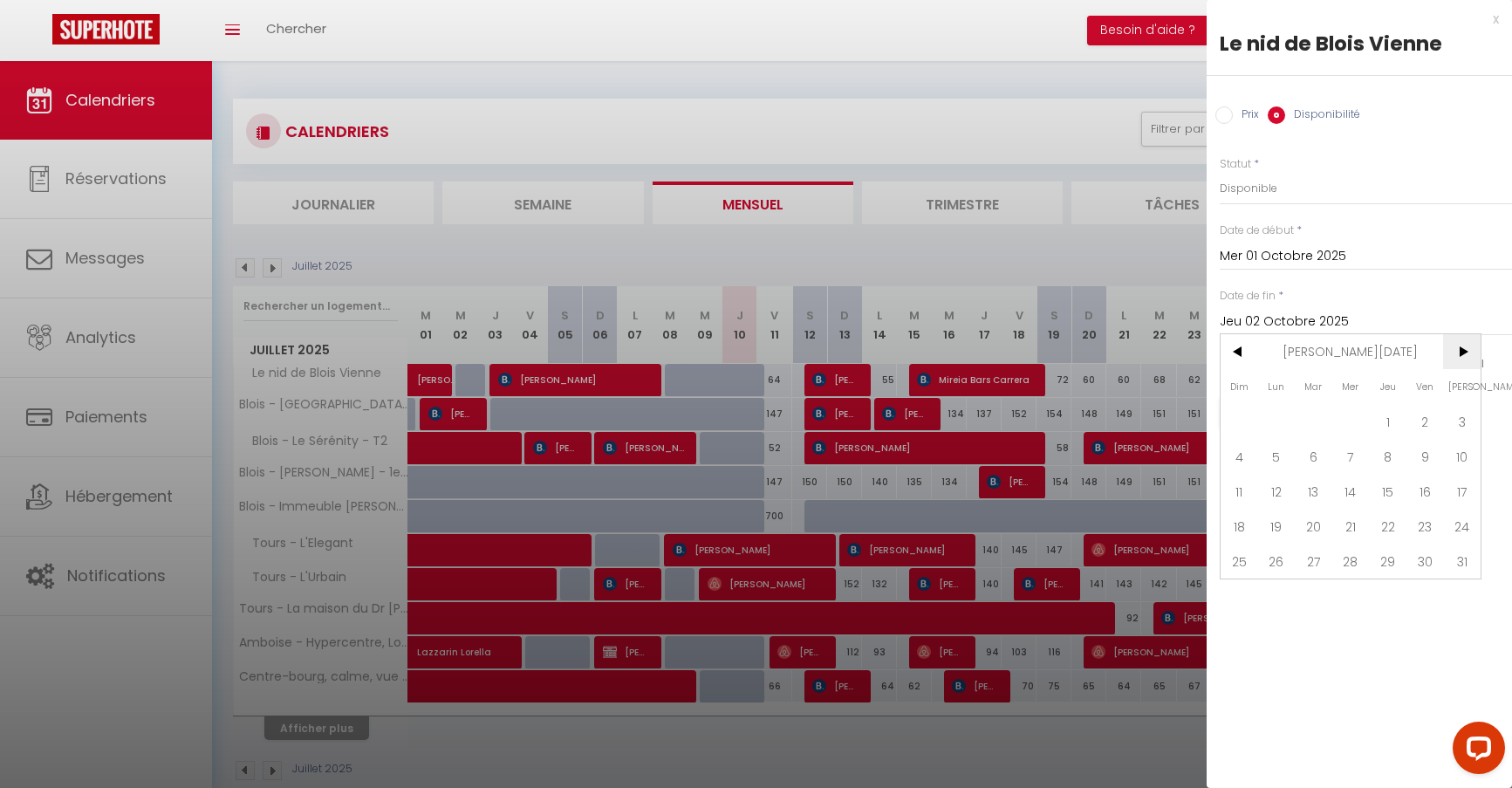 click on ">" at bounding box center [1461, 352] 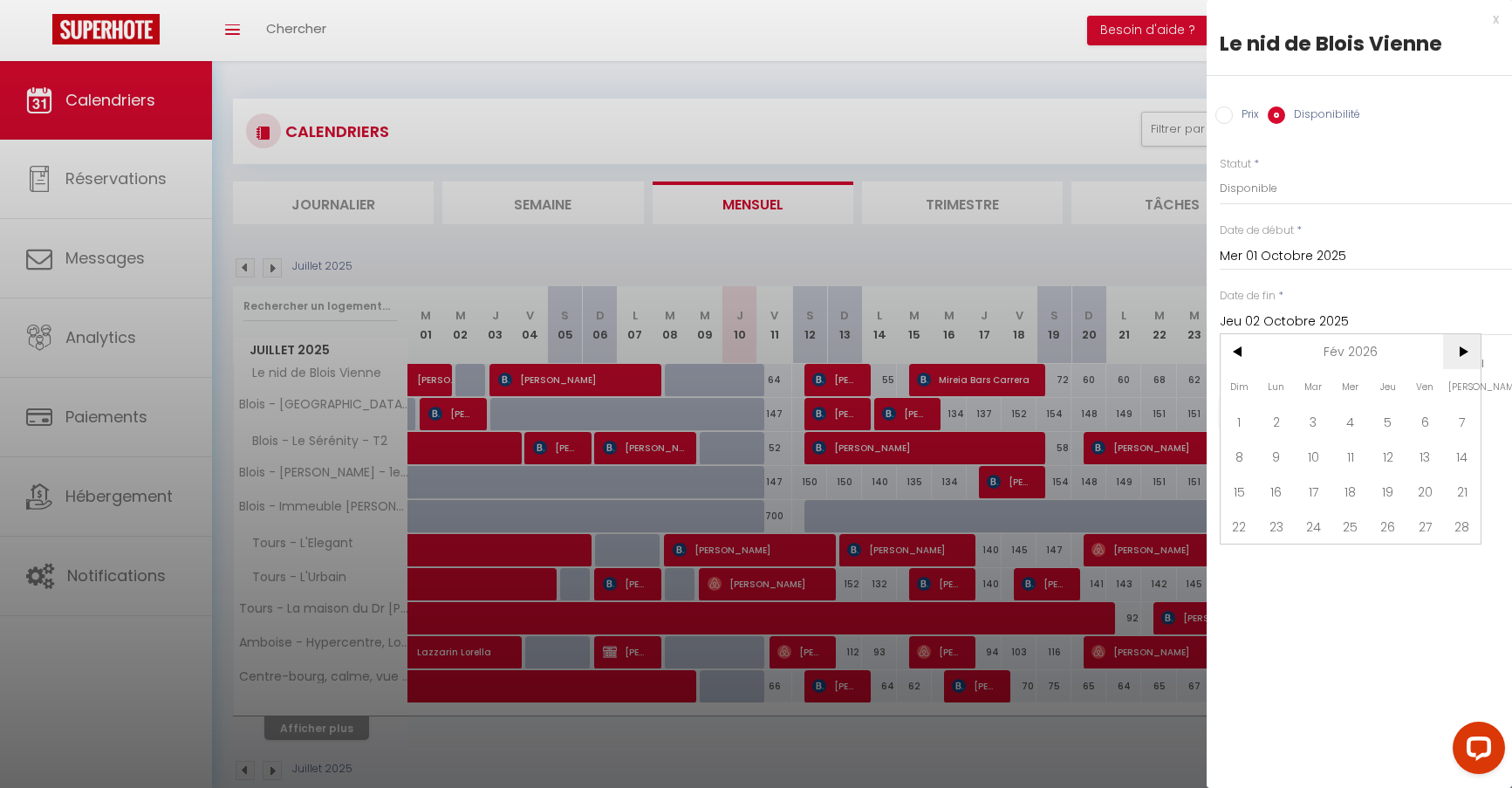 click on ">" at bounding box center (1461, 352) 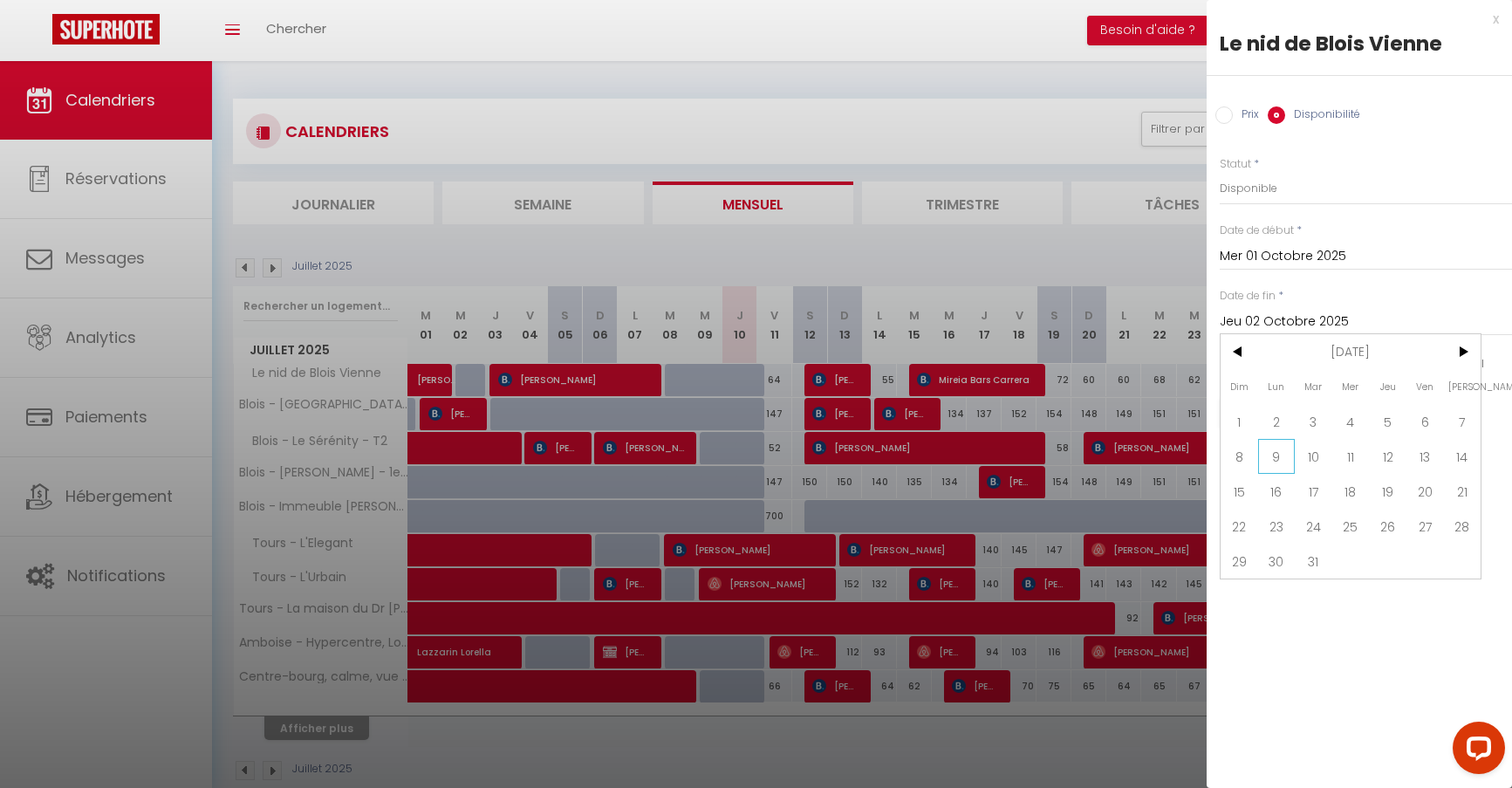 click on "9" at bounding box center (1276, 456) 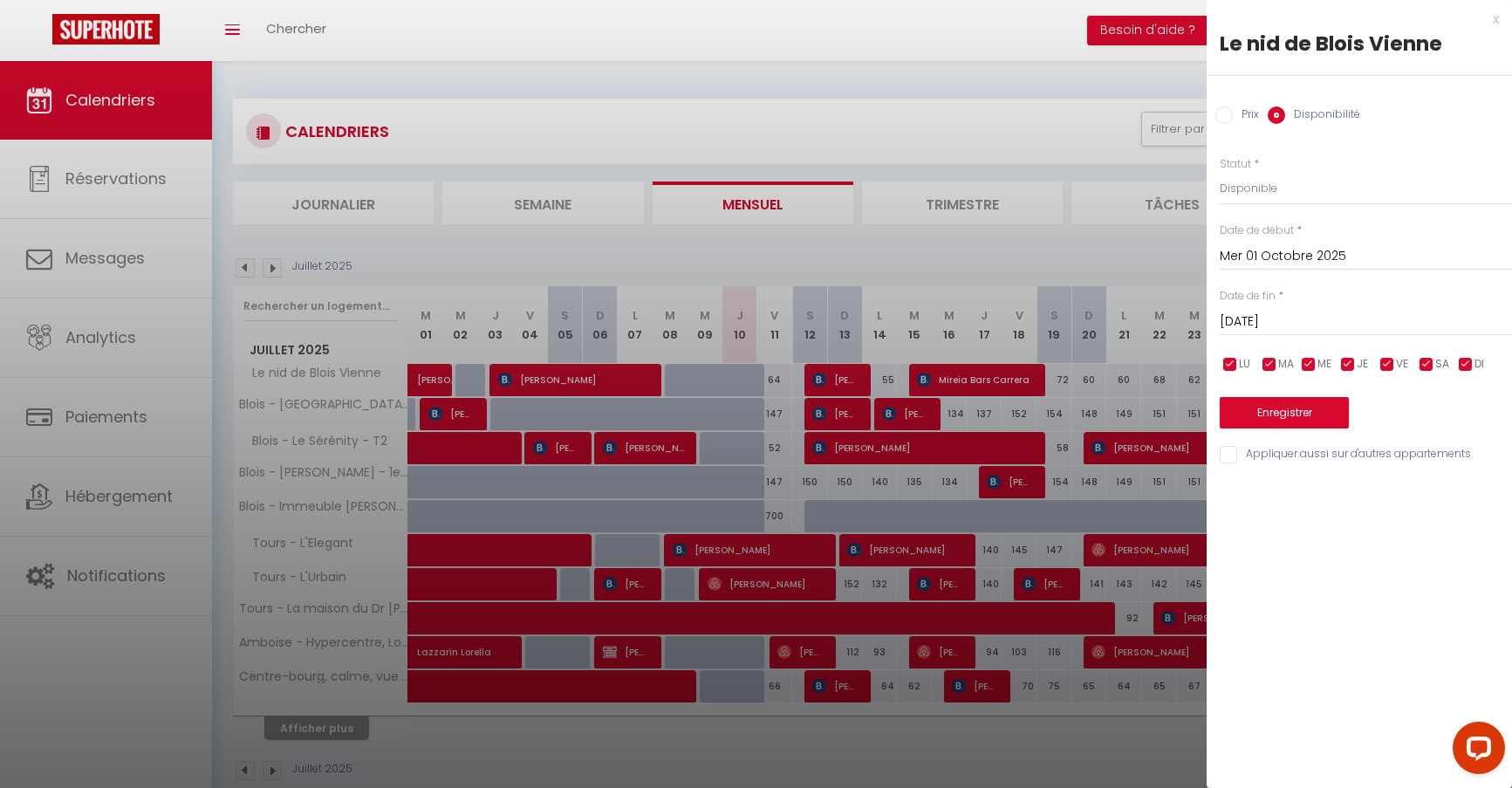 click on "Appliquer aussi sur d'autres appartements" at bounding box center (1365, 455) 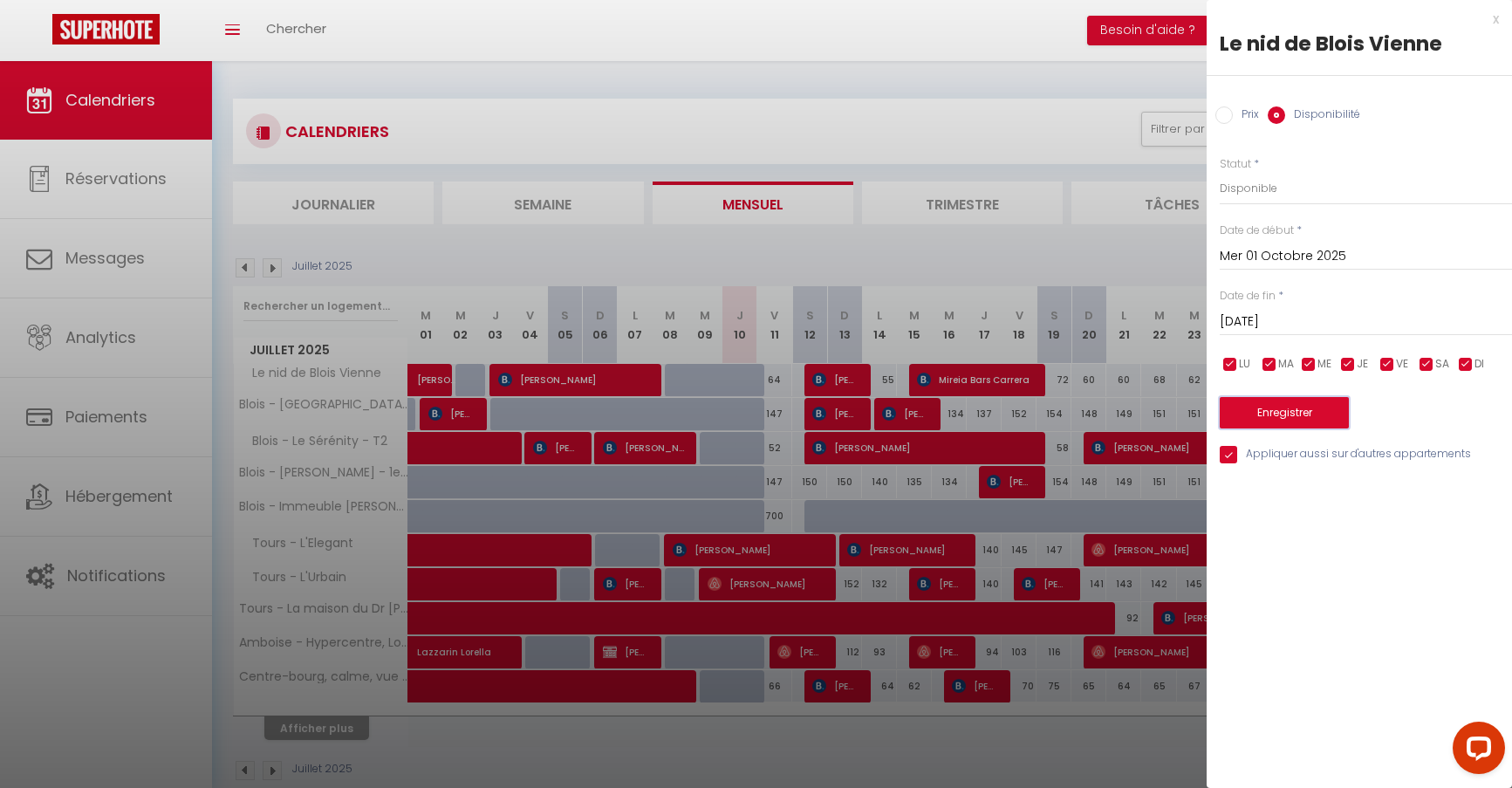 click on "Enregistrer" at bounding box center [1284, 413] 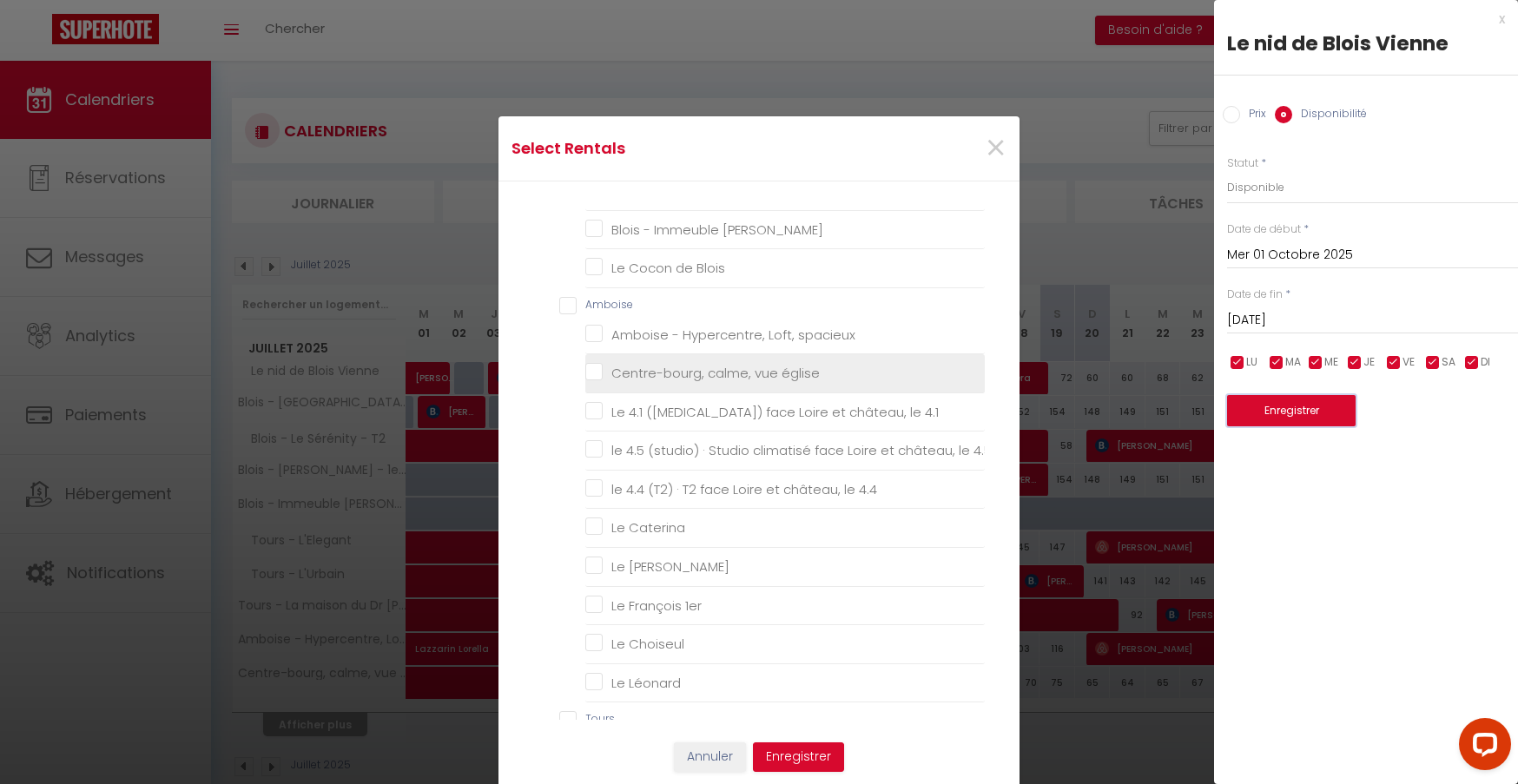 scroll, scrollTop: 0, scrollLeft: 0, axis: both 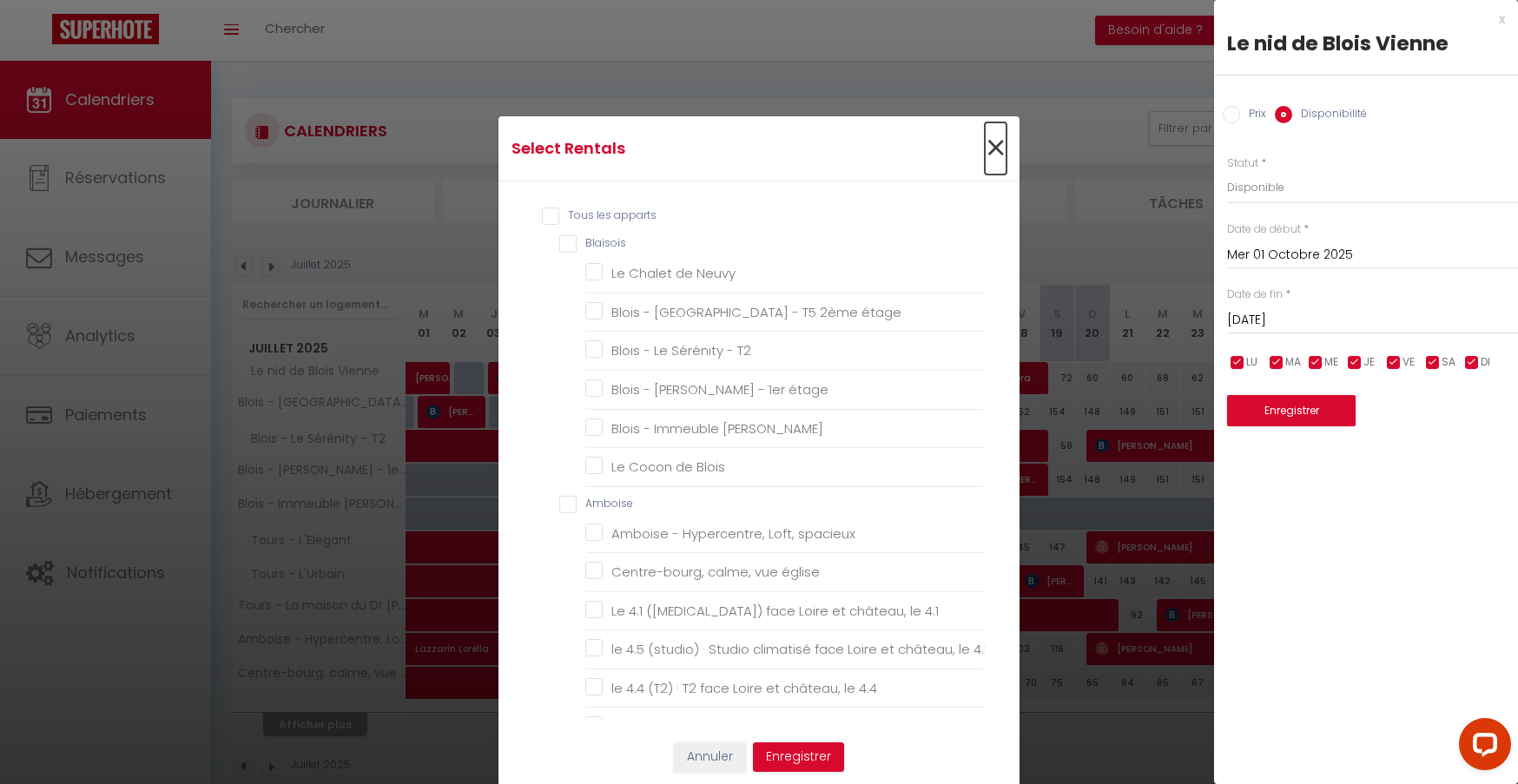 click on "×" at bounding box center (995, 148) 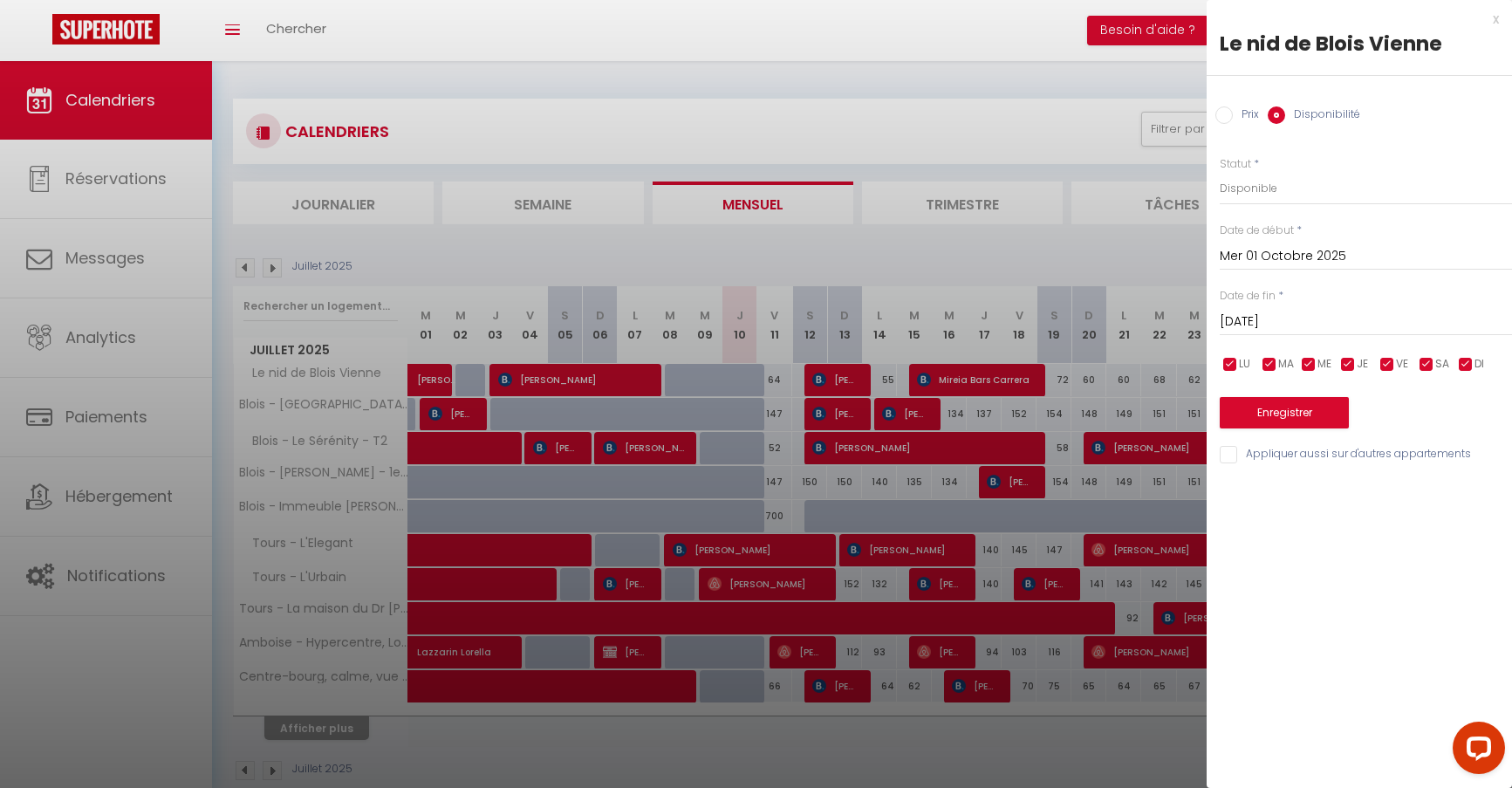click on "x" at bounding box center (1352, 19) 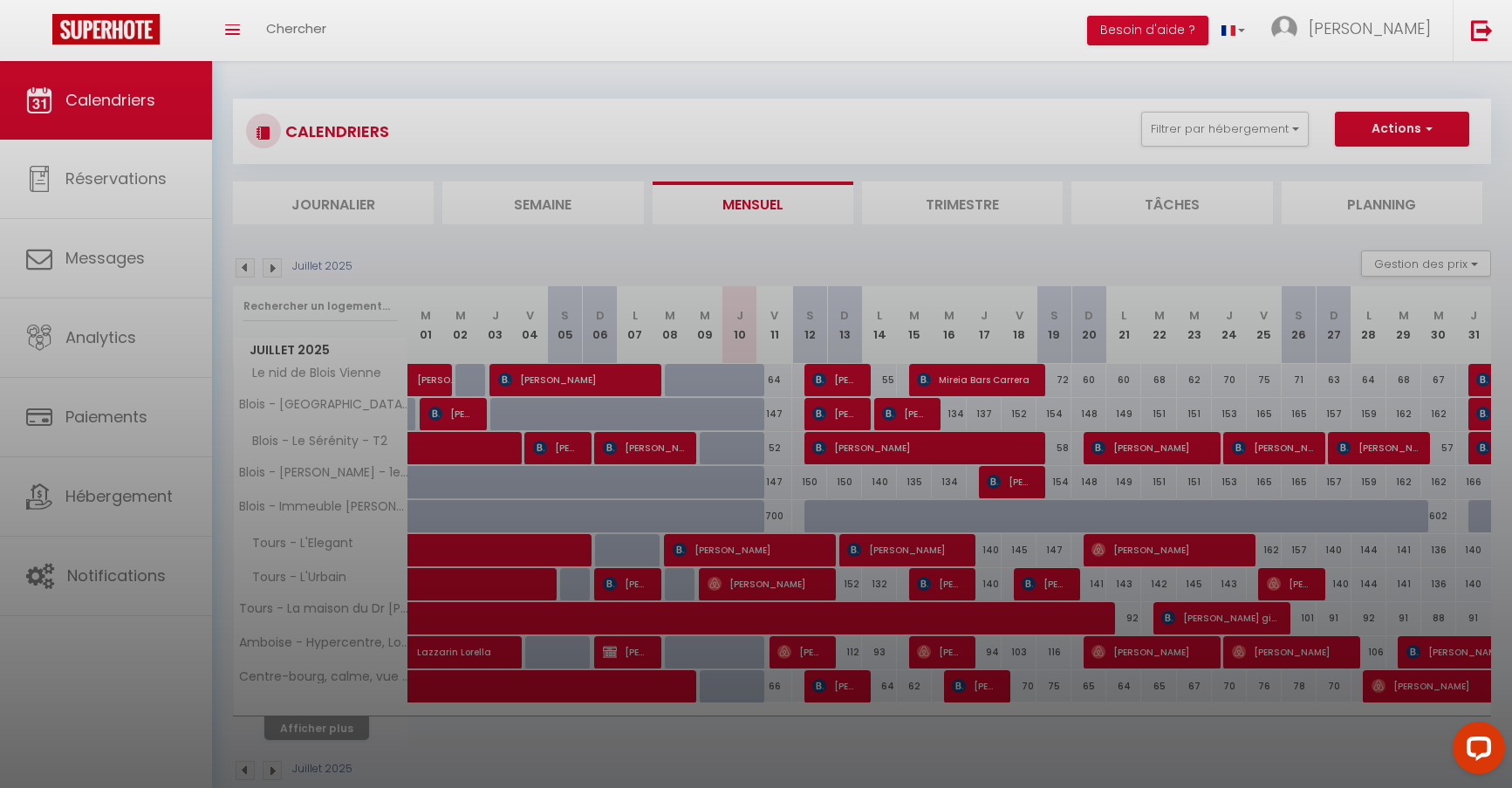 select 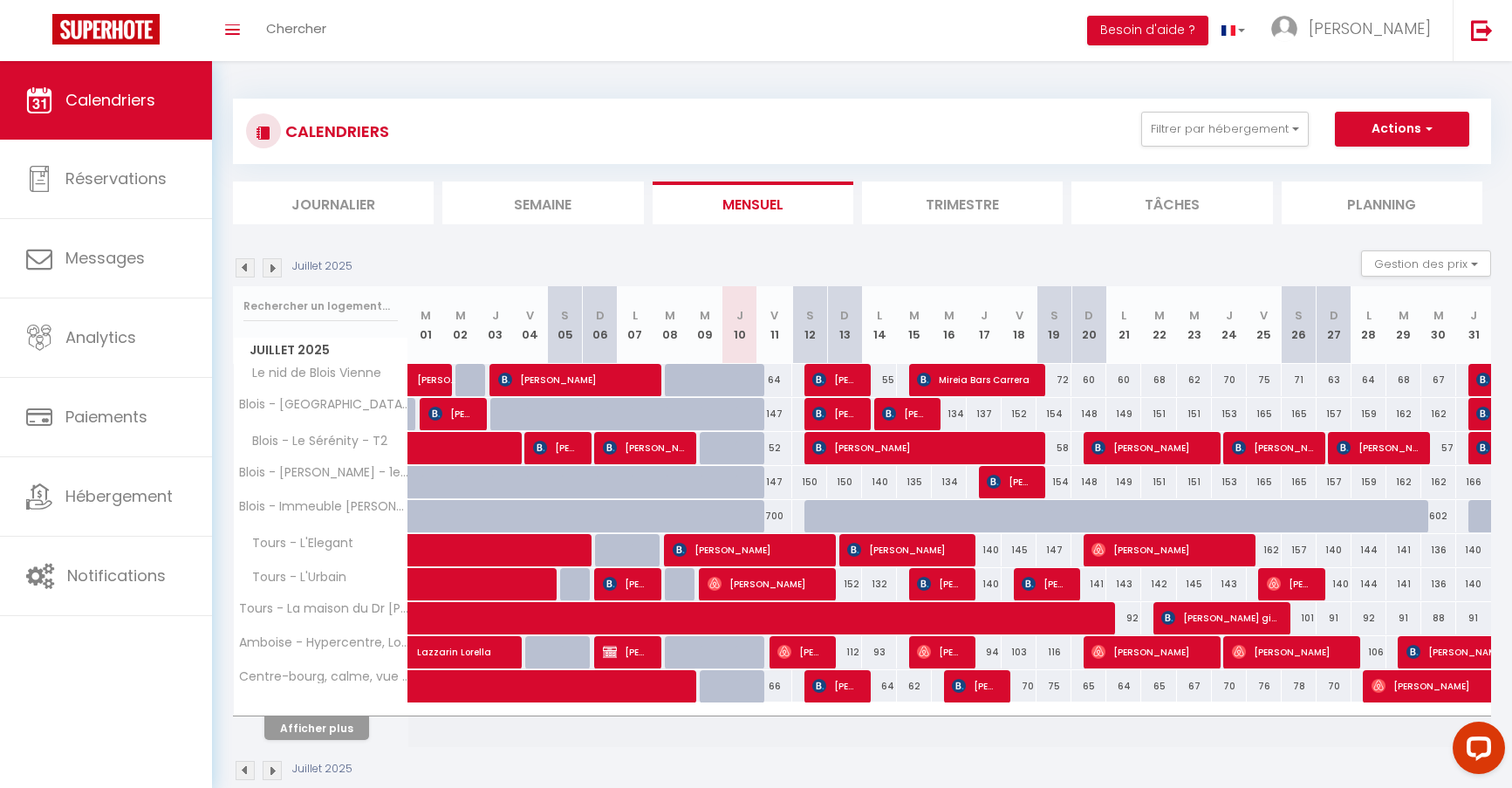 click on "154" at bounding box center (1054, 414) 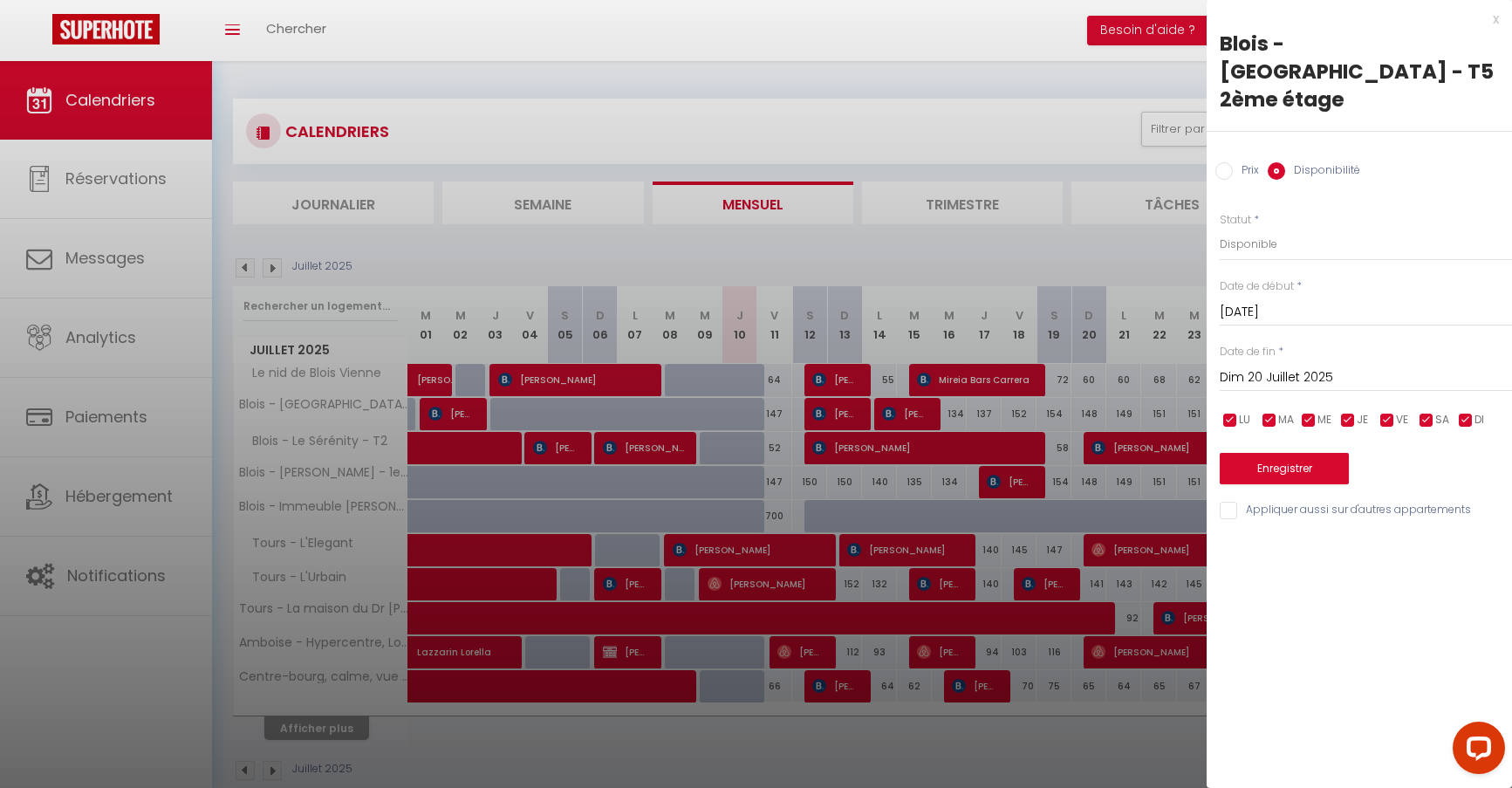 click on "[DATE]" at bounding box center [1365, 312] 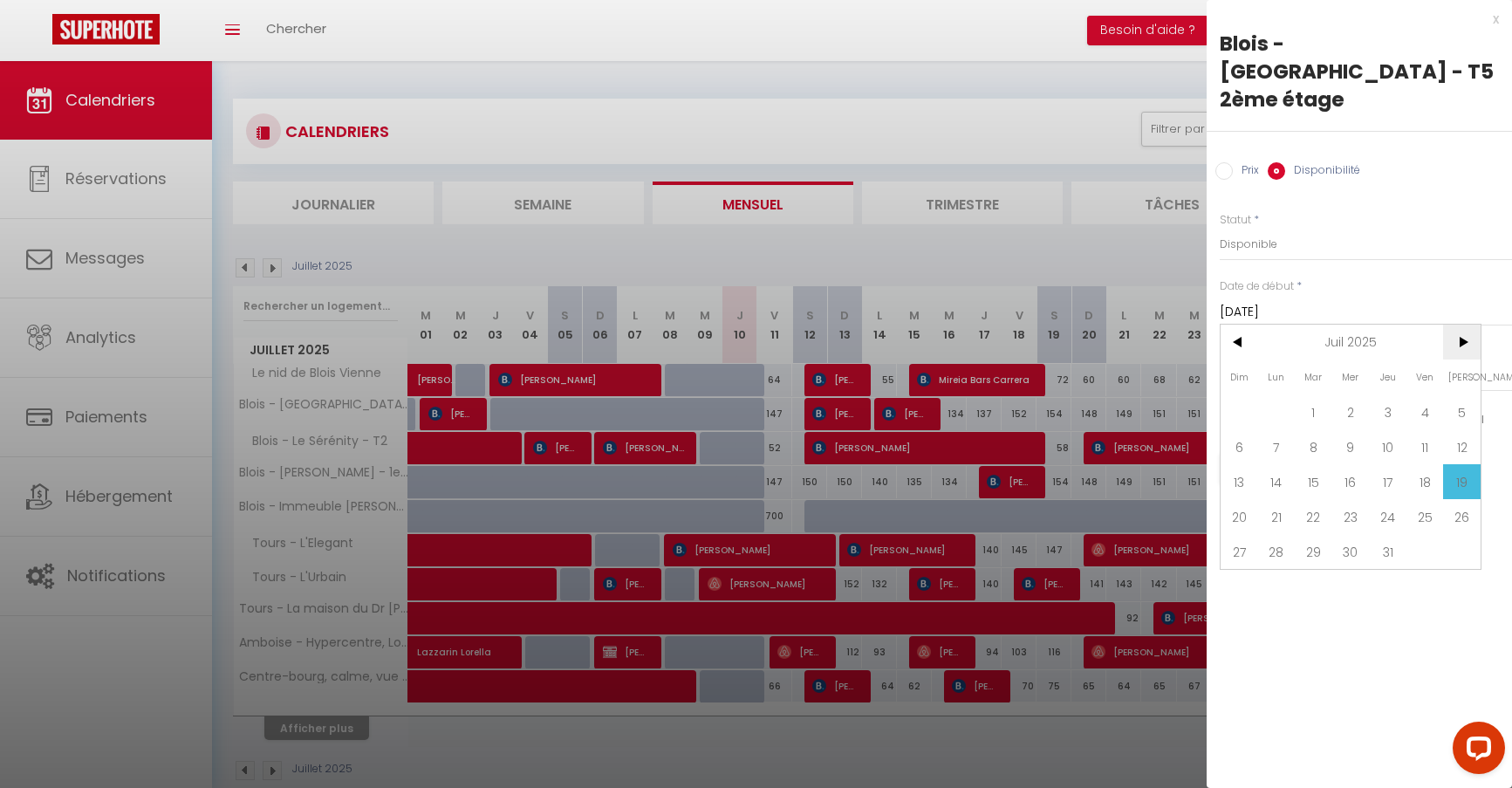 click on ">" at bounding box center [1461, 342] 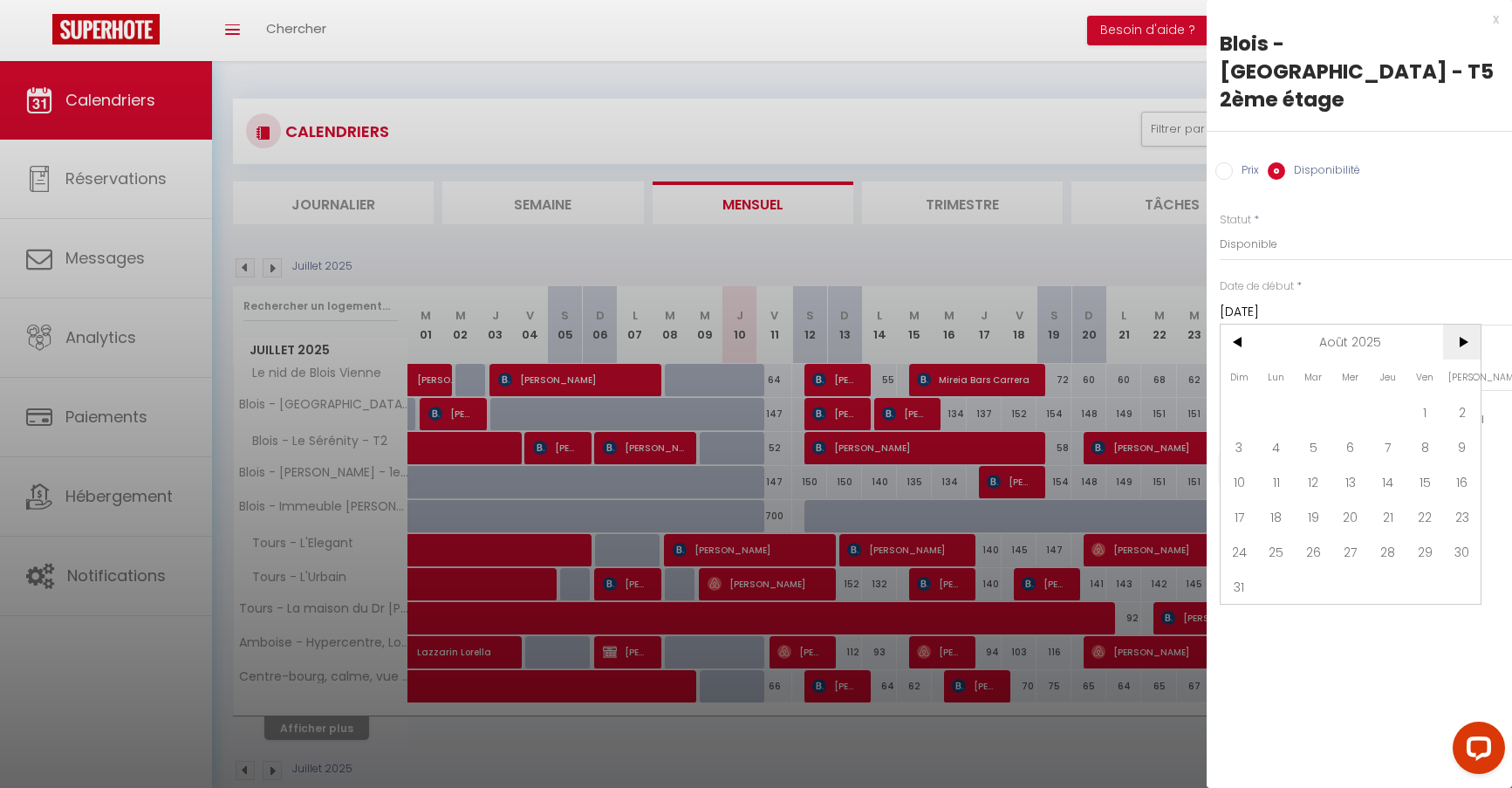 click on ">" at bounding box center [1461, 342] 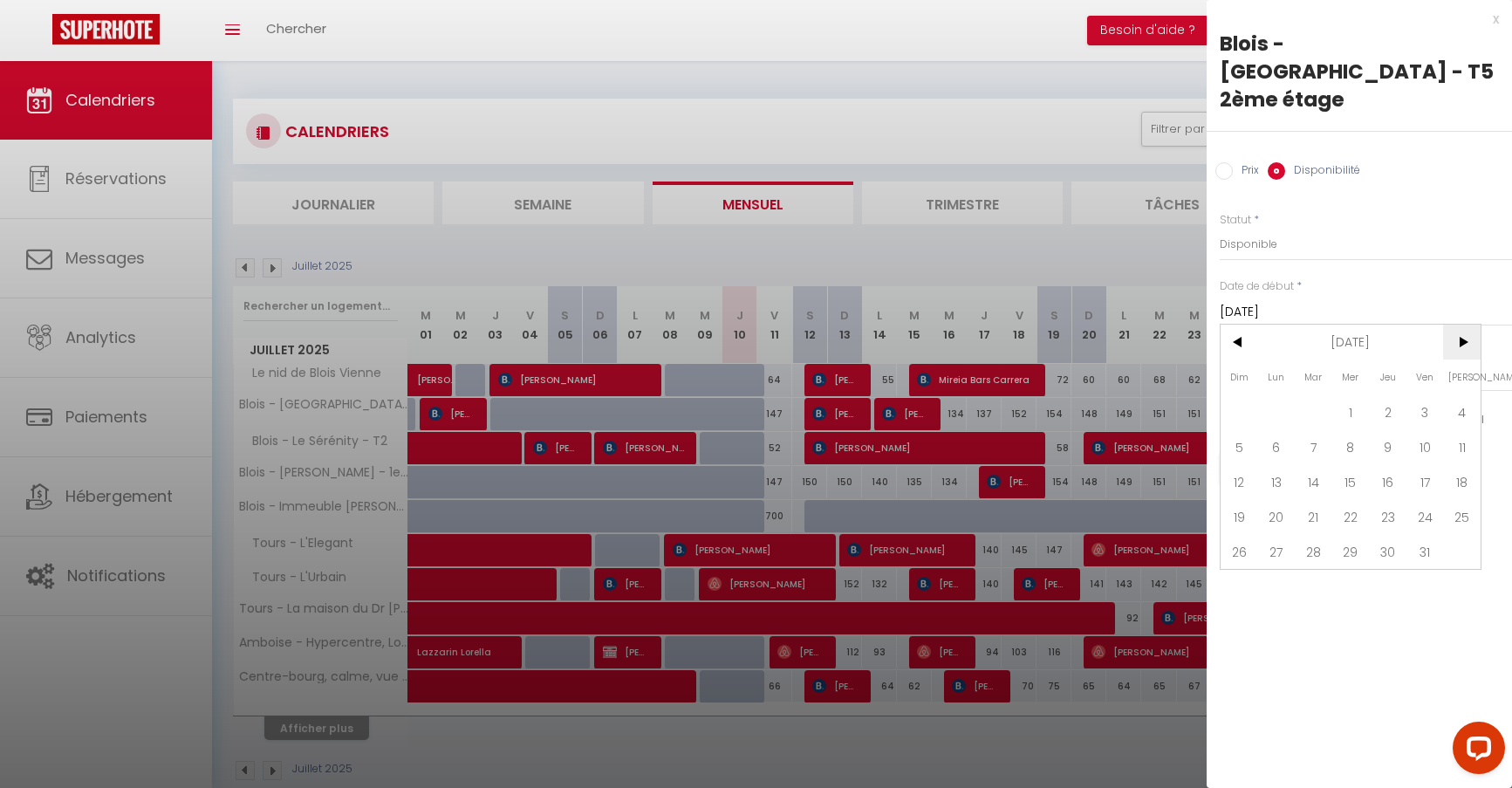 click on ">" at bounding box center [1461, 342] 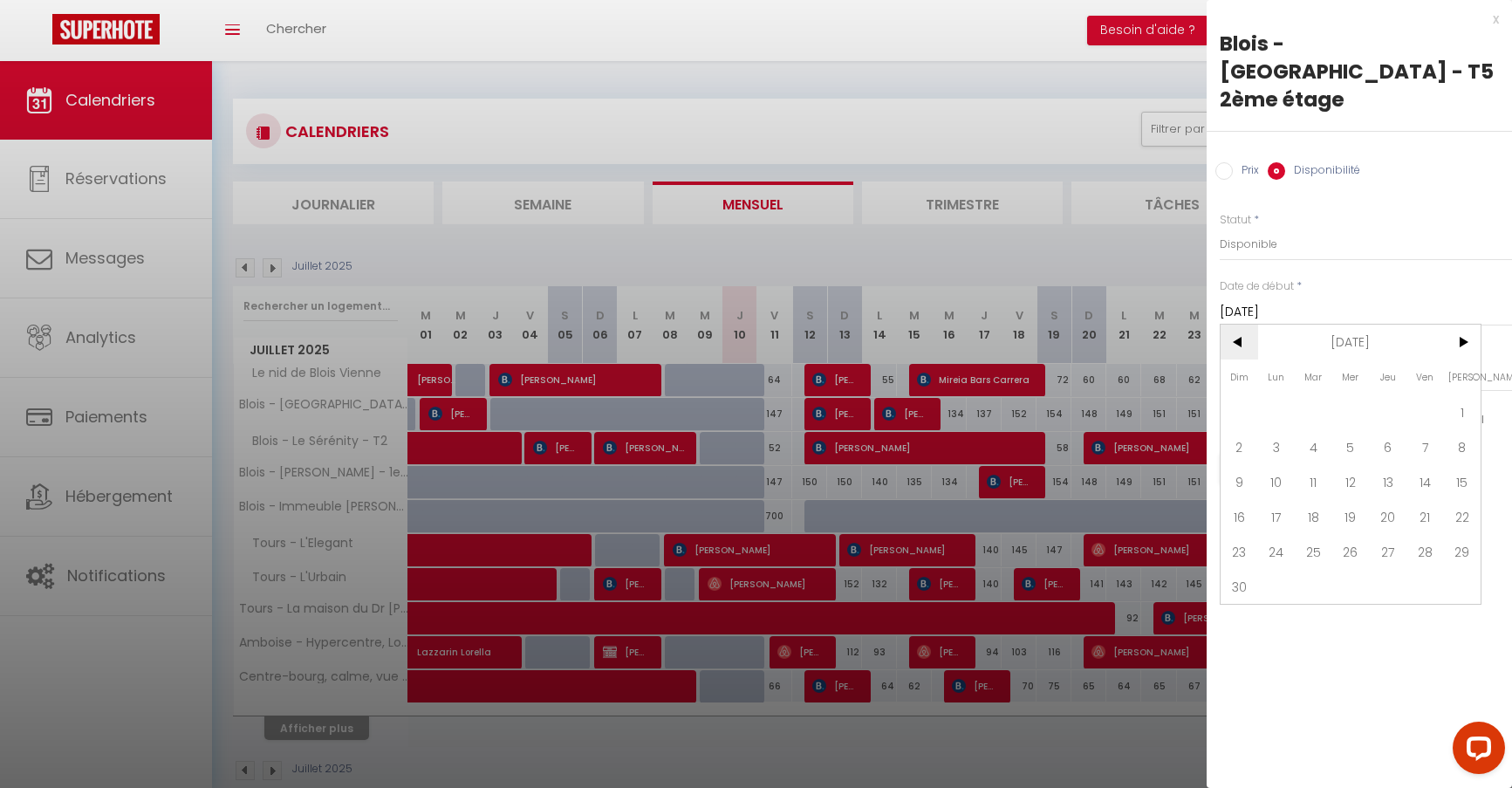click on "<" at bounding box center [1239, 342] 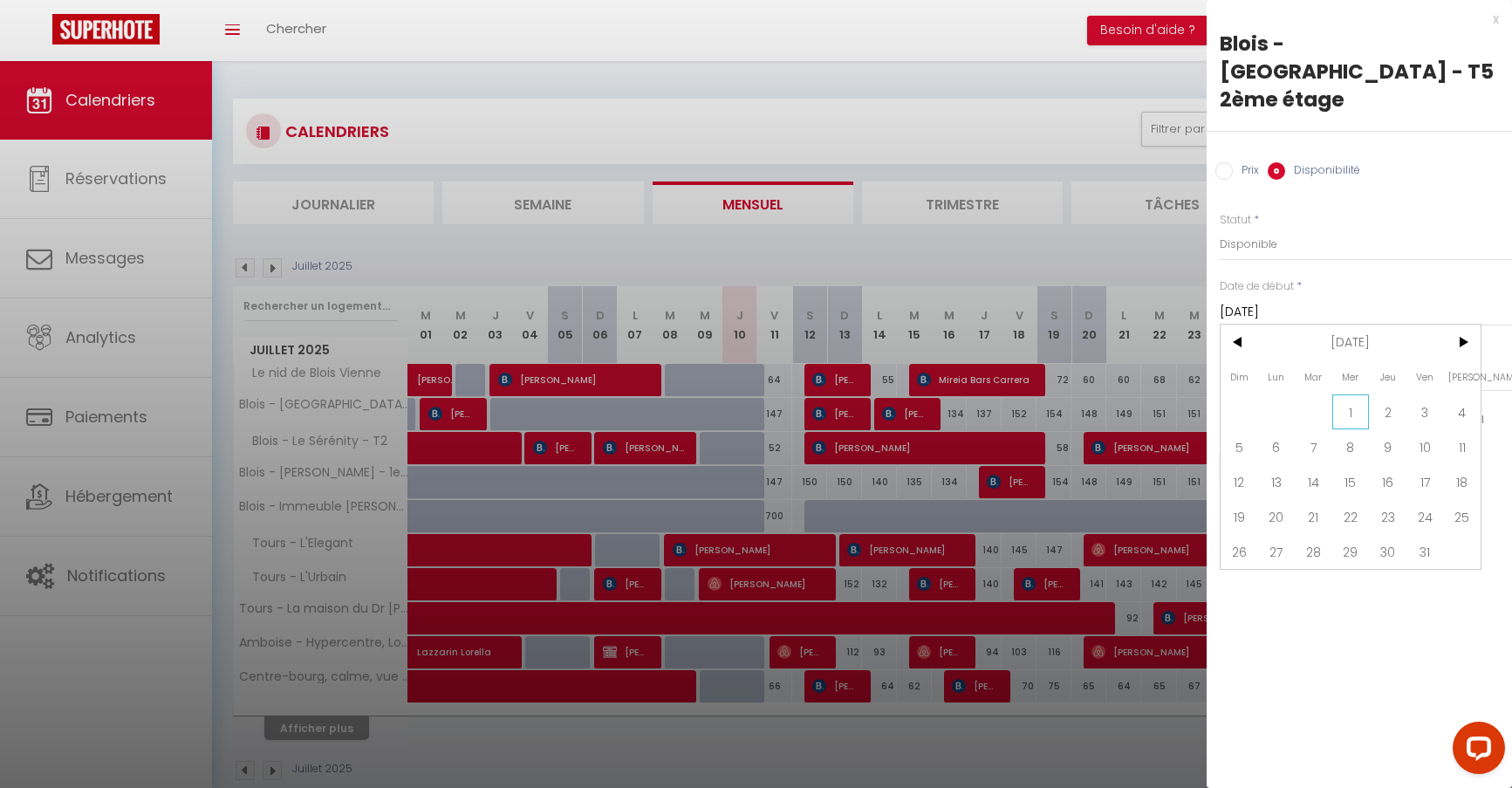 click on "1" at bounding box center [1351, 412] 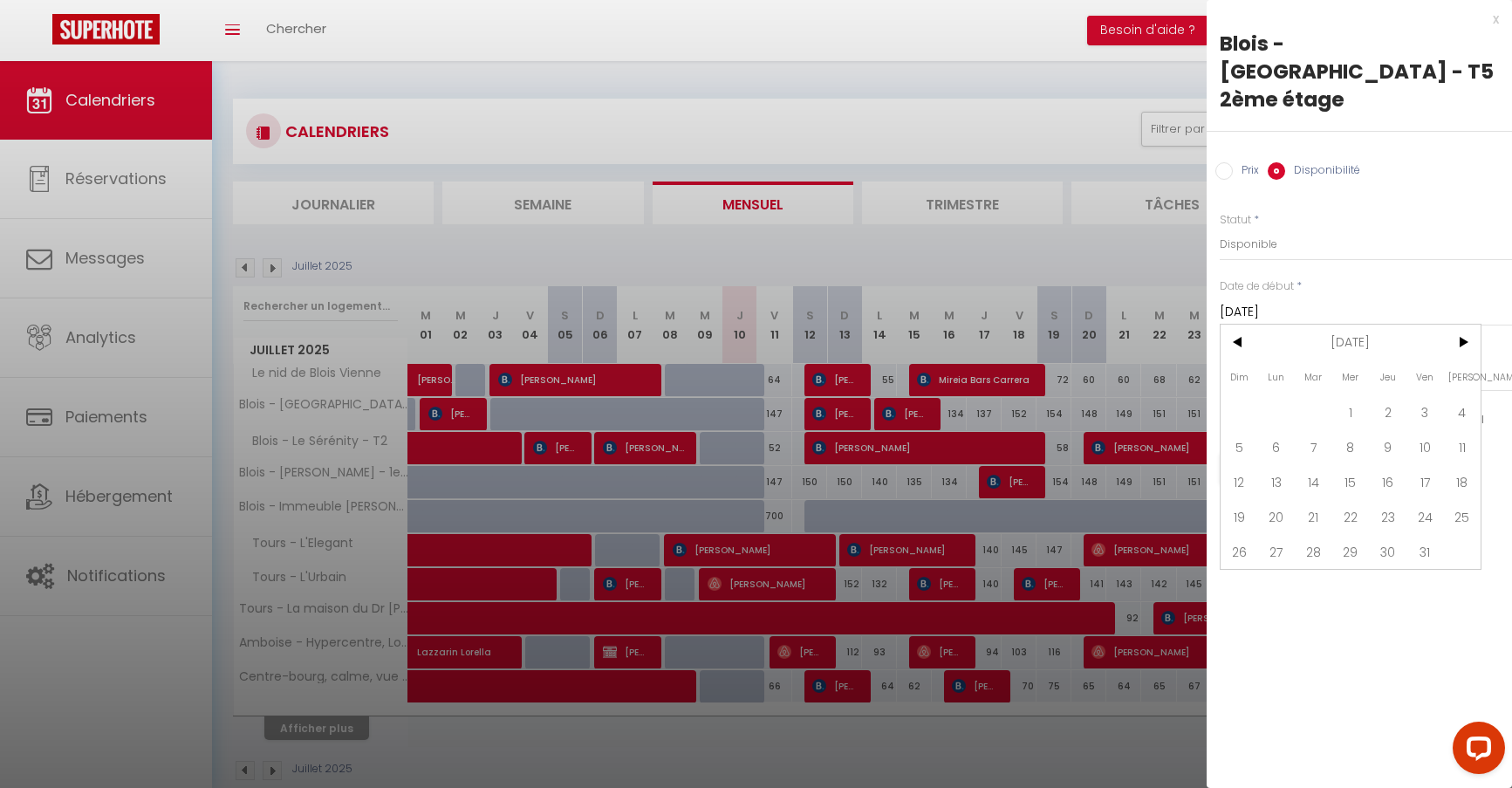 type on "Mer 01 Octobre 2025" 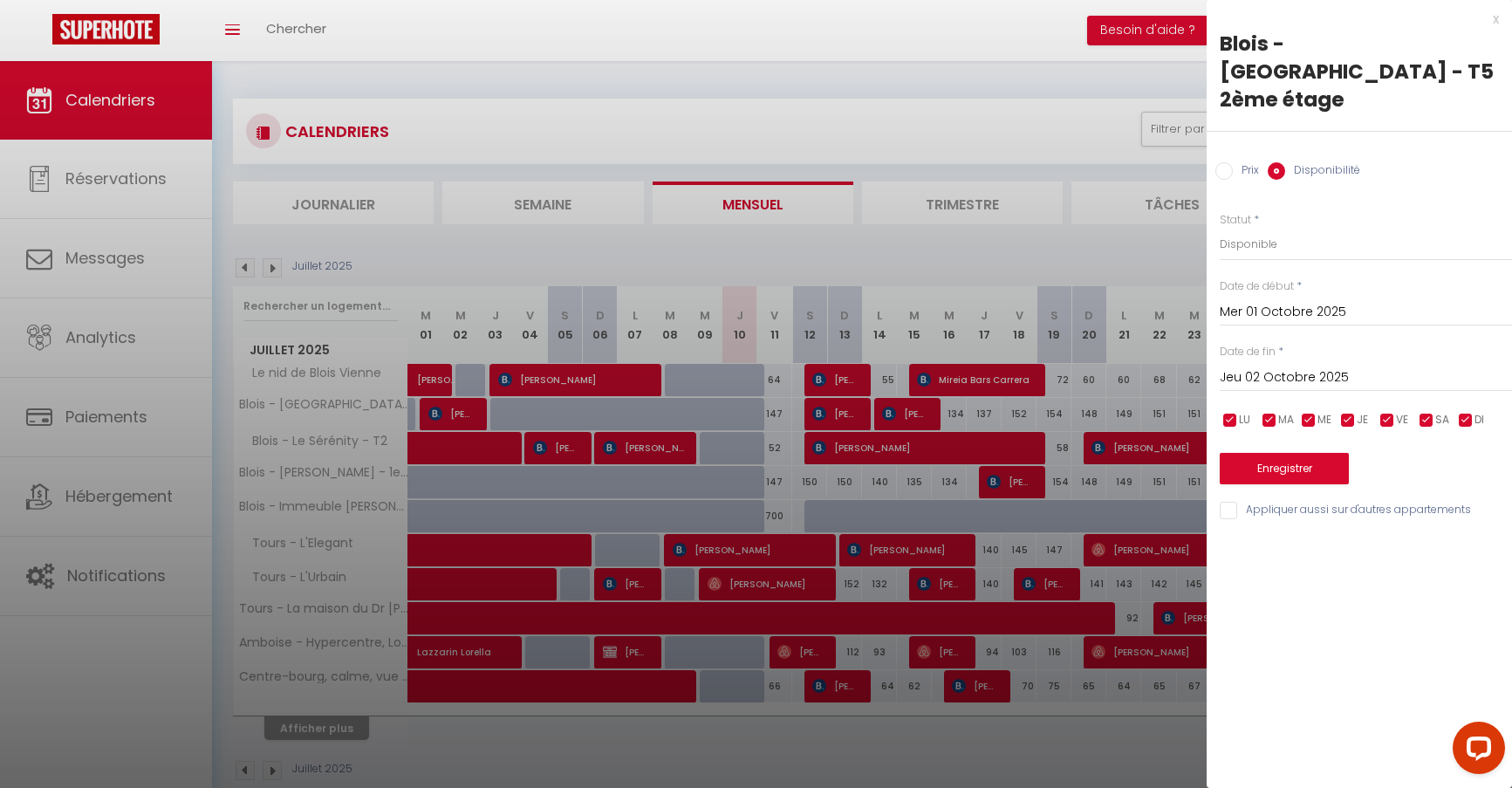 click on "Jeu 02 Octobre 2025" at bounding box center [1365, 378] 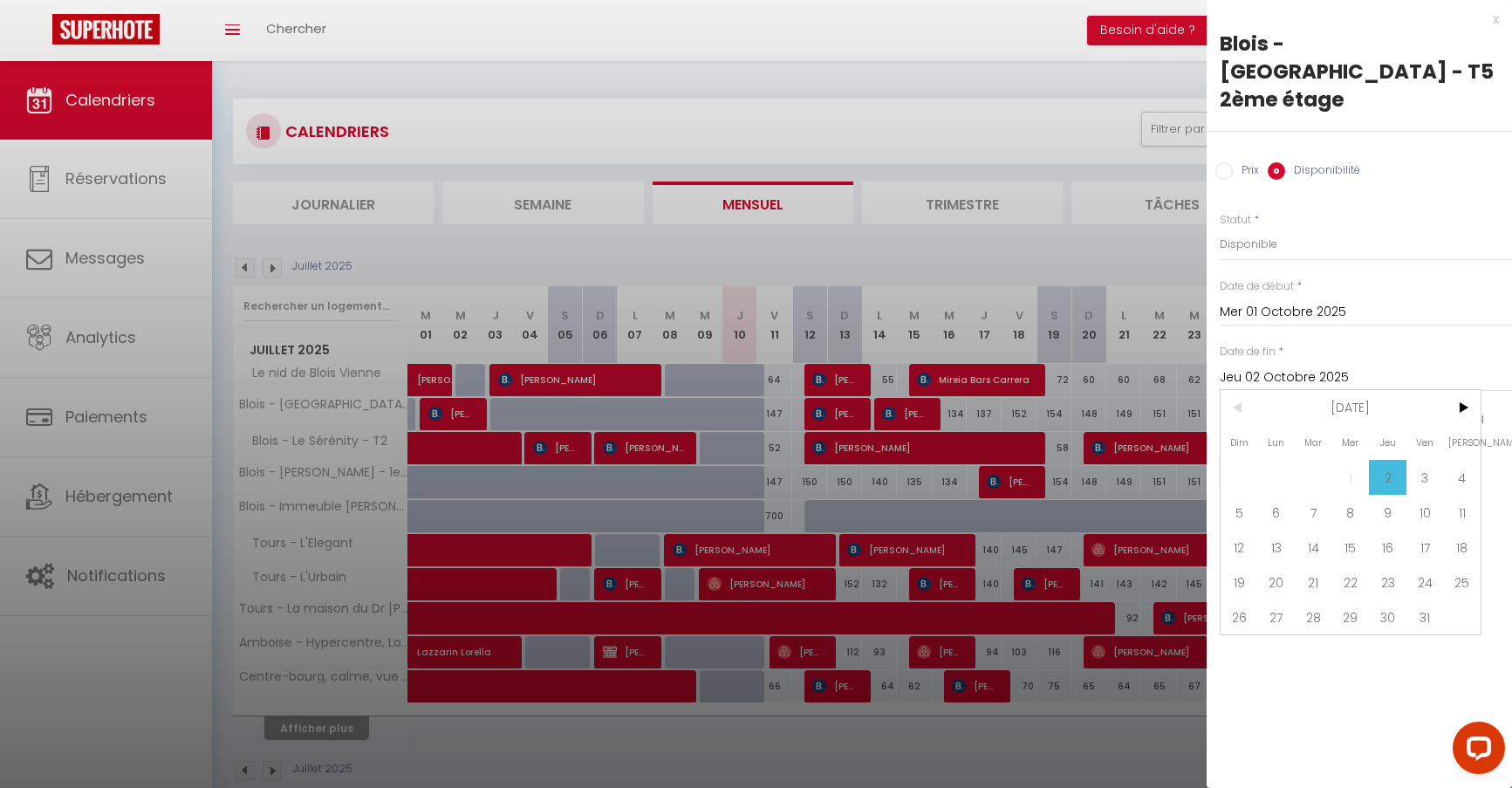 click on "Prix
*   154
Statut
*
Disponible
Indisponible
Date de début
*     [DATE]         <   [DATE]   >   Dim Lun Mar Mer Jeu Ven Sam   1 2 3 4 5 6 7 8 9 10 11 12 13 14 15 16 17 18 19 20 21 22 23 24 25 26 27 28 29 30 31     <   2025   >   [PERSON_NAME] Mars Avril Mai Juin Juillet Août Septembre Octobre Novembre Décembre     <   [DATE] - [DATE]   >   2020 2021 2022 2023 2024 2025 2026 2027 2028 2029
Date de fin
*     [DATE]         <   [DATE]   >   Dim Lun Mar Mer Jeu Ven Sam   1 2 3 4 5 6 7 8 9 10 11 12 13 14 15 16 17 18 19 20 21 22 23 24 25 26 27 28 29 30 31     <   2025   >   [PERSON_NAME] Mars Avril Mai Juin Juillet Août Septembre Octobre Novembre Décembre     <   [DATE] - [DATE]   >   2020 2021" at bounding box center [1359, 356] 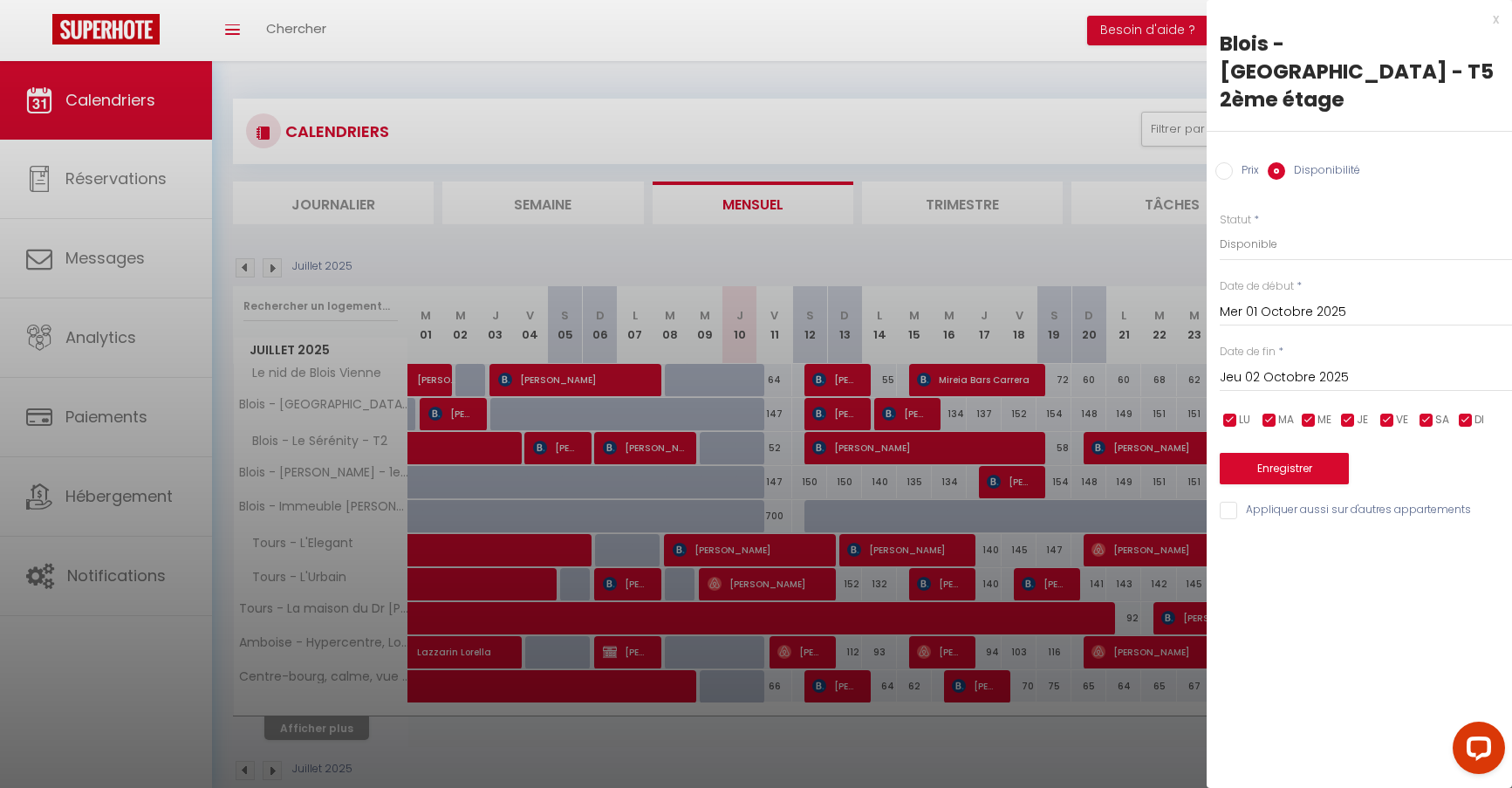 click on "Jeu 02 Octobre 2025" at bounding box center (1365, 378) 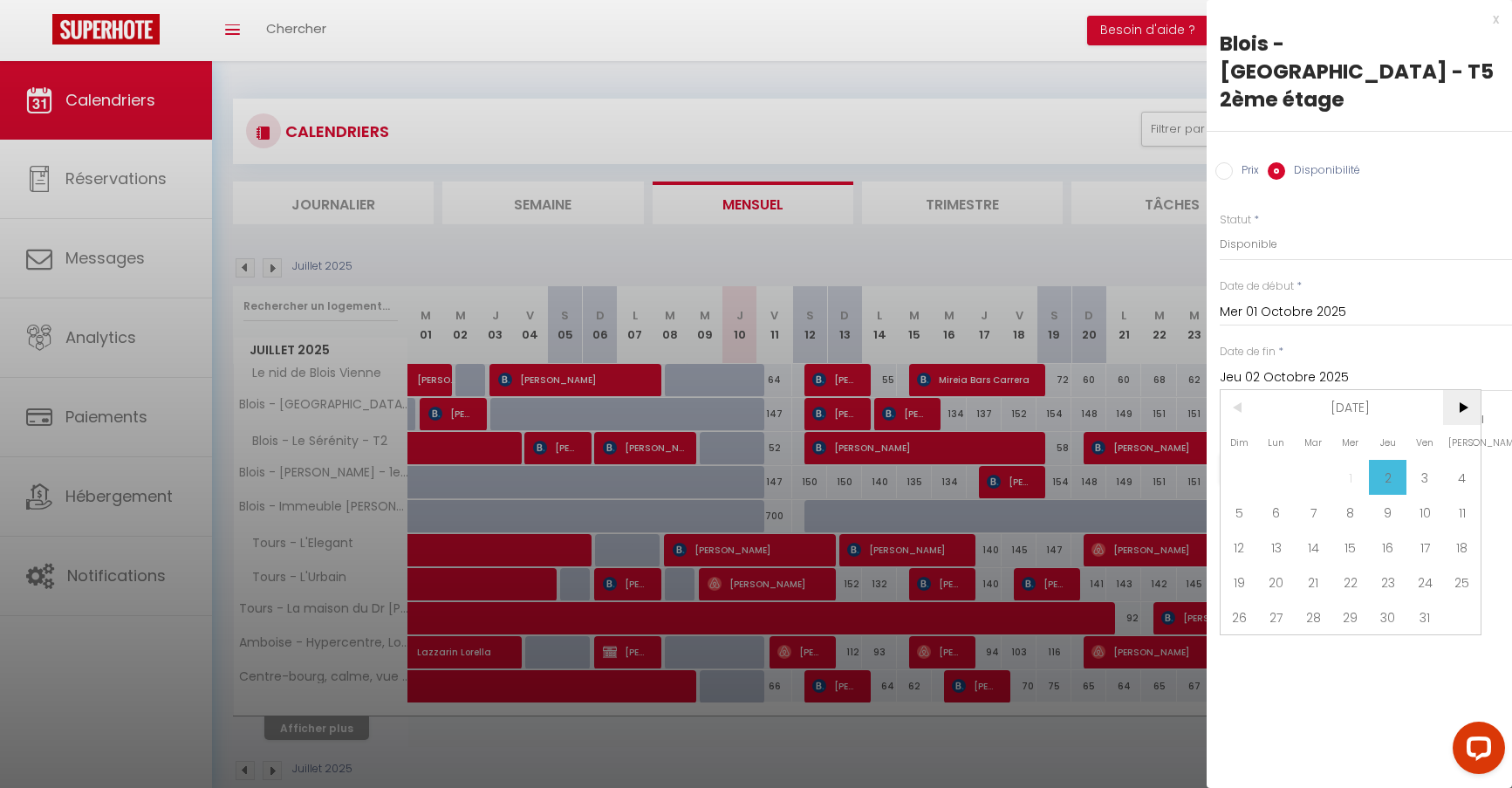 click on ">" at bounding box center (1461, 408) 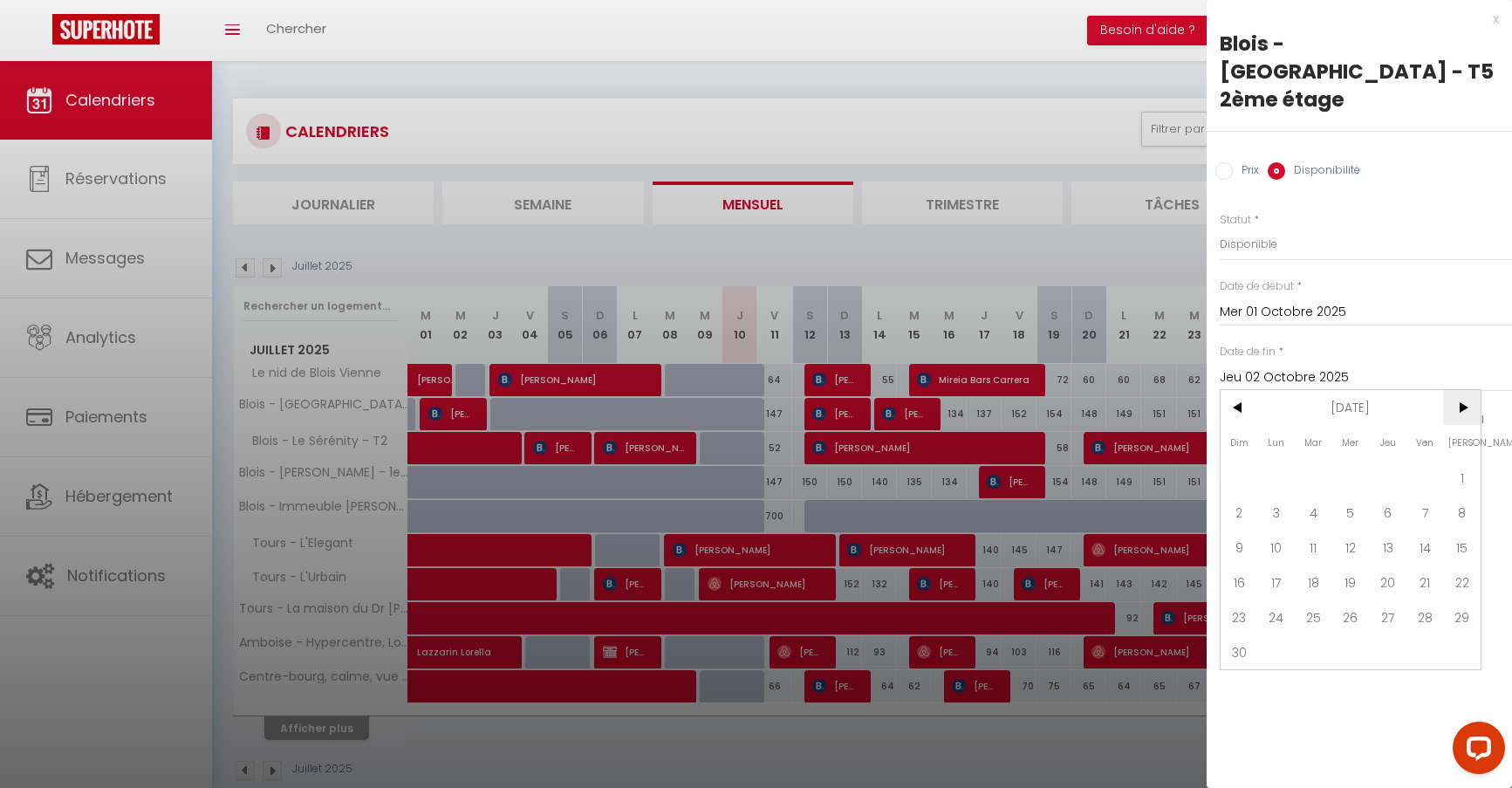 click on ">" at bounding box center (1461, 408) 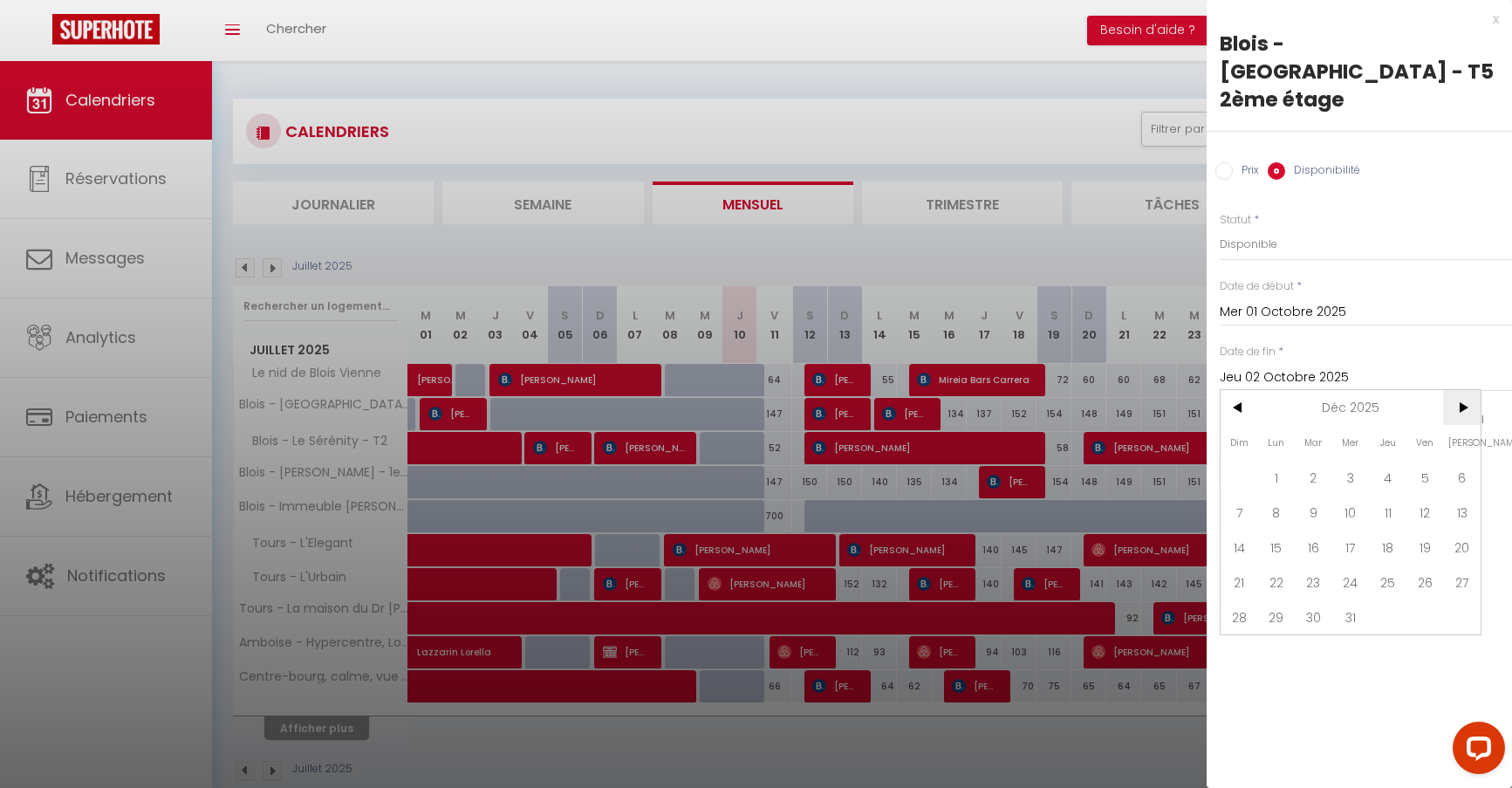 click on ">" at bounding box center [1461, 408] 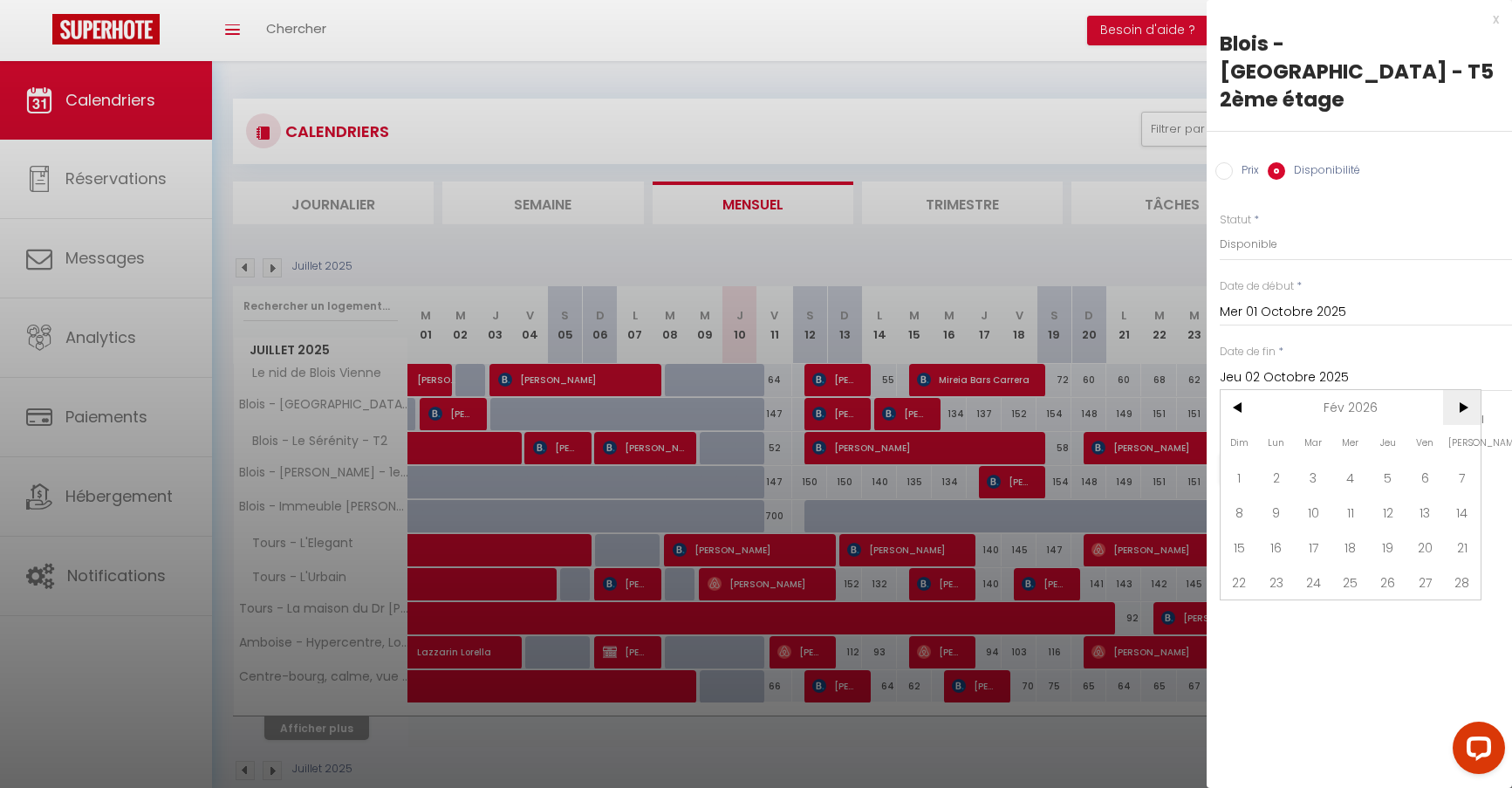 click on ">" at bounding box center [1461, 408] 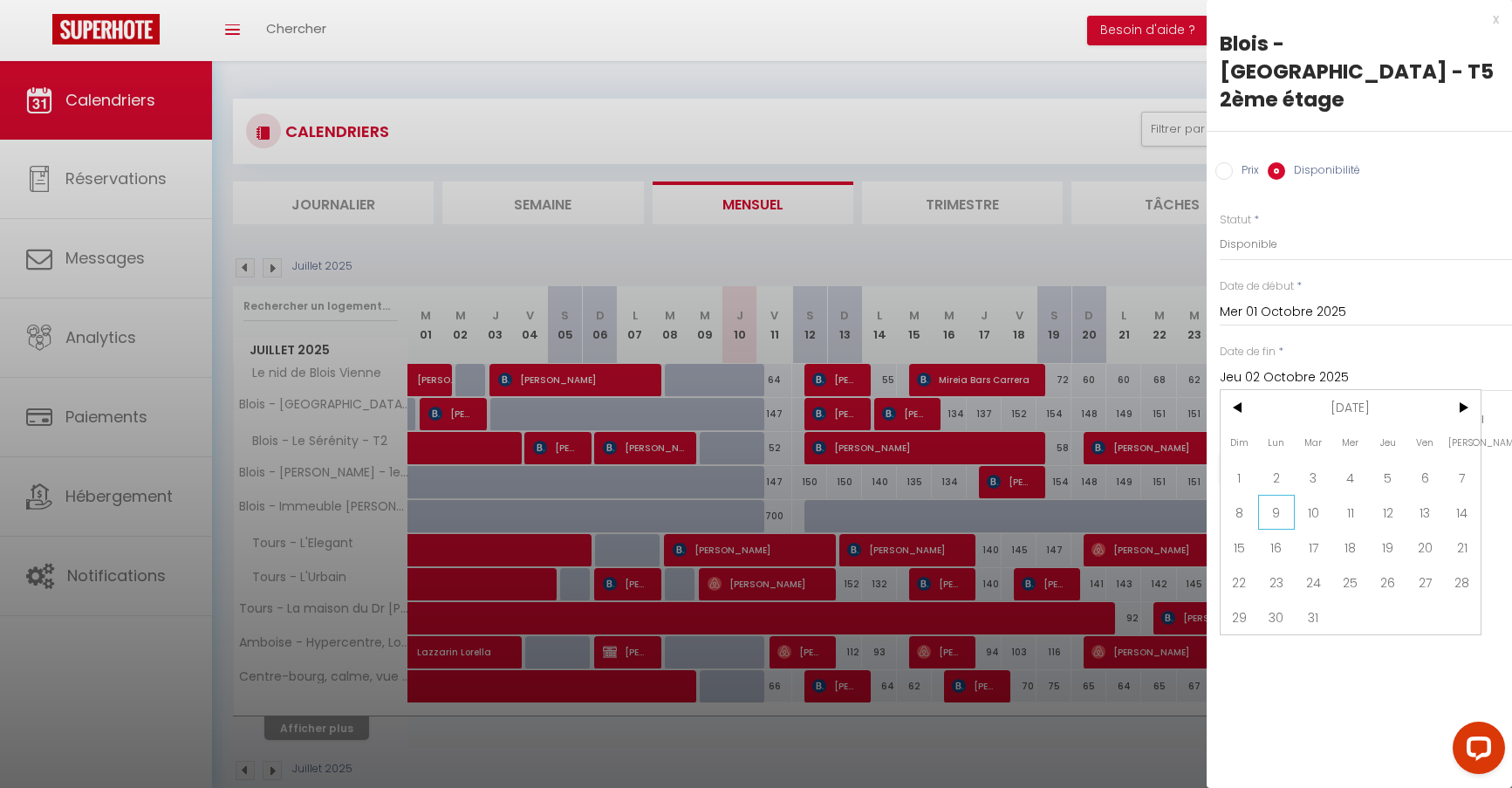 click on "9" at bounding box center (1276, 512) 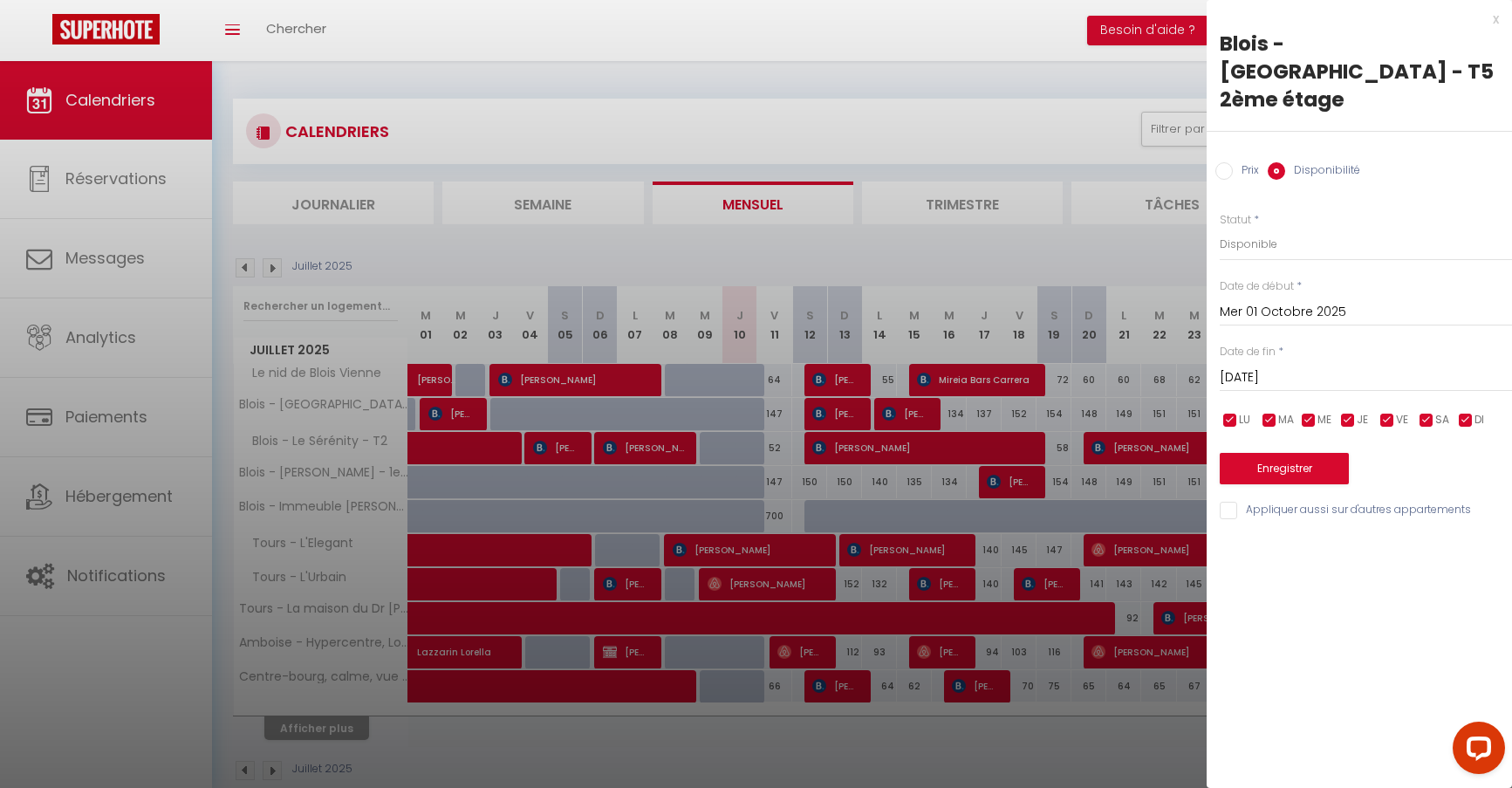 click on "Appliquer aussi sur d'autres appartements" at bounding box center [1365, 510] 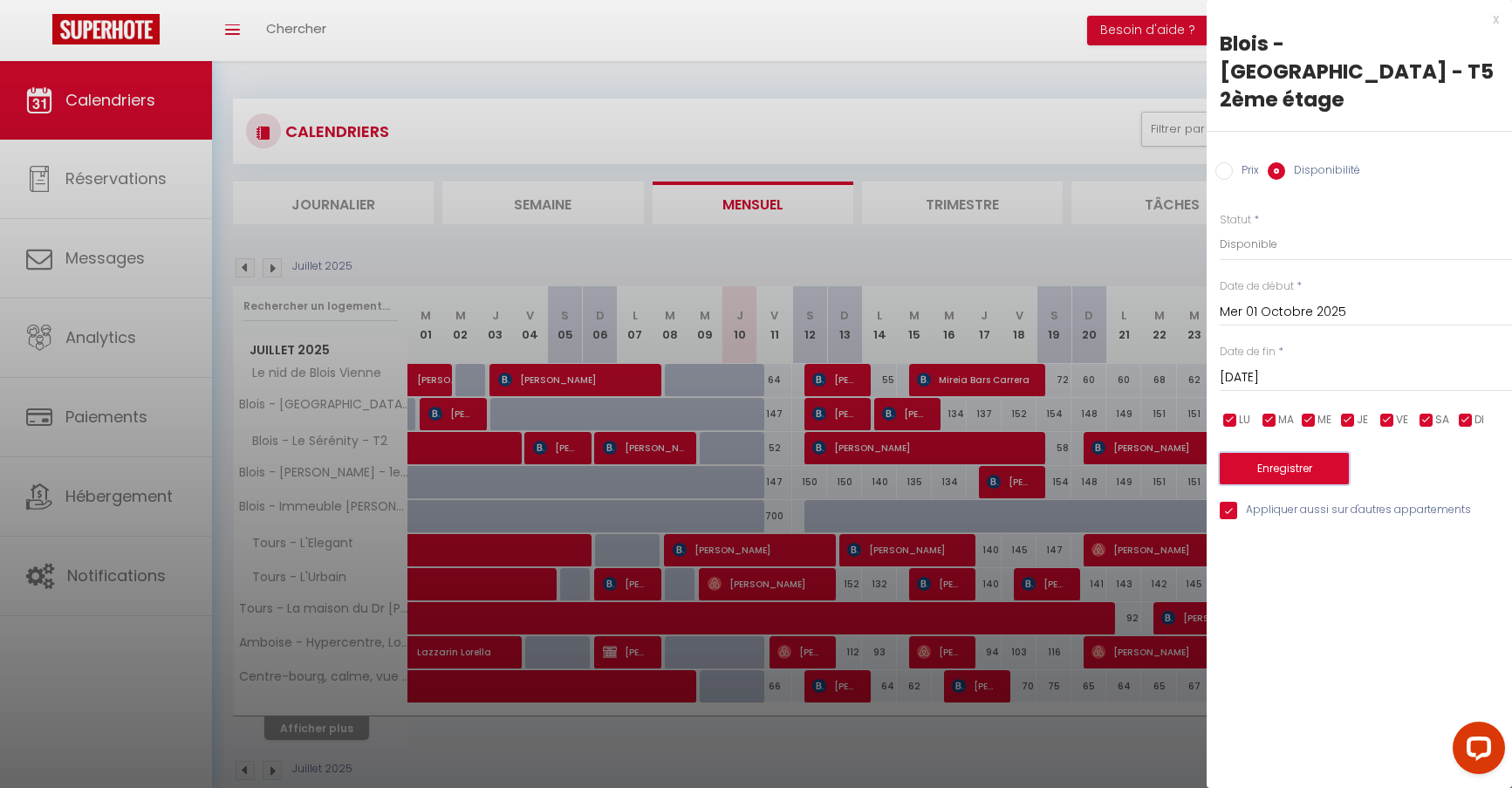click on "Enregistrer" at bounding box center (1284, 469) 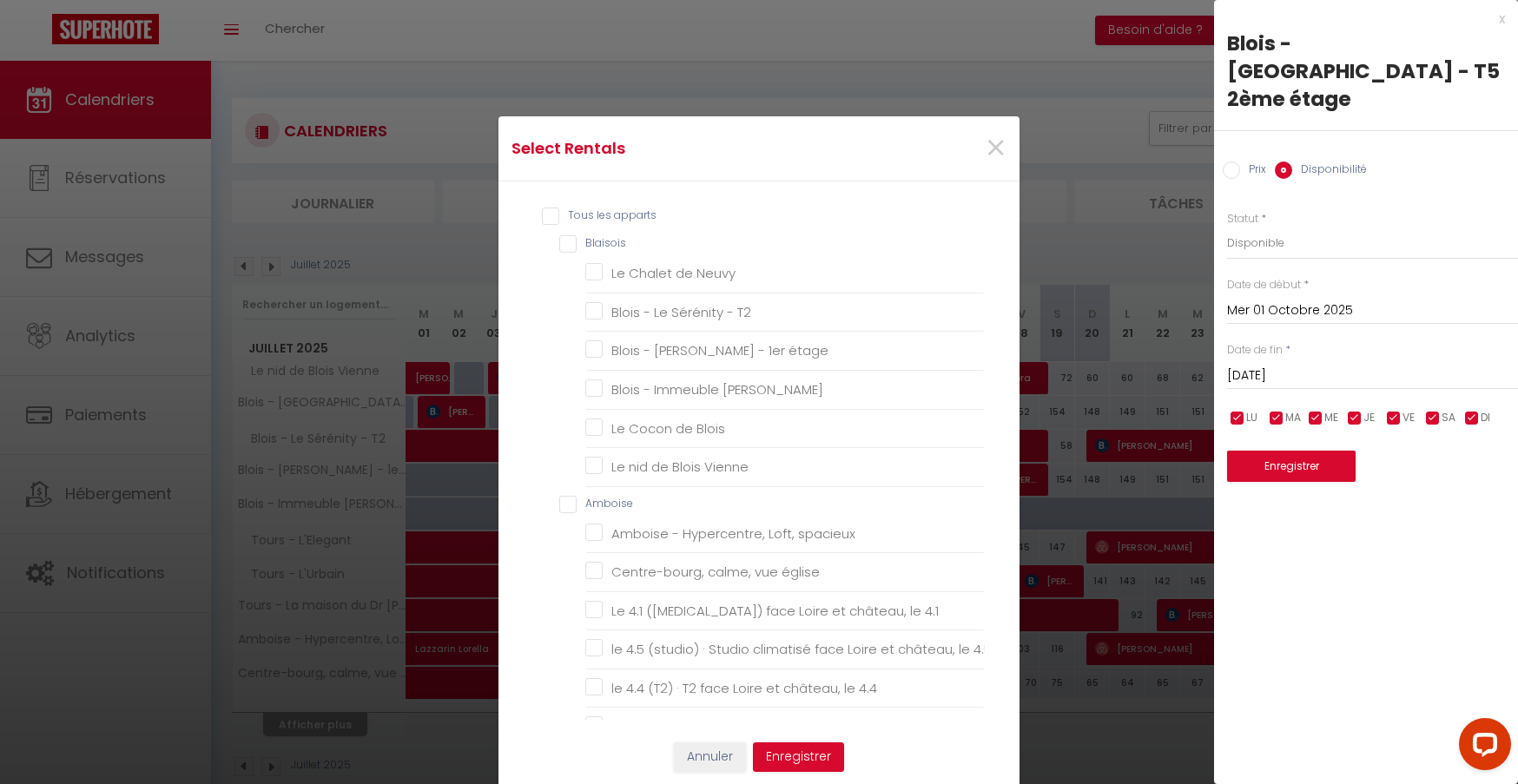click on "Blaisois" at bounding box center (772, 244) 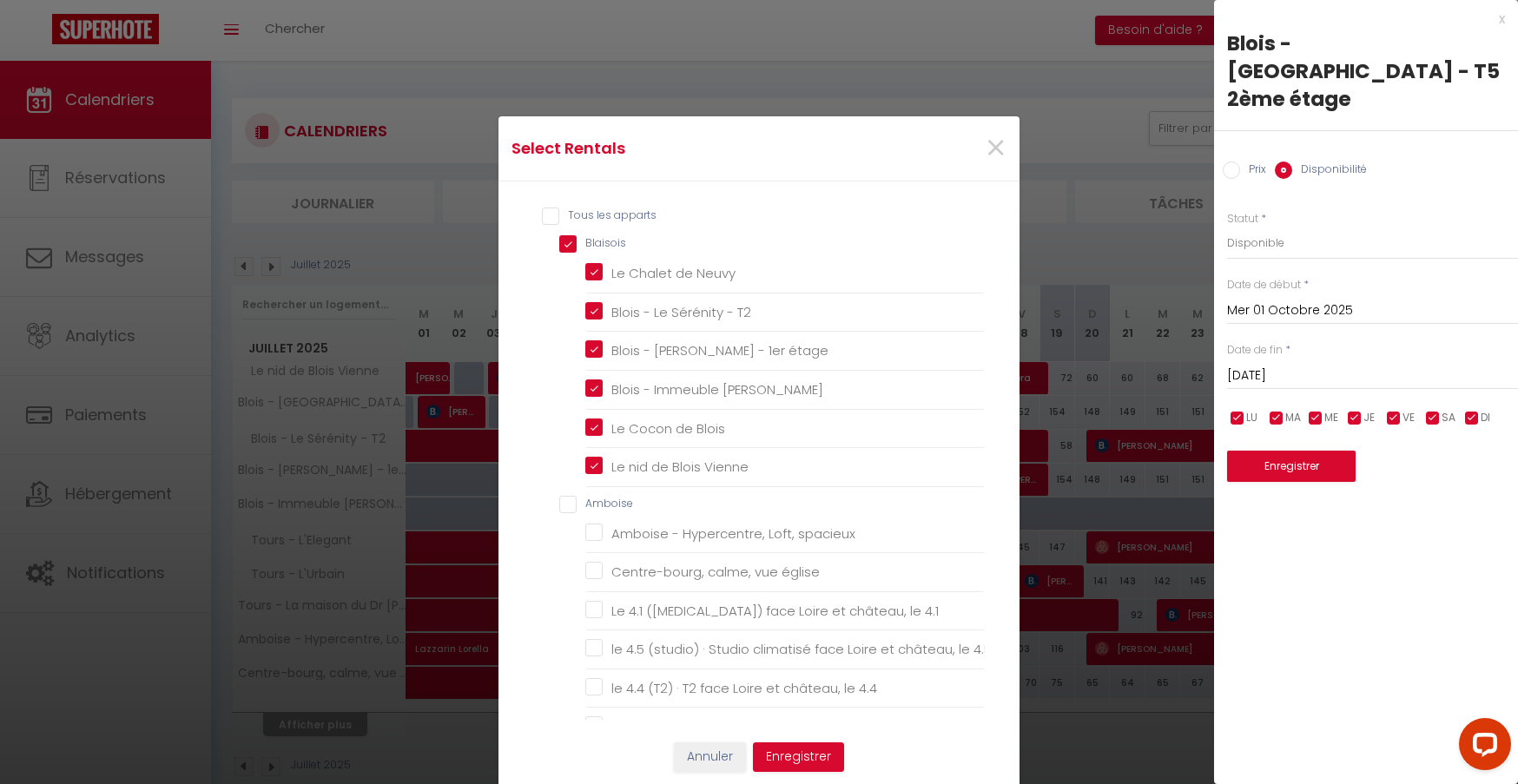 checkbox on "true" 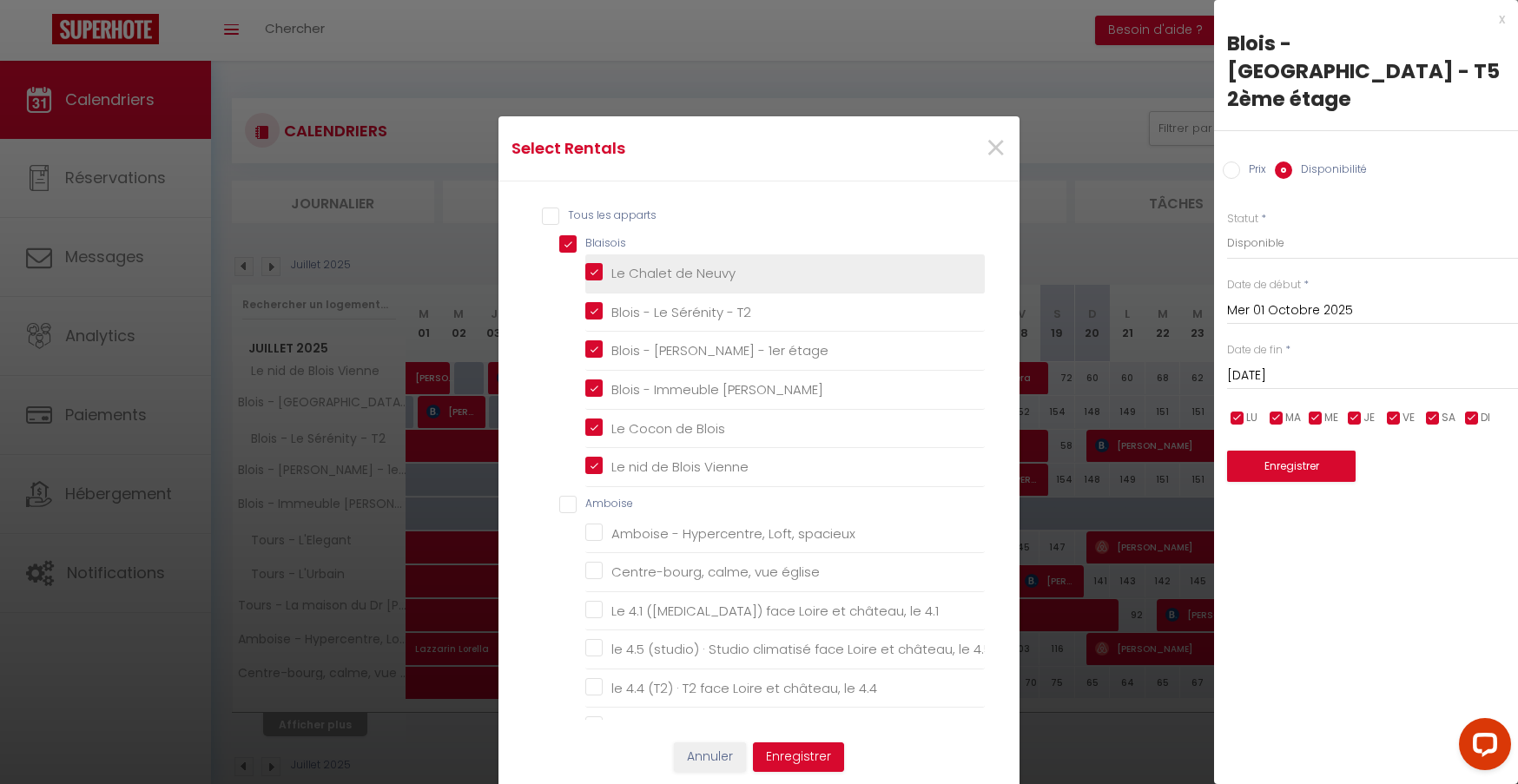 click on "Le Chalet de Neuvy" at bounding box center [785, 273] 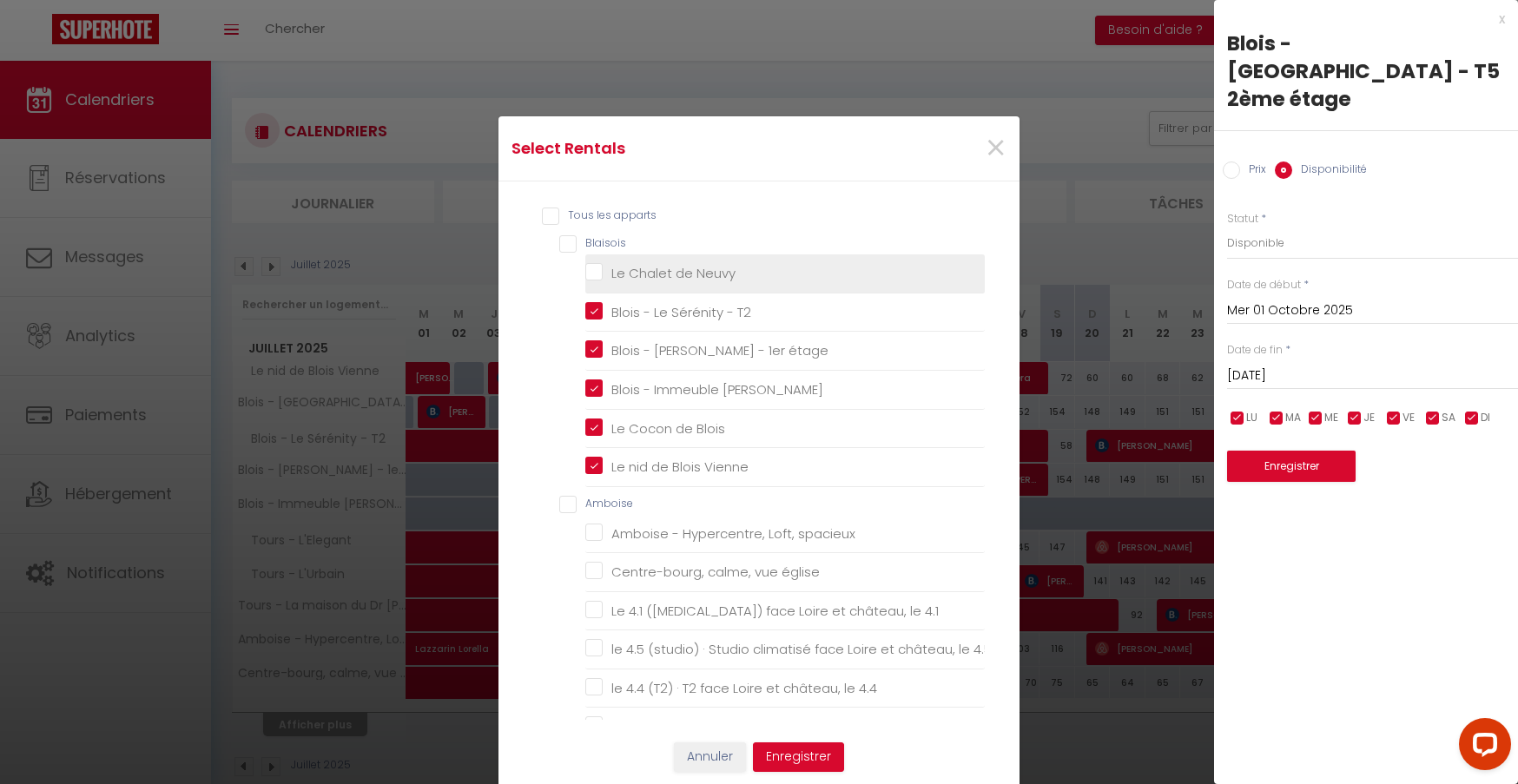 checkbox on "false" 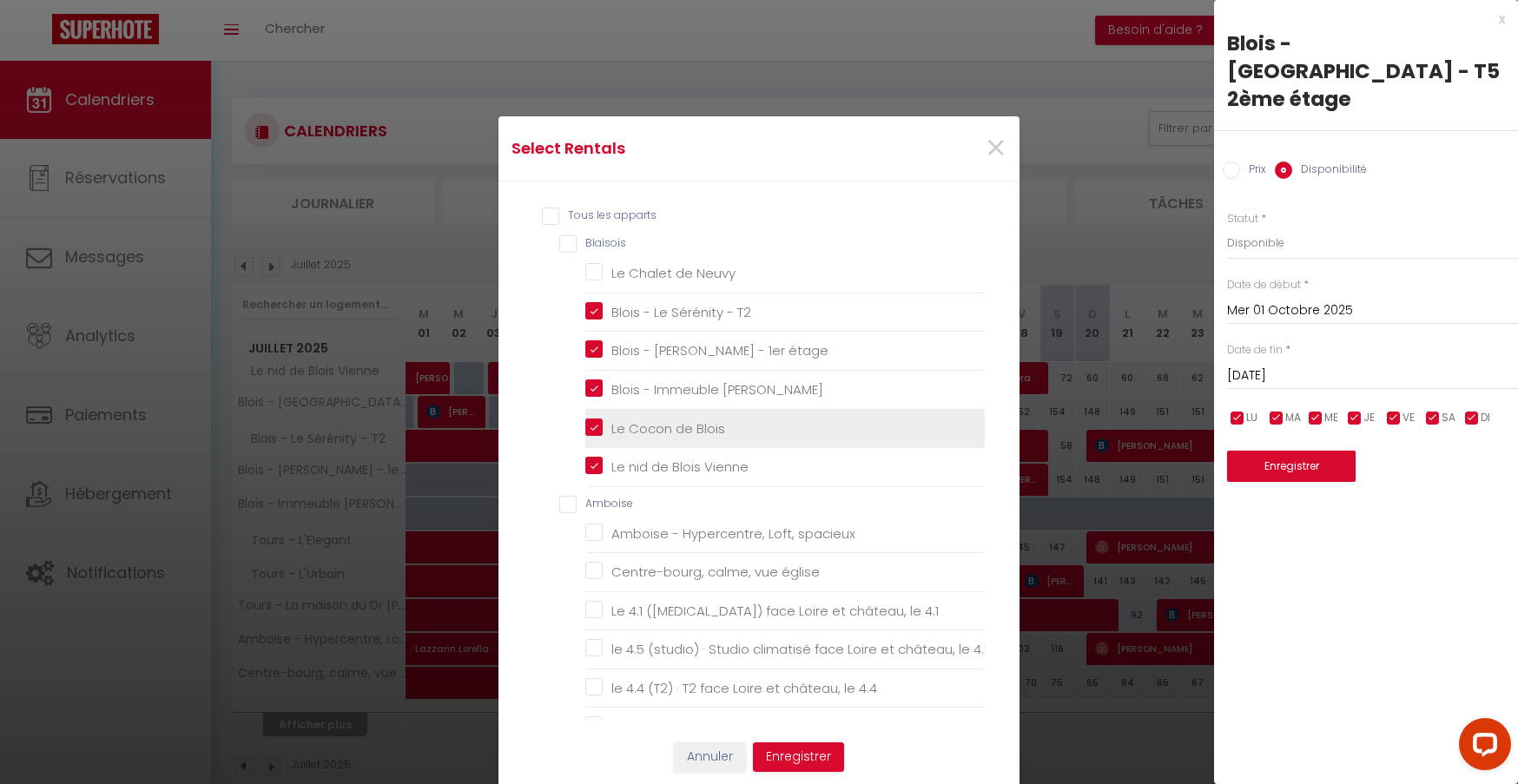 click on "Le Cocon de Blois" at bounding box center [785, 428] 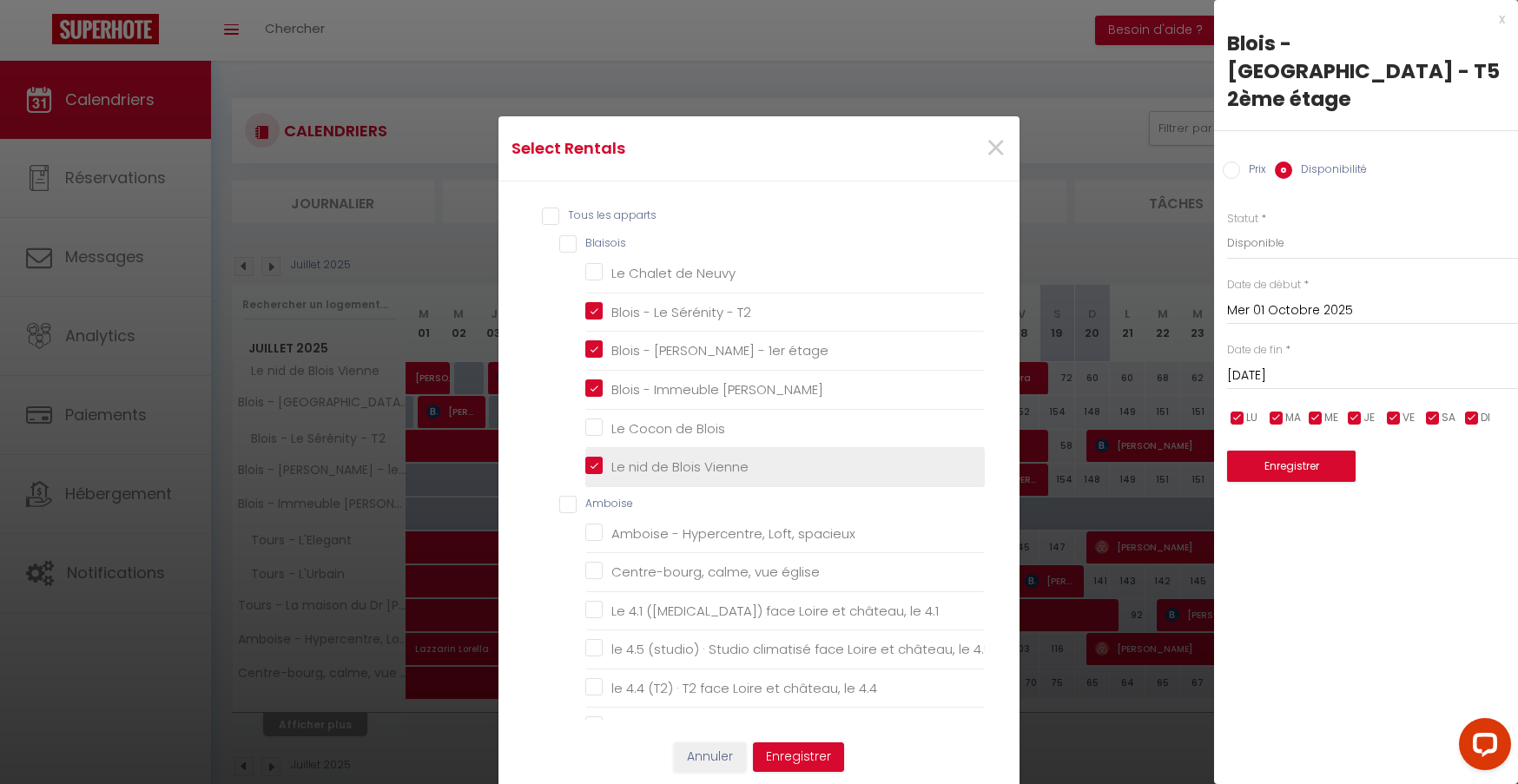 click on "Le nid de Blois Vienne" at bounding box center (785, 467) 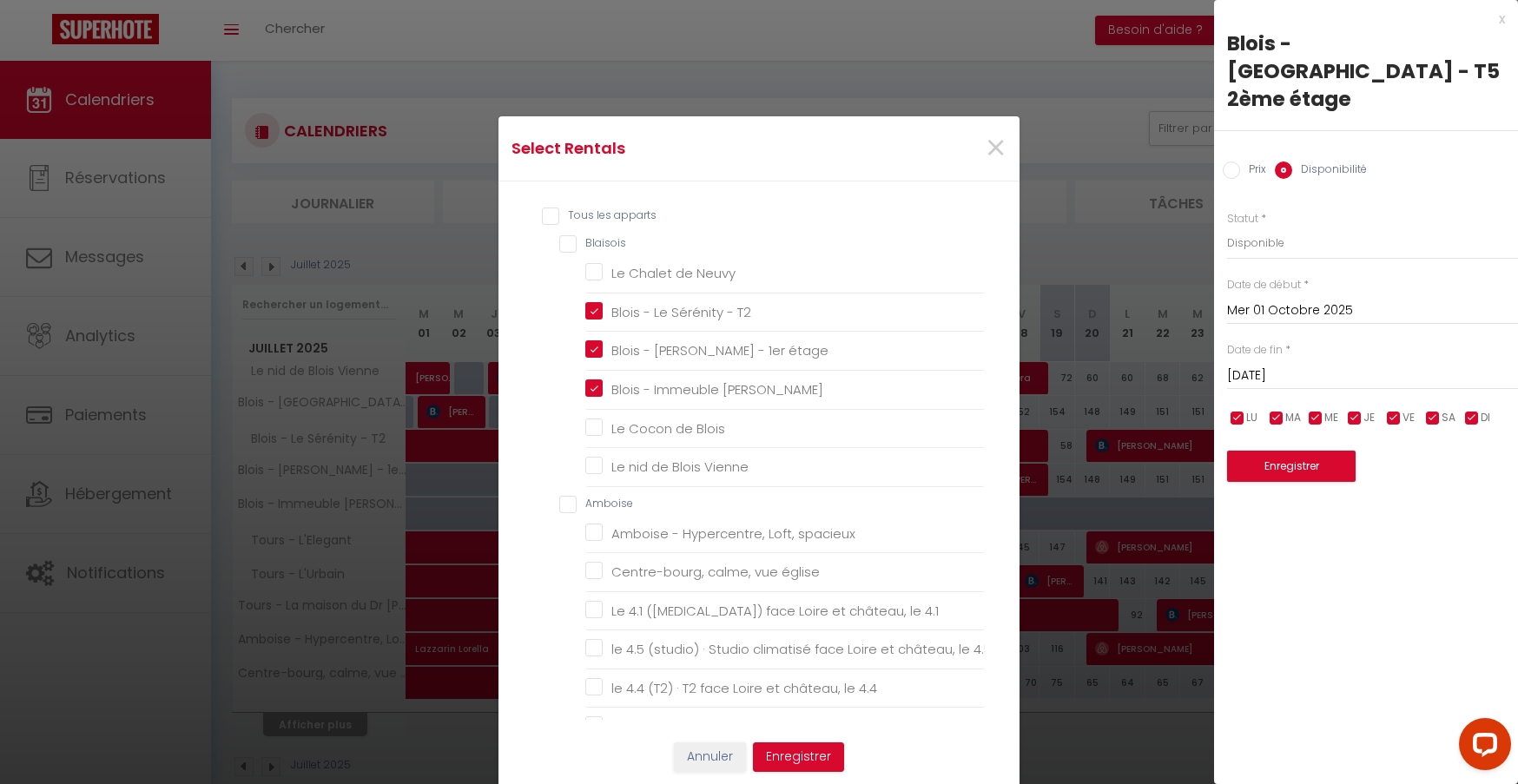click on "Amboise" at bounding box center [772, 504] 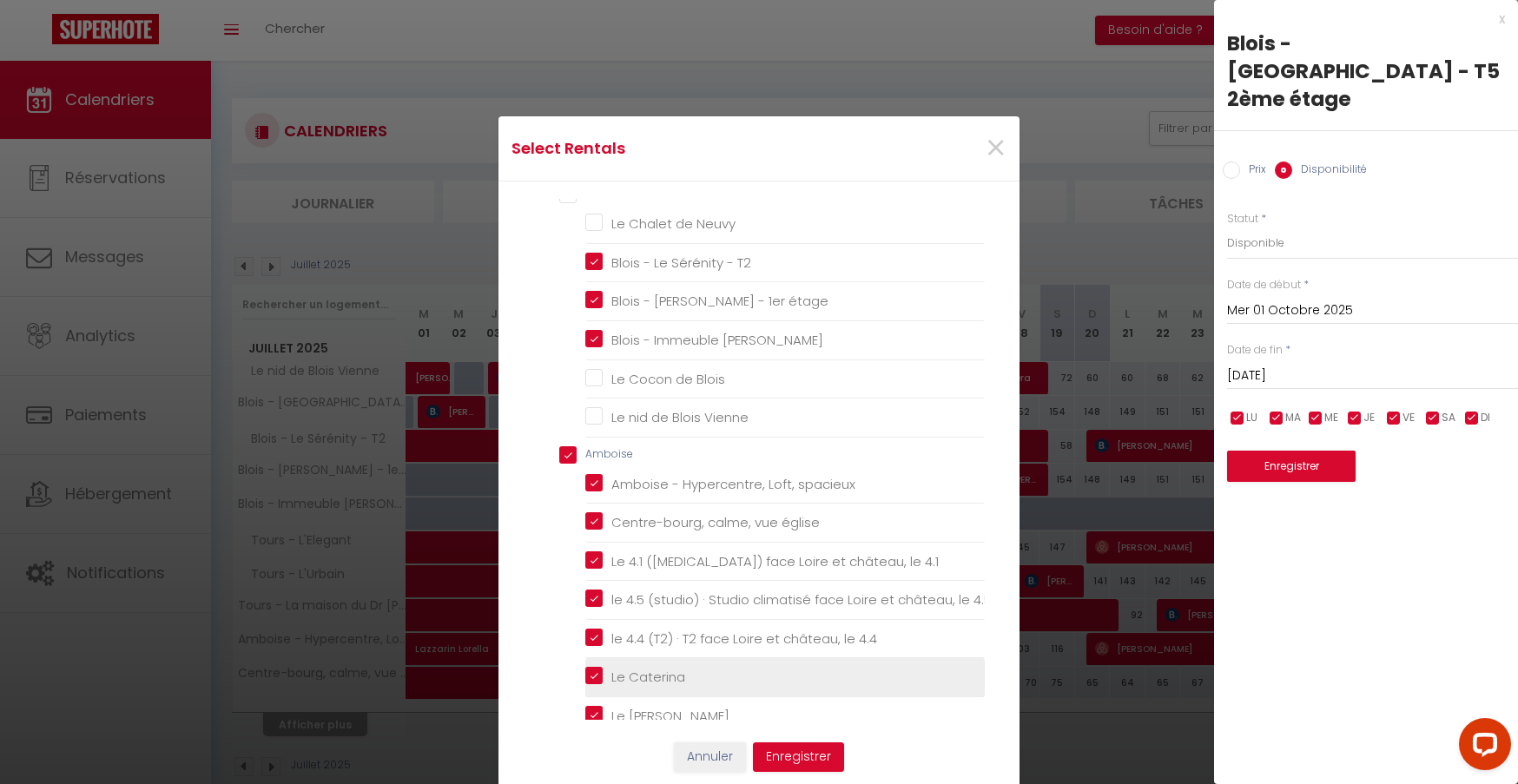 scroll, scrollTop: 0, scrollLeft: 0, axis: both 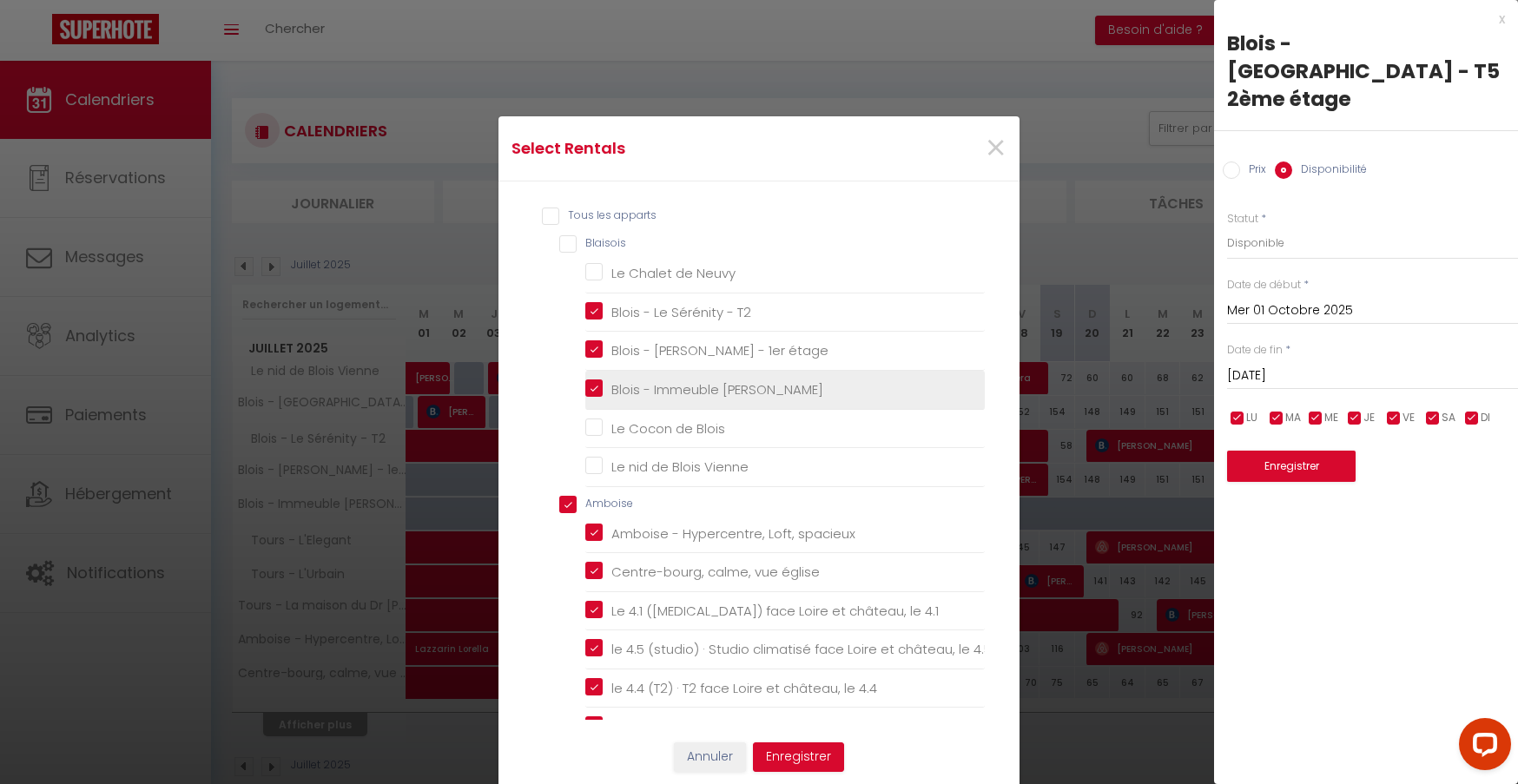 click on "Blois - Immeuble [PERSON_NAME]" at bounding box center [785, 390] 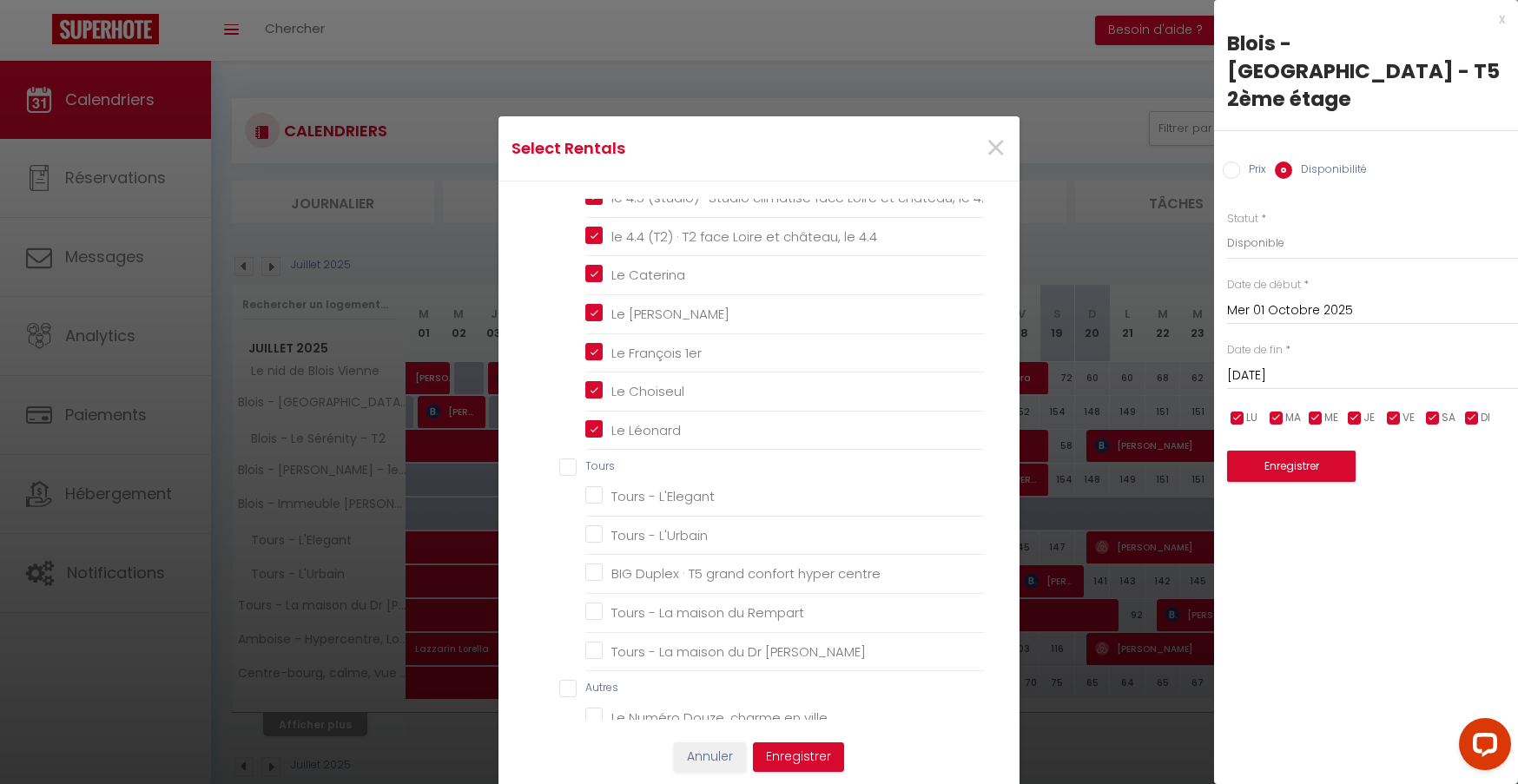 scroll, scrollTop: 607, scrollLeft: 0, axis: vertical 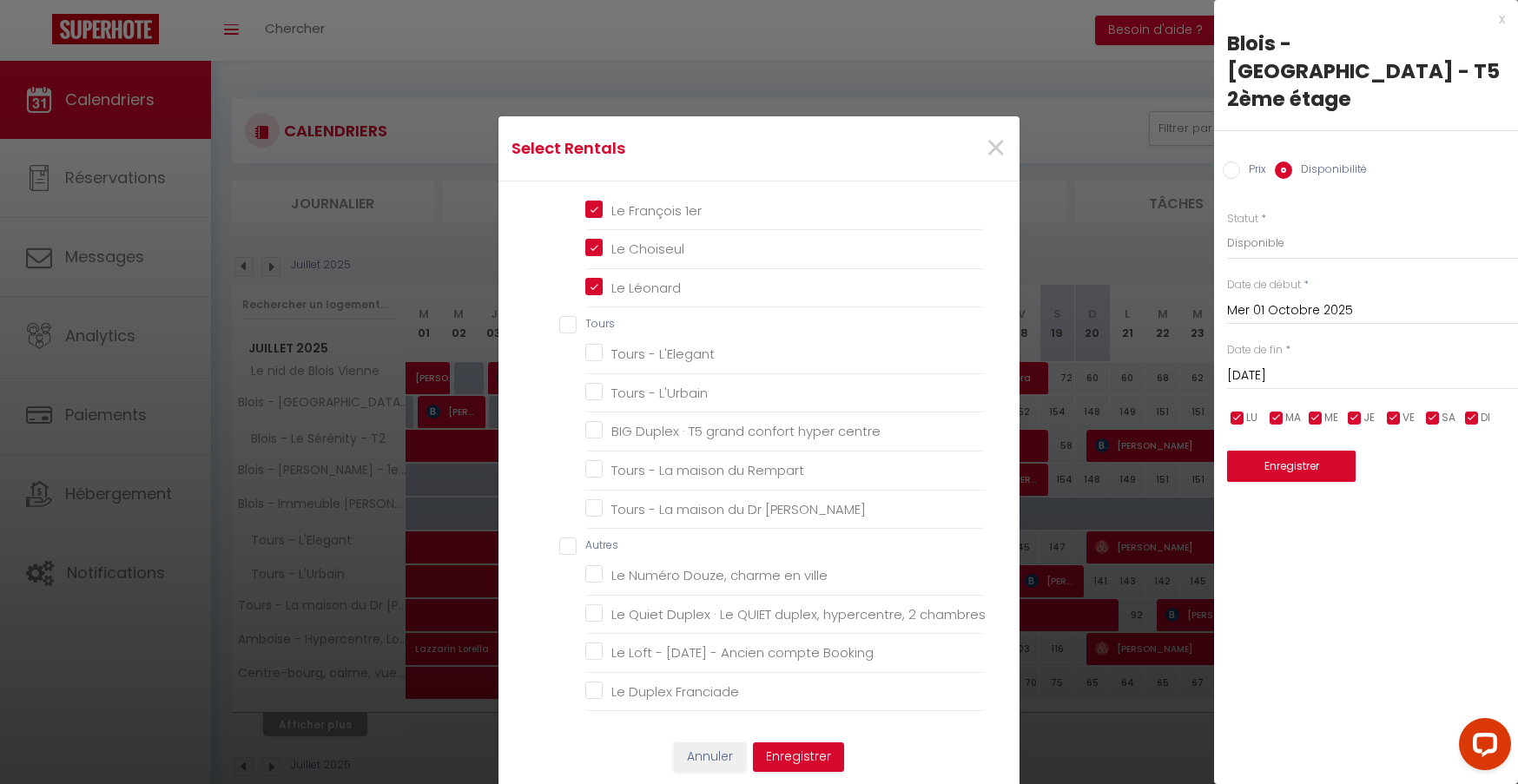 click on "Tours" at bounding box center [772, 325] 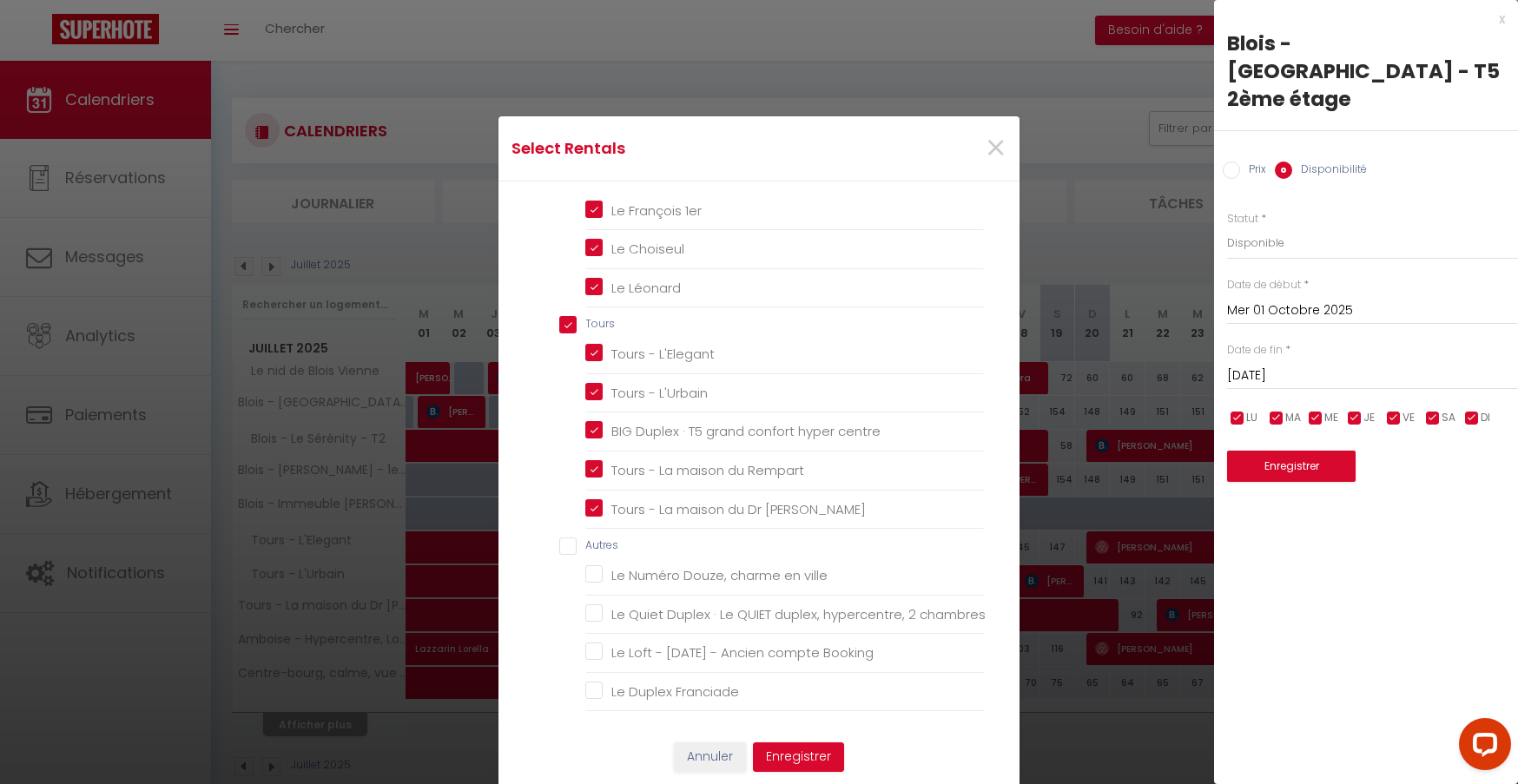 click on "Autres" at bounding box center [772, 546] 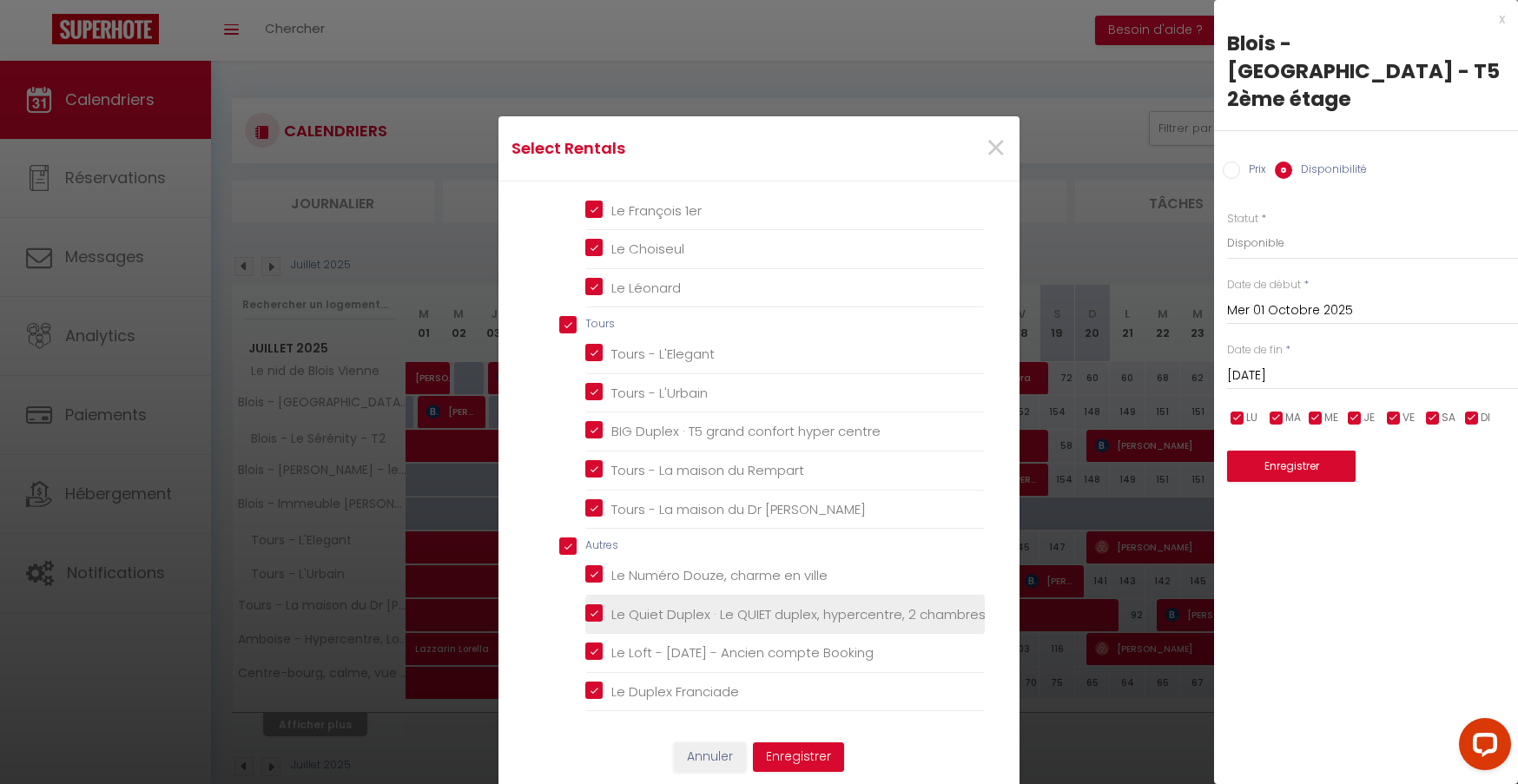scroll, scrollTop: 28, scrollLeft: 0, axis: vertical 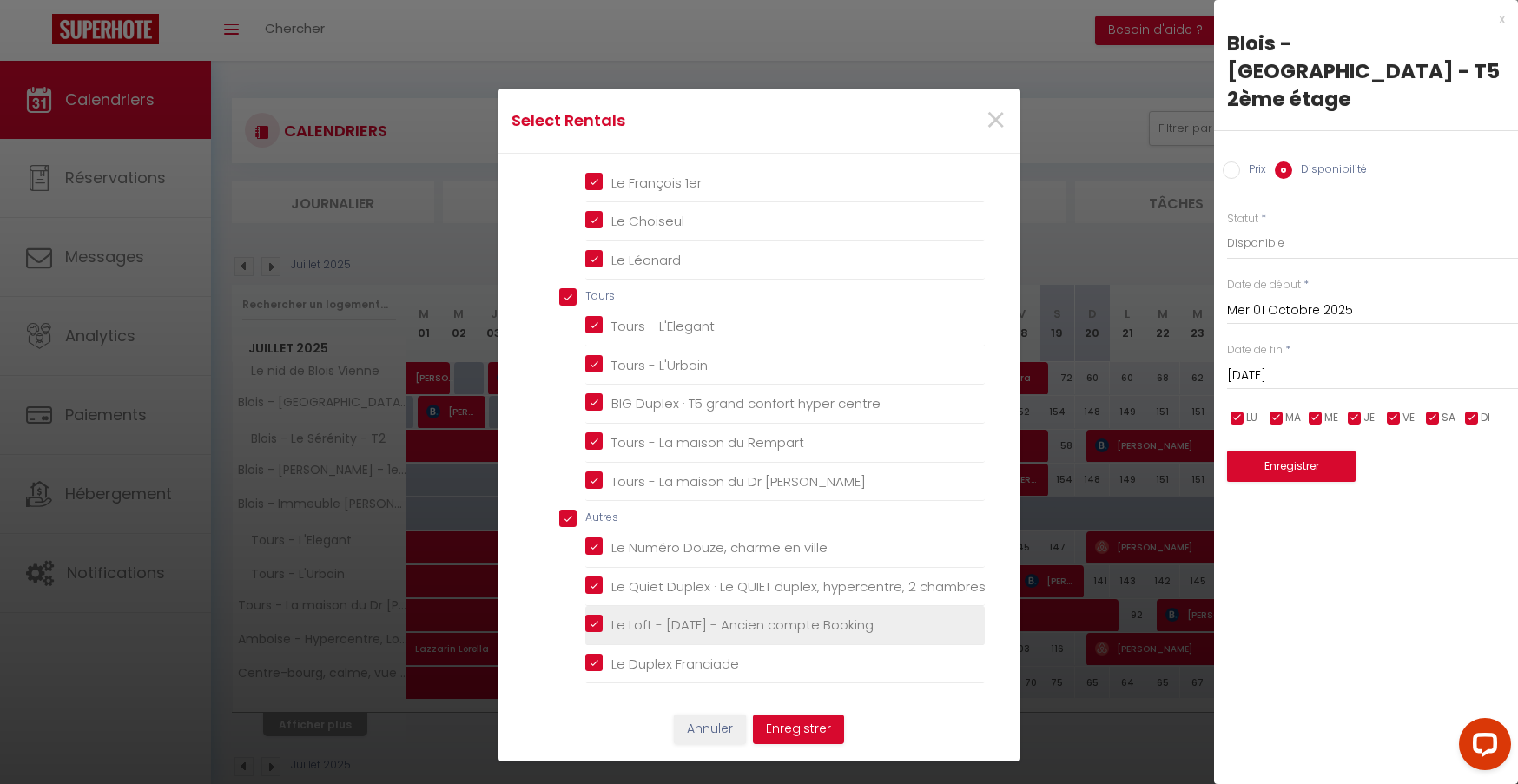 click on "Le Loft - [DATE] - Ancien compte Booking" at bounding box center (785, 625) 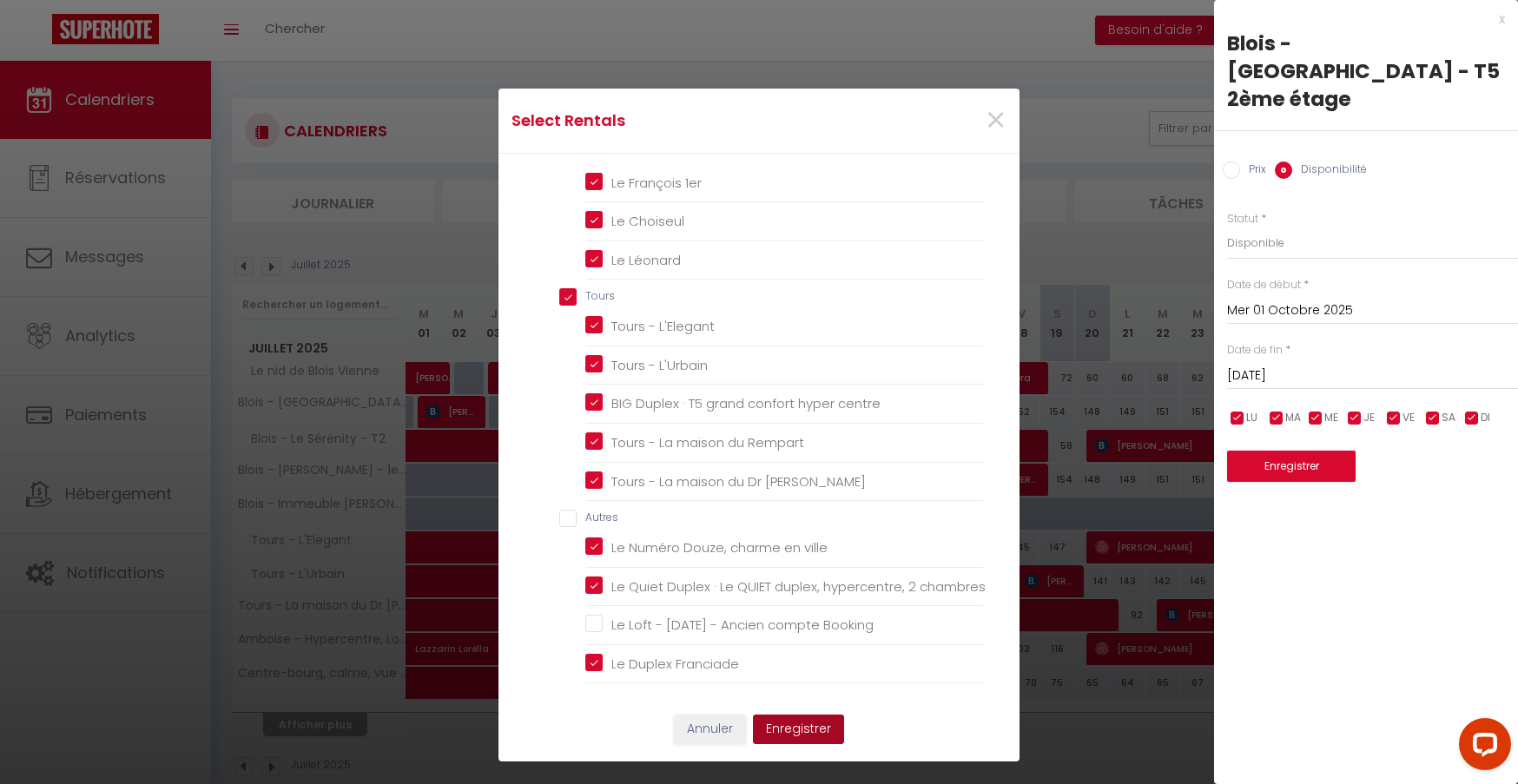 click on "Enregistrer" at bounding box center [798, 729] 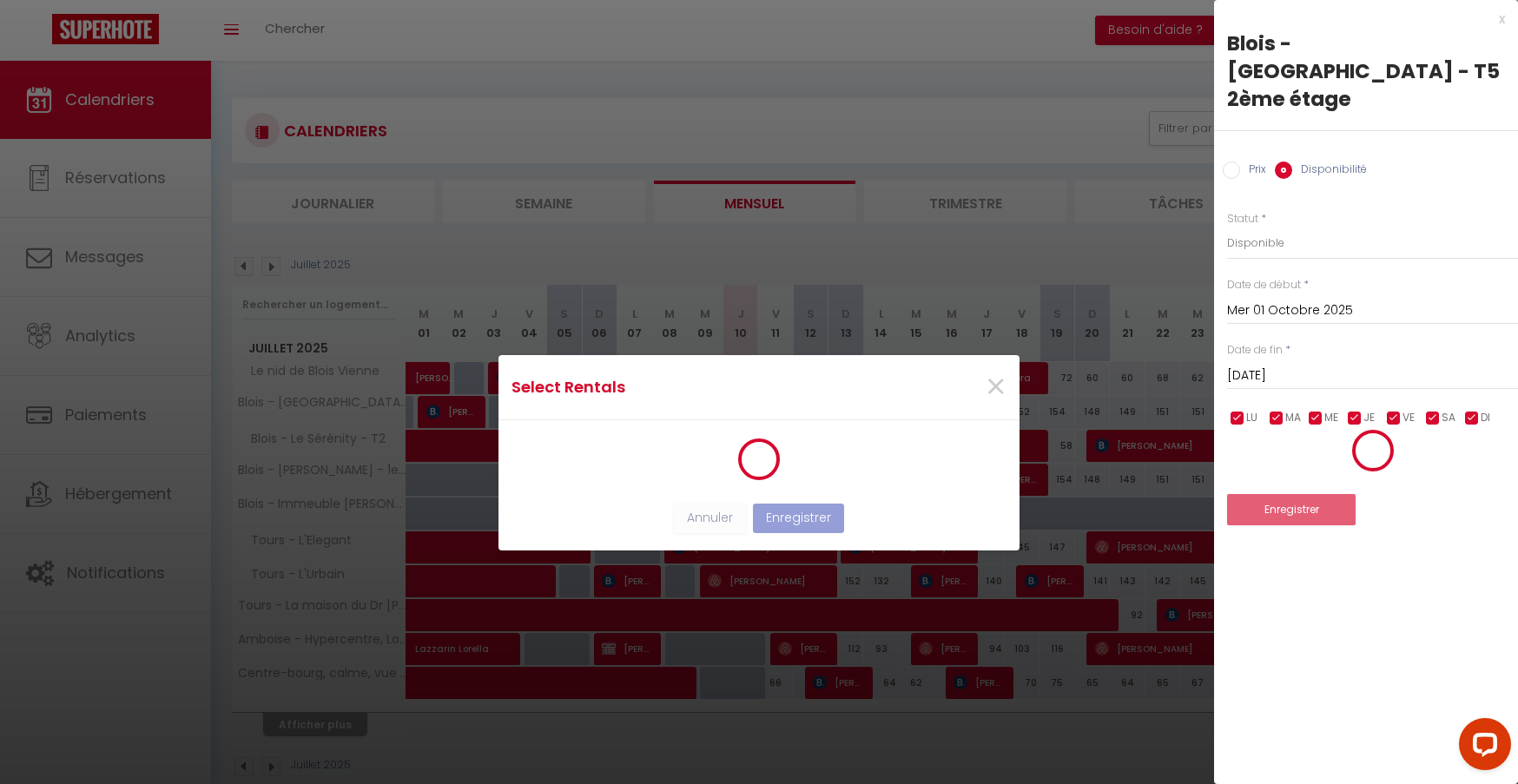 scroll, scrollTop: 3, scrollLeft: 0, axis: vertical 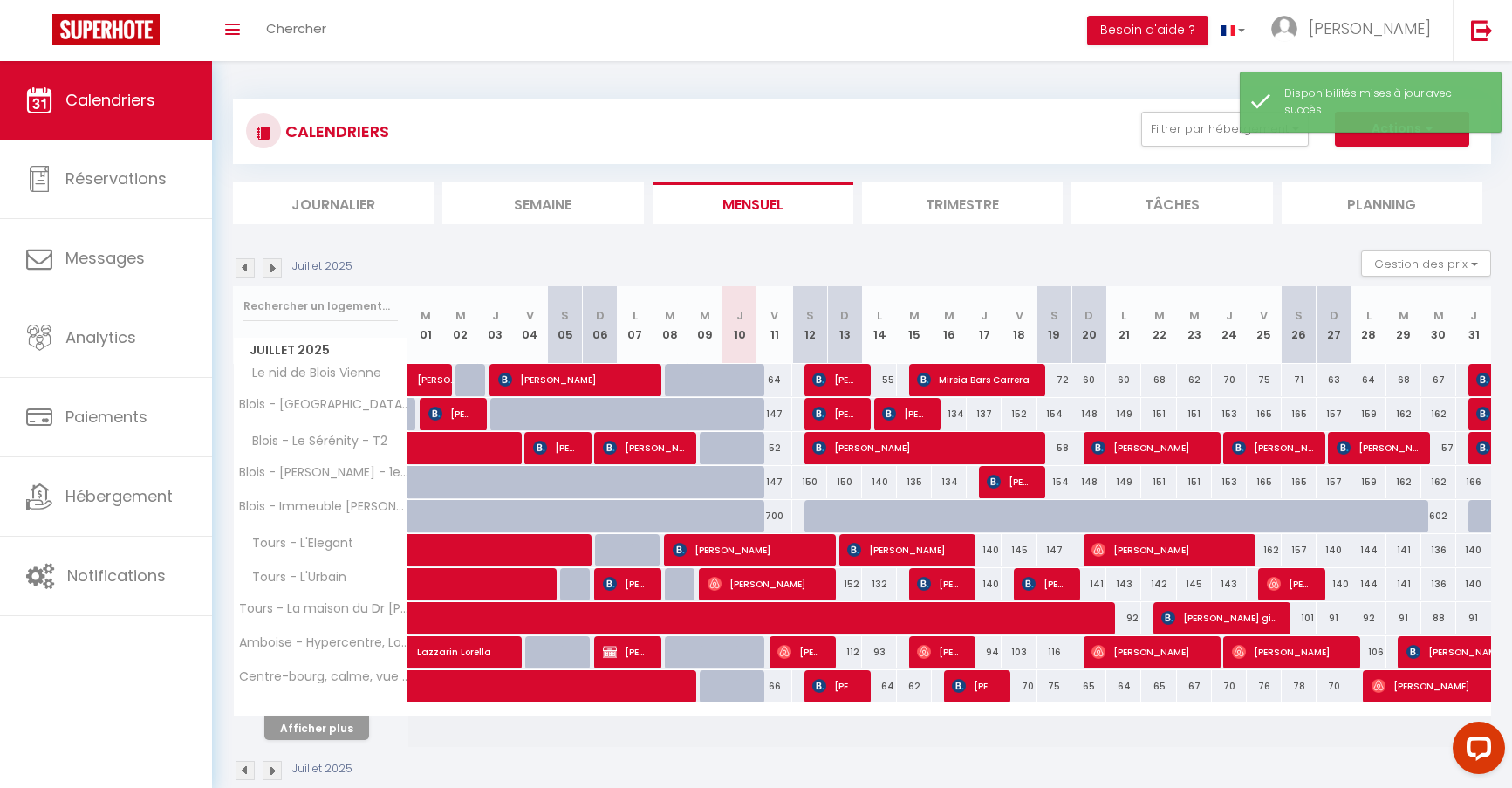 click at bounding box center (272, 268) 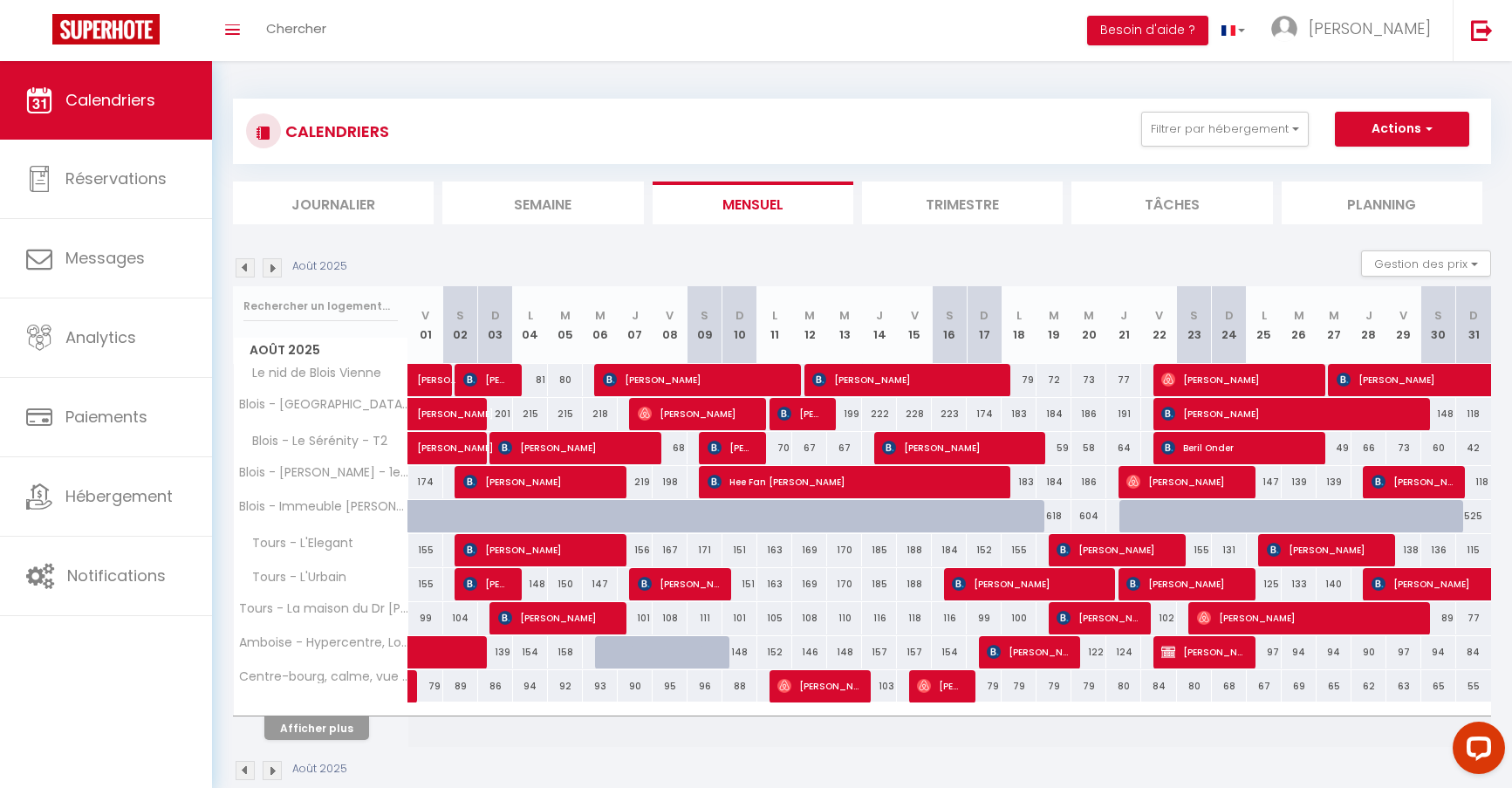 click at bounding box center [272, 268] 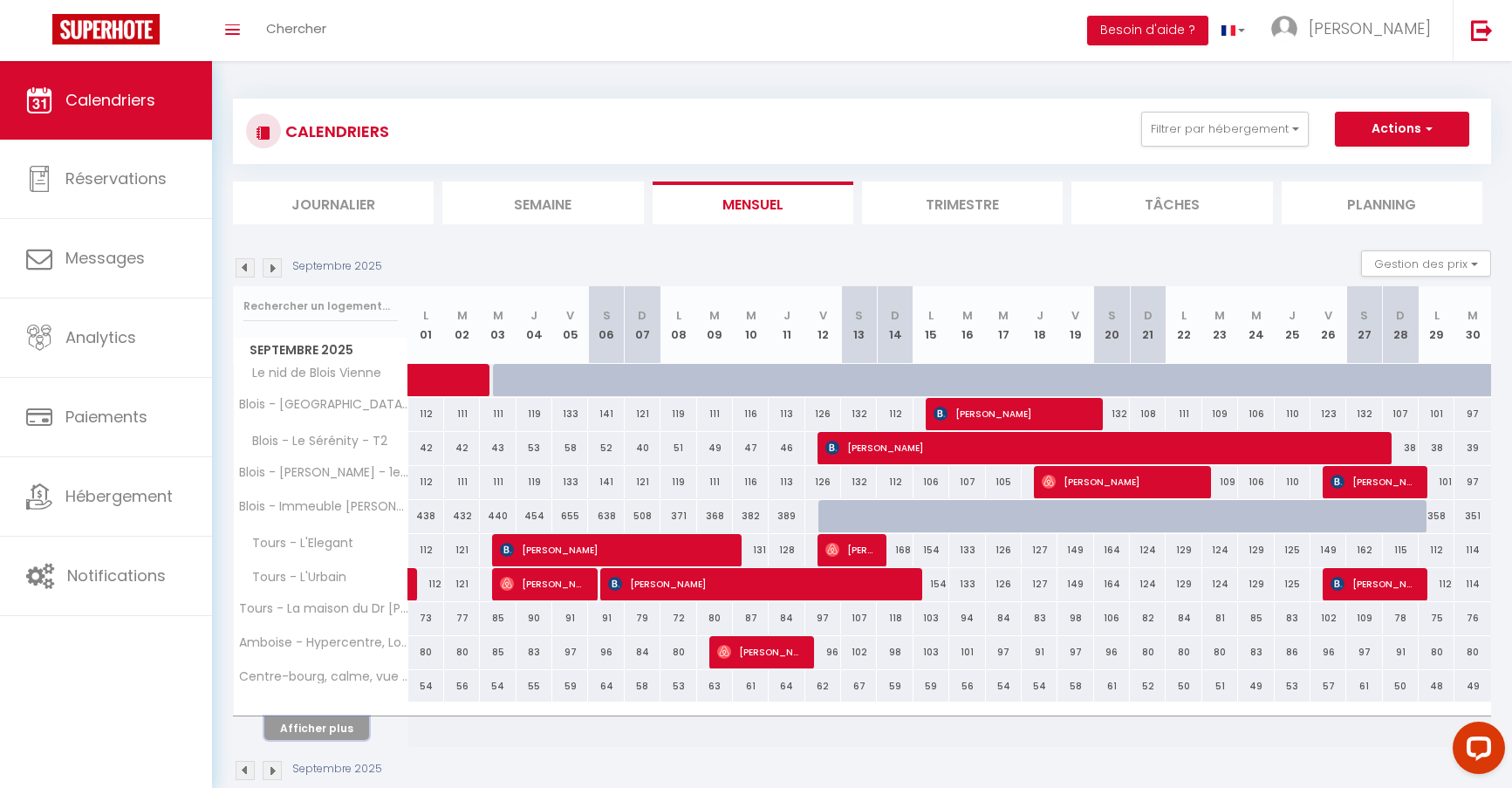 click on "Afficher plus" at bounding box center [317, 728] 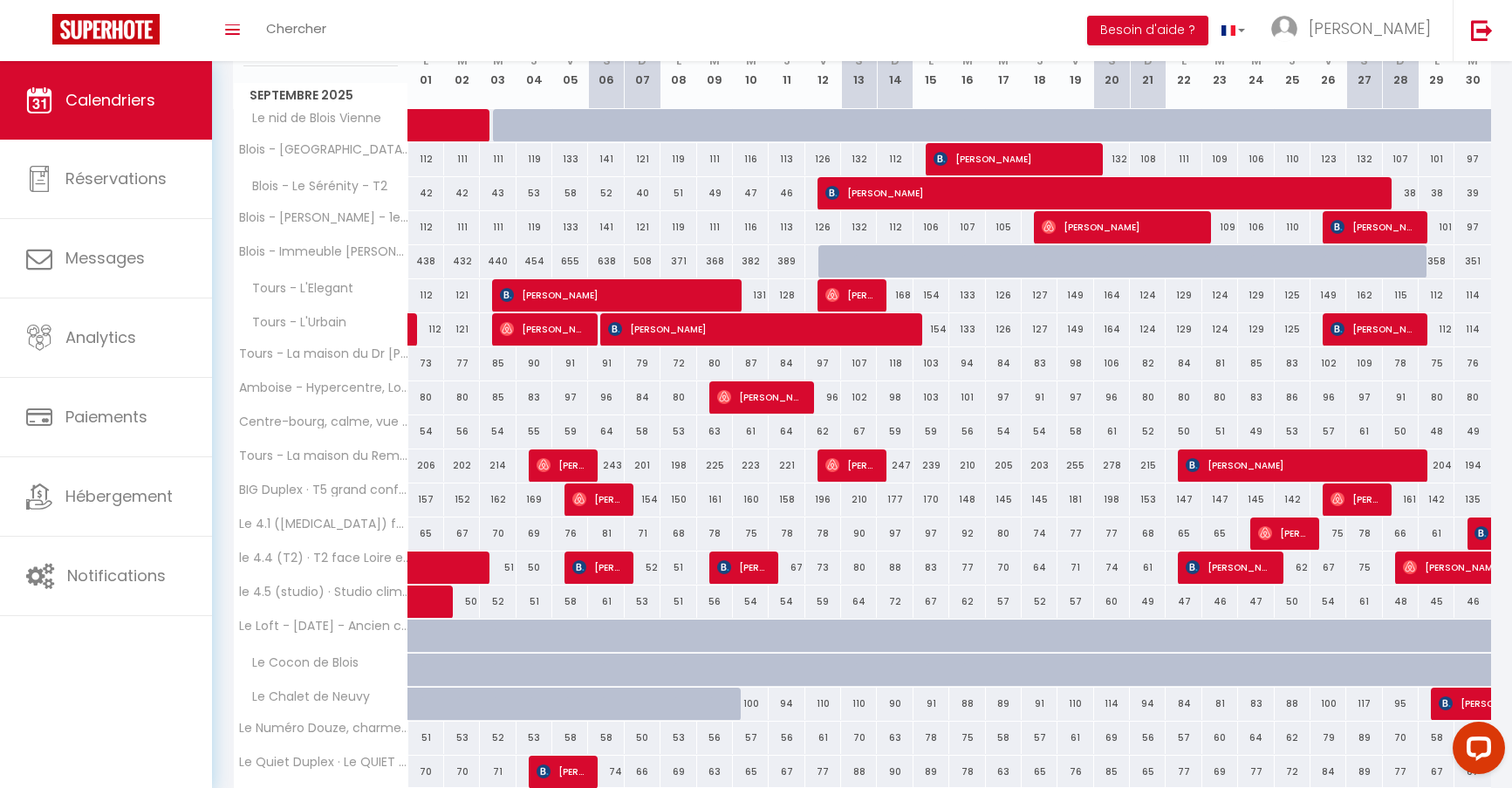 scroll, scrollTop: 0, scrollLeft: 0, axis: both 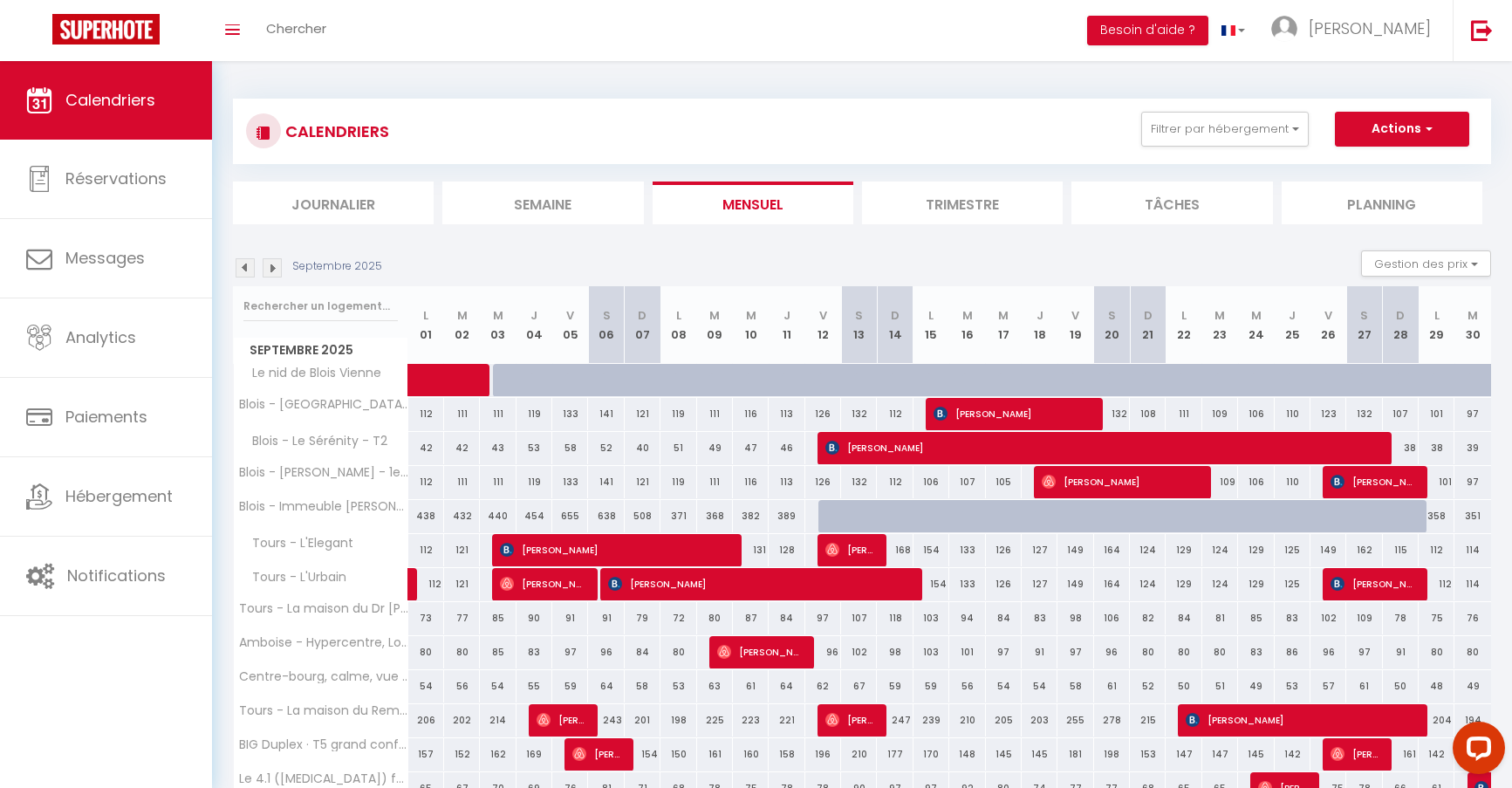 click at bounding box center [272, 268] 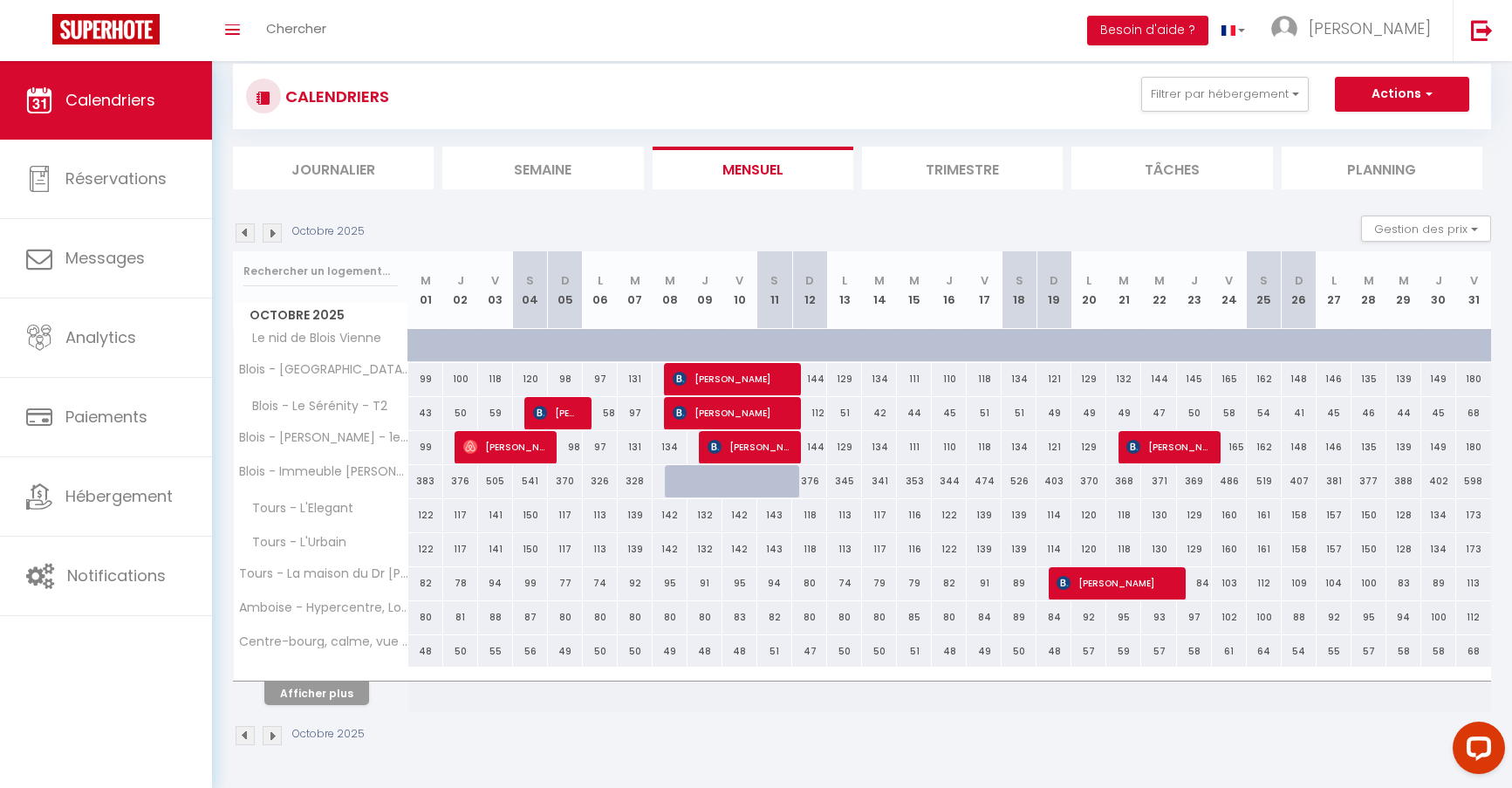 scroll, scrollTop: 61, scrollLeft: 0, axis: vertical 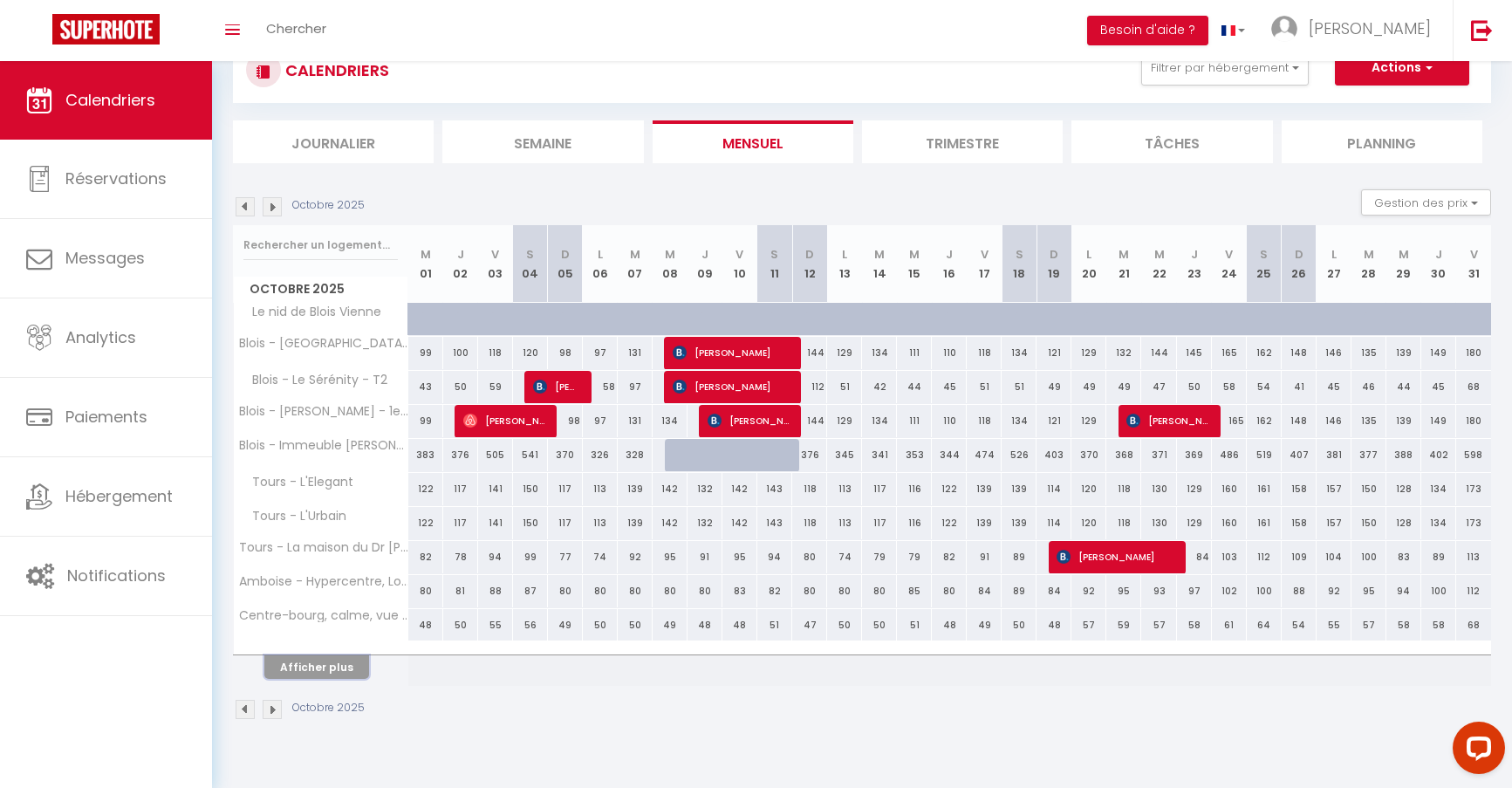 click on "Afficher plus" at bounding box center [317, 667] 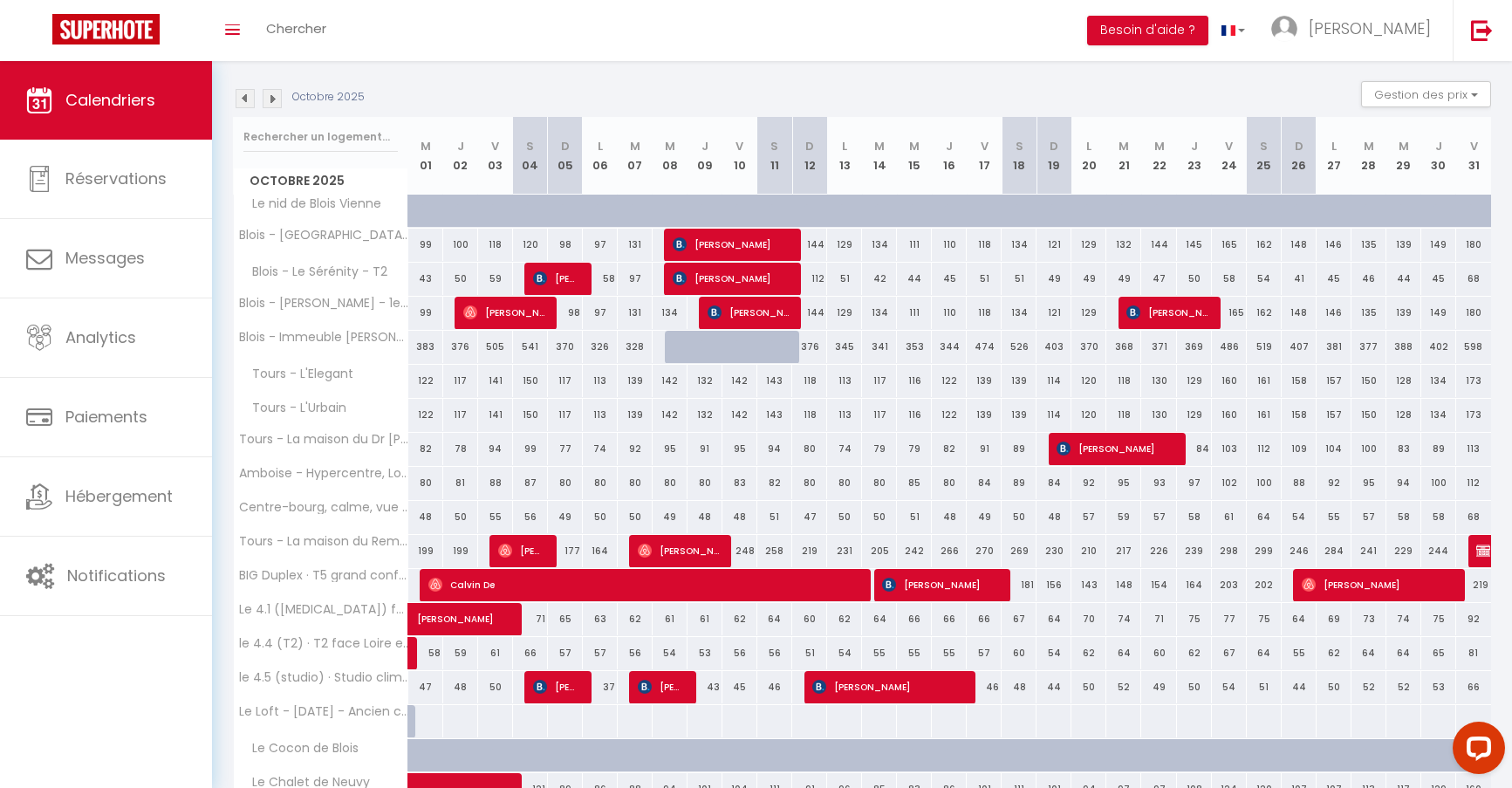 scroll, scrollTop: 31, scrollLeft: 0, axis: vertical 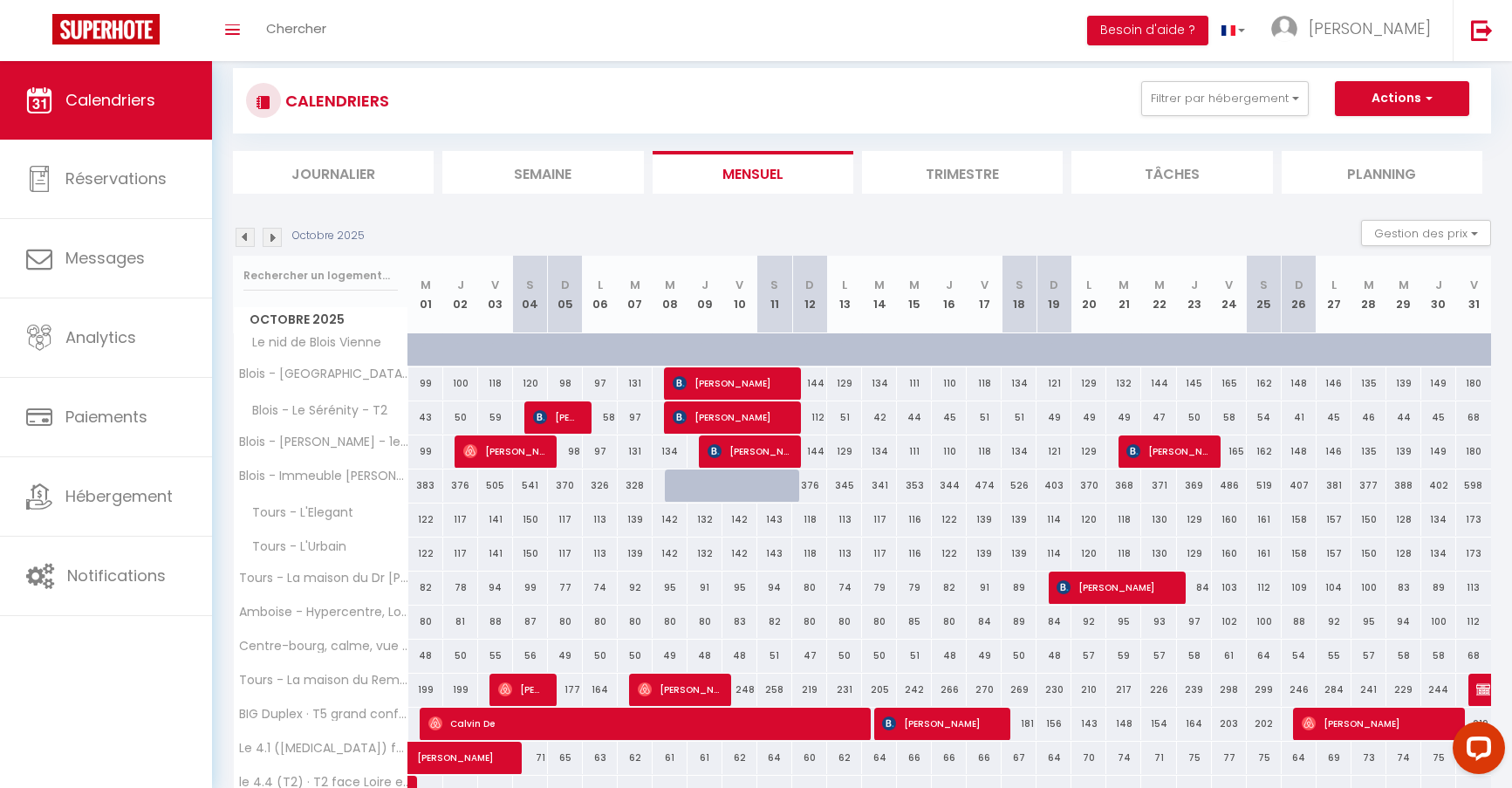 click at bounding box center [272, 237] 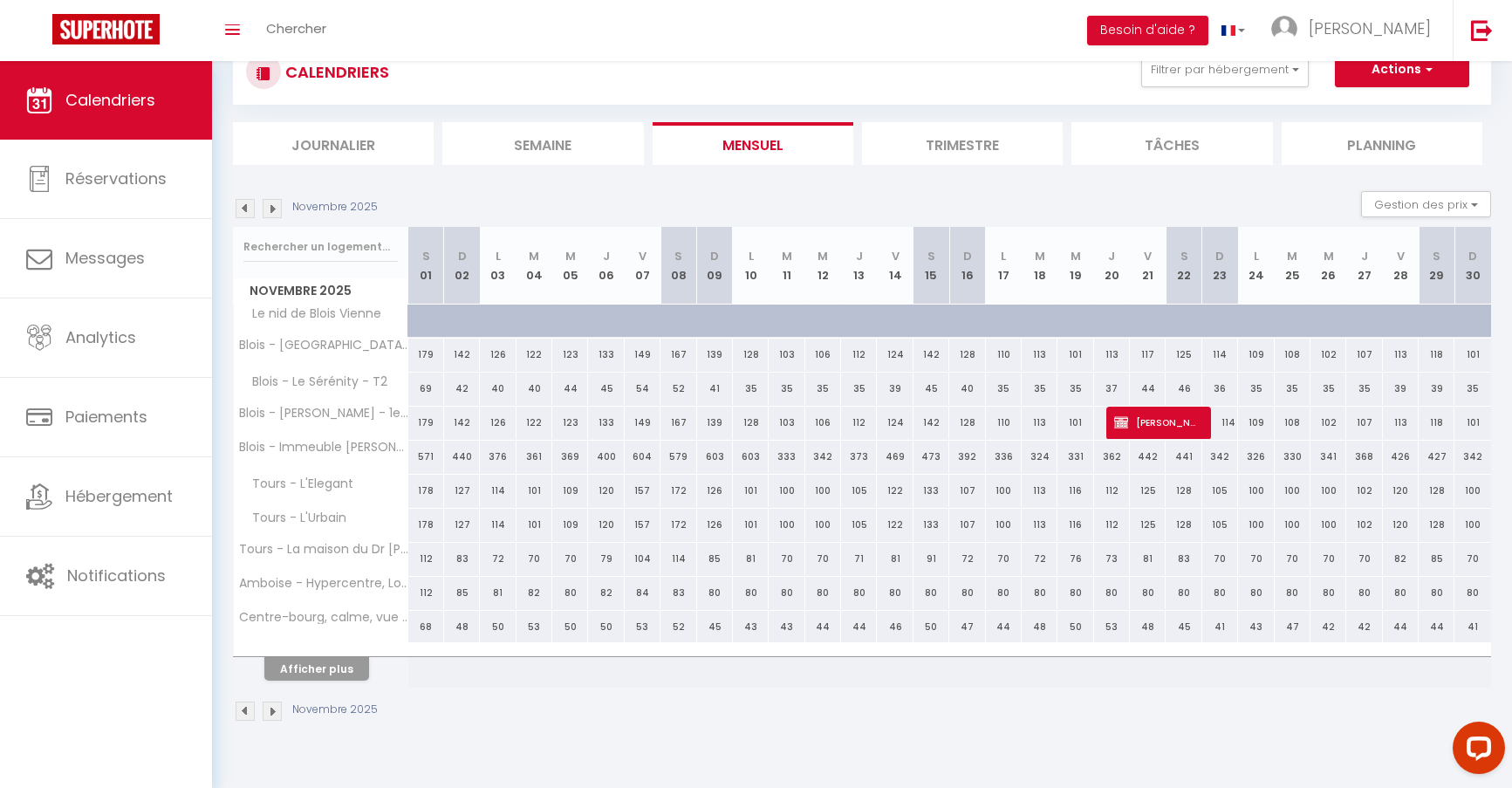 scroll, scrollTop: 61, scrollLeft: 0, axis: vertical 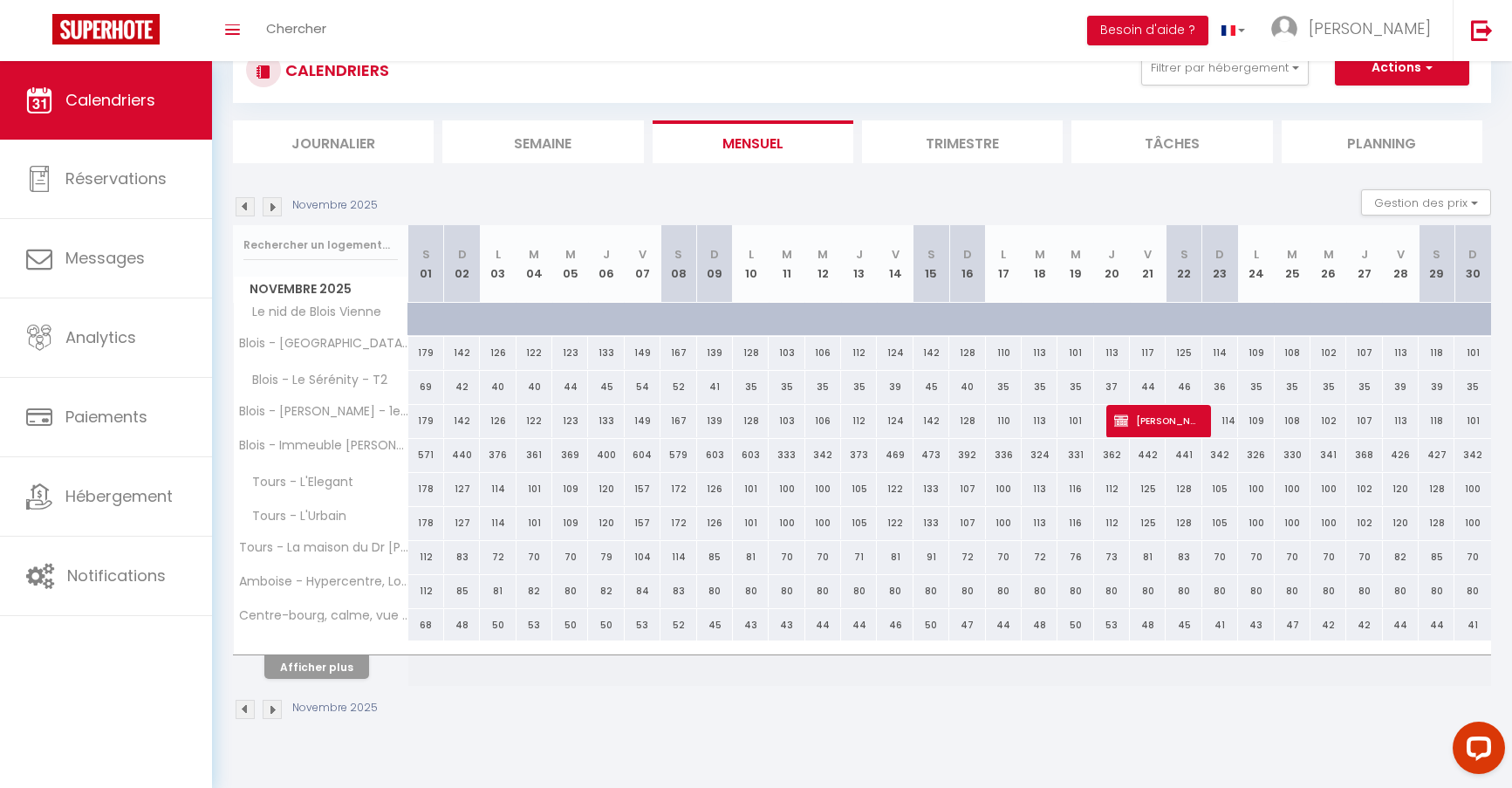 click on "Afficher plus" at bounding box center (321, 664) 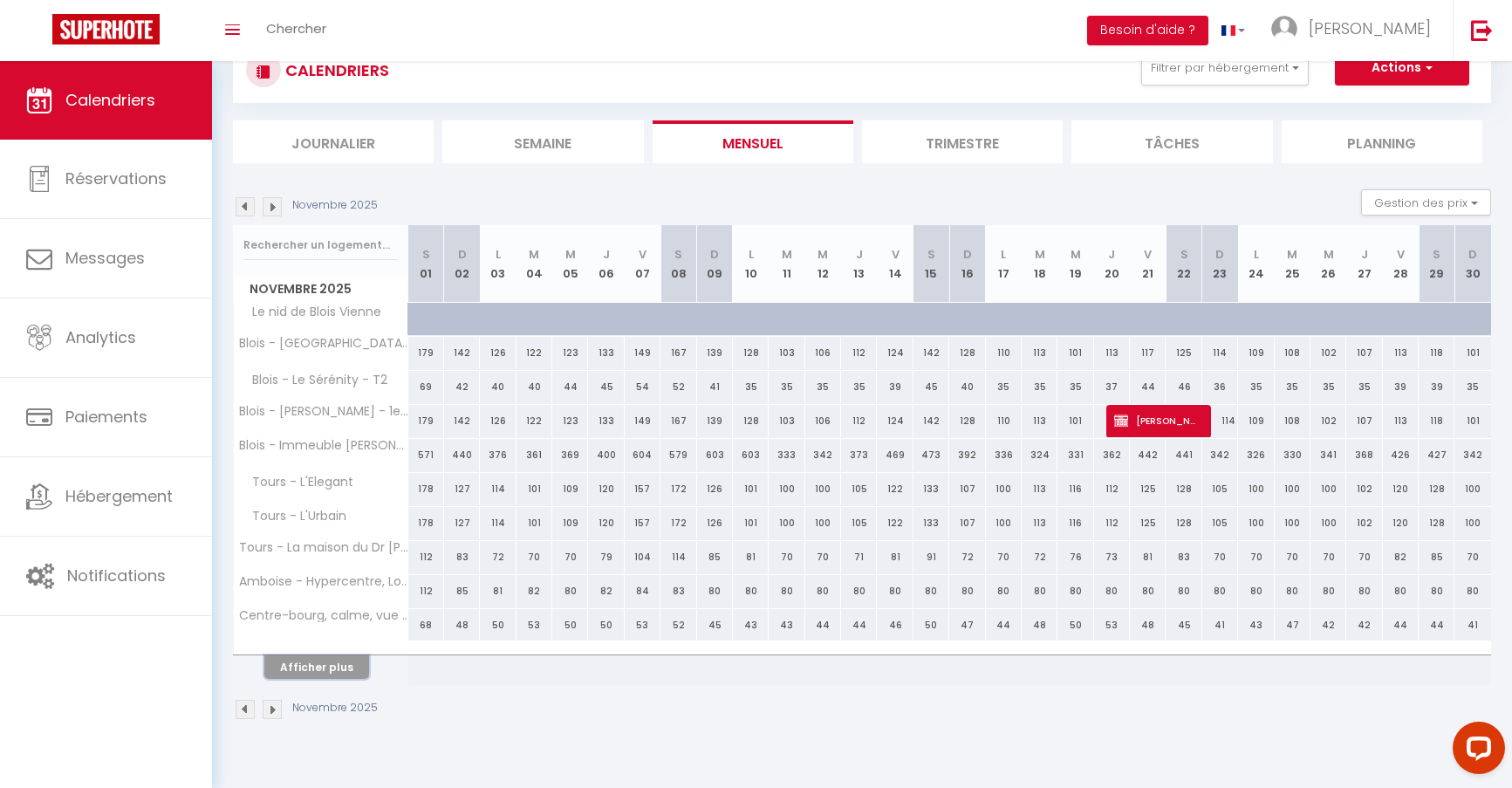 click on "Afficher plus" at bounding box center [317, 667] 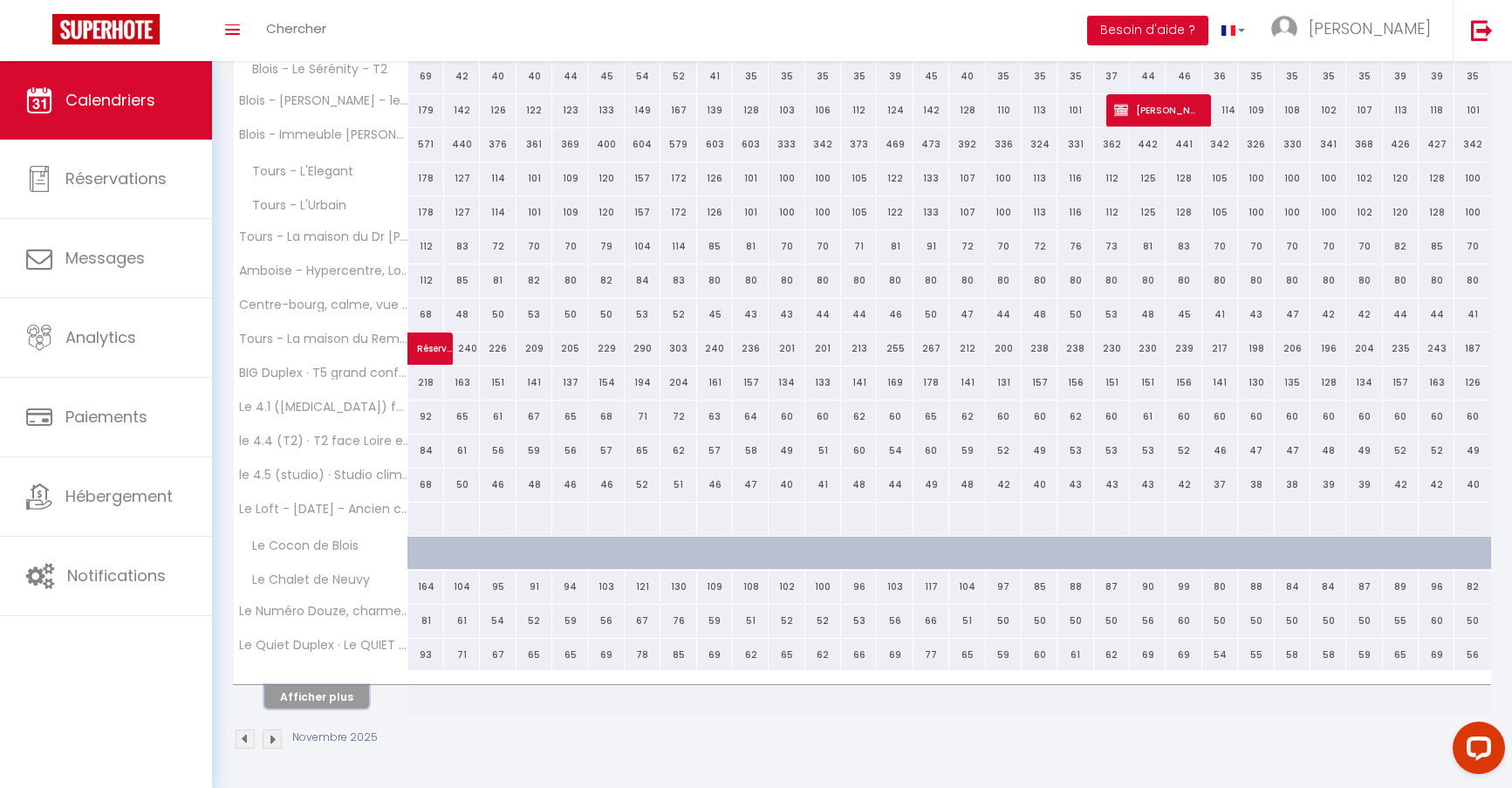 scroll, scrollTop: 17, scrollLeft: 0, axis: vertical 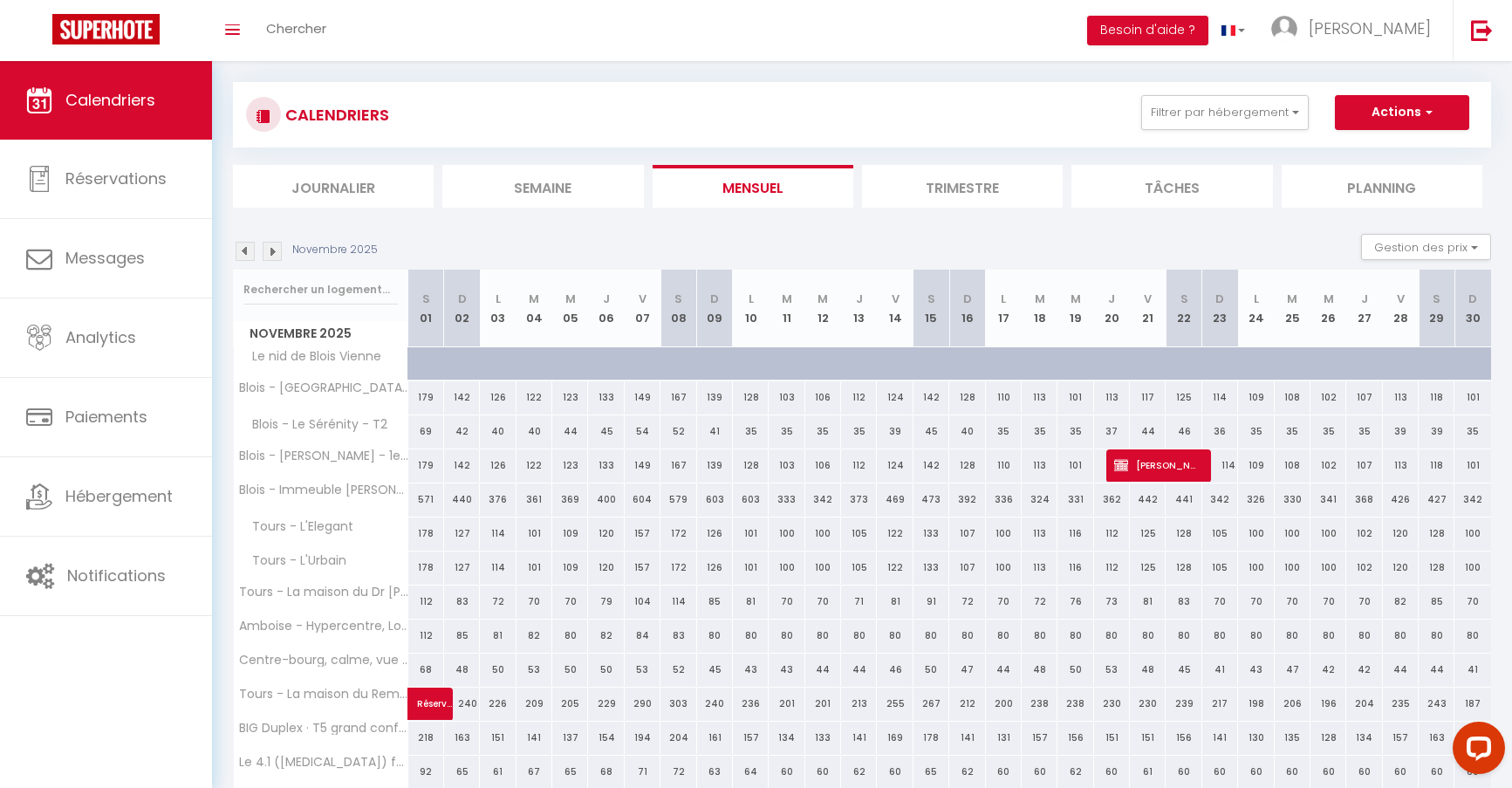 click at bounding box center (272, 251) 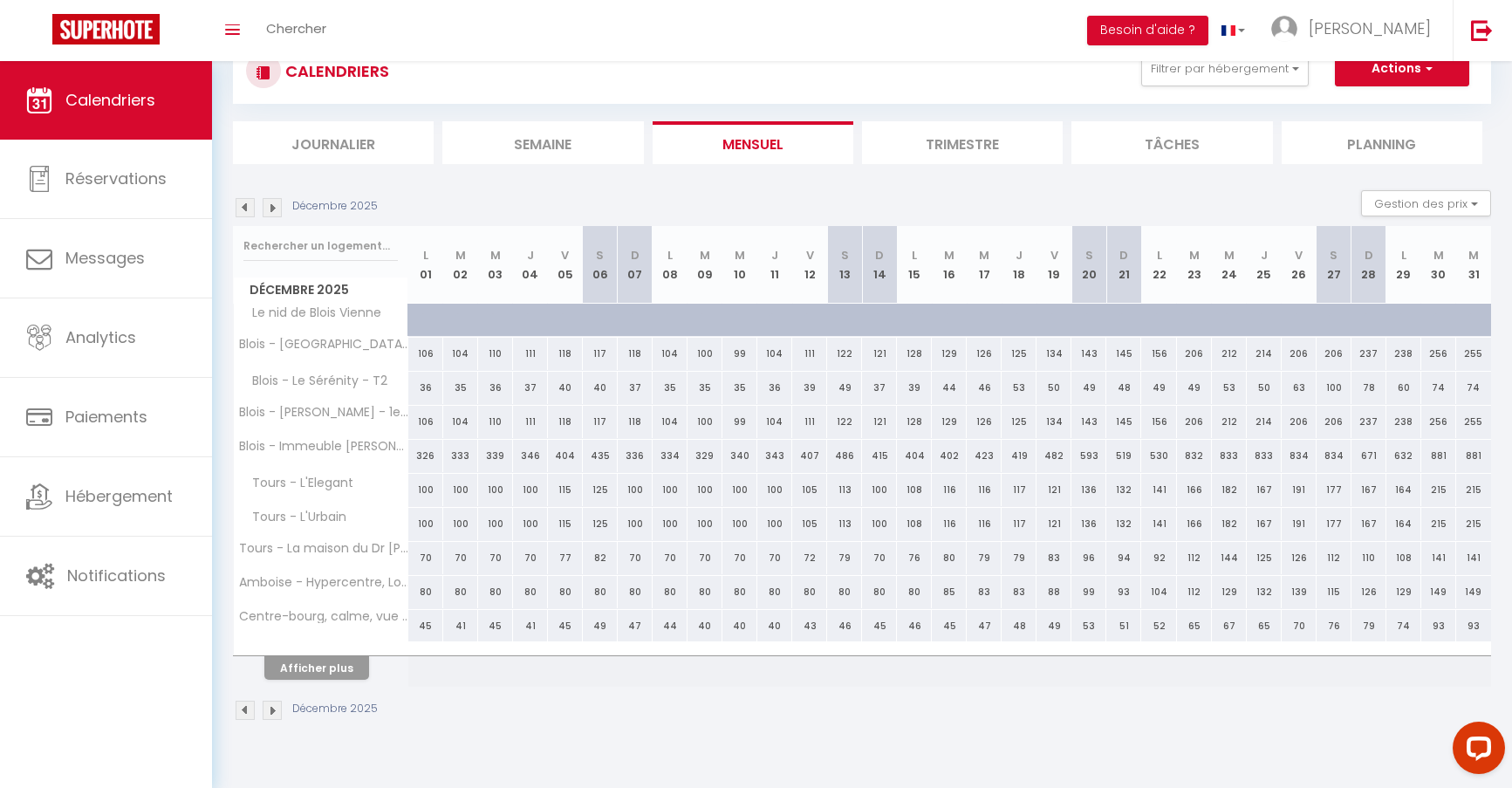 scroll, scrollTop: 61, scrollLeft: 0, axis: vertical 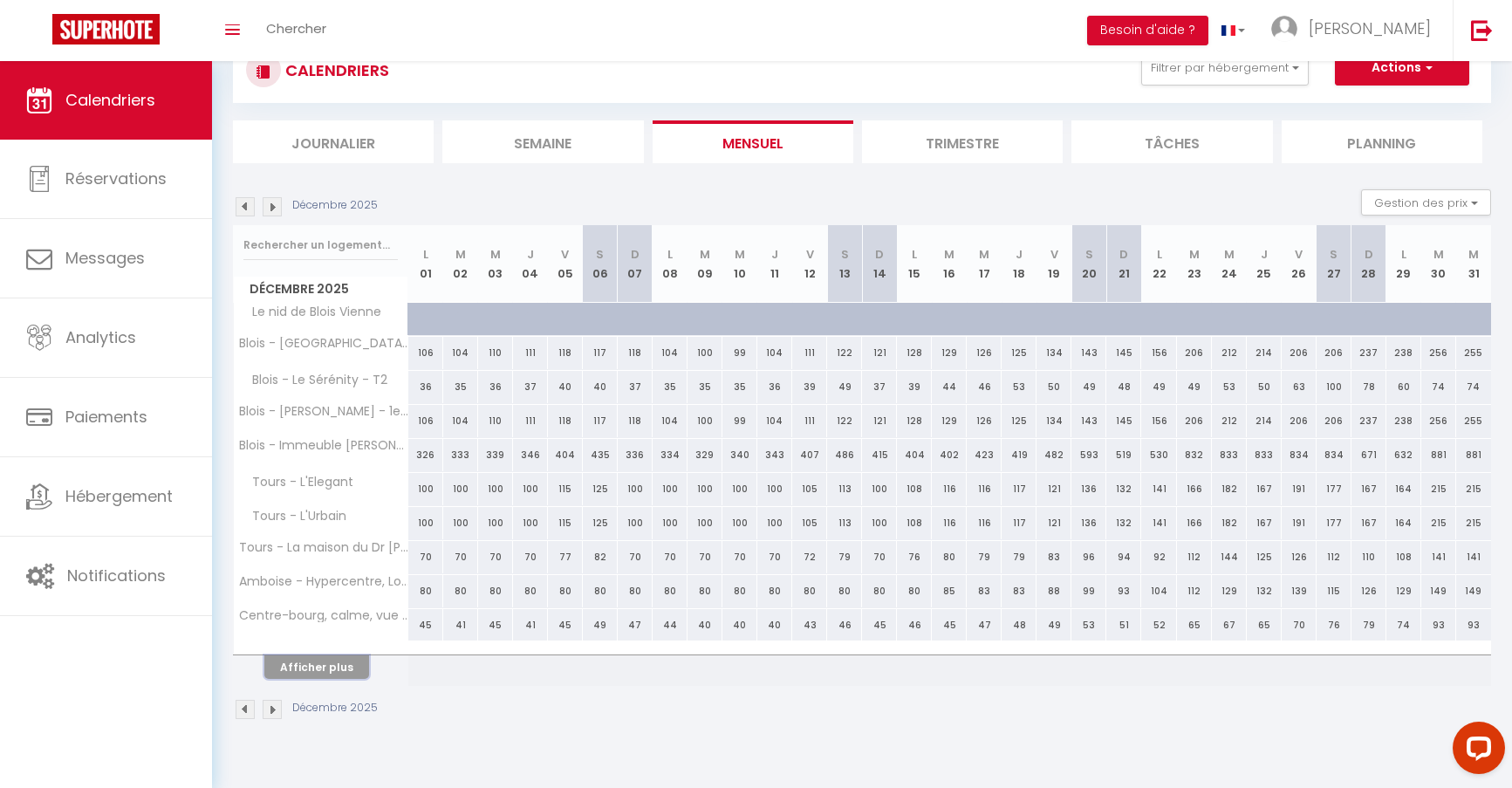 click on "Afficher plus" at bounding box center (317, 667) 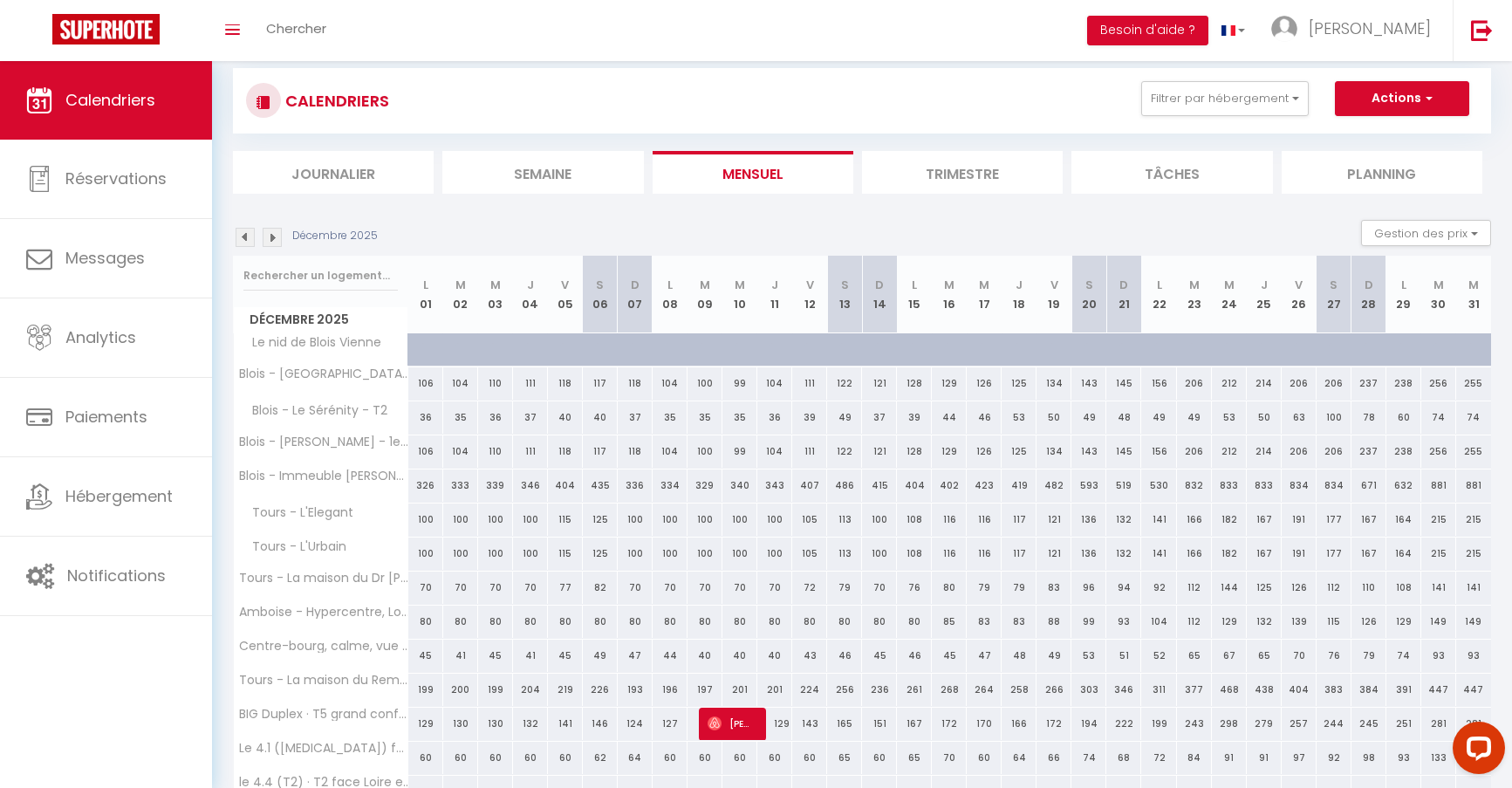 scroll, scrollTop: 372, scrollLeft: 0, axis: vertical 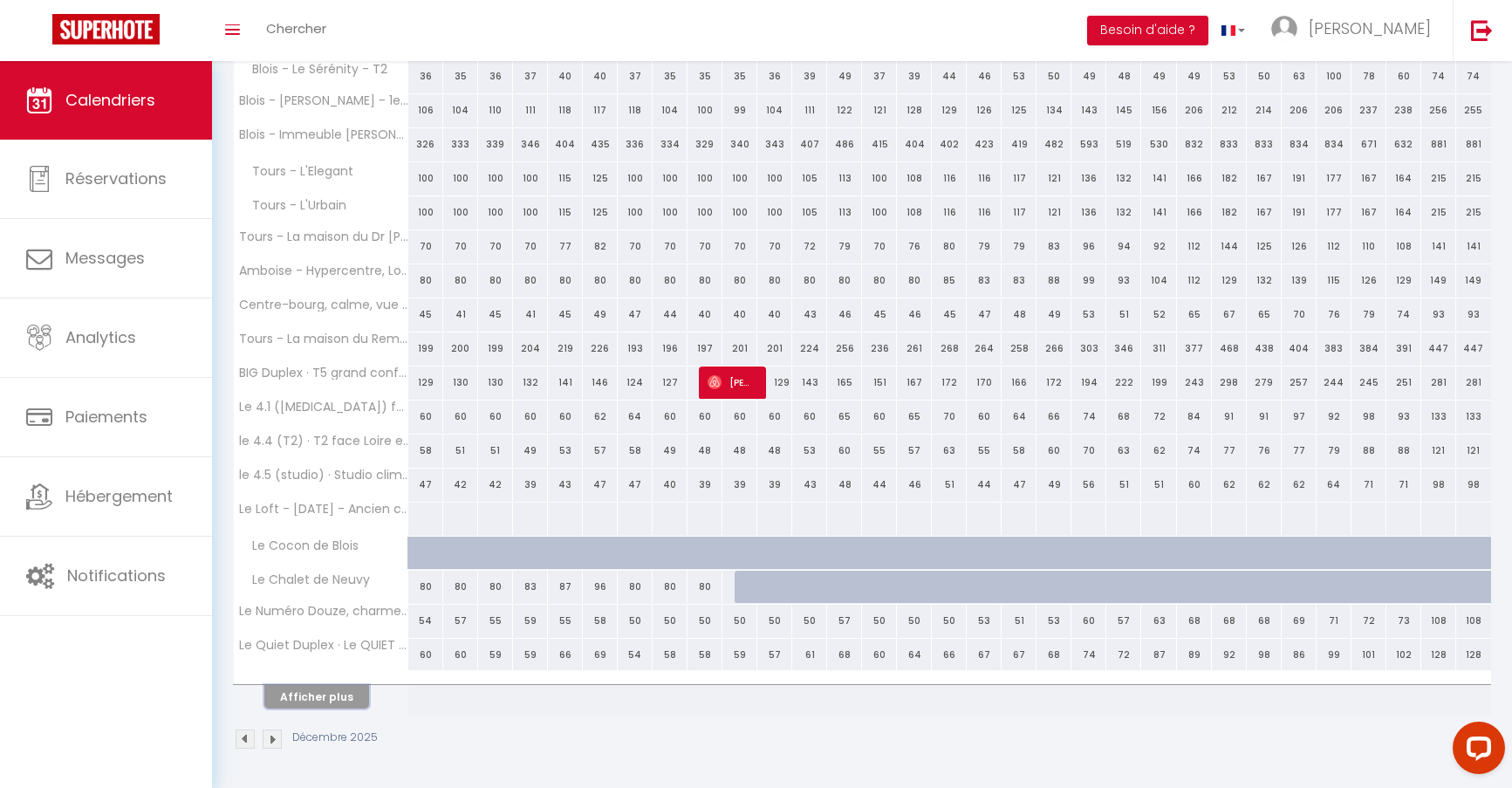 click on "Afficher plus" at bounding box center [317, 696] 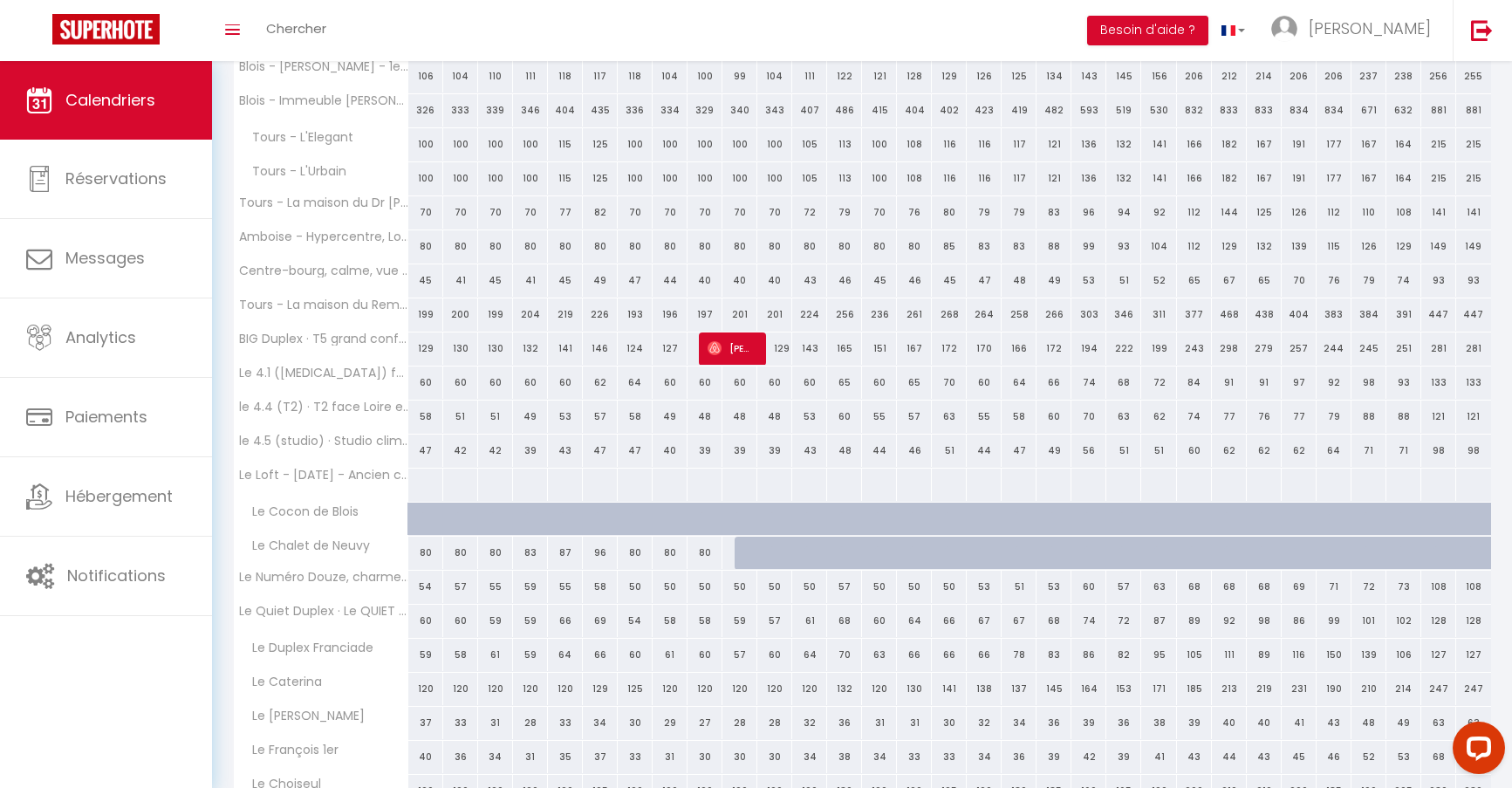 scroll, scrollTop: 0, scrollLeft: 0, axis: both 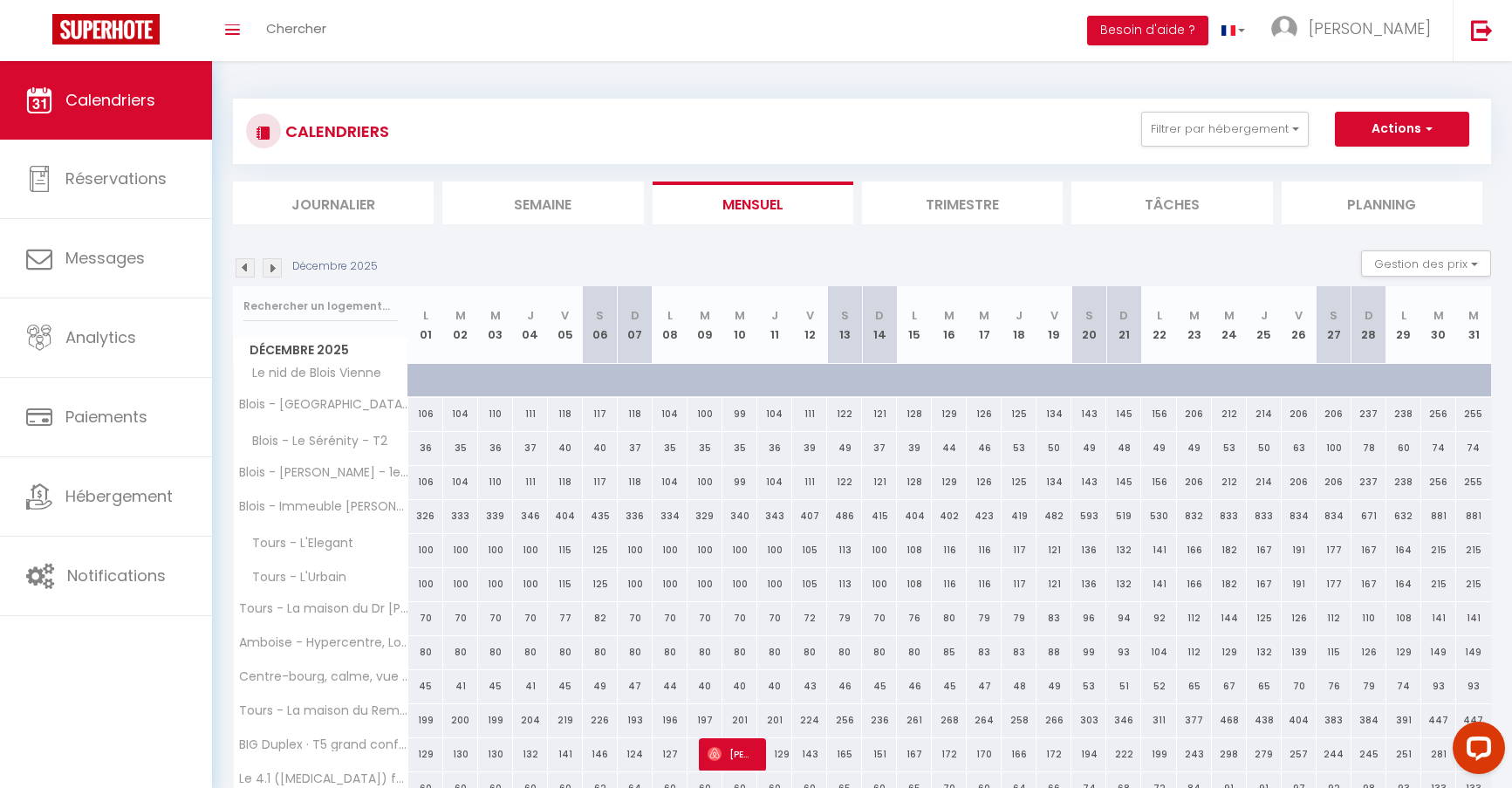 click at bounding box center (272, 268) 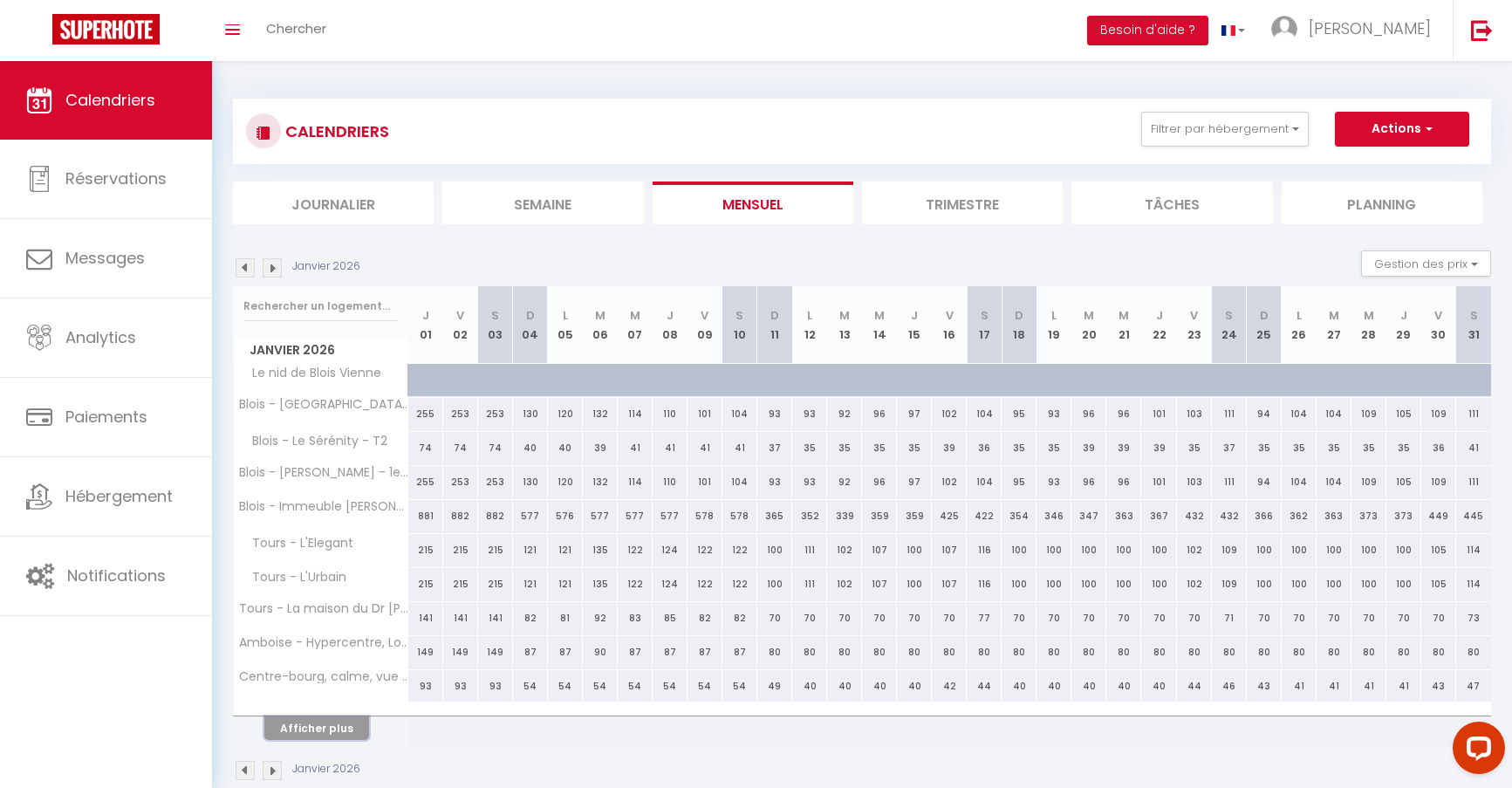 click on "Afficher plus" at bounding box center [317, 728] 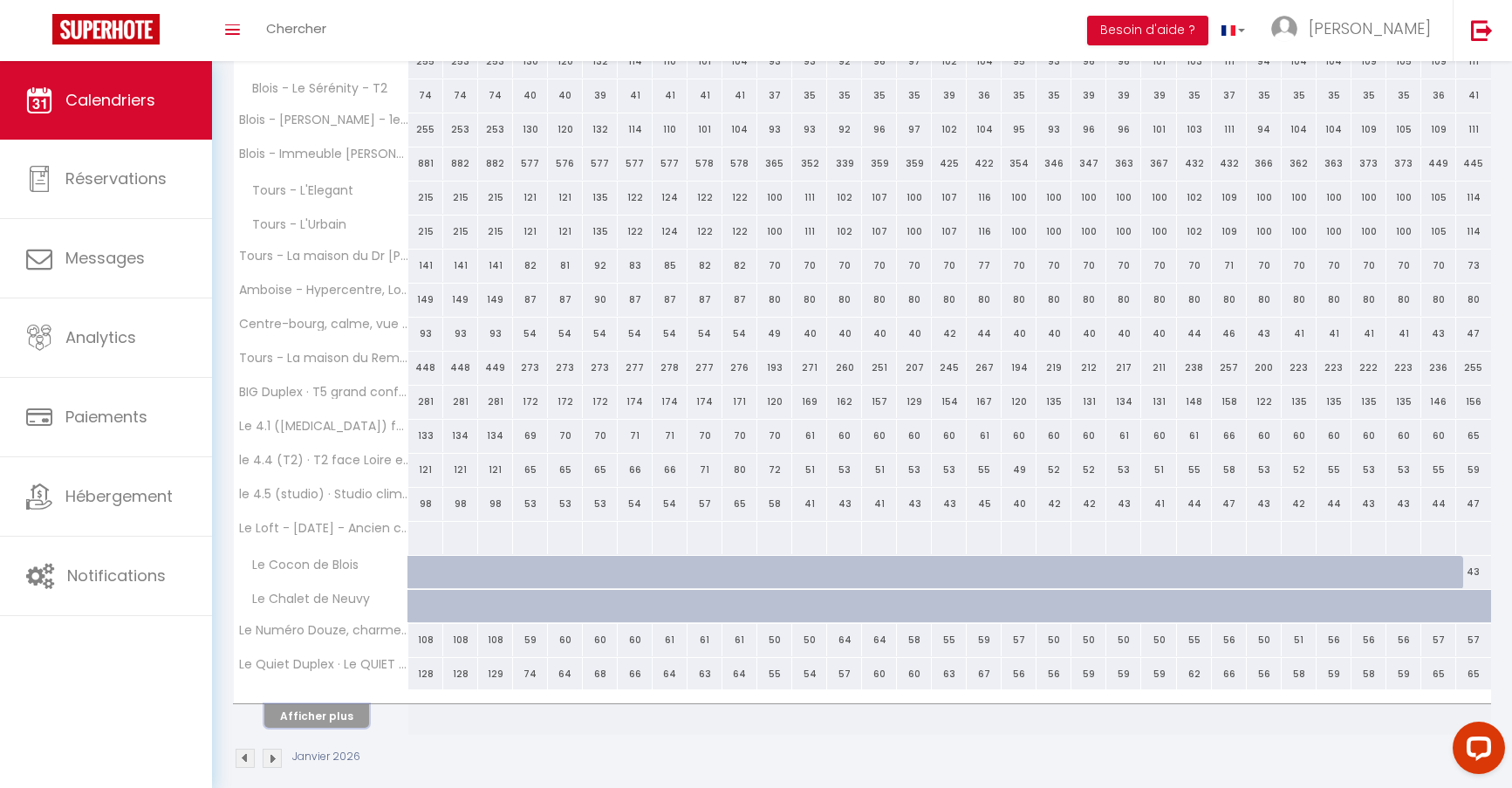 scroll, scrollTop: 372, scrollLeft: 0, axis: vertical 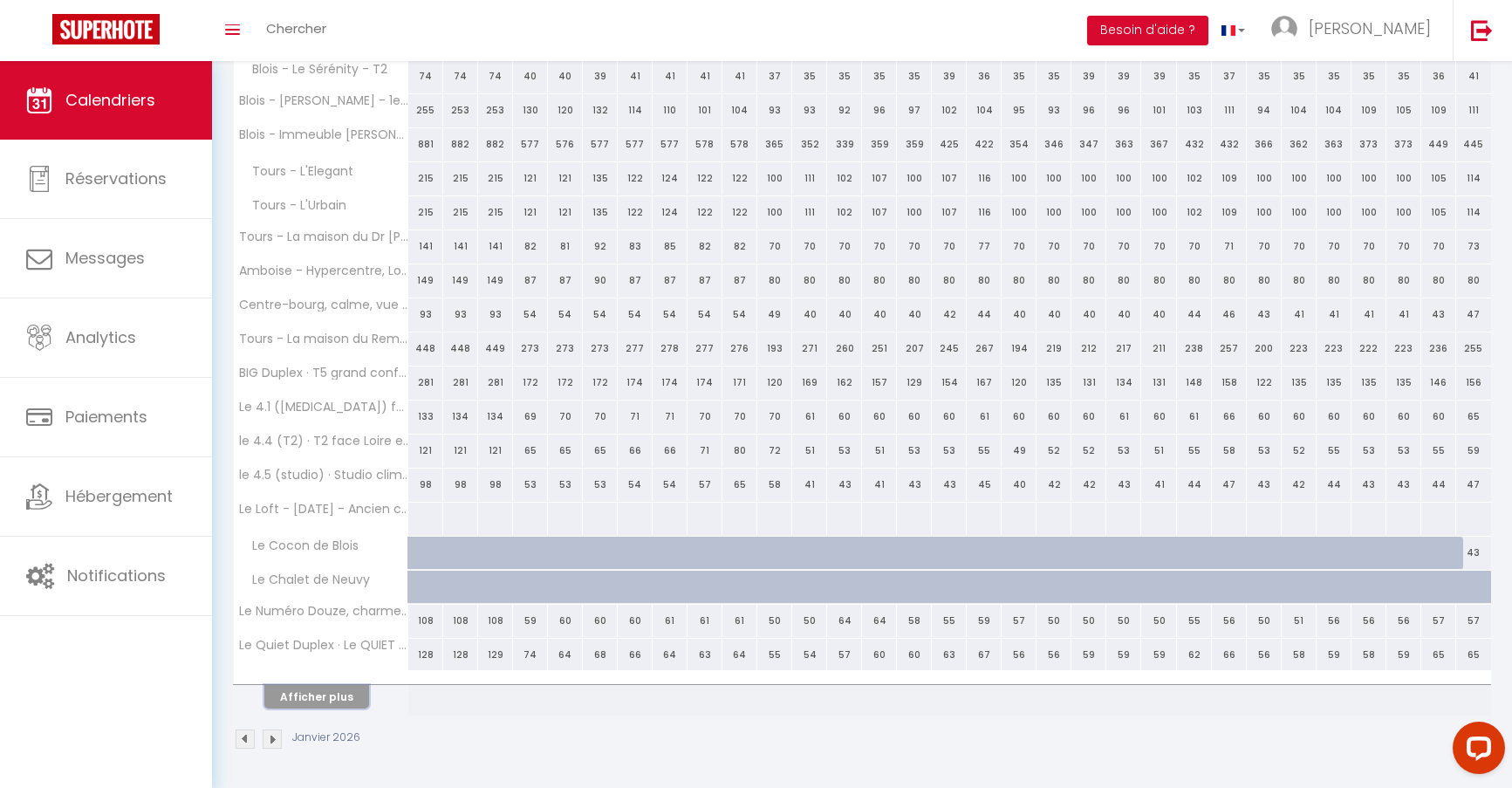 click on "Afficher plus" at bounding box center [317, 696] 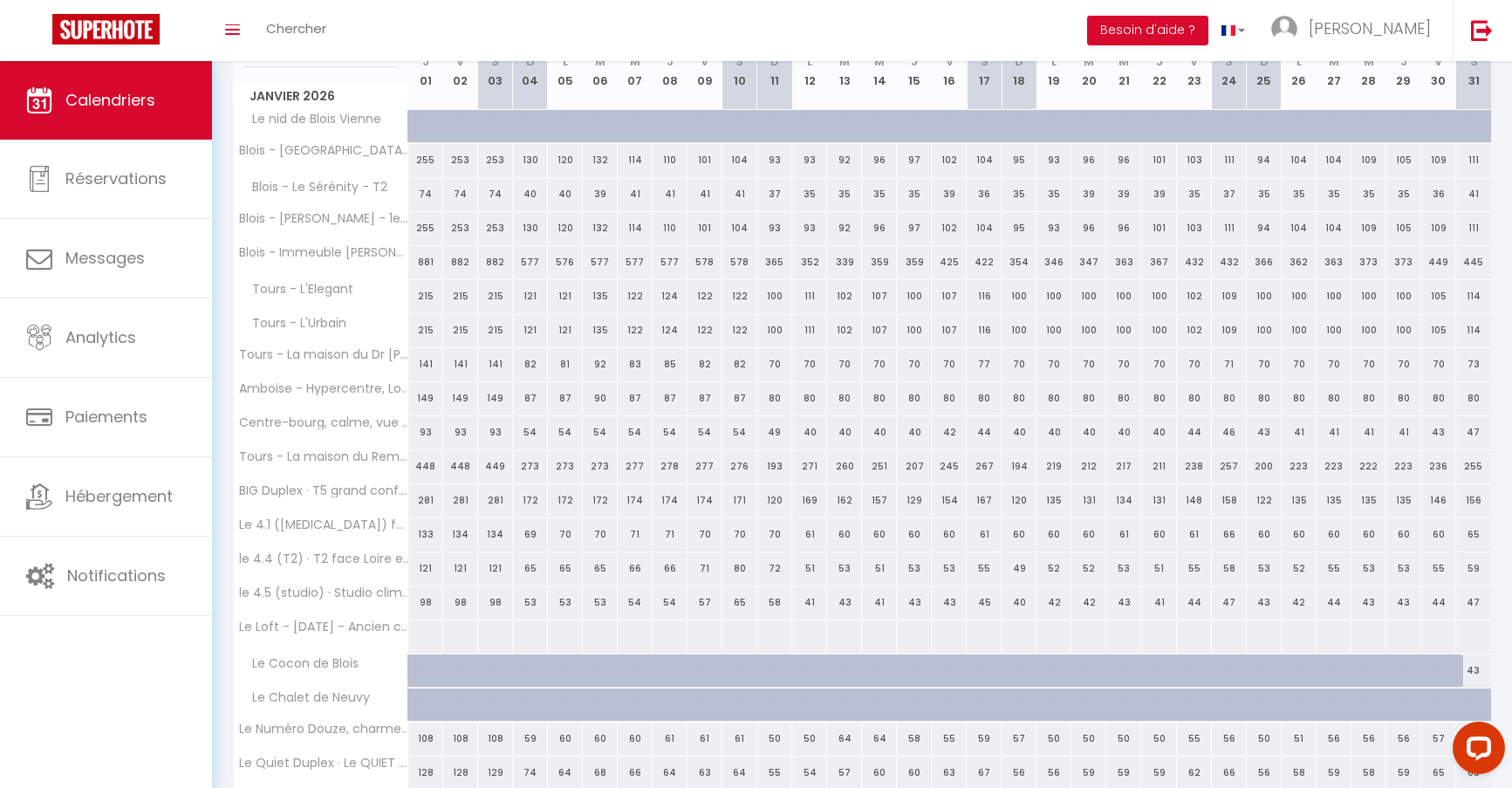 scroll, scrollTop: 105, scrollLeft: 0, axis: vertical 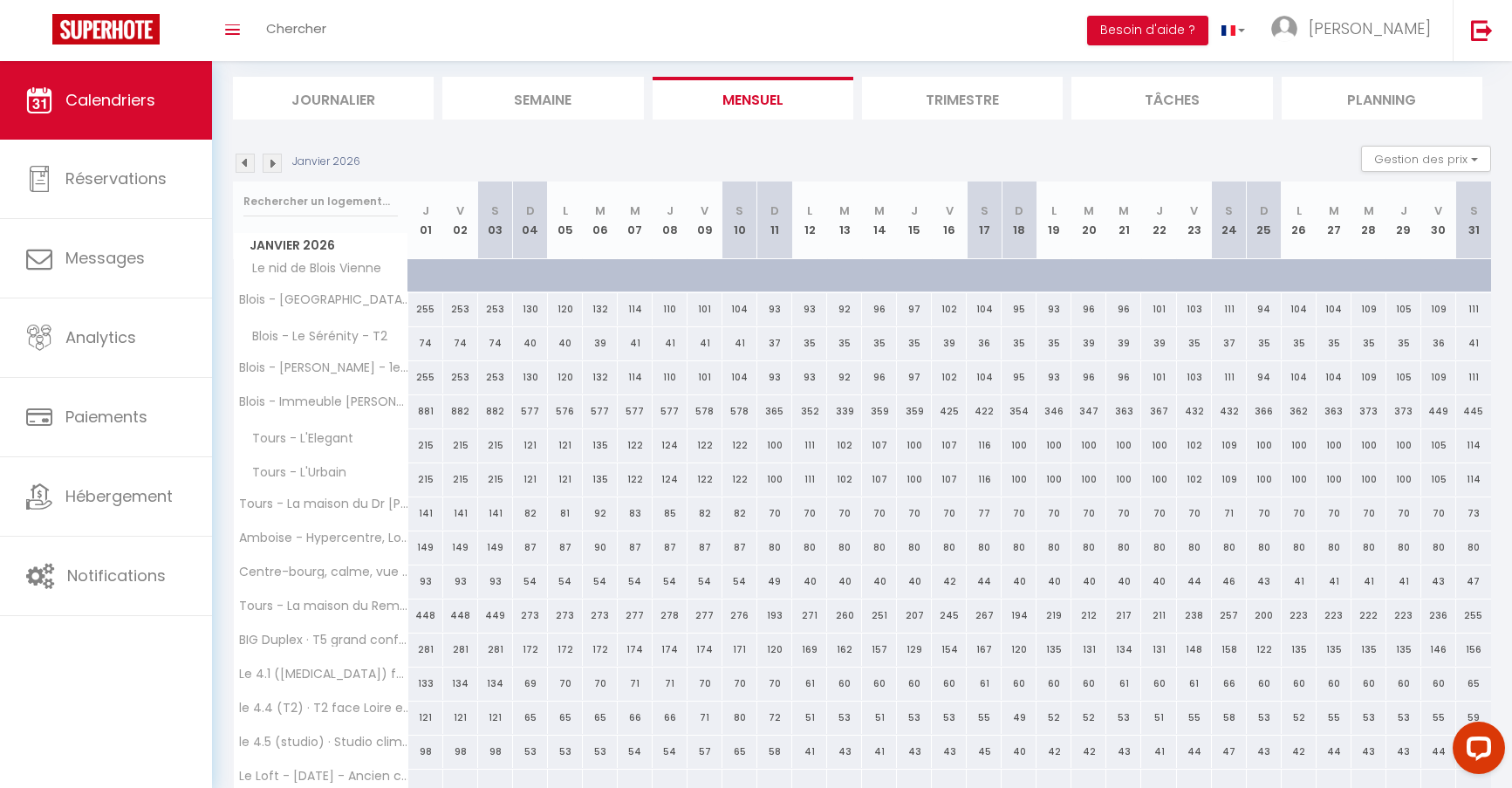 click at bounding box center [272, 163] 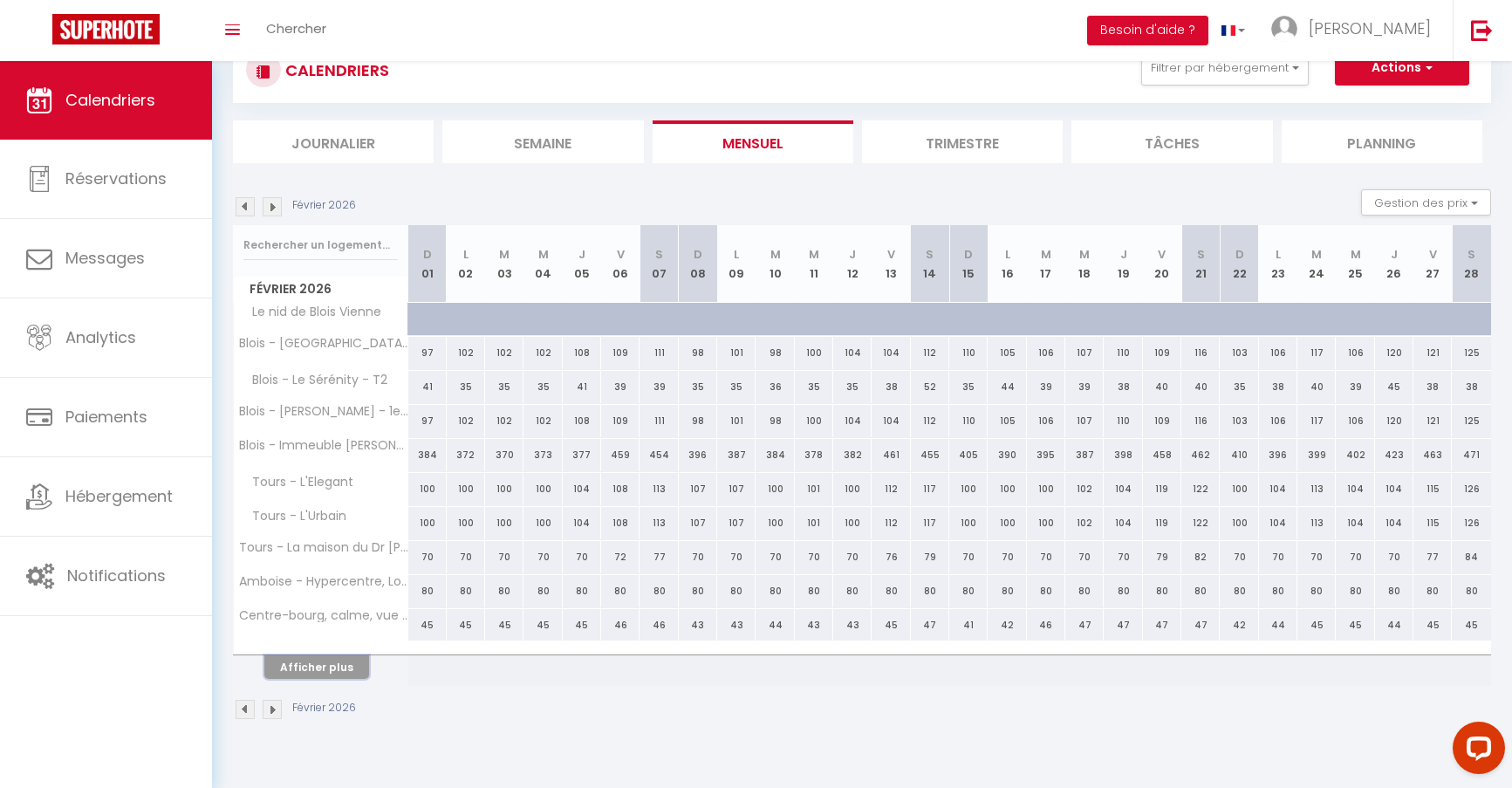 click on "Afficher plus" at bounding box center (317, 667) 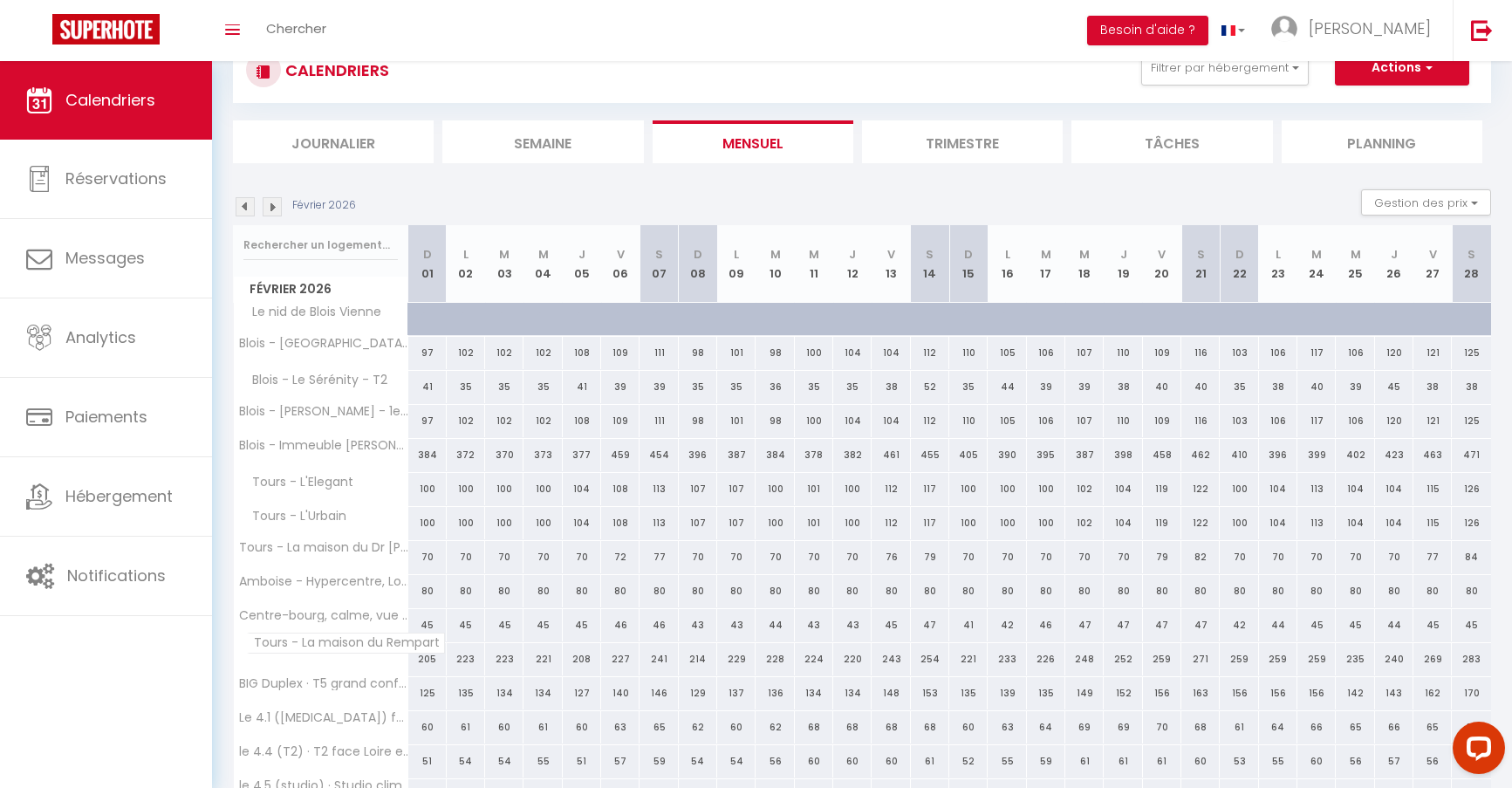 scroll, scrollTop: 372, scrollLeft: 0, axis: vertical 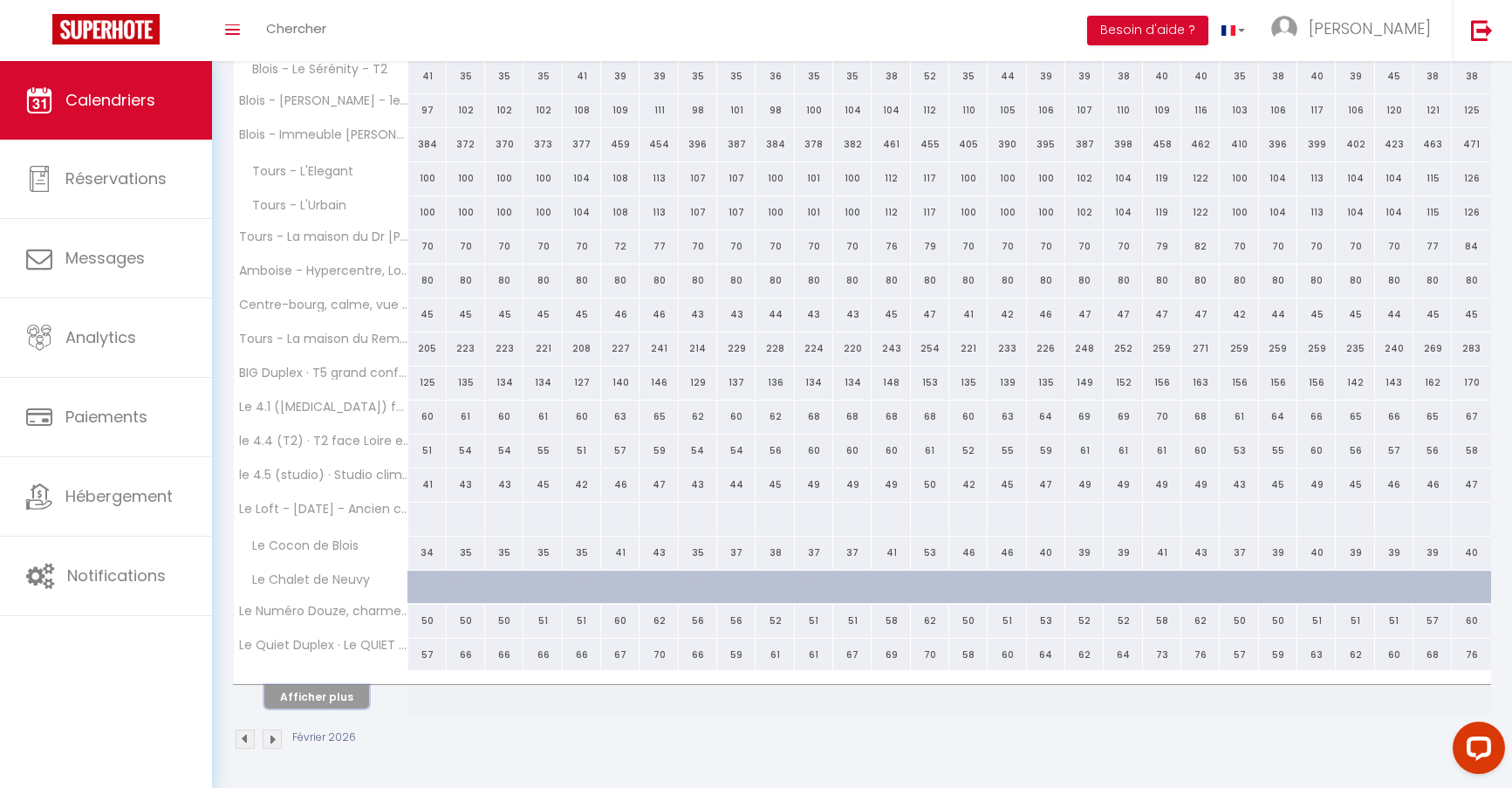 click on "Afficher plus" at bounding box center [317, 696] 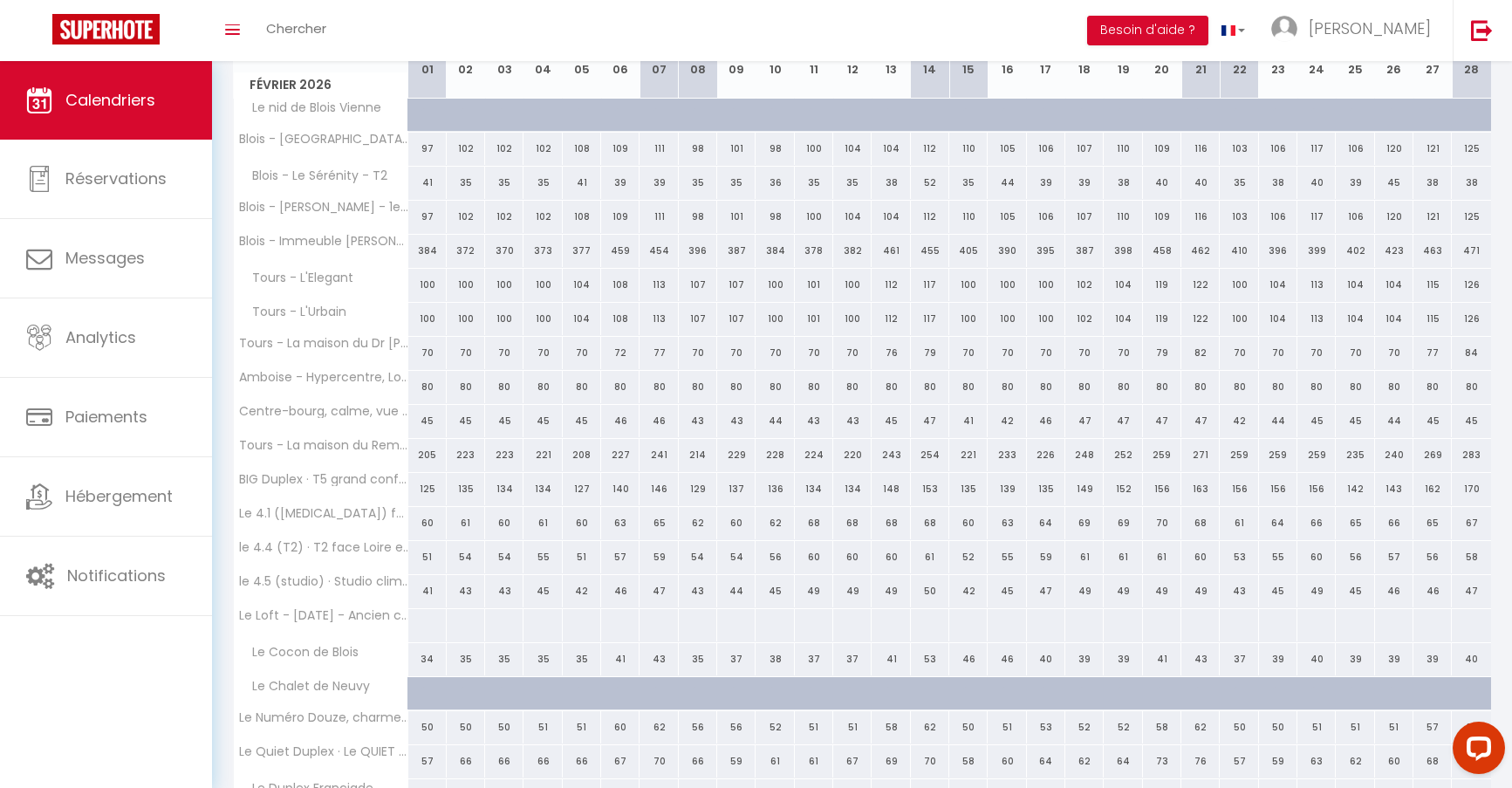 scroll, scrollTop: 0, scrollLeft: 0, axis: both 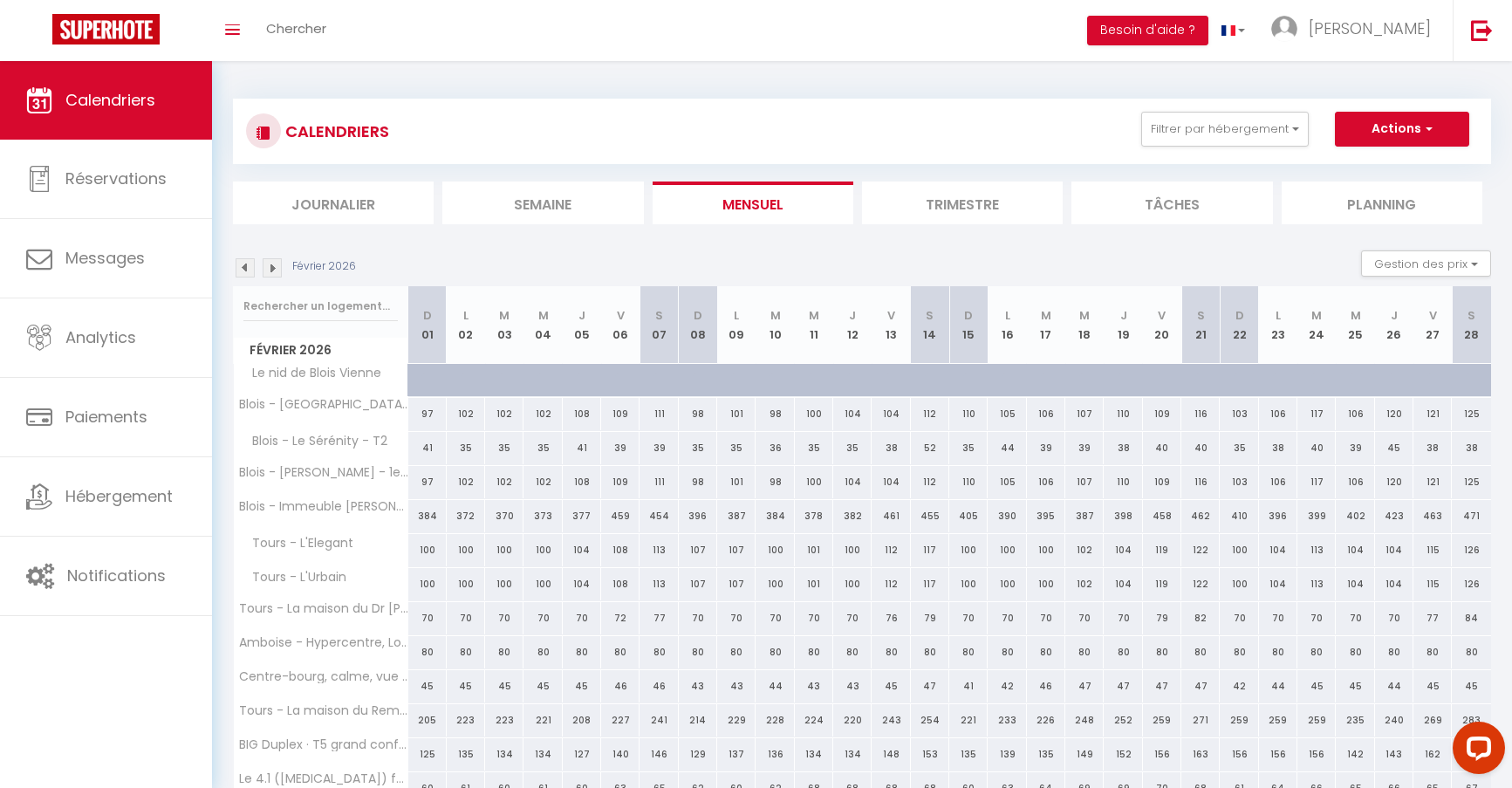click at bounding box center [272, 268] 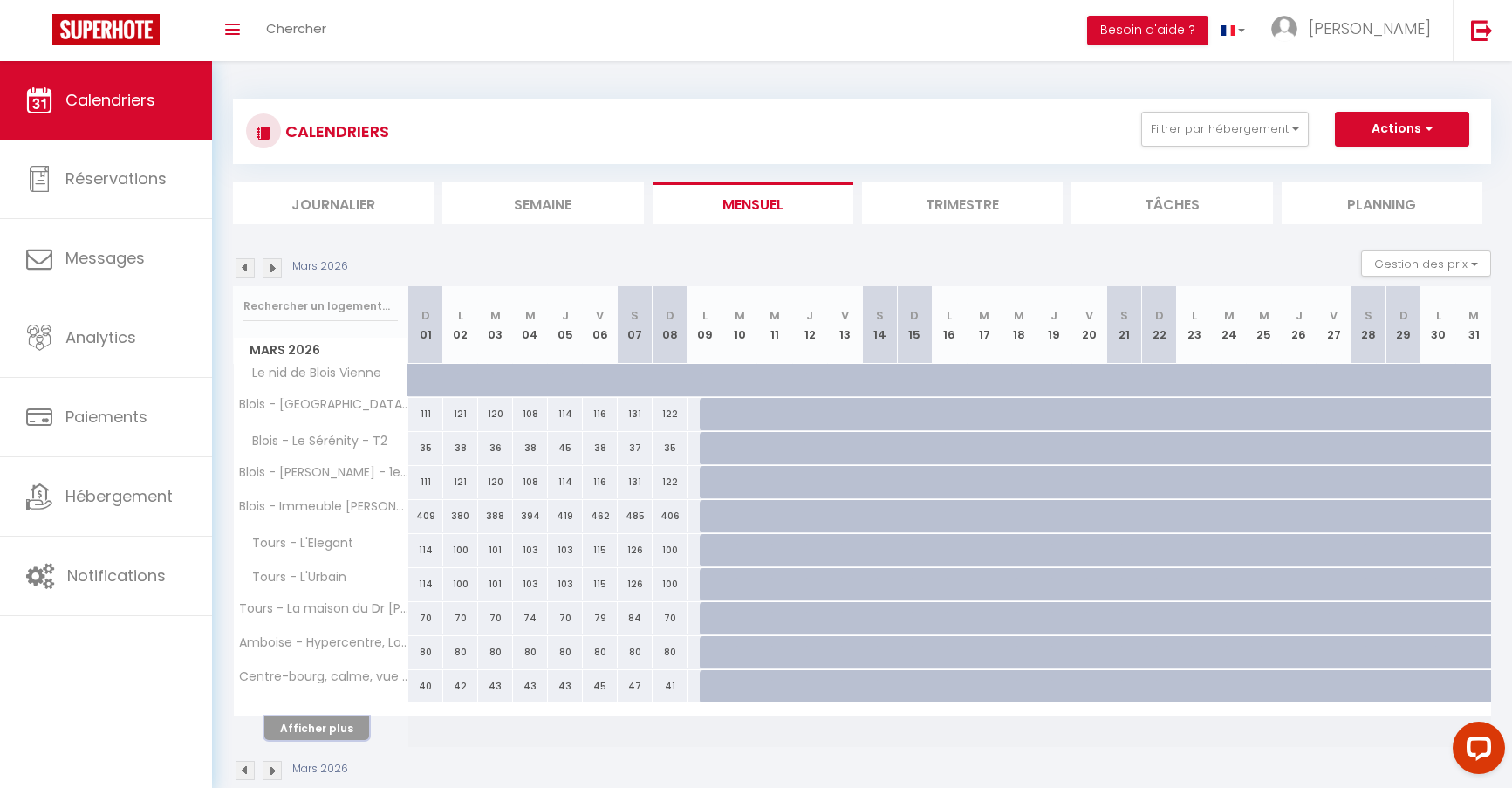 click on "Afficher plus" at bounding box center [317, 728] 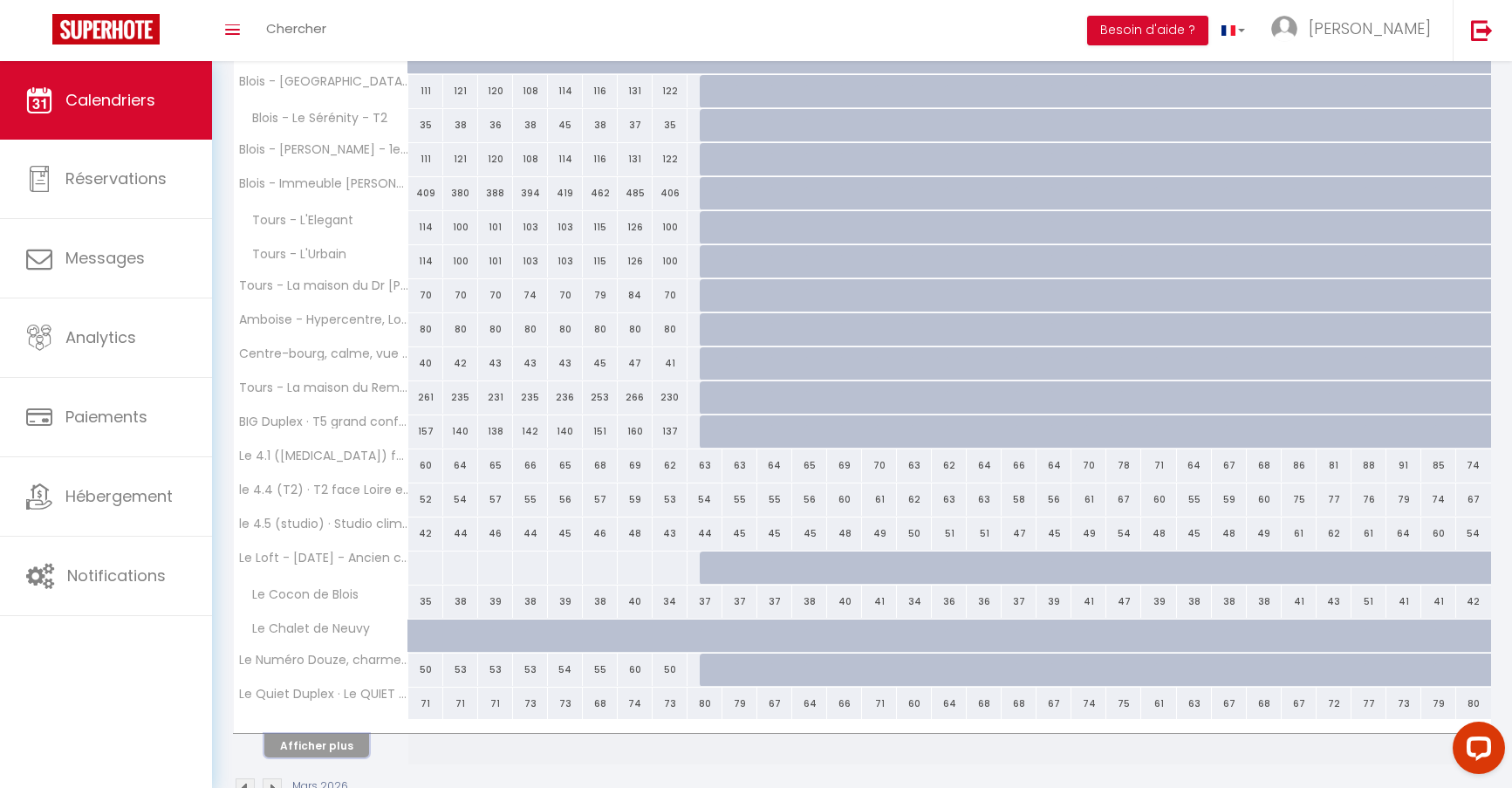 scroll, scrollTop: 372, scrollLeft: 0, axis: vertical 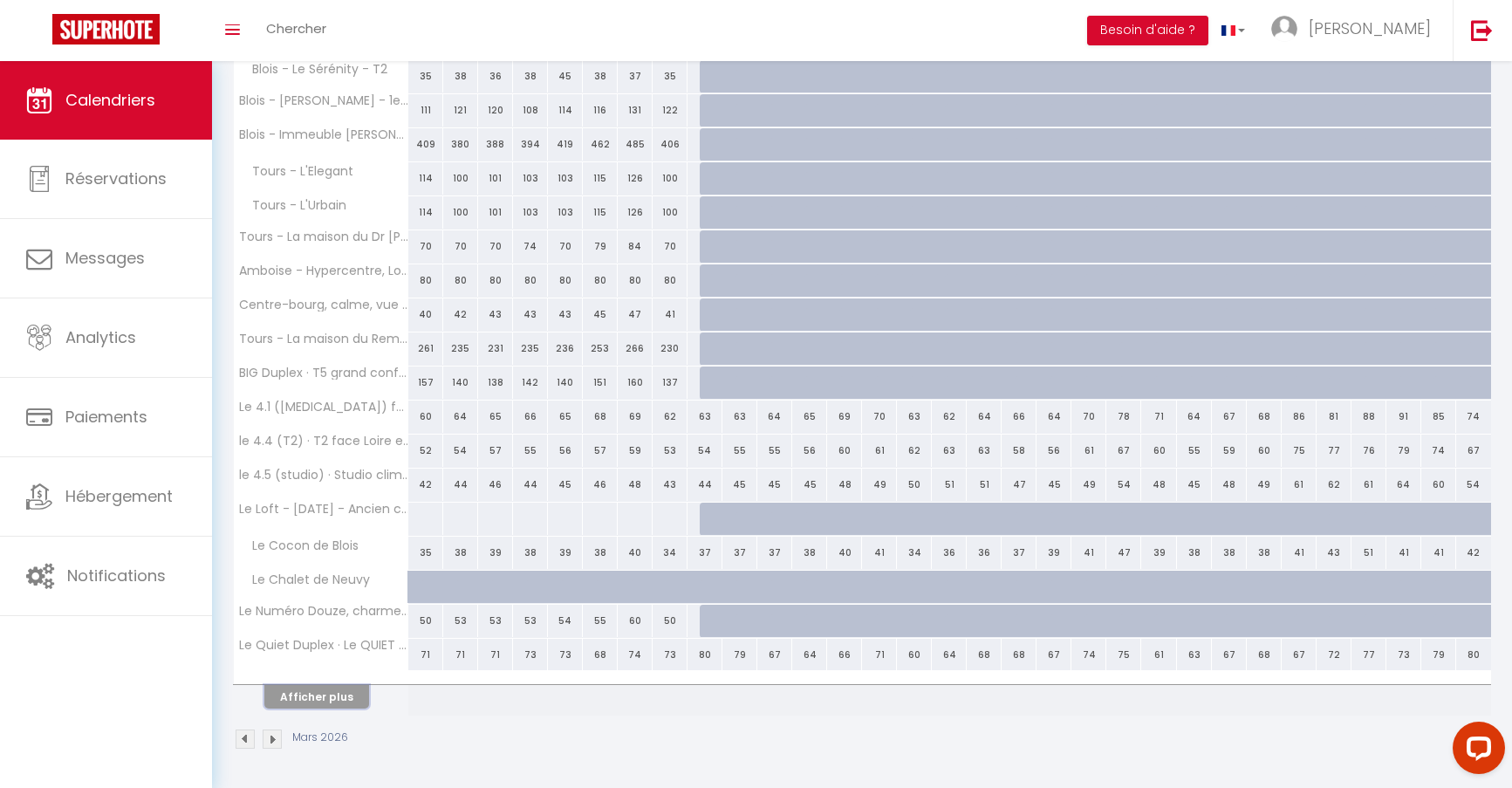 click on "Afficher plus" at bounding box center (317, 696) 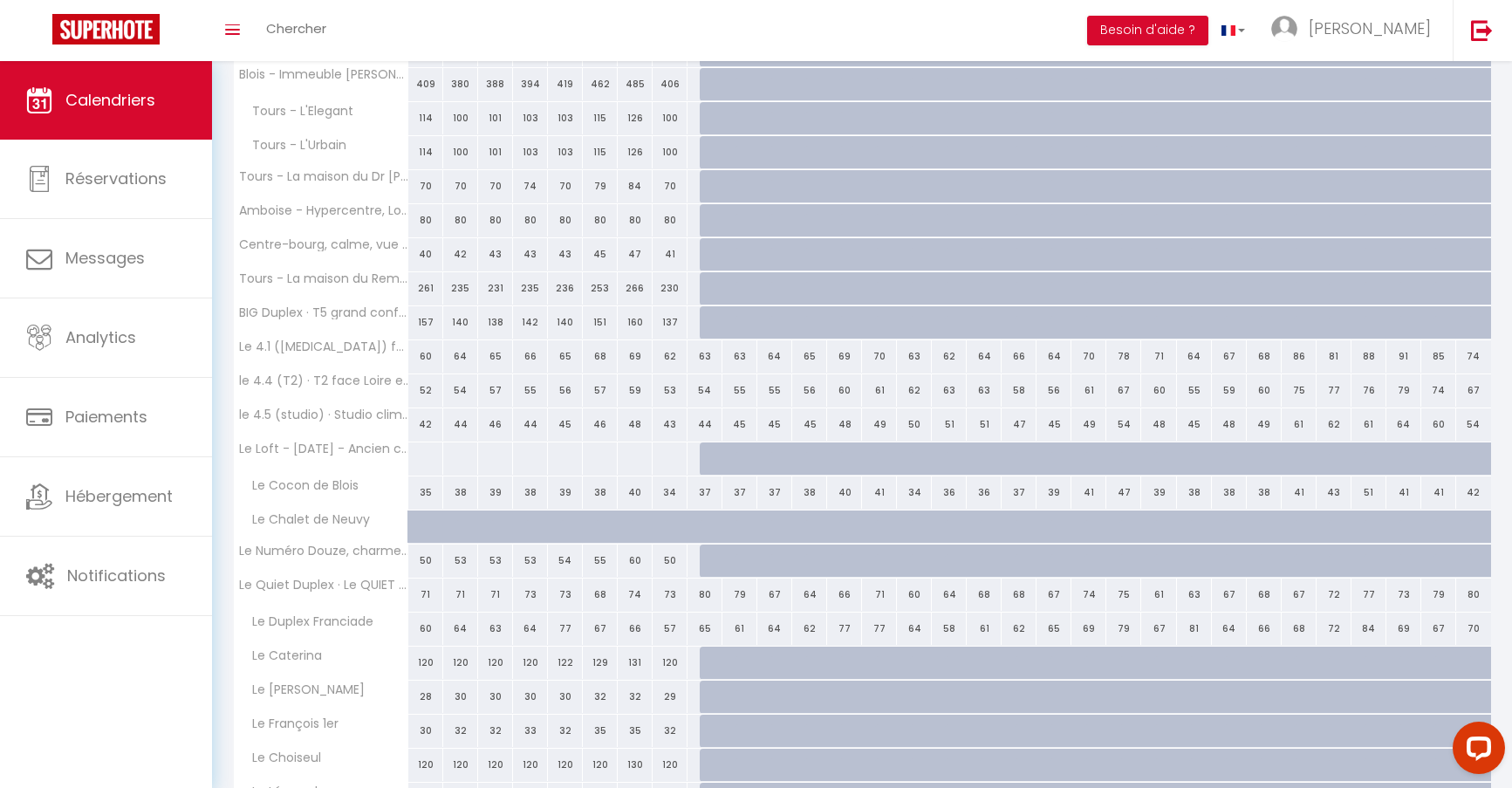 scroll, scrollTop: 533, scrollLeft: 0, axis: vertical 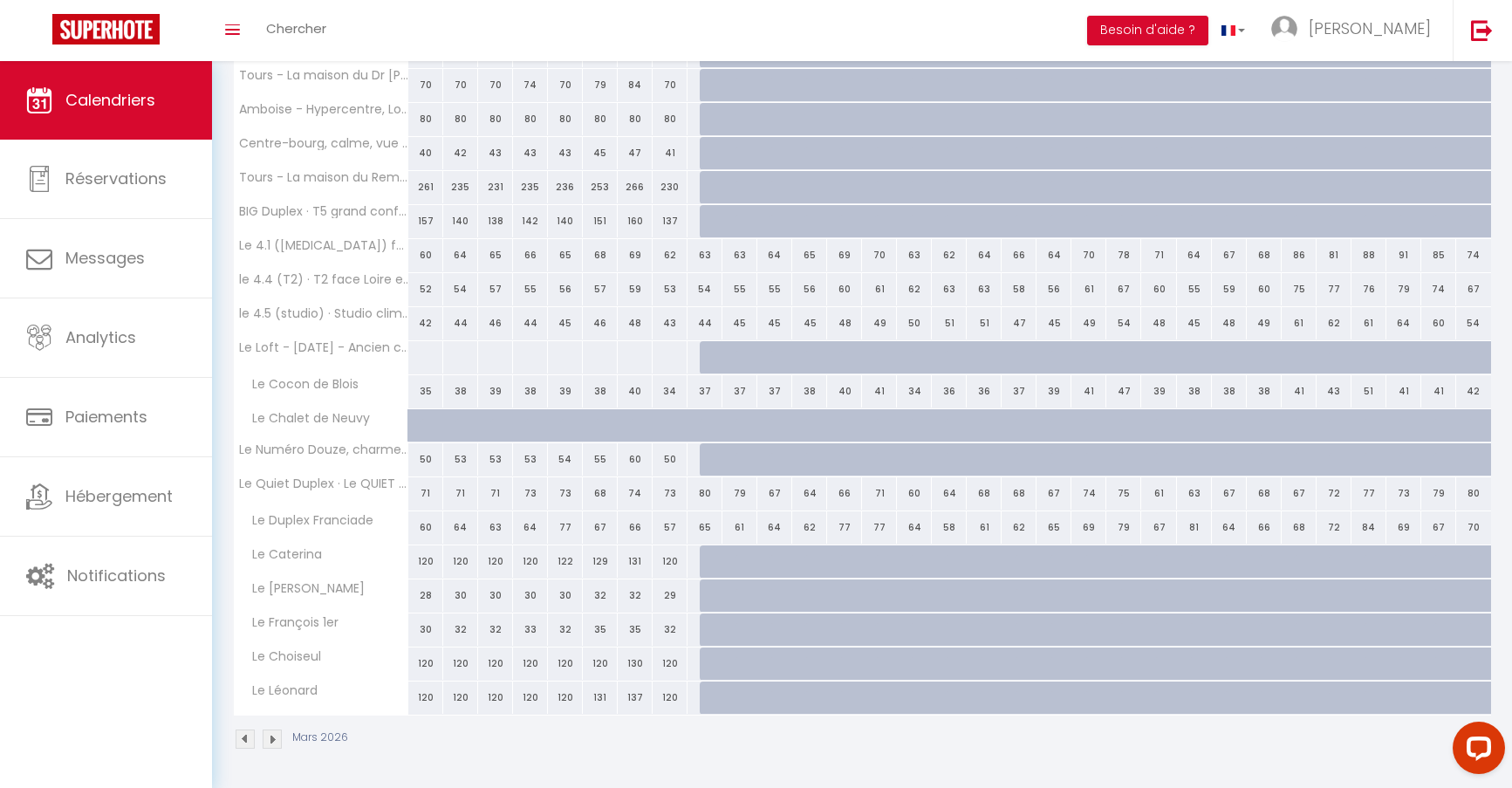 click on "63" at bounding box center (705, 255) 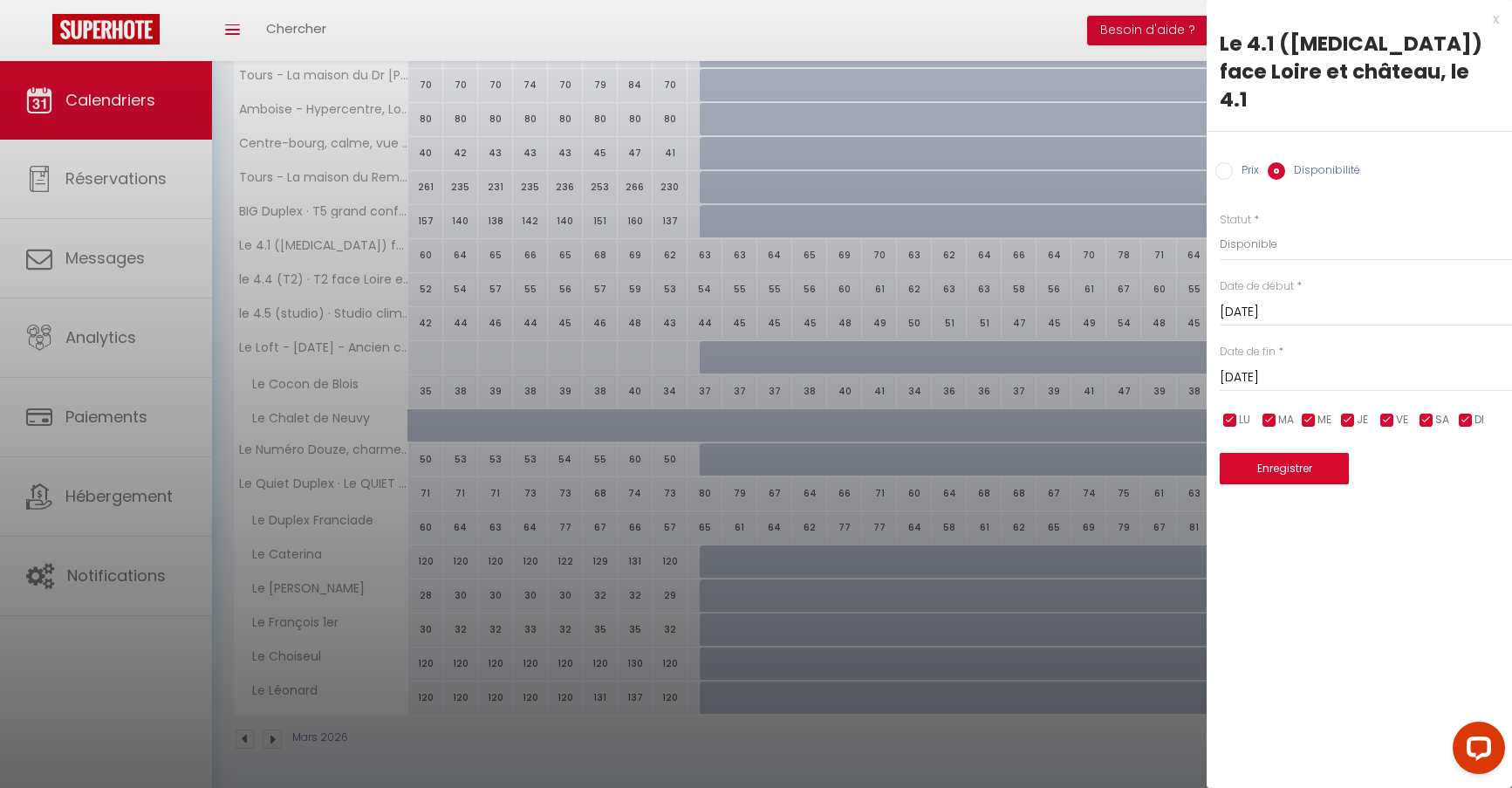 click at bounding box center [756, 394] 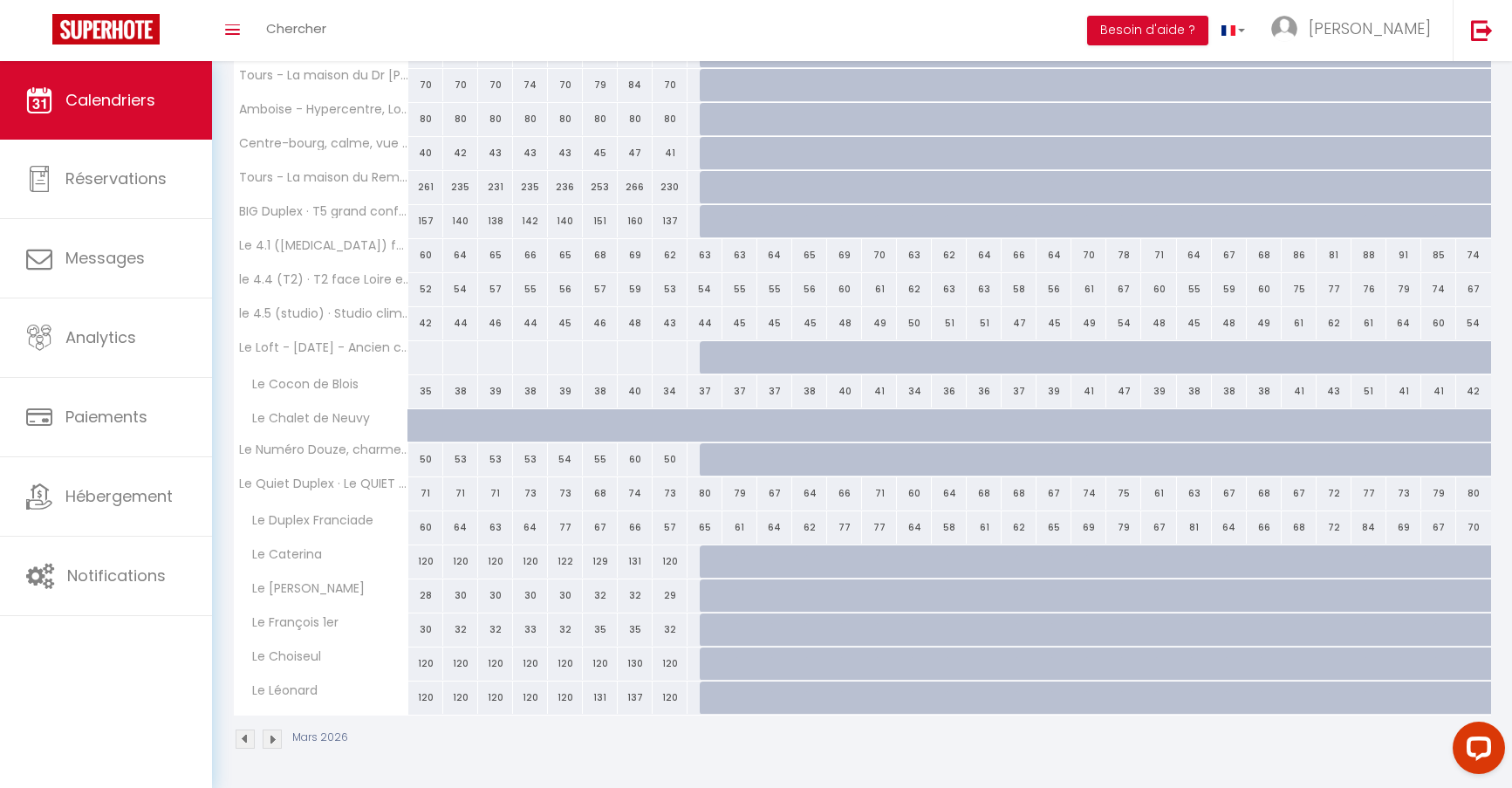 click on "63" at bounding box center [705, 255] 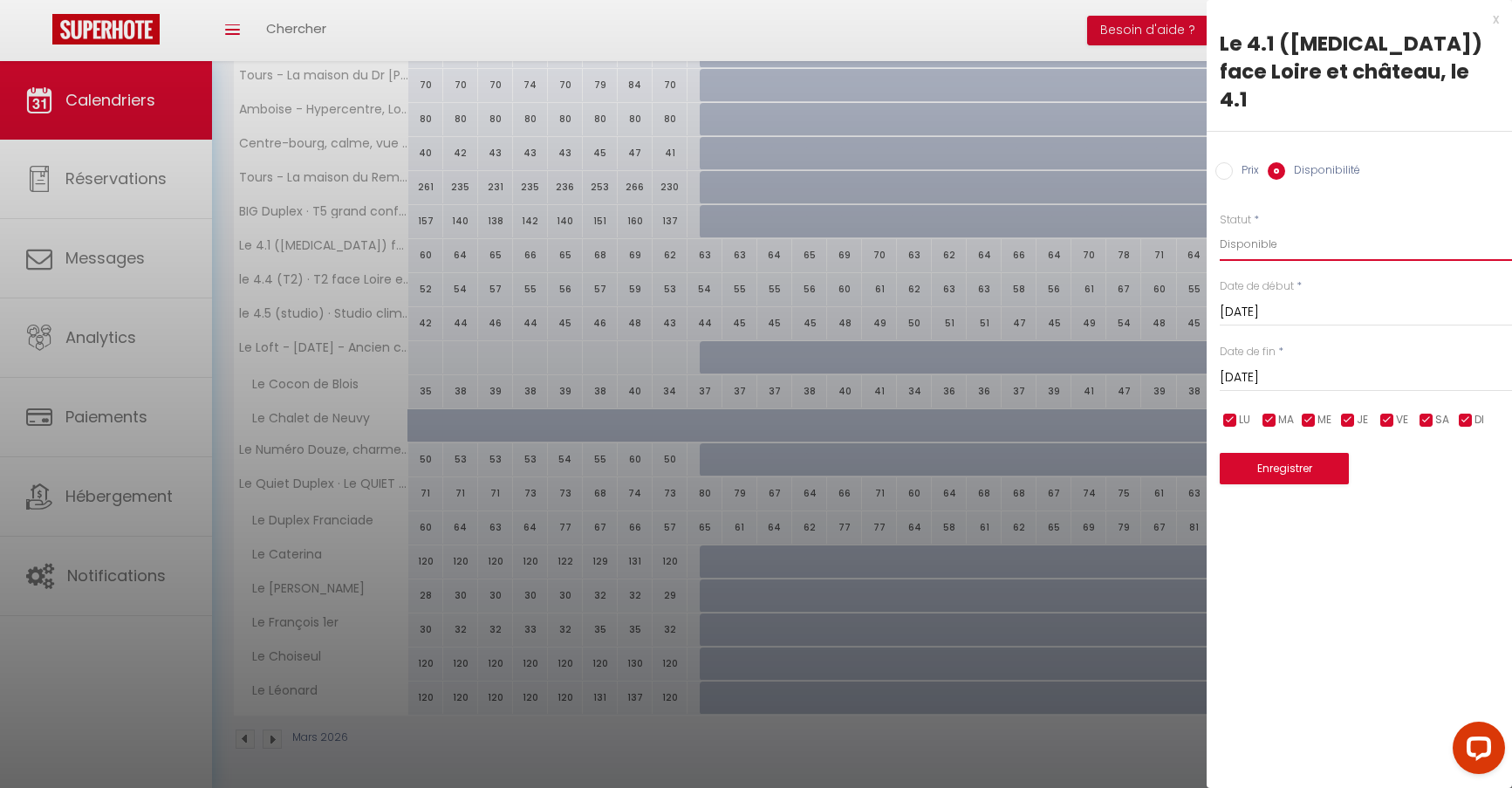 click on "Disponible
Indisponible" at bounding box center [1365, 244] 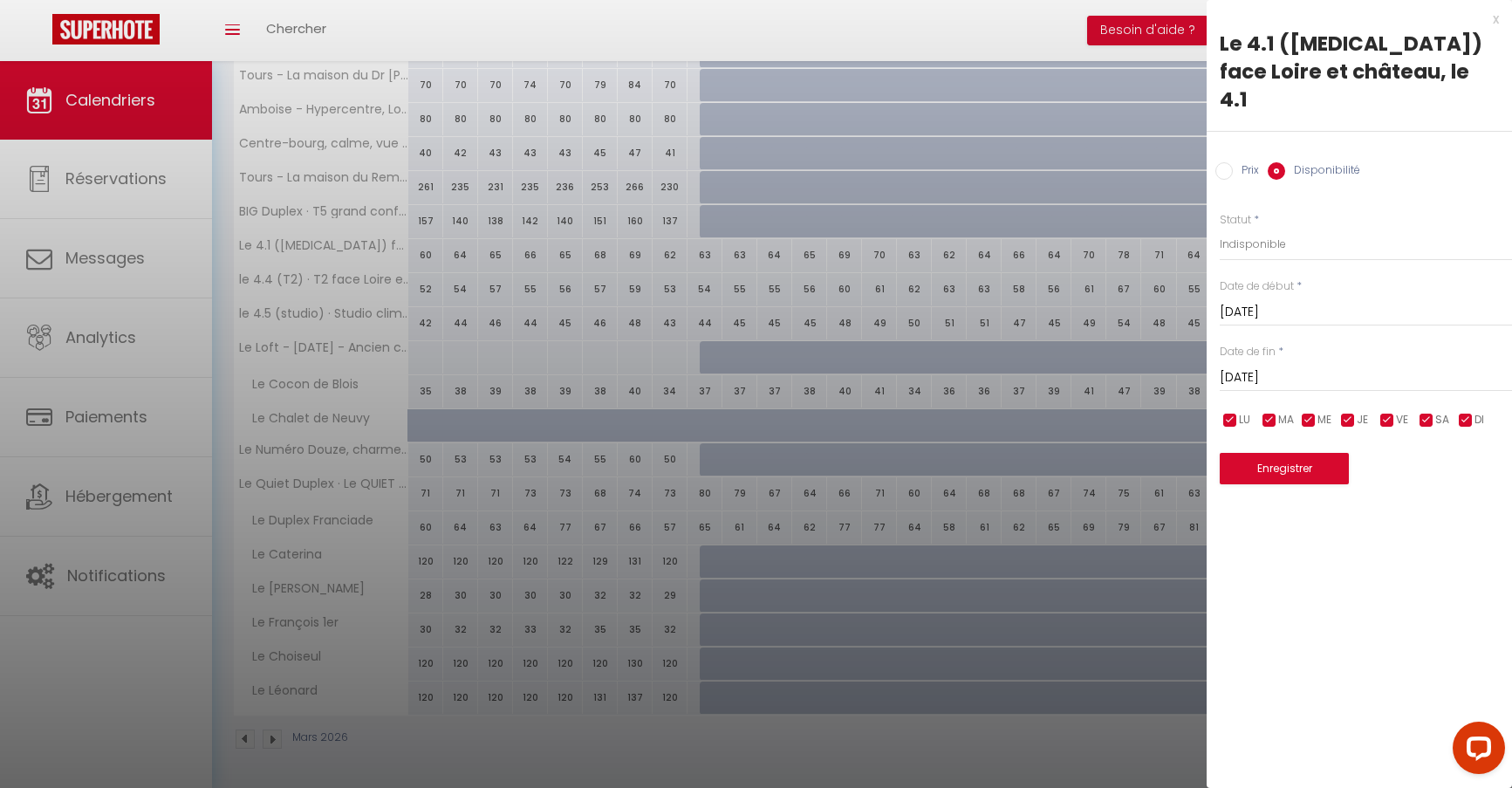 click on "[DATE]         <   [DATE]   >   Dim Lun Mar Mer Jeu Ven Sam   1 2 3 4 5 6 7 8 9 10 11 12 13 14 15 16 17 18 19 20 21 22 23 24 25 26 27 28 29 30 31     <   2026   >   [PERSON_NAME] Mars Avril Mai Juin Juillet Août Septembre Octobre Novembre Décembre     <   [DATE] - [DATE]   >   2020 2021 2022 2023 2024 2025 2026 2027 2028 2029" at bounding box center (1365, 376) 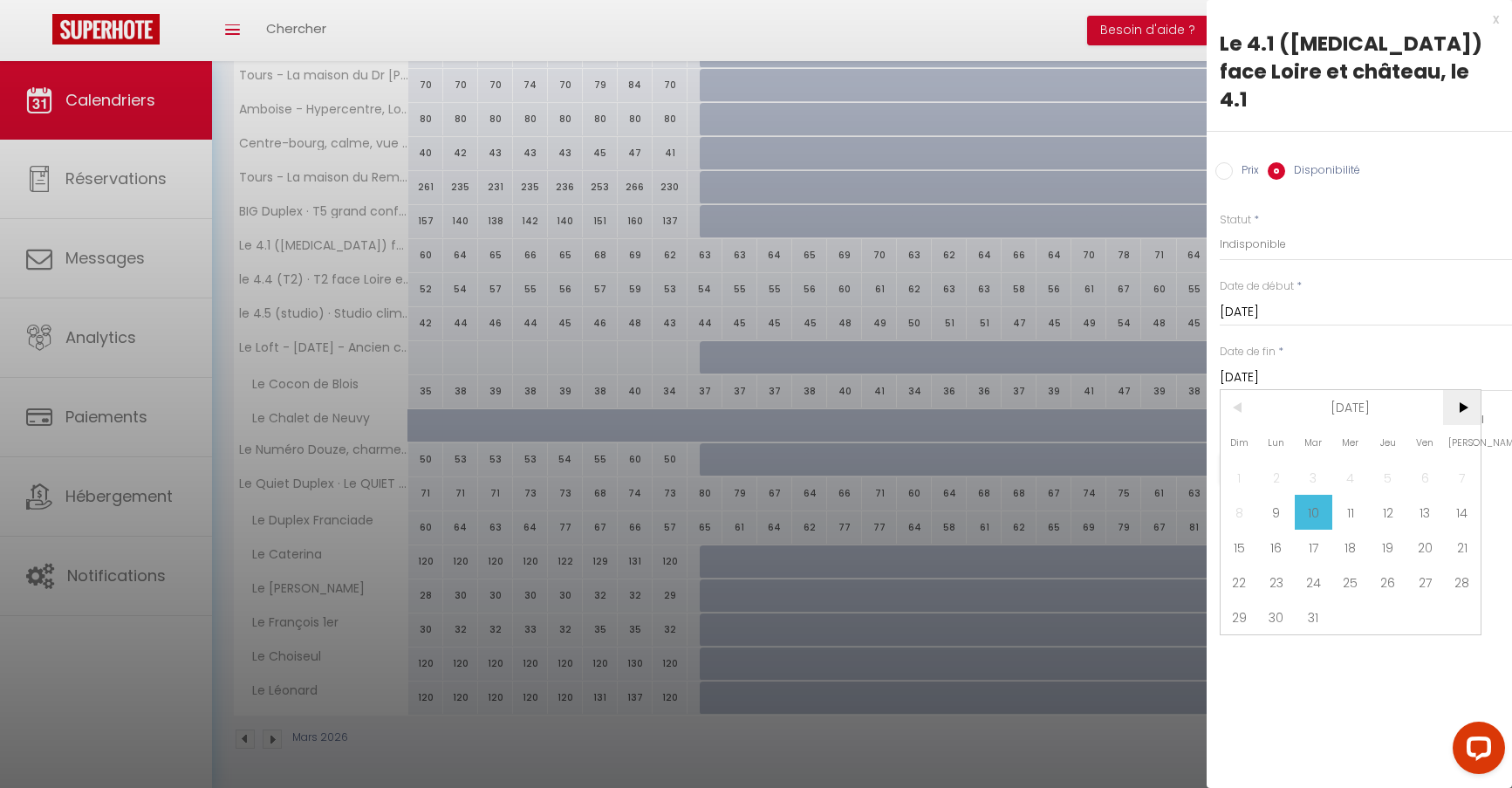 click on ">" at bounding box center [1461, 408] 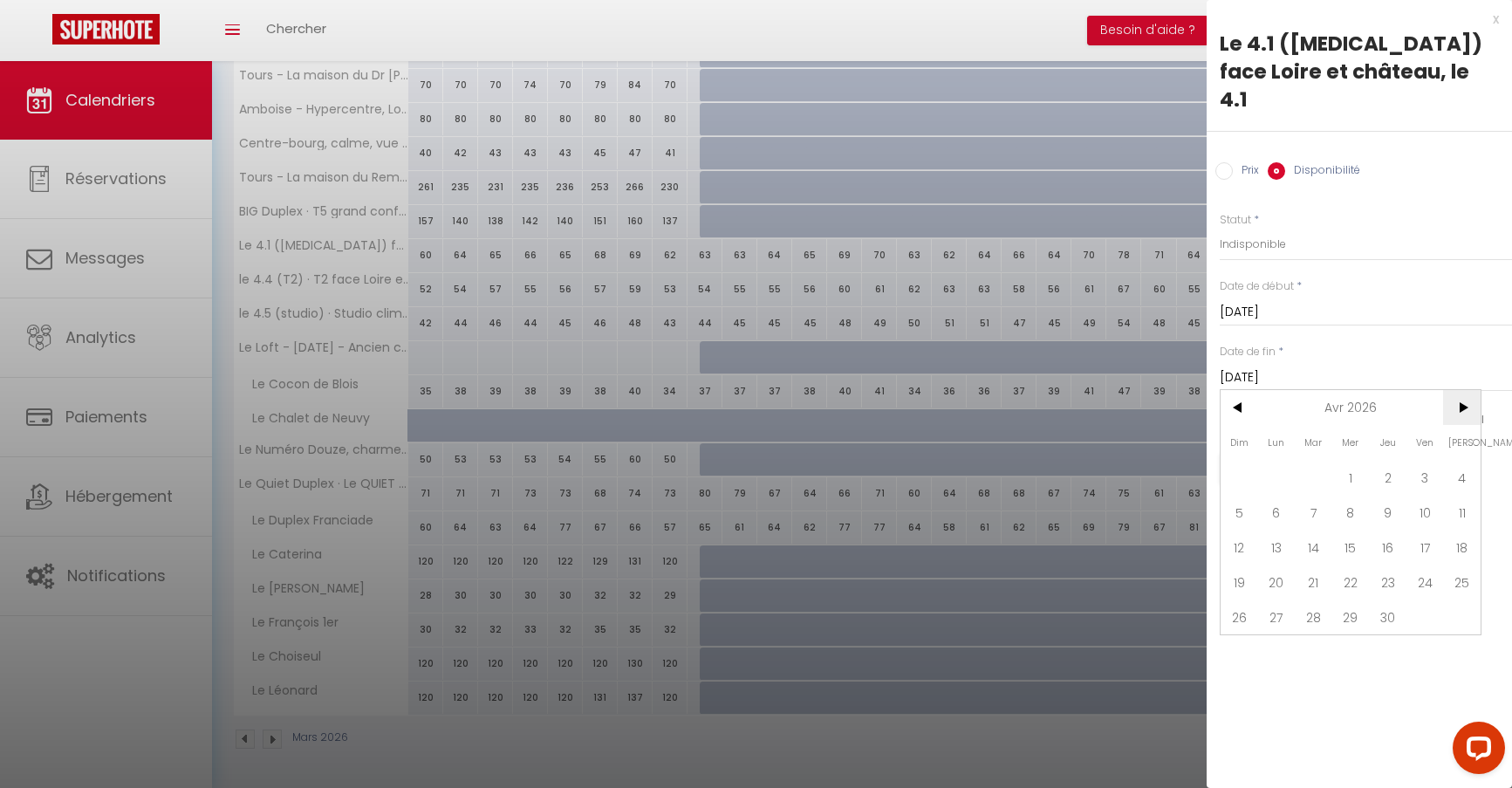 click on ">" at bounding box center (1461, 408) 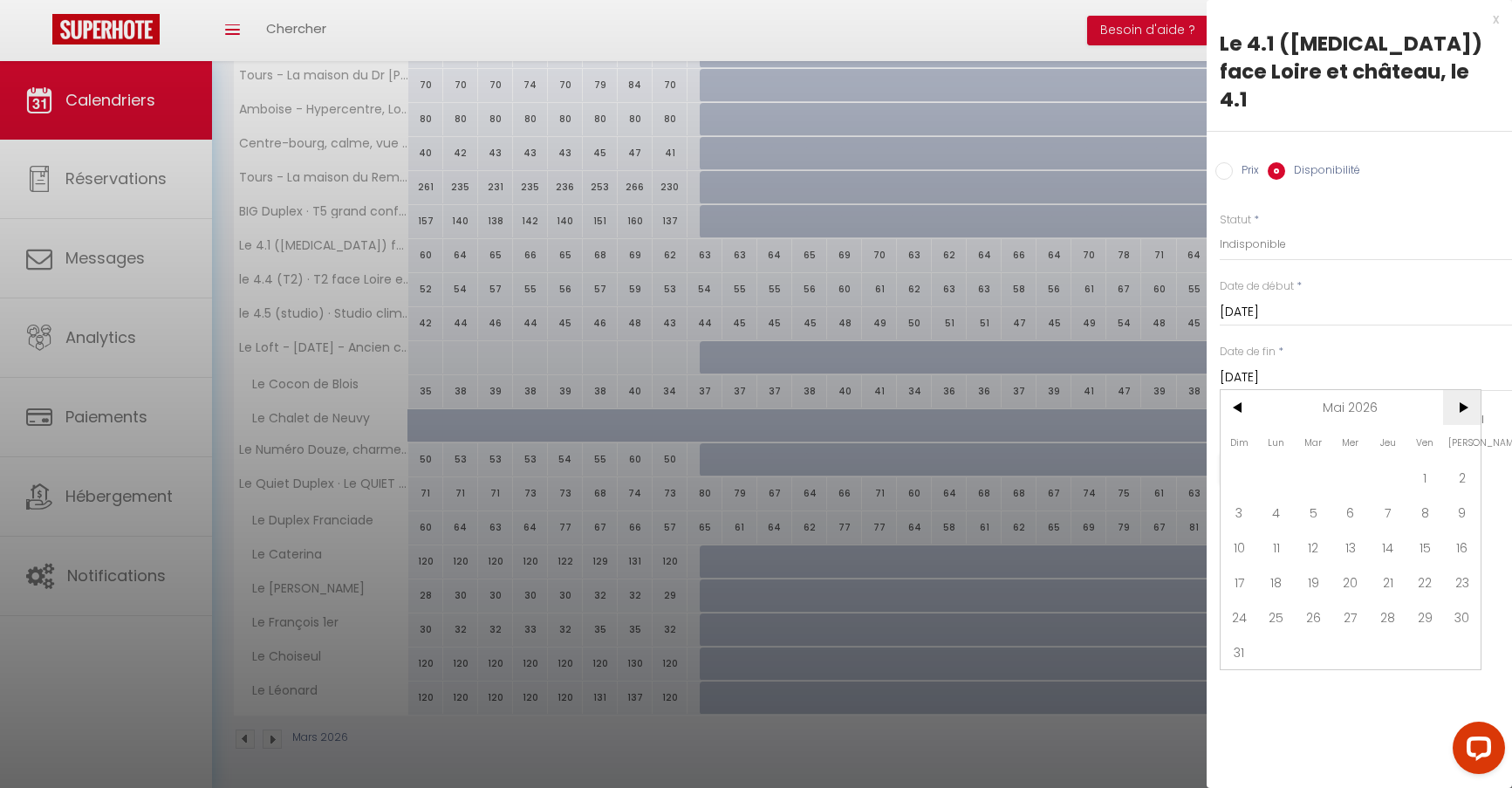 click on ">" at bounding box center [1461, 408] 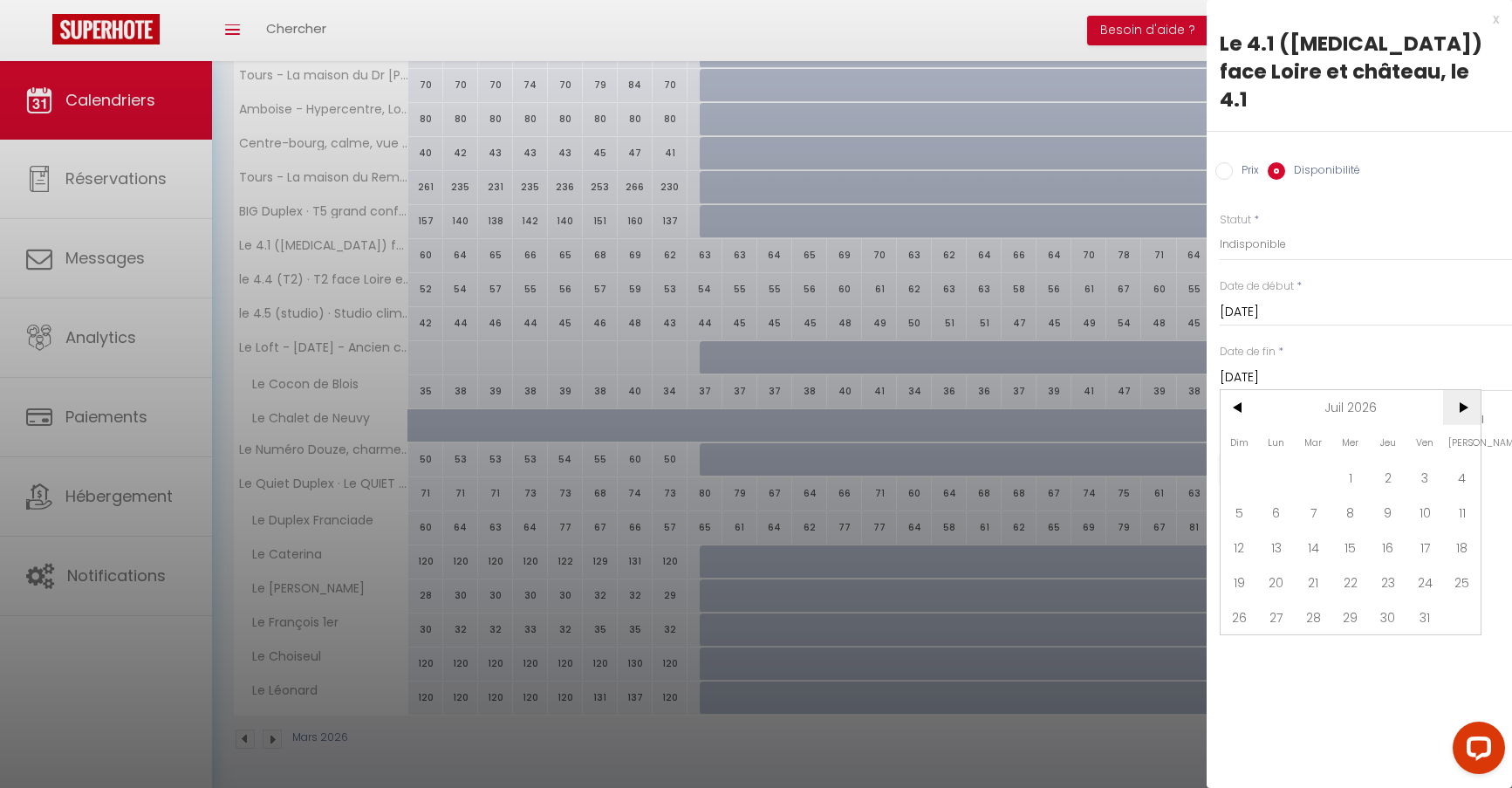 click on ">" at bounding box center [1461, 408] 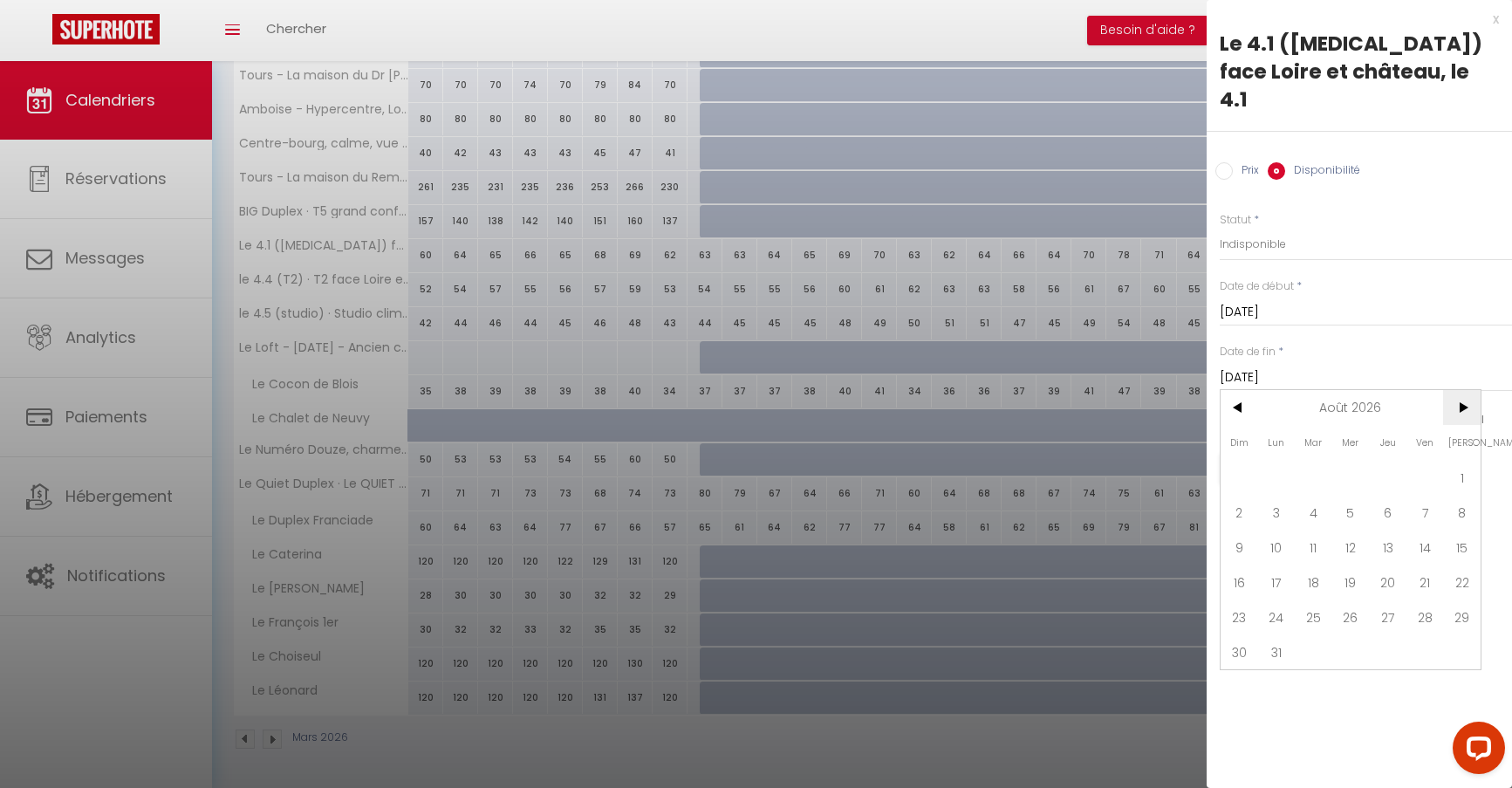 click on ">" at bounding box center (1461, 408) 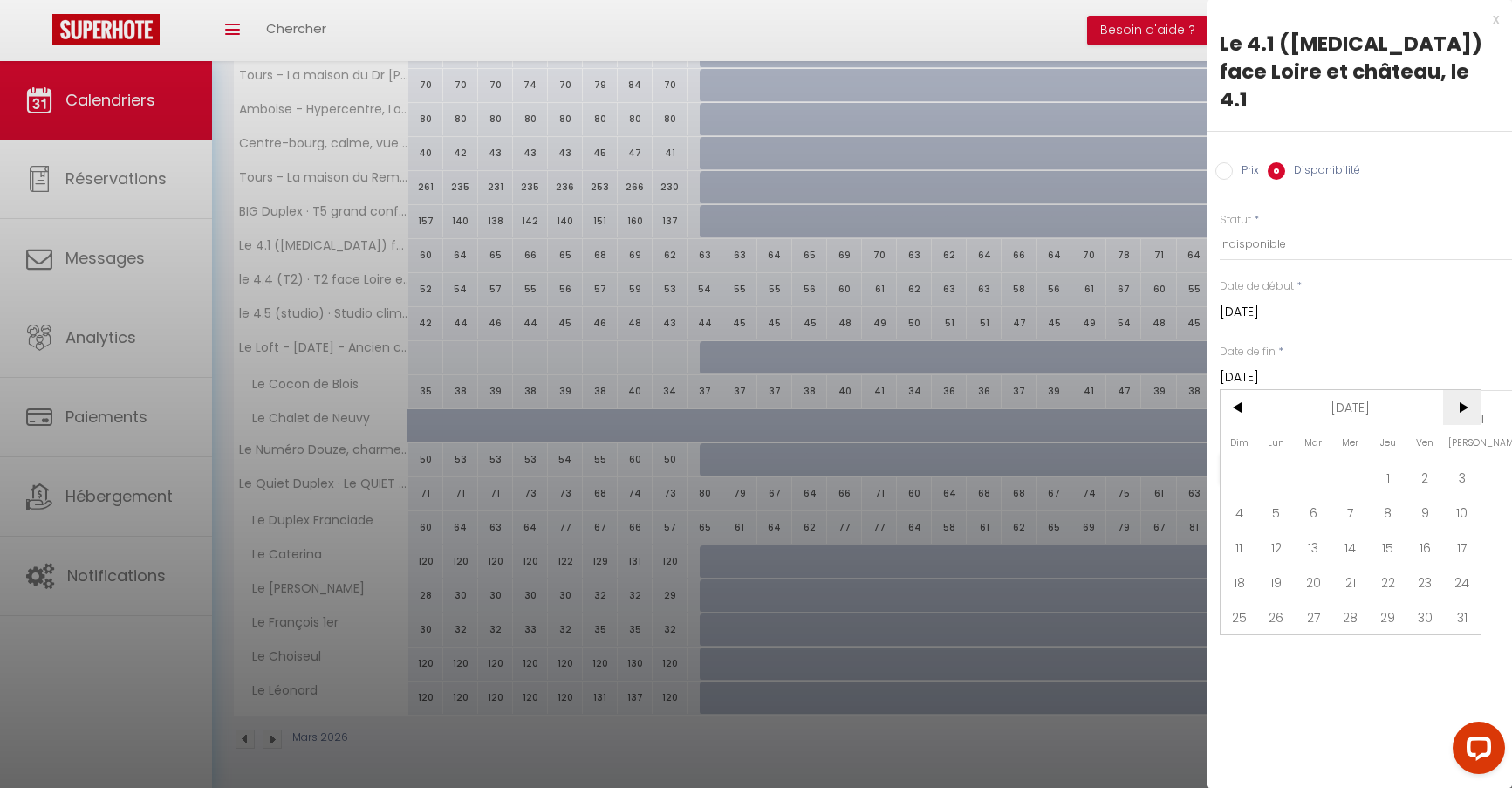 click on ">" at bounding box center [1461, 408] 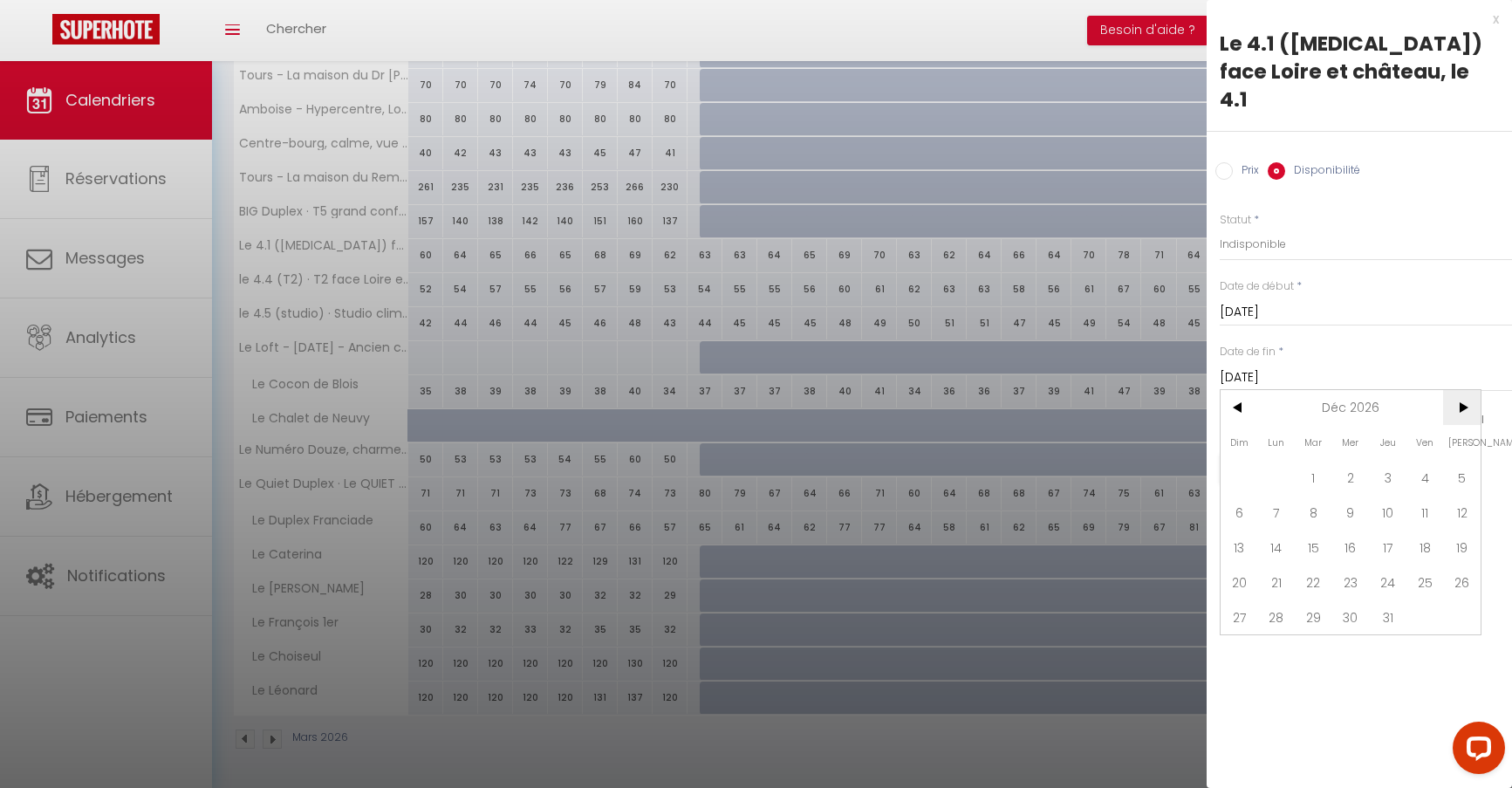 click on ">" at bounding box center [1461, 408] 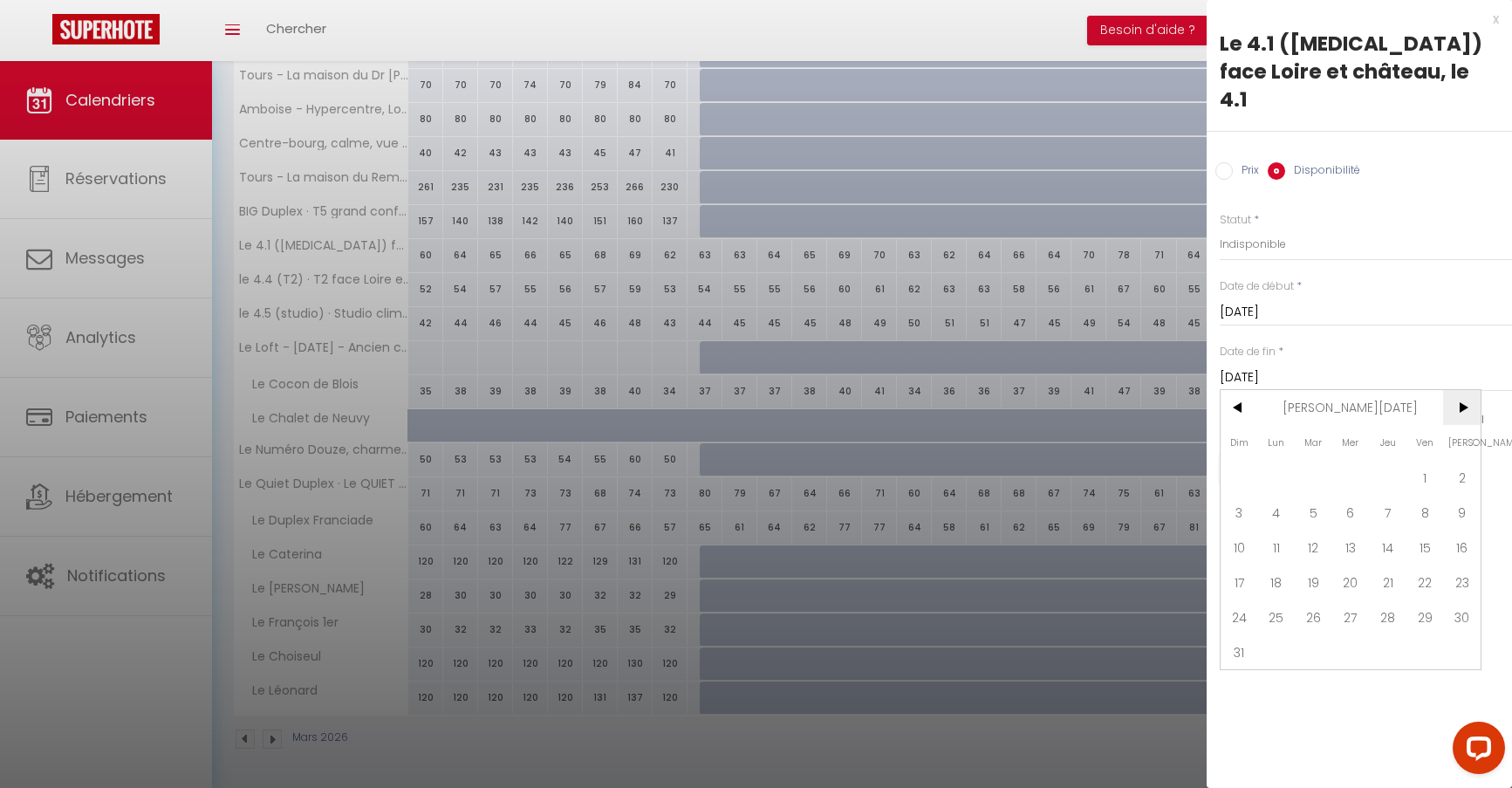 click on ">" at bounding box center [1461, 408] 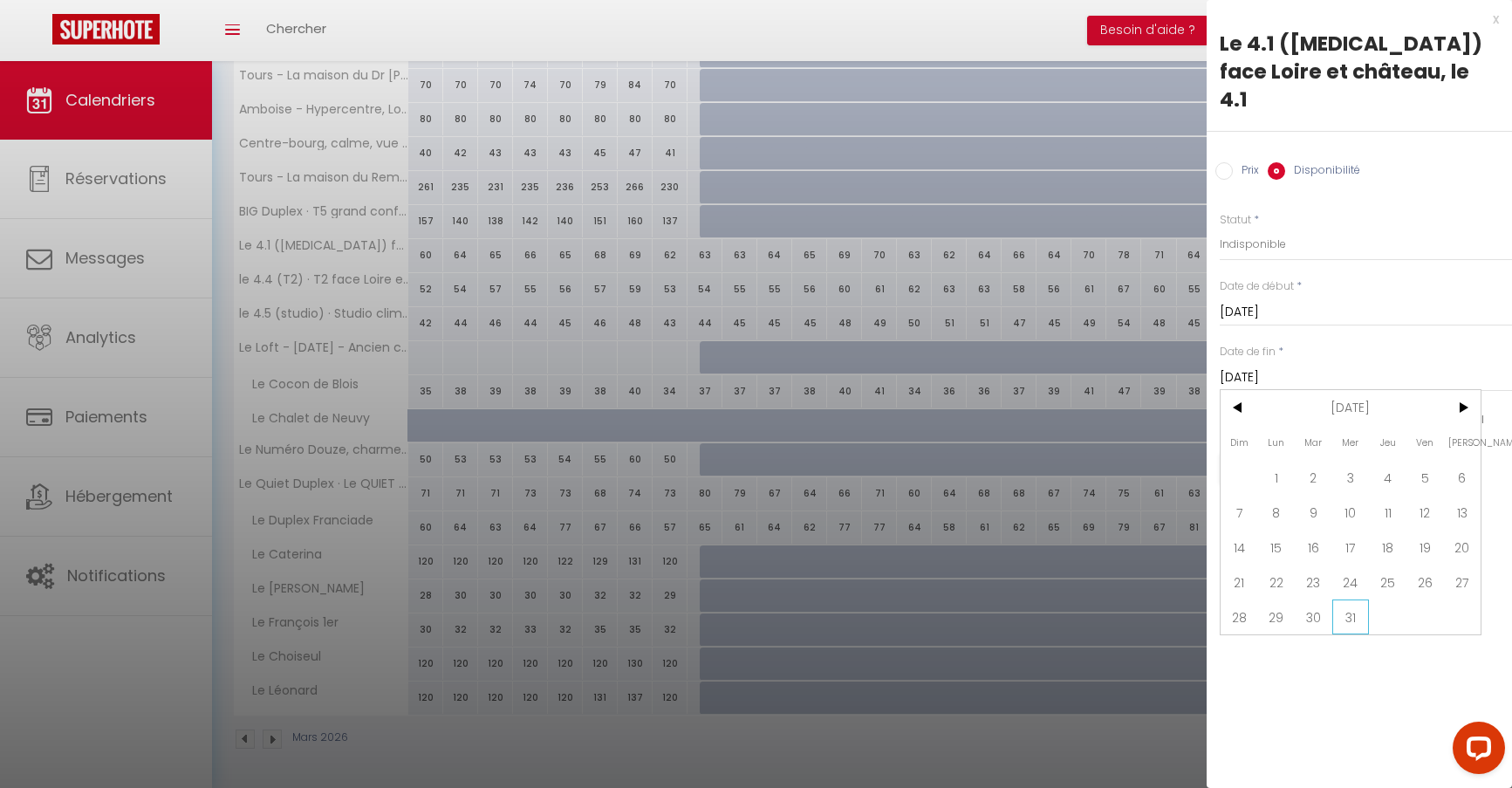 click on "31" at bounding box center [1351, 617] 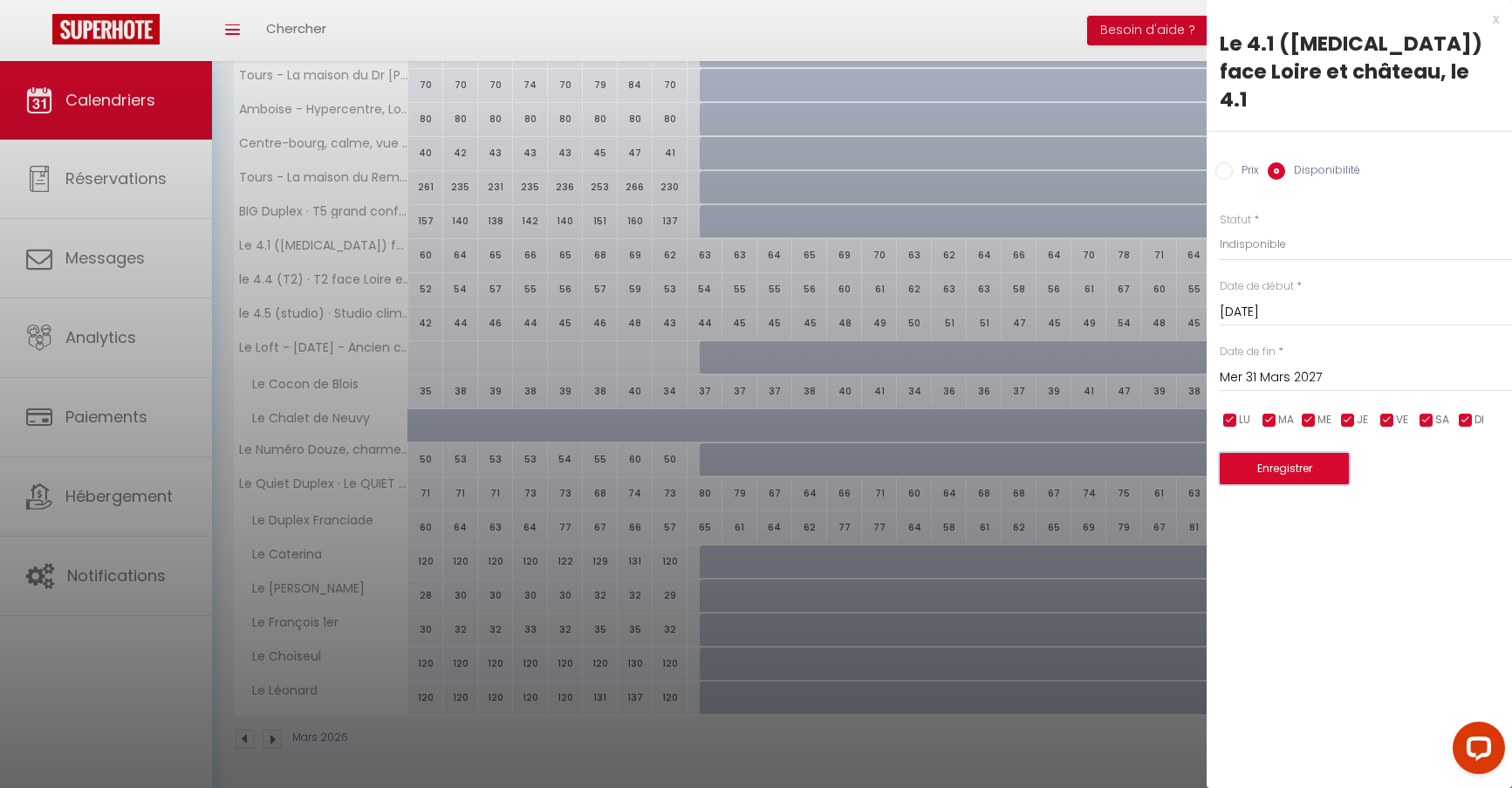 click on "Enregistrer" at bounding box center [1284, 469] 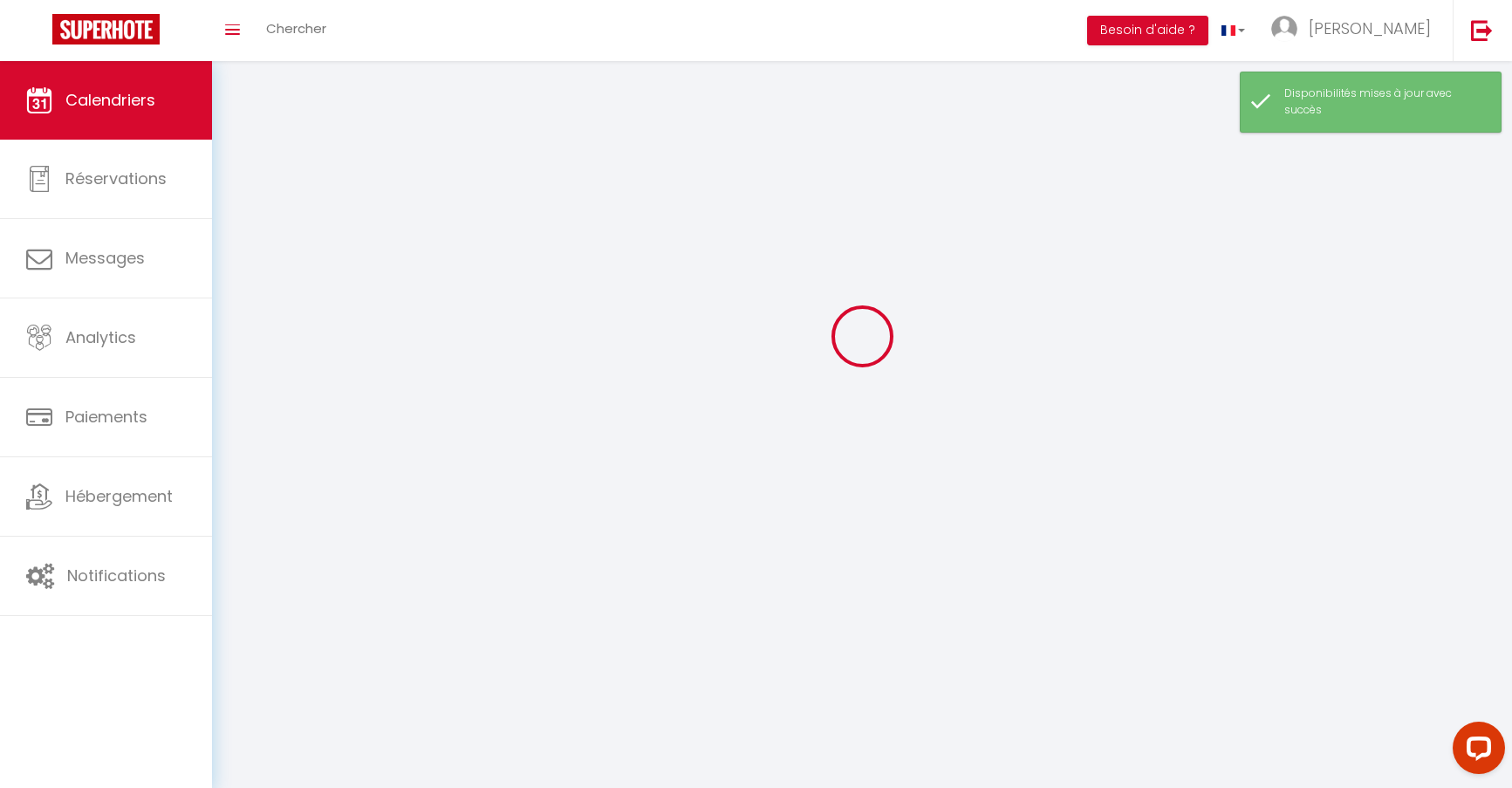 scroll, scrollTop: 61, scrollLeft: 0, axis: vertical 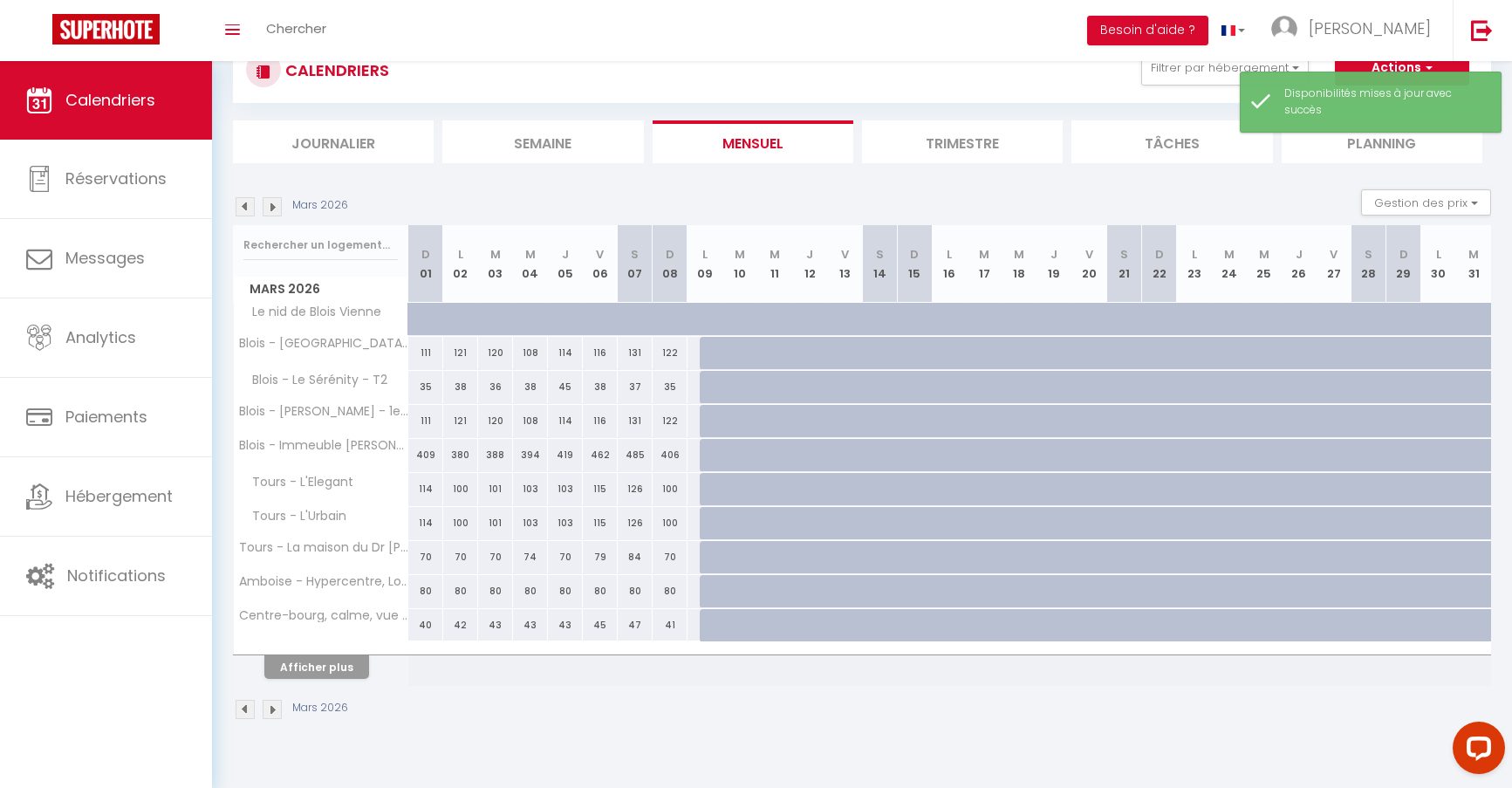 click at bounding box center [321, 648] 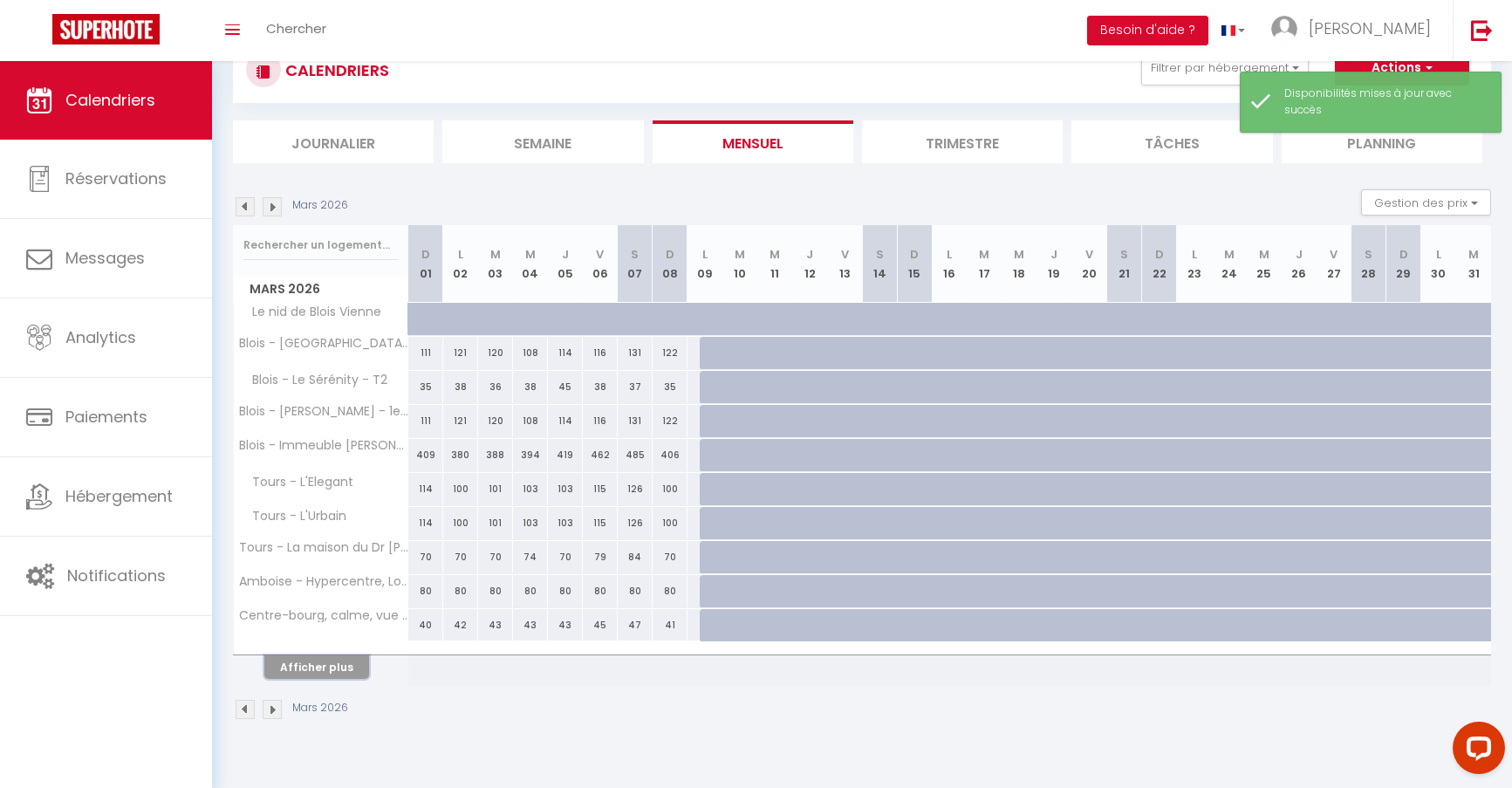 click on "Afficher plus" at bounding box center [317, 667] 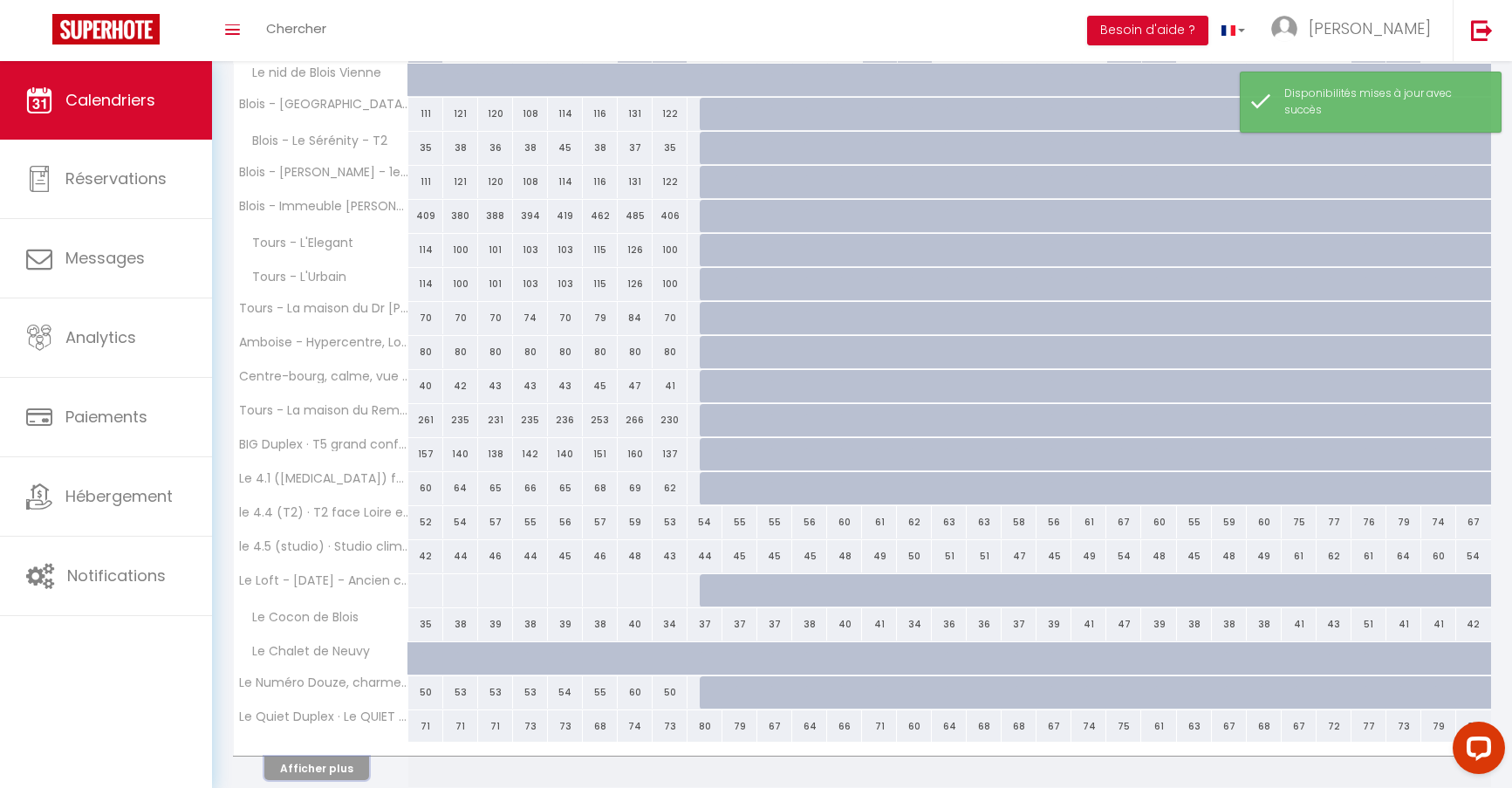 scroll, scrollTop: 372, scrollLeft: 0, axis: vertical 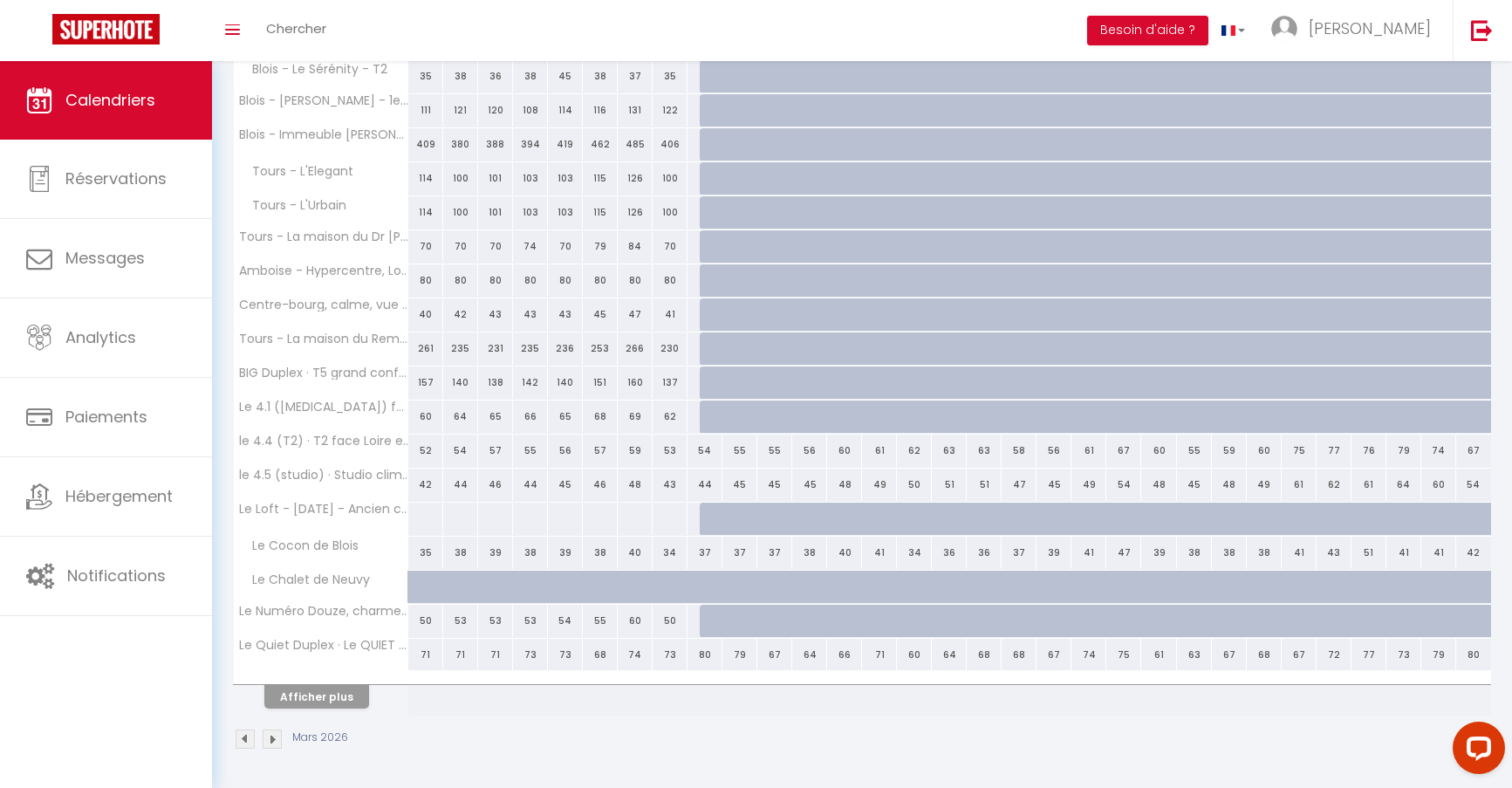 click on "54" at bounding box center [705, 450] 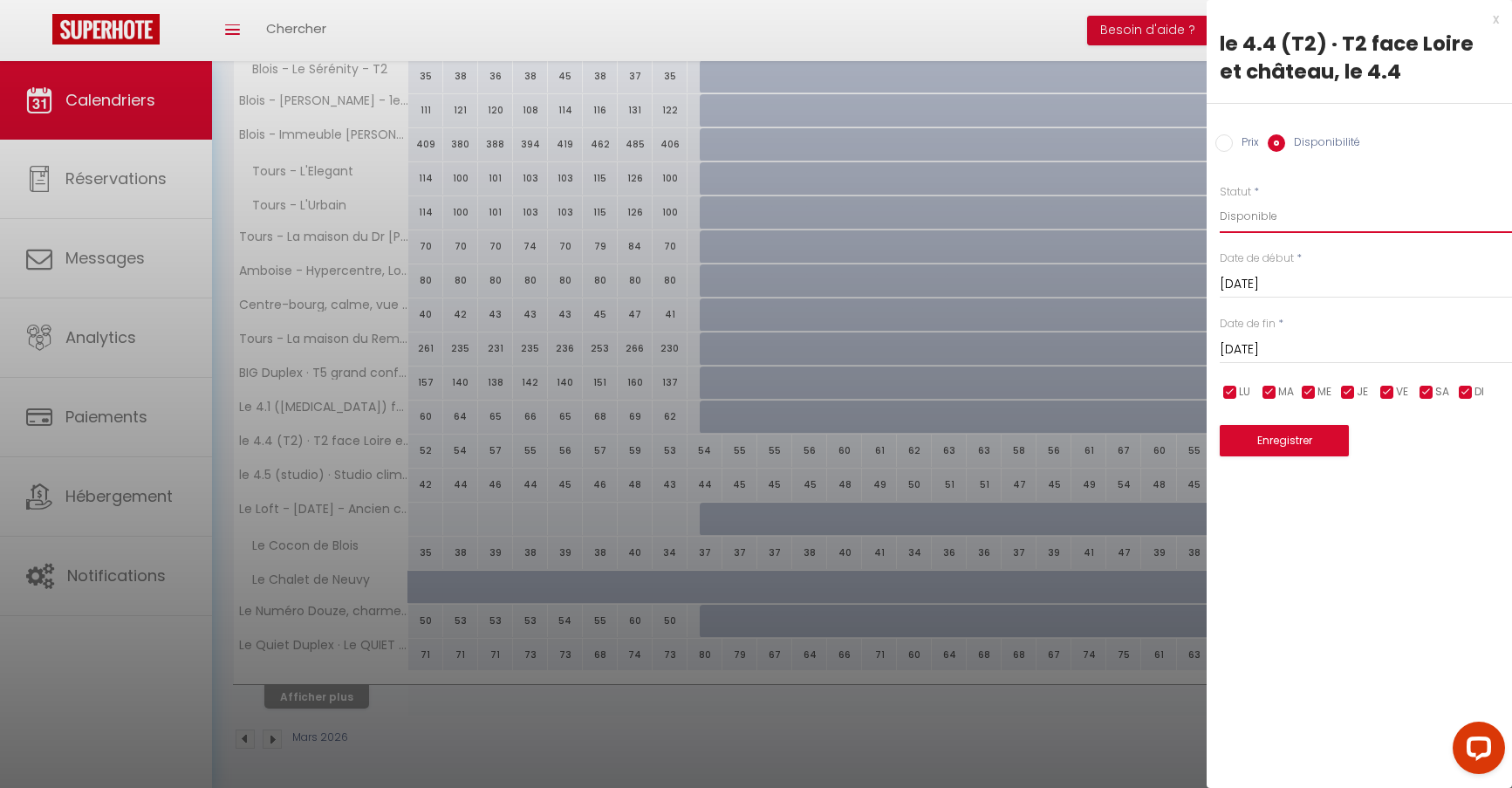 click on "Disponible
Indisponible" at bounding box center [1365, 216] 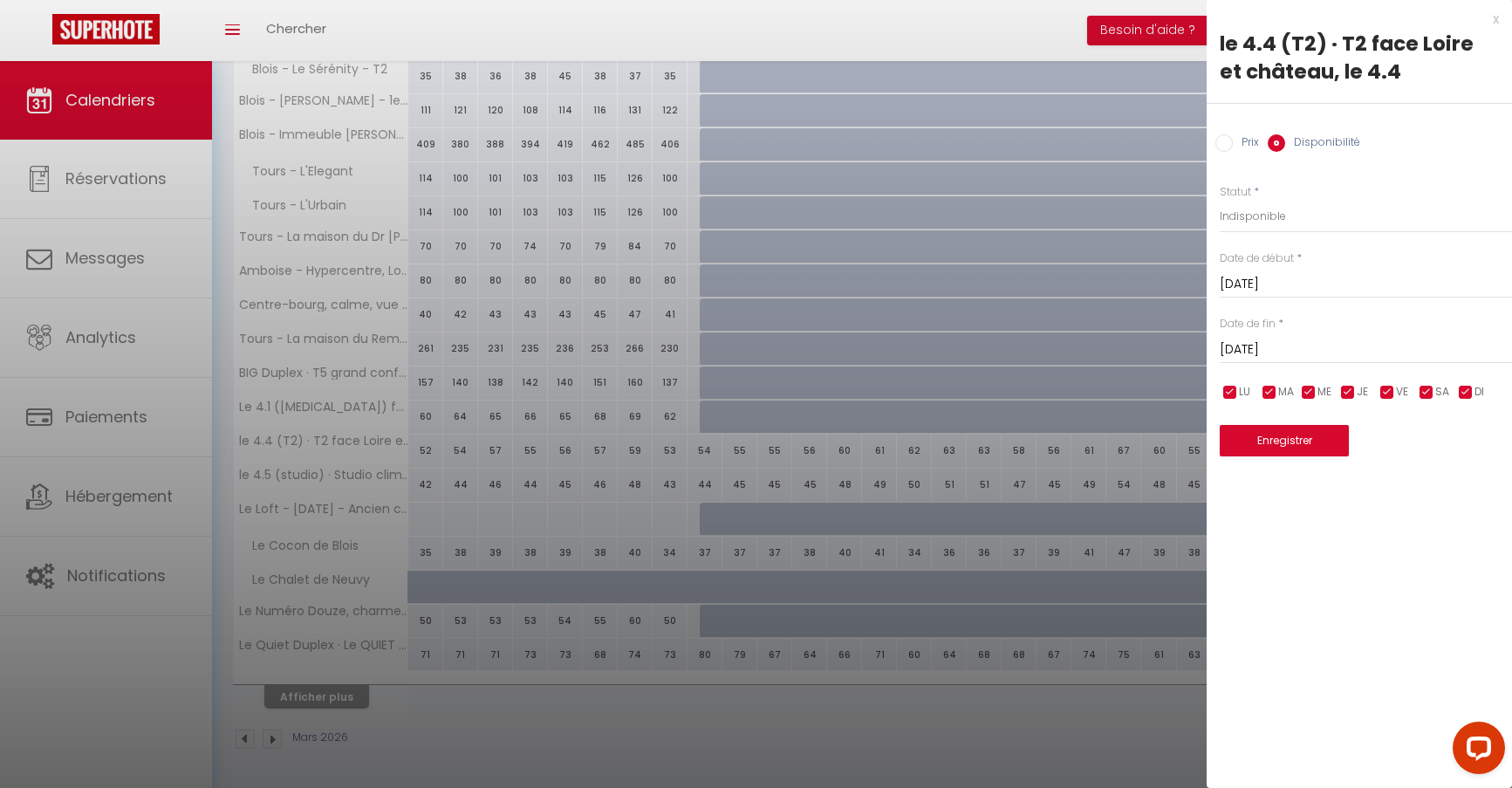 click on "[DATE]" at bounding box center [1365, 350] 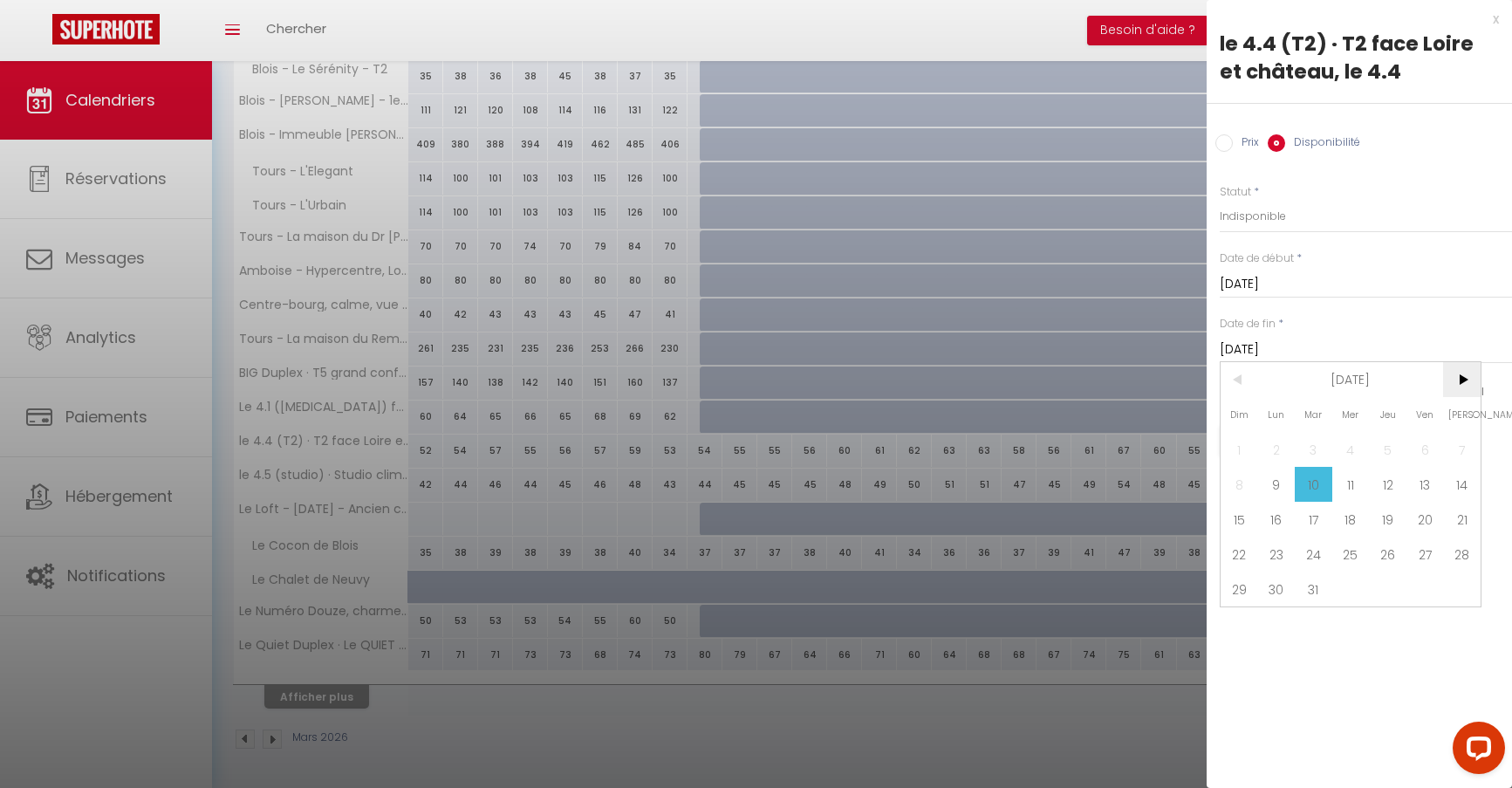 click on ">" at bounding box center (1461, 380) 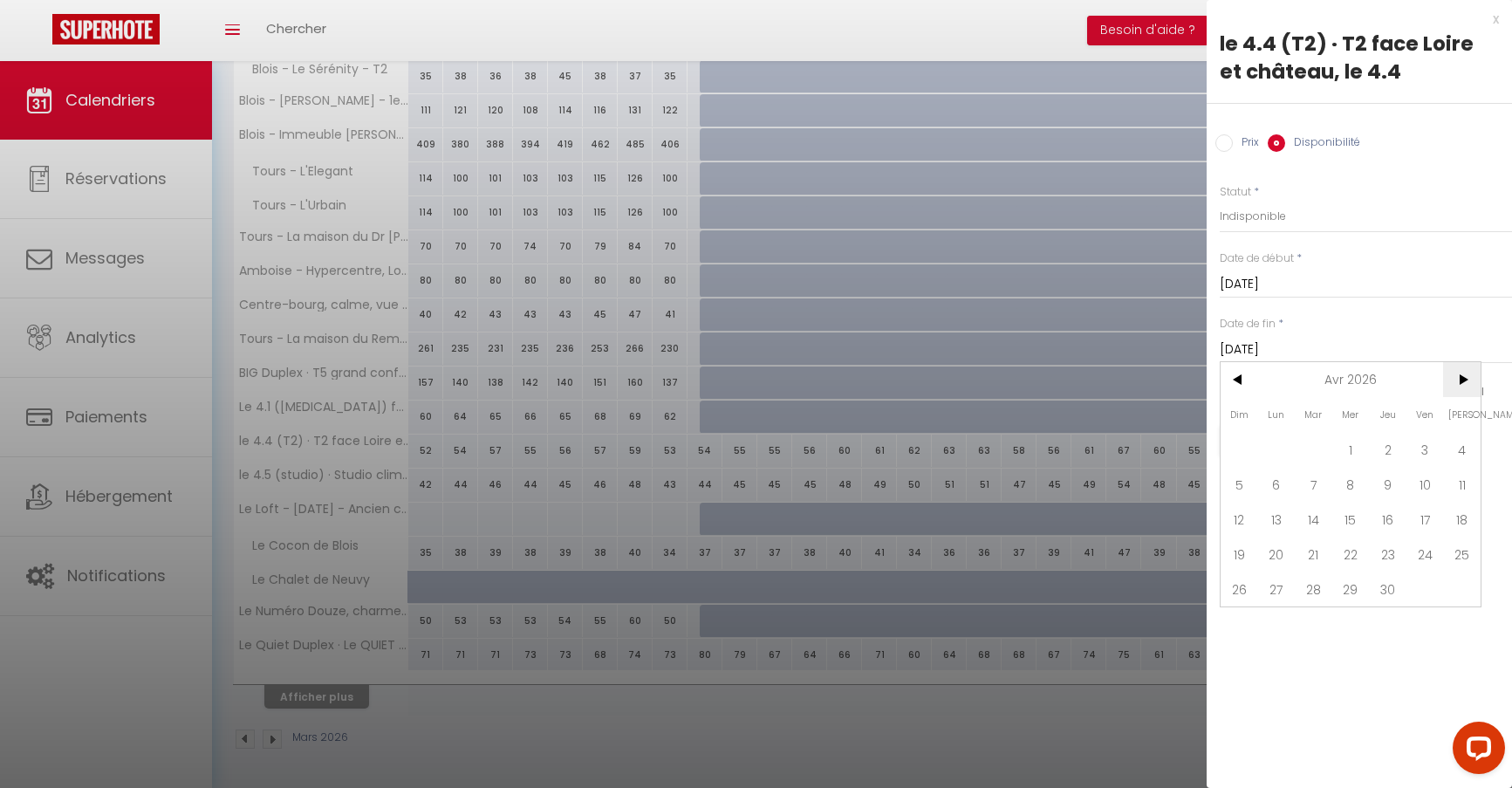 click on ">" at bounding box center [1461, 380] 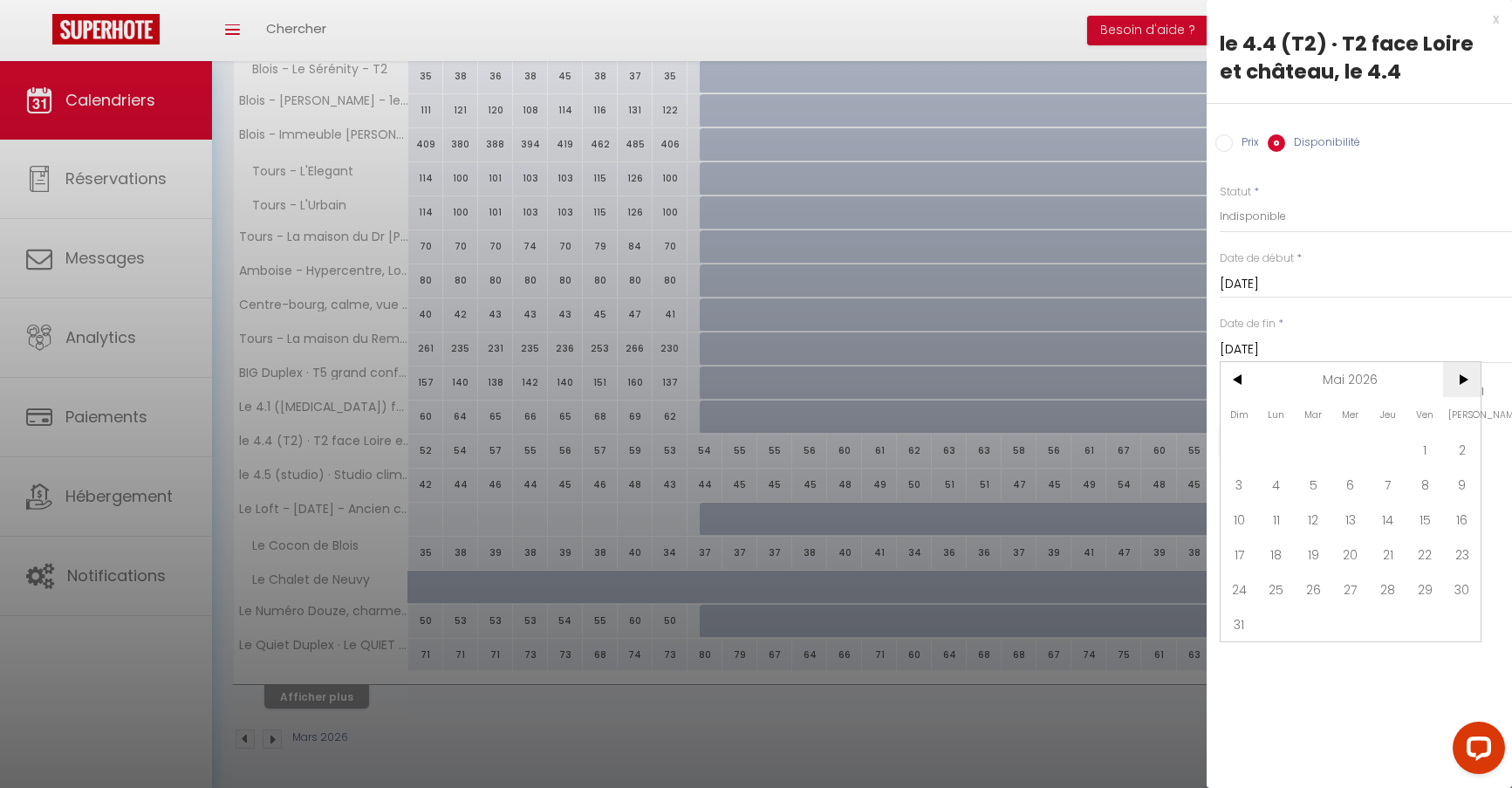 click on ">" at bounding box center [1461, 380] 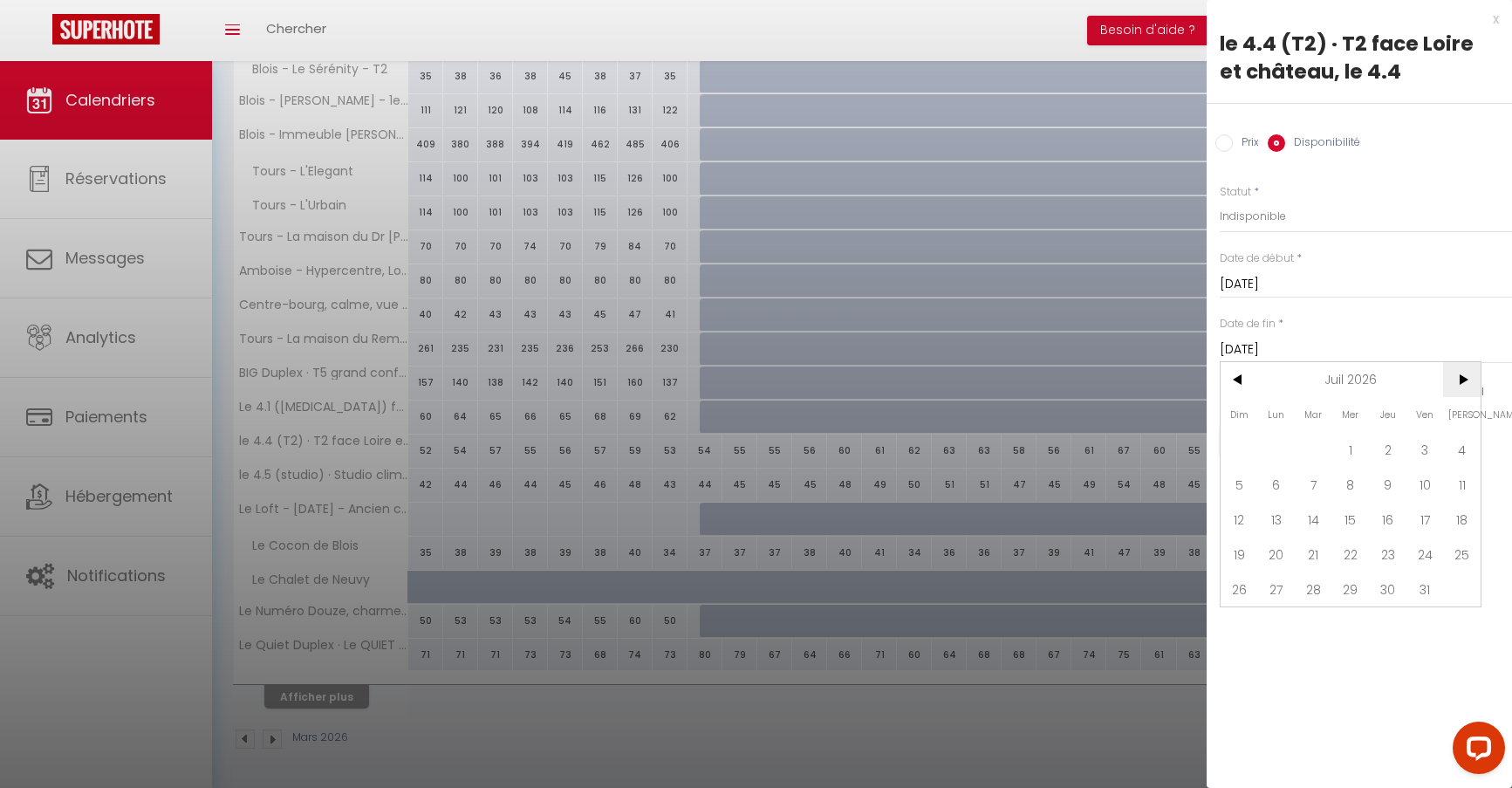 click on ">" at bounding box center [1461, 380] 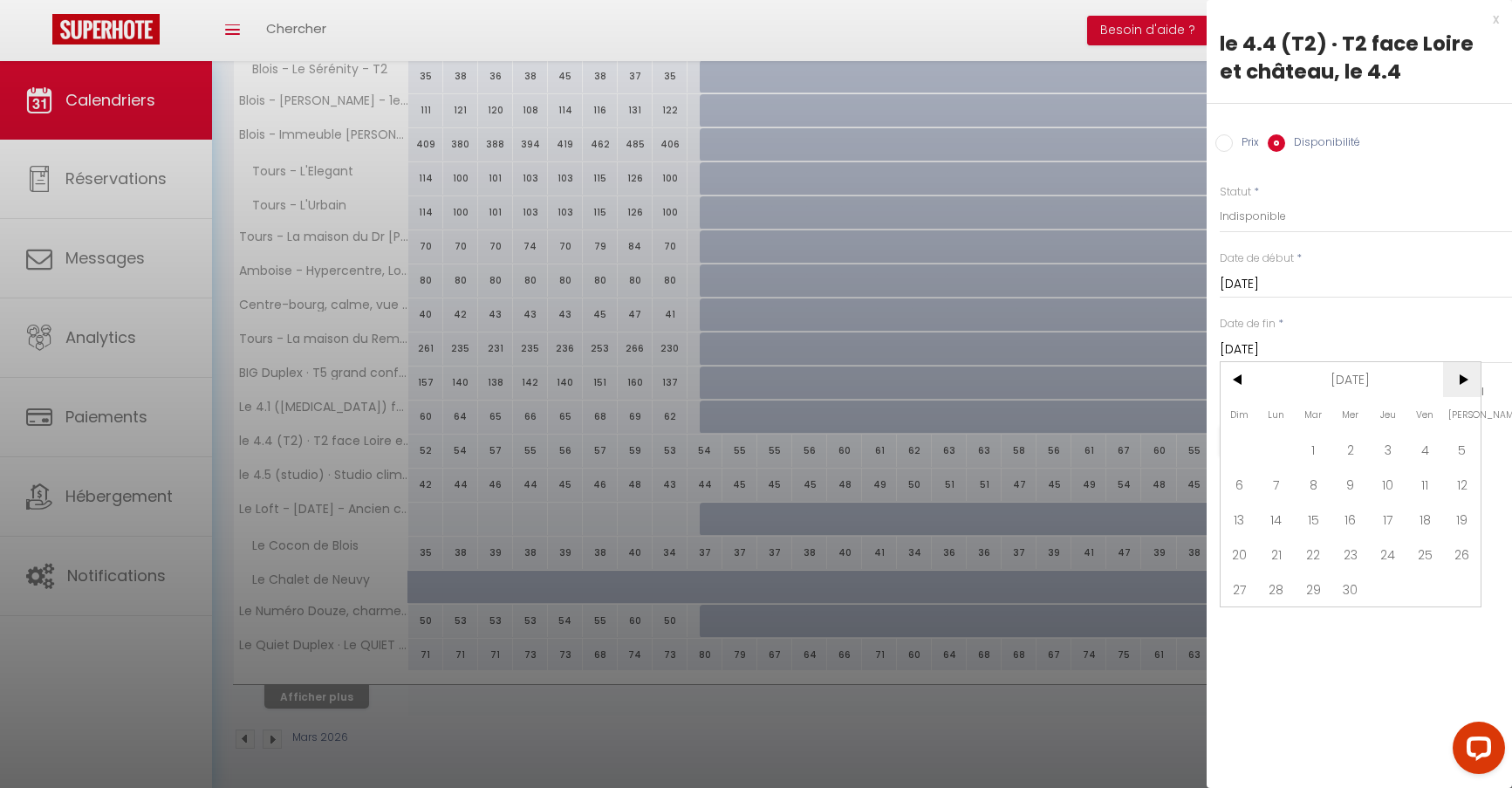 click on ">" at bounding box center (1461, 380) 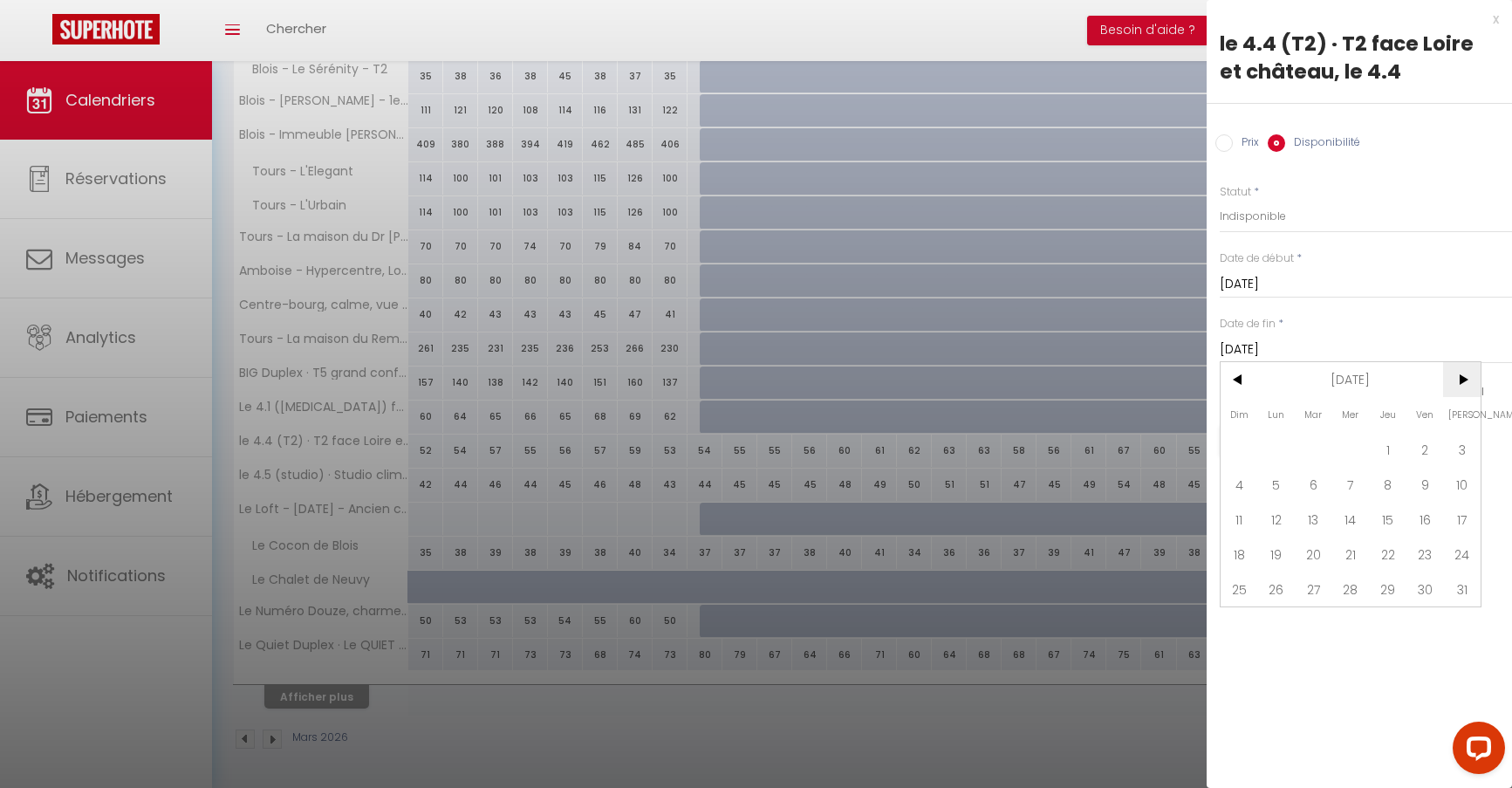 click on ">" at bounding box center (1461, 380) 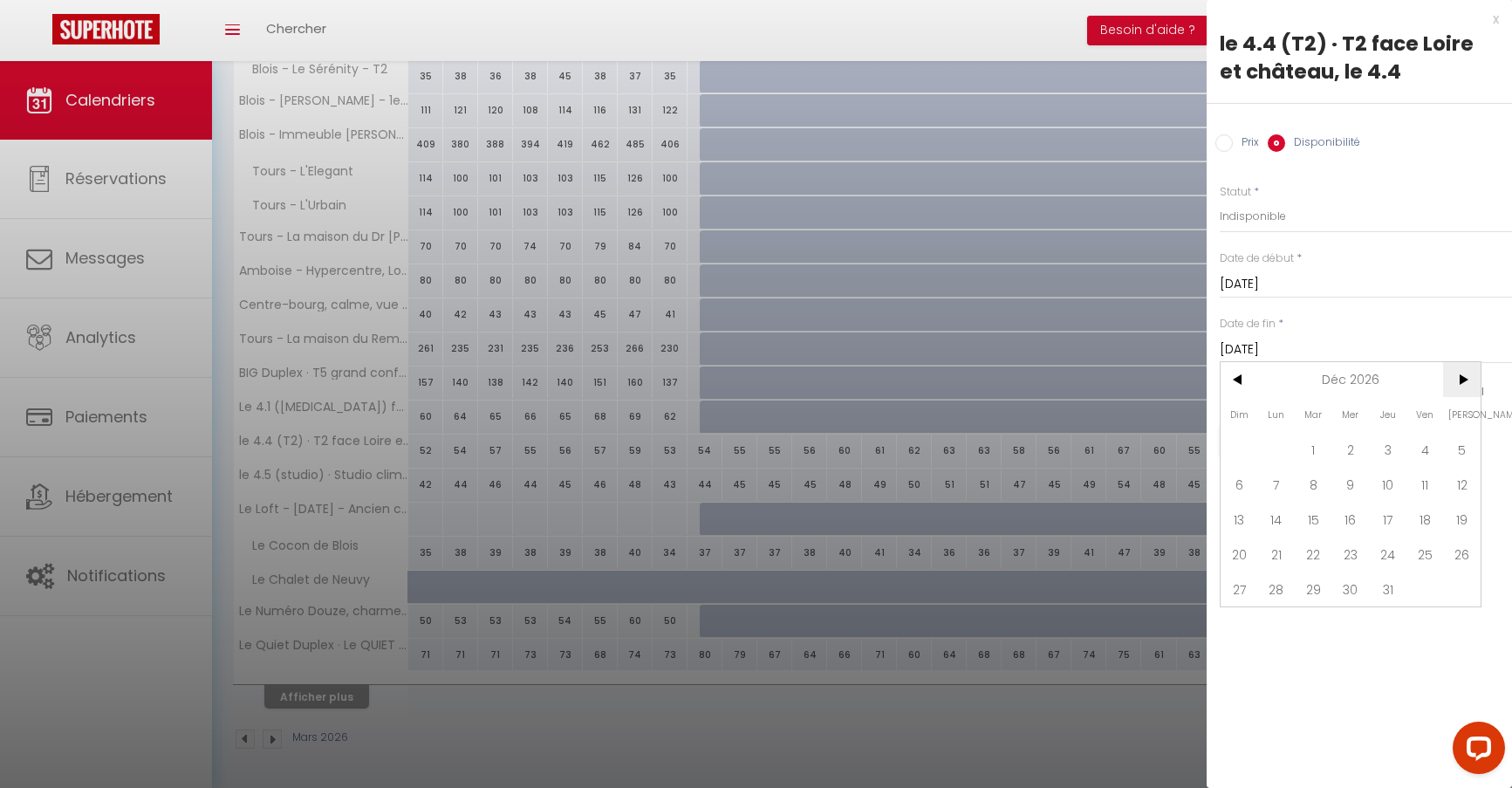 click on ">" at bounding box center [1461, 380] 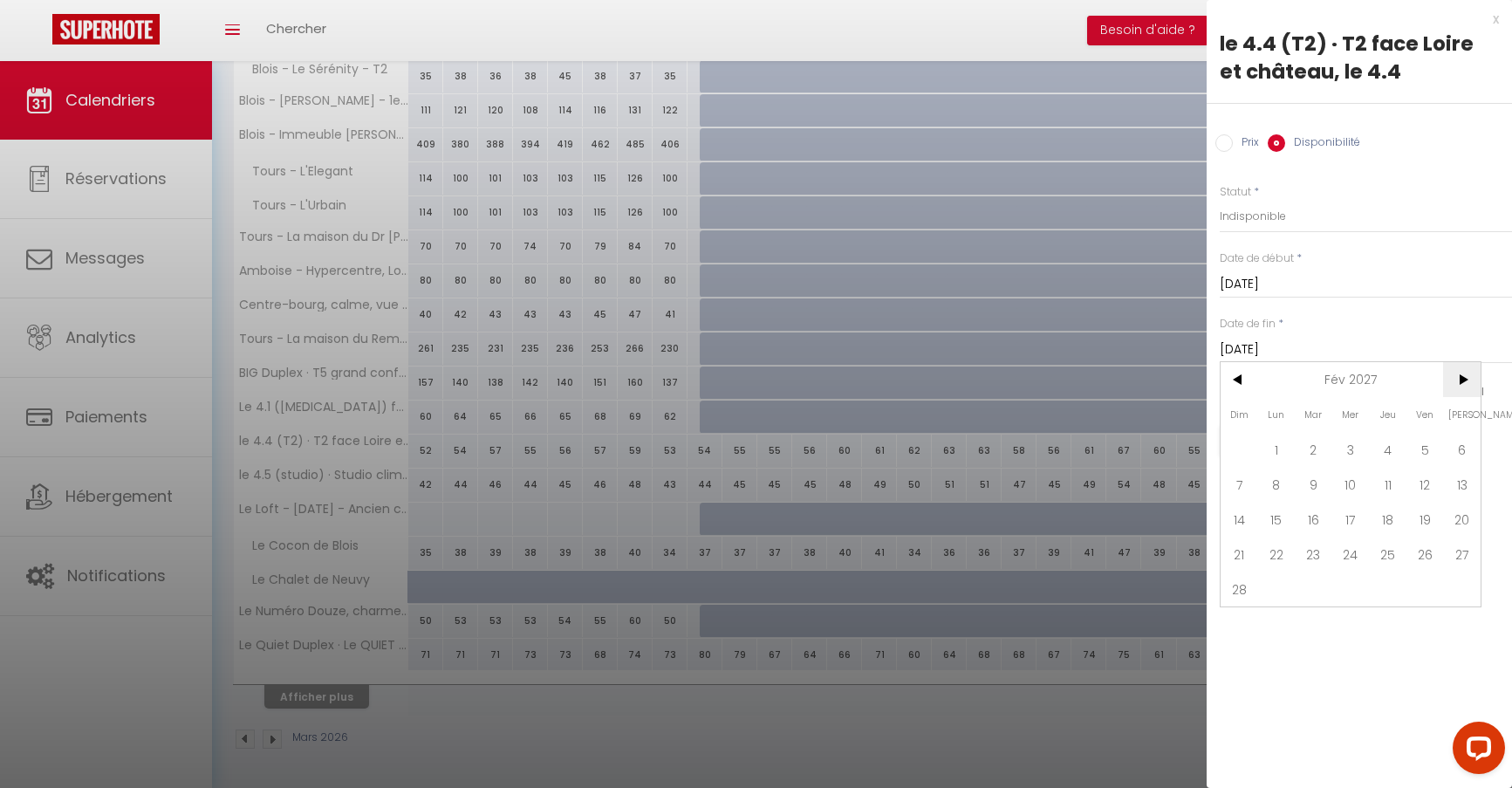 click on ">" at bounding box center [1461, 380] 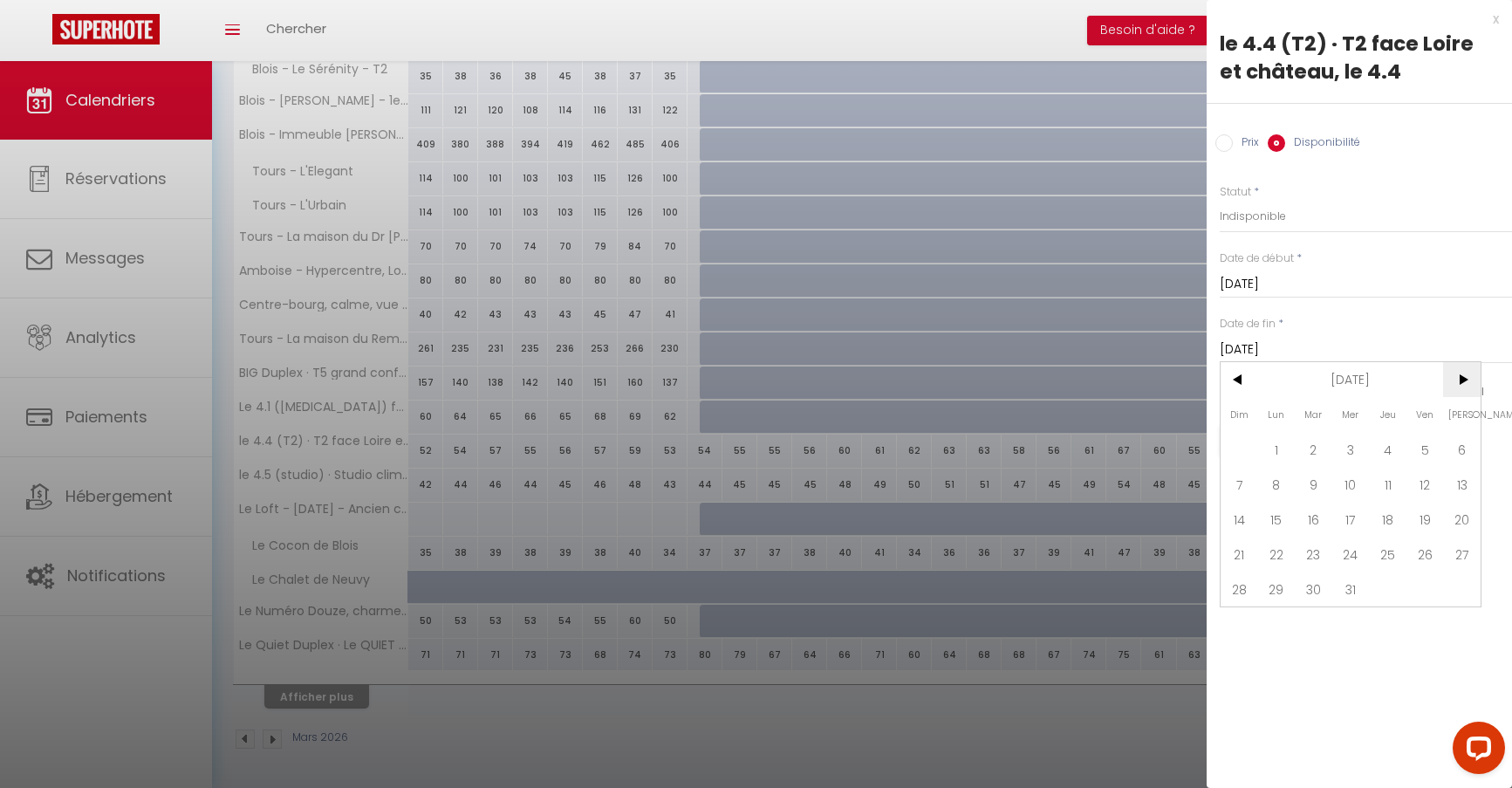 click on ">" at bounding box center [1461, 380] 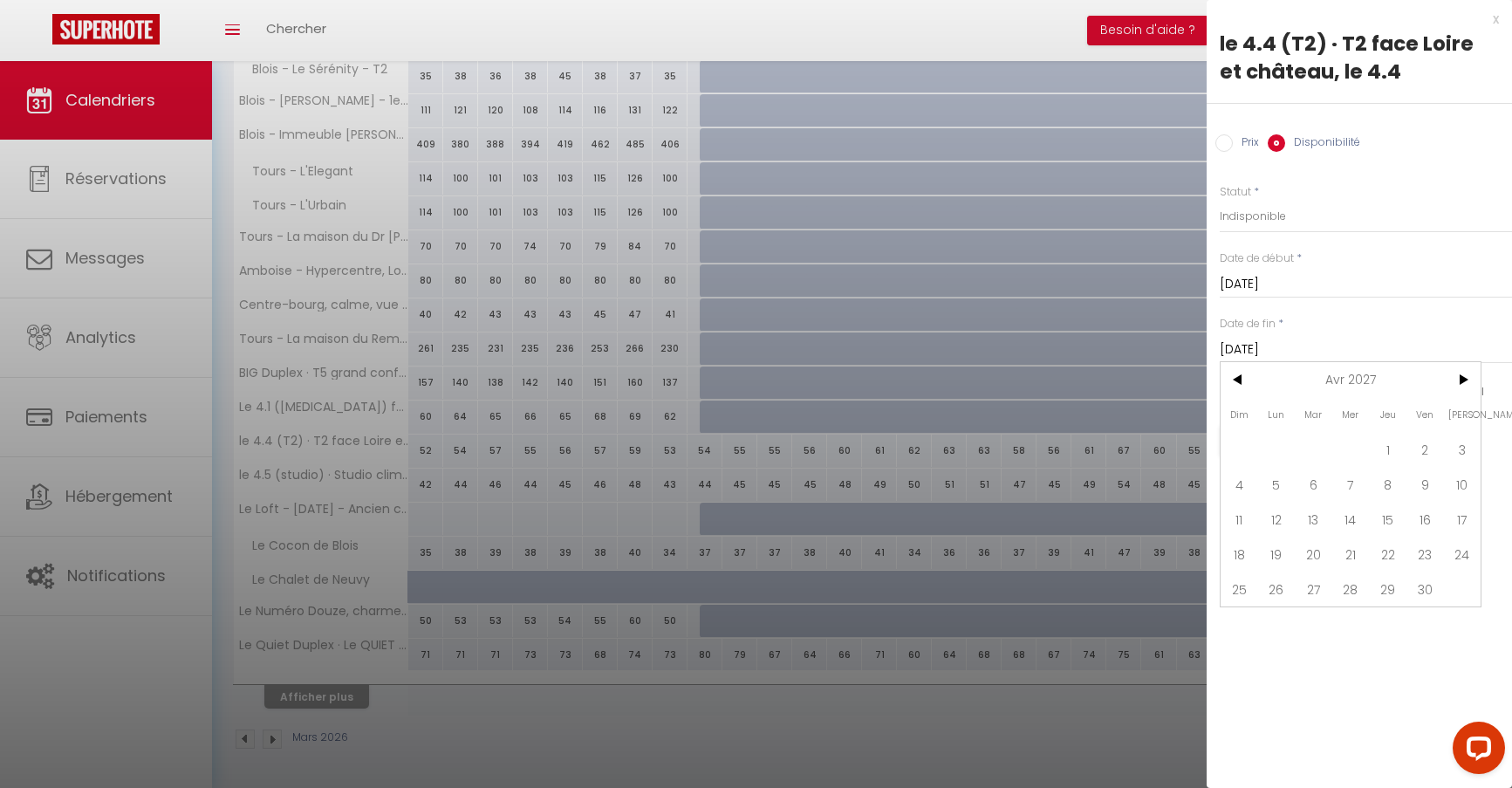 click on "x
le 4.4 (T2) · T2 face Loire et château, le 4.4     Prix     Disponibilité
Prix
*   54
Statut
*
Disponible
Indisponible
Date de début
*     [DATE]         <   [DATE]   >   Dim Lun Mar Mer Jeu Ven Sam   1 2 3 4 5 6 7 8 9 10 11 12 13 14 15 16 17 18 19 20 21 22 23 24 25 26 27 28 29 30 31     <   2026   >   [PERSON_NAME] Mars Avril Mai Juin Juillet Août Septembre Octobre Novembre Décembre     <   [DATE] - [DATE]   >   2020 2021 2022 2023 2024 2025 2026 2027 2028 2029
Date de fin
*     [DATE]         <   [DATE]   >   Dim Lun Mar Mer Jeu Ven Sam   1 2 3 4 5 6 7 8 9 10 11 12 13 14 15 16 17 18 19 20 21 22 23 24 25 26 27 28 29 30     <   2027   >   [PERSON_NAME]" at bounding box center [1359, 394] 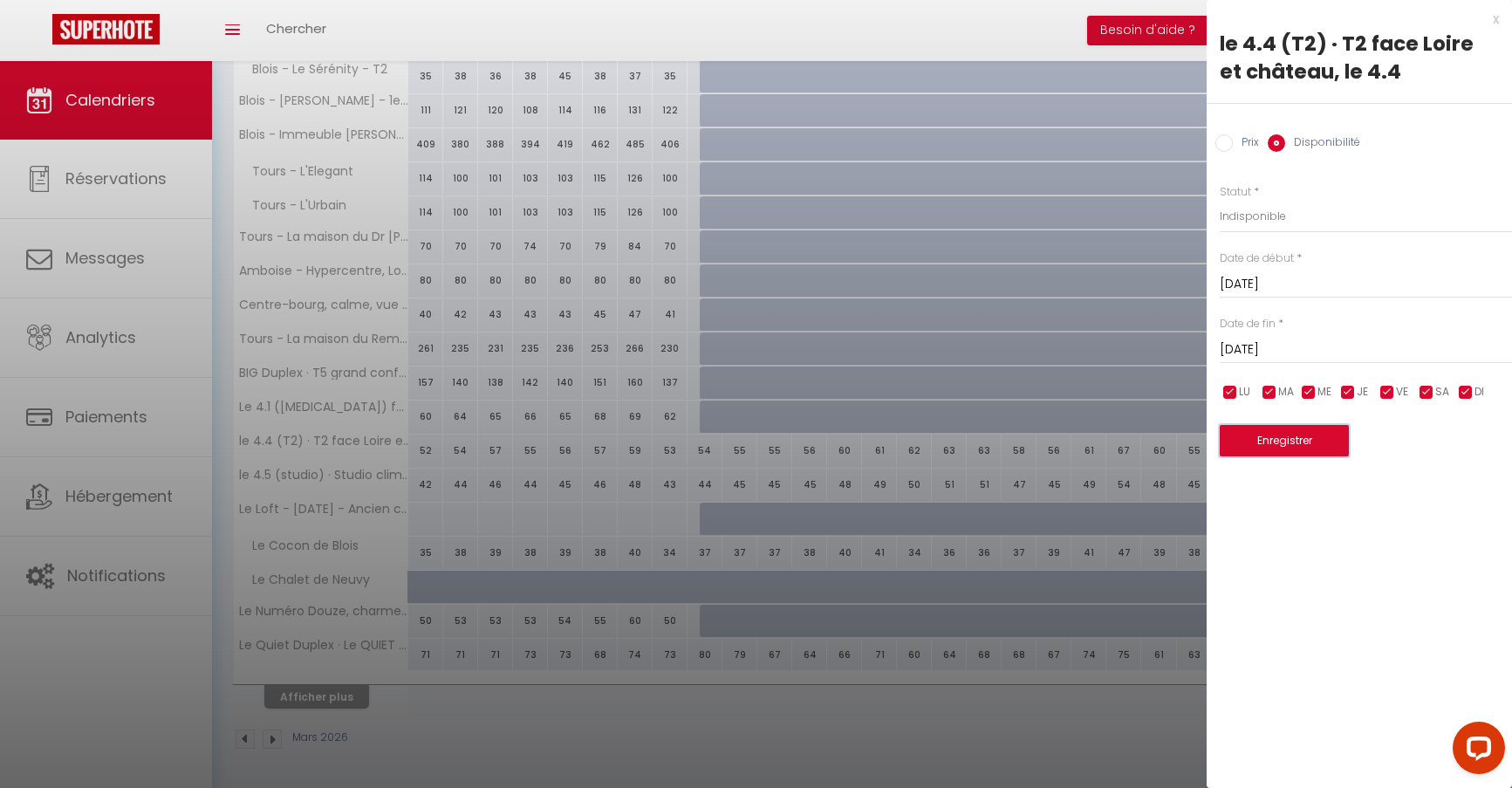 click on "Enregistrer" at bounding box center (1284, 441) 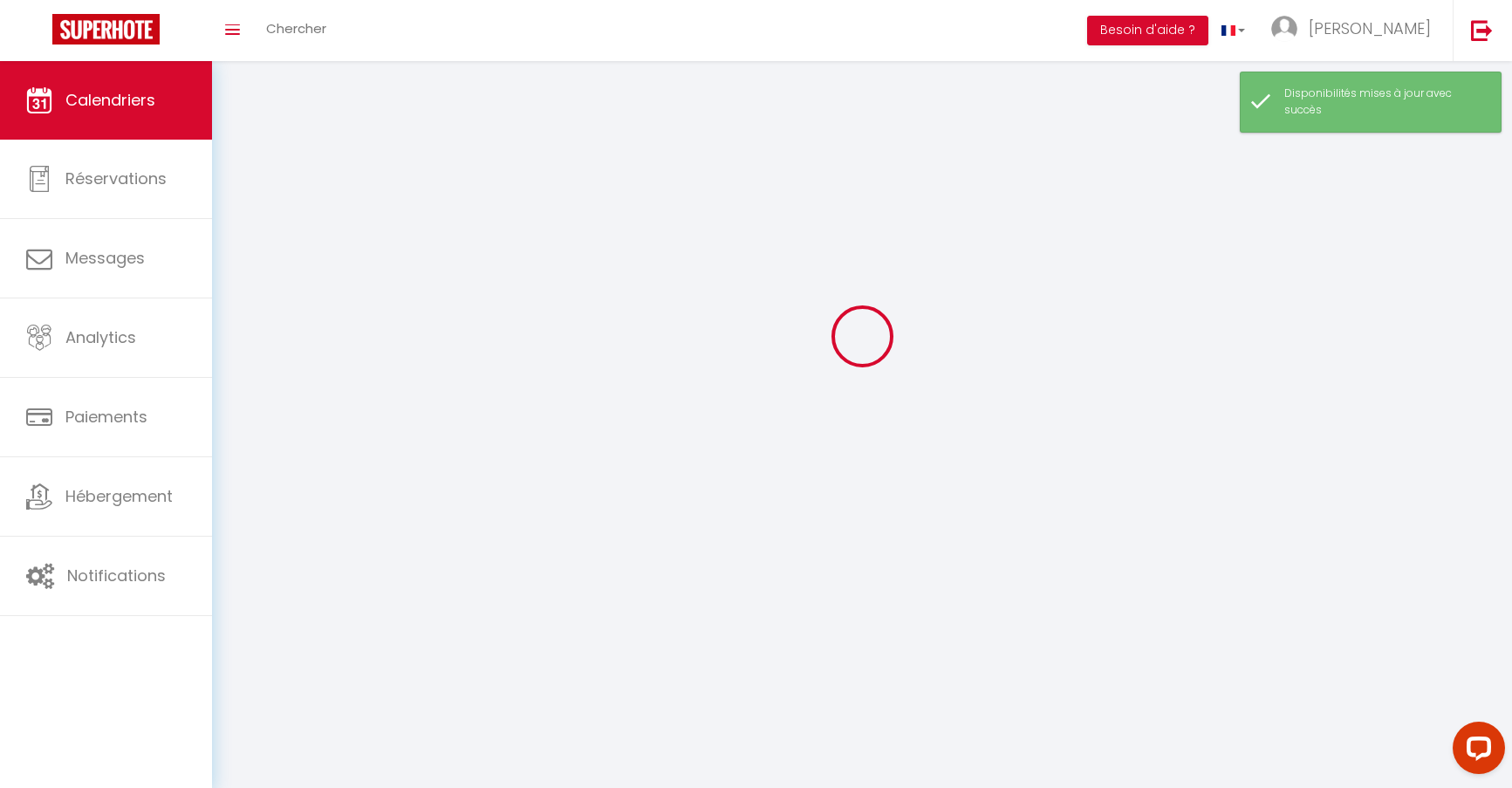 scroll, scrollTop: 61, scrollLeft: 0, axis: vertical 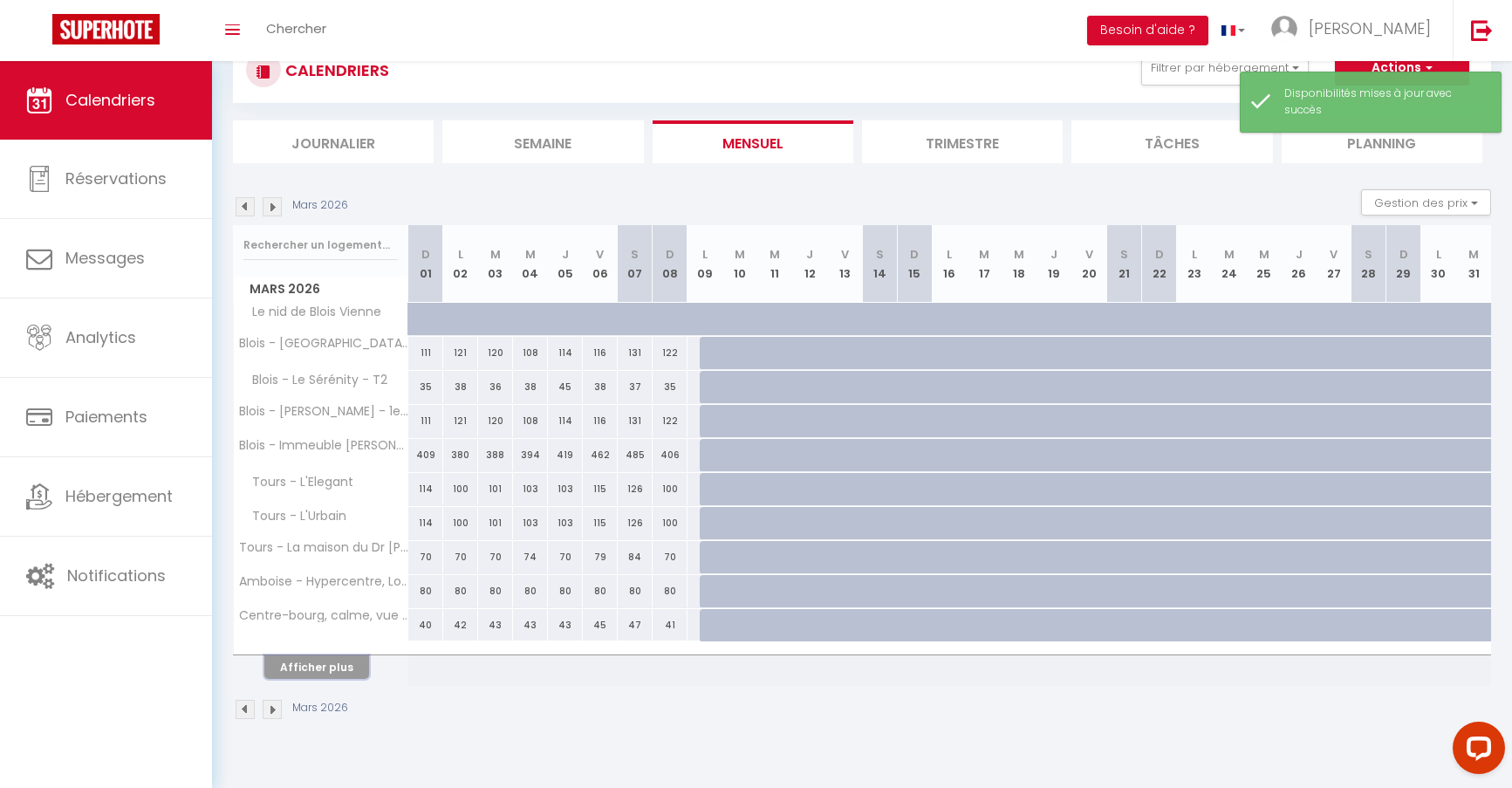 drag, startPoint x: 327, startPoint y: 671, endPoint x: 641, endPoint y: 577, distance: 327.76821 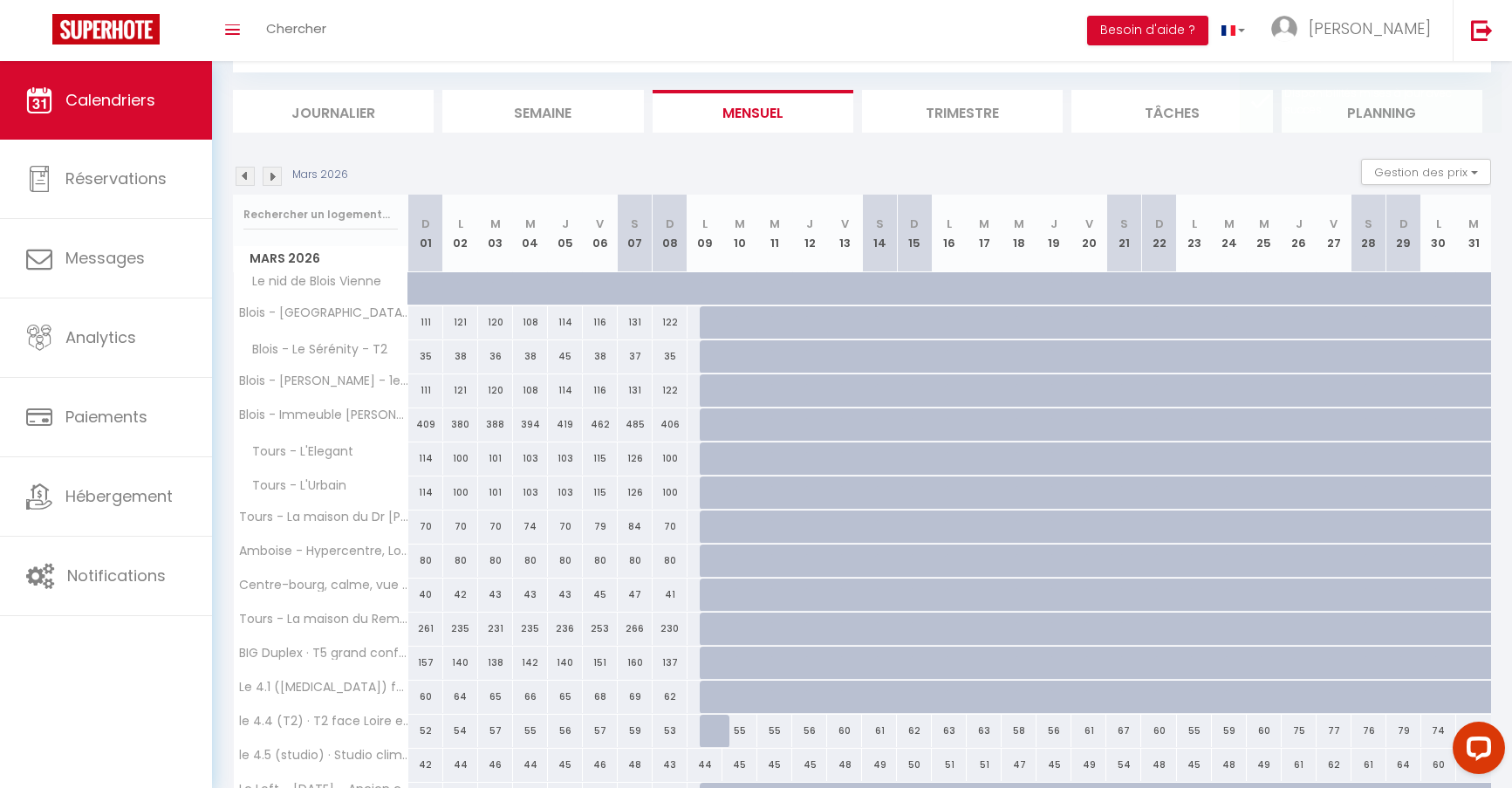 scroll, scrollTop: 372, scrollLeft: 0, axis: vertical 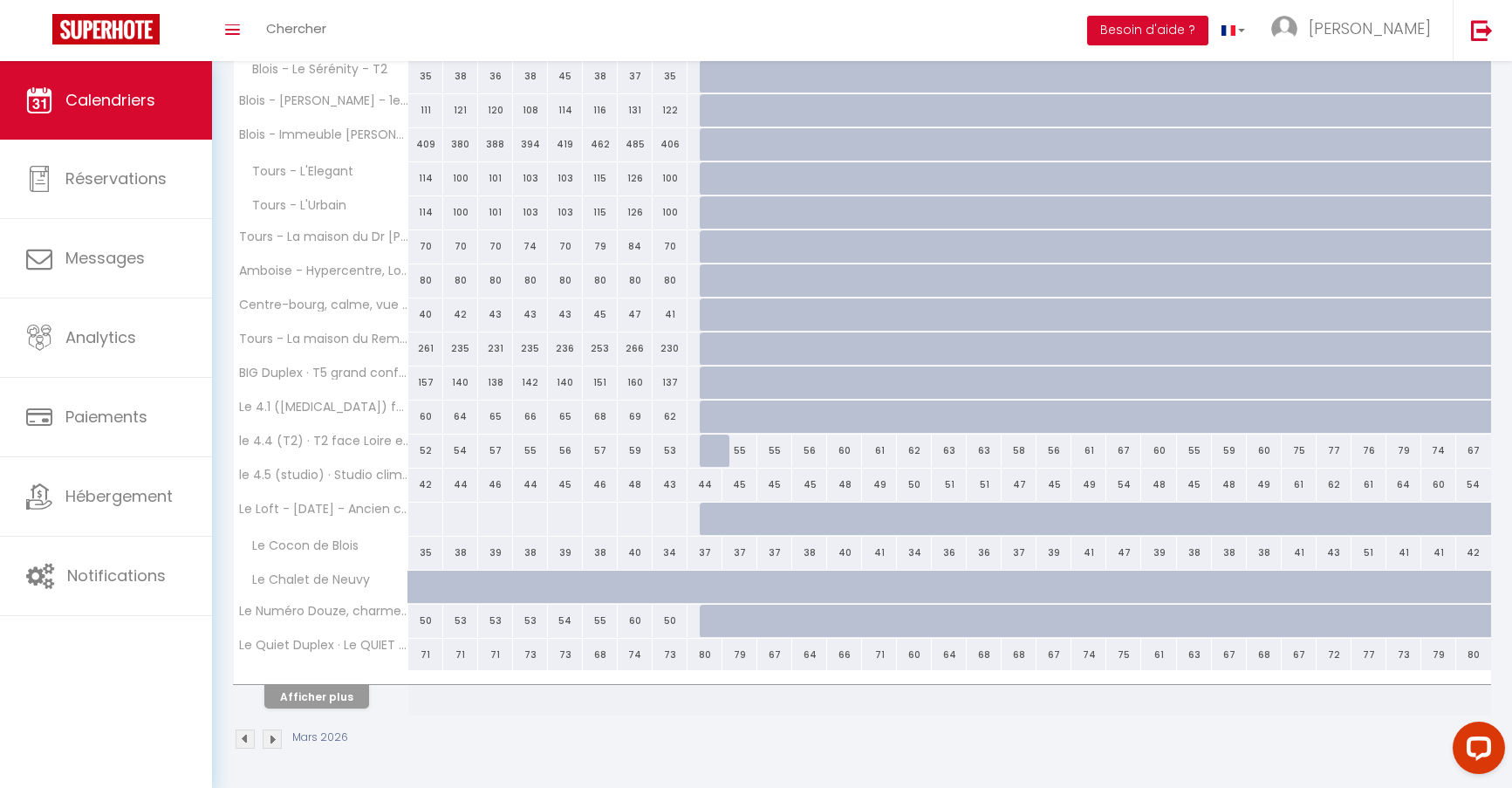 click at bounding box center [717, 451] 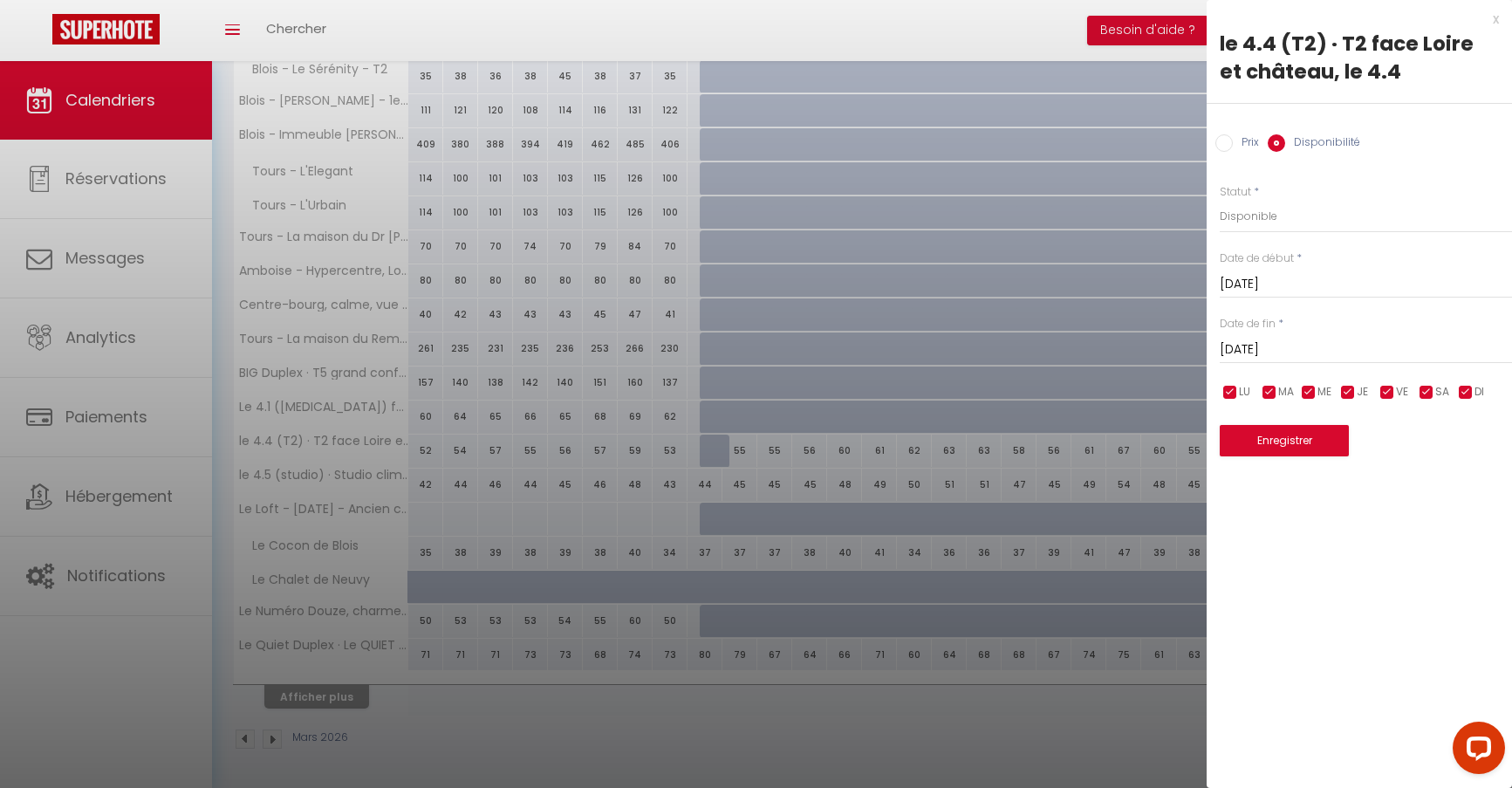 click on "[DATE]" at bounding box center (1365, 350) 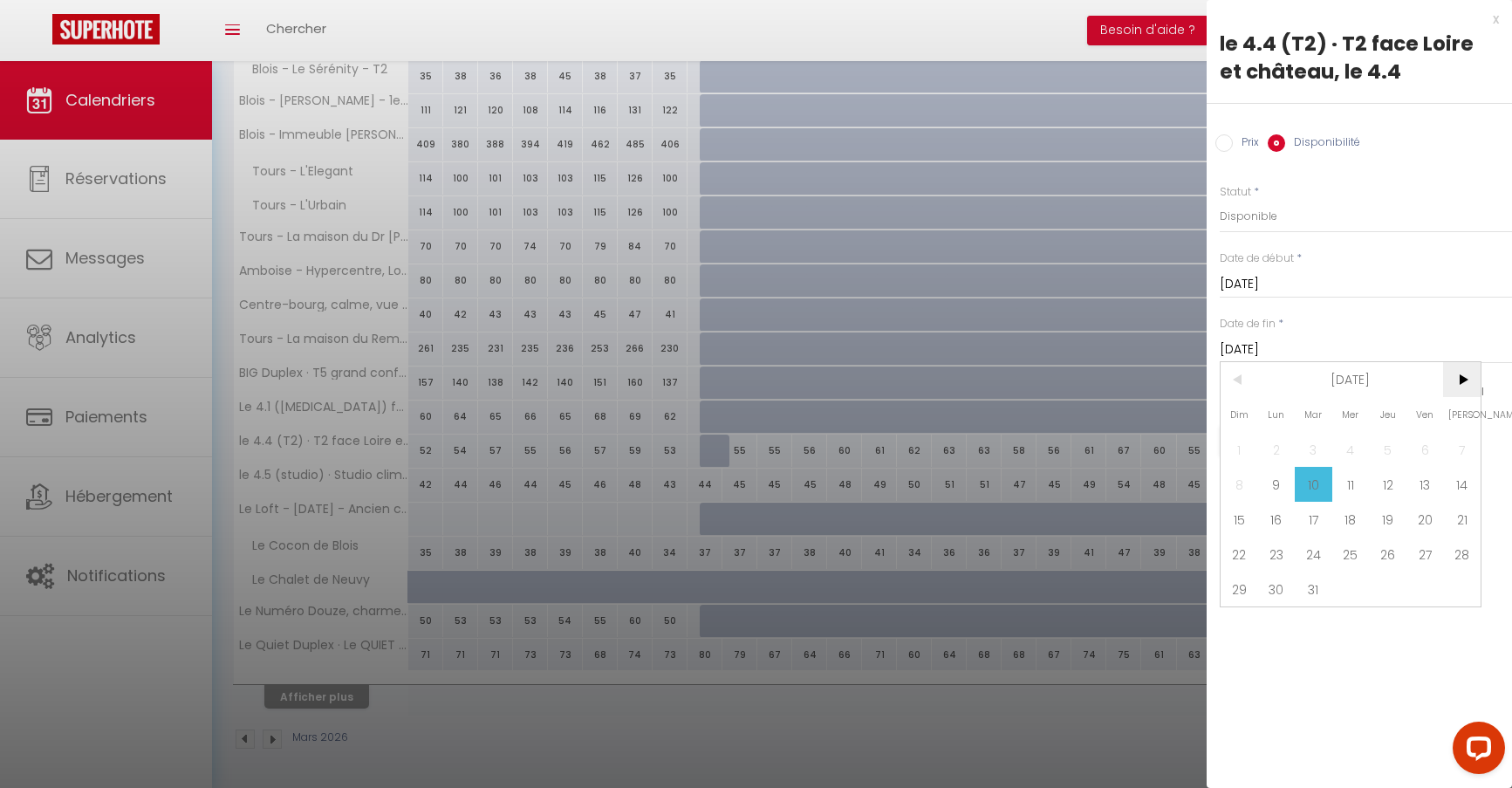 click on ">" at bounding box center (1461, 380) 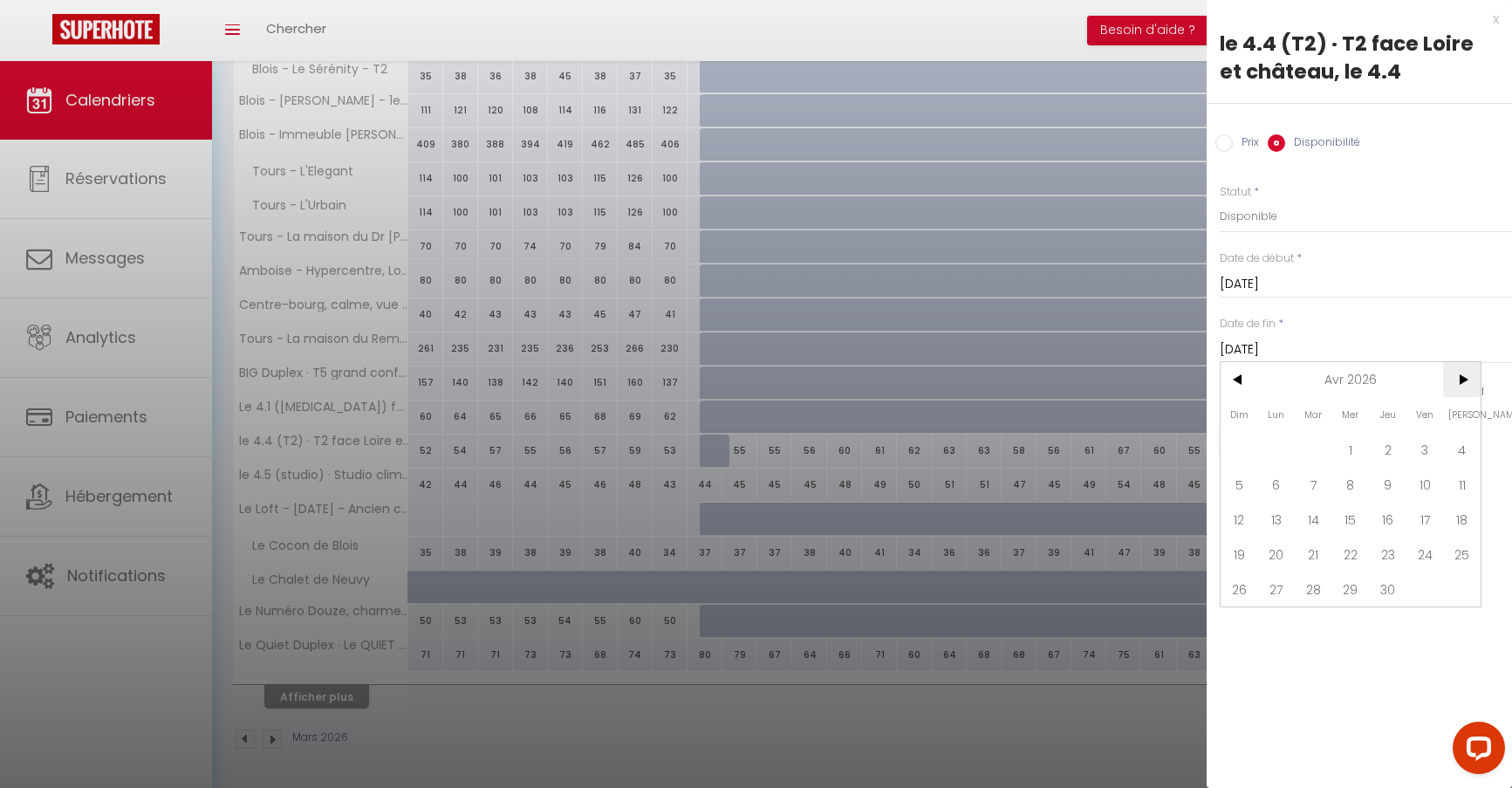click on ">" at bounding box center (1461, 380) 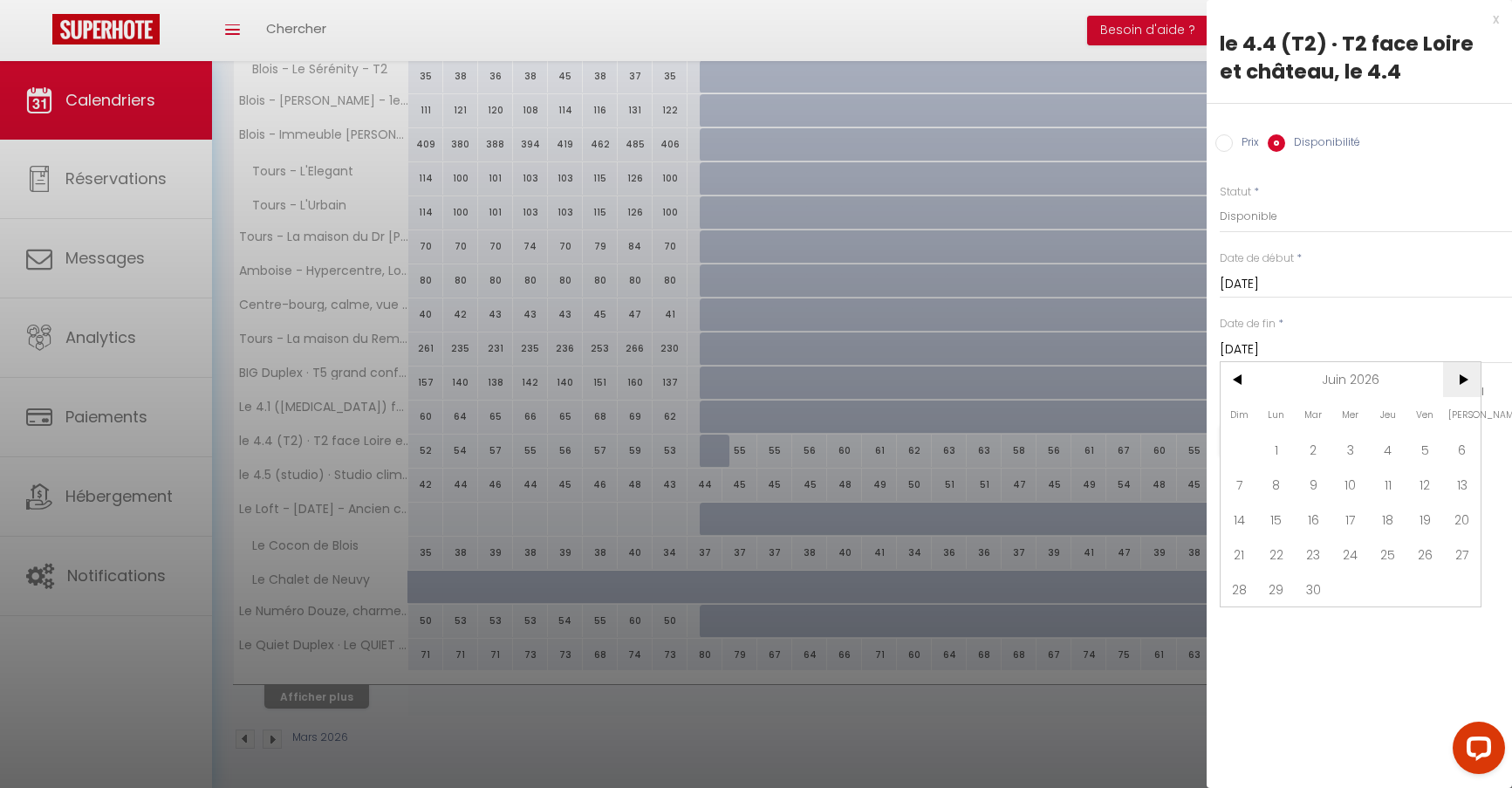 click on ">" at bounding box center (1461, 380) 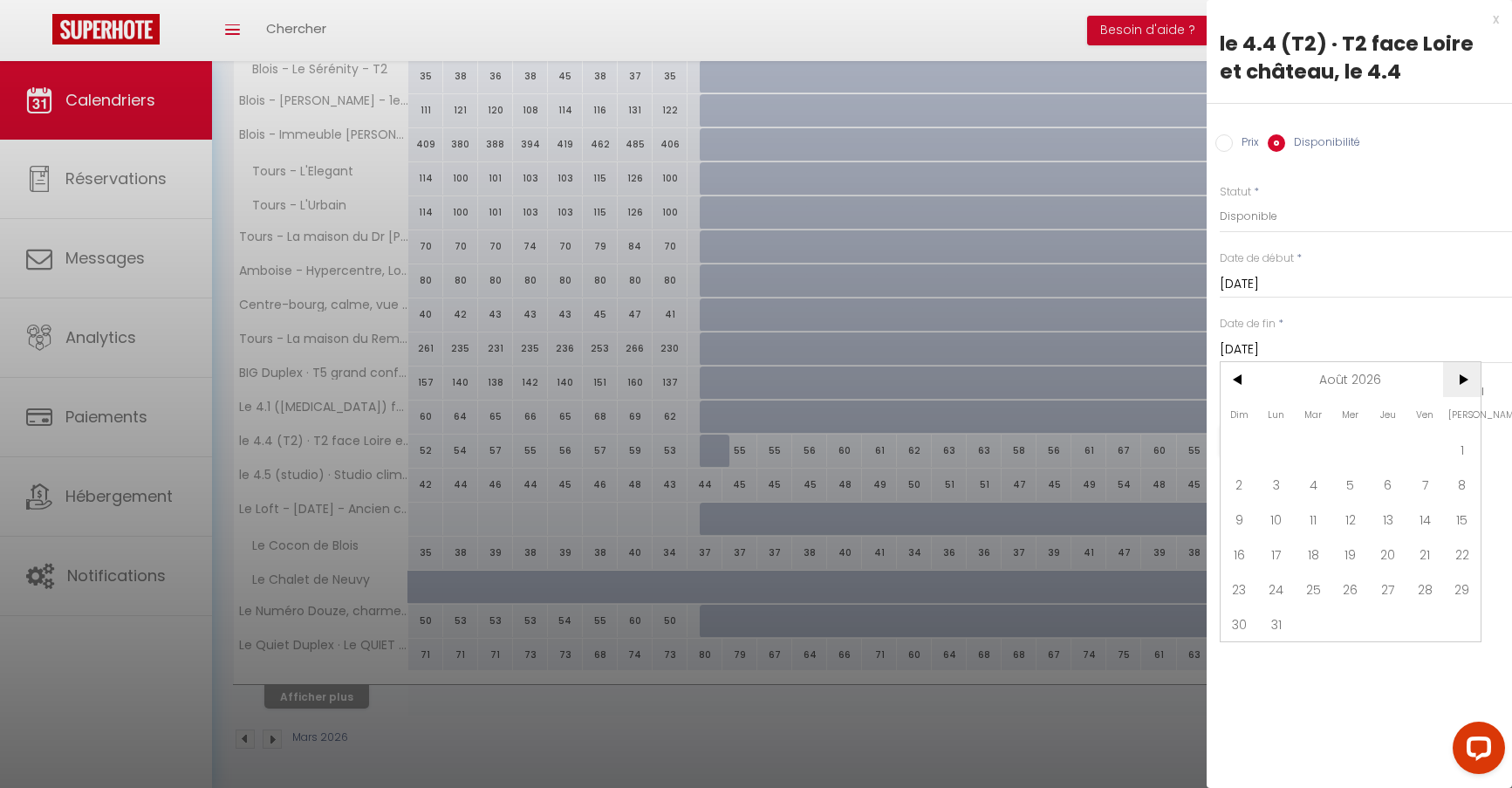 click on ">" at bounding box center [1461, 380] 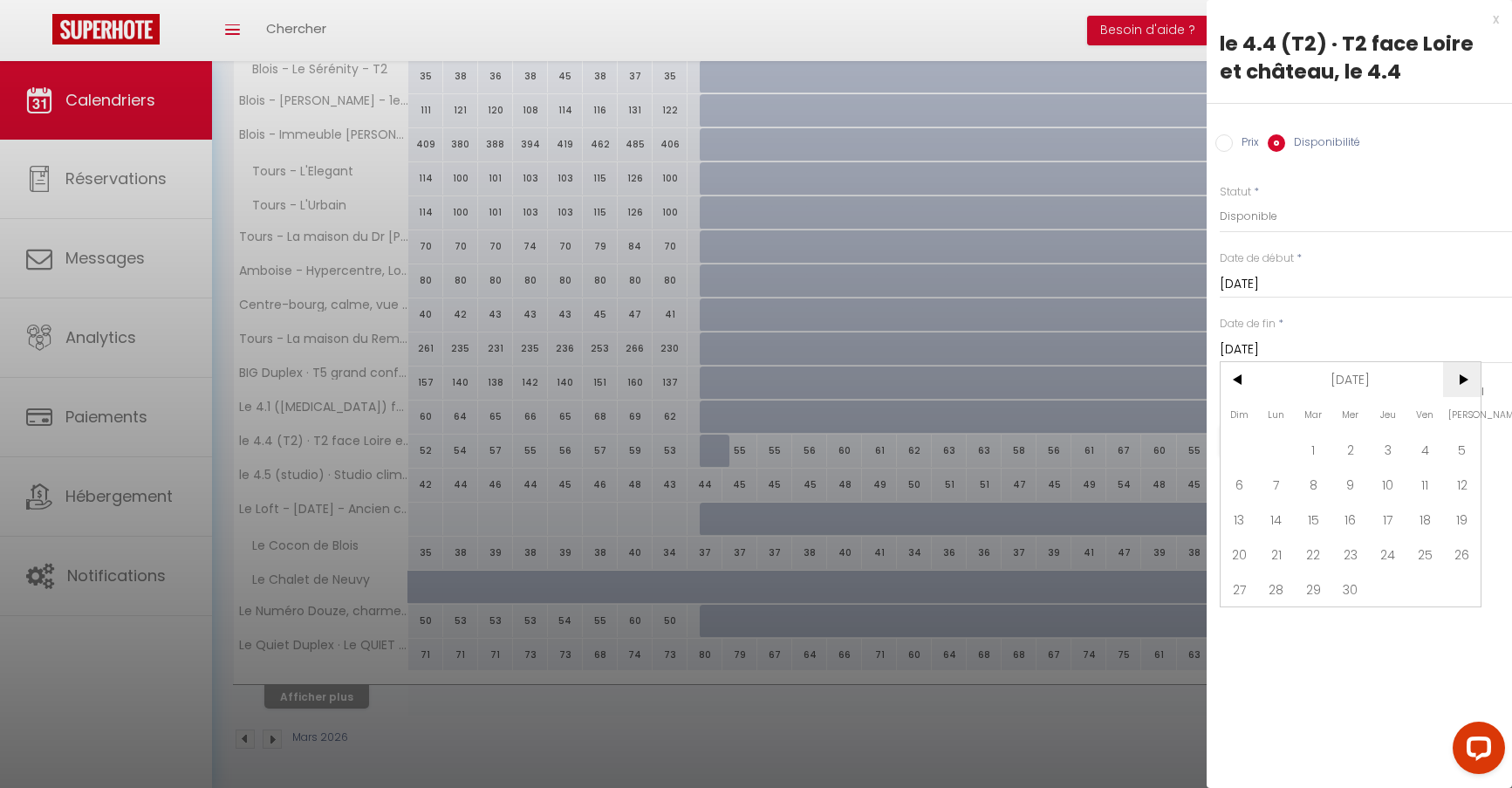 click on ">" at bounding box center [1461, 380] 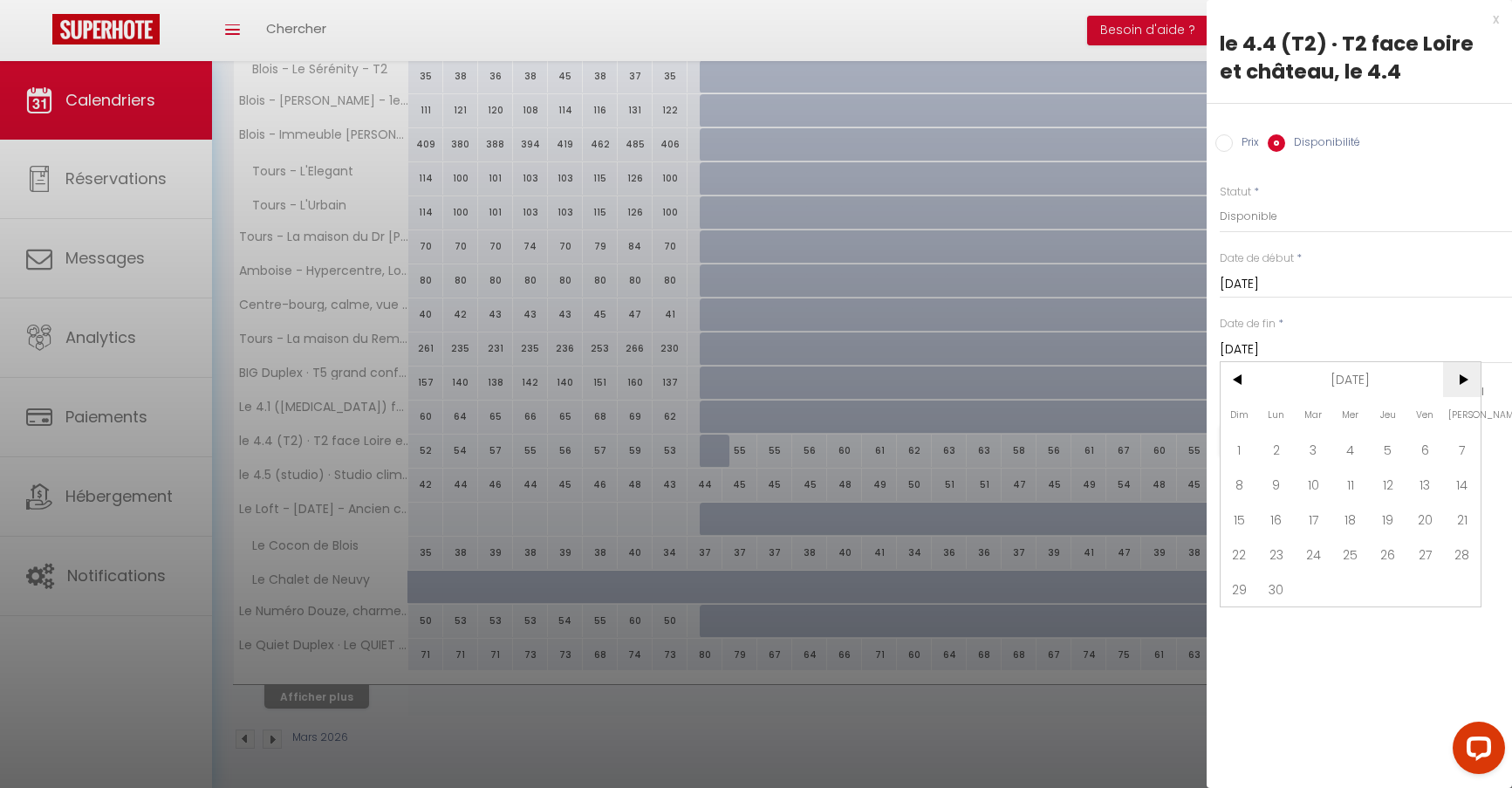 click on ">" at bounding box center [1461, 380] 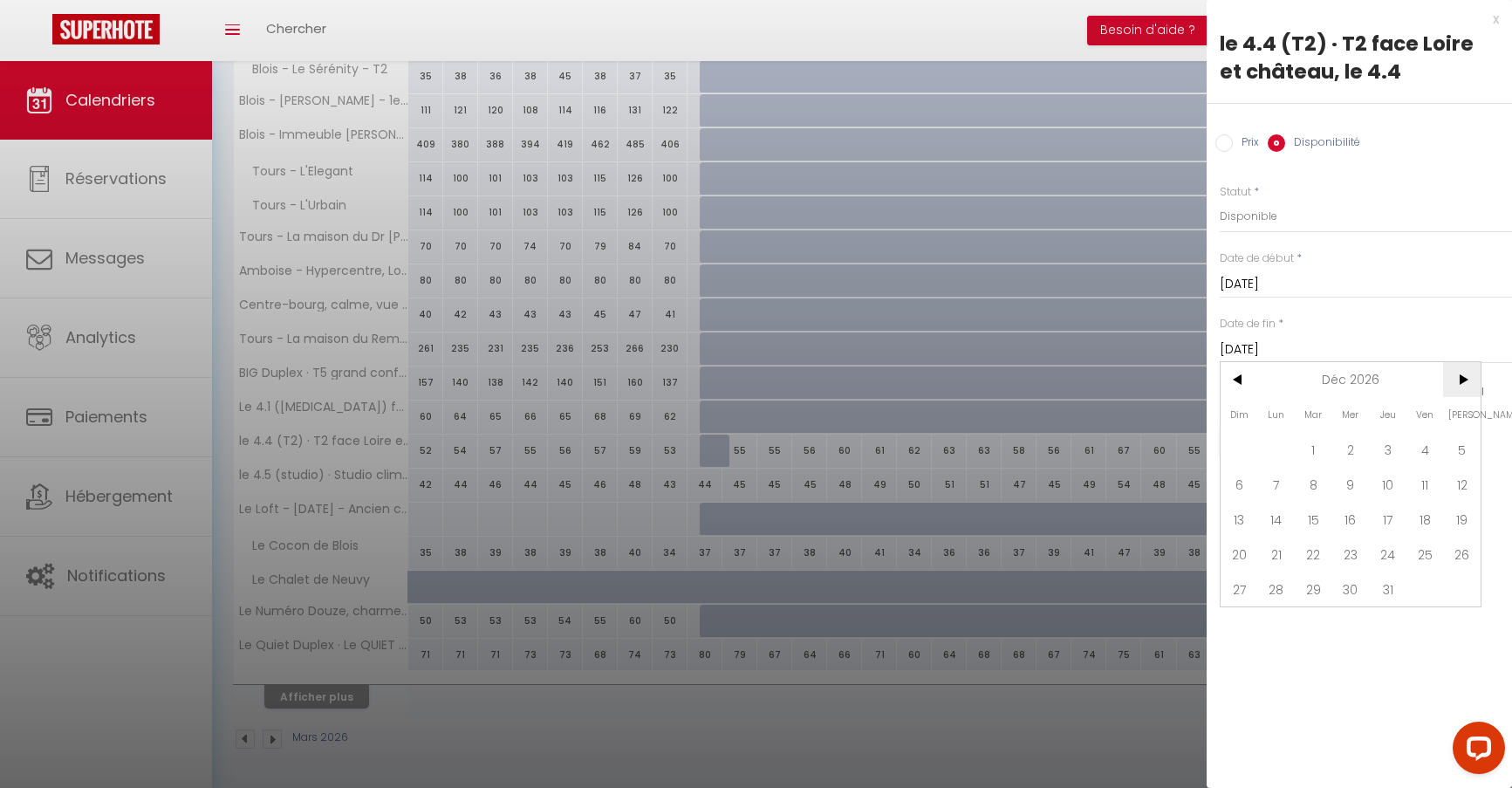 click on ">" at bounding box center (1461, 380) 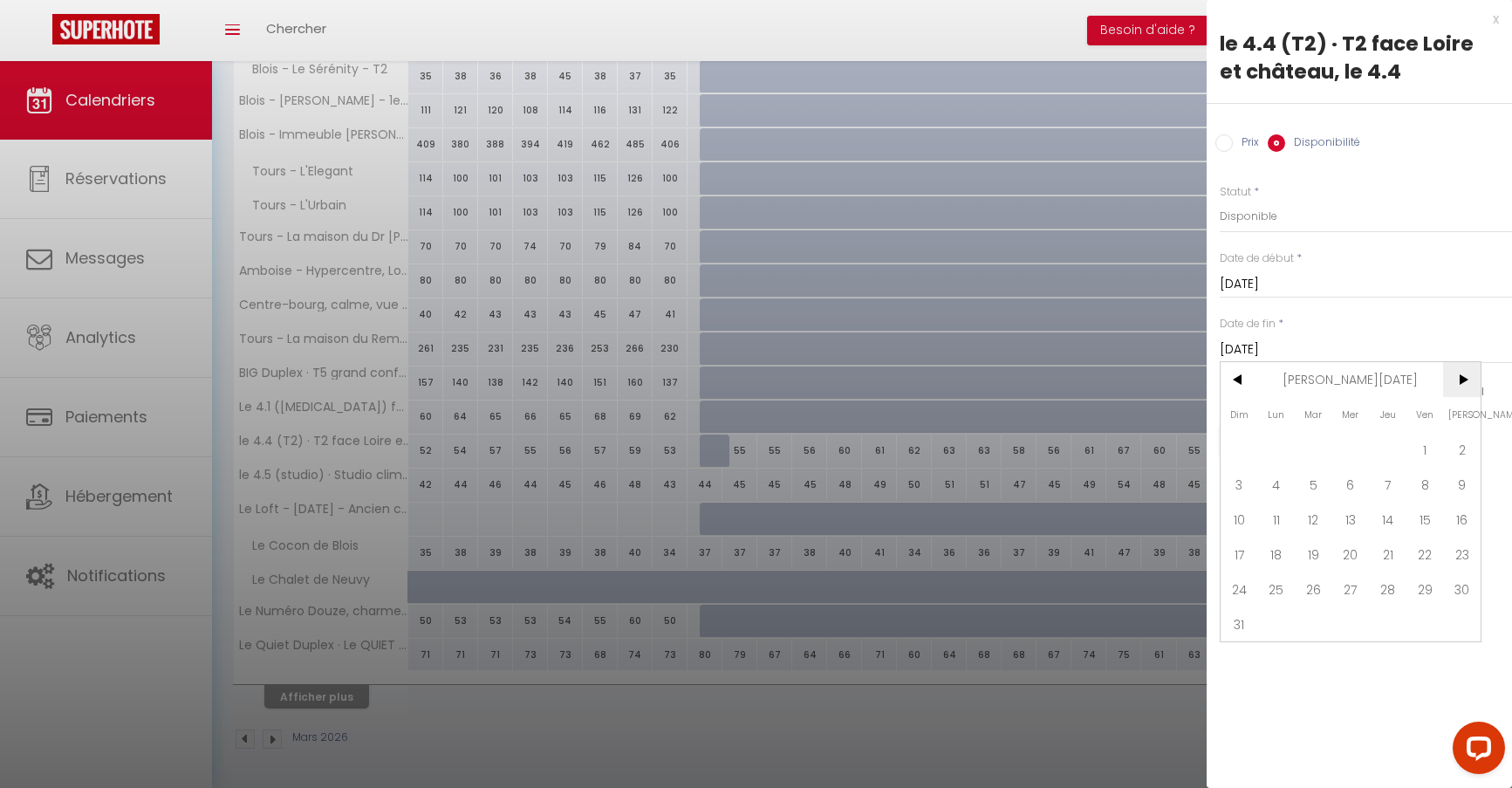 click on ">" at bounding box center (1461, 380) 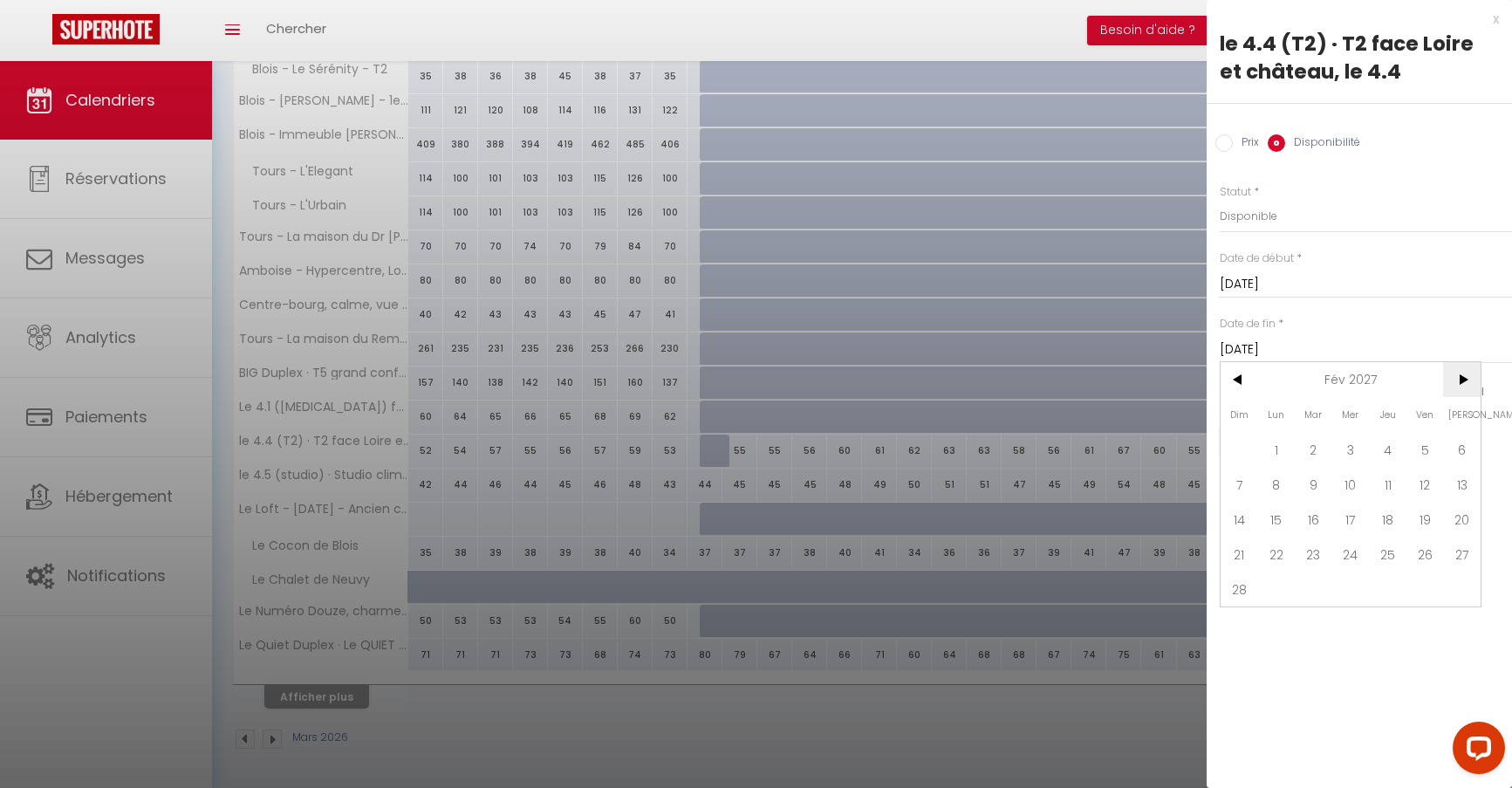 click on ">" at bounding box center (1461, 380) 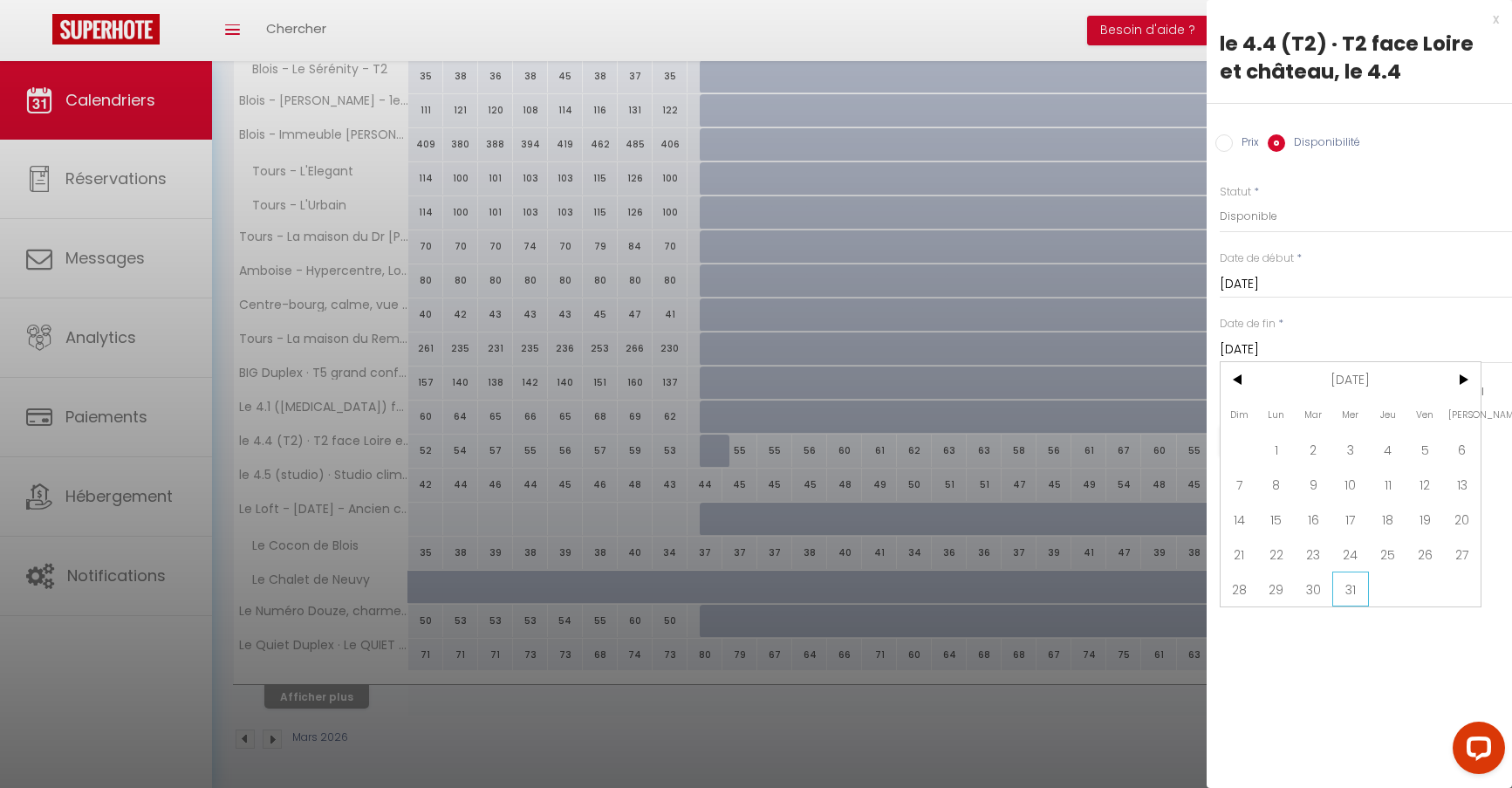 click on "31" at bounding box center [1351, 589] 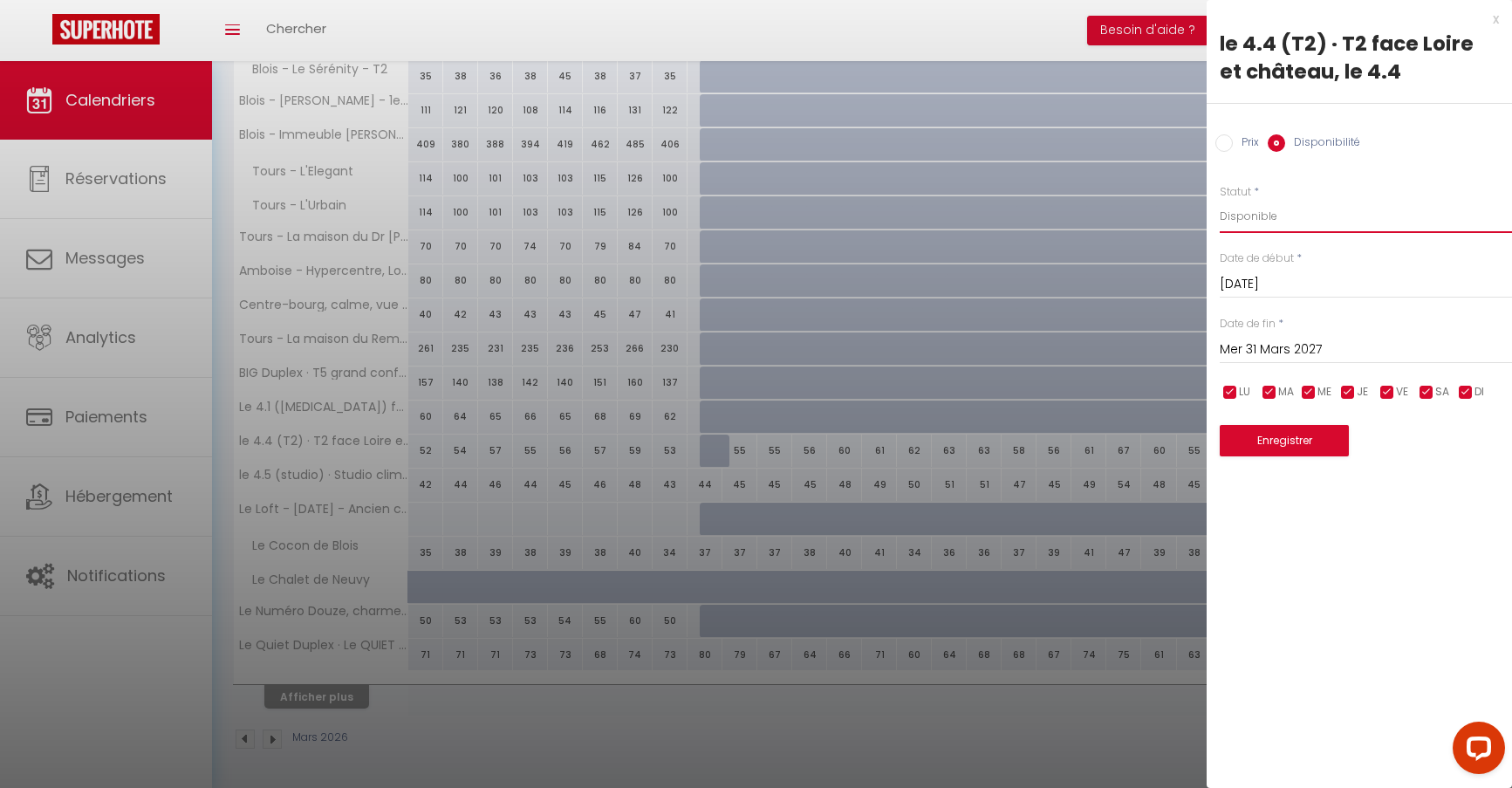 click on "Disponible
Indisponible" at bounding box center [1365, 216] 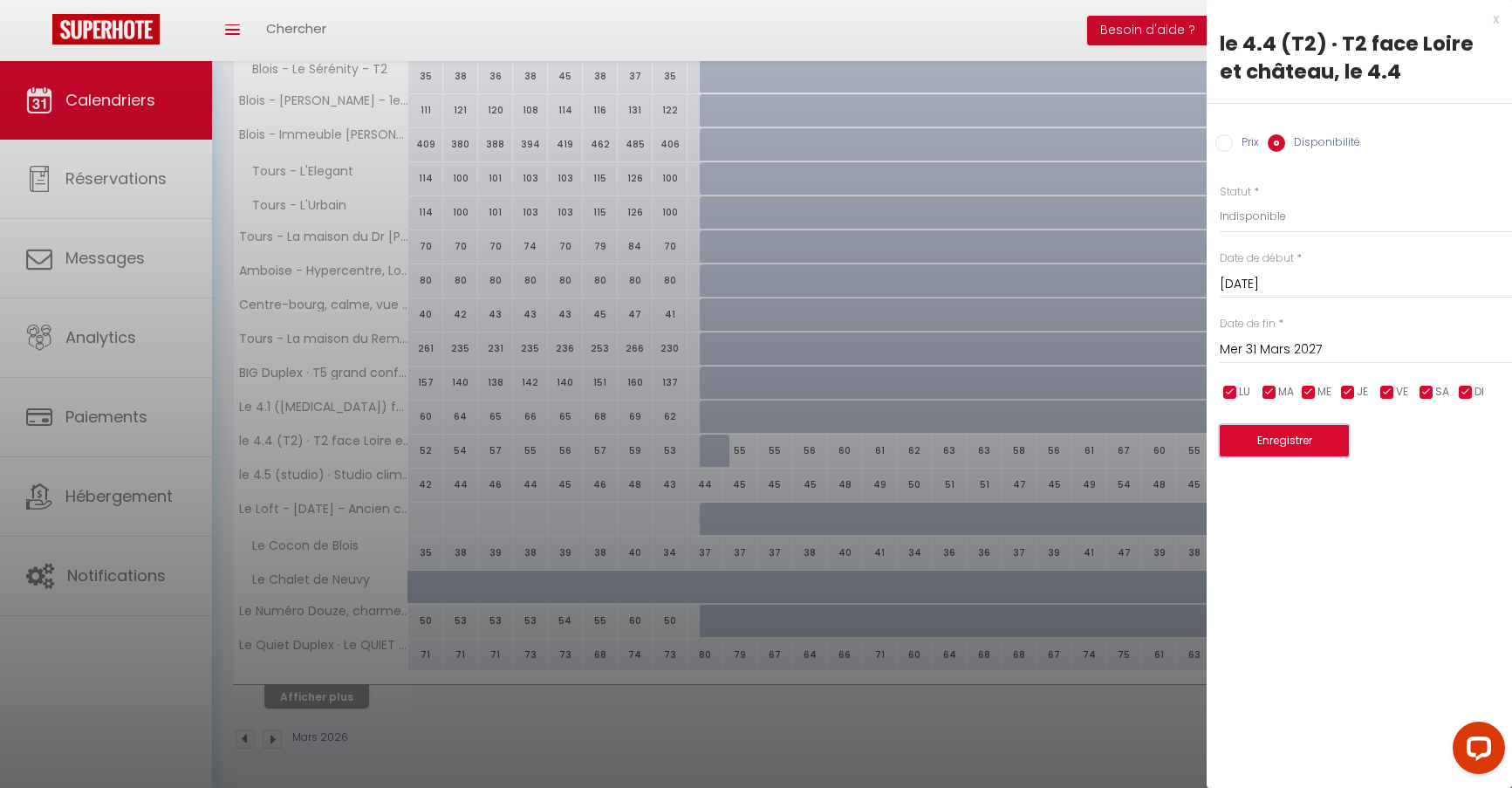 click on "Enregistrer" at bounding box center [1284, 441] 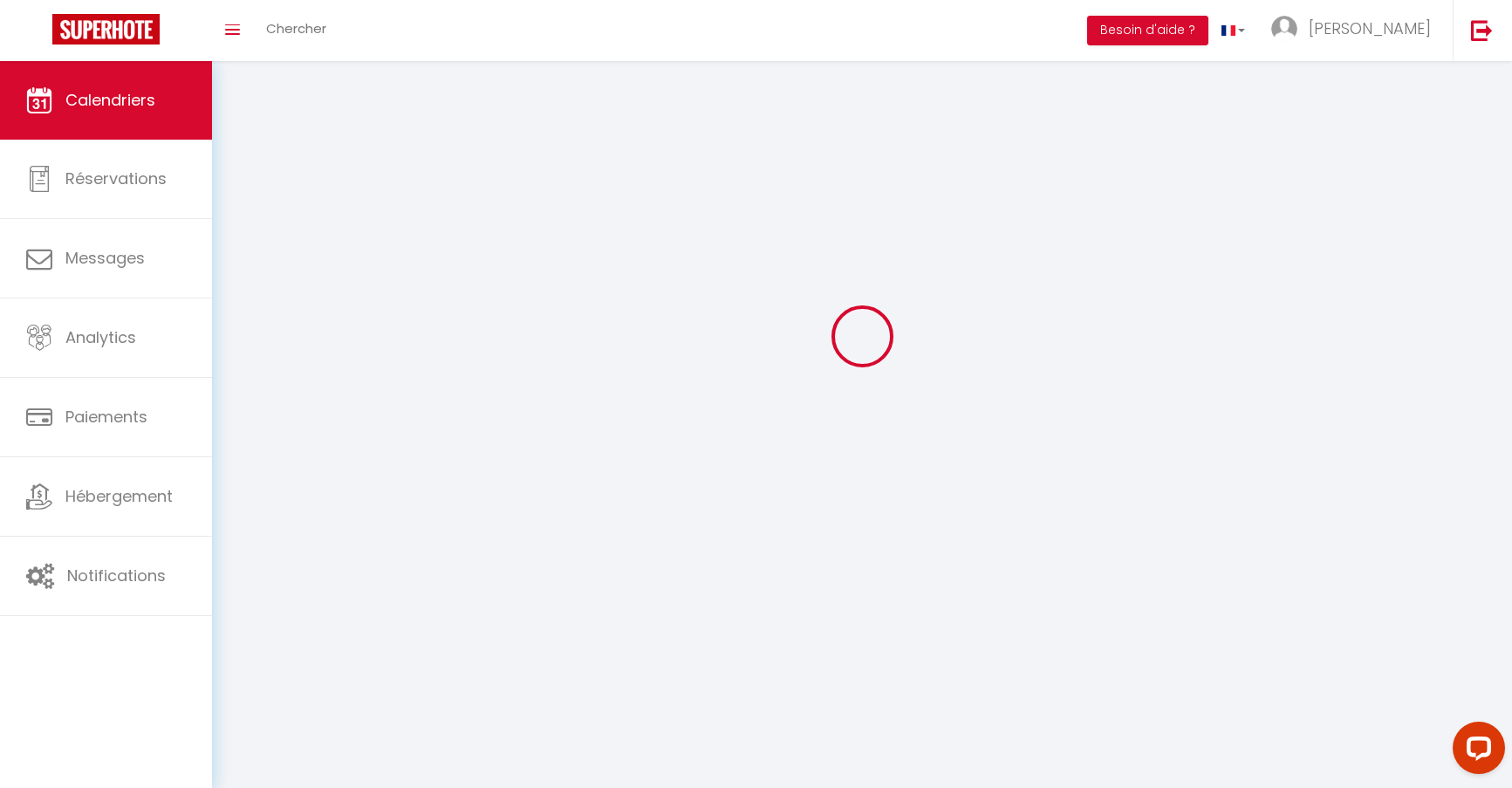 scroll, scrollTop: 0, scrollLeft: 0, axis: both 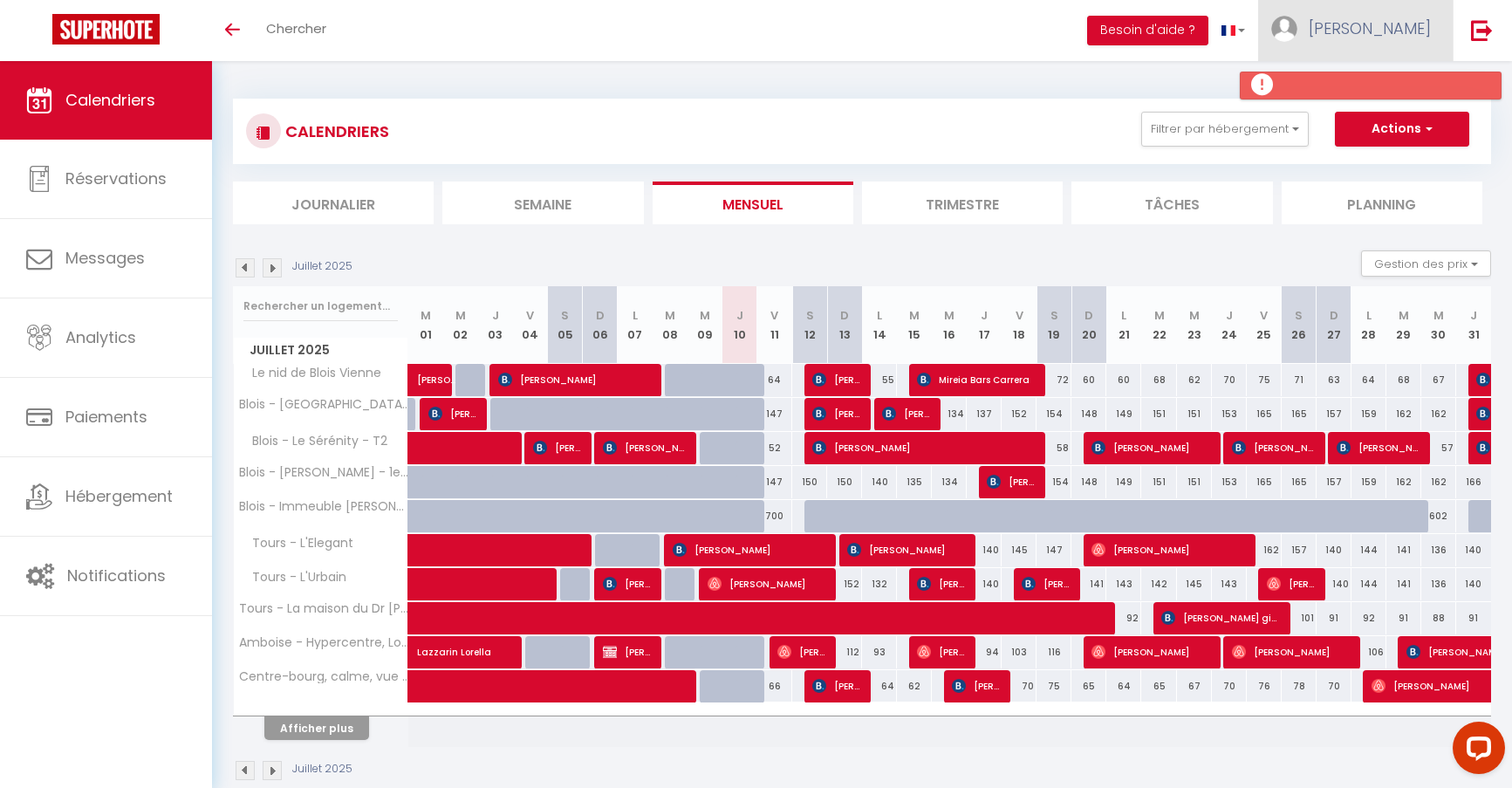 click on "[PERSON_NAME]" at bounding box center [1370, 28] 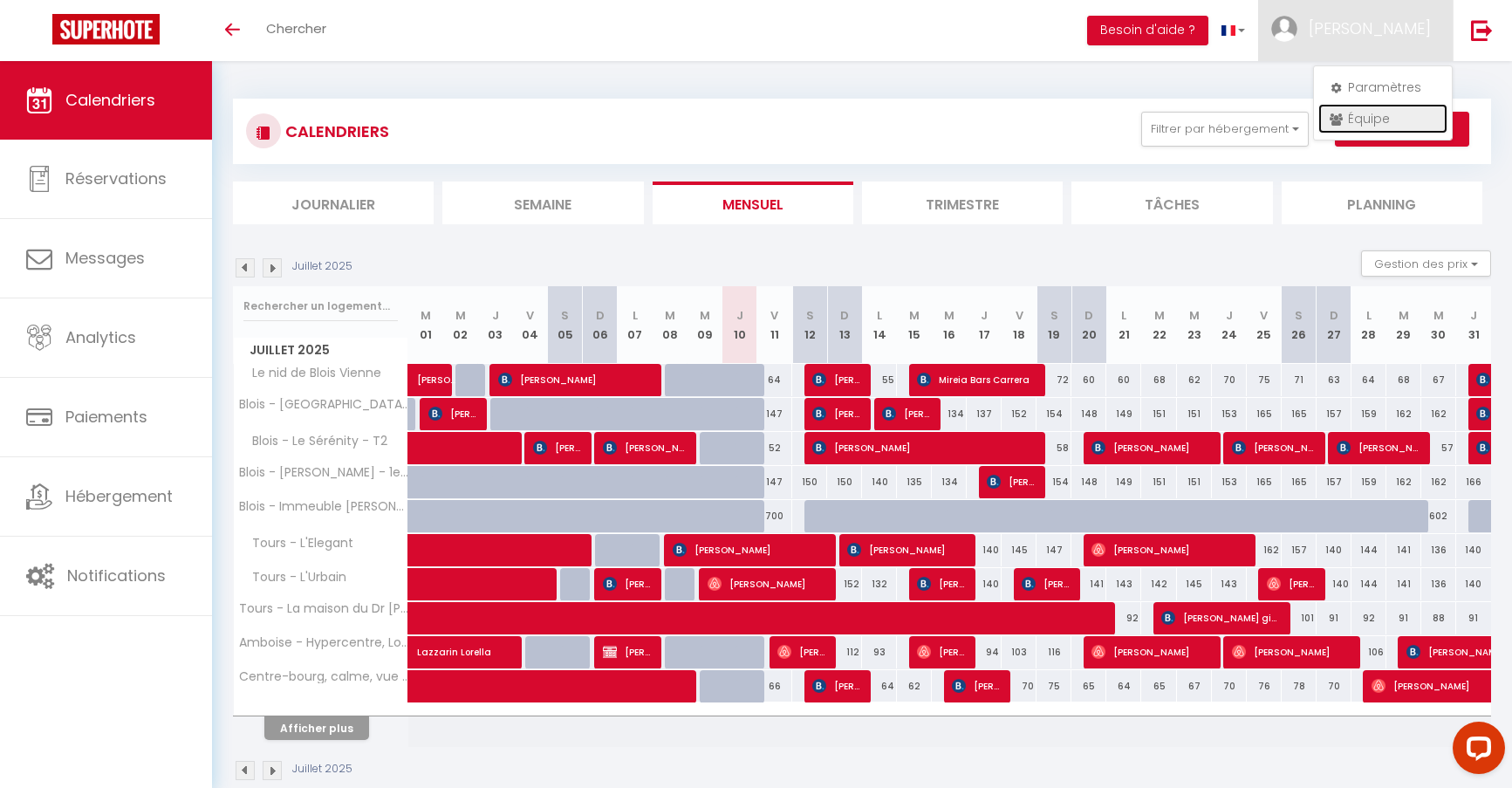 click on "Équipe" at bounding box center [1383, 119] 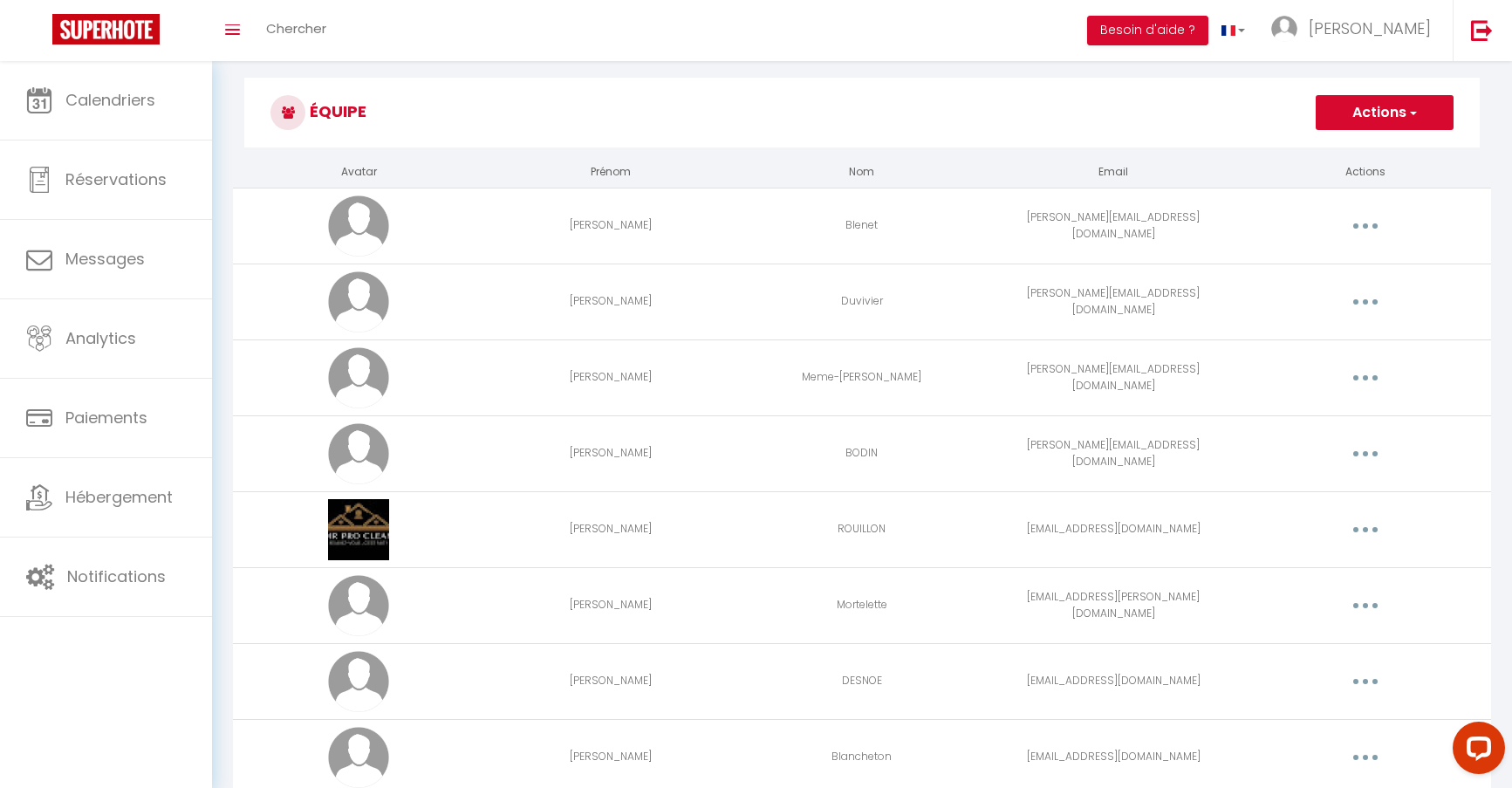 scroll, scrollTop: 23, scrollLeft: 0, axis: vertical 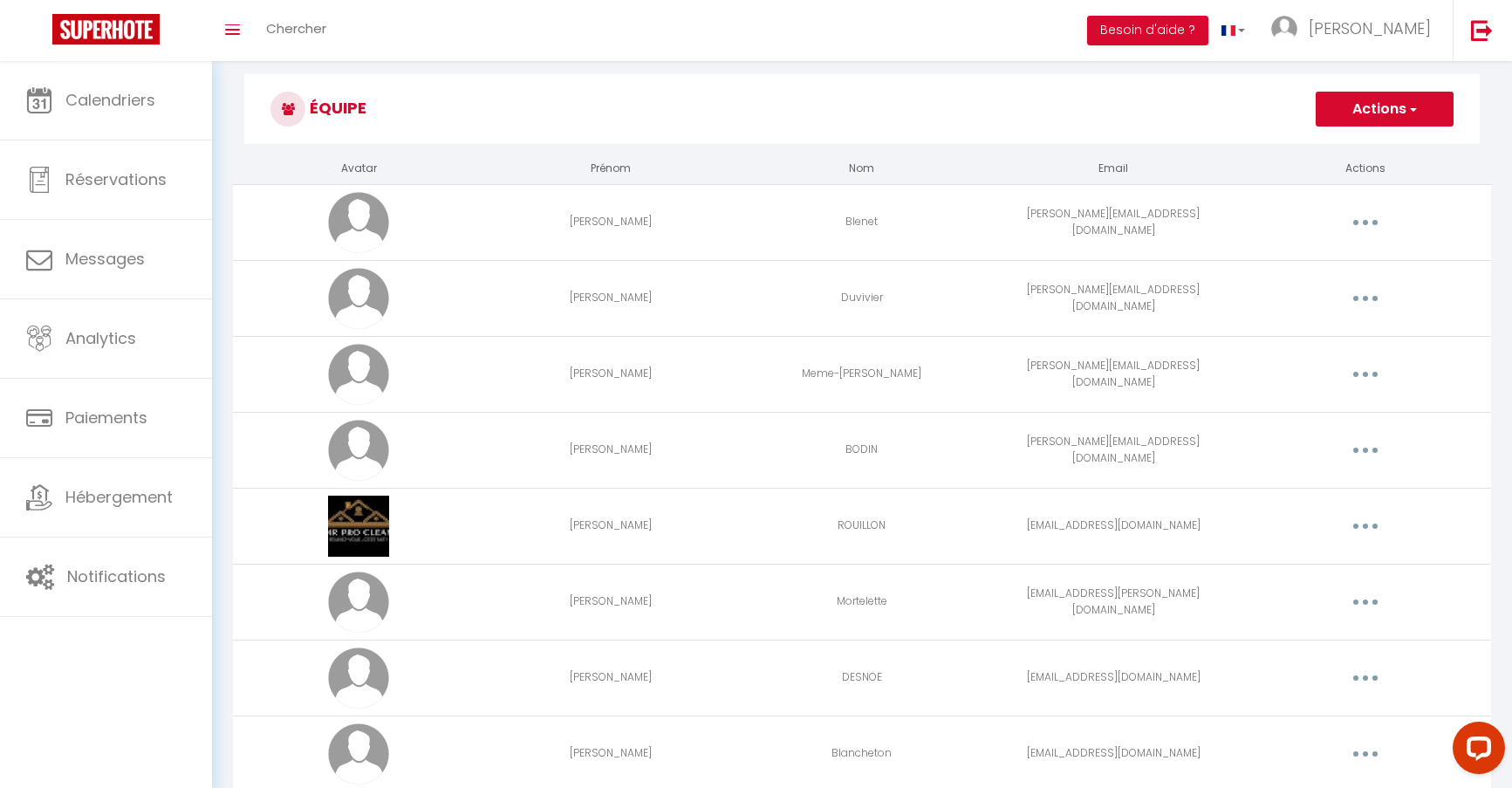 click at bounding box center [1365, 526] 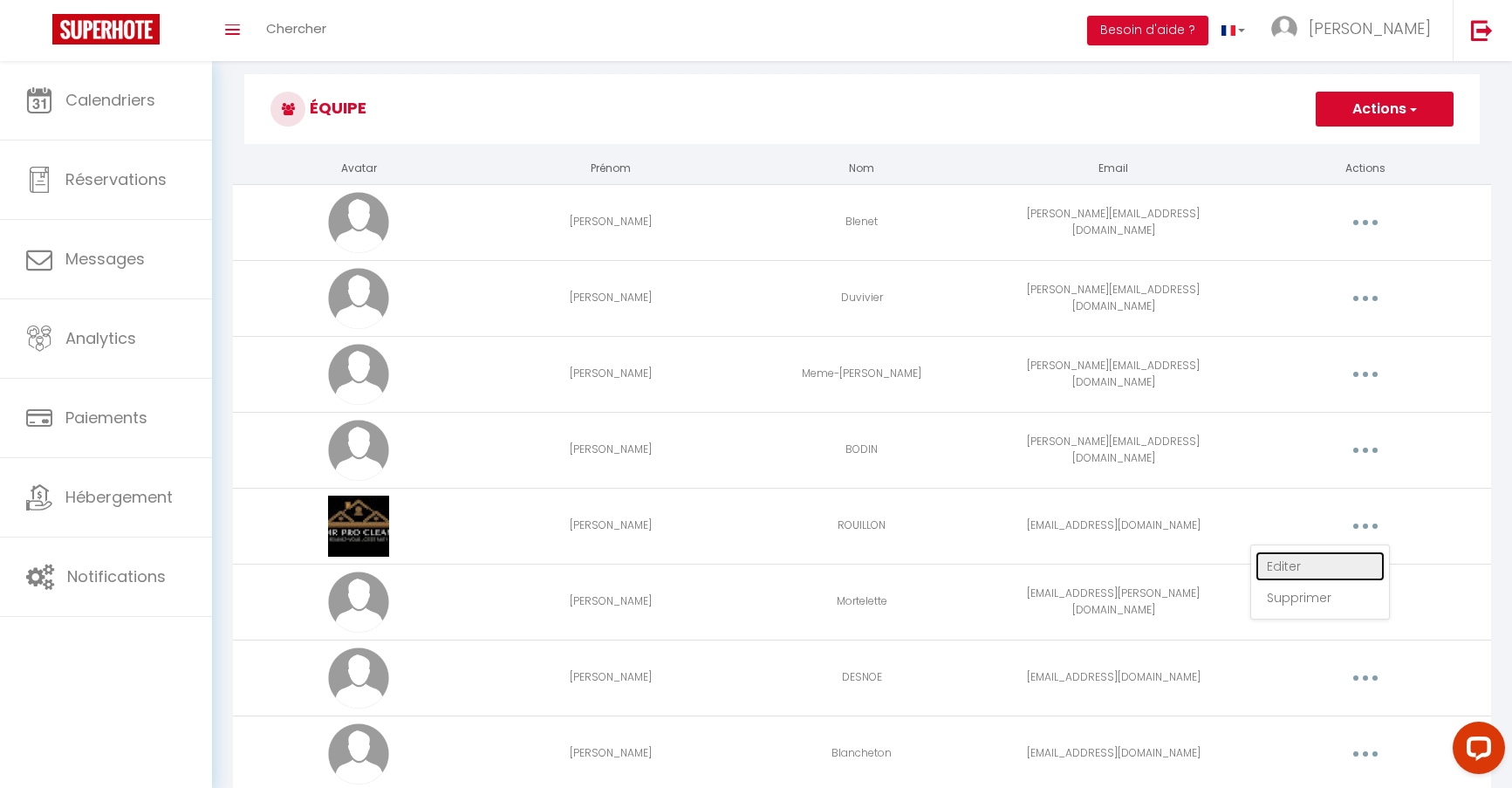 click on "Editer" at bounding box center (1320, 566) 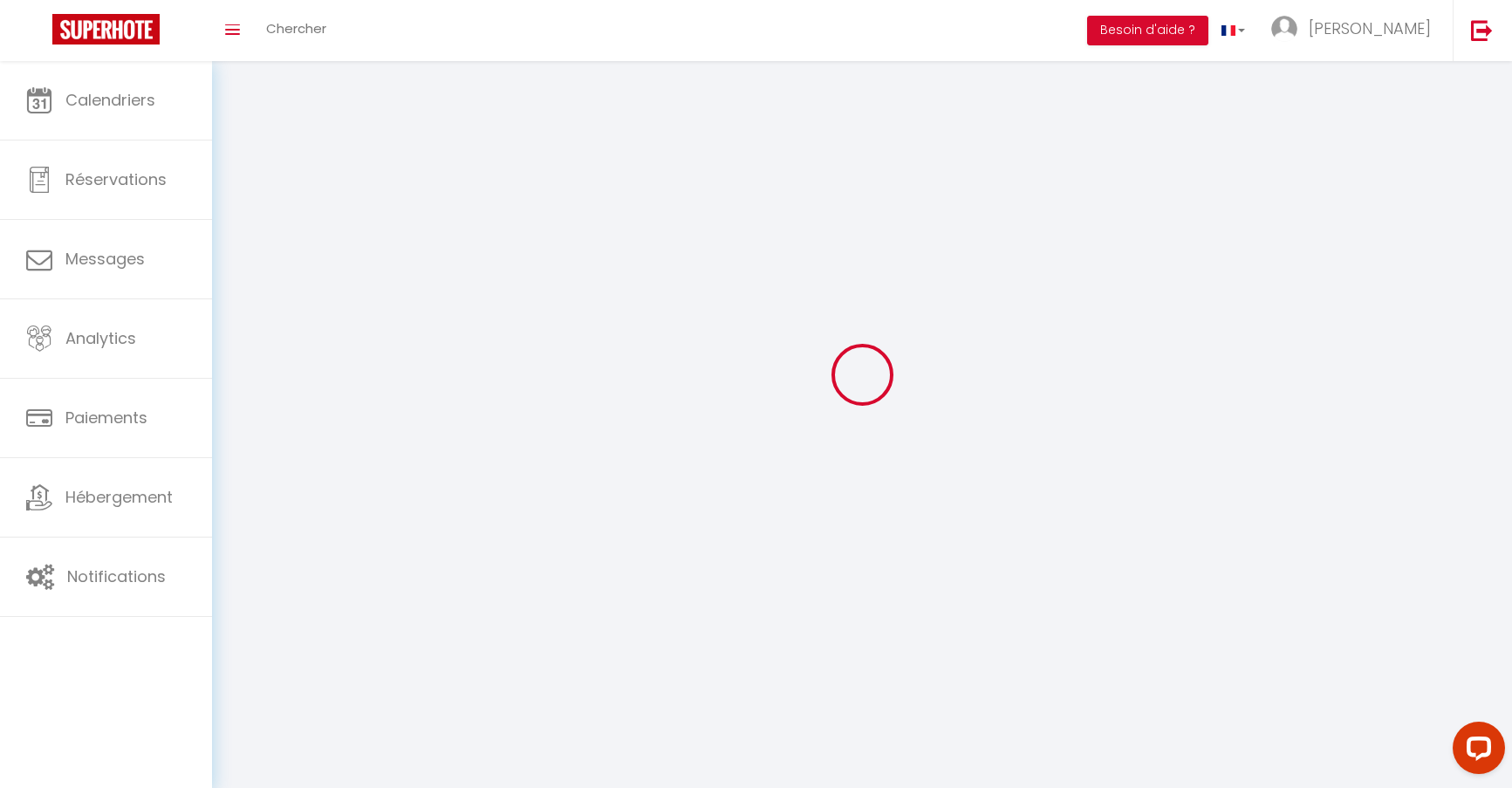 scroll, scrollTop: 0, scrollLeft: 0, axis: both 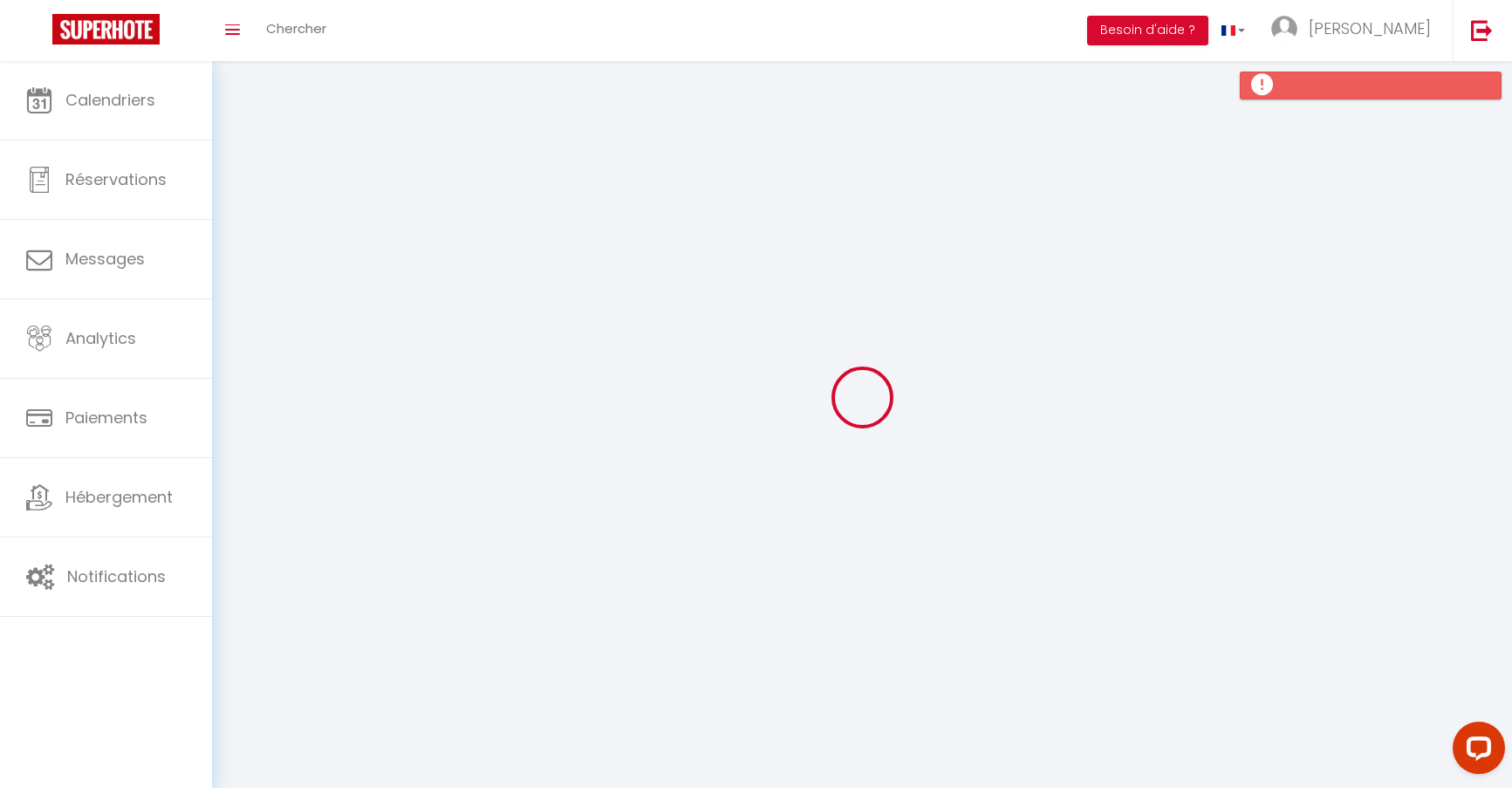 type on "Marvin" 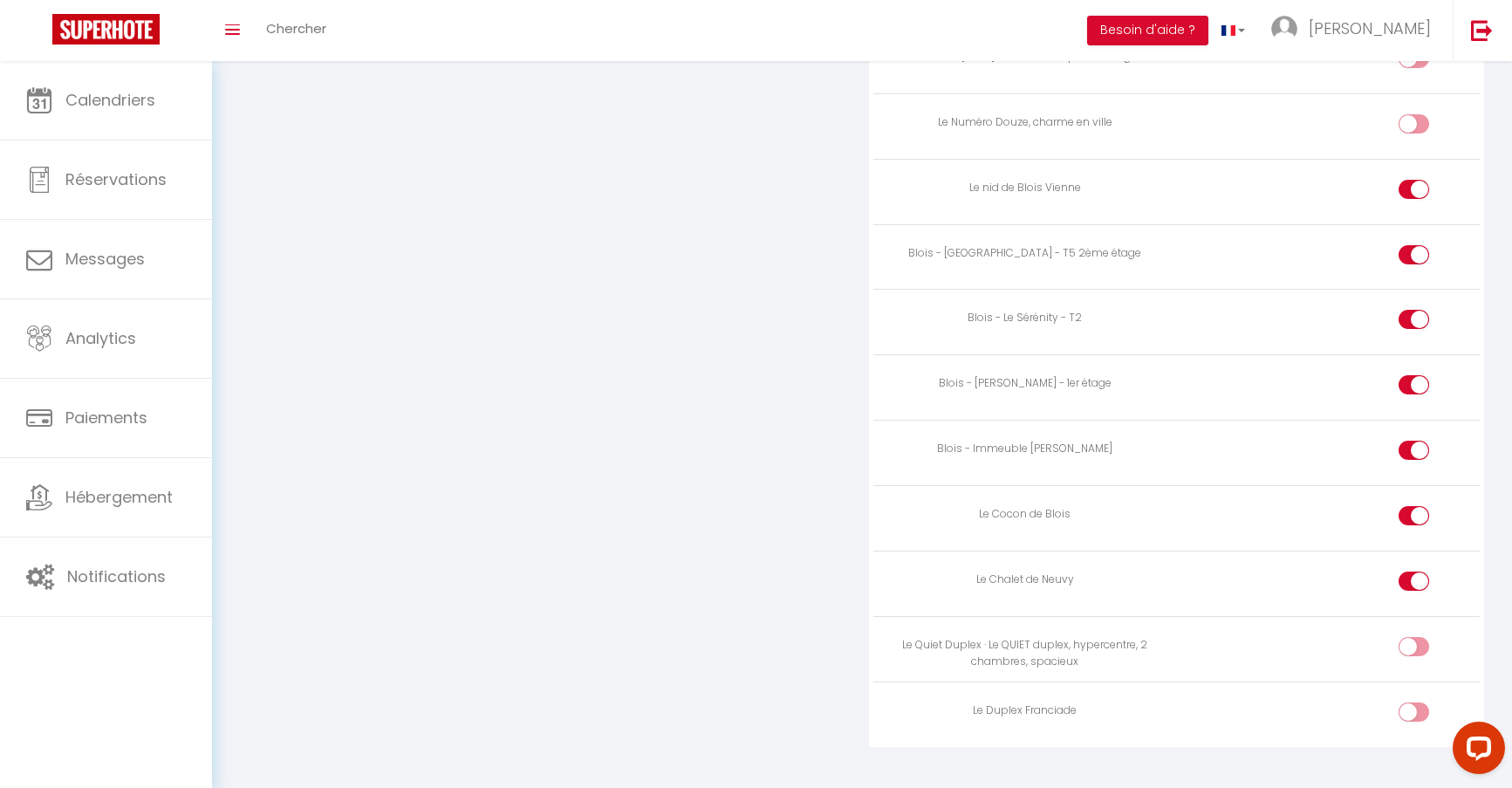 scroll, scrollTop: 2059, scrollLeft: 0, axis: vertical 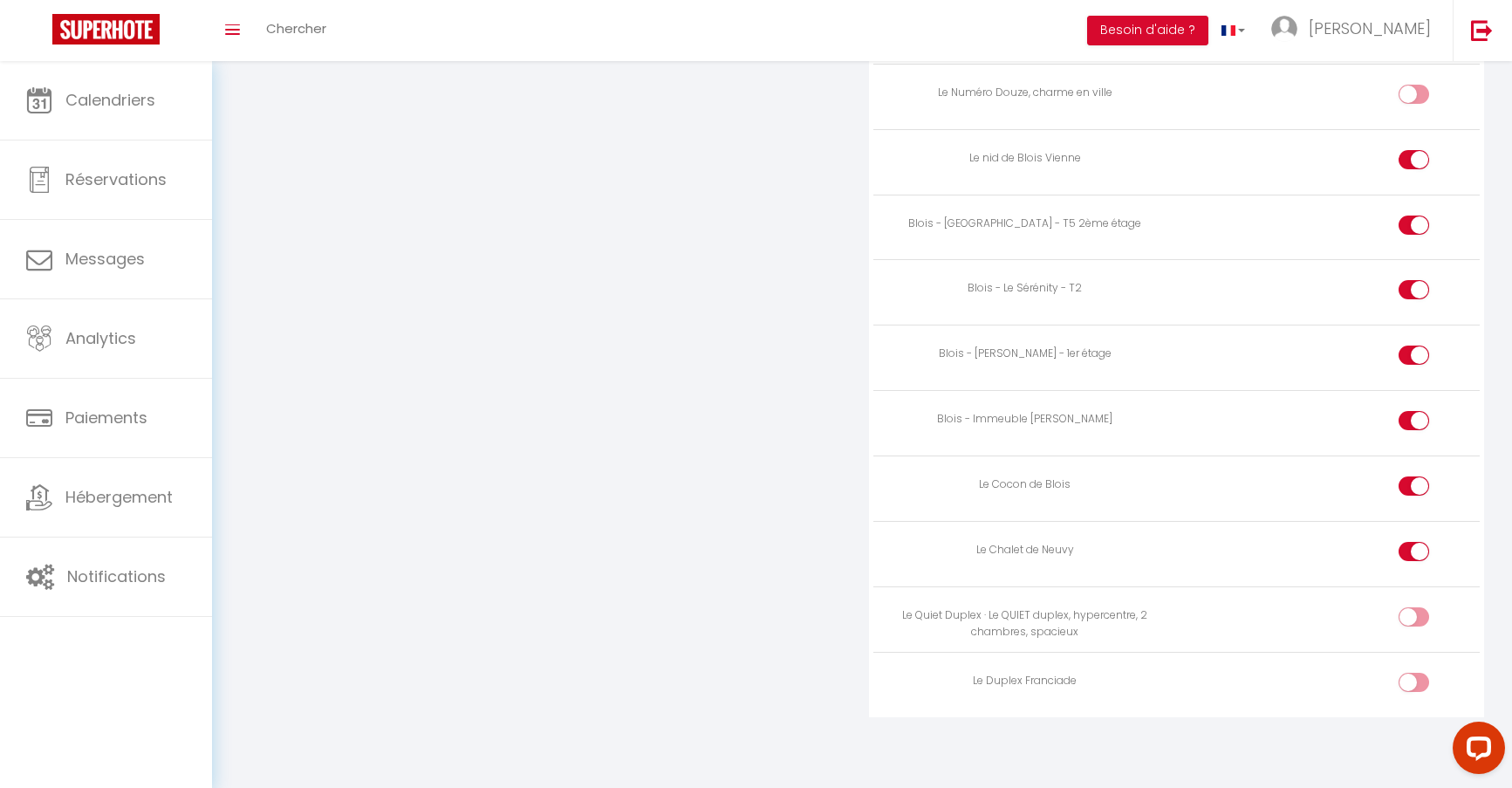 click at bounding box center [1428, 686] 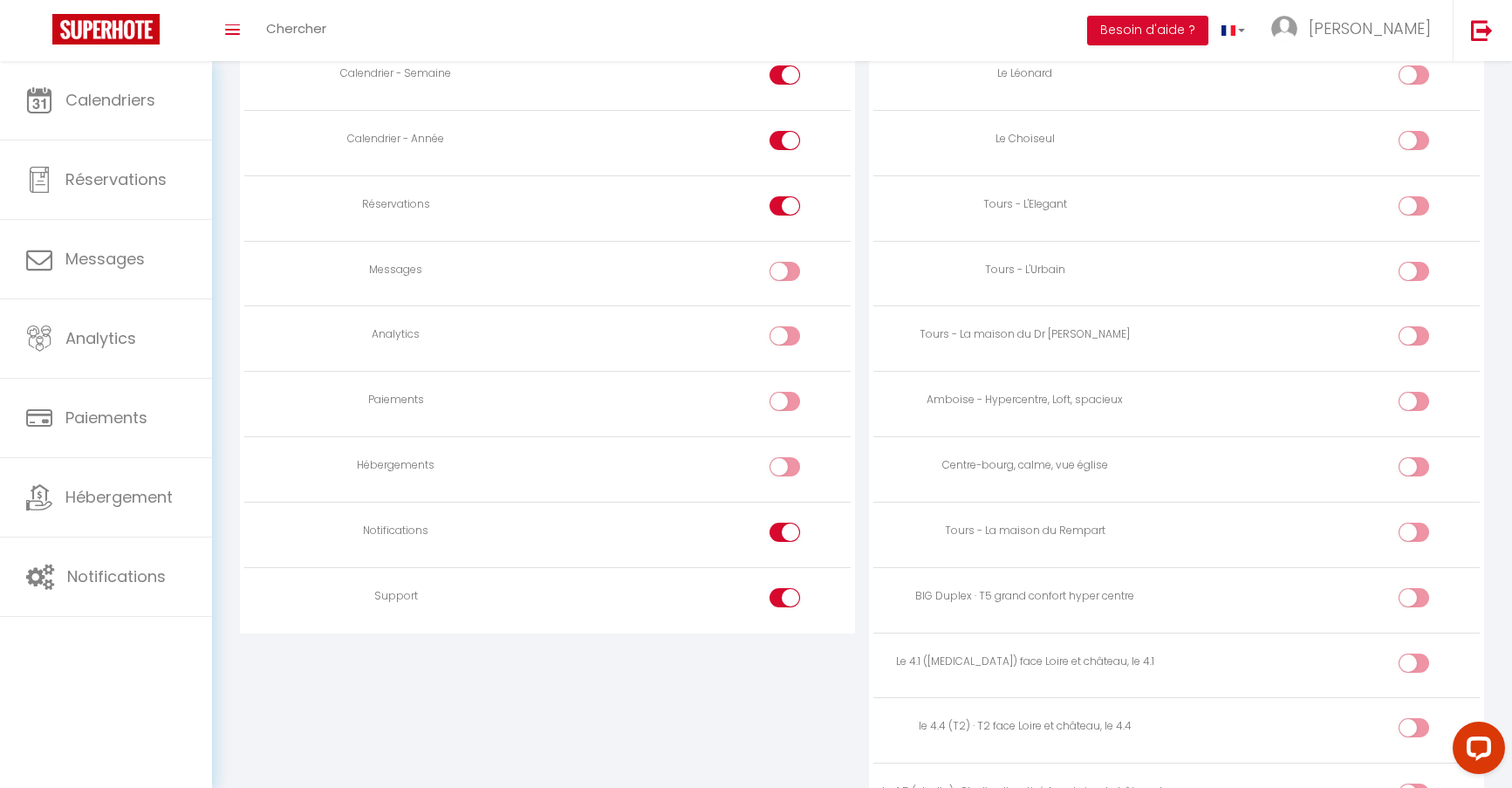 scroll, scrollTop: 0, scrollLeft: 0, axis: both 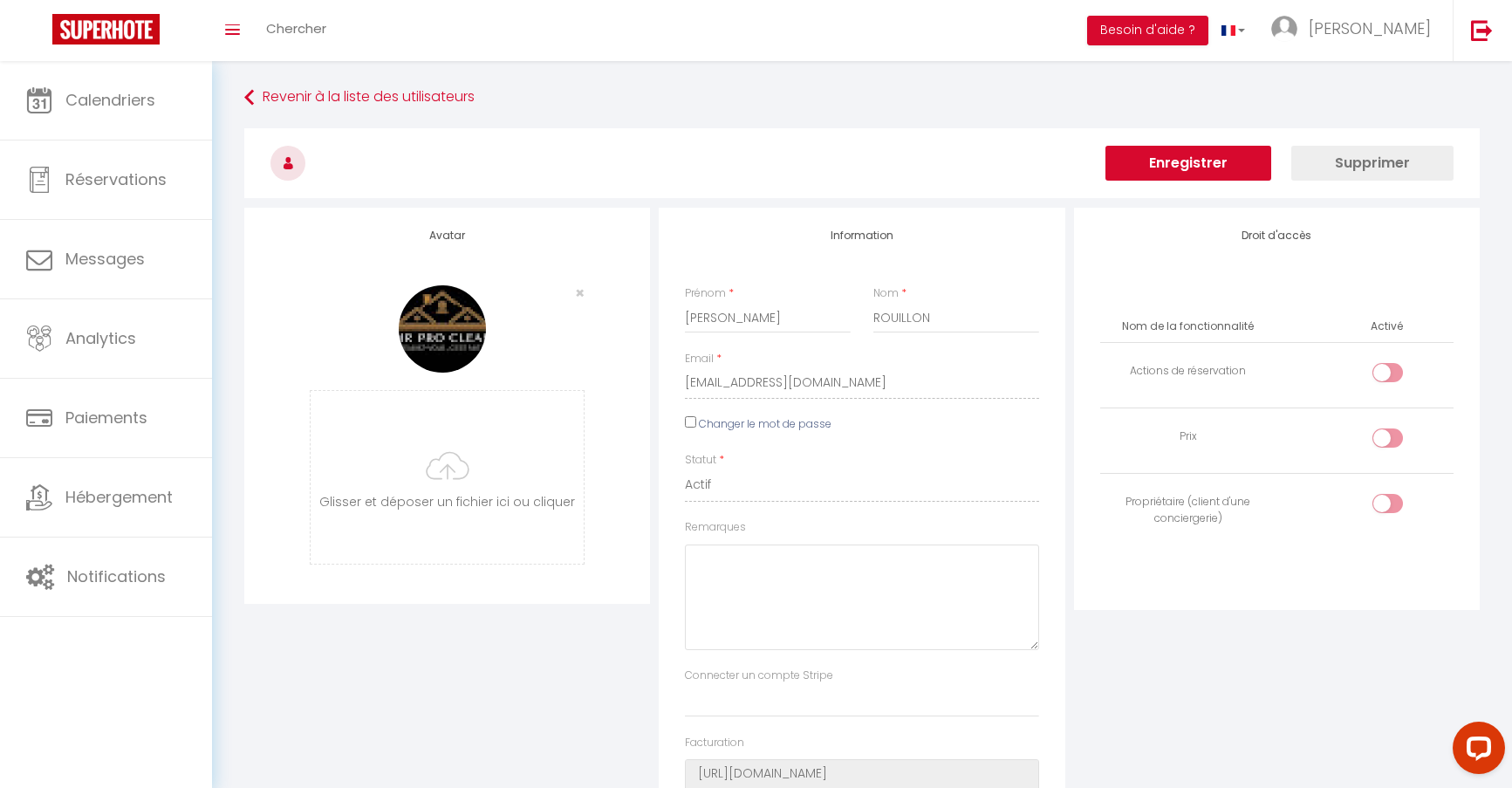 click on "Enregistrer" at bounding box center (1188, 163) 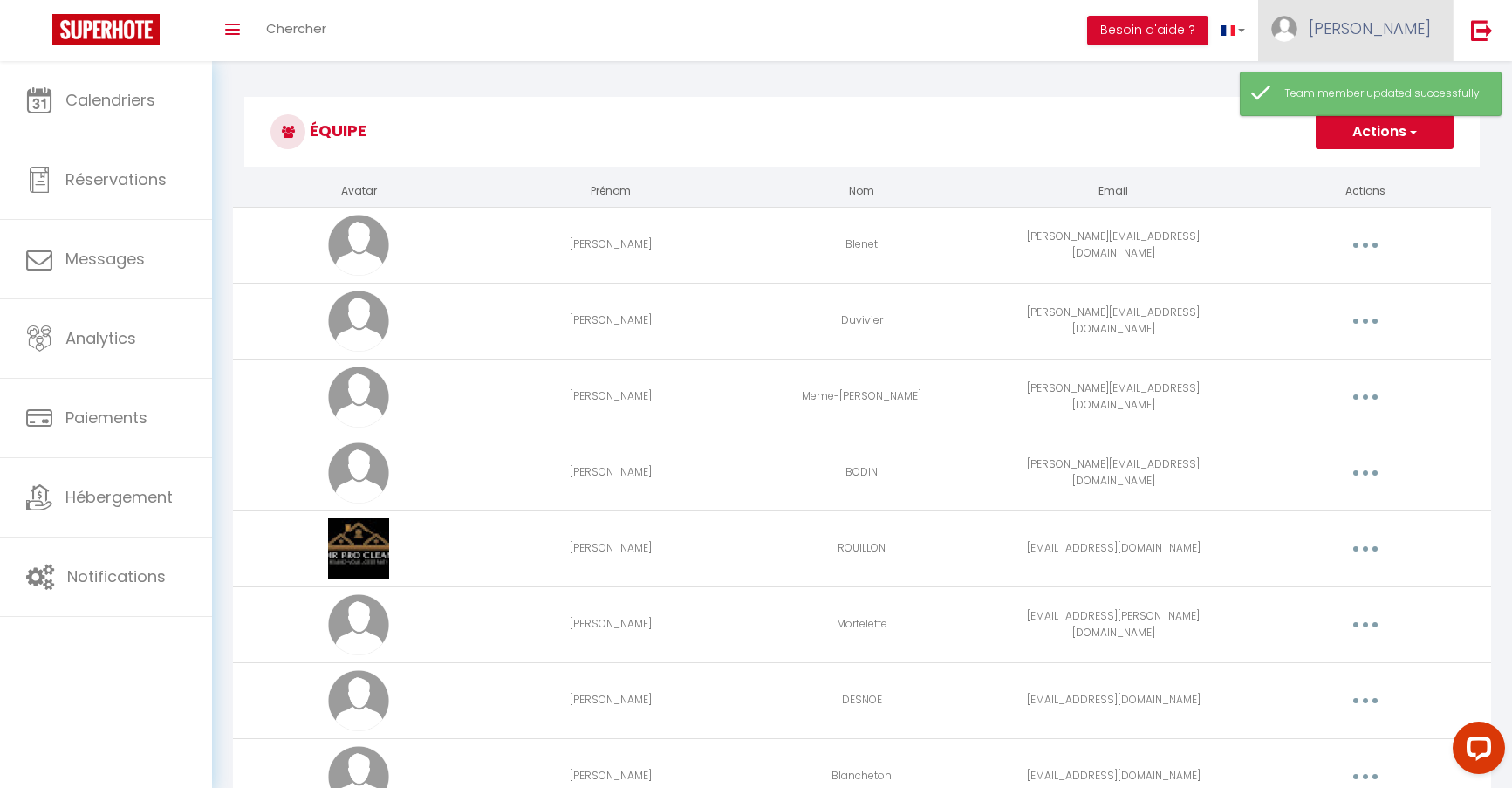 click on "[PERSON_NAME]" at bounding box center [1370, 28] 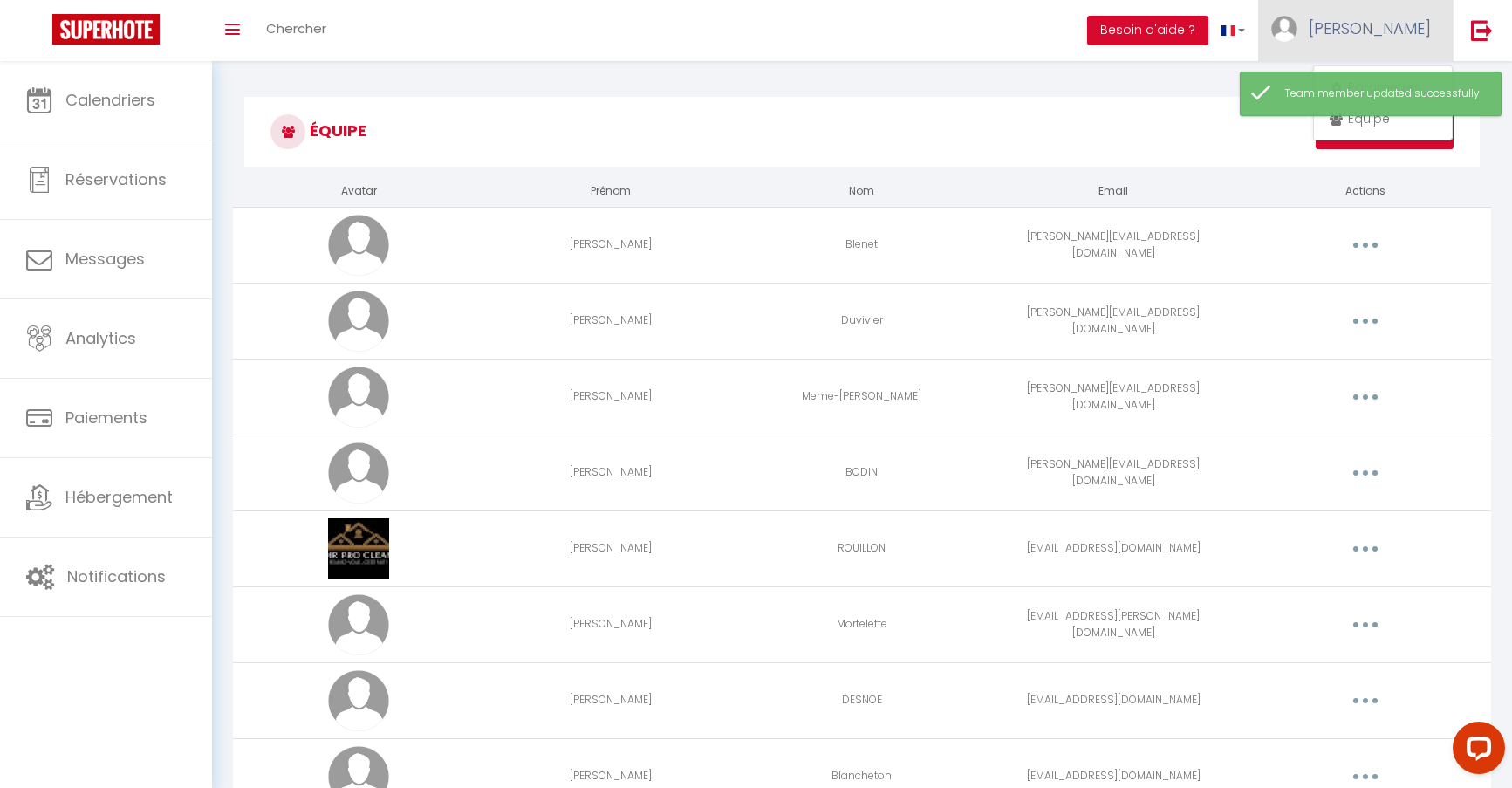 click on "[PERSON_NAME]" at bounding box center (1370, 28) 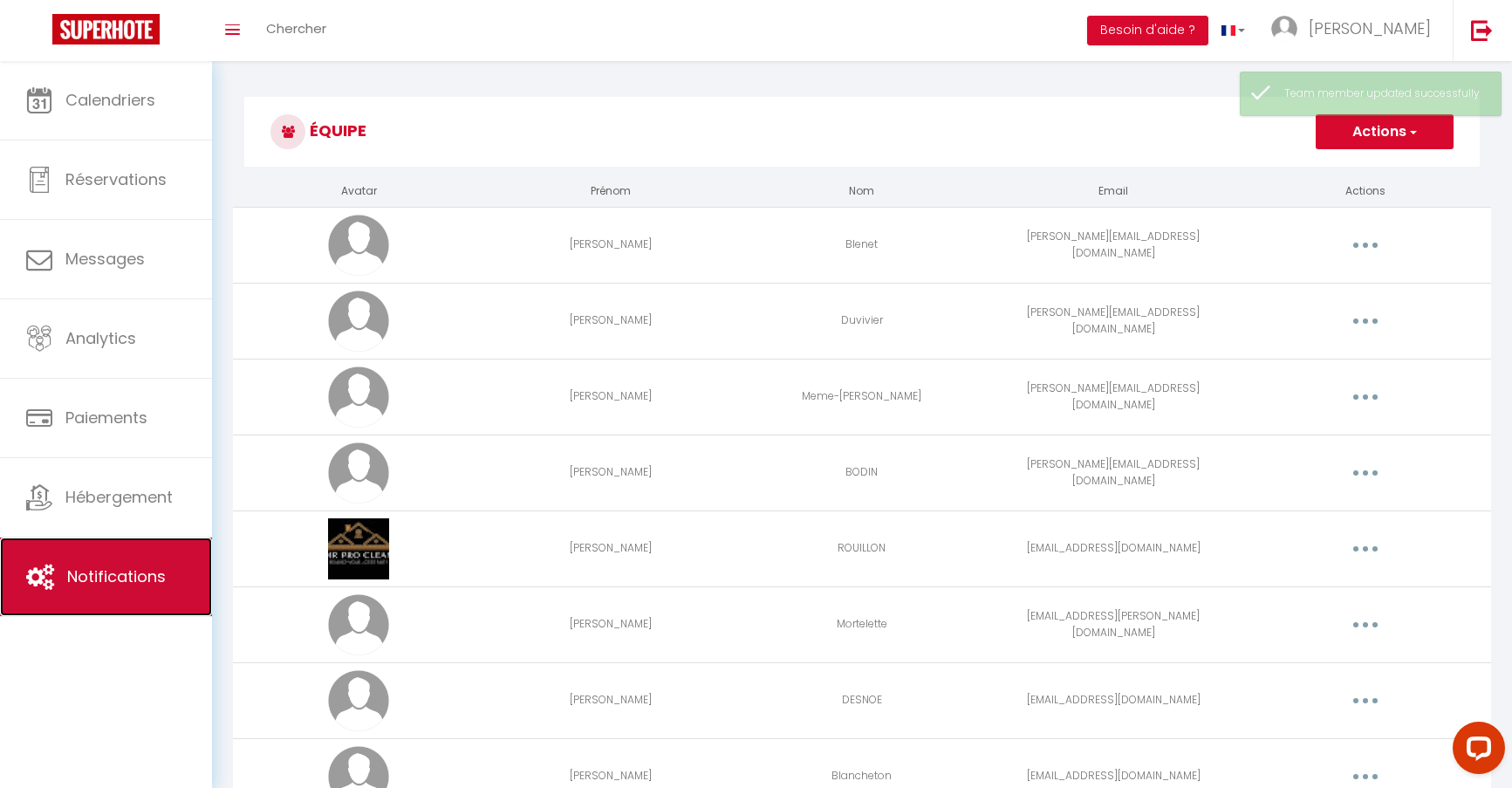 click on "Notifications" at bounding box center (106, 577) 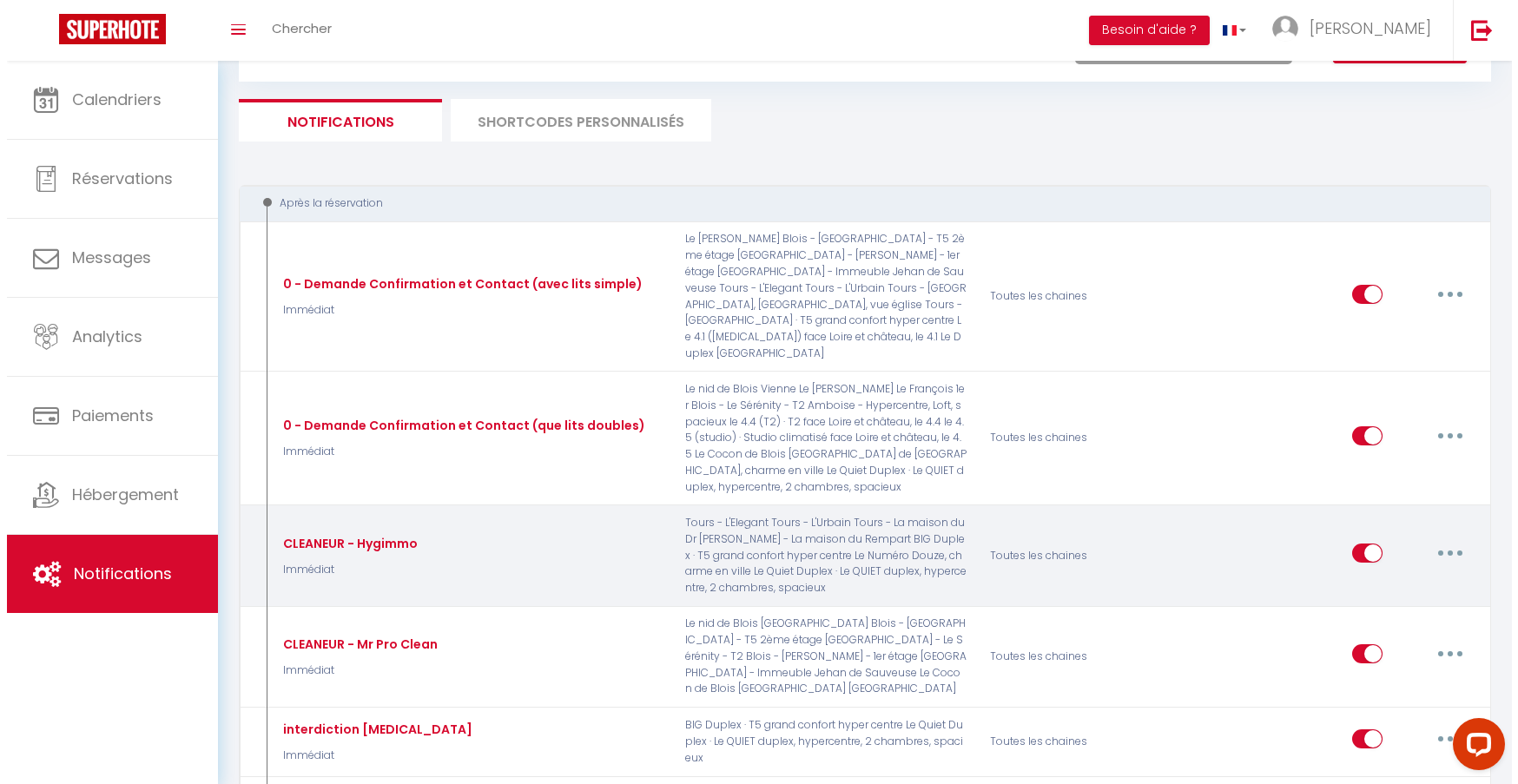 scroll, scrollTop: 321, scrollLeft: 0, axis: vertical 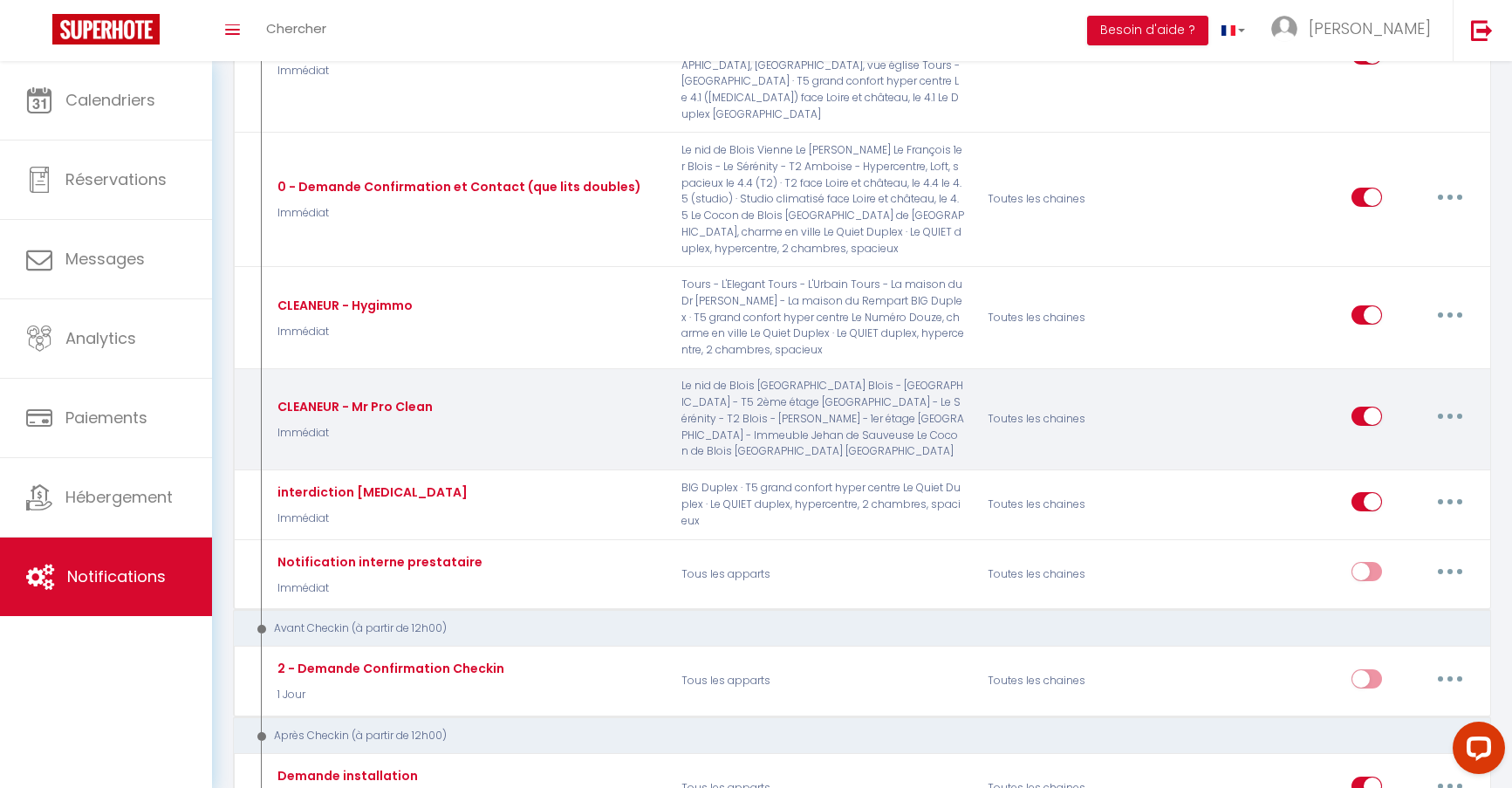 click at bounding box center (1450, 416) 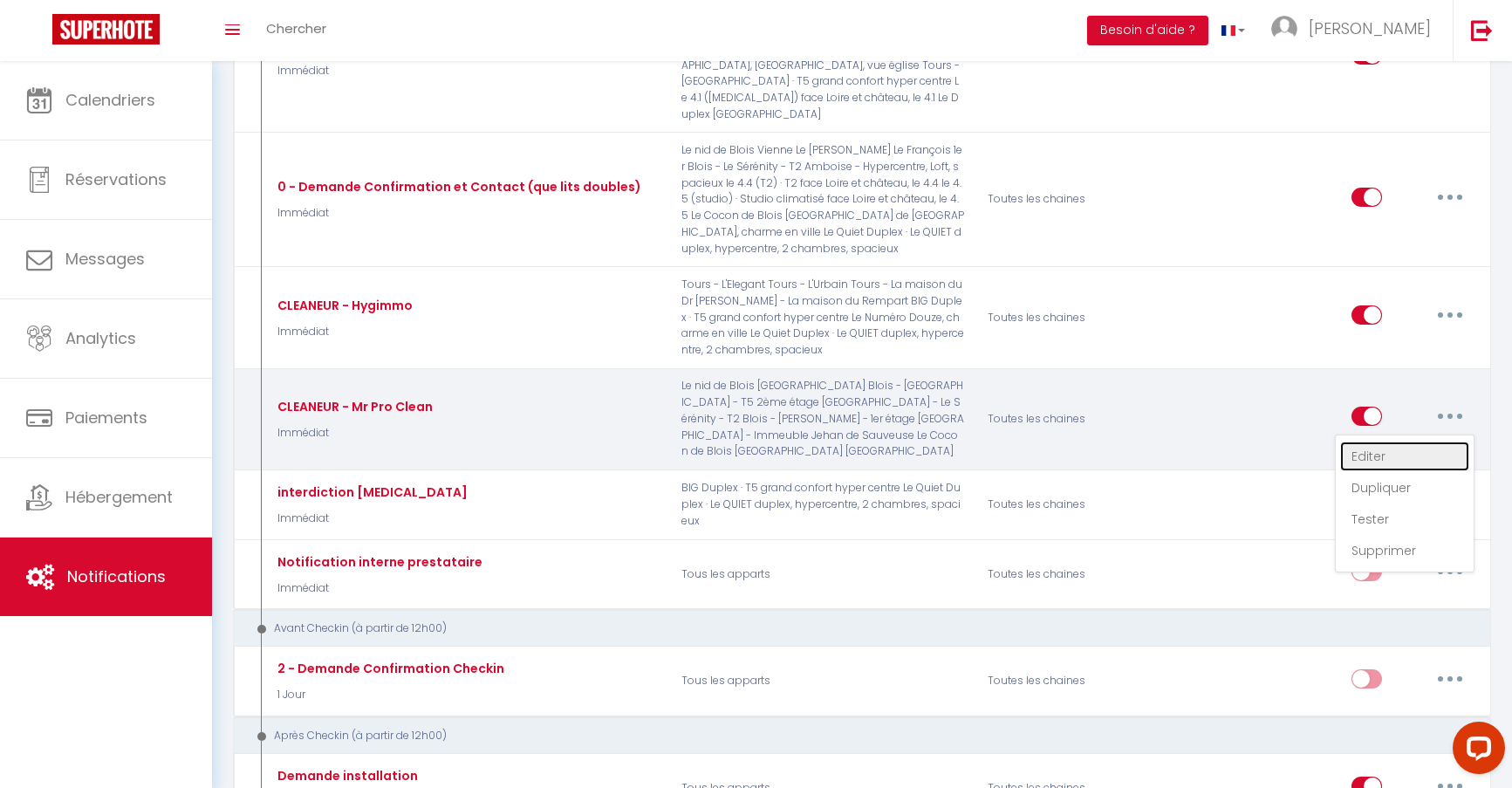 click on "Editer" at bounding box center [1405, 456] 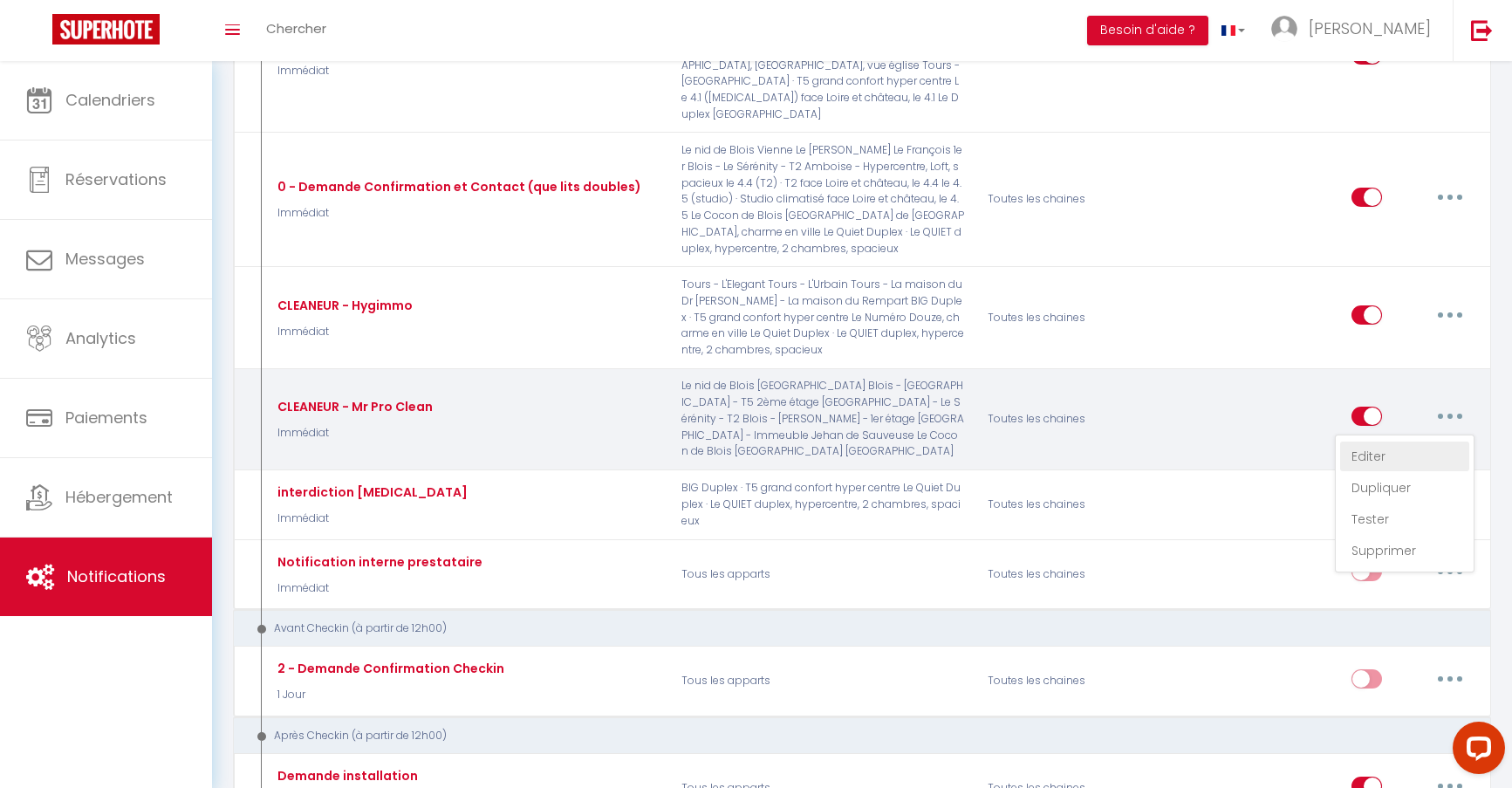 type on "CLEANEUR - Mr Pro Clean" 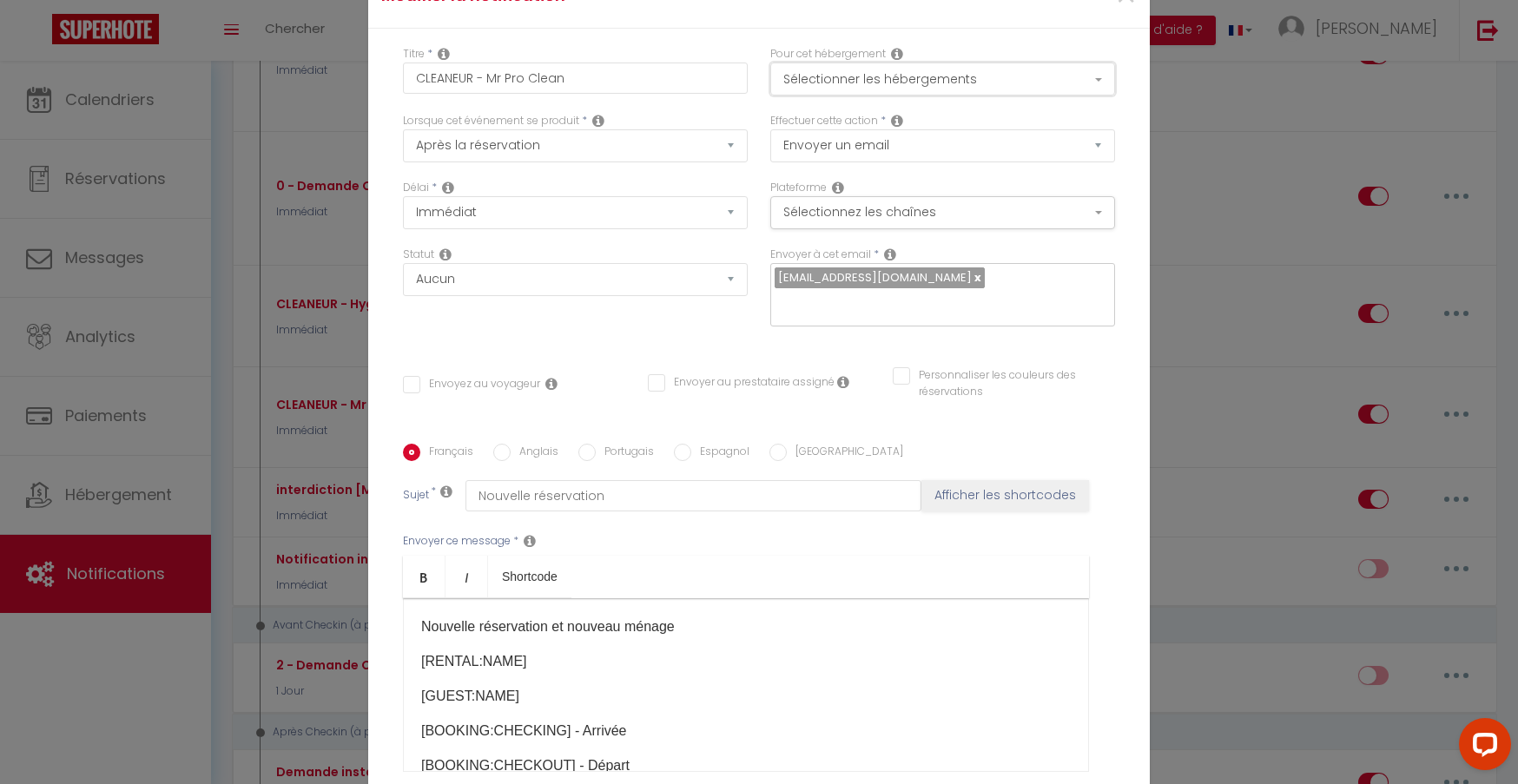 click on "Sélectionner les hébergements" at bounding box center (942, 79) 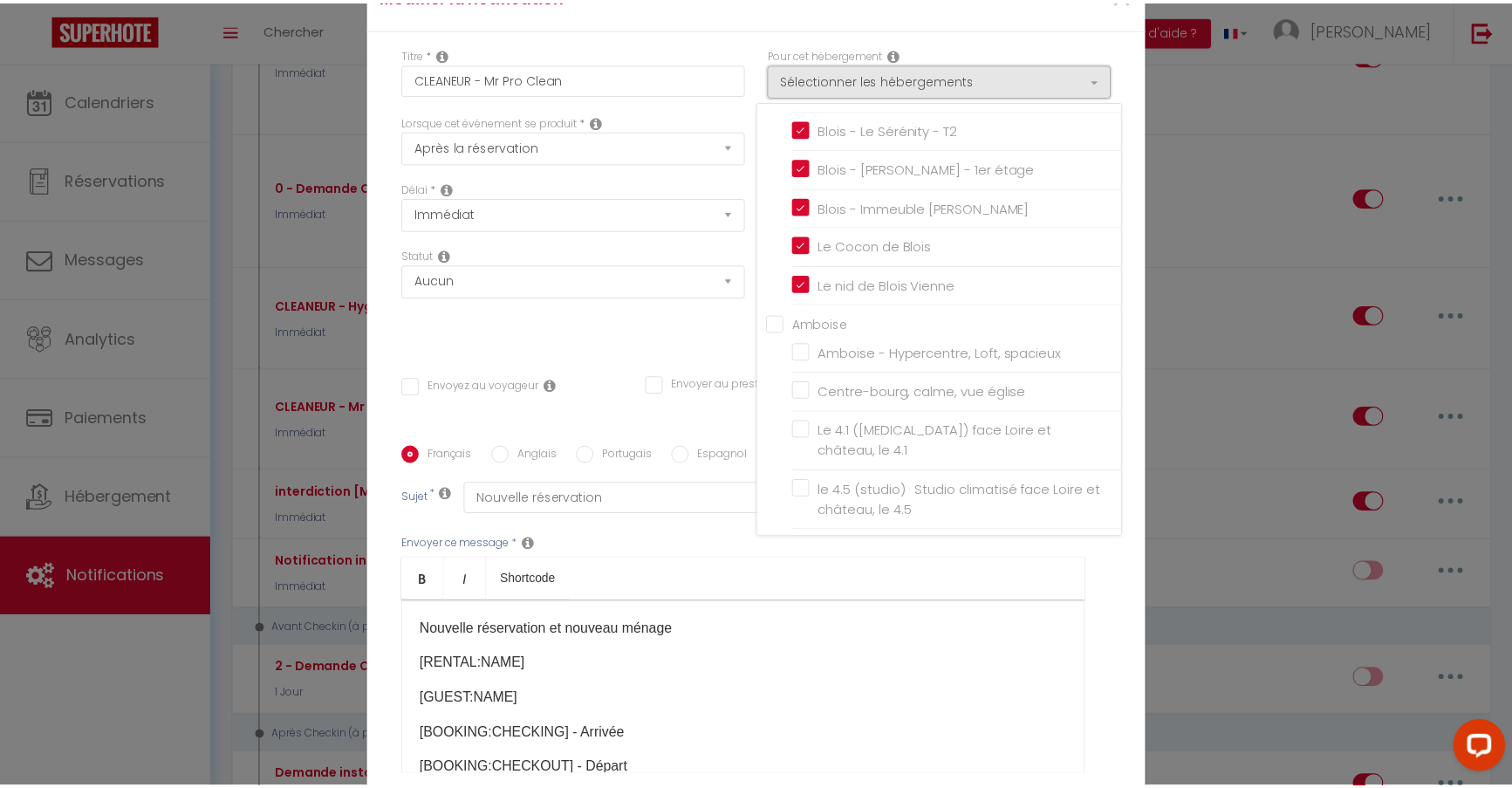scroll, scrollTop: 0, scrollLeft: 0, axis: both 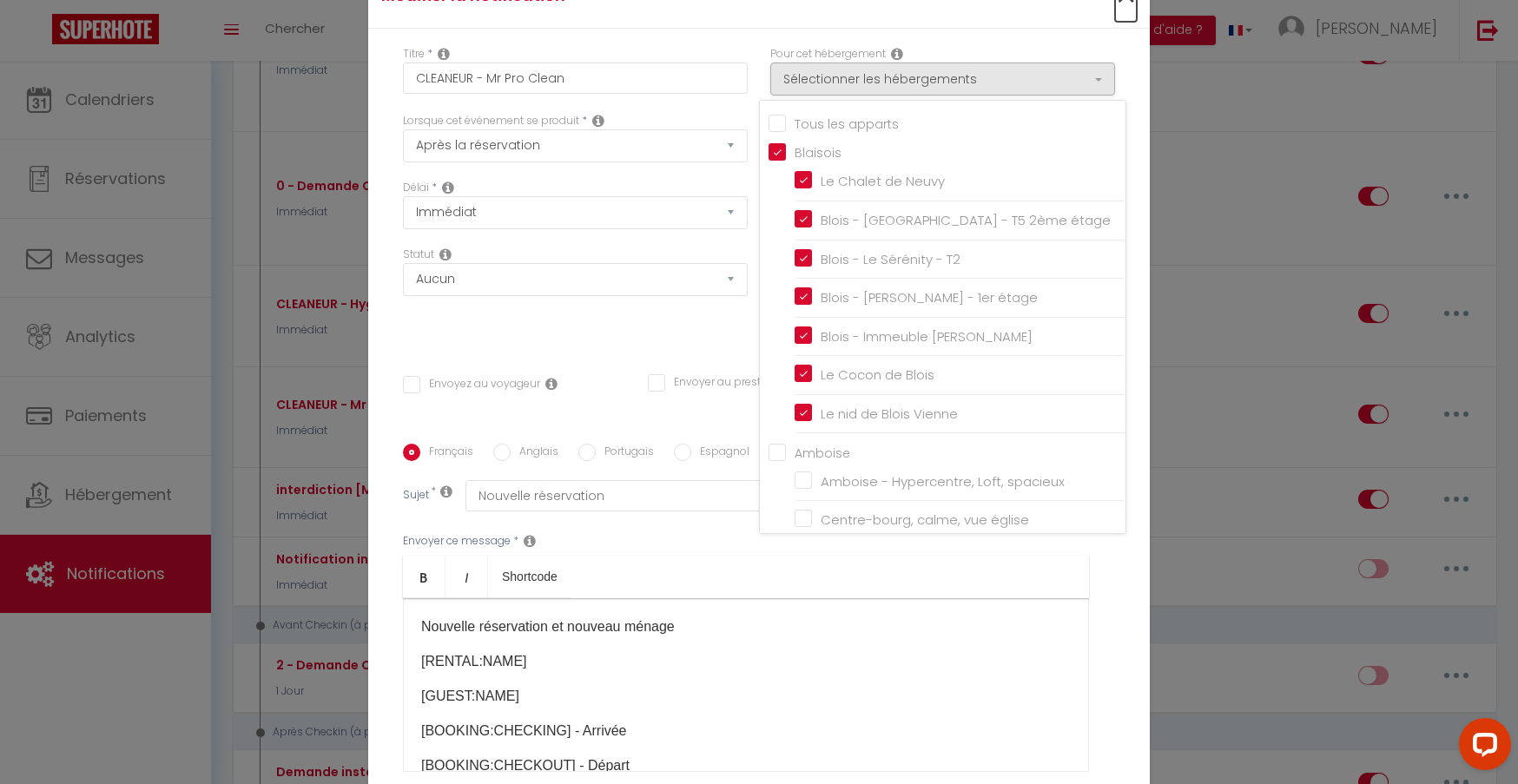 click on "×" at bounding box center (1125, -4) 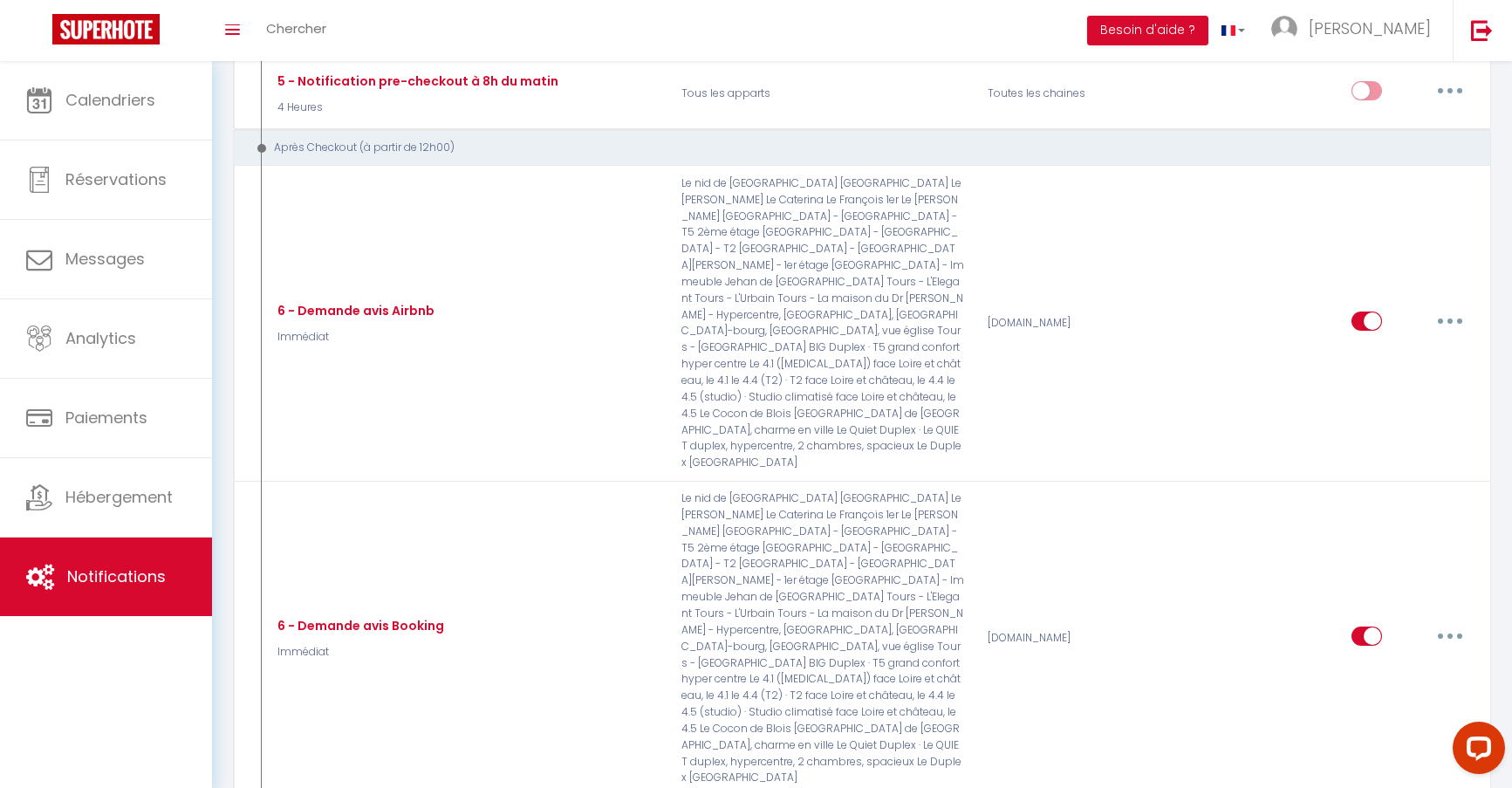 scroll, scrollTop: 1198, scrollLeft: 0, axis: vertical 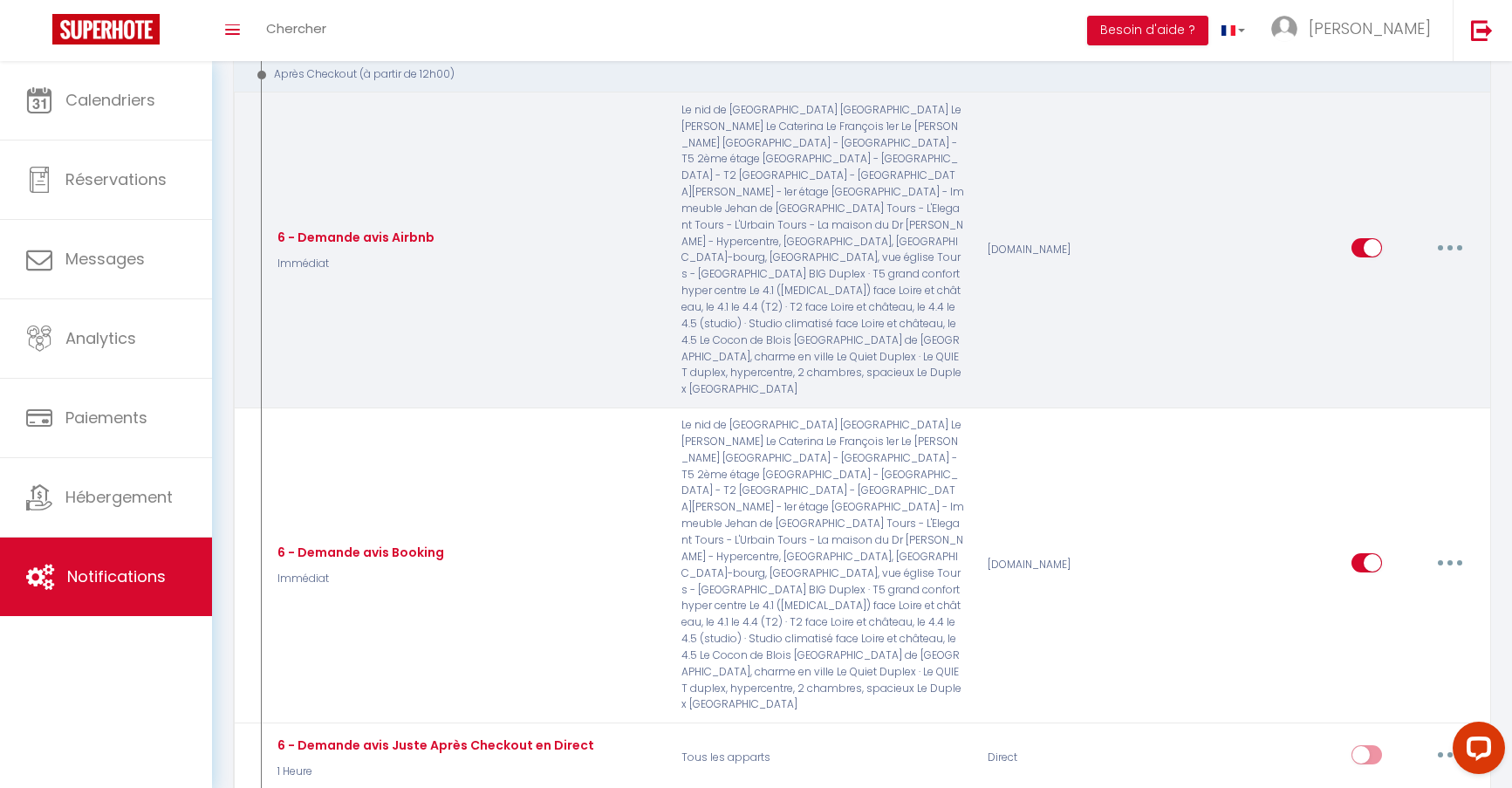 click at bounding box center (1450, 248) 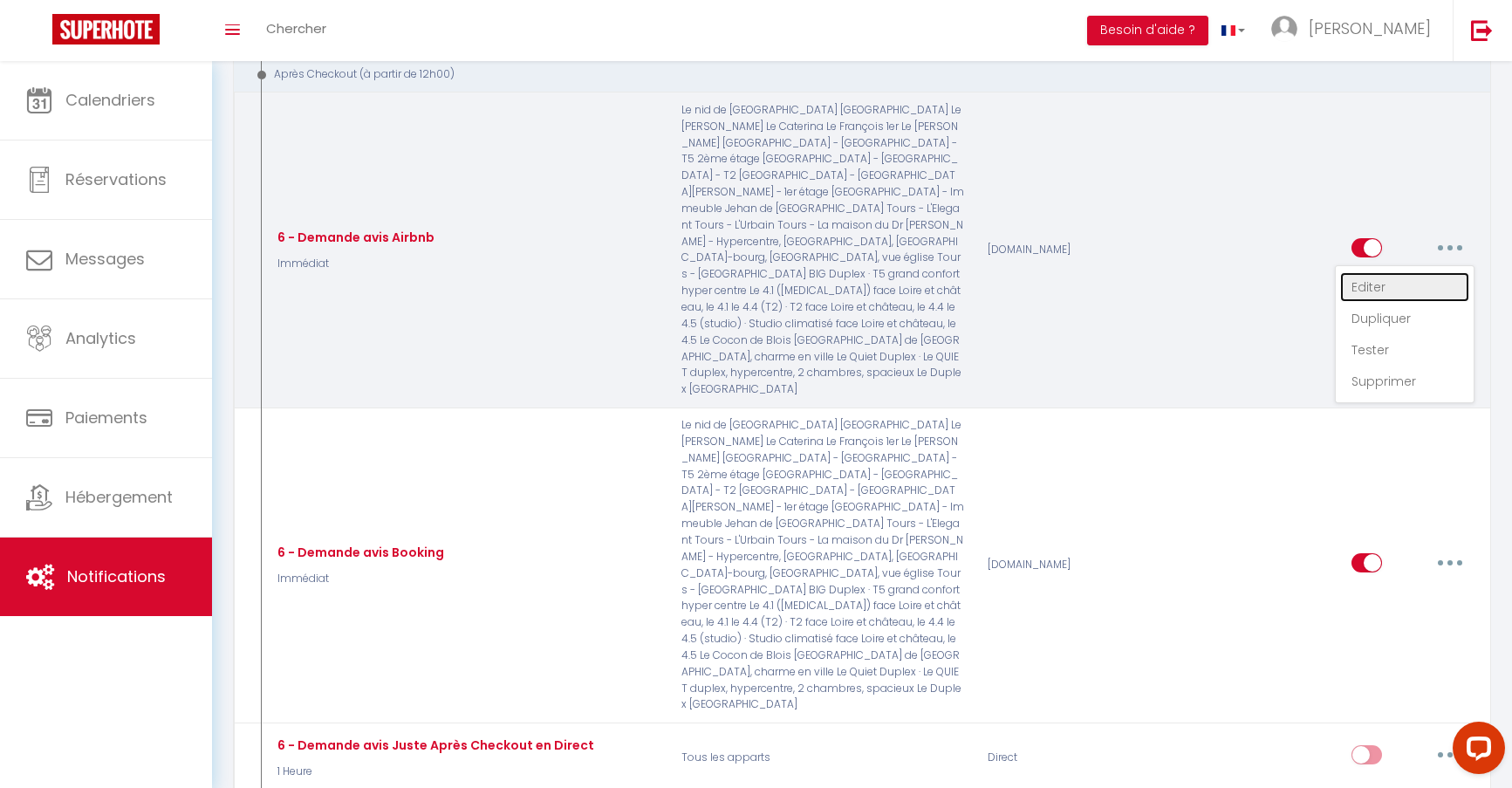 click on "Editer" at bounding box center [1405, 287] 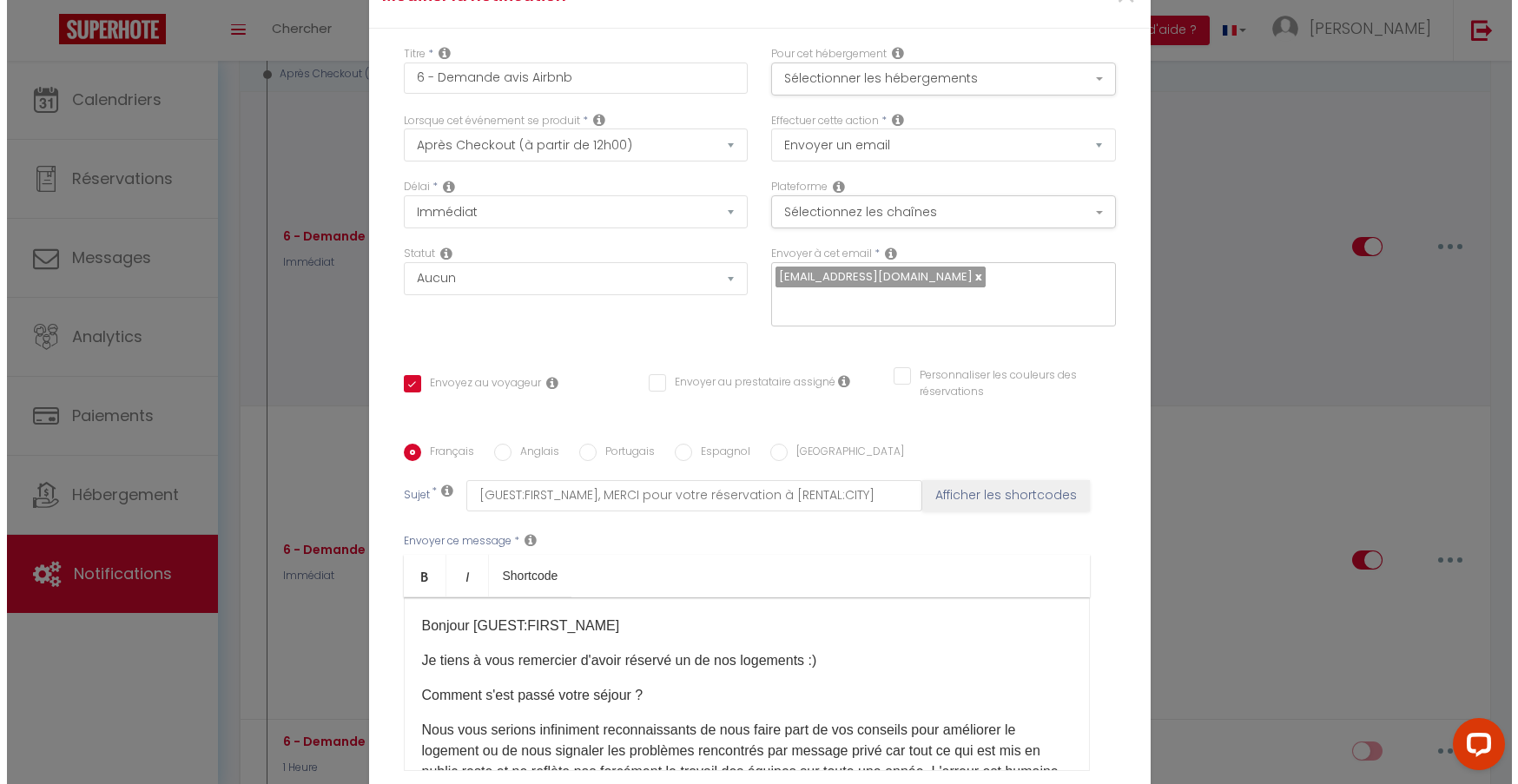 scroll, scrollTop: 1176, scrollLeft: 0, axis: vertical 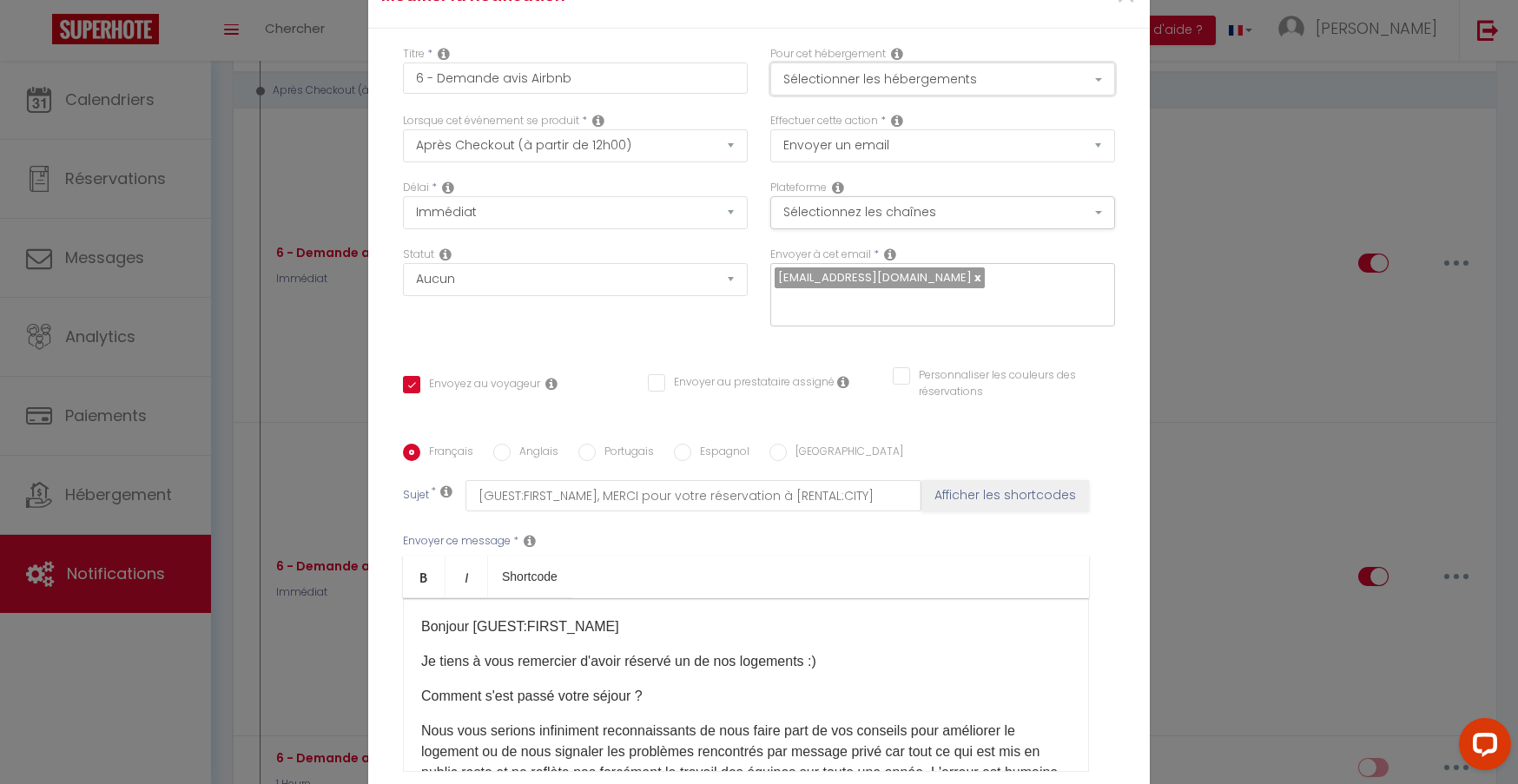 click on "Sélectionner les hébergements" at bounding box center (942, 79) 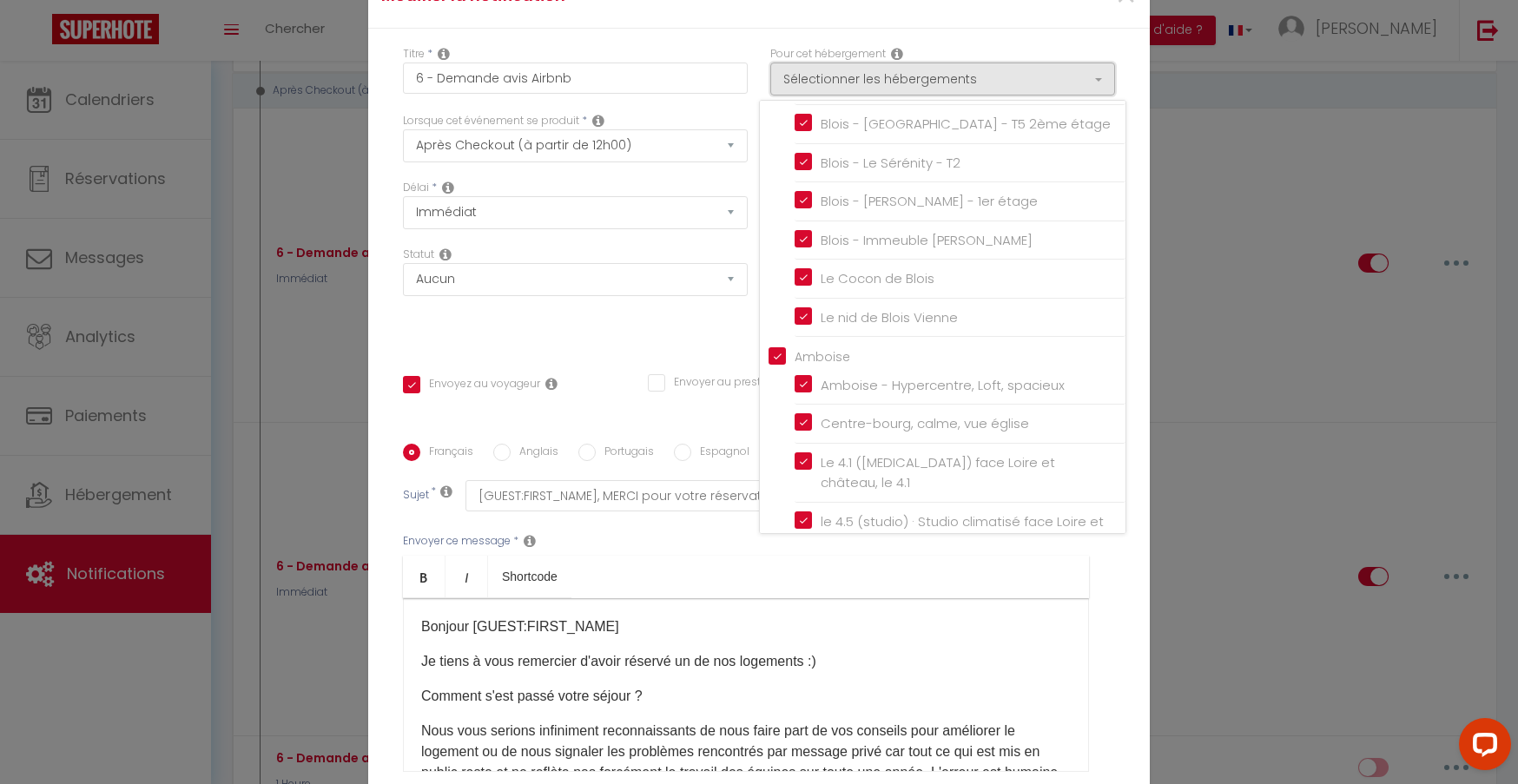 scroll, scrollTop: 0, scrollLeft: 0, axis: both 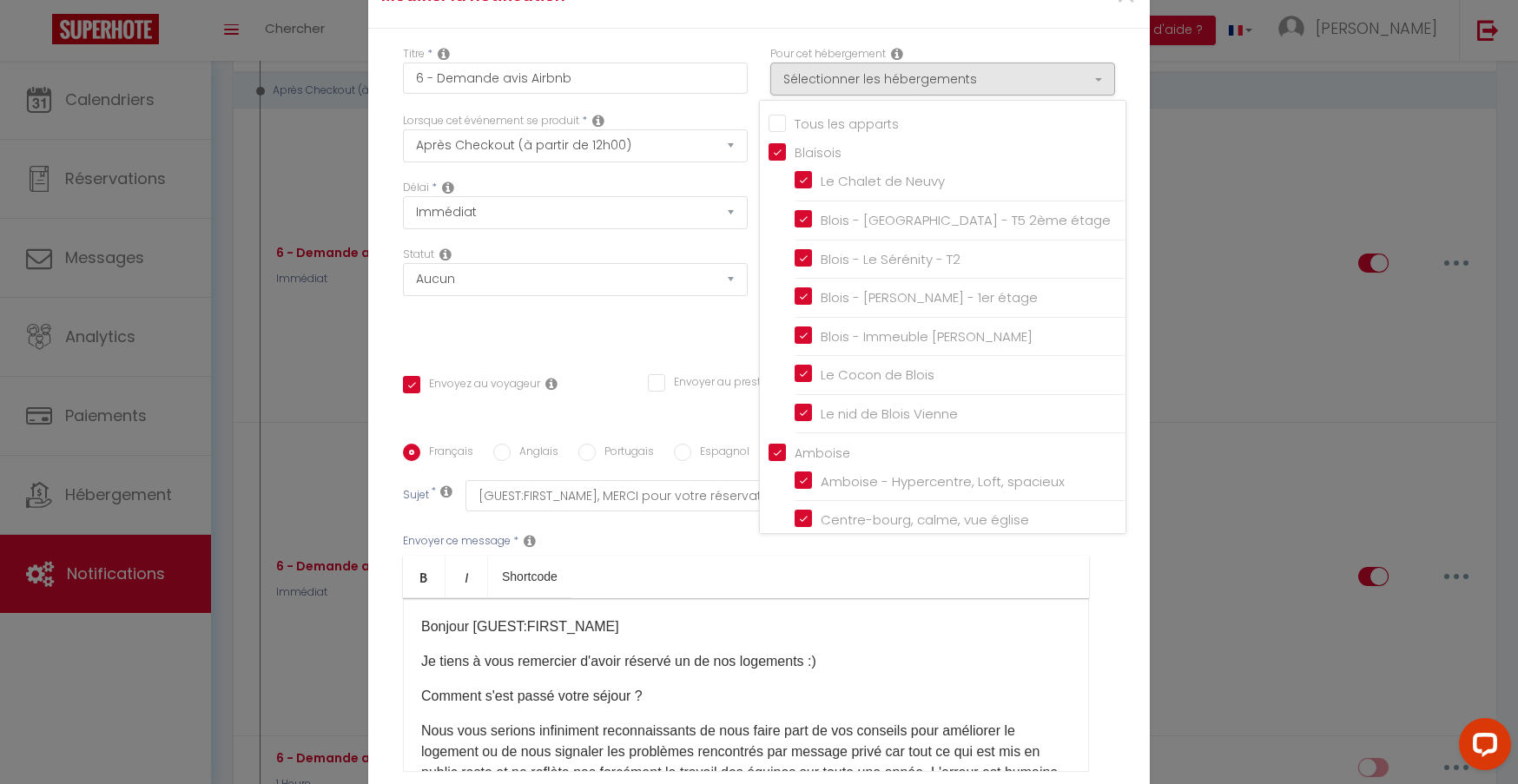 click on "Modifier la notification   ×   Titre   *     6 - Demande avis Airbnb   Pour cet hébergement
Sélectionner les hébergements
Tous les apparts
Blaisois
Le Chalet de Neuvy
Blois - Le Quai de Loire - T5 2ème étage
Blois - Le Sérénity - T2
Blois - Jehan de Saveuse - 1er étage
Blois - Immeuble Jehan de Sauveuse
Le Cocon de Blois" at bounding box center (759, 392) 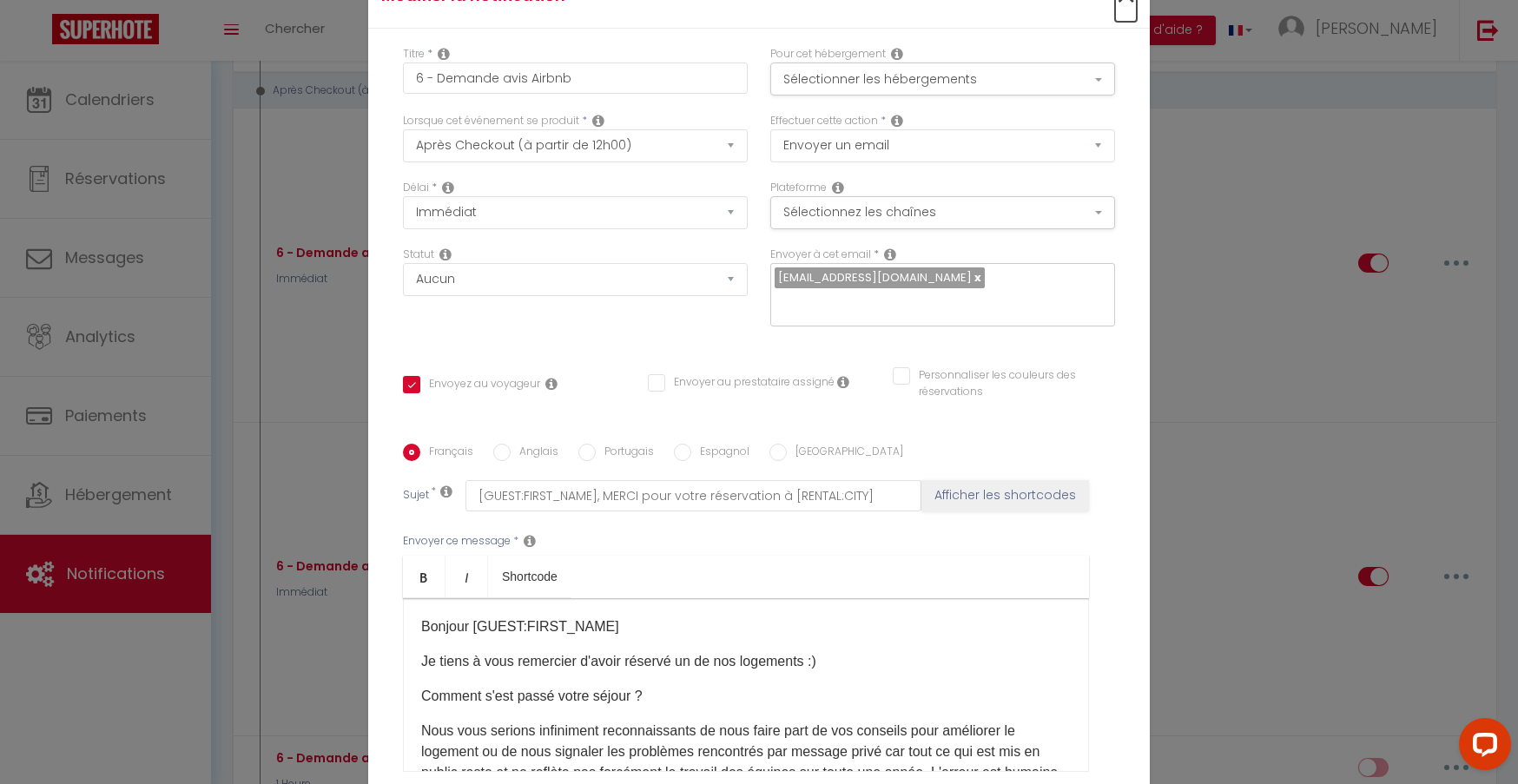 click on "×" at bounding box center [1125, -4] 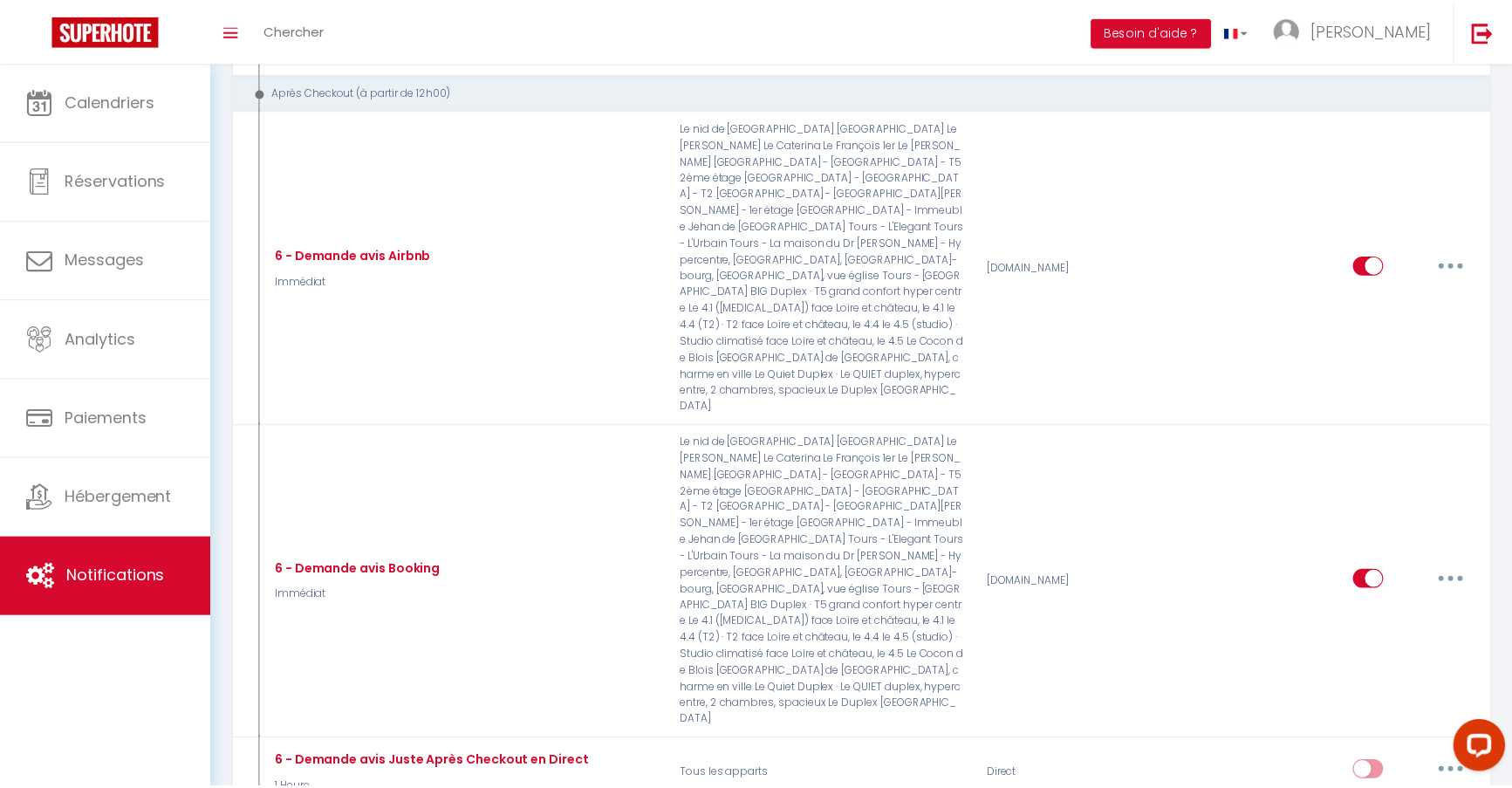 scroll, scrollTop: 1198, scrollLeft: 0, axis: vertical 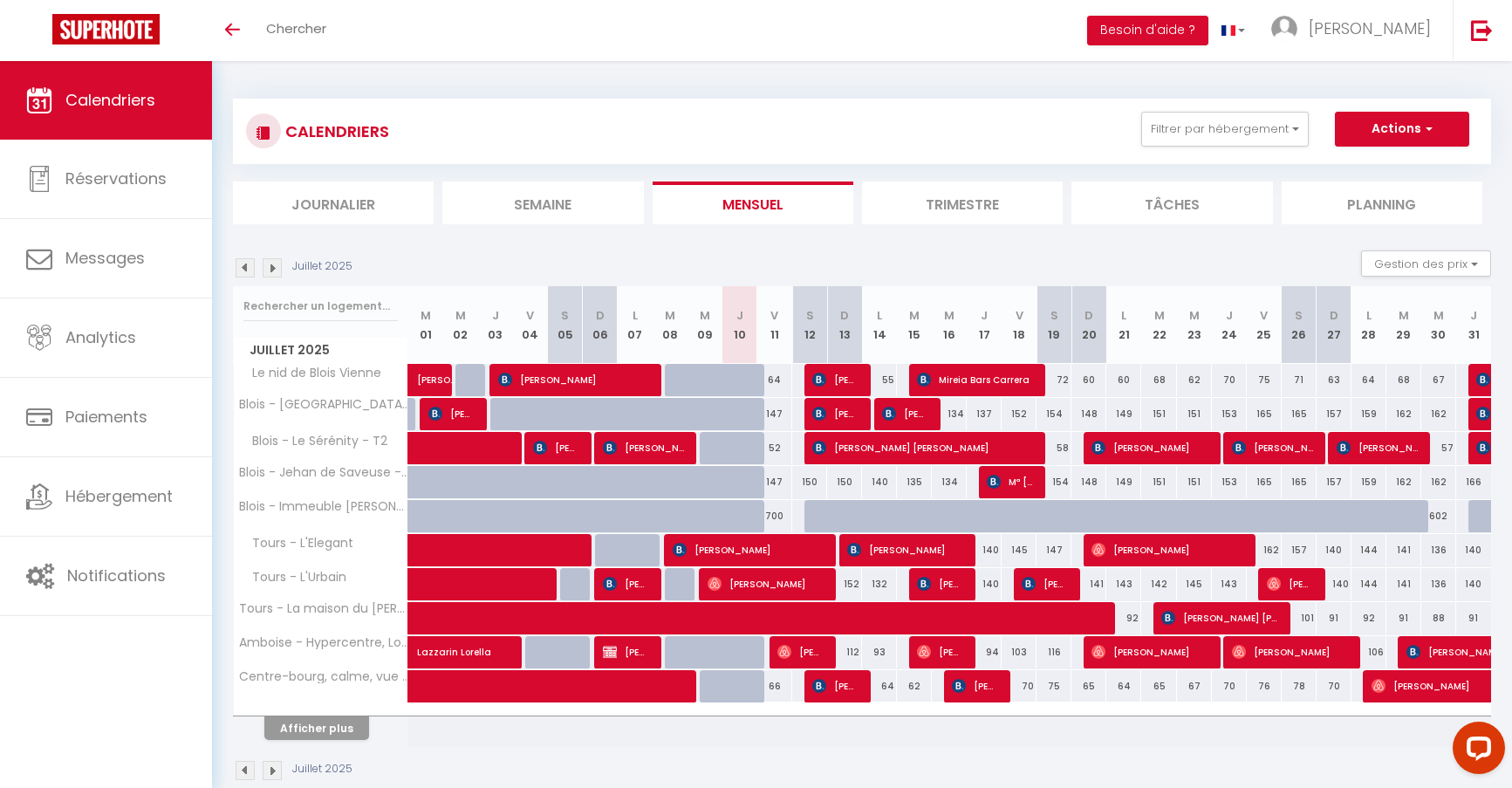 click at bounding box center (272, 268) 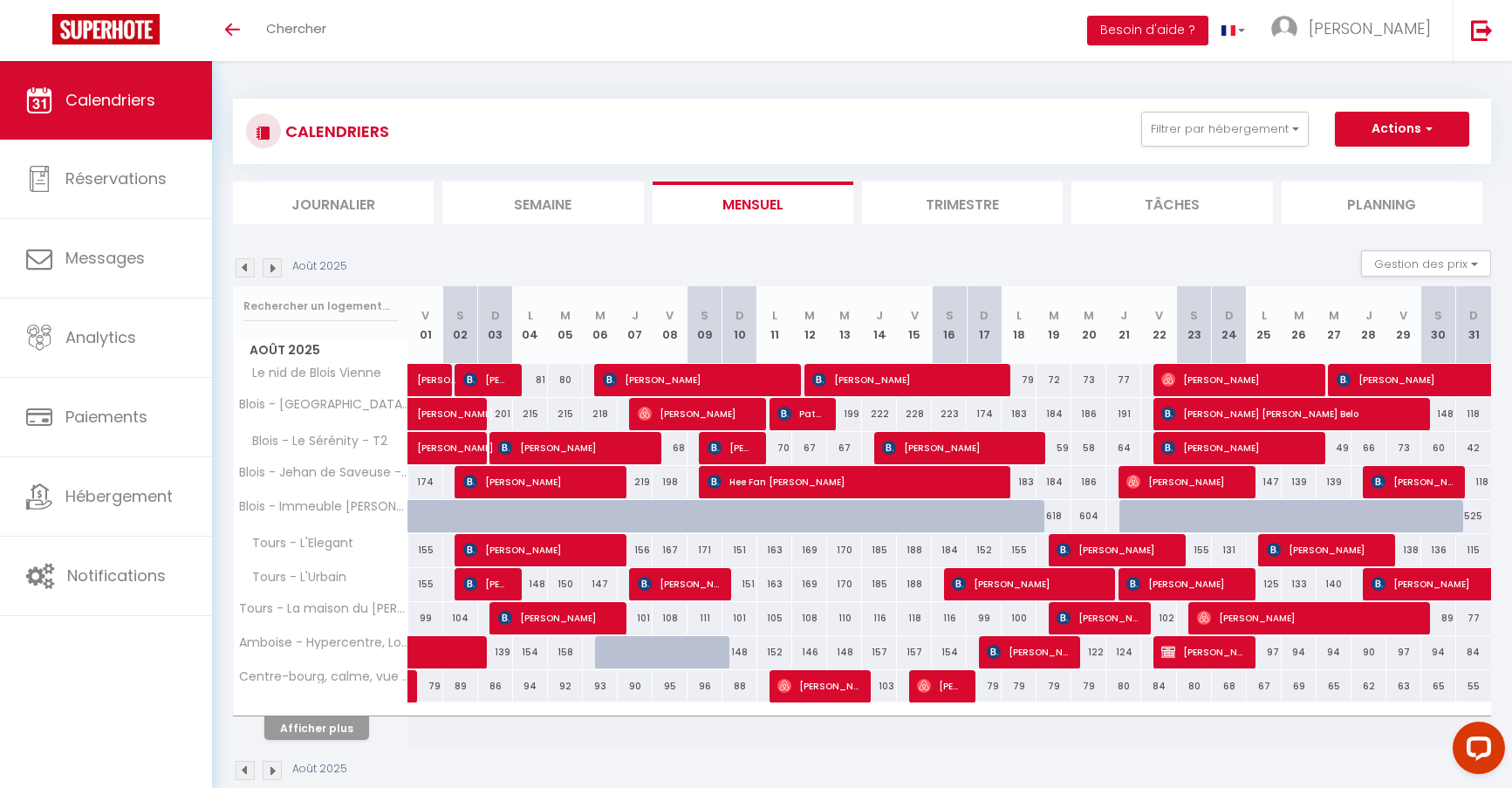 click at bounding box center (272, 268) 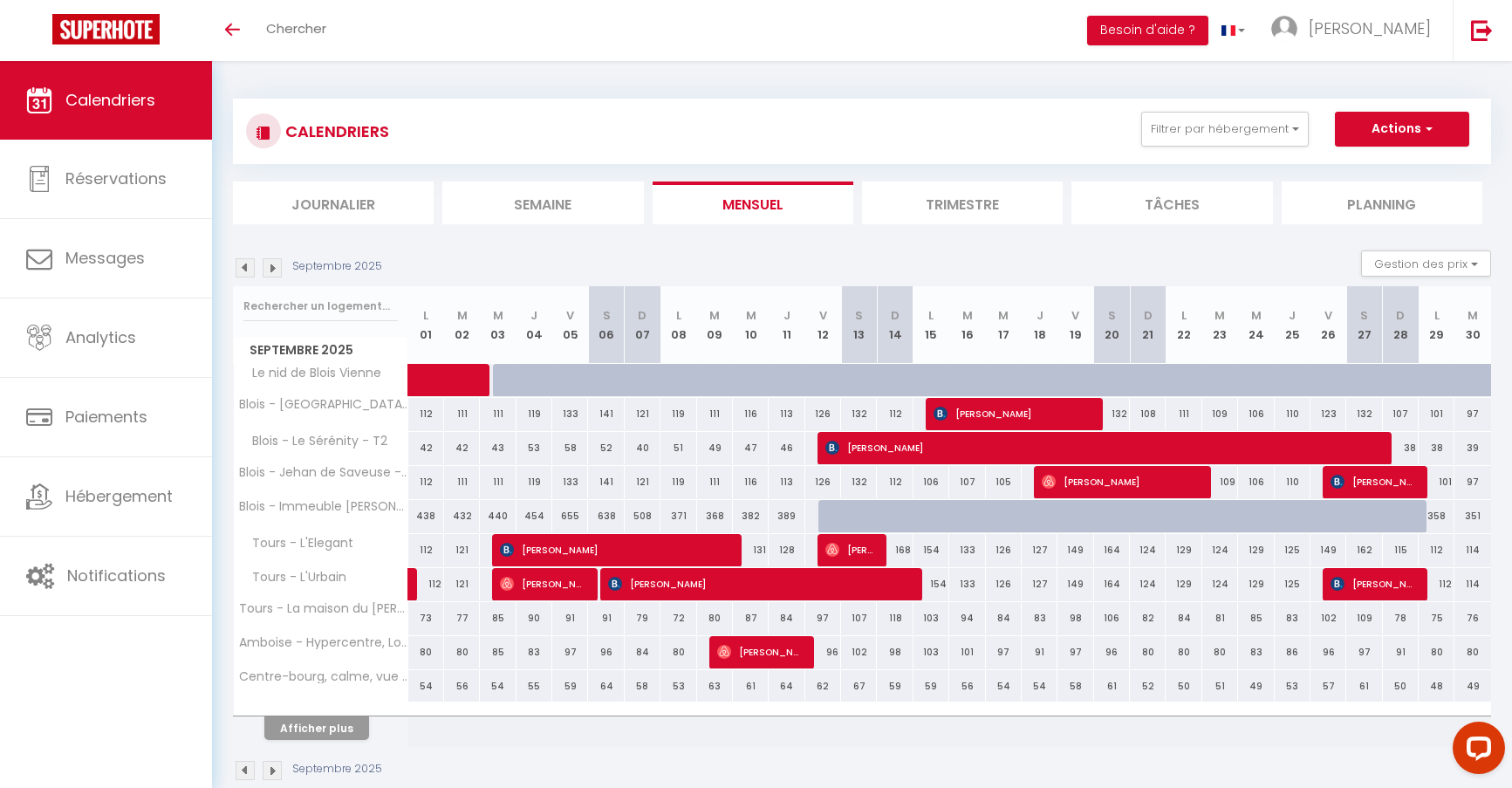 click at bounding box center (272, 268) 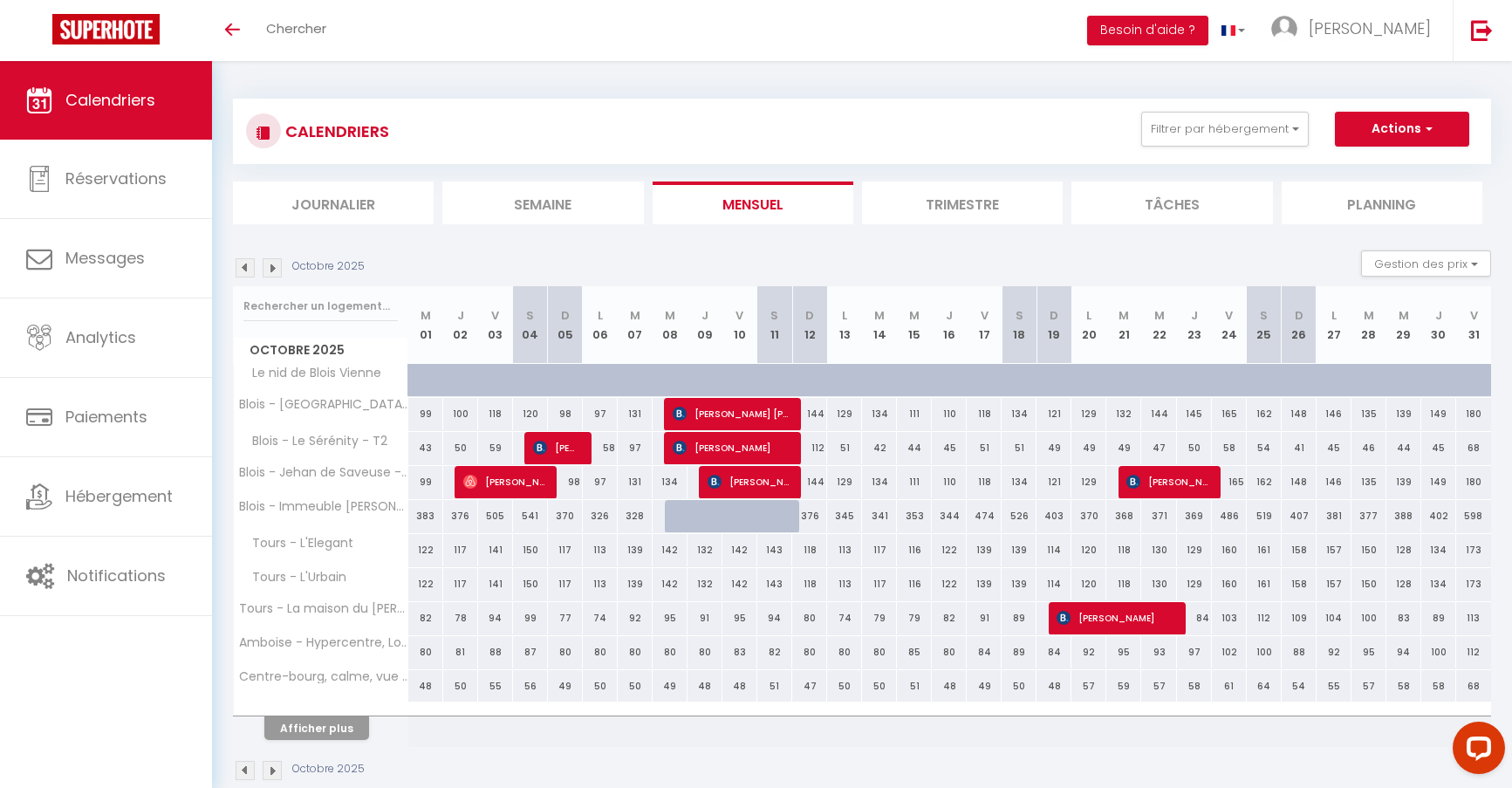 click at bounding box center (272, 268) 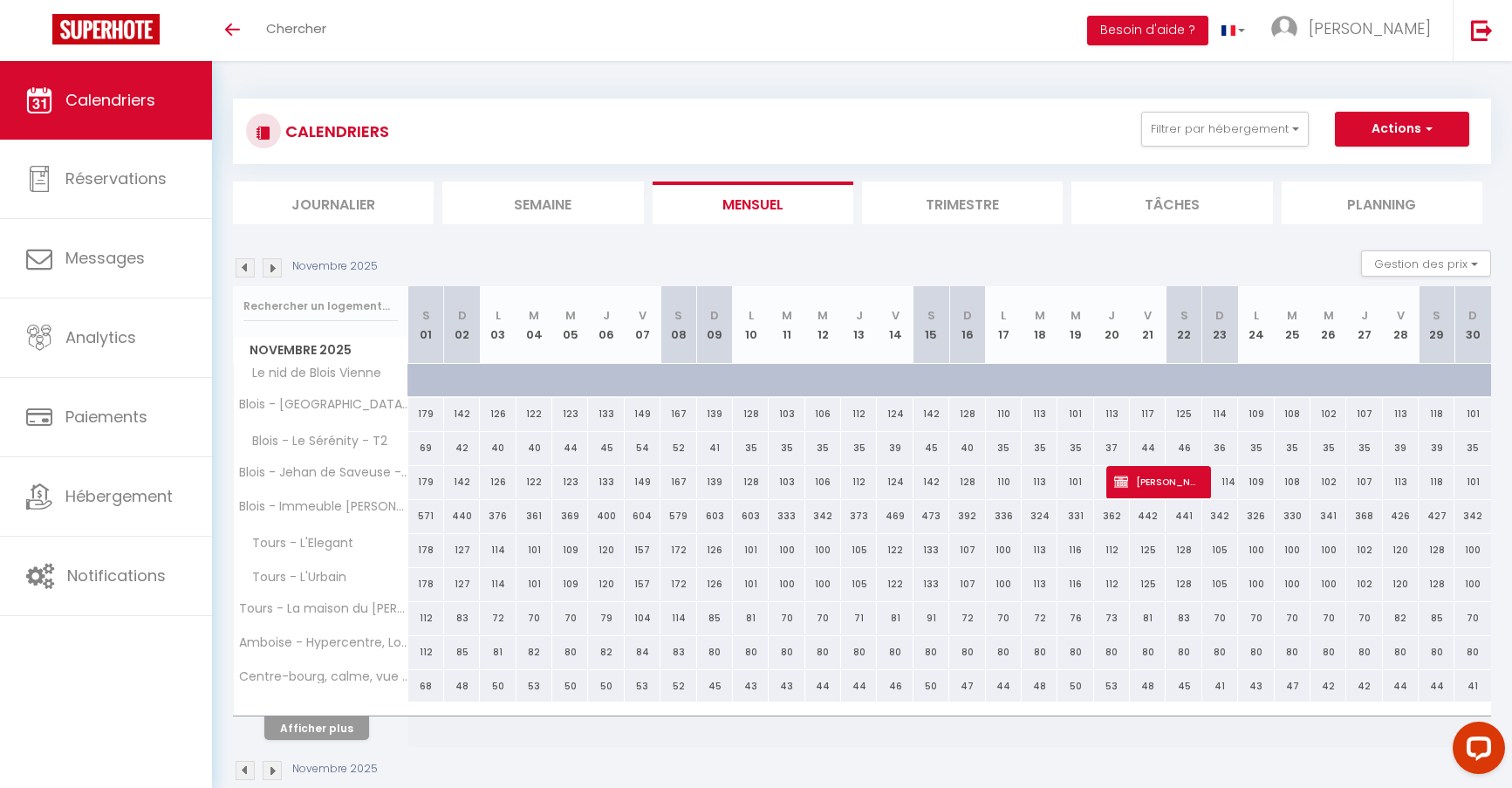 click at bounding box center (272, 268) 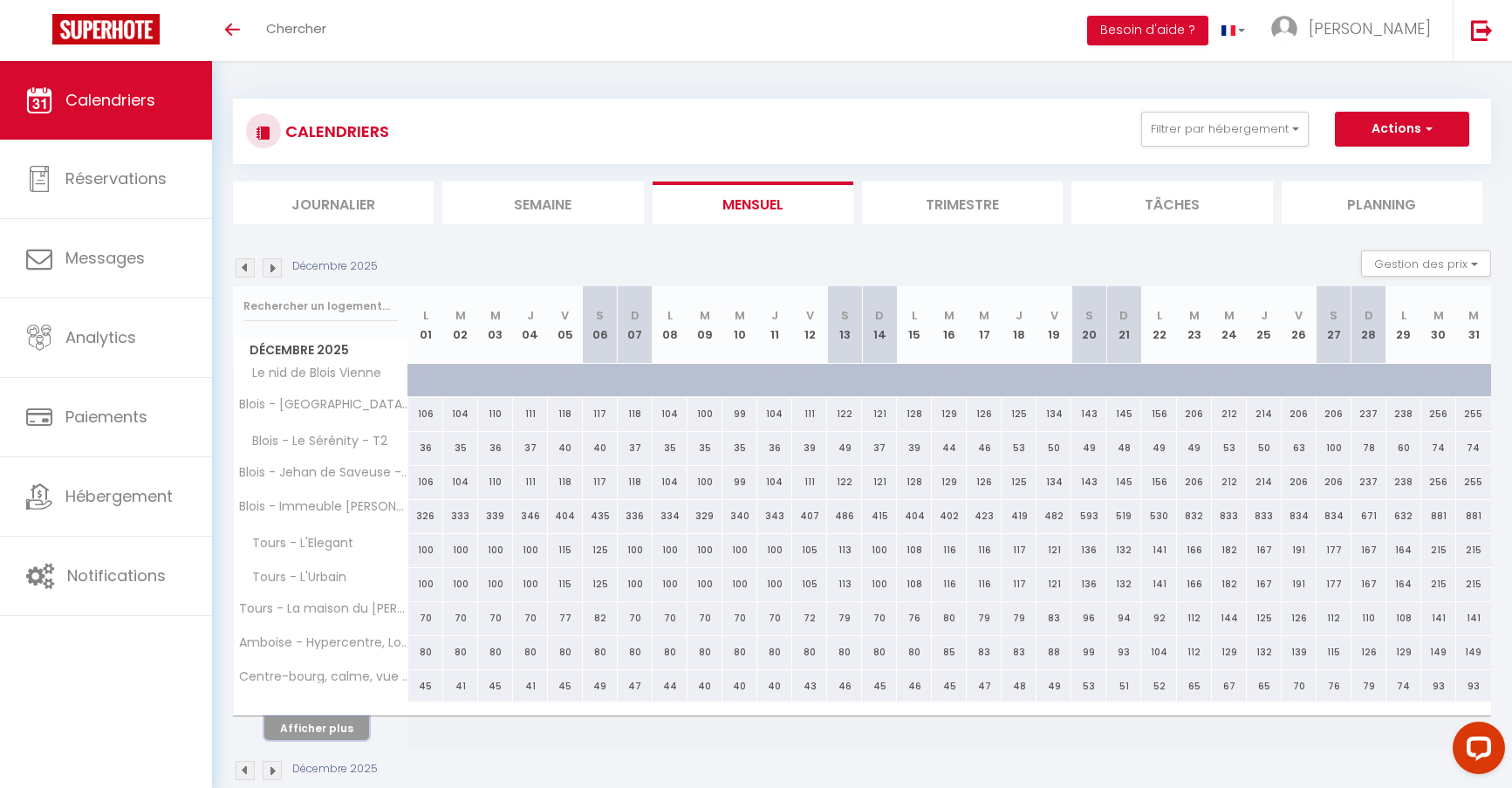 click on "Afficher plus" at bounding box center (317, 728) 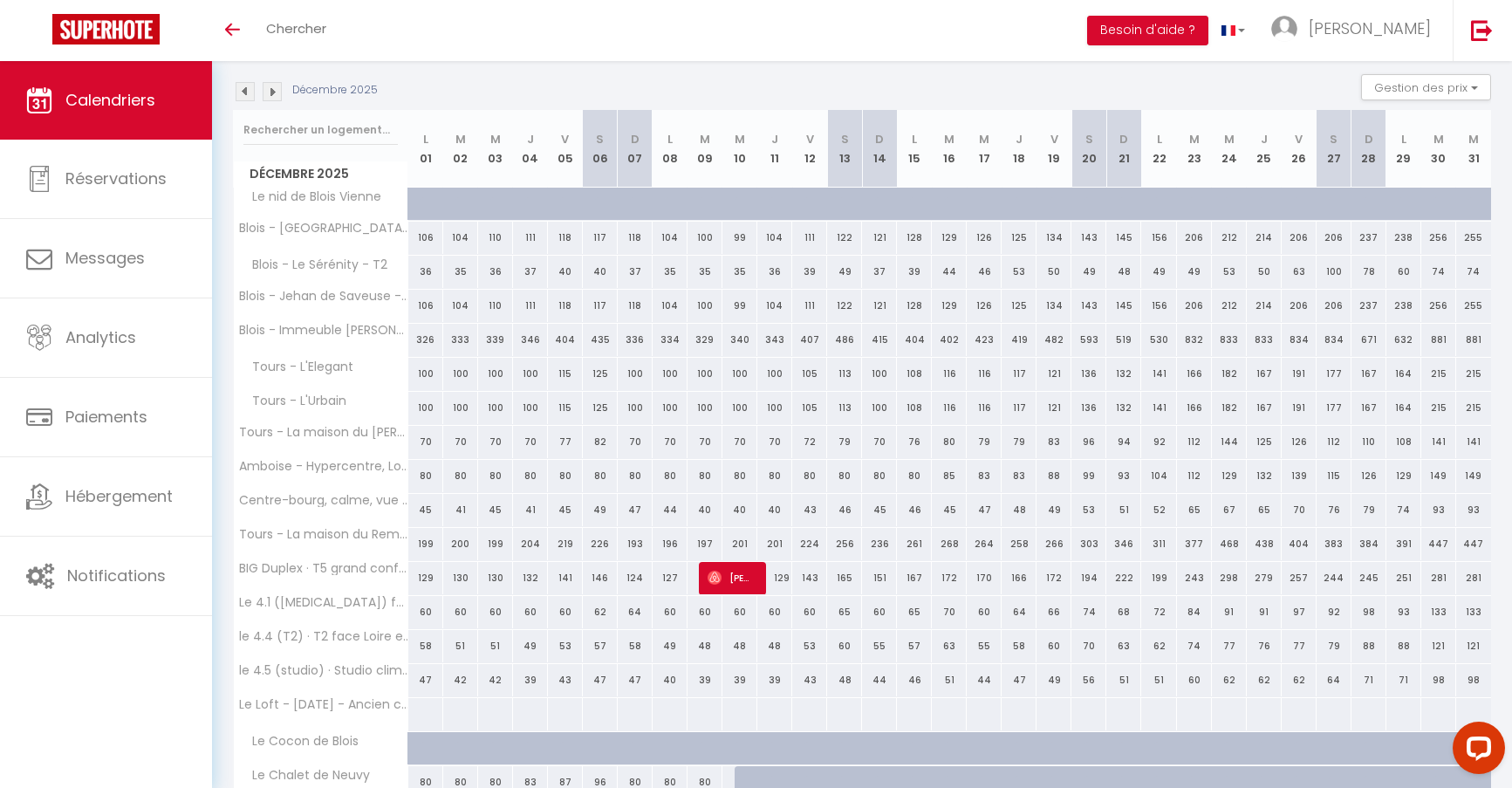 scroll, scrollTop: 0, scrollLeft: 0, axis: both 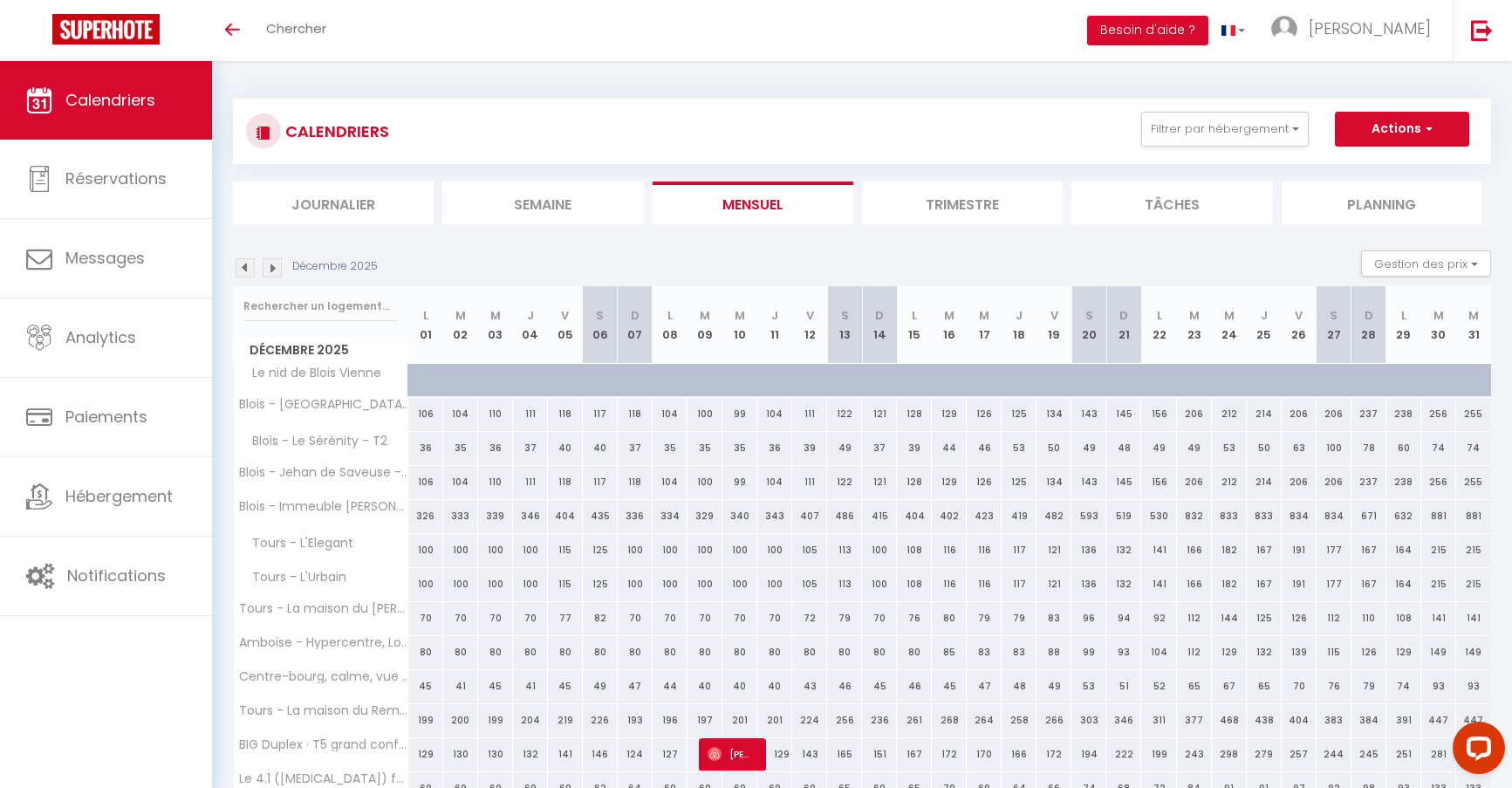 click at bounding box center (272, 268) 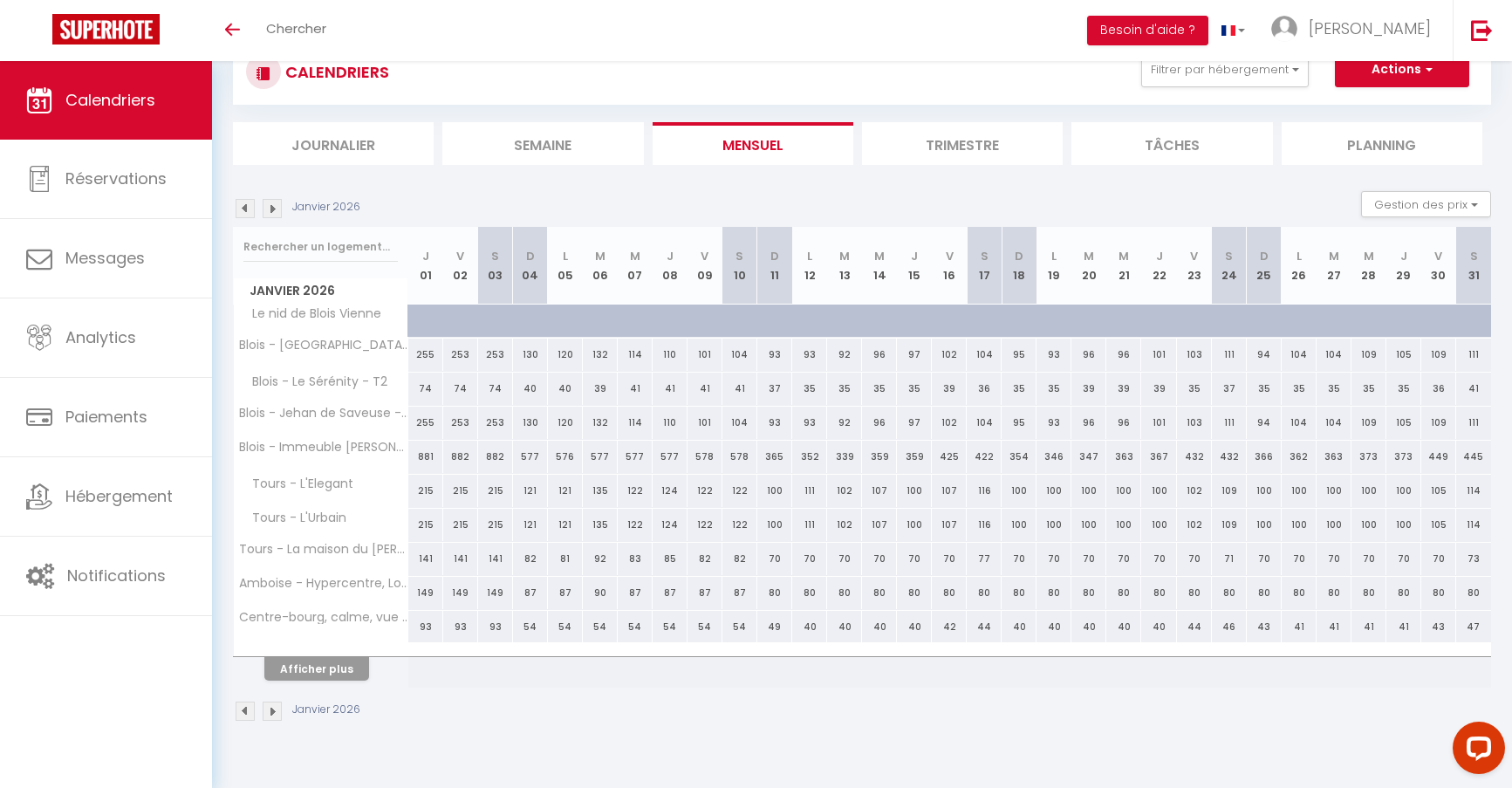 scroll, scrollTop: 61, scrollLeft: 0, axis: vertical 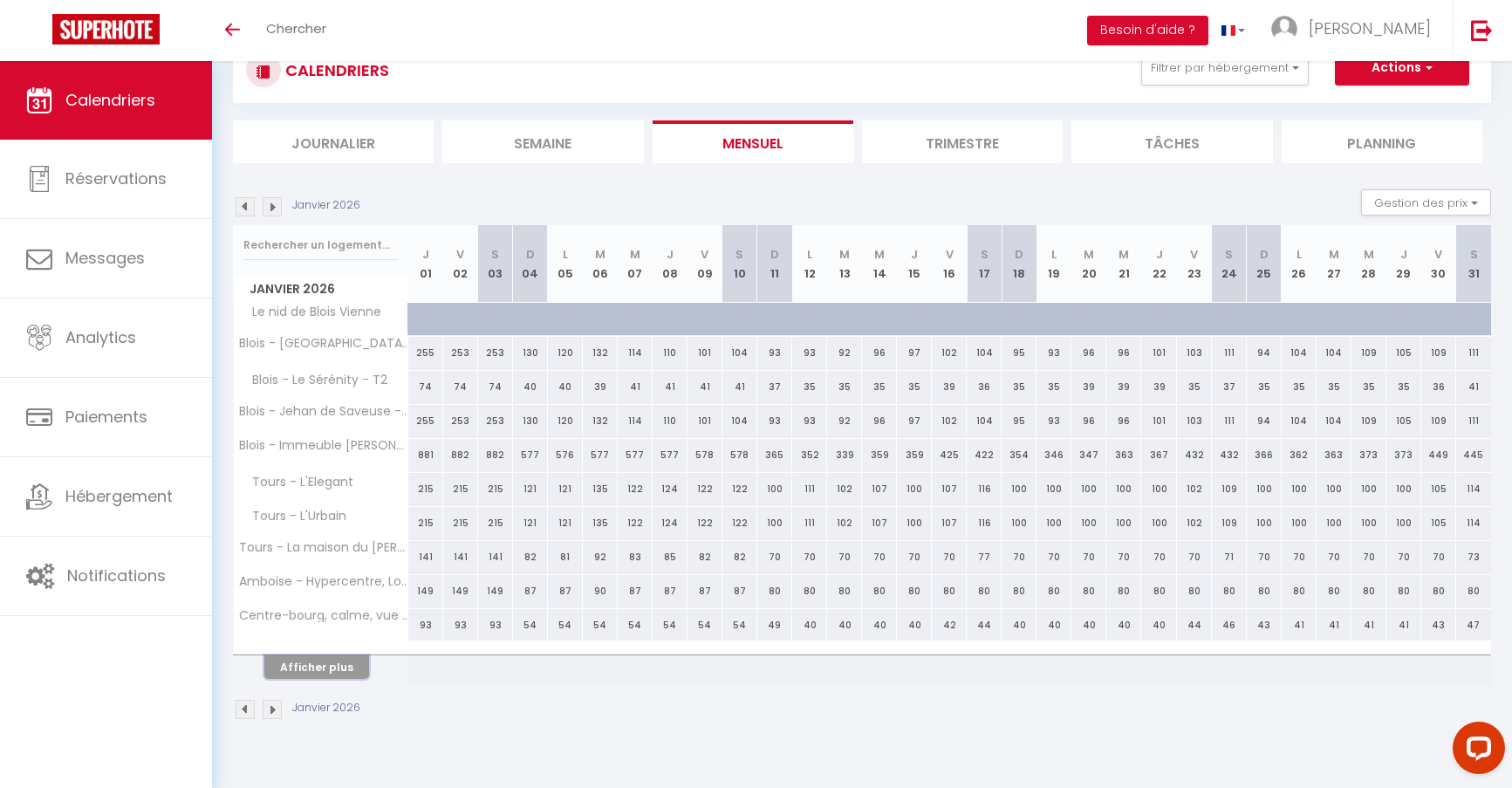 click on "Afficher plus" at bounding box center [317, 667] 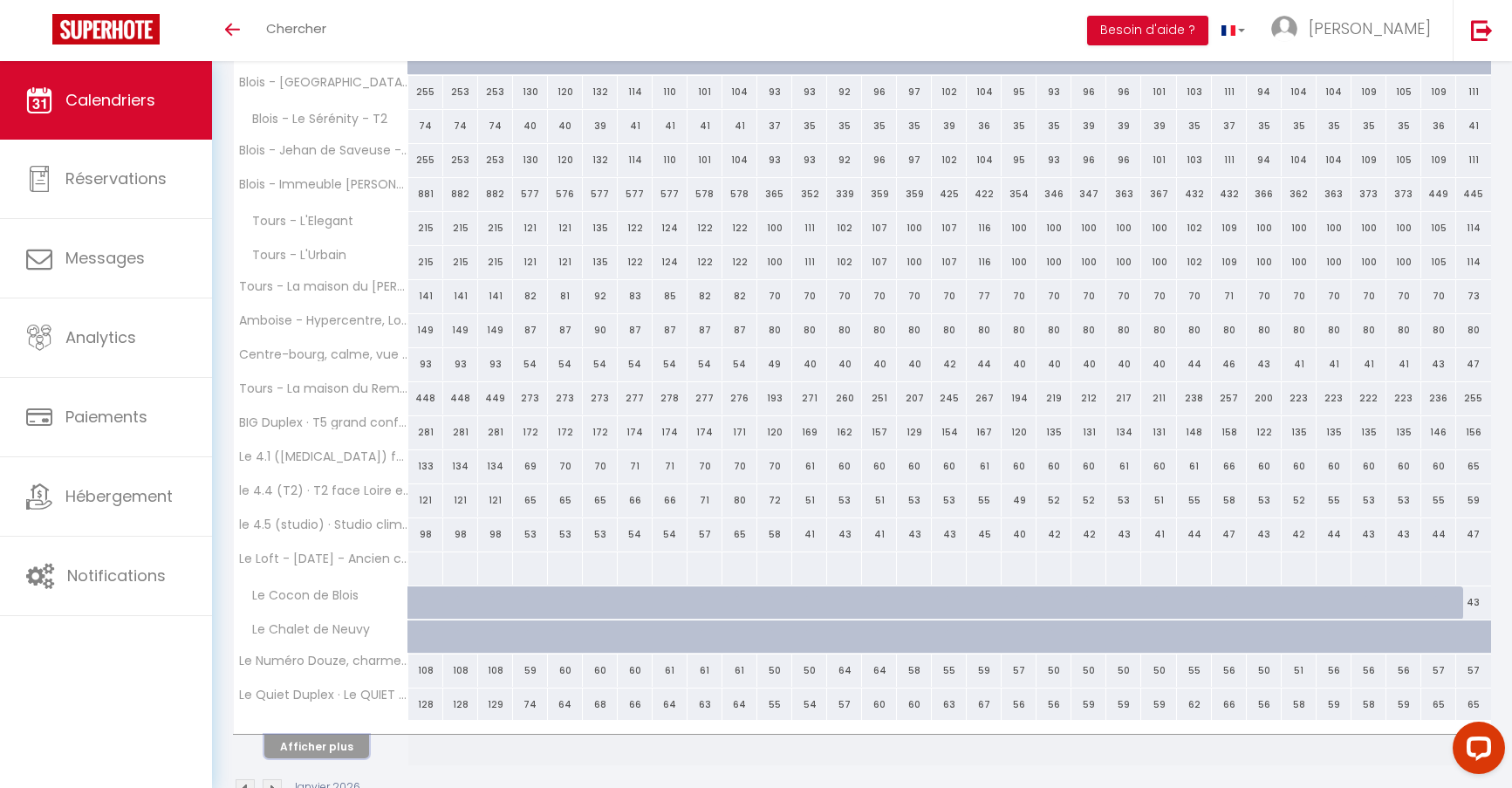 scroll, scrollTop: 372, scrollLeft: 0, axis: vertical 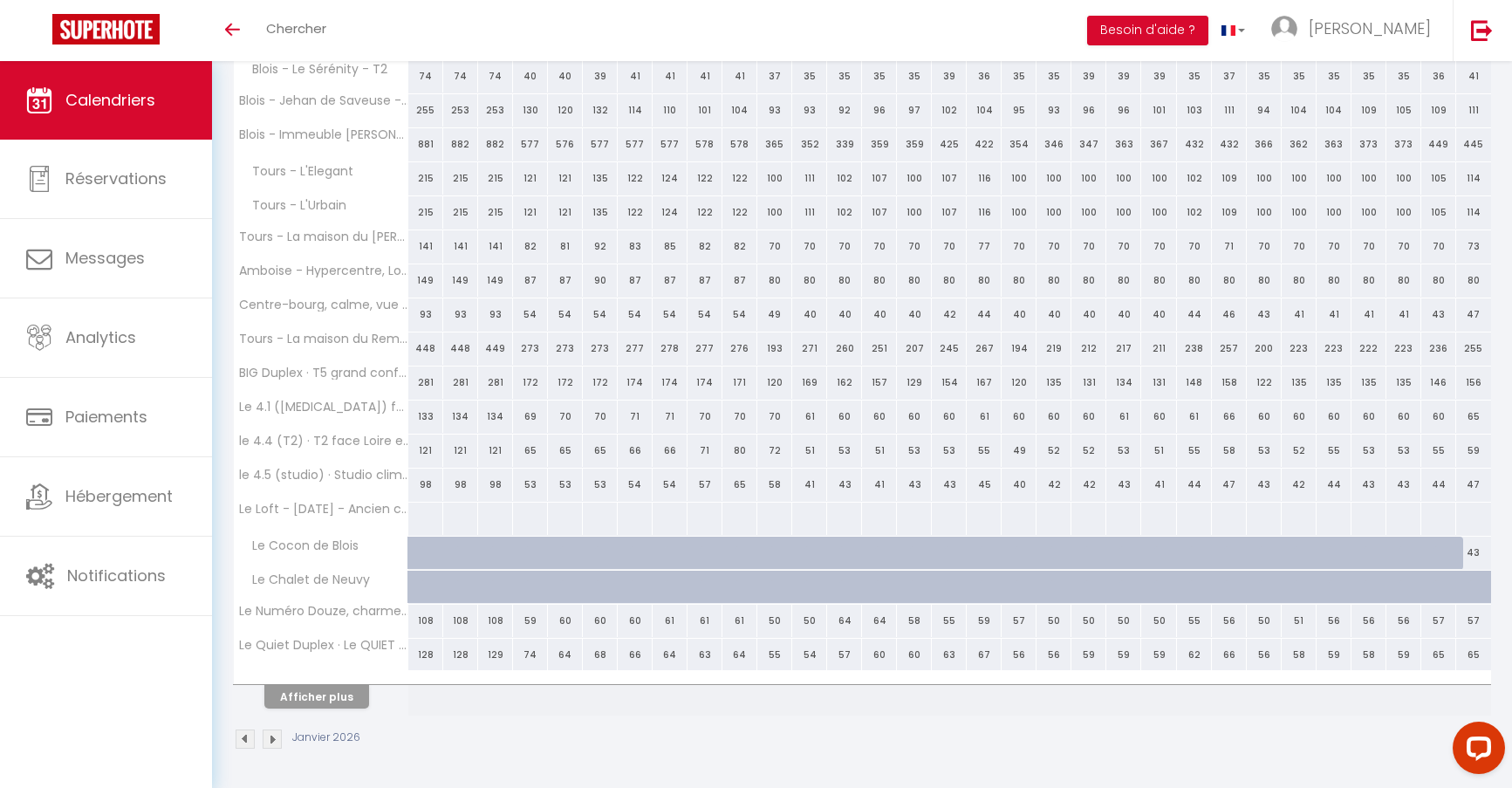 click on "43" at bounding box center [1474, 552] 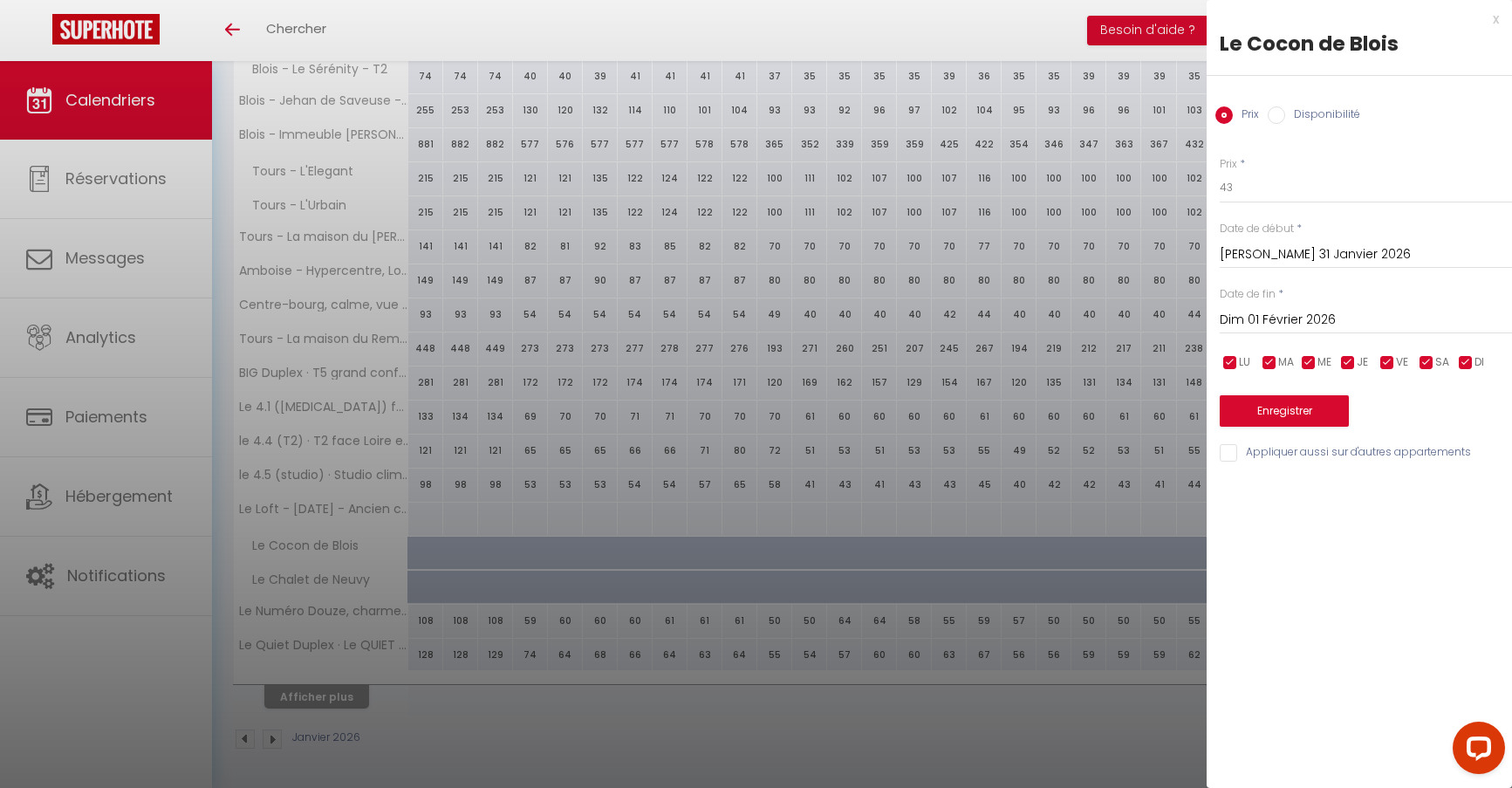 click on "Sam 31 Janvier 2026" at bounding box center (1365, 255) 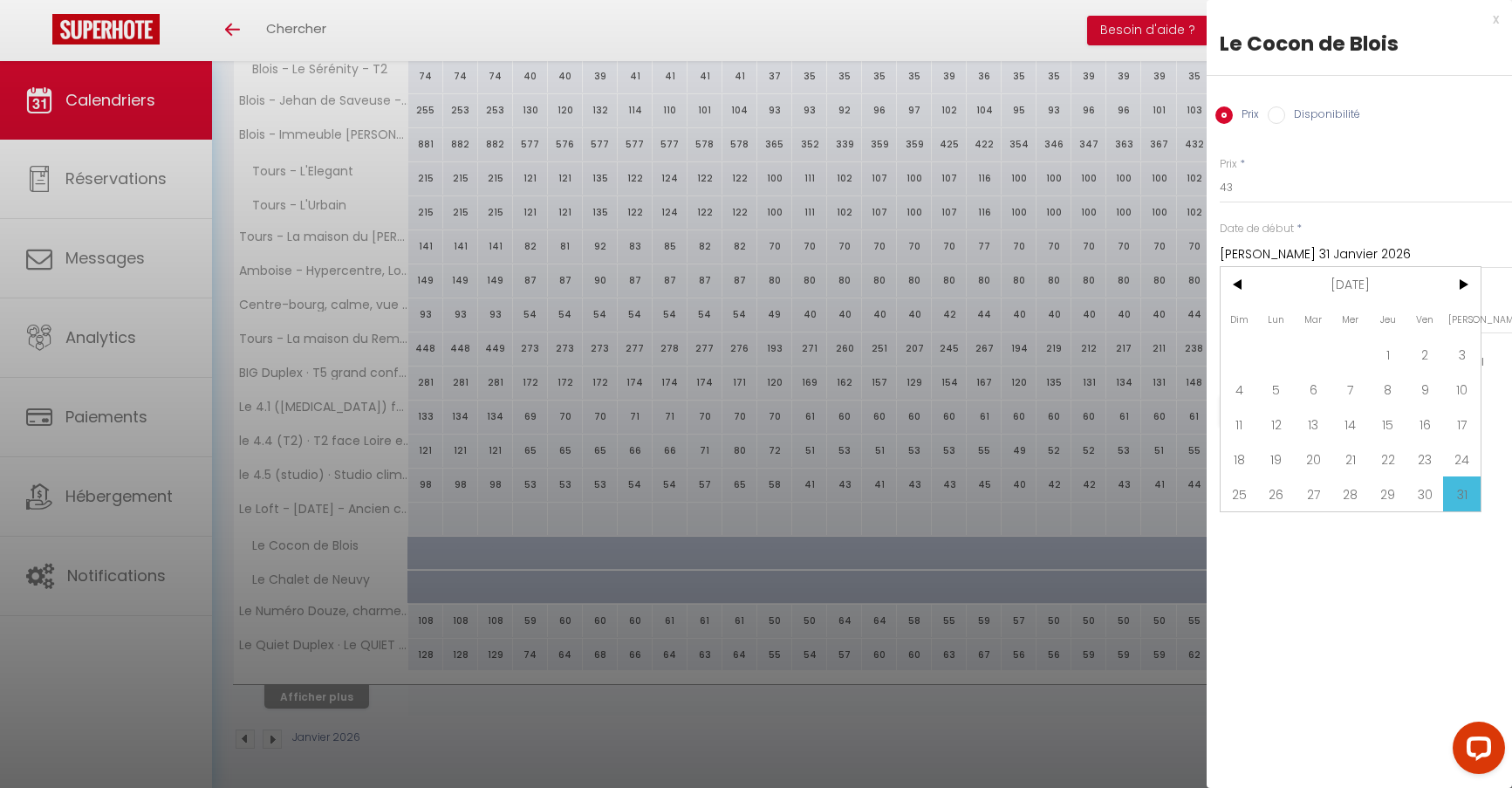 click on "Sam 31 Janvier 2026" at bounding box center [1365, 255] 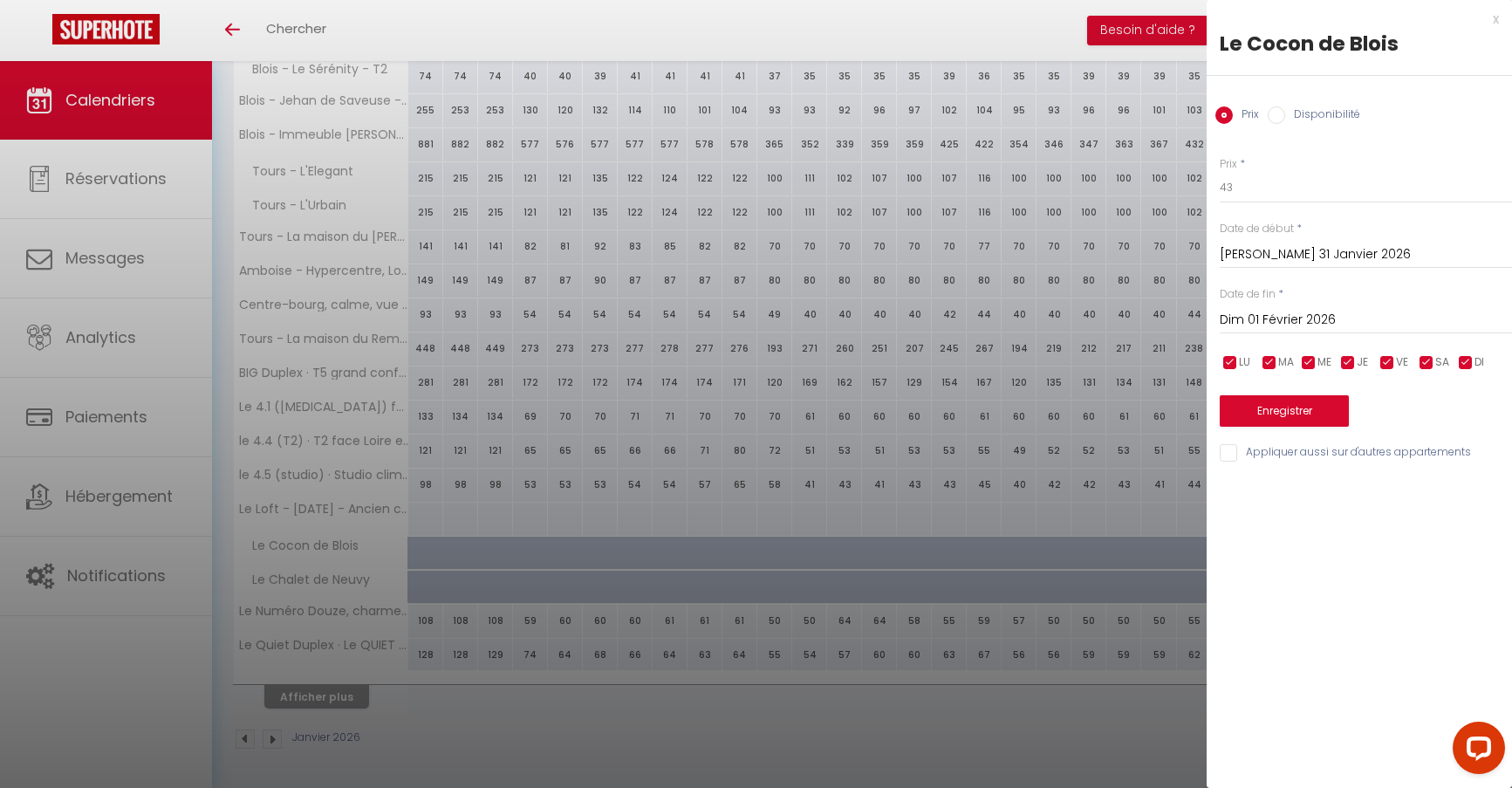 click on "Dim 01 Février 2026" at bounding box center [1365, 320] 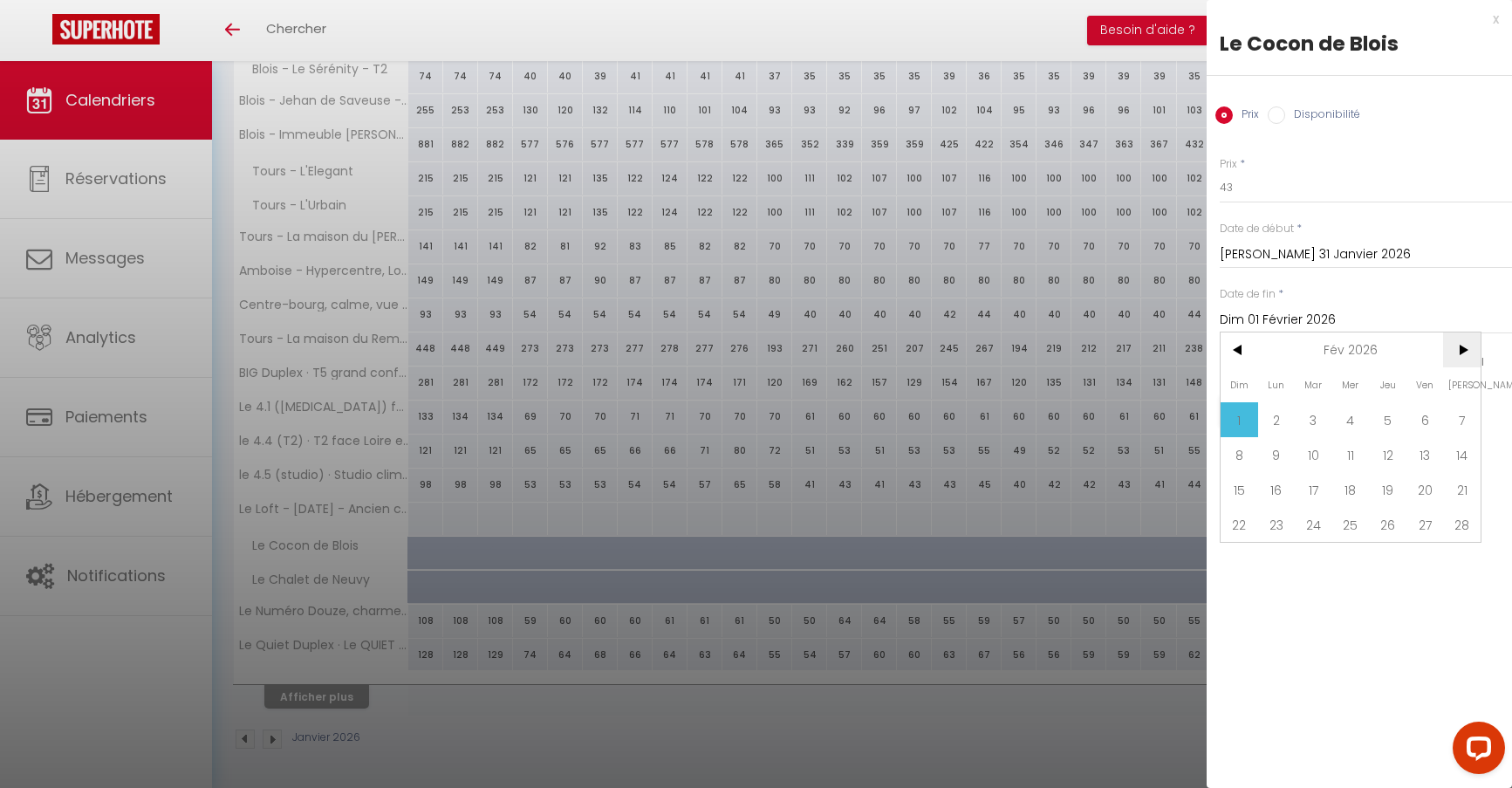 click on ">" at bounding box center [1461, 350] 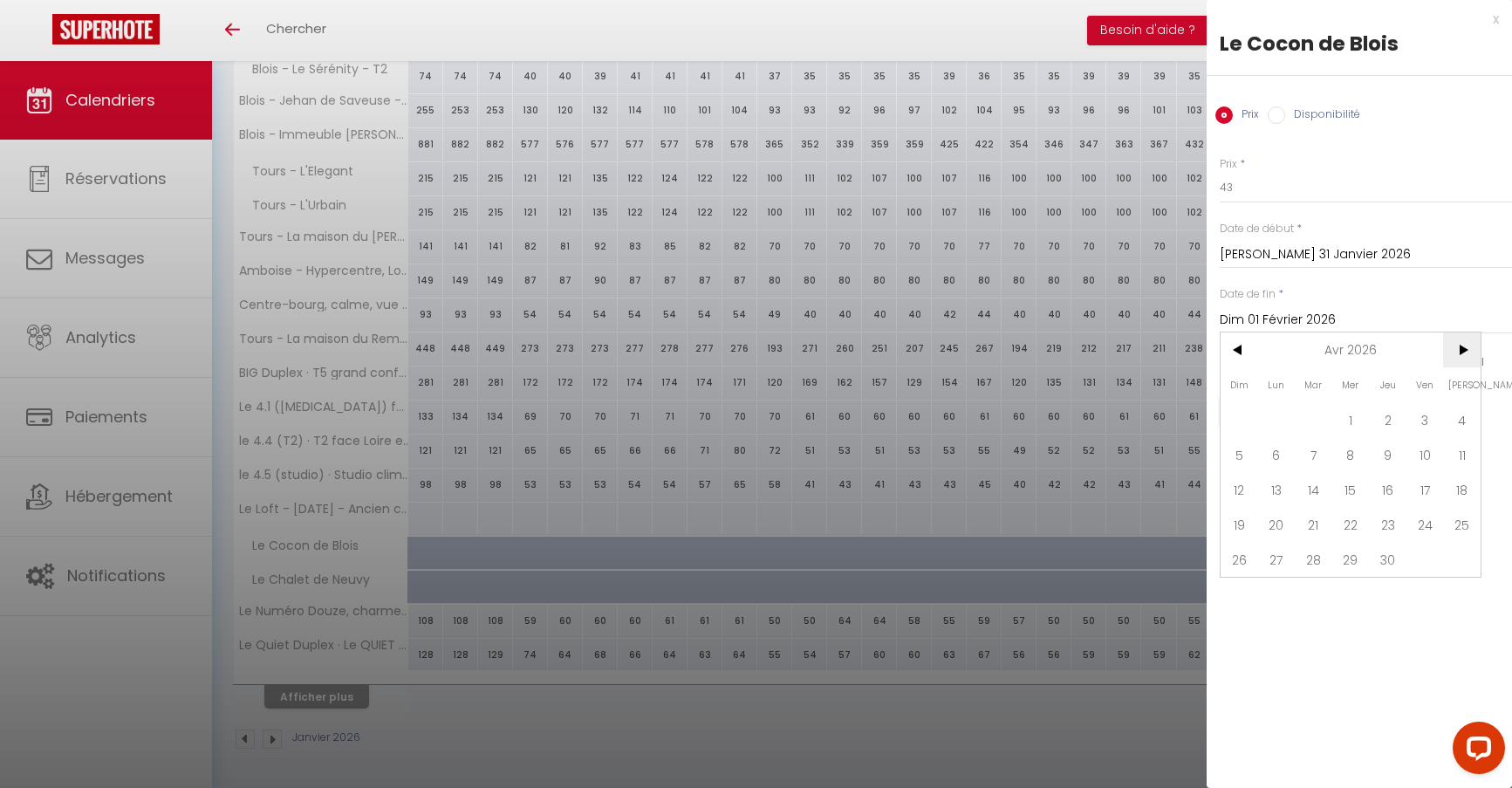 click on ">" at bounding box center [1461, 350] 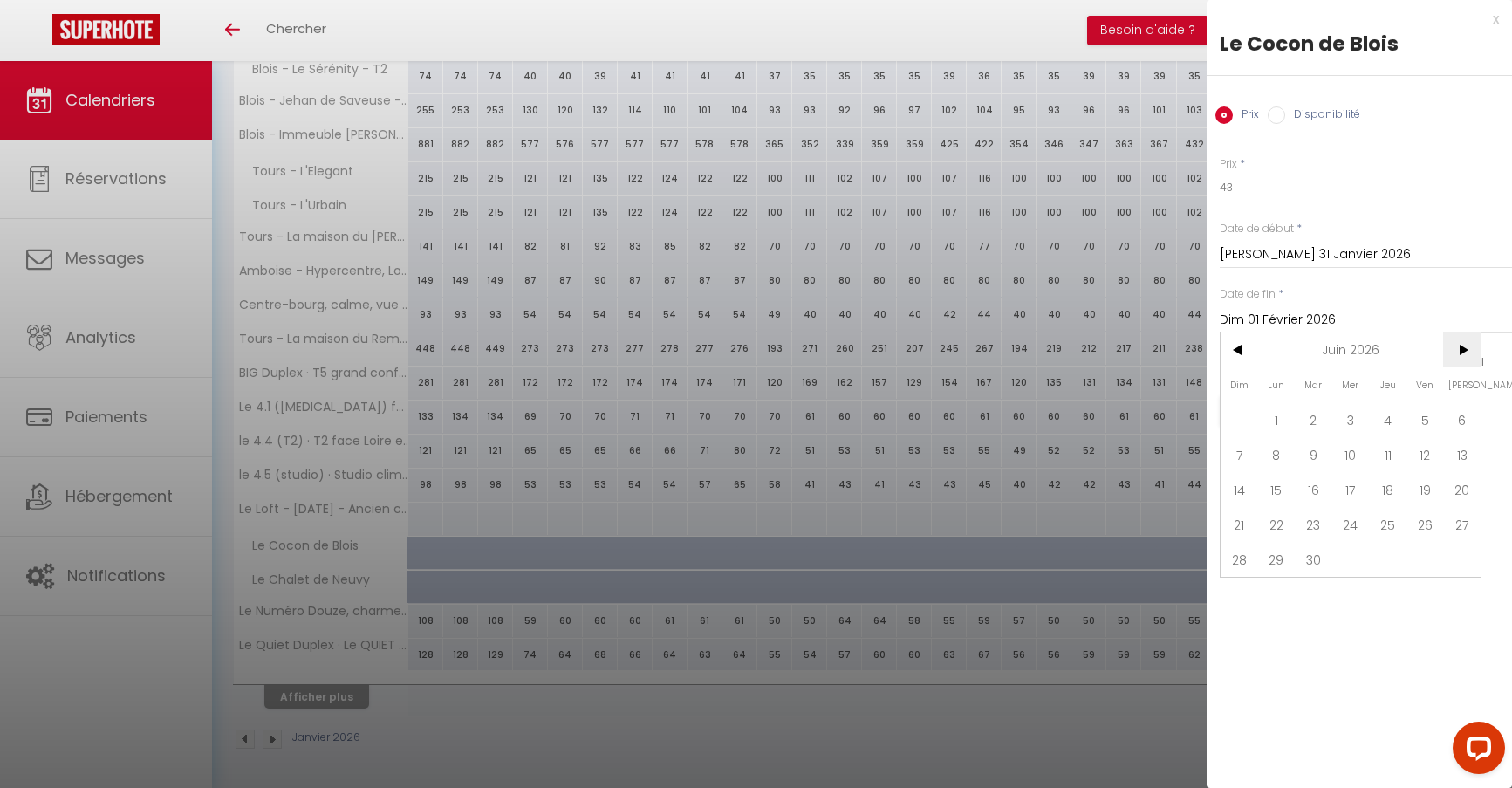 click on ">" at bounding box center [1461, 350] 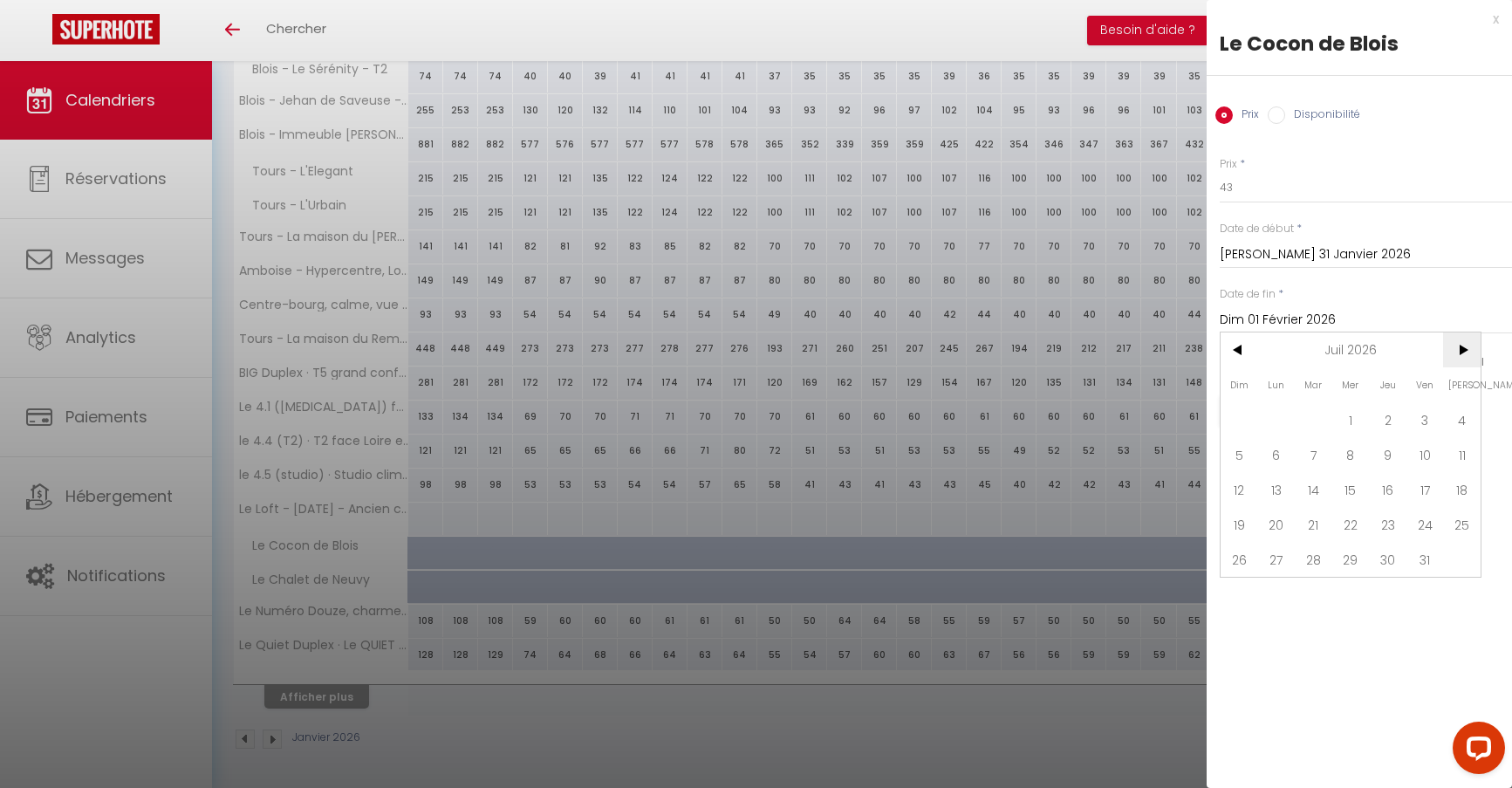 click on ">" at bounding box center [1461, 350] 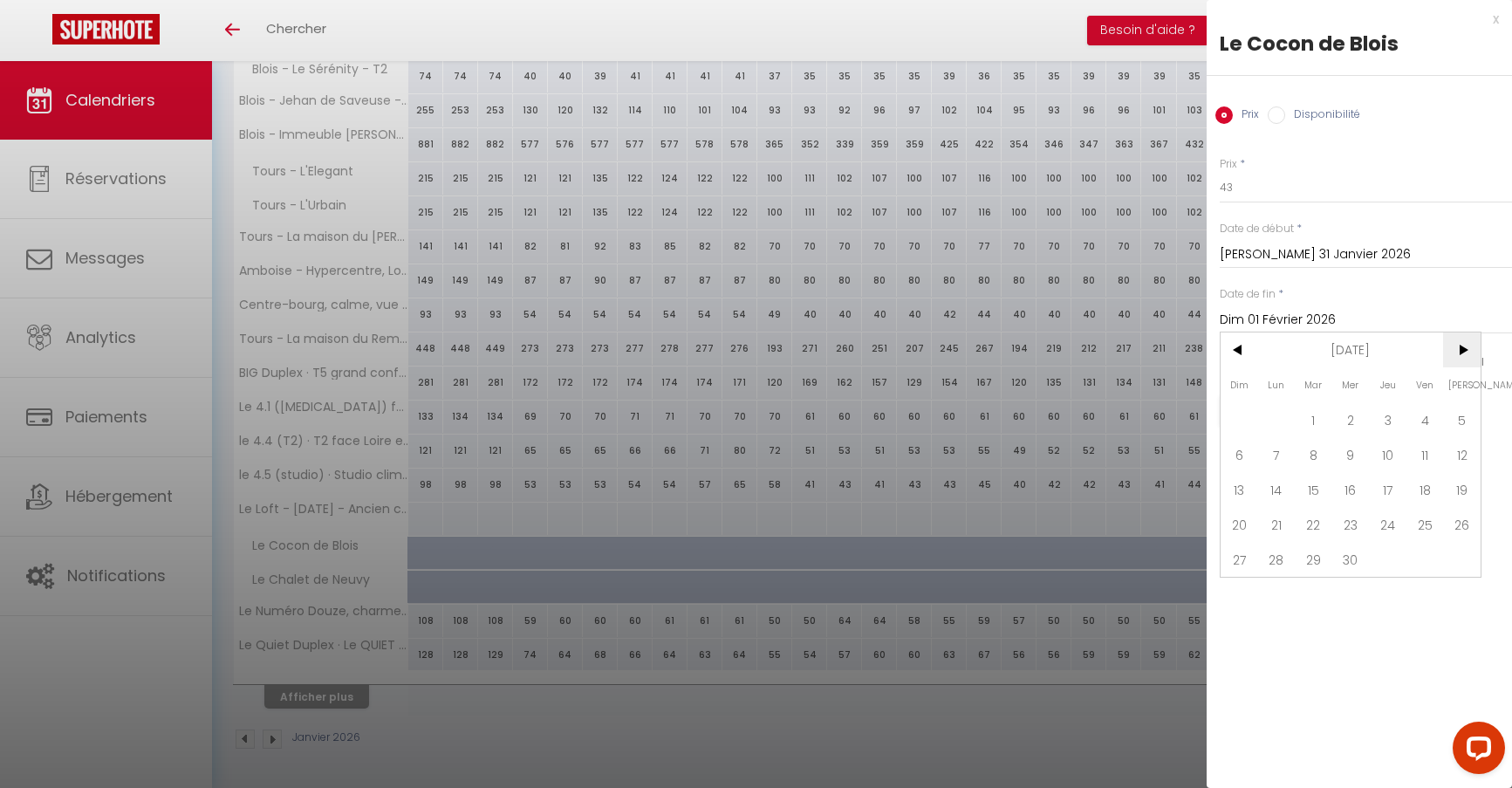 click on ">" at bounding box center (1461, 350) 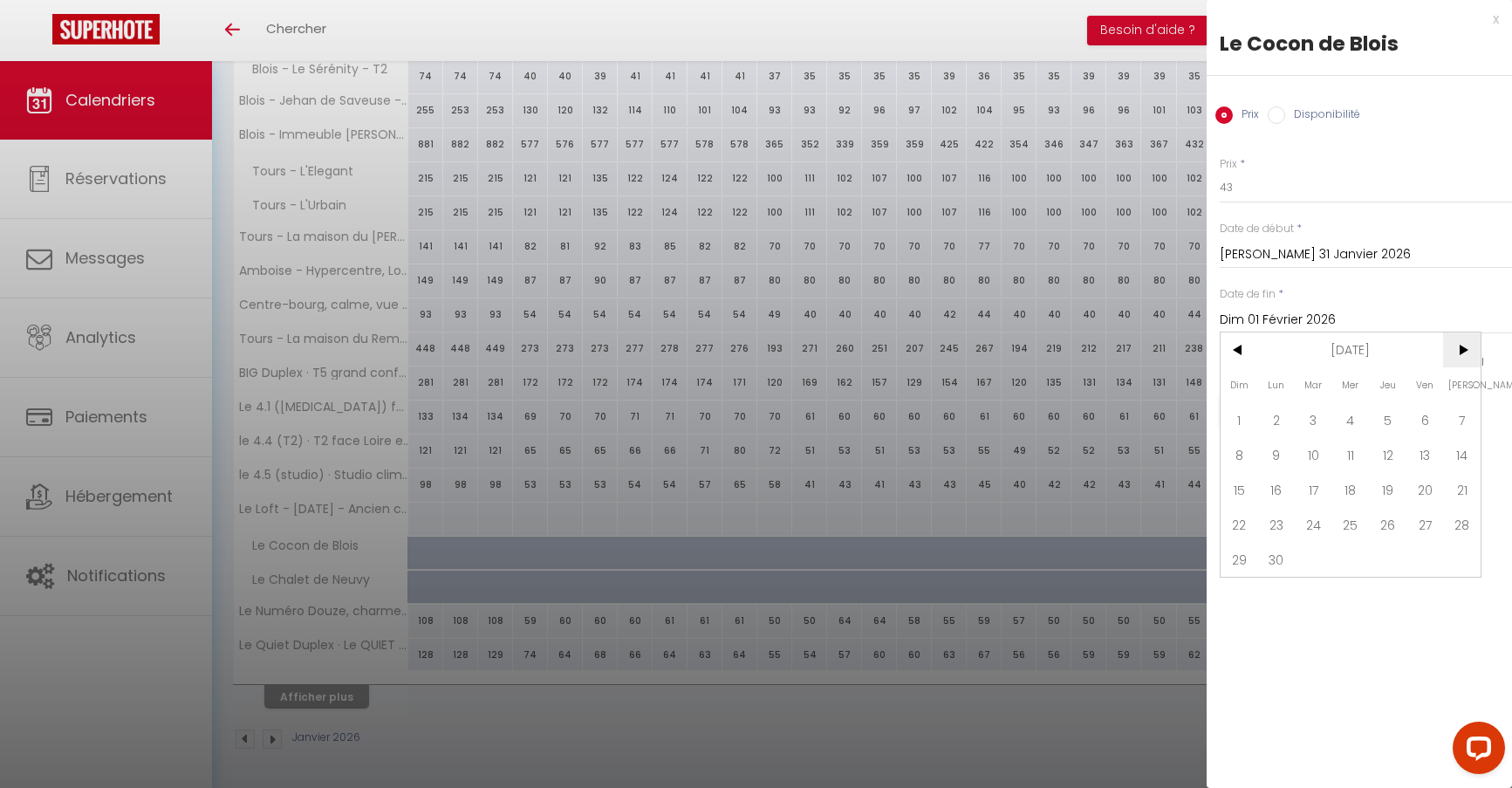 click on ">" at bounding box center (1461, 350) 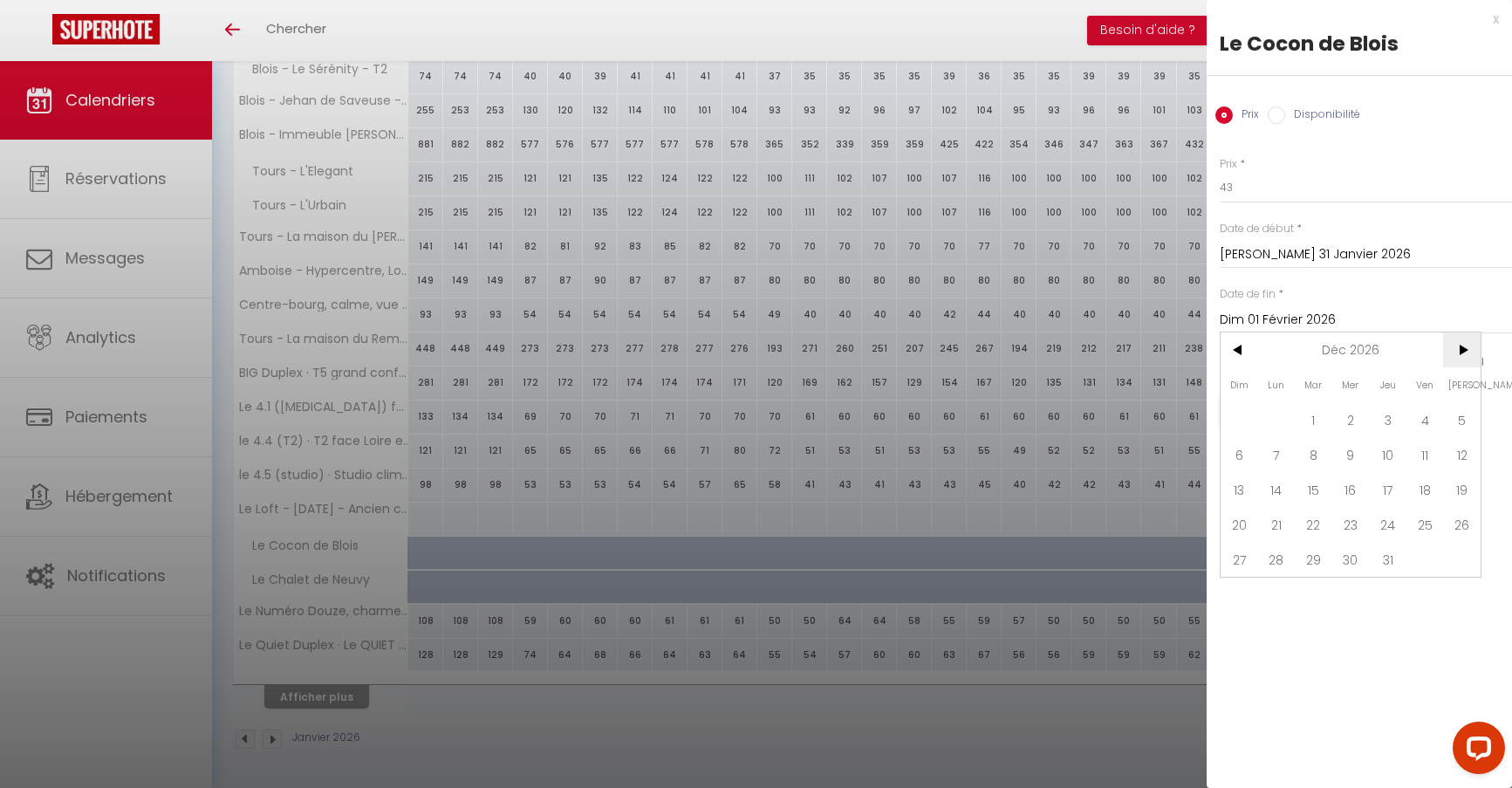 click on ">" at bounding box center (1461, 350) 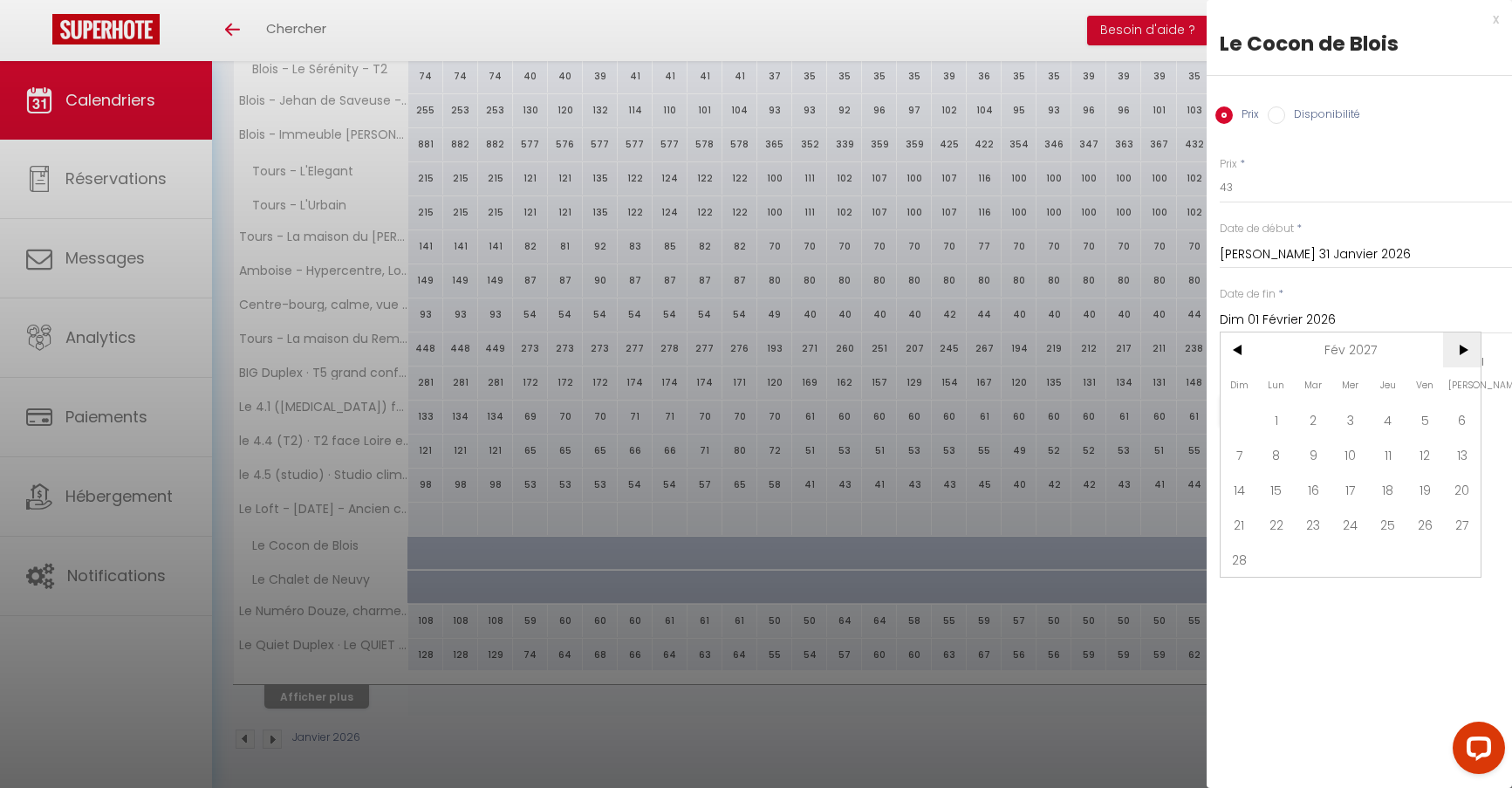 click on ">" at bounding box center [1461, 350] 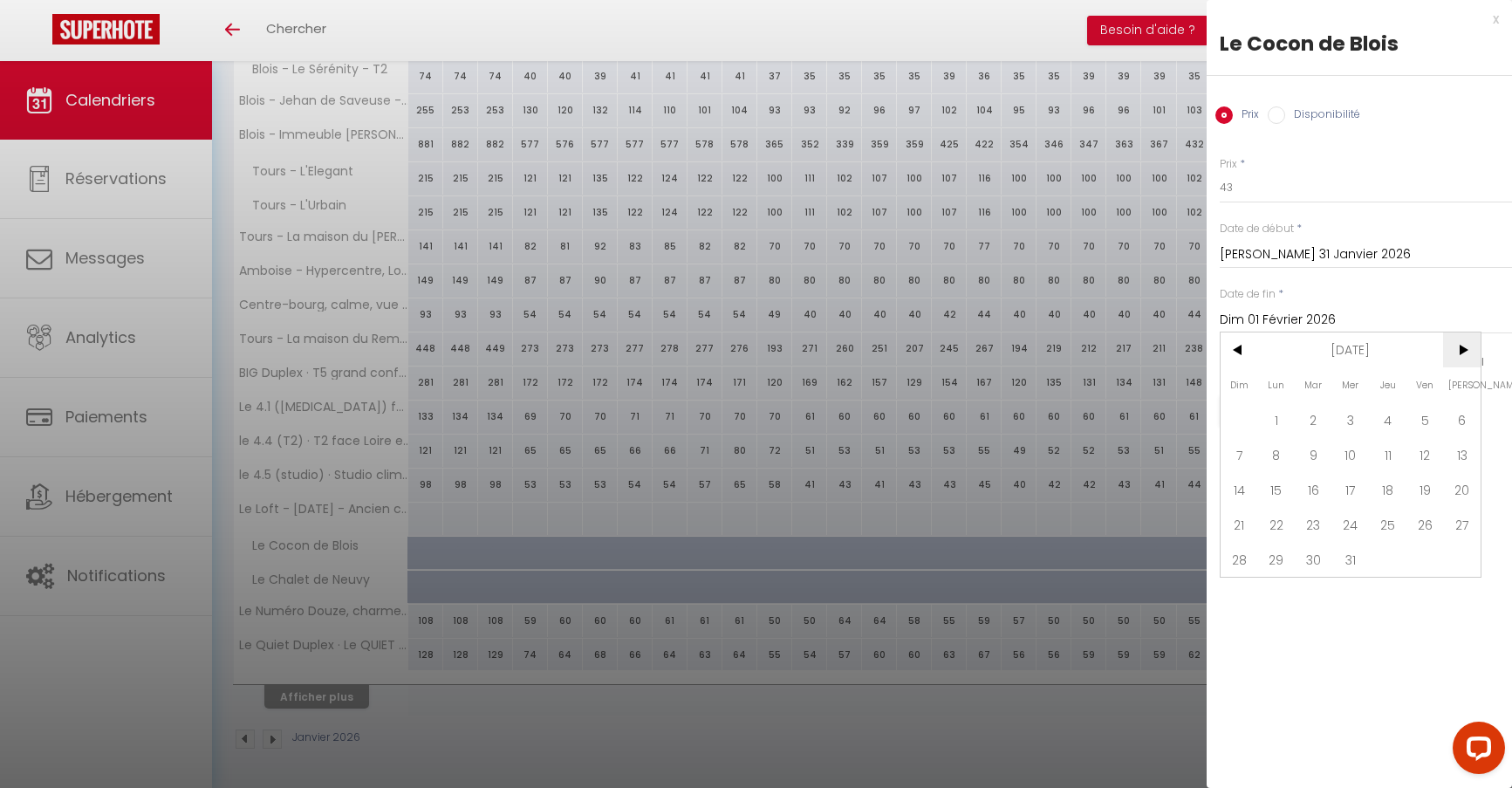 click on ">" at bounding box center (1461, 350) 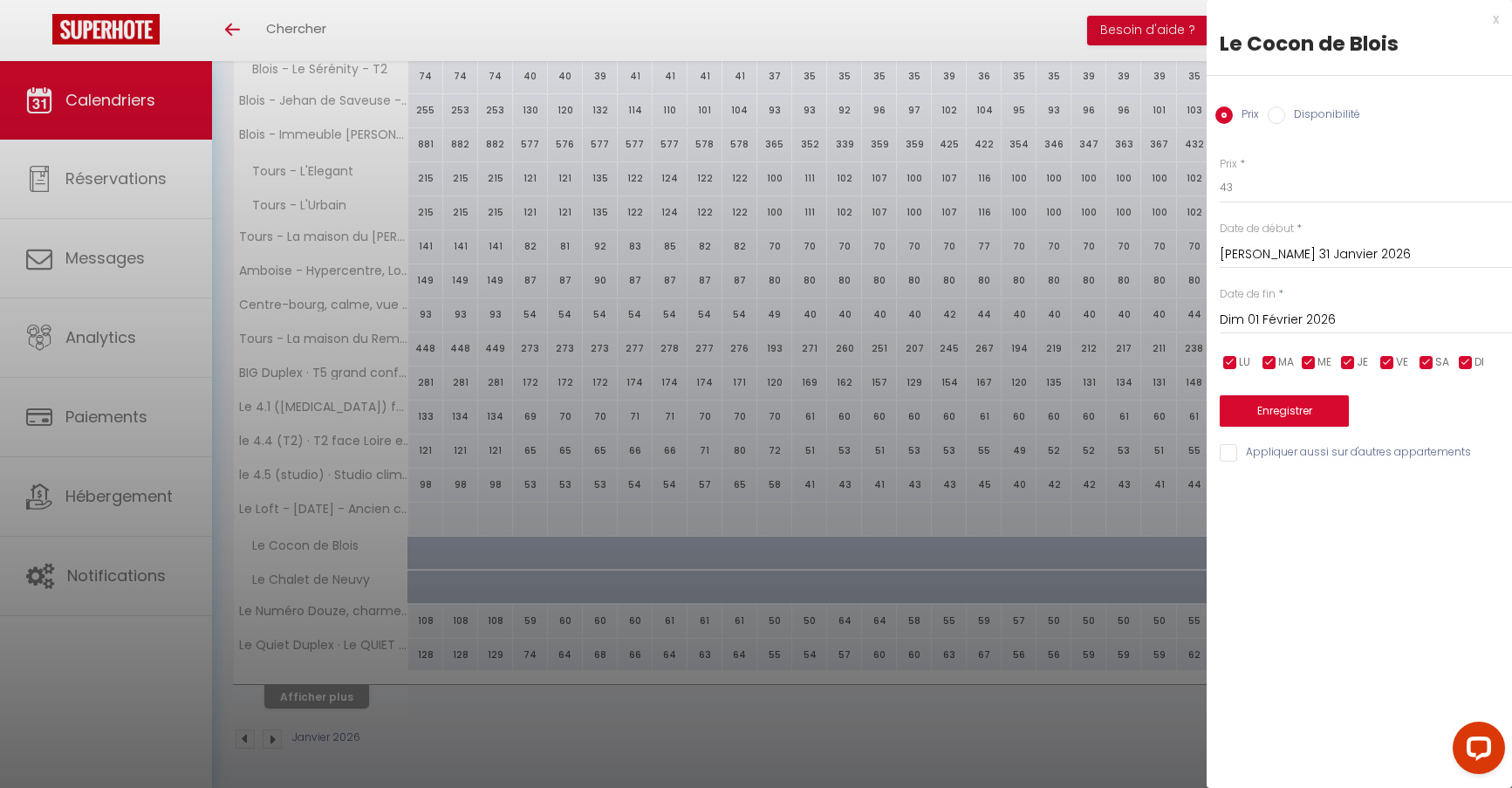 click on "x
Le Cocon de Blois     Prix     Disponibilité
Prix
*   43
Statut
*
Disponible
Indisponible
Date de début
*     Sam 31 Janvier 2026         <   Jan 2026   >   Dim Lun Mar Mer Jeu Ven Sam   1 2 3 4 5 6 7 8 9 10 11 12 13 14 15 16 17 18 19 20 21 22 23 24 25 26 27 28 29 30 31     <   2026   >   Janvier Février Mars Avril Mai Juin Juillet Août Septembre Octobre Novembre Décembre     <   2020 - 2029   >   2020 2021 2022 2023 2024 2025 2026 2027 2028 2029
Date de fin
*     Dim 01 Février 2026         <   Mai 2027   >   Dim Lun Mar Mer Jeu Ven Sam   1 2 3 4 5 6 7 8 9 10 11 12 13 14 15 16 17 18 19 20 21 22 23 24 25 26 27 28 29 30 31     <   2027   >   Janvier Février Mars Avril Mai Juin" at bounding box center (1359, 394) 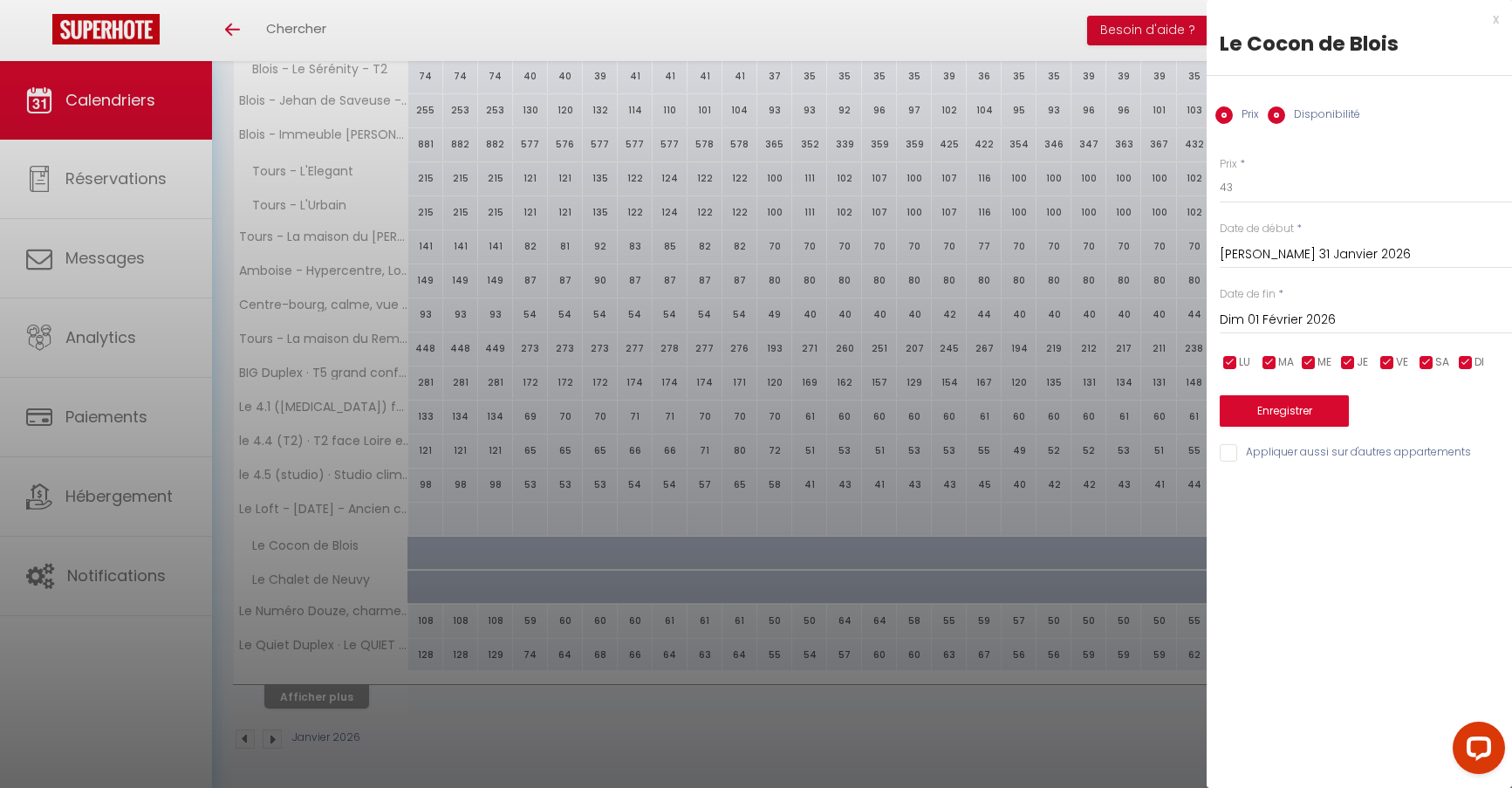 radio on "false" 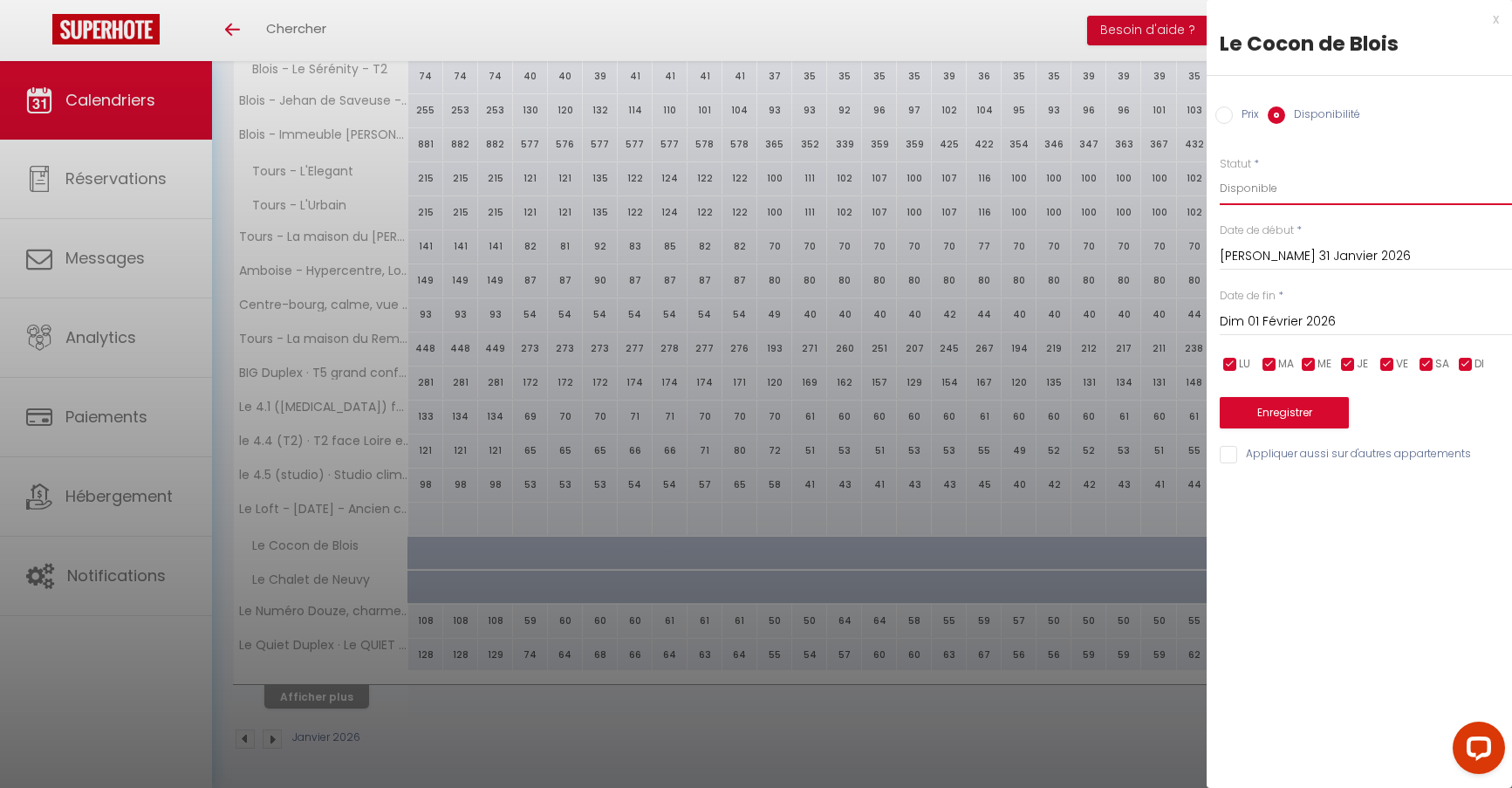 click on "Disponible
Indisponible" at bounding box center [1365, 188] 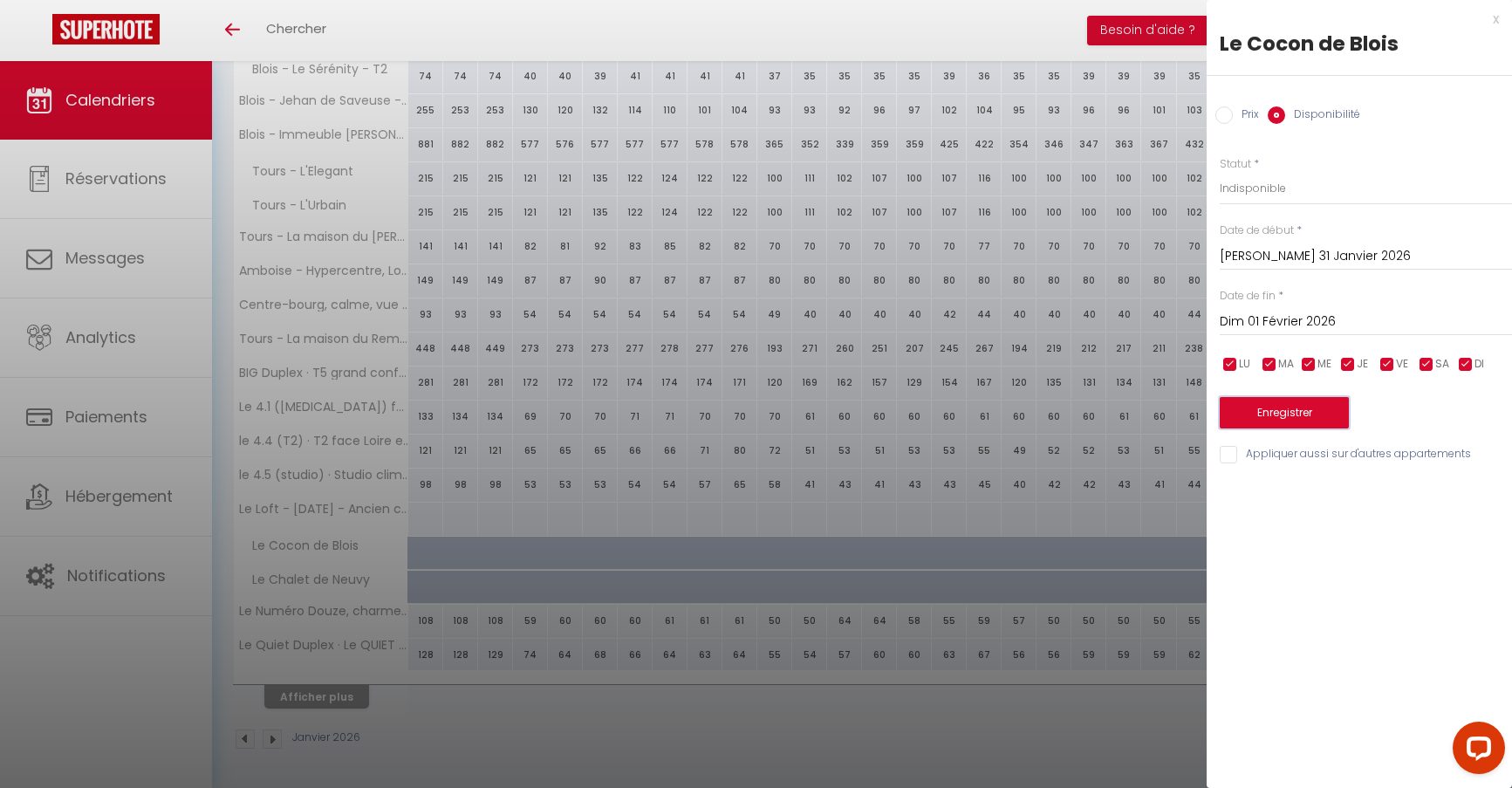 click on "Enregistrer" at bounding box center (1284, 413) 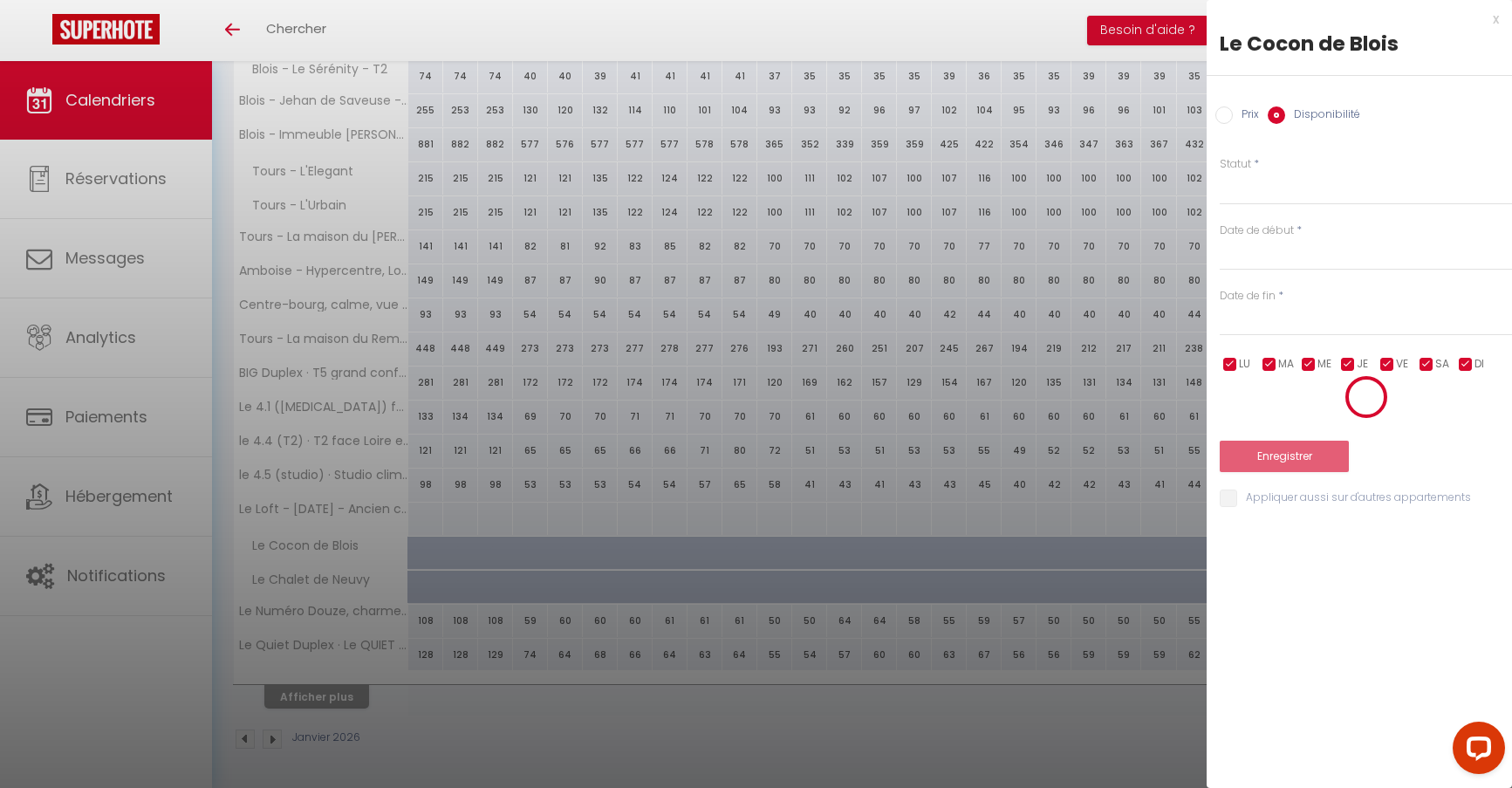 scroll, scrollTop: 61, scrollLeft: 0, axis: vertical 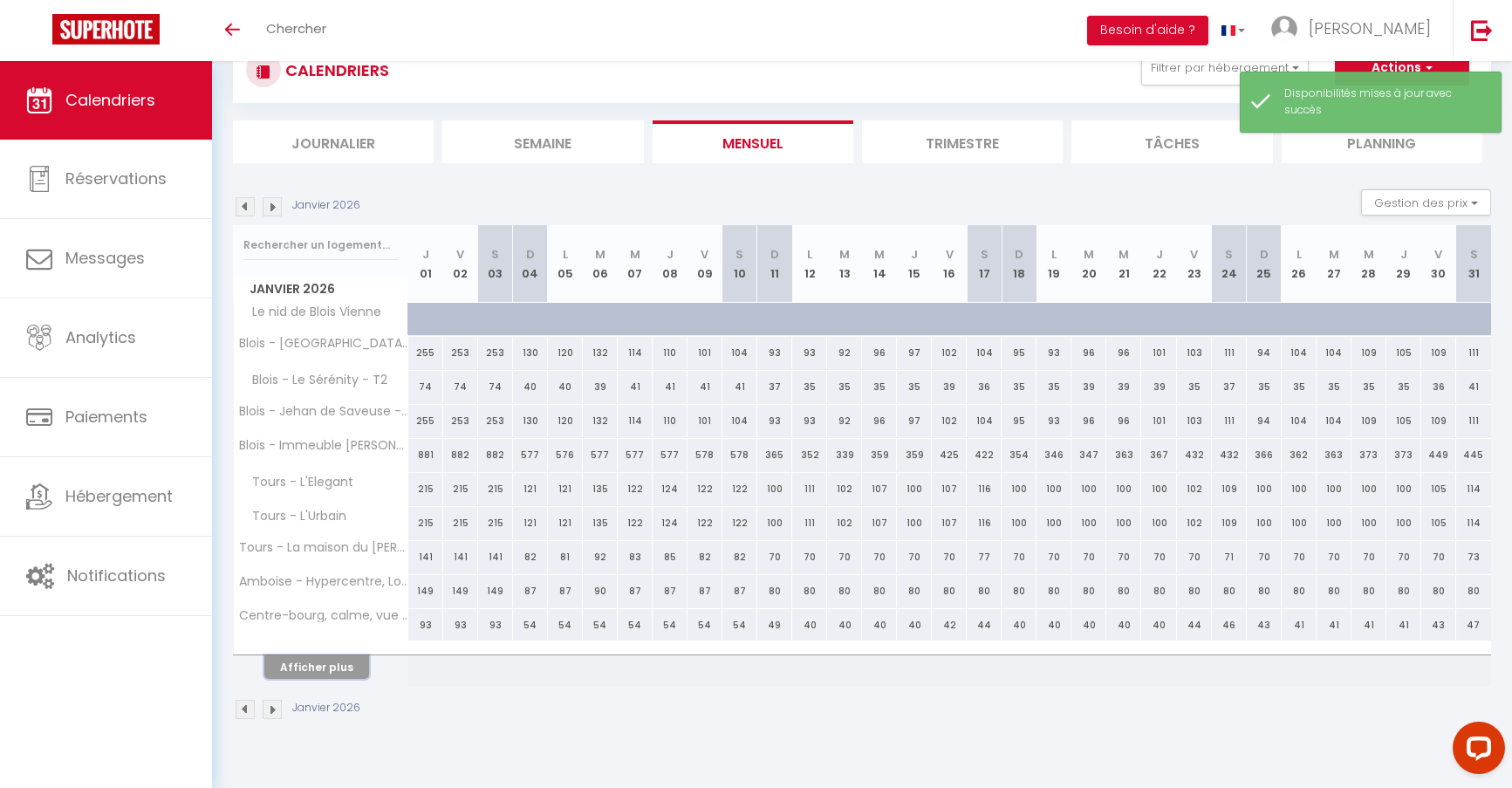 click on "Afficher plus" at bounding box center [317, 667] 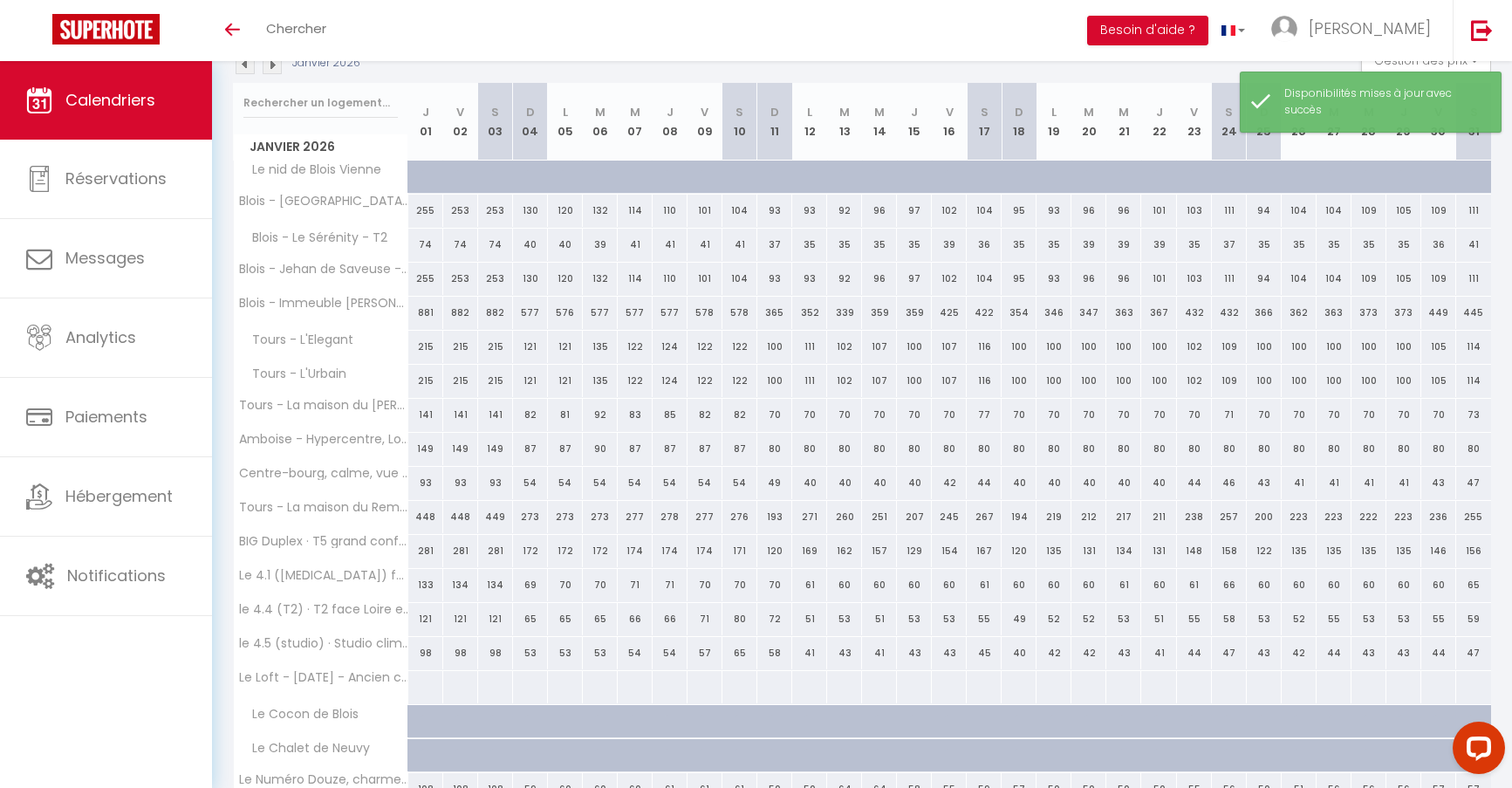 scroll, scrollTop: 372, scrollLeft: 0, axis: vertical 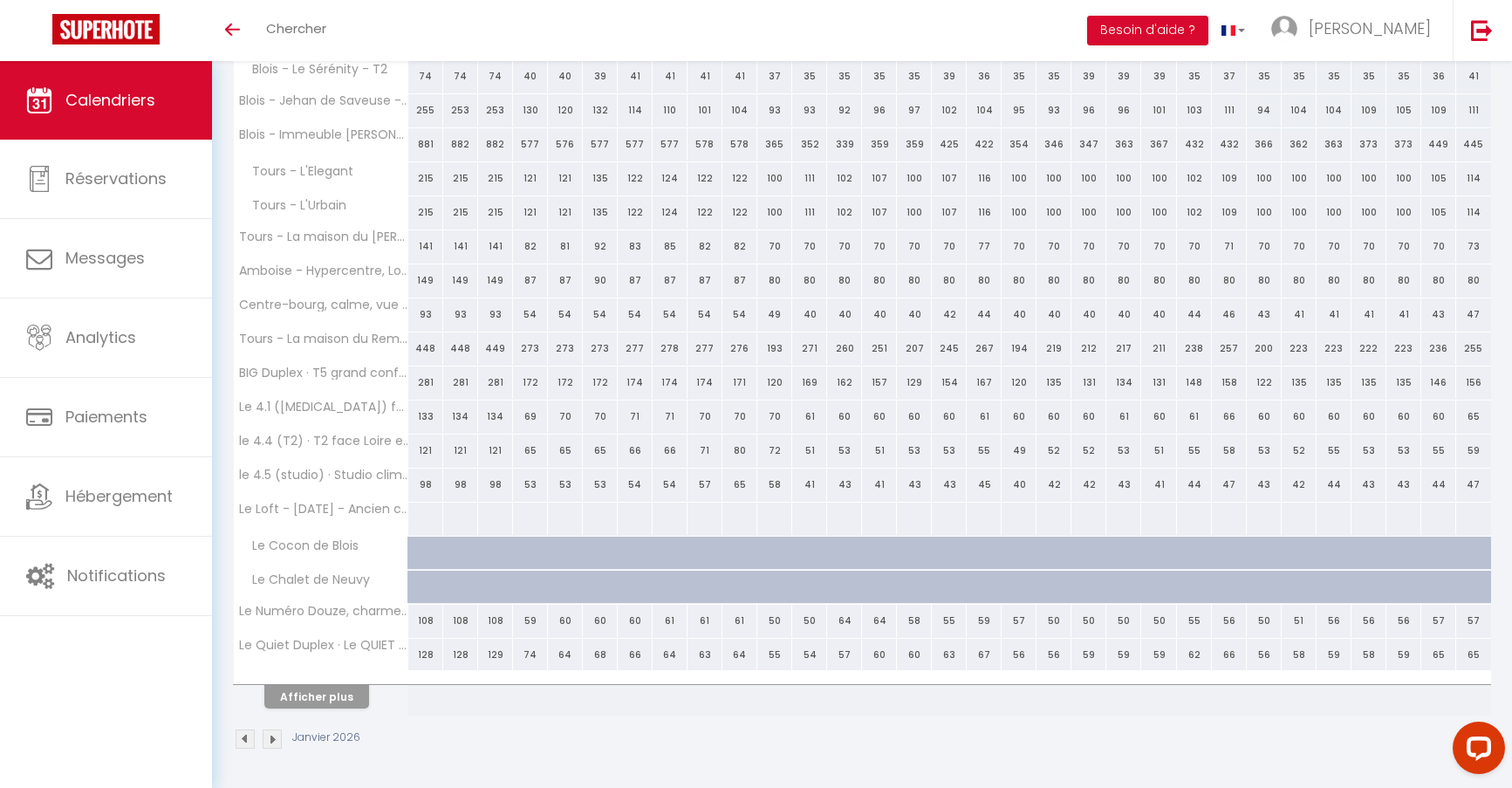 click on "43" at bounding box center (669, 552) 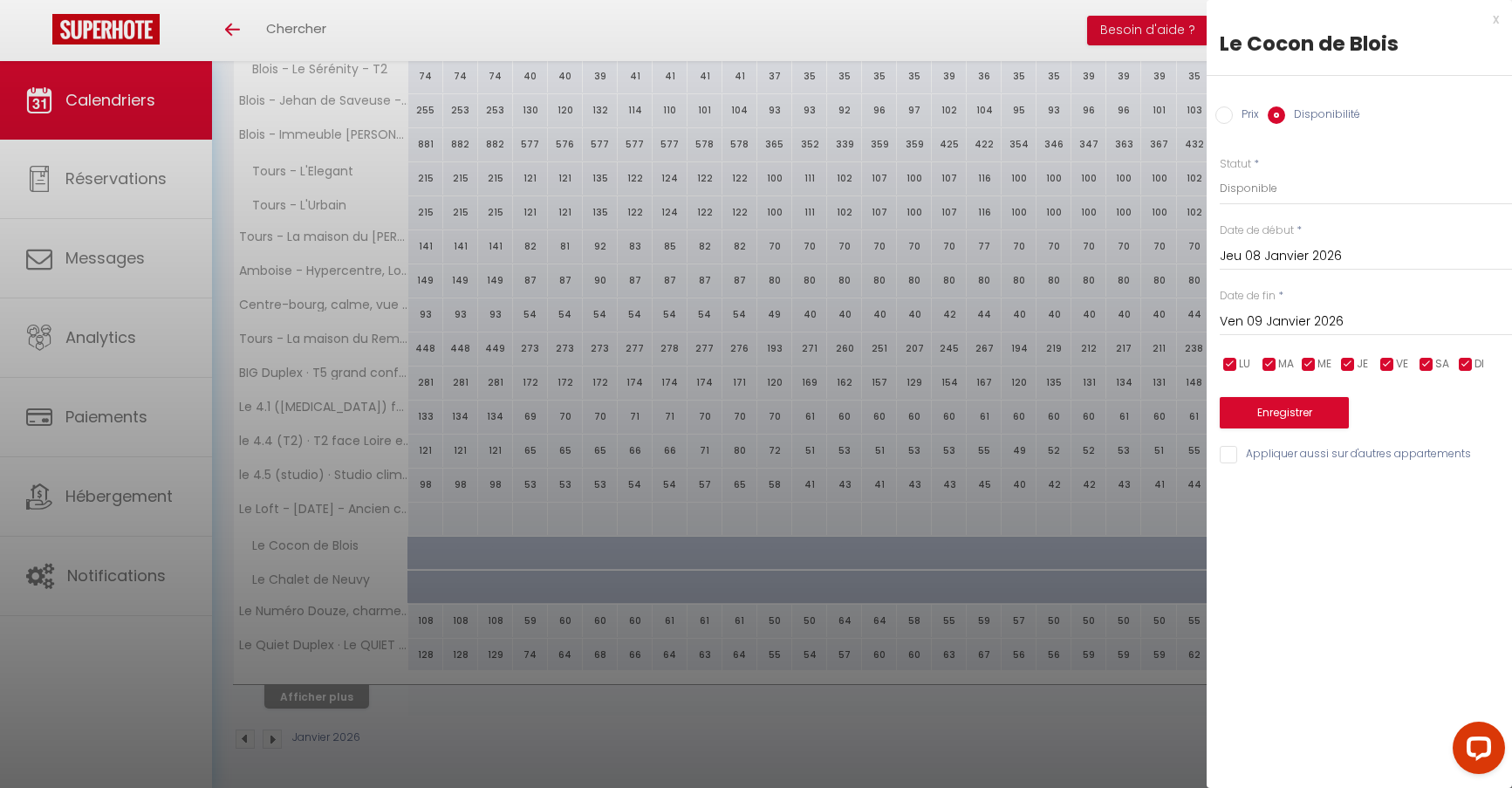 click on "Ven 09 Janvier 2026" at bounding box center (1365, 322) 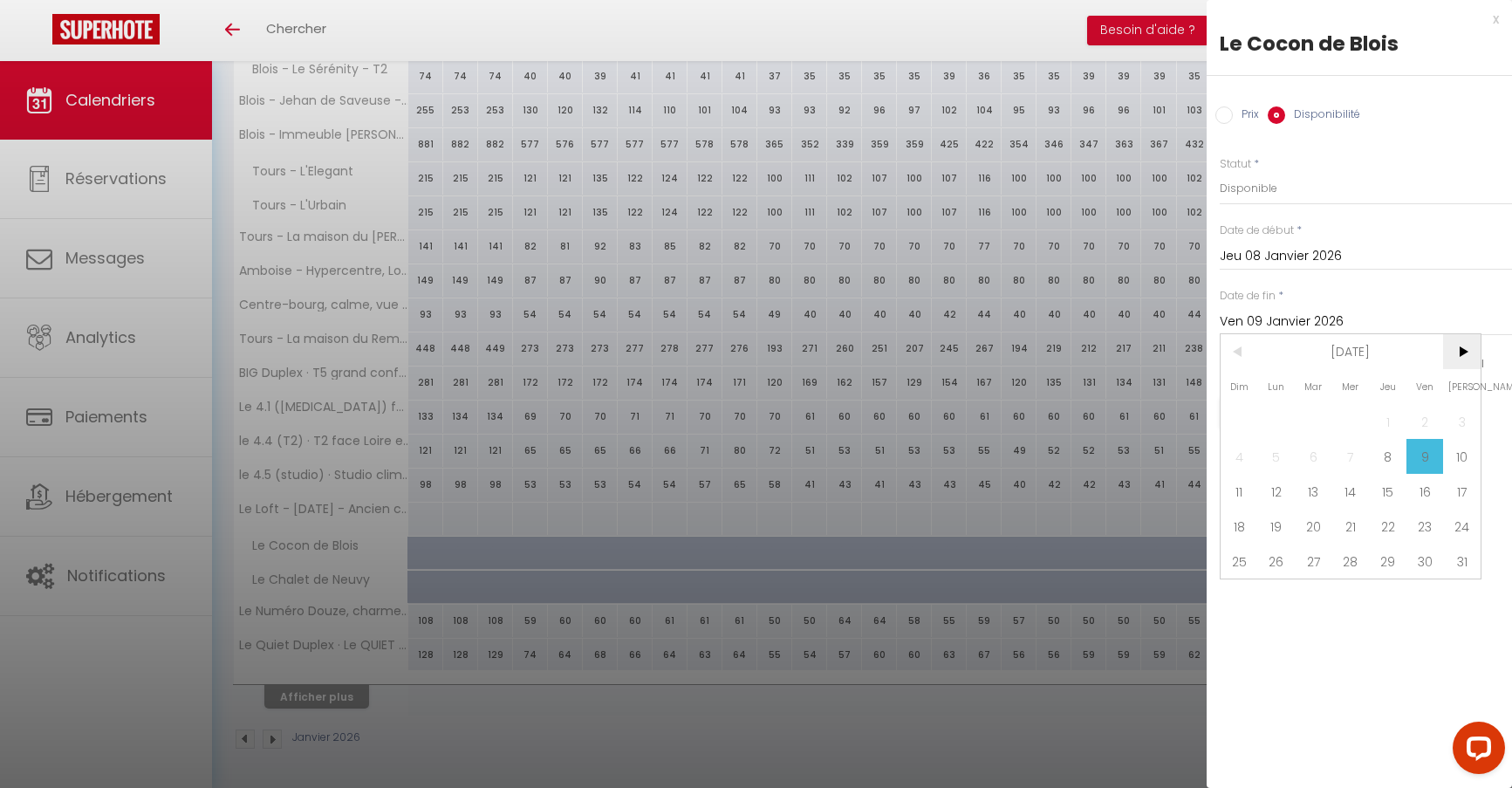 click on ">" at bounding box center [1461, 352] 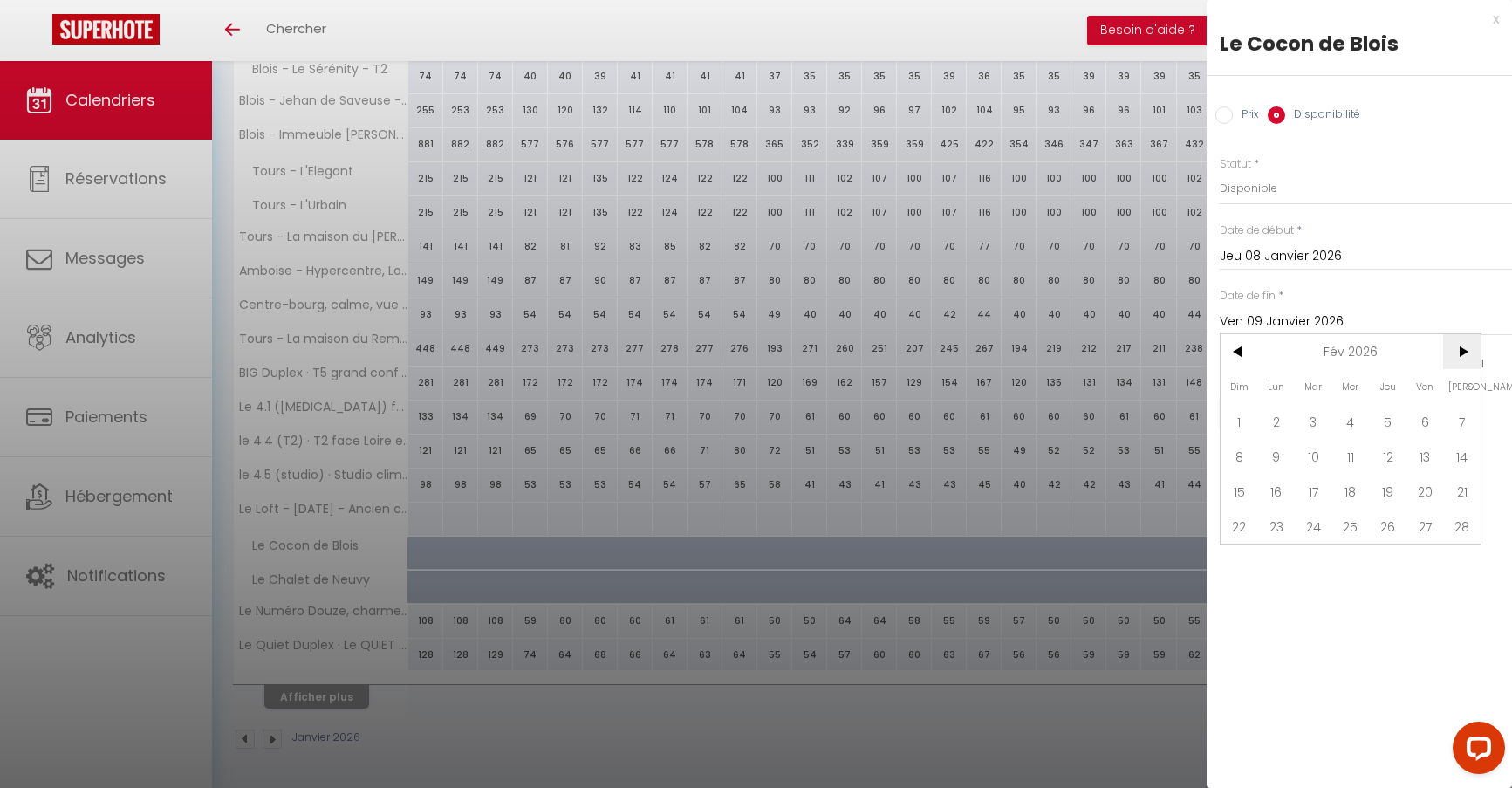 click on ">" at bounding box center (1461, 352) 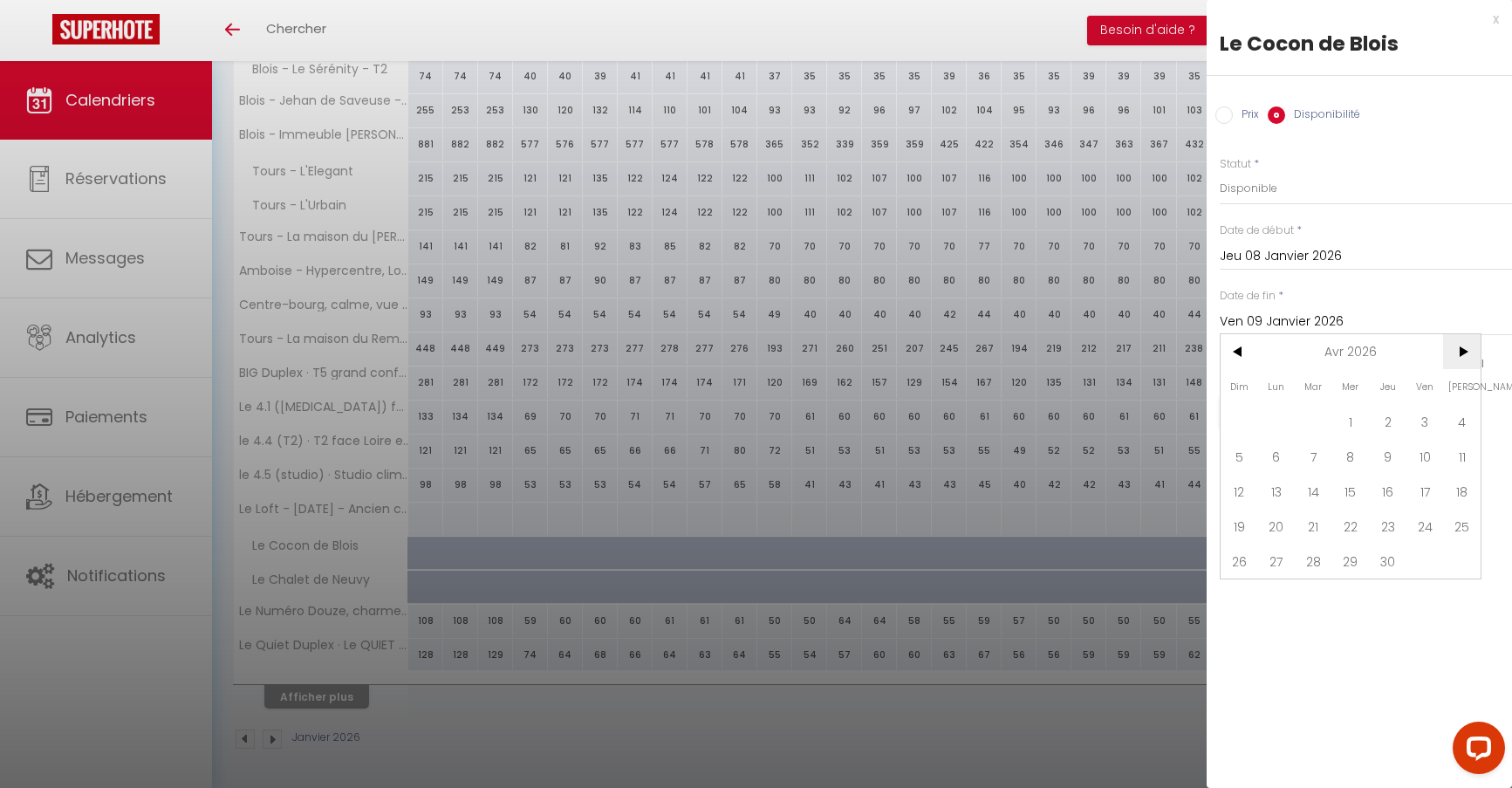 click on ">" at bounding box center [1461, 352] 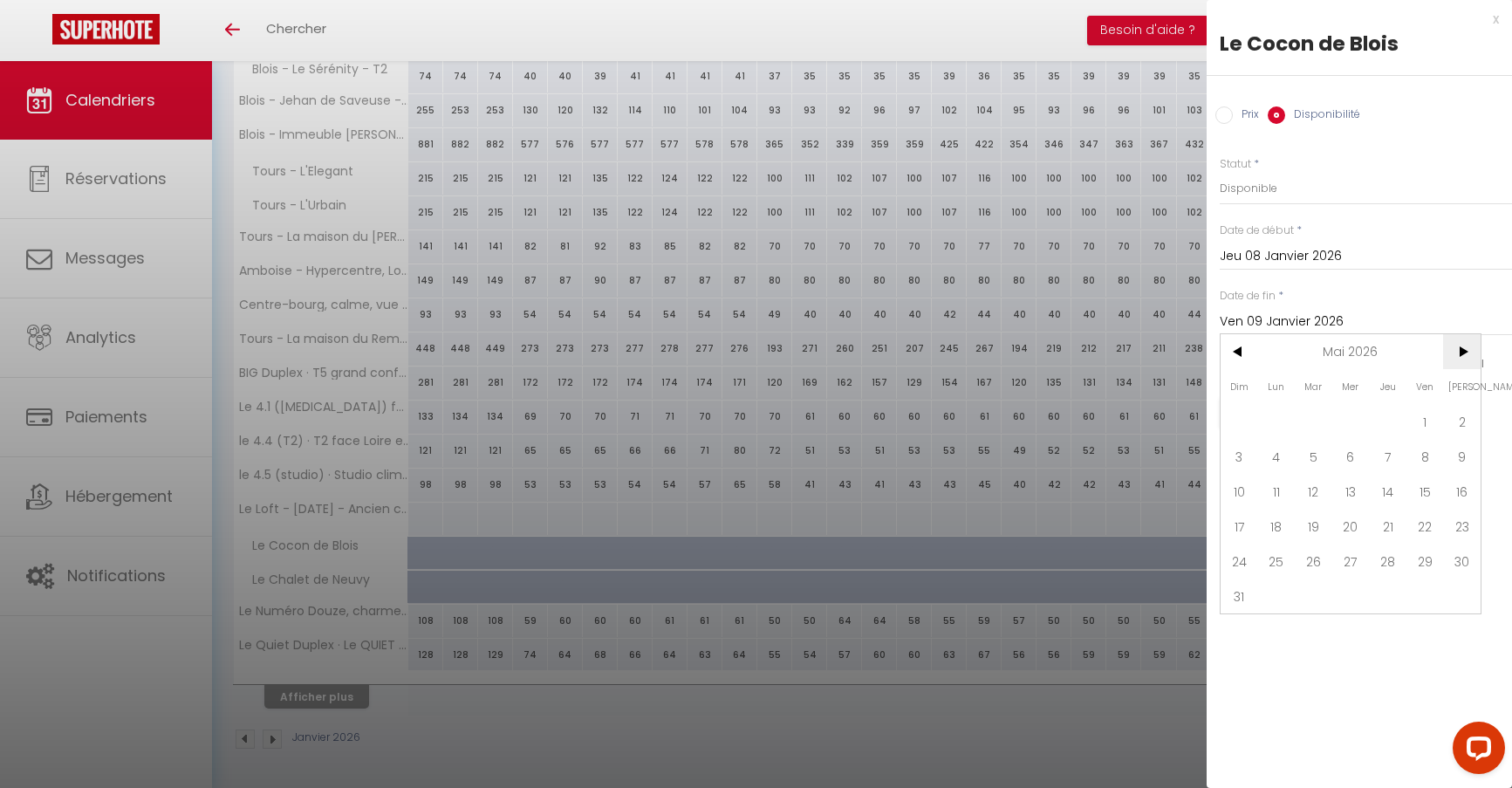 click on ">" at bounding box center [1461, 352] 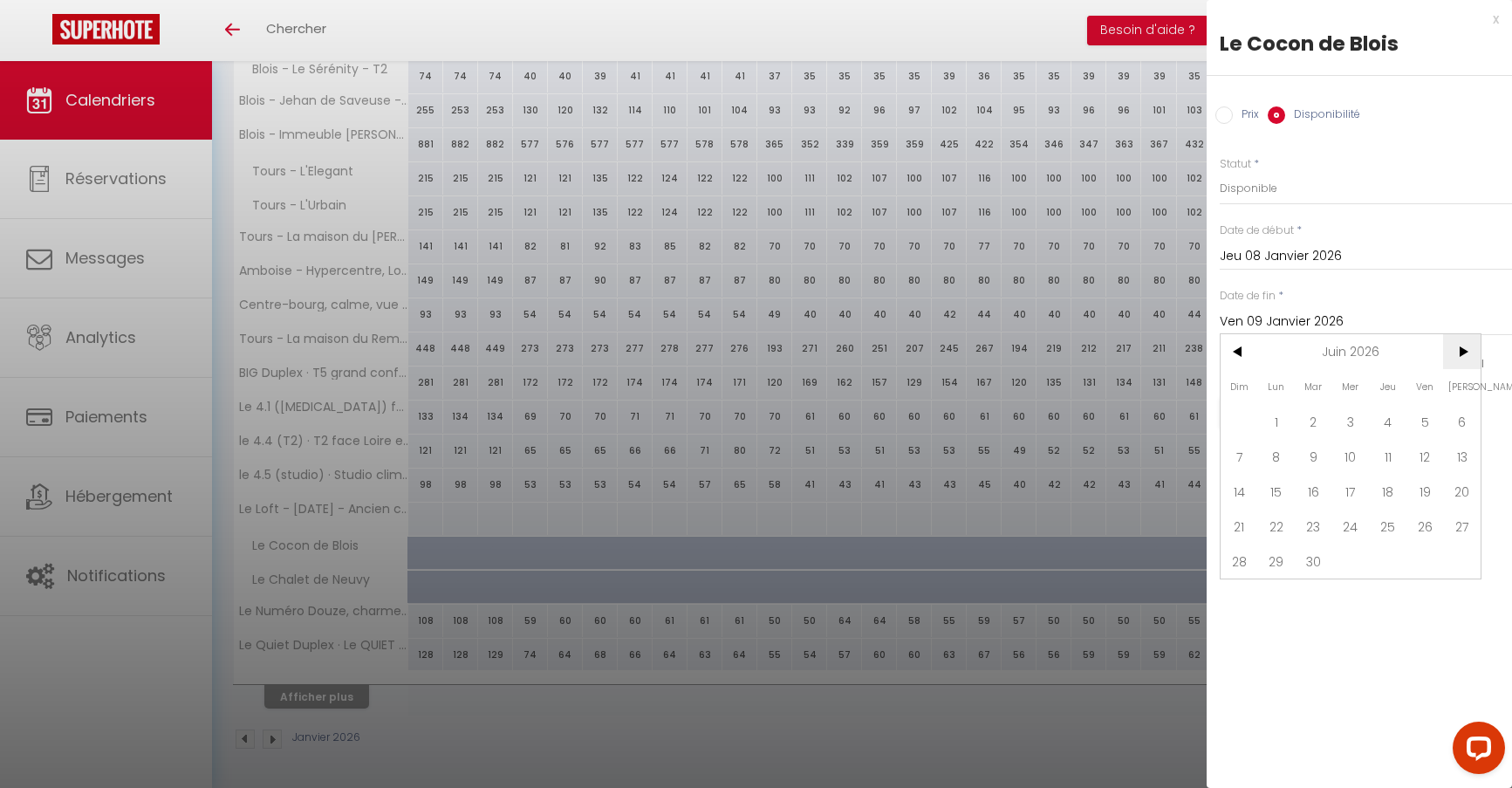 click on ">" at bounding box center (1461, 352) 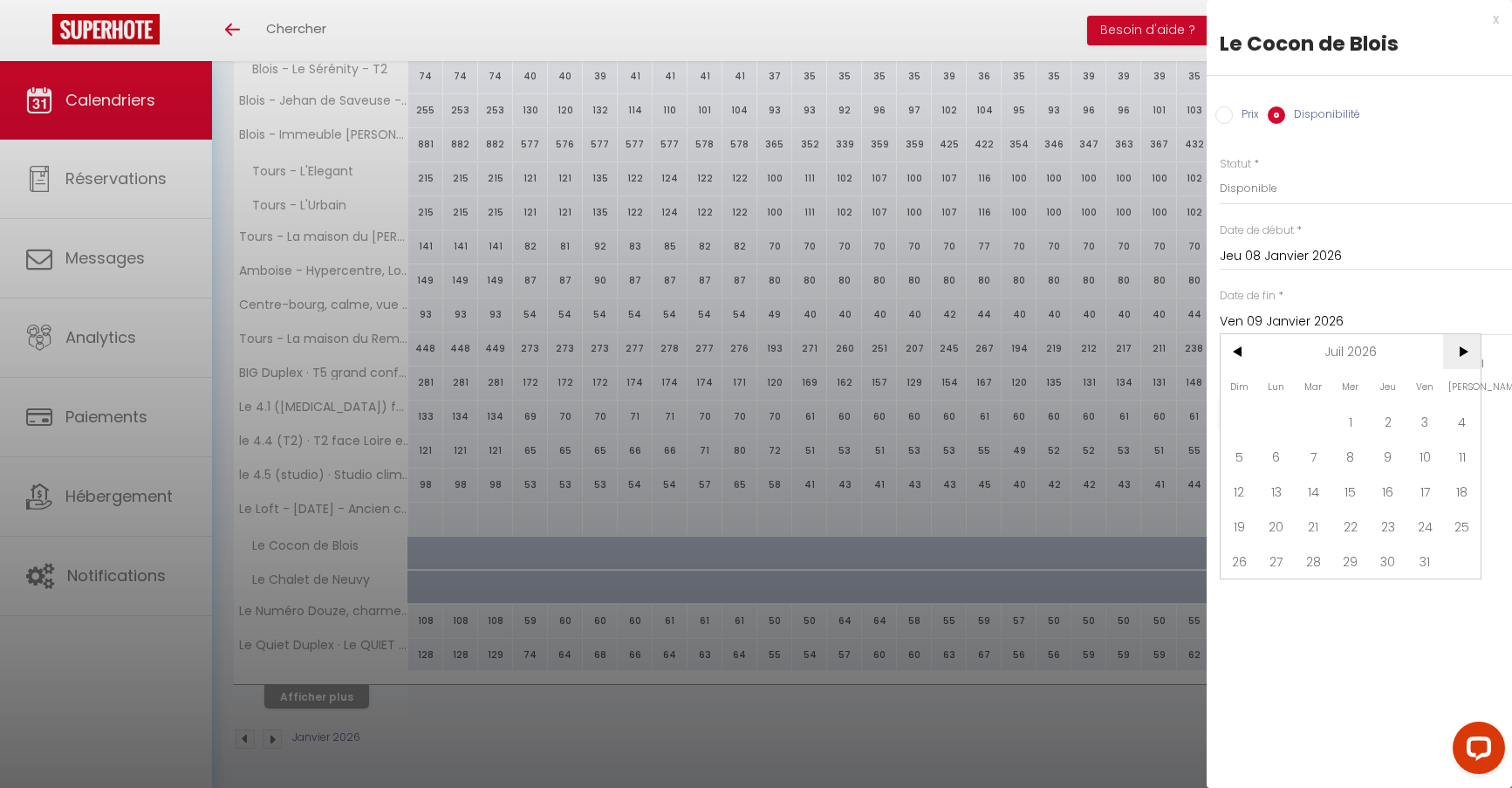 click on ">" at bounding box center (1461, 352) 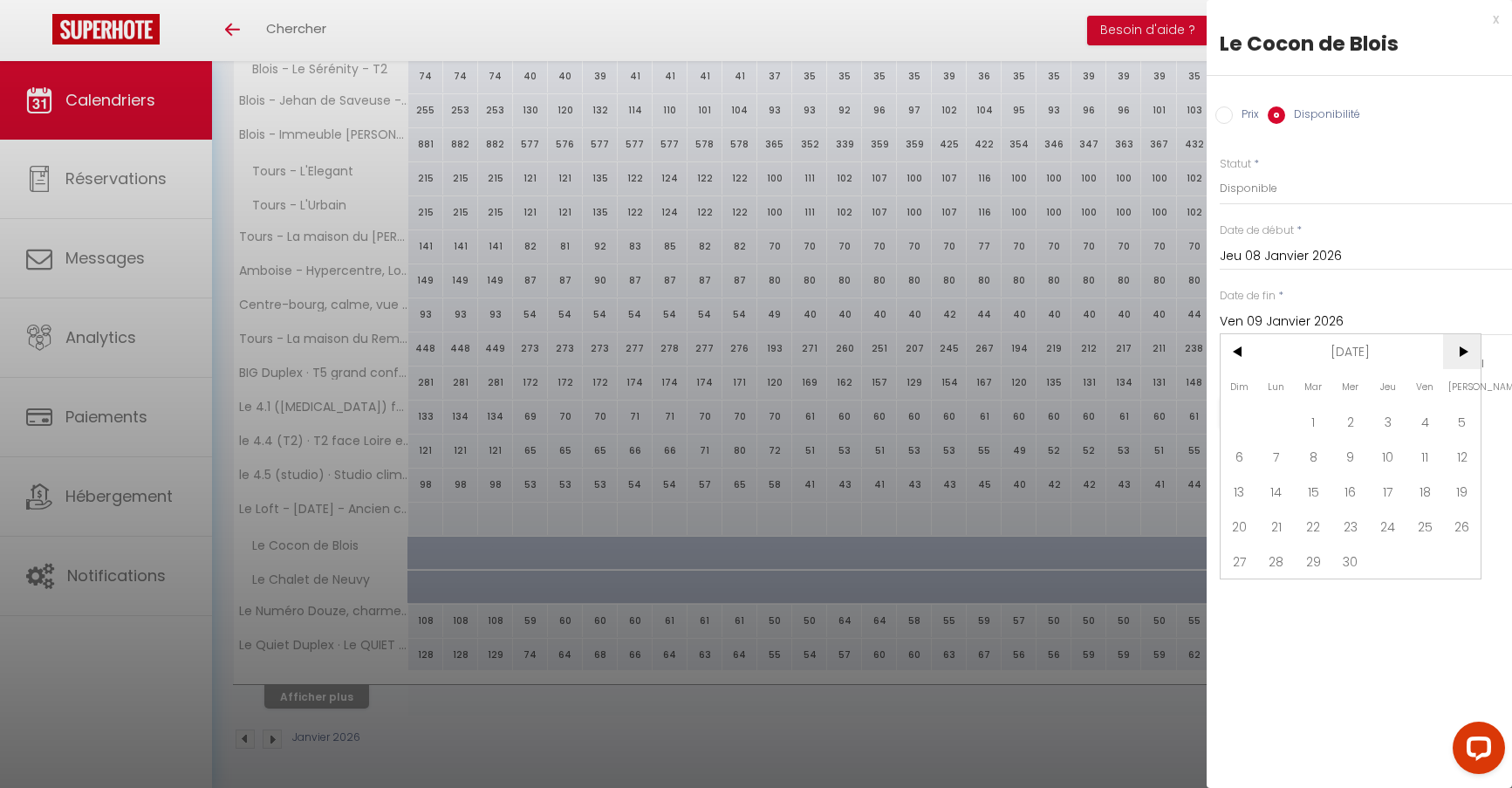 click on ">" at bounding box center [1461, 352] 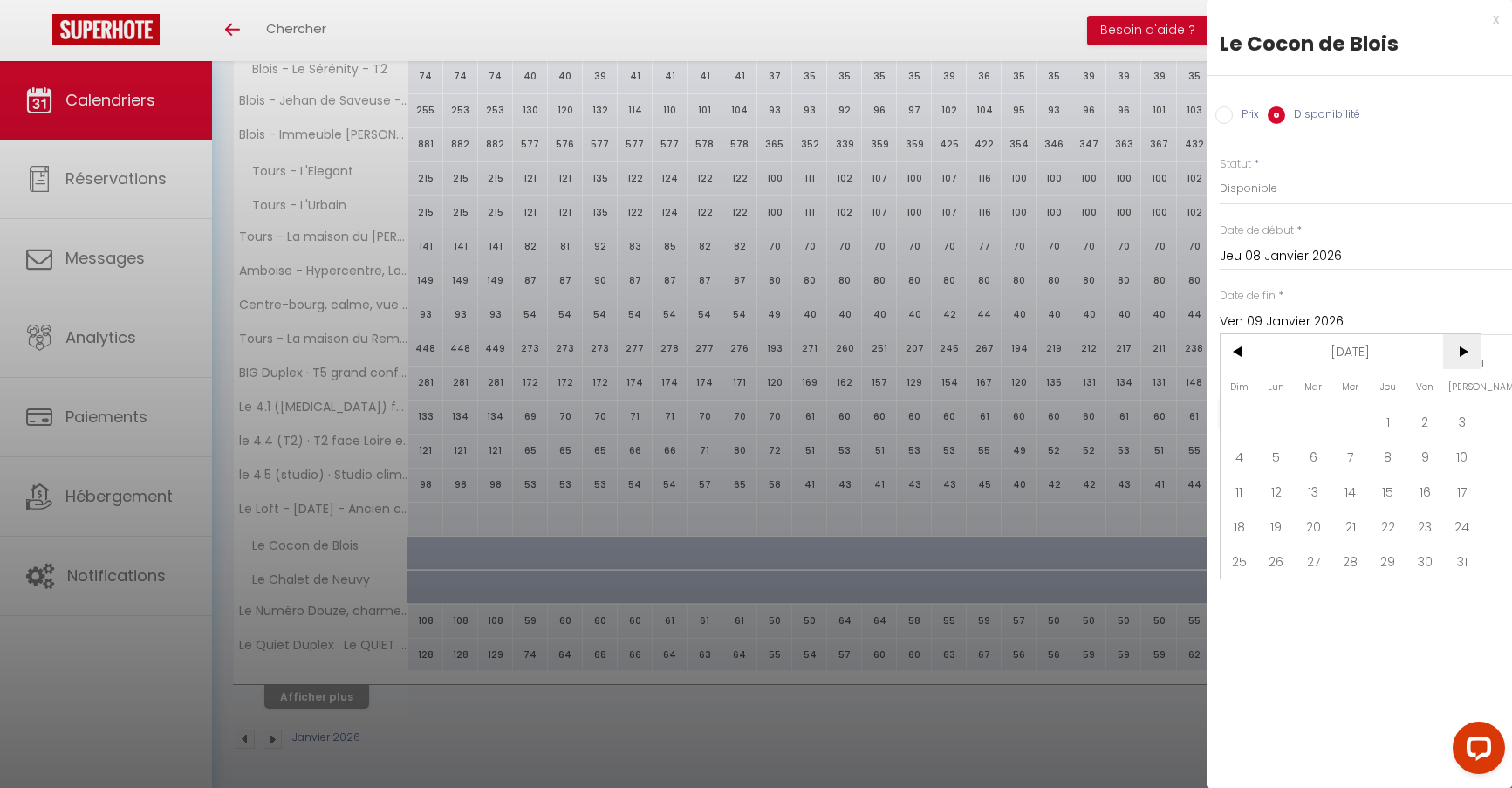 click on ">" at bounding box center (1461, 352) 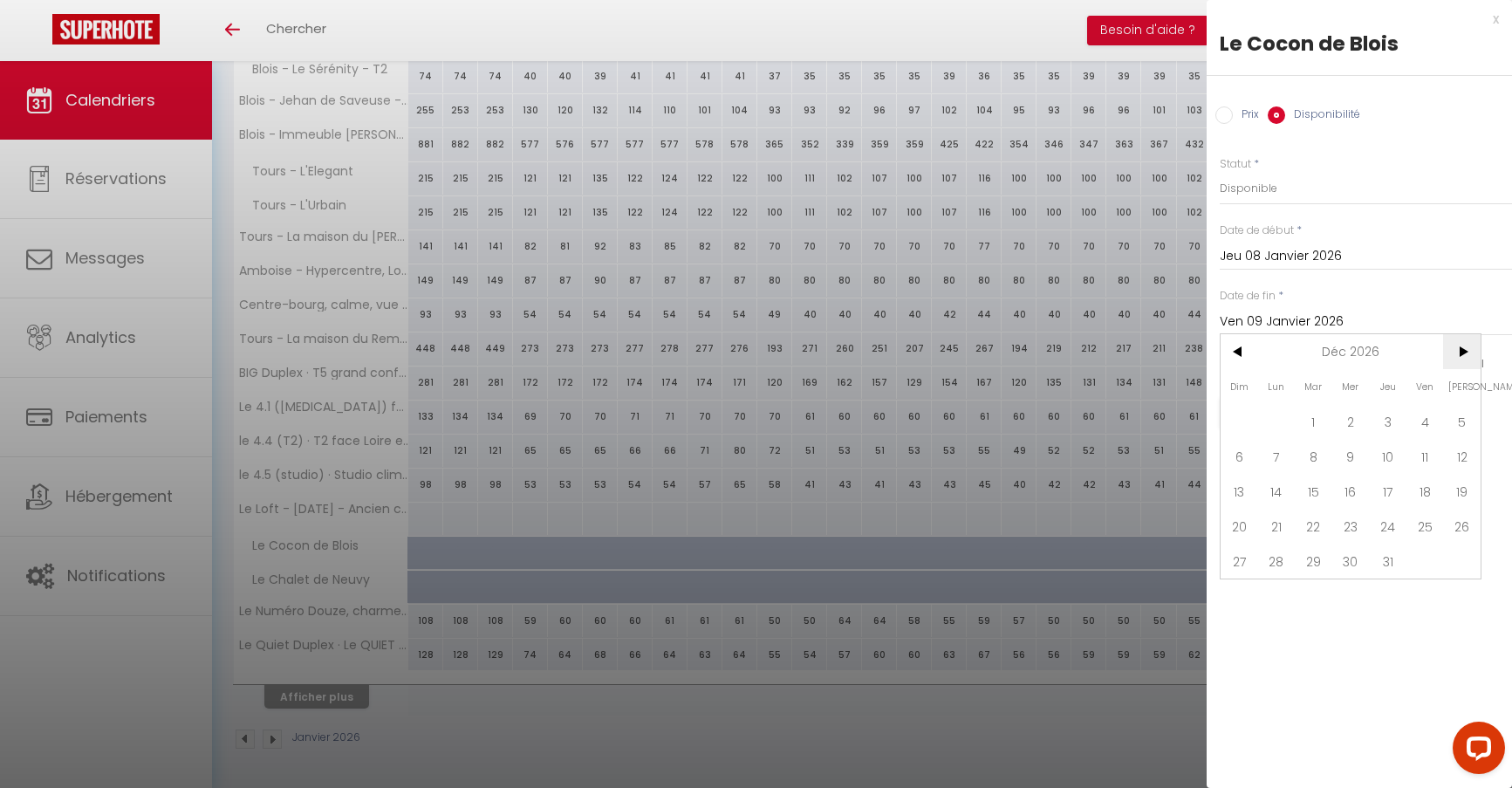 click on ">" at bounding box center (1461, 352) 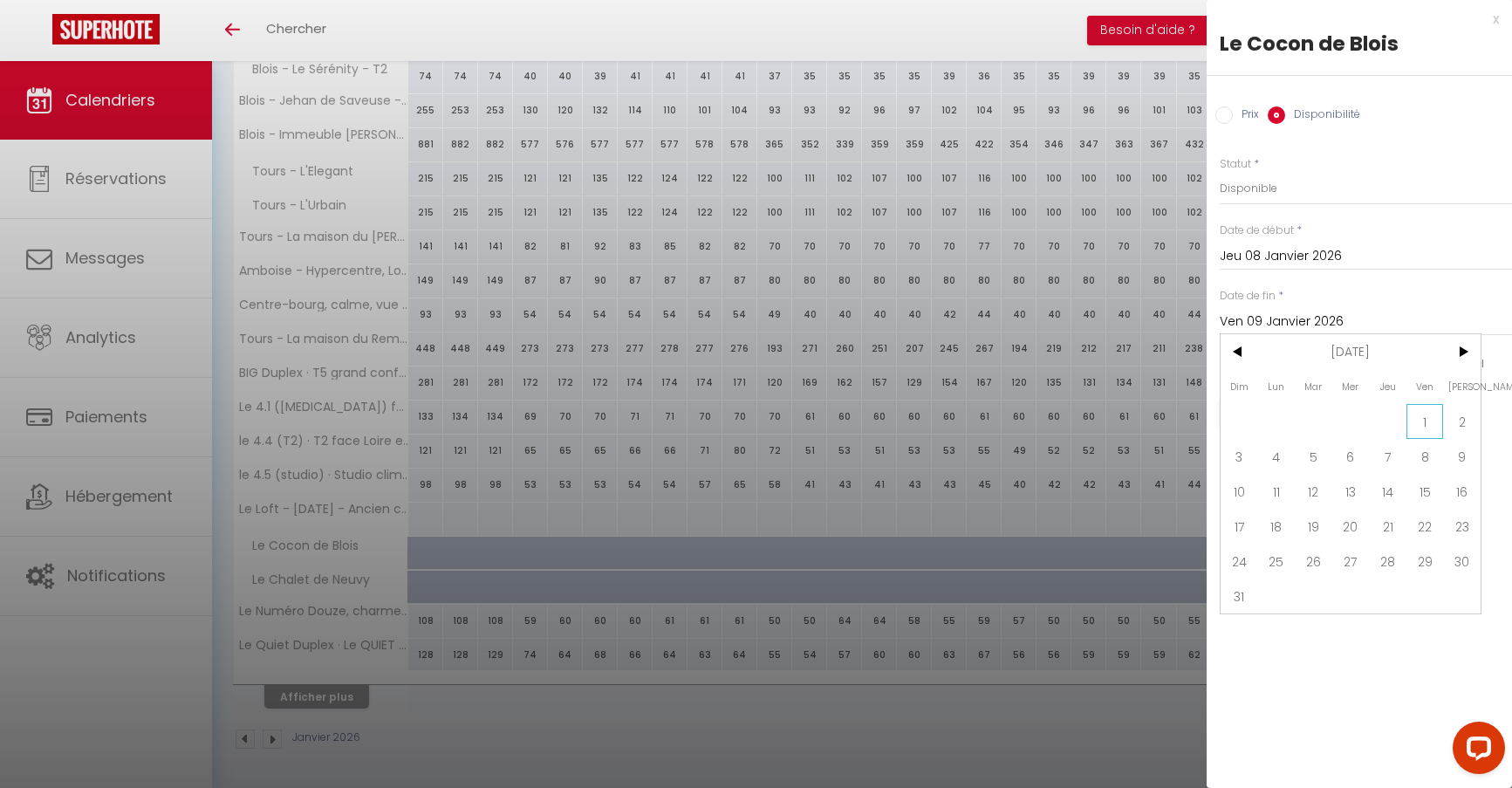 click on "1" at bounding box center [1425, 421] 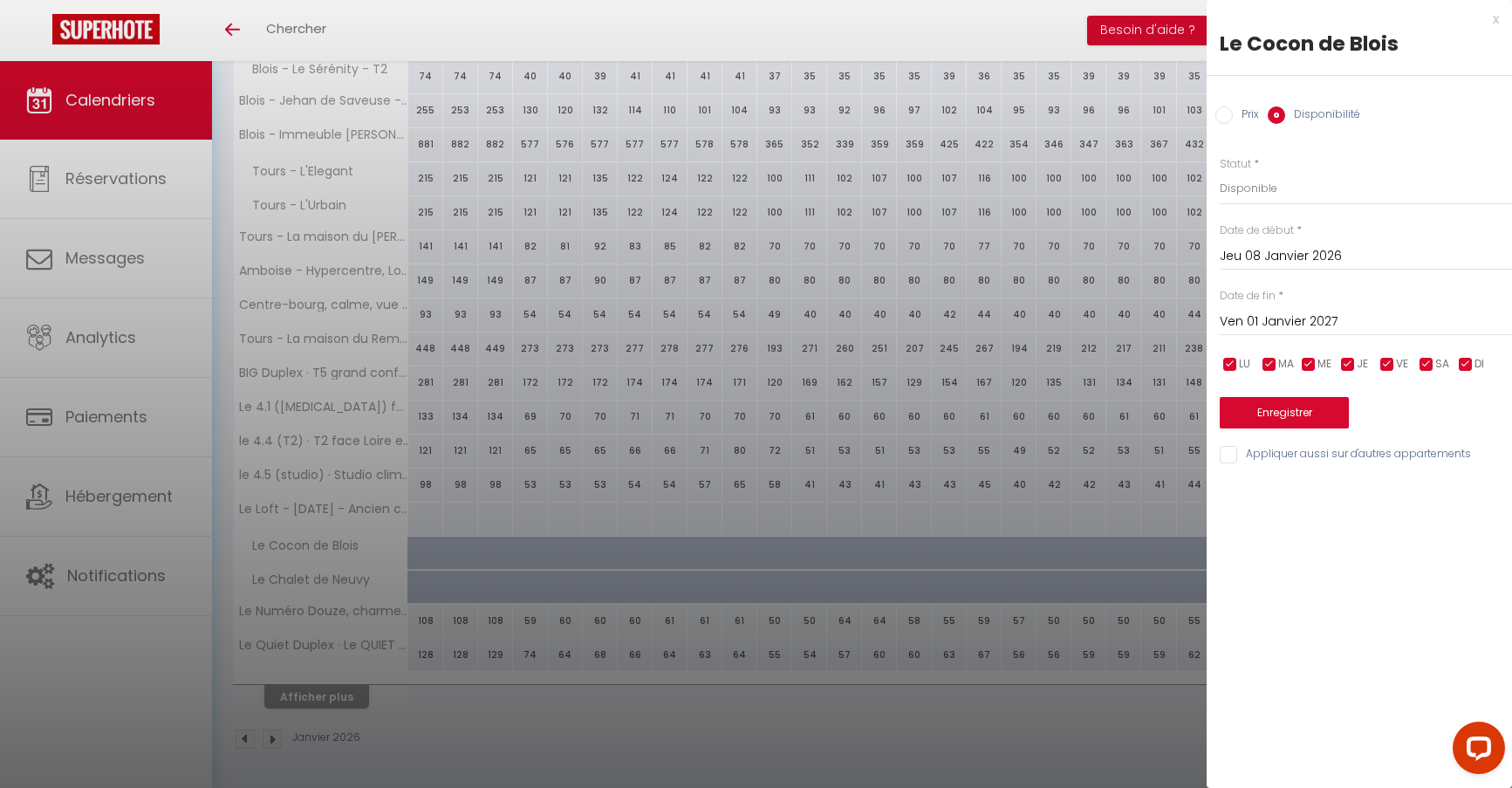 click on "Ven 01 Janvier 2027" at bounding box center [1365, 322] 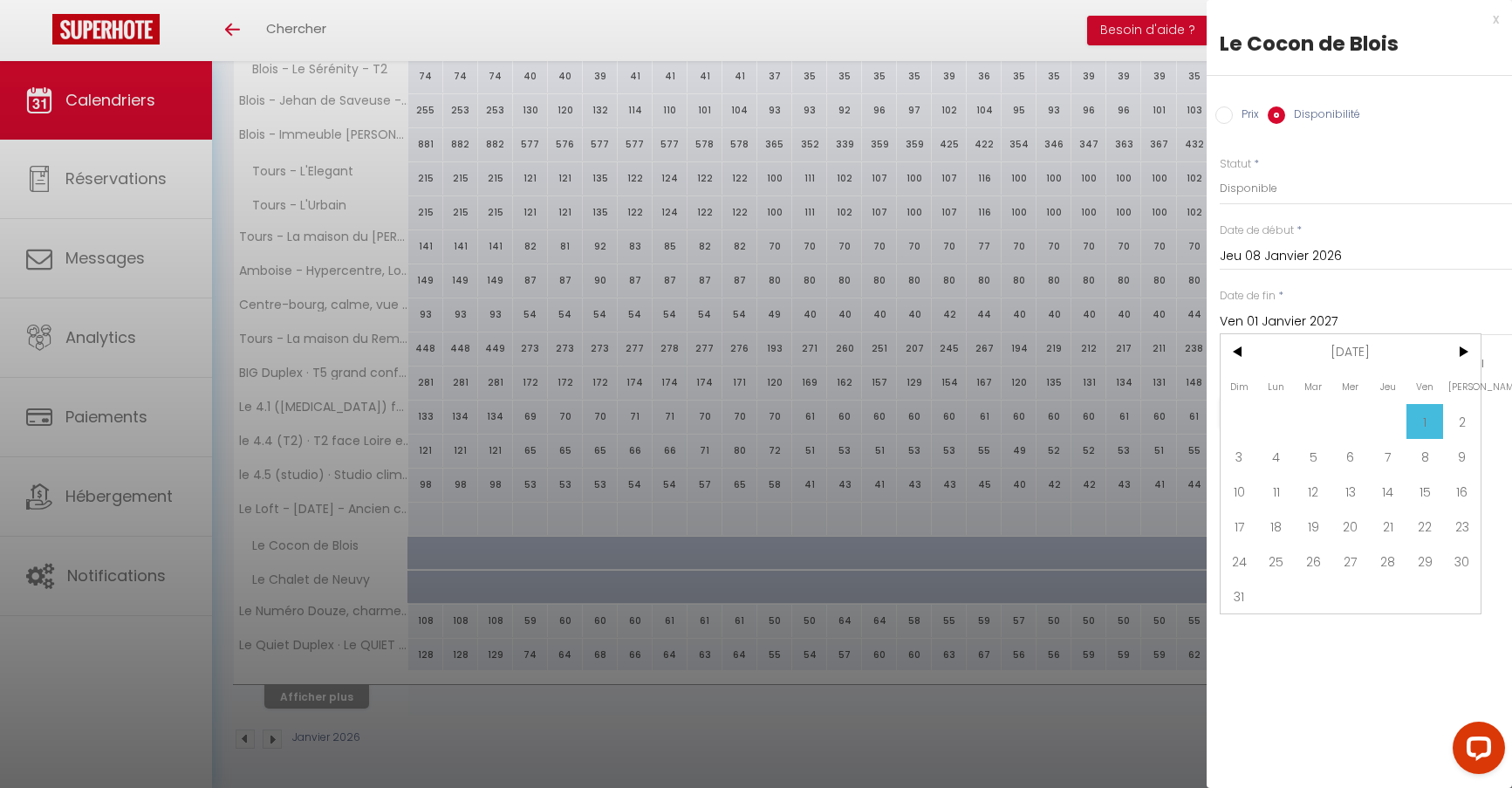 click on "1" at bounding box center (1425, 421) 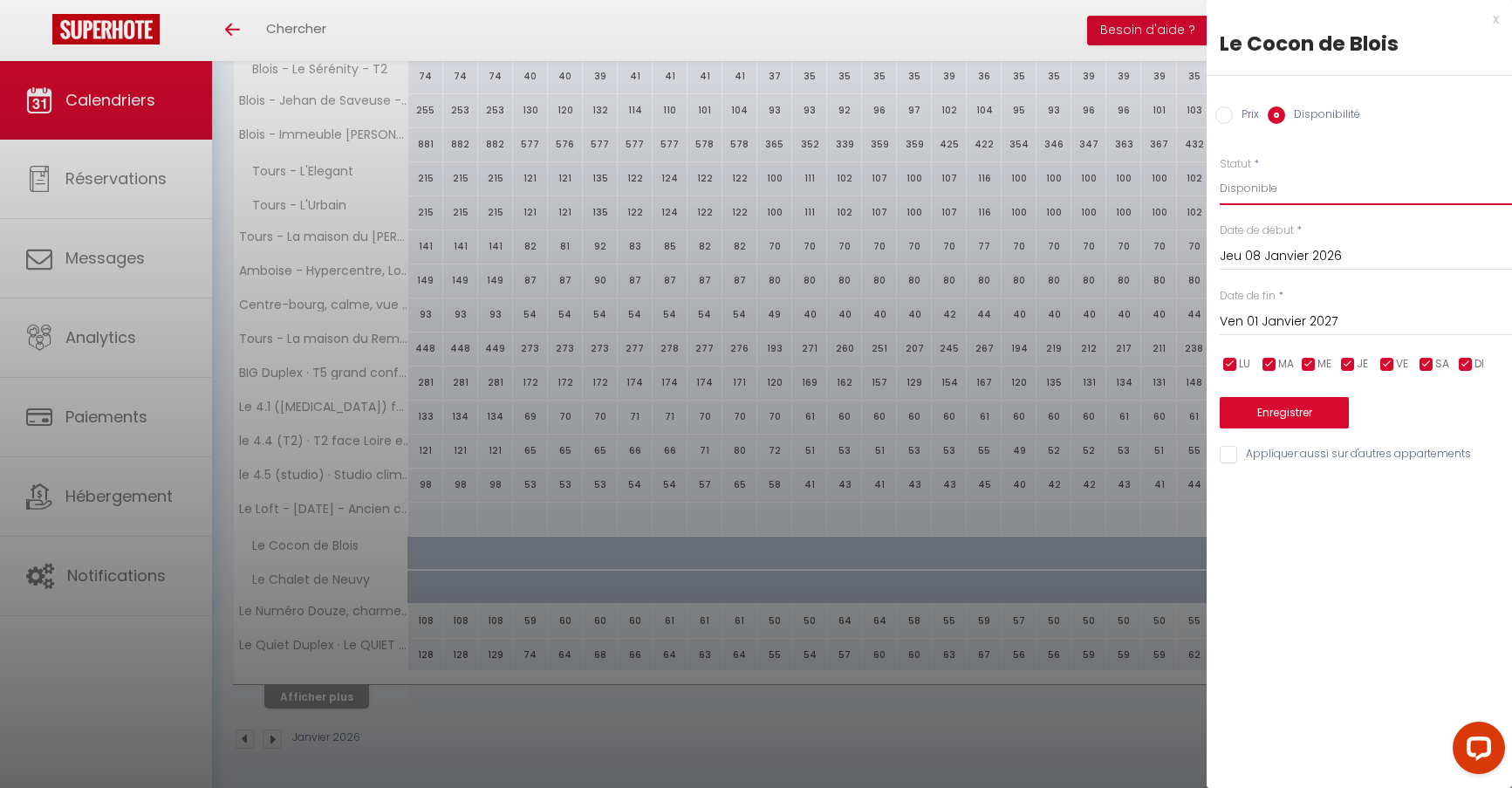 click on "Disponible
Indisponible" at bounding box center [1365, 188] 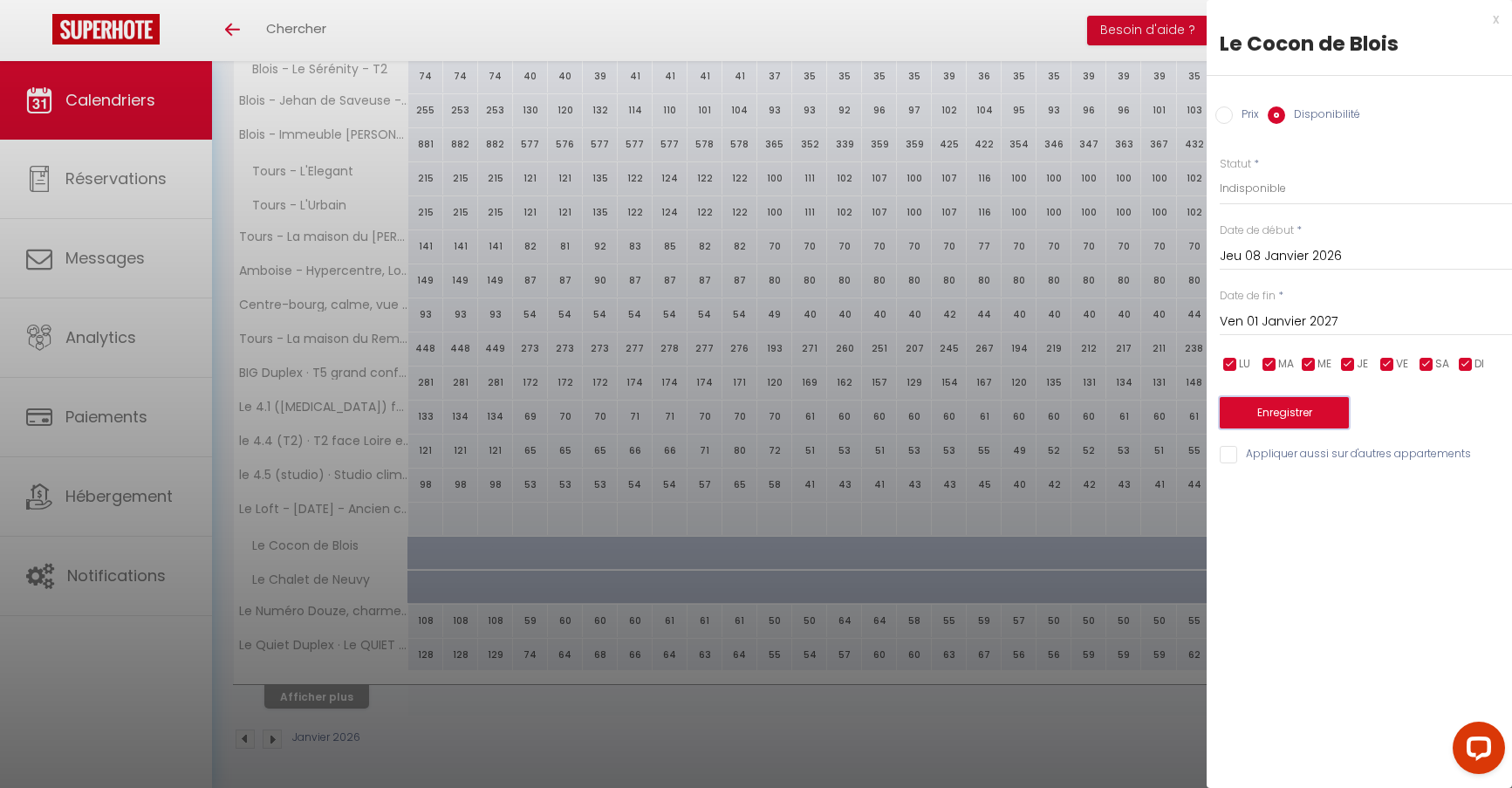 click on "Enregistrer" at bounding box center [1284, 413] 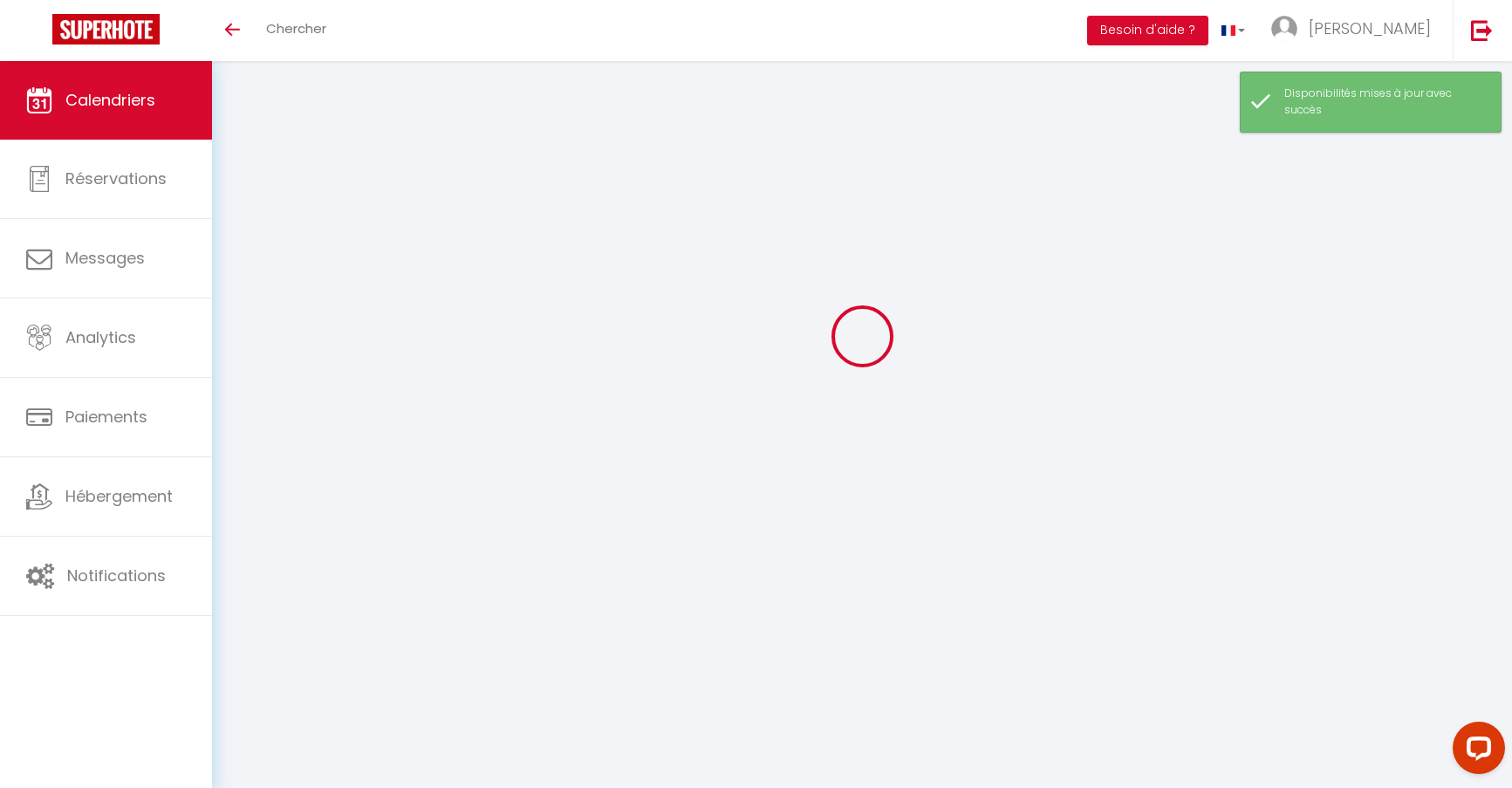 scroll, scrollTop: 61, scrollLeft: 0, axis: vertical 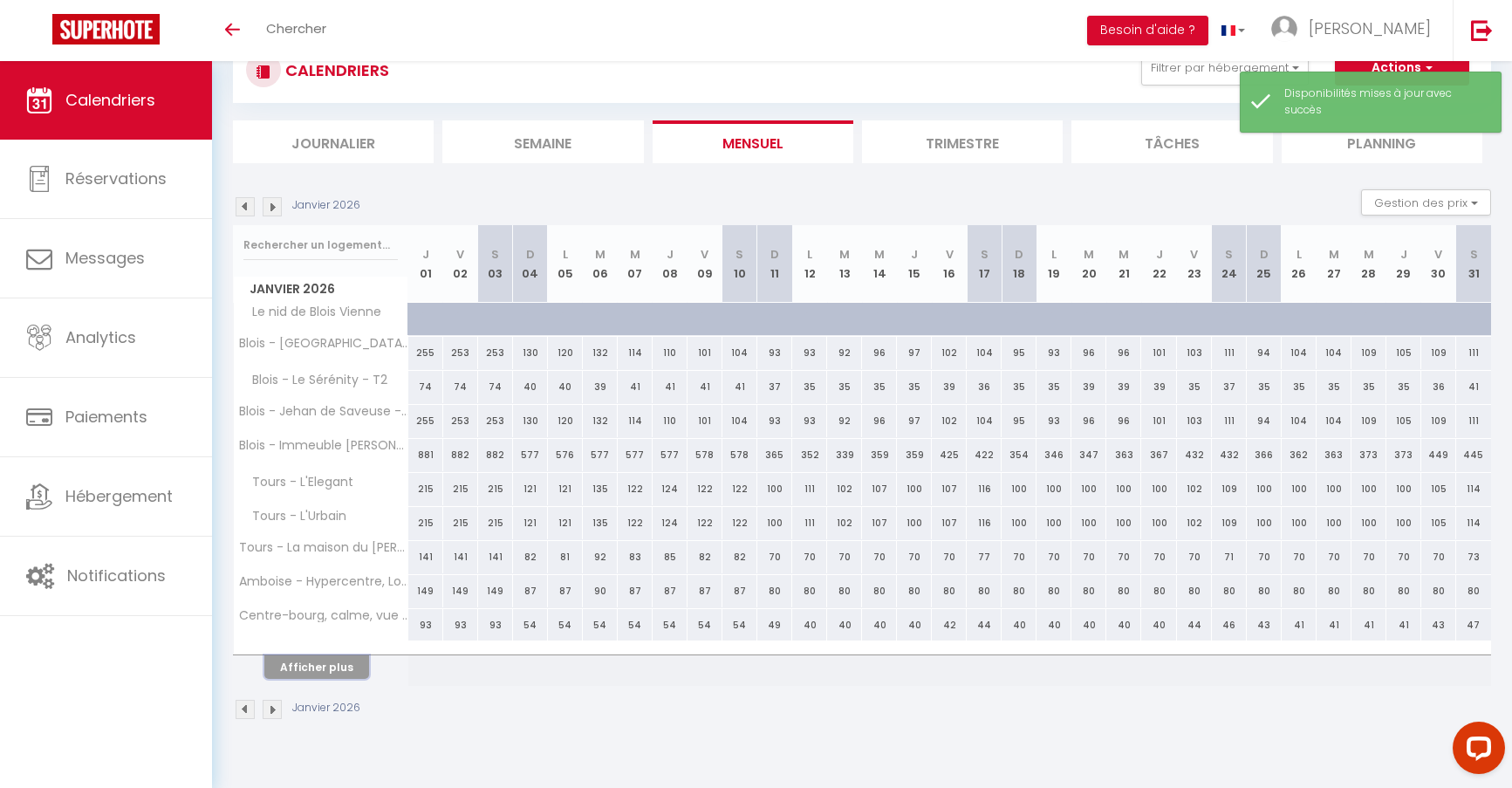 click on "Afficher plus" at bounding box center [317, 667] 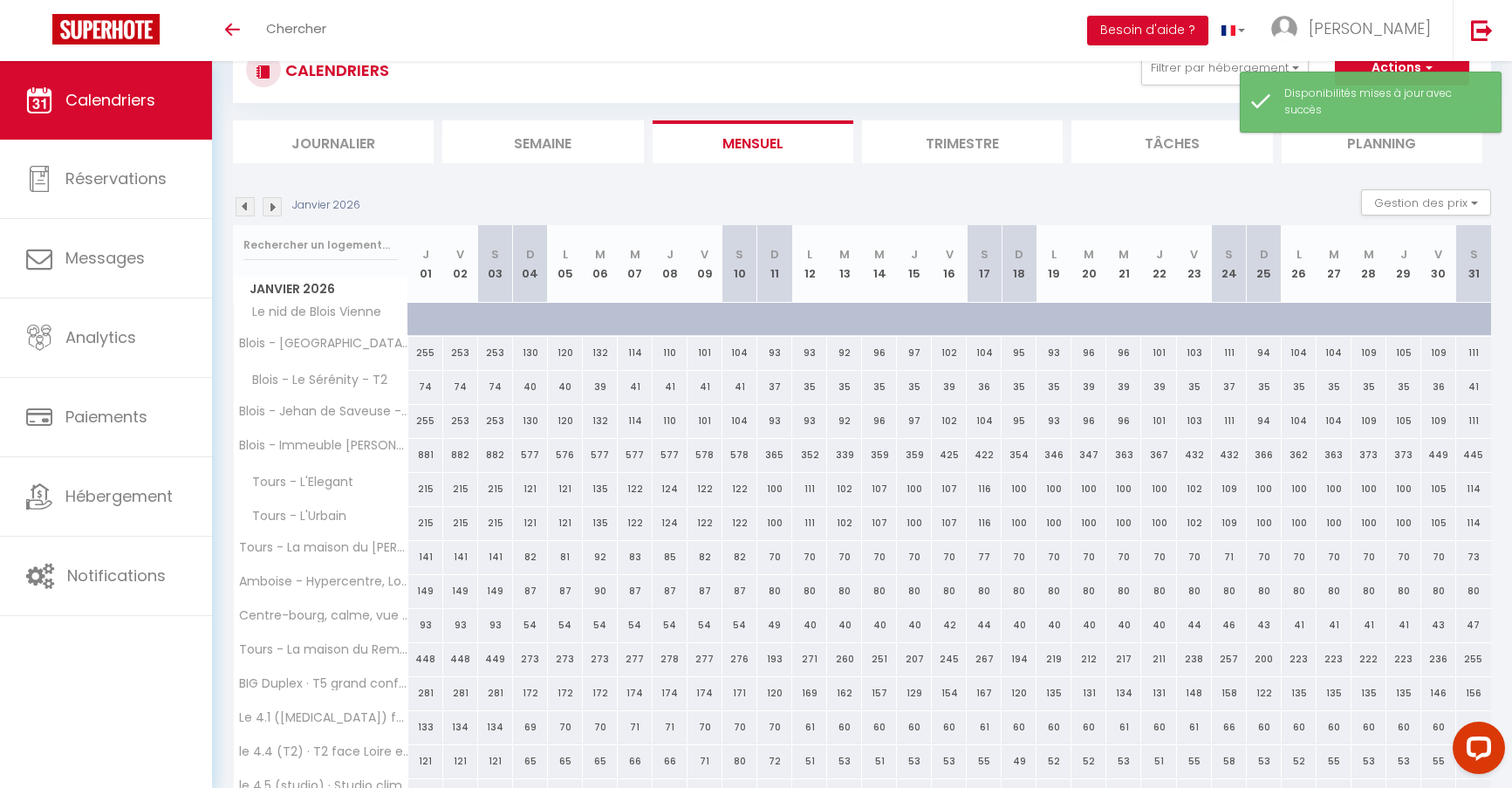 click on "Janvier 2026
Gestion des prix
Nb Nuits minimum   Règles   Disponibilité" at bounding box center (862, 207) 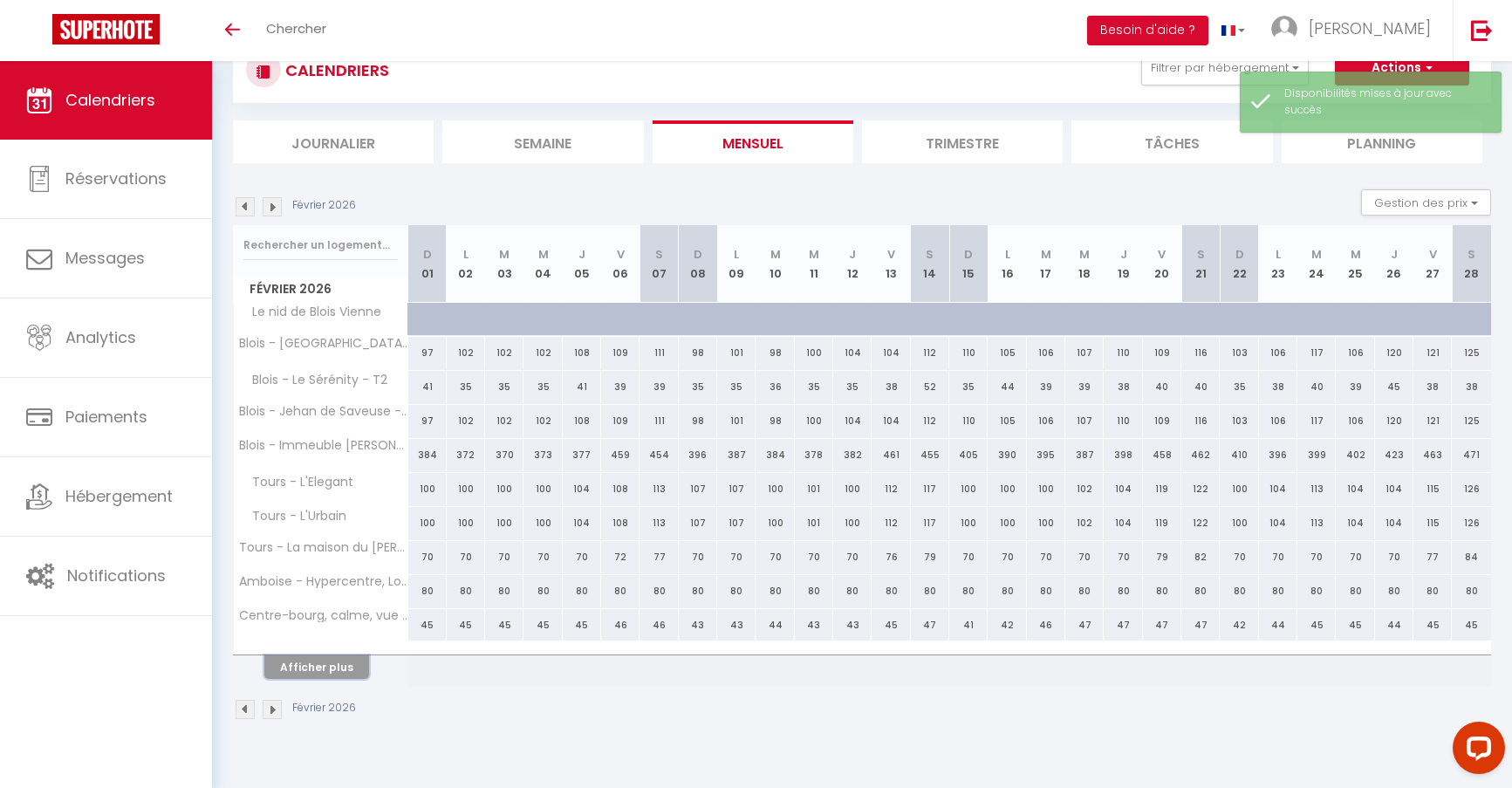 click on "Afficher plus" at bounding box center (317, 667) 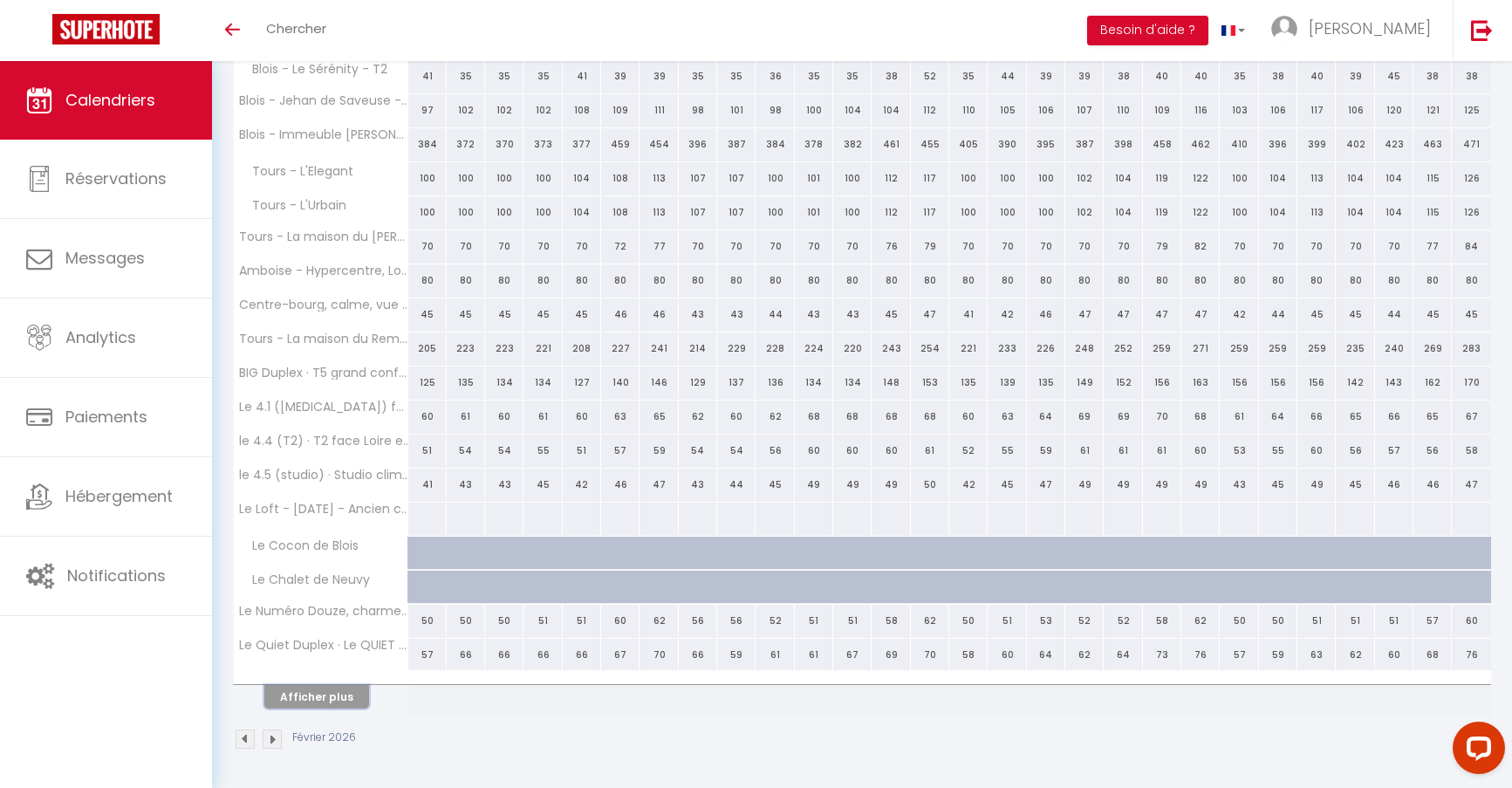 scroll, scrollTop: 368, scrollLeft: 0, axis: vertical 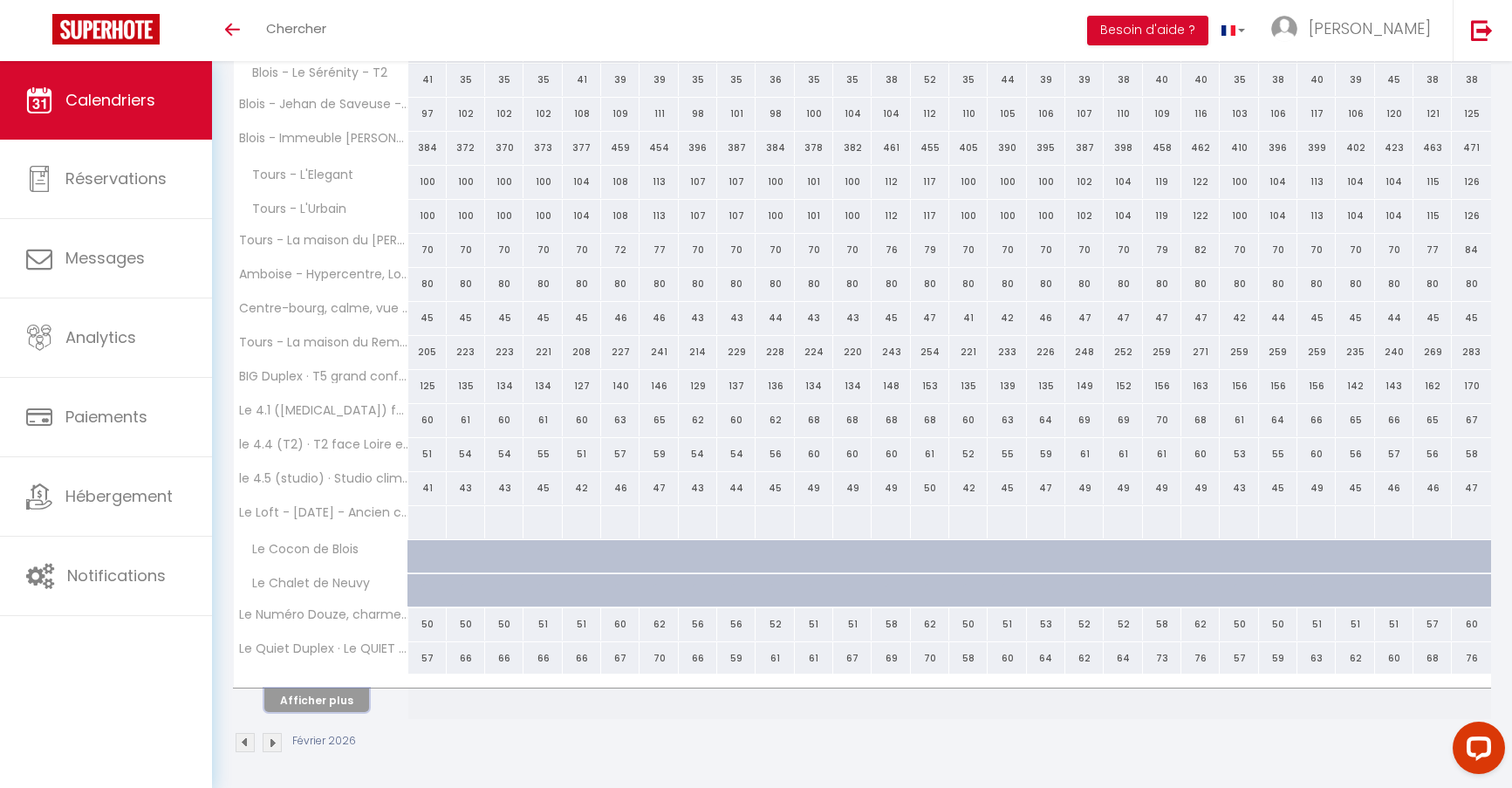 click on "Afficher plus" at bounding box center [317, 700] 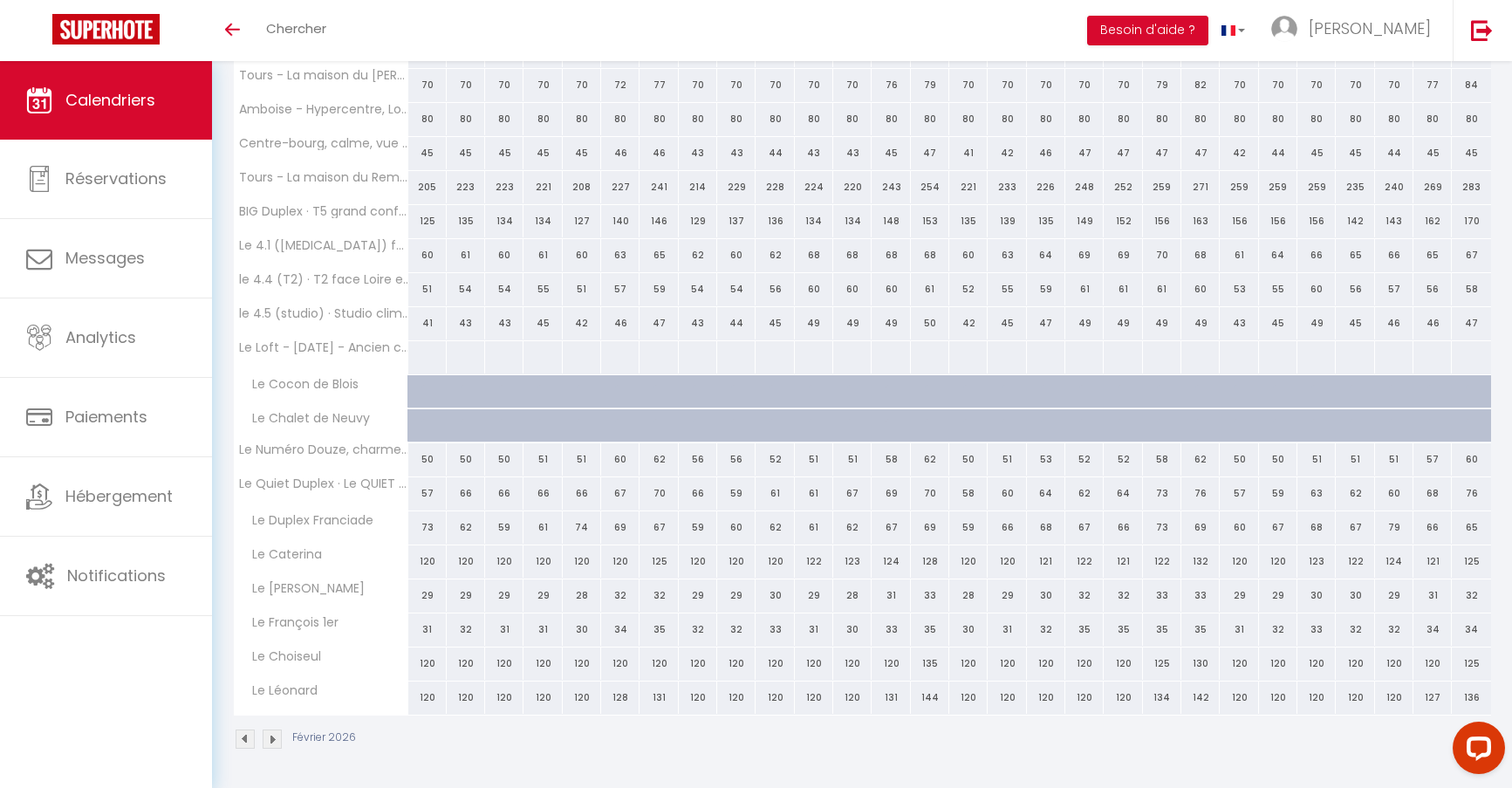scroll, scrollTop: 0, scrollLeft: 0, axis: both 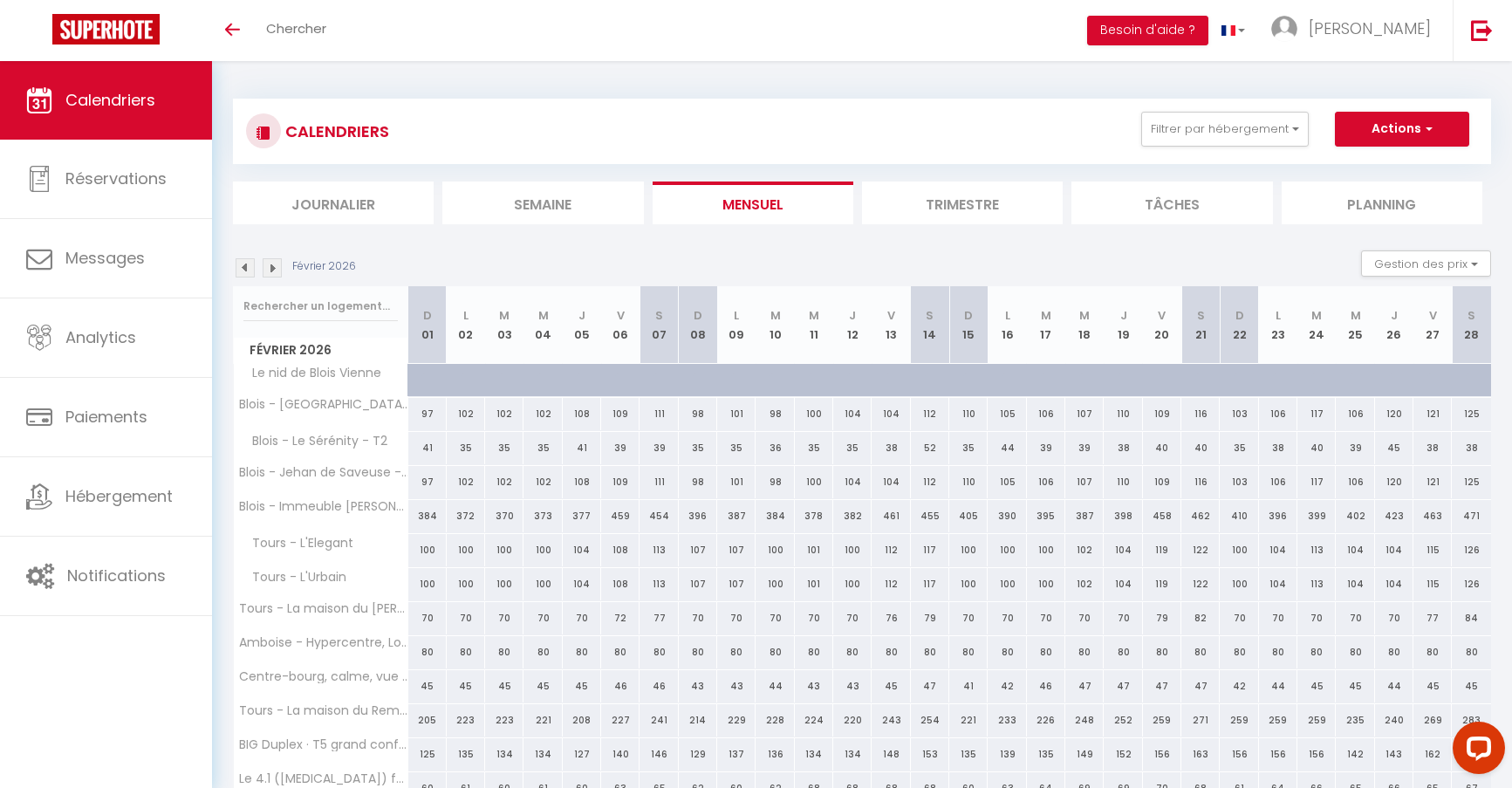 click at bounding box center [272, 268] 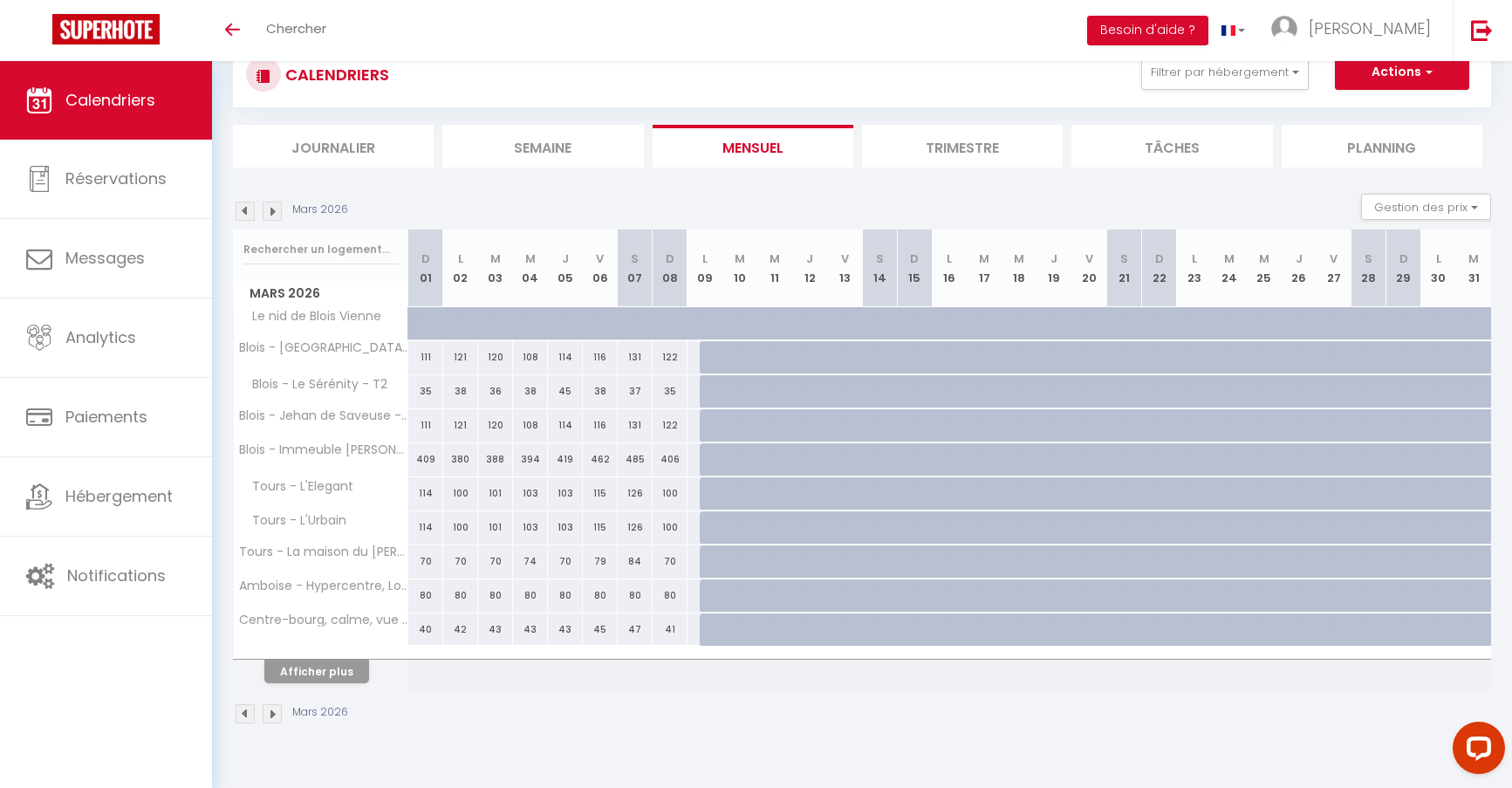 scroll, scrollTop: 61, scrollLeft: 0, axis: vertical 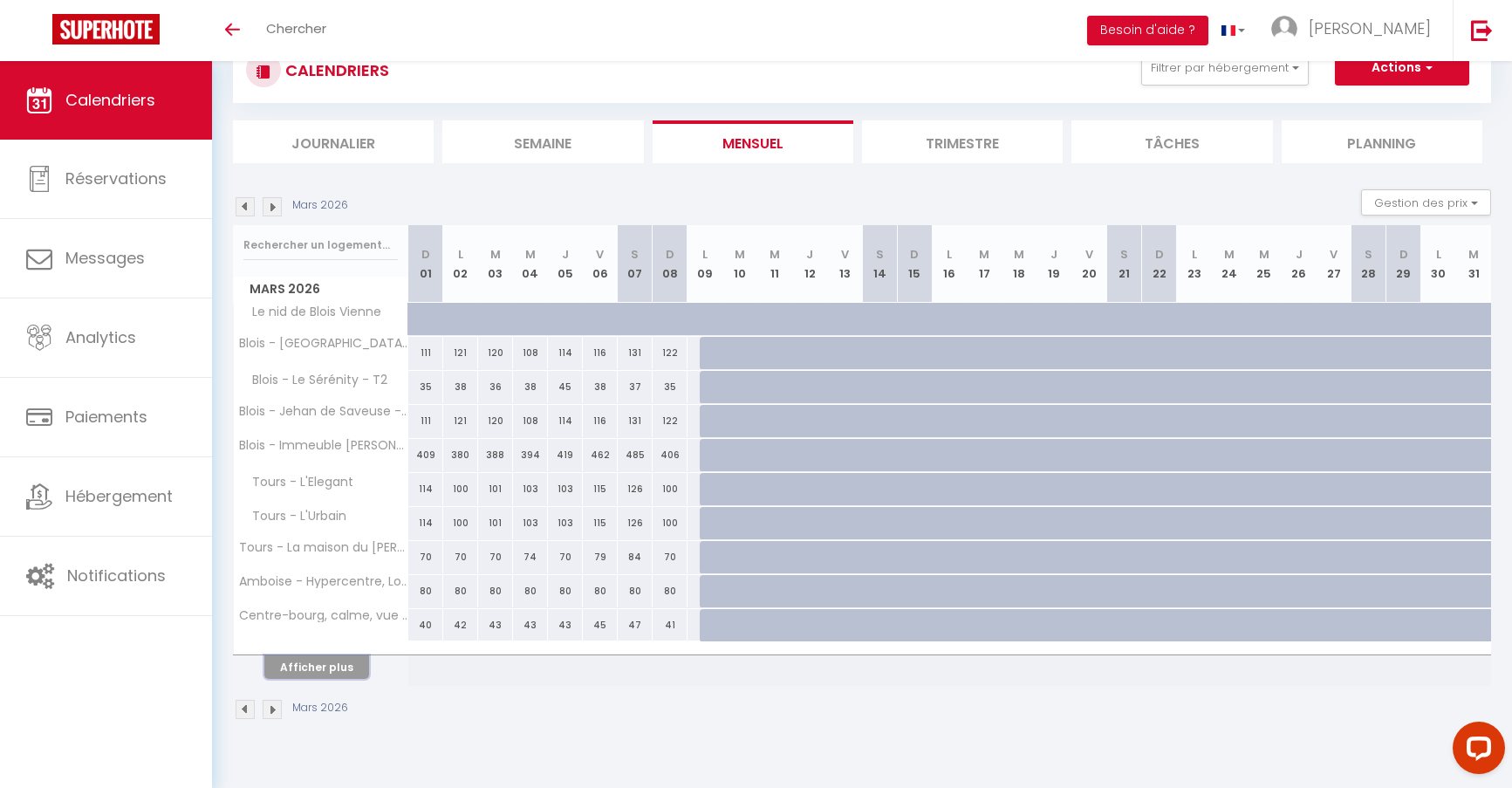 click on "Afficher plus" at bounding box center (317, 667) 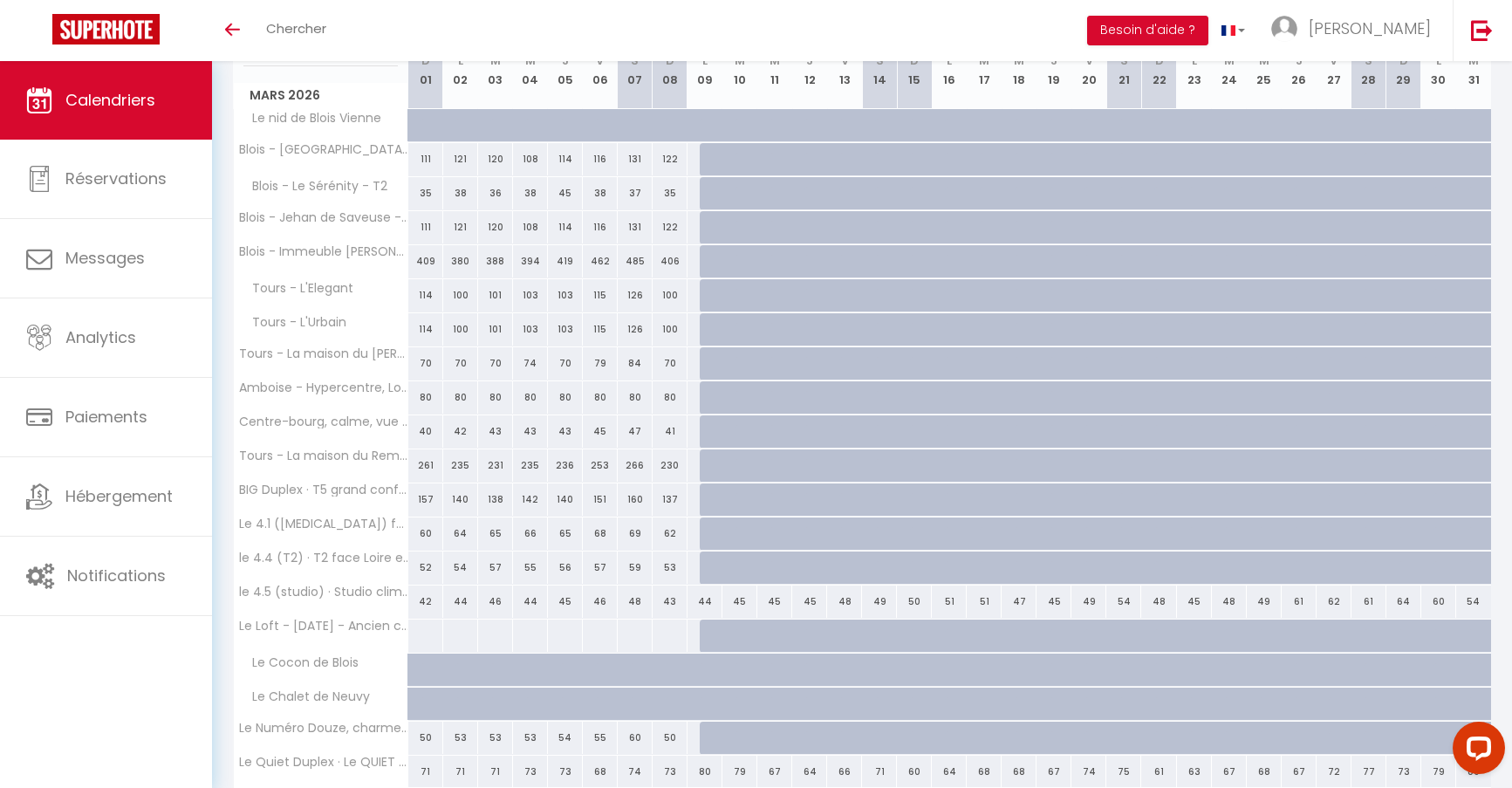 scroll, scrollTop: 372, scrollLeft: 0, axis: vertical 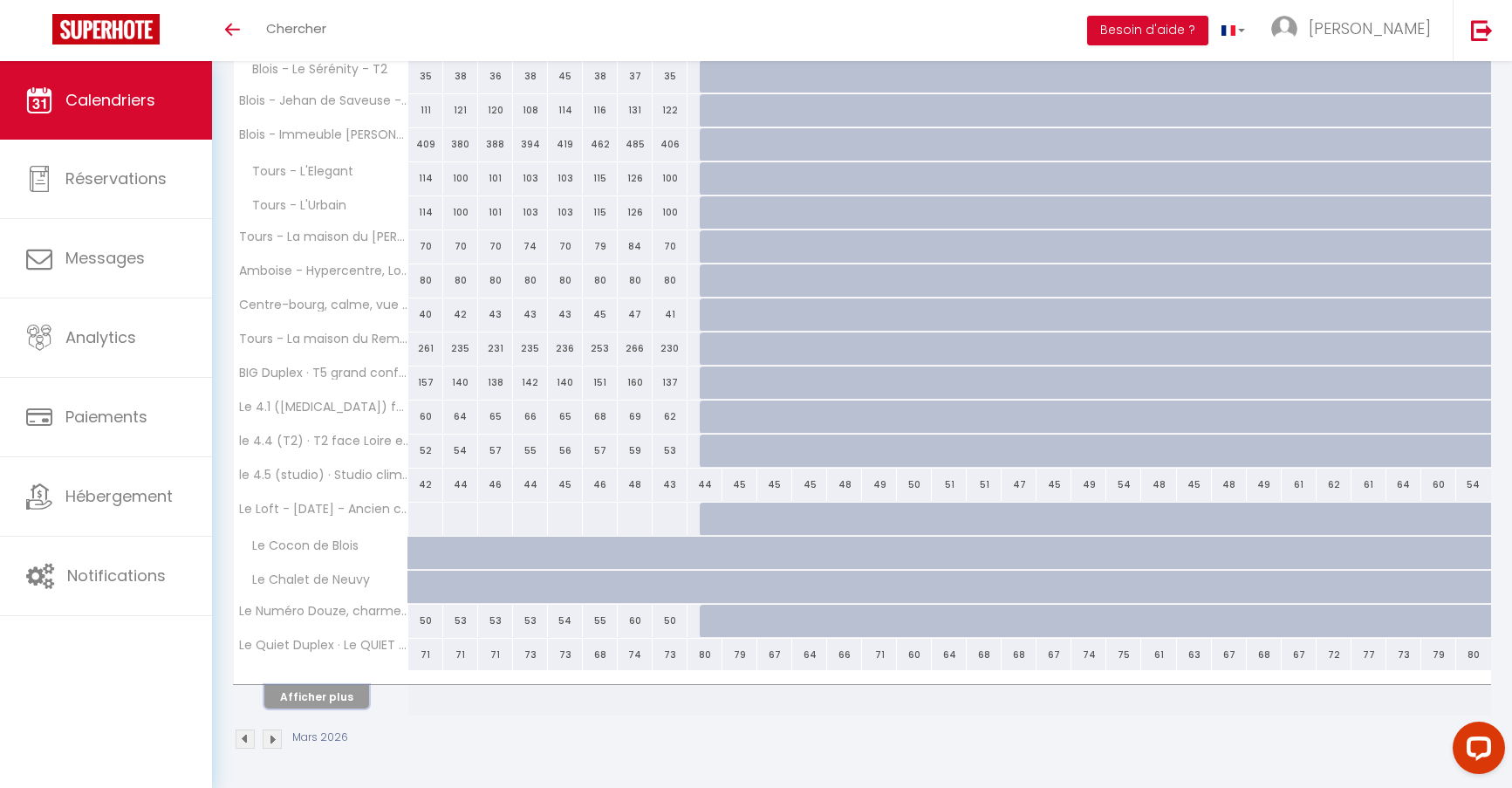 click on "Afficher plus" at bounding box center [317, 696] 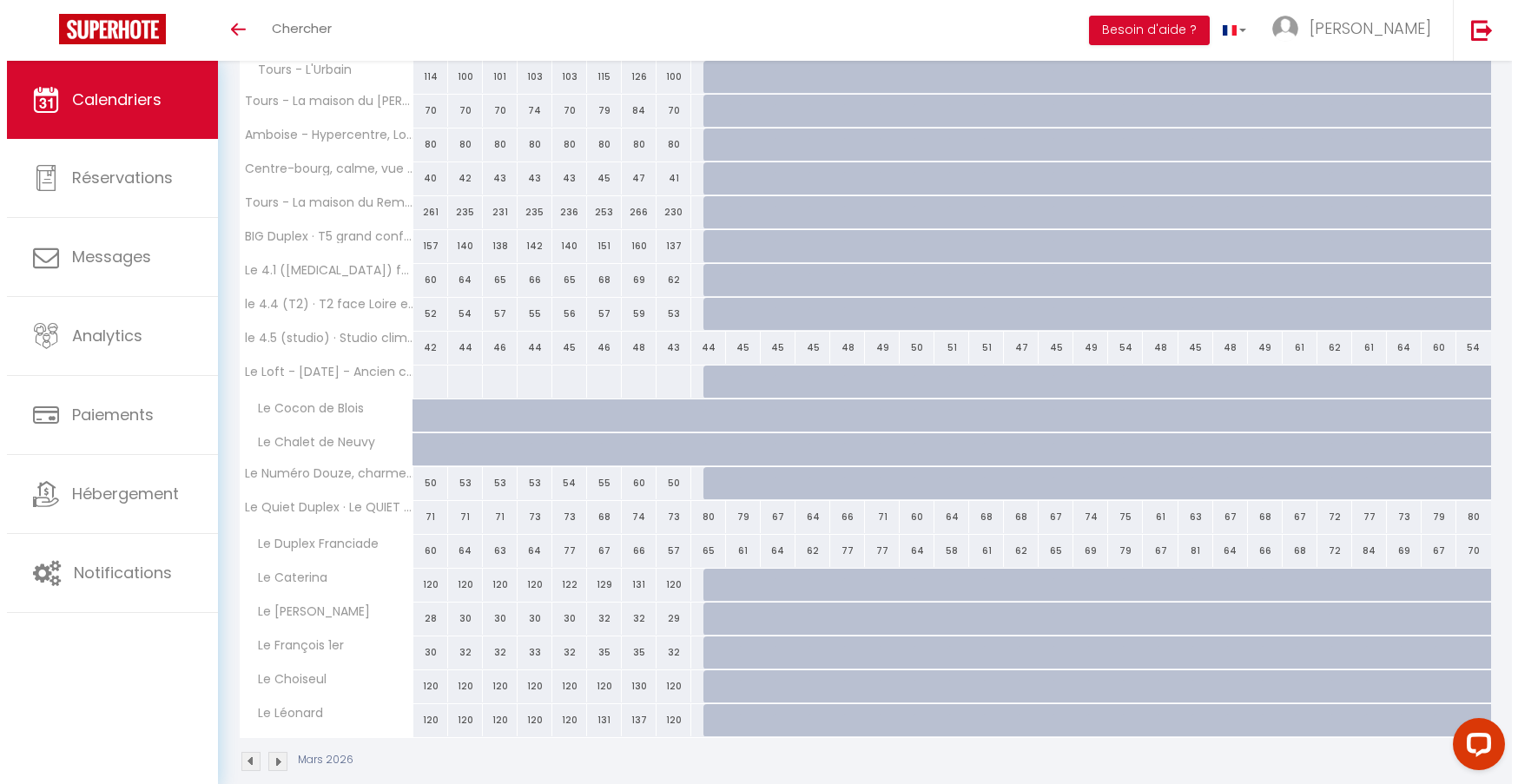 scroll, scrollTop: 530, scrollLeft: 0, axis: vertical 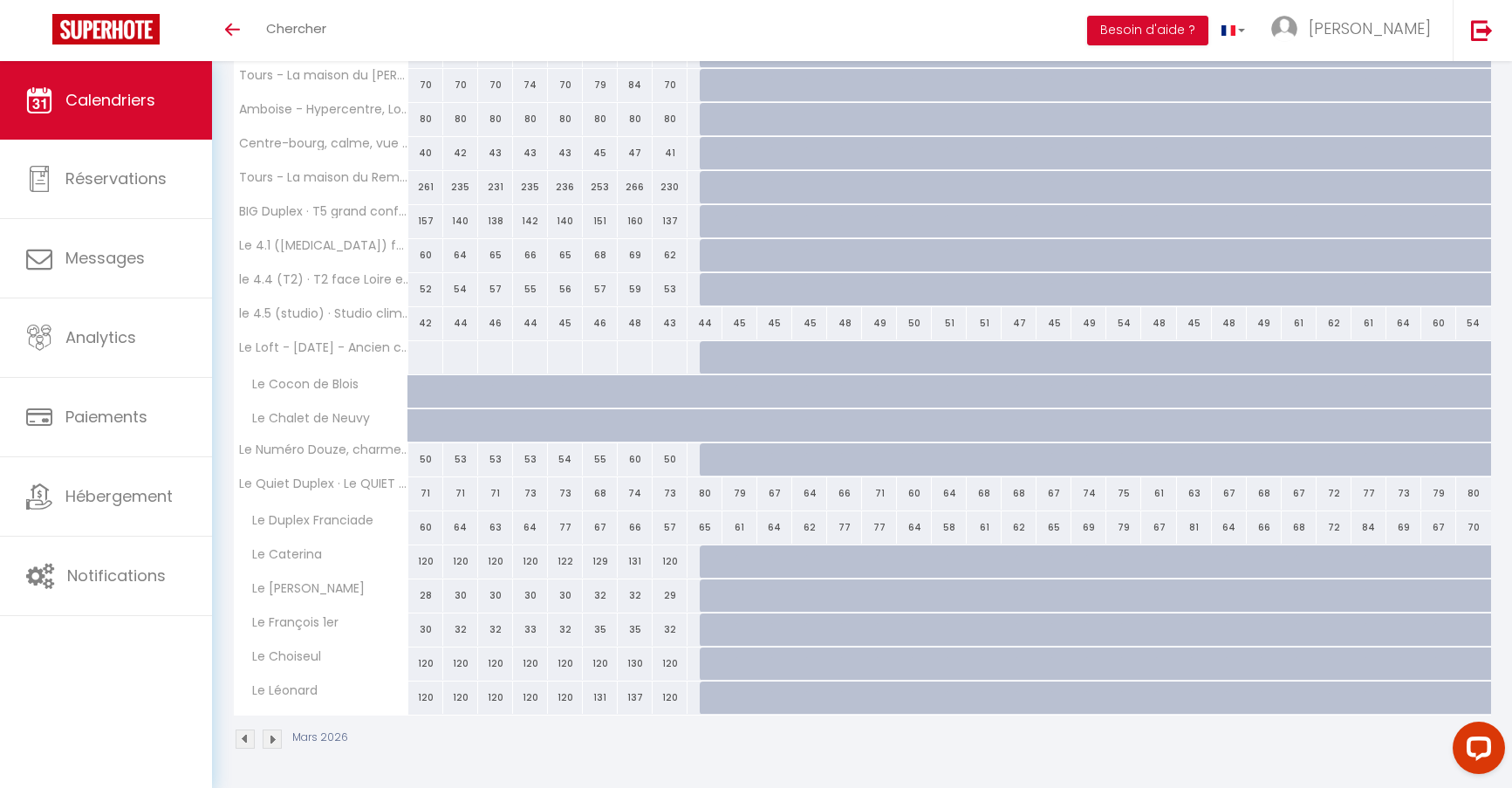 click on "44" at bounding box center [705, 323] 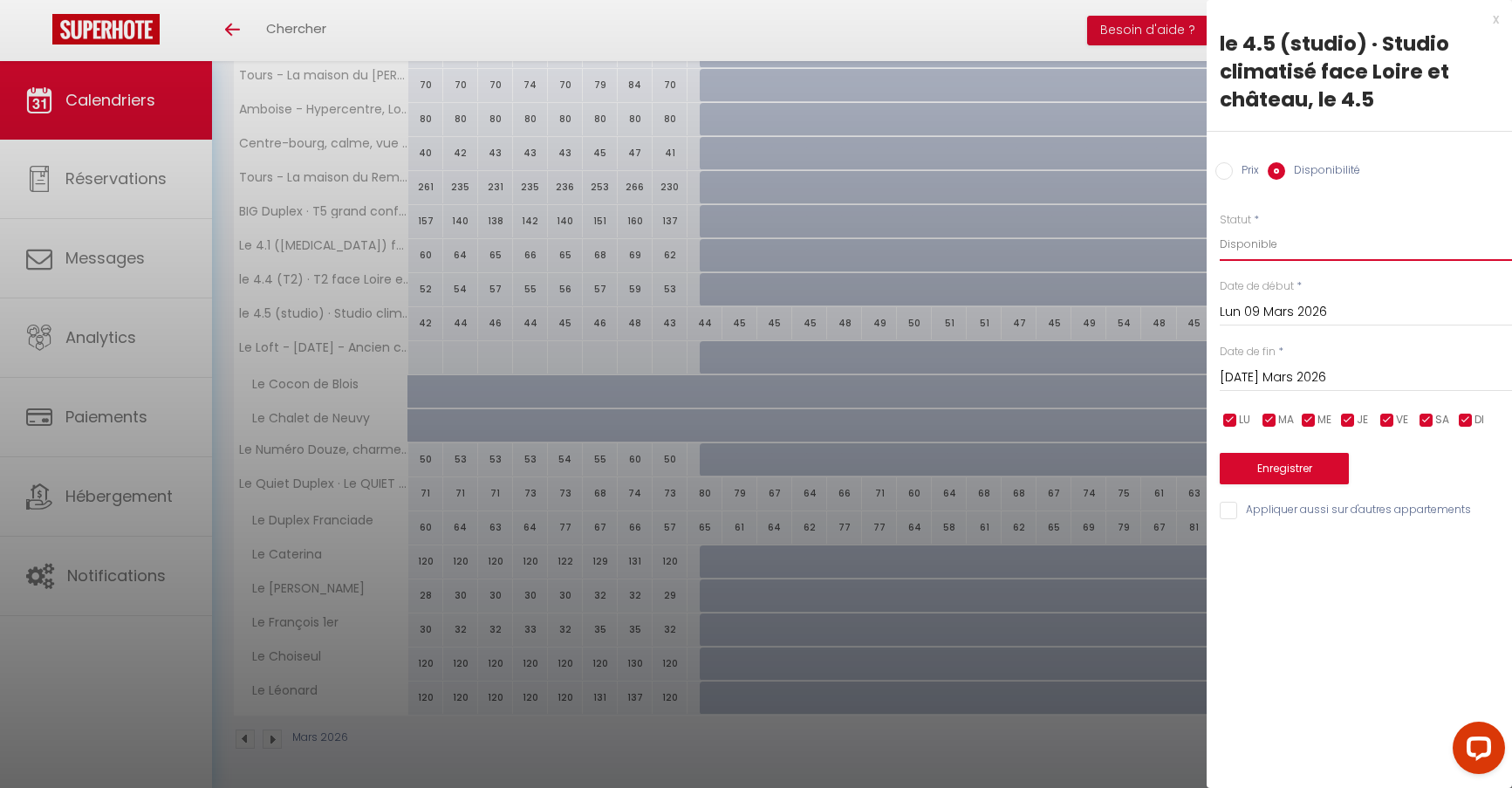 click on "Disponible
Indisponible" at bounding box center (1365, 244) 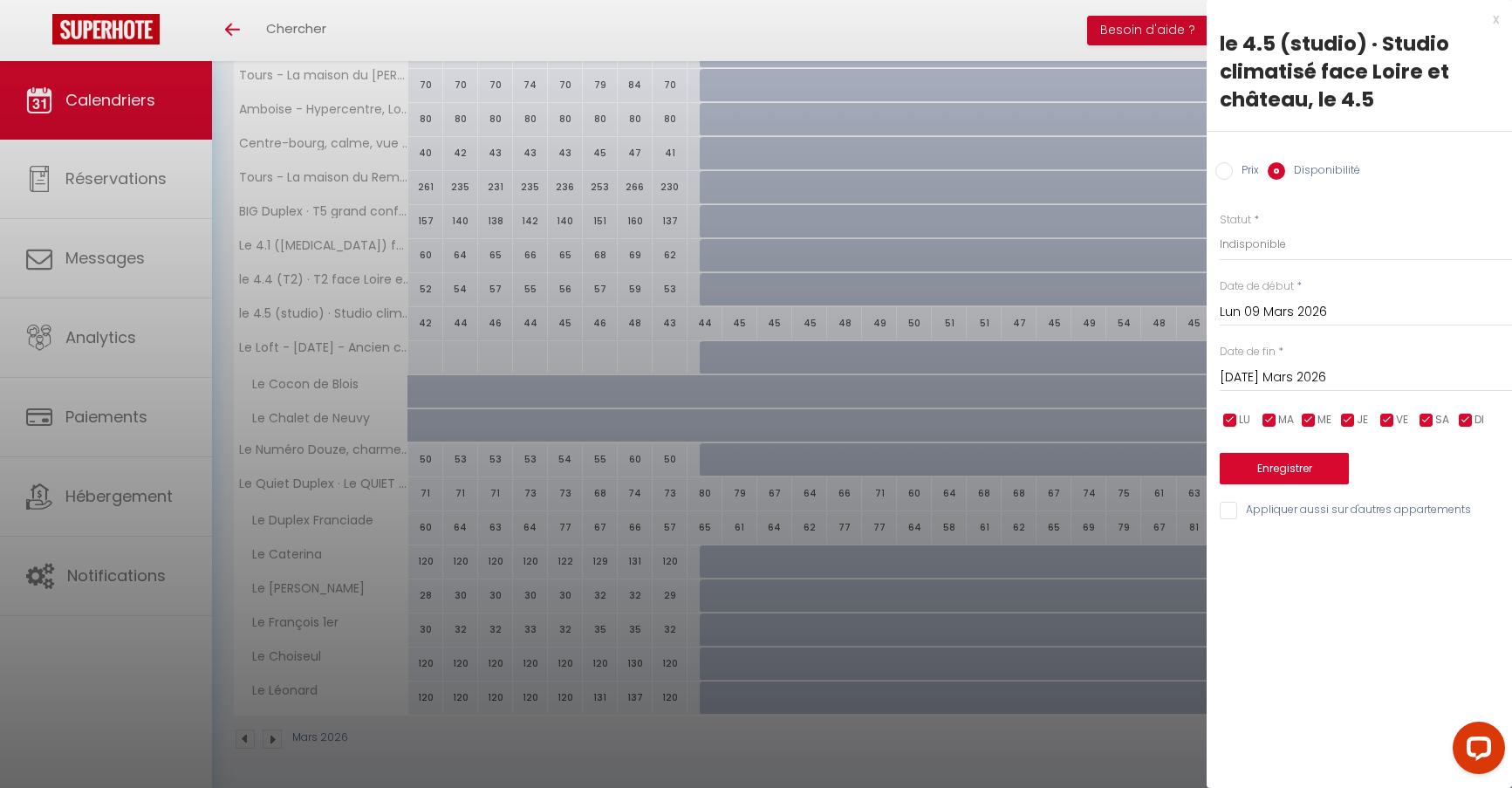 click on "[DATE]" at bounding box center (1365, 378) 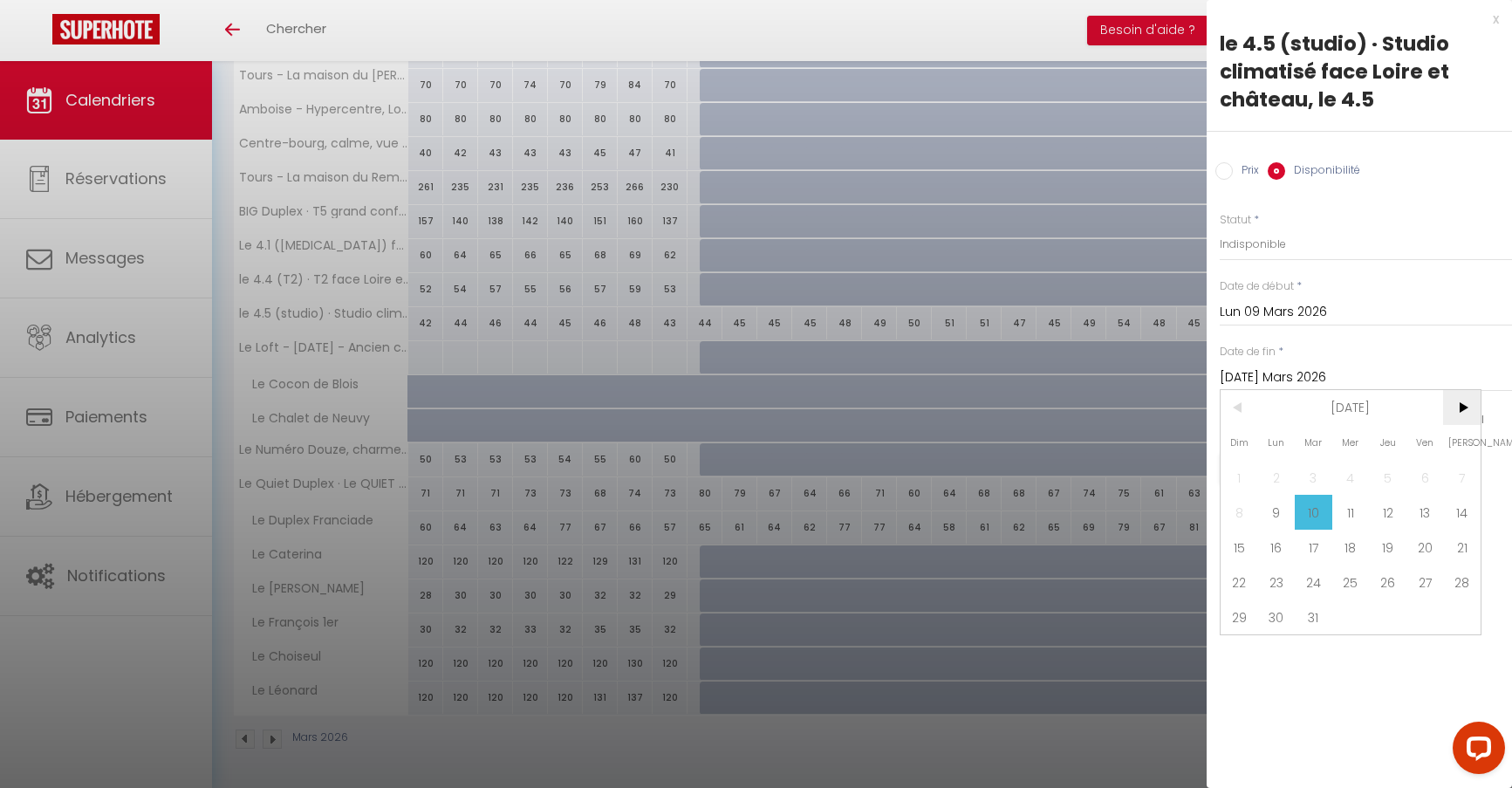 click on ">" at bounding box center [1461, 408] 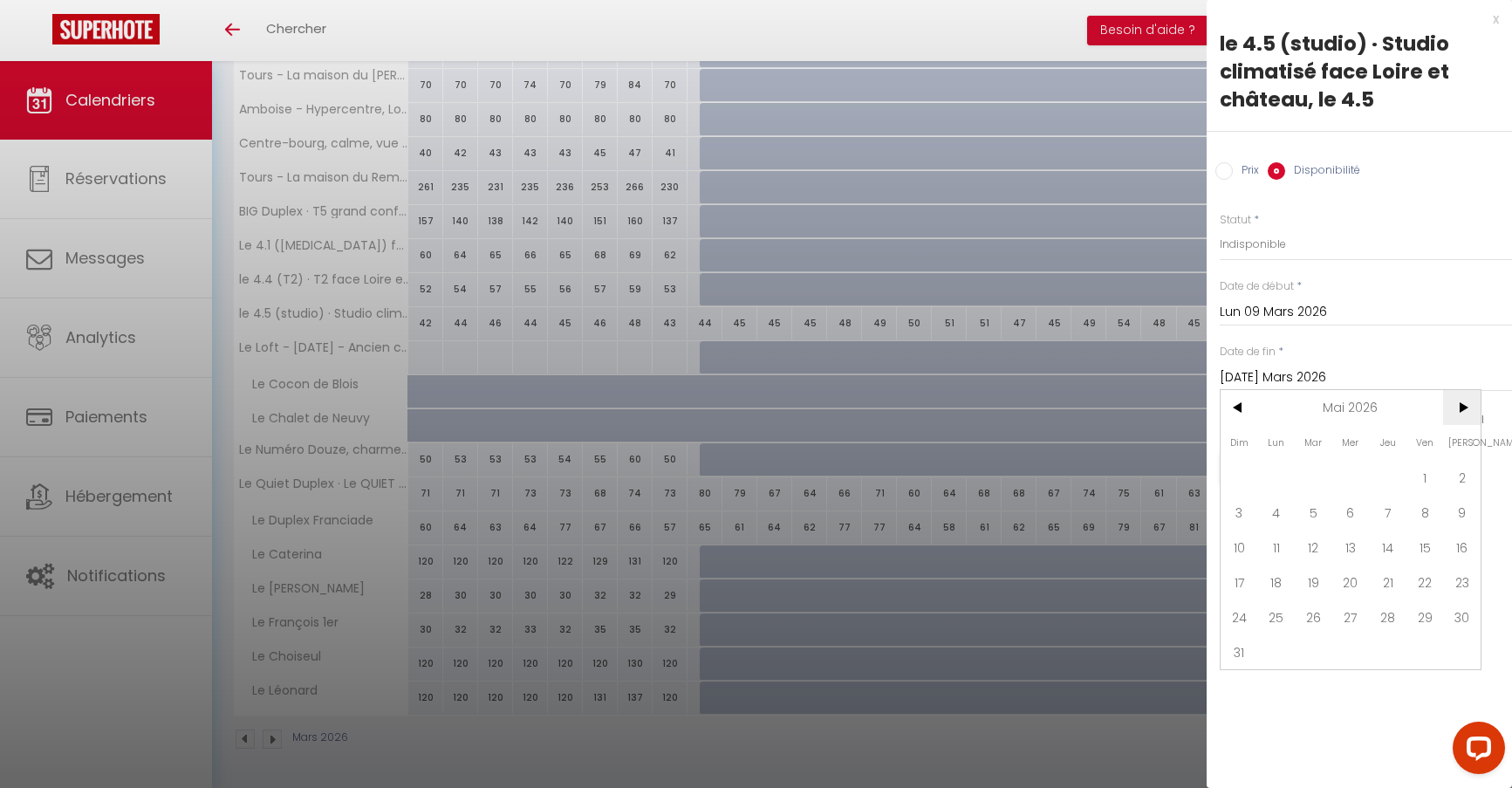 click on ">" at bounding box center [1461, 408] 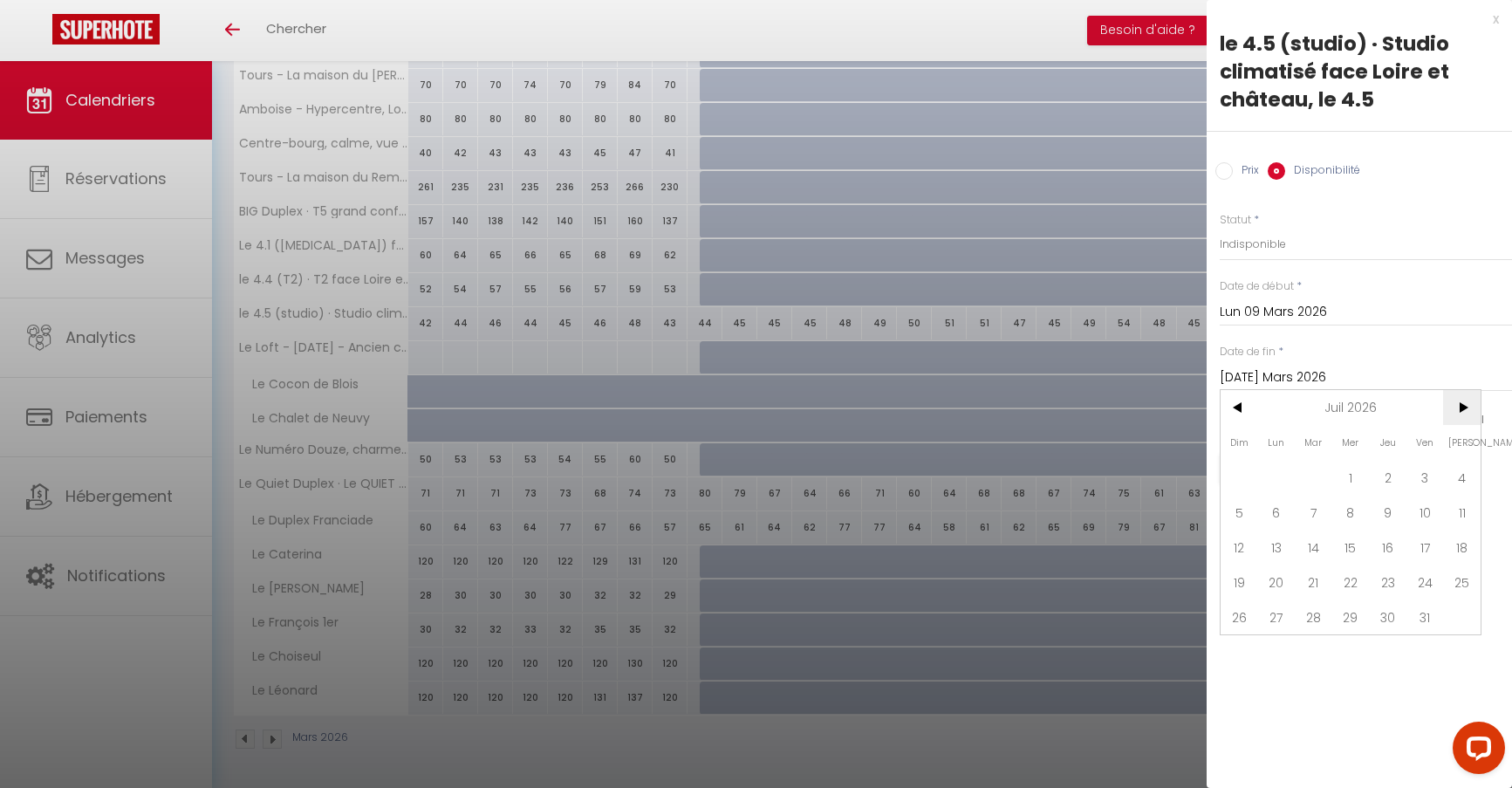 click on ">" at bounding box center (1461, 408) 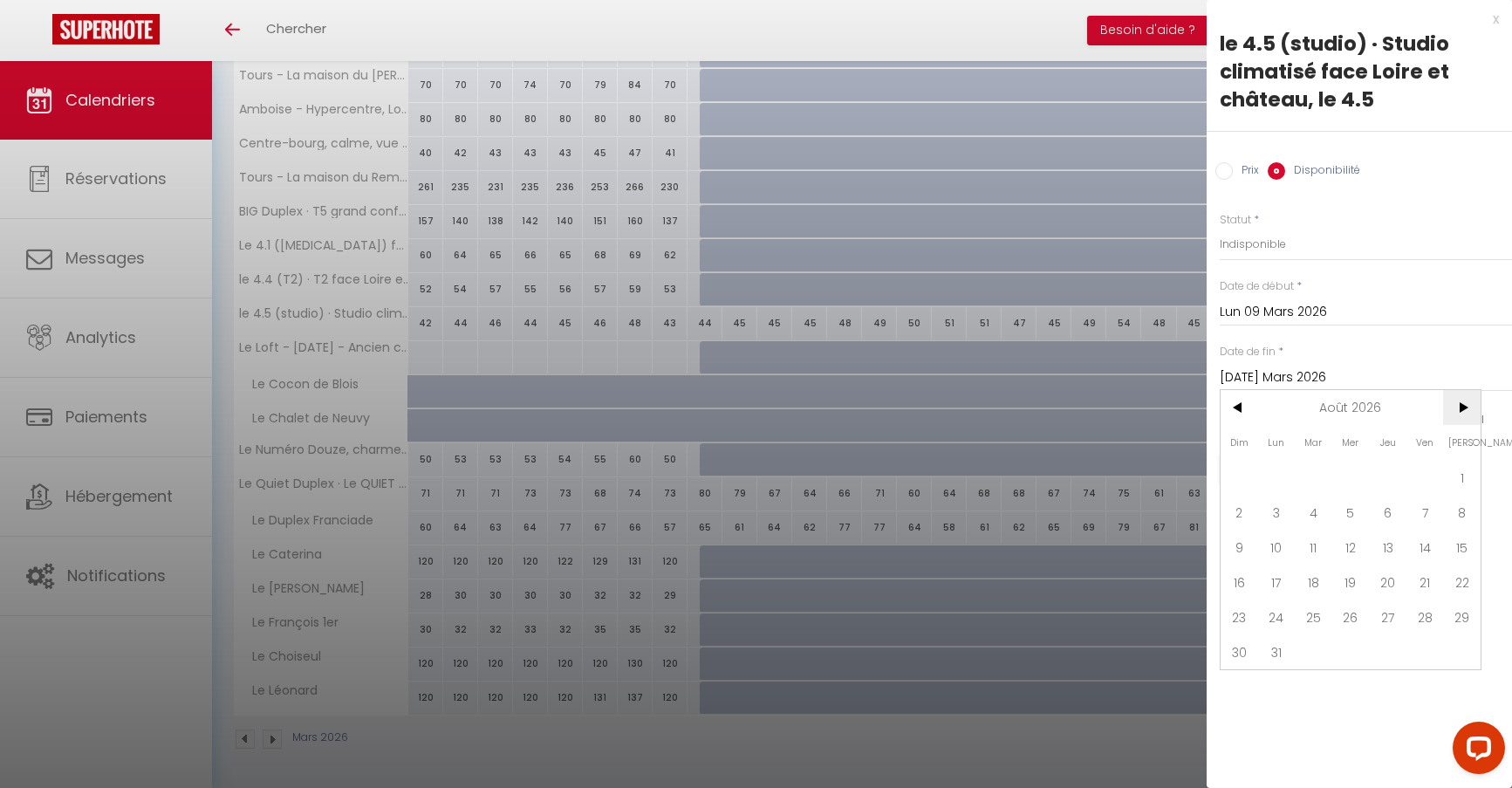 click on ">" at bounding box center (1461, 408) 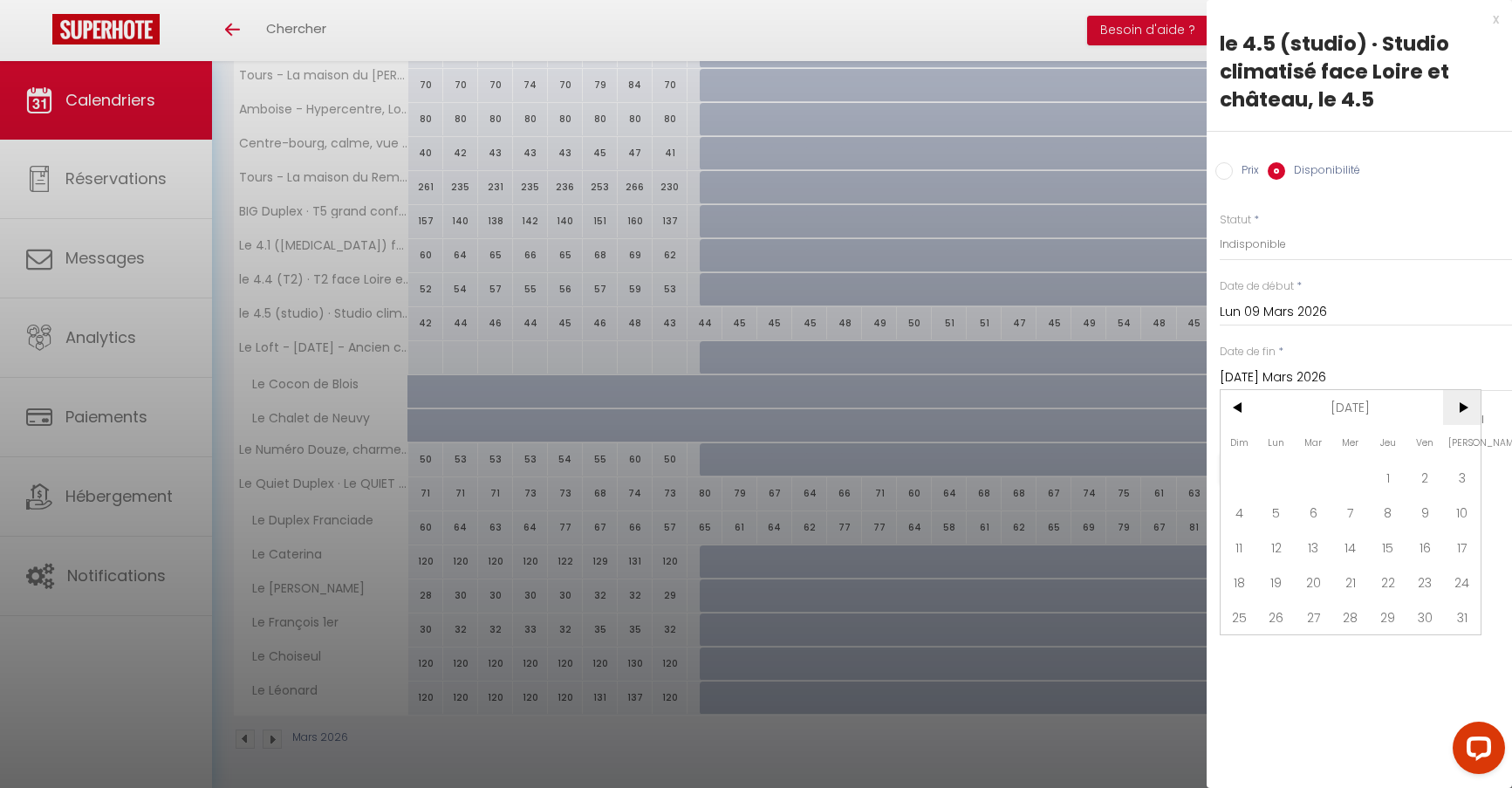 click on ">" at bounding box center [1461, 408] 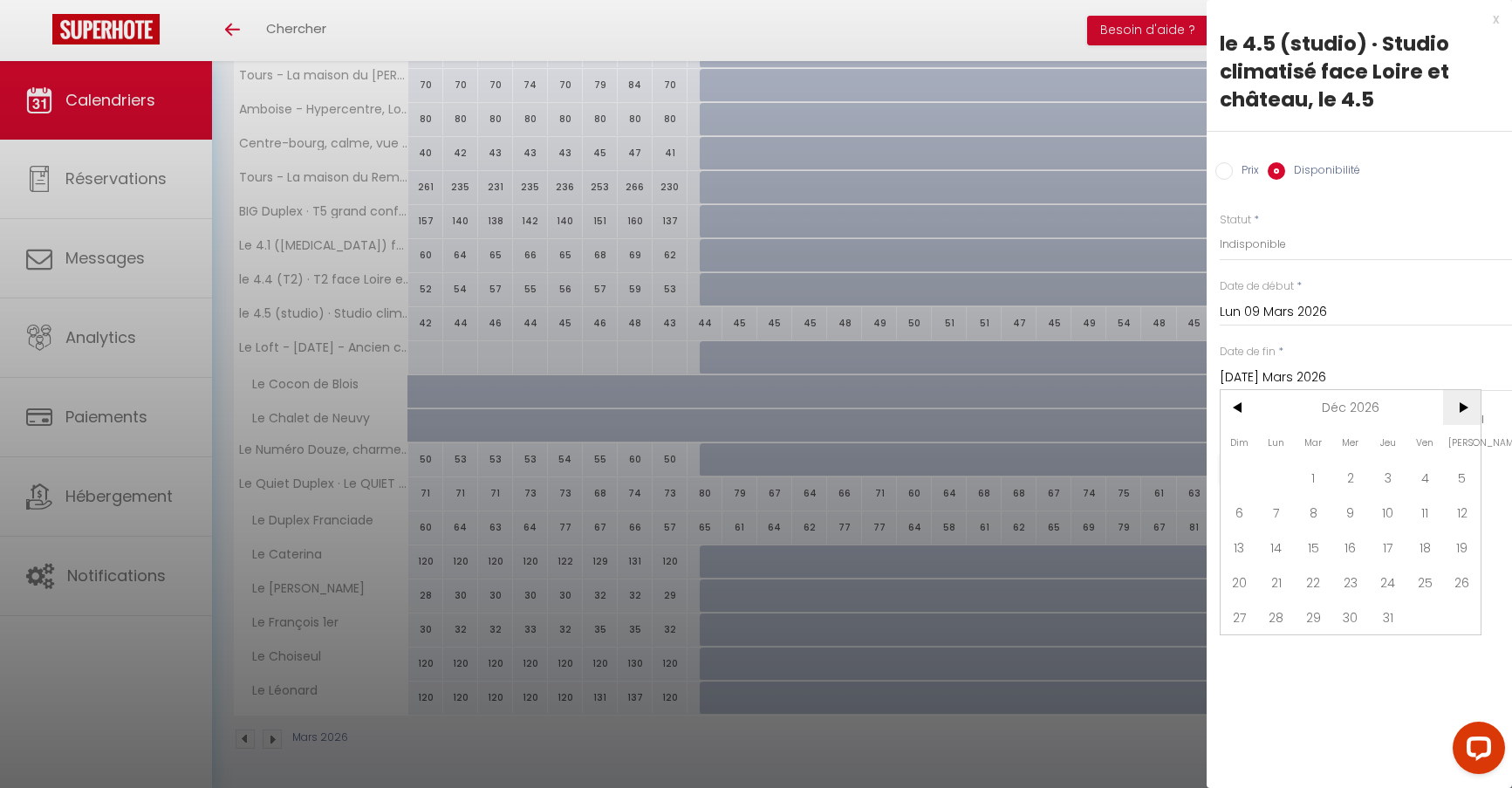 click on ">" at bounding box center [1461, 408] 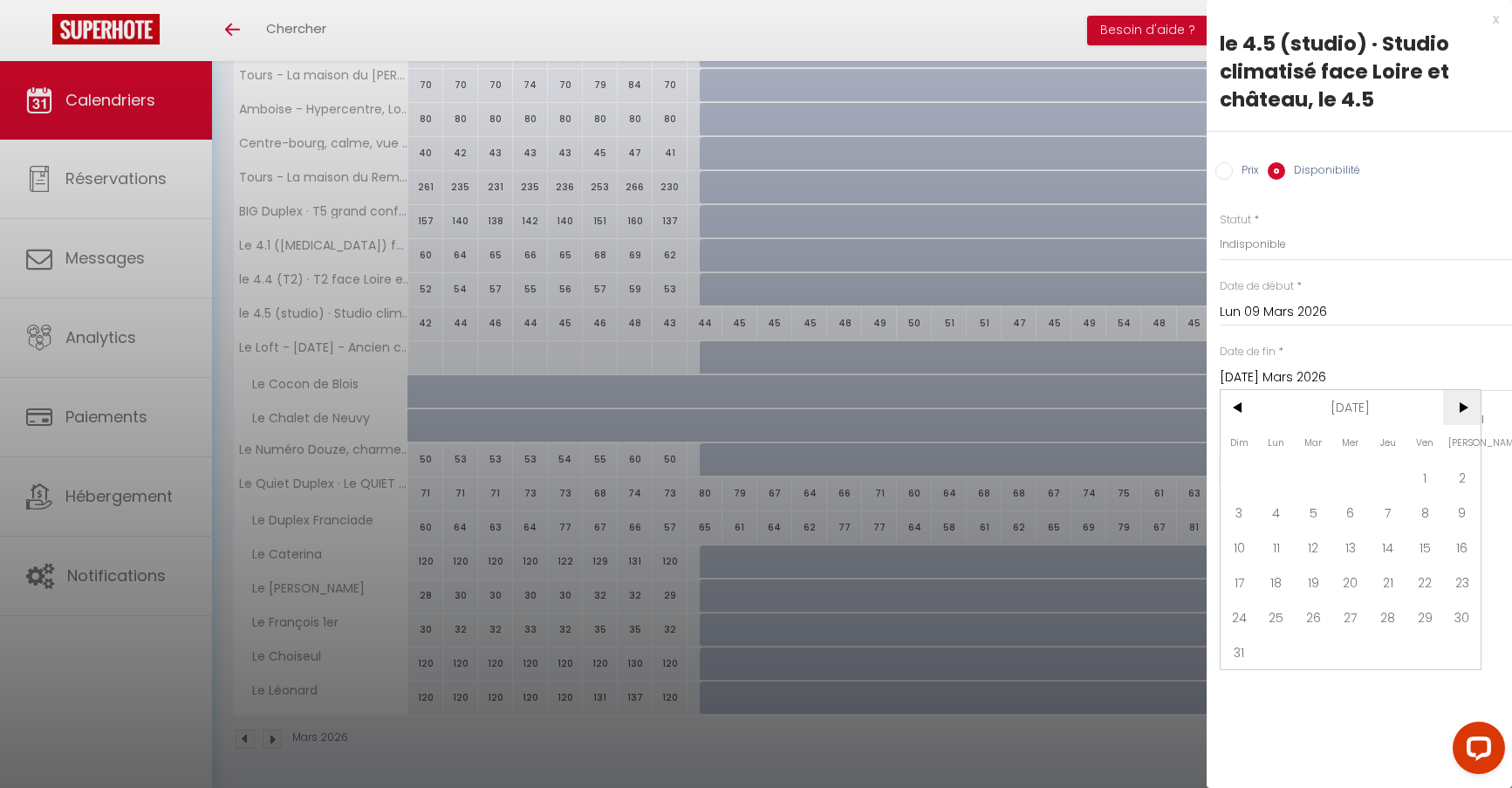 click on ">" at bounding box center [1461, 408] 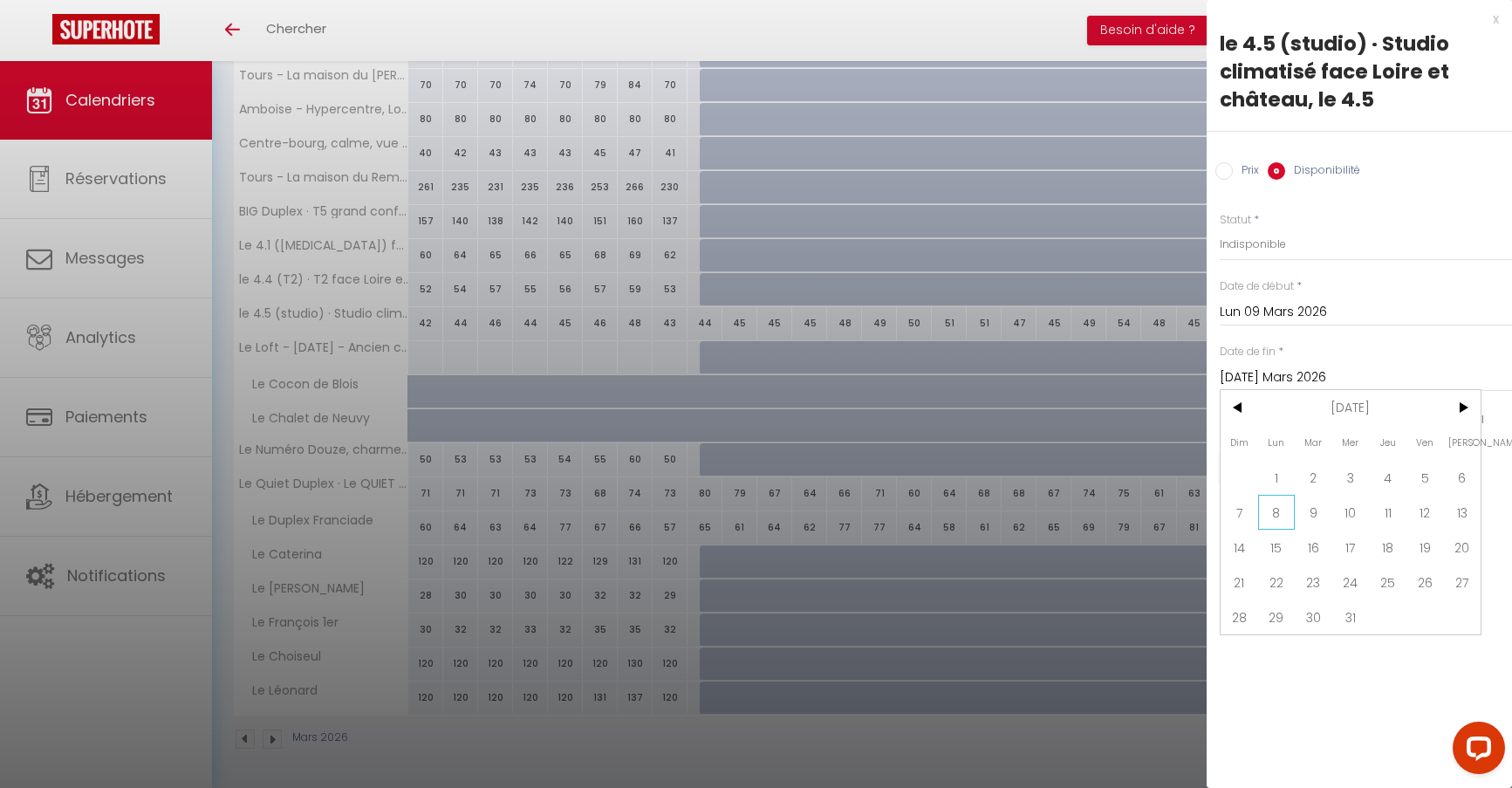click on "8" at bounding box center (1276, 512) 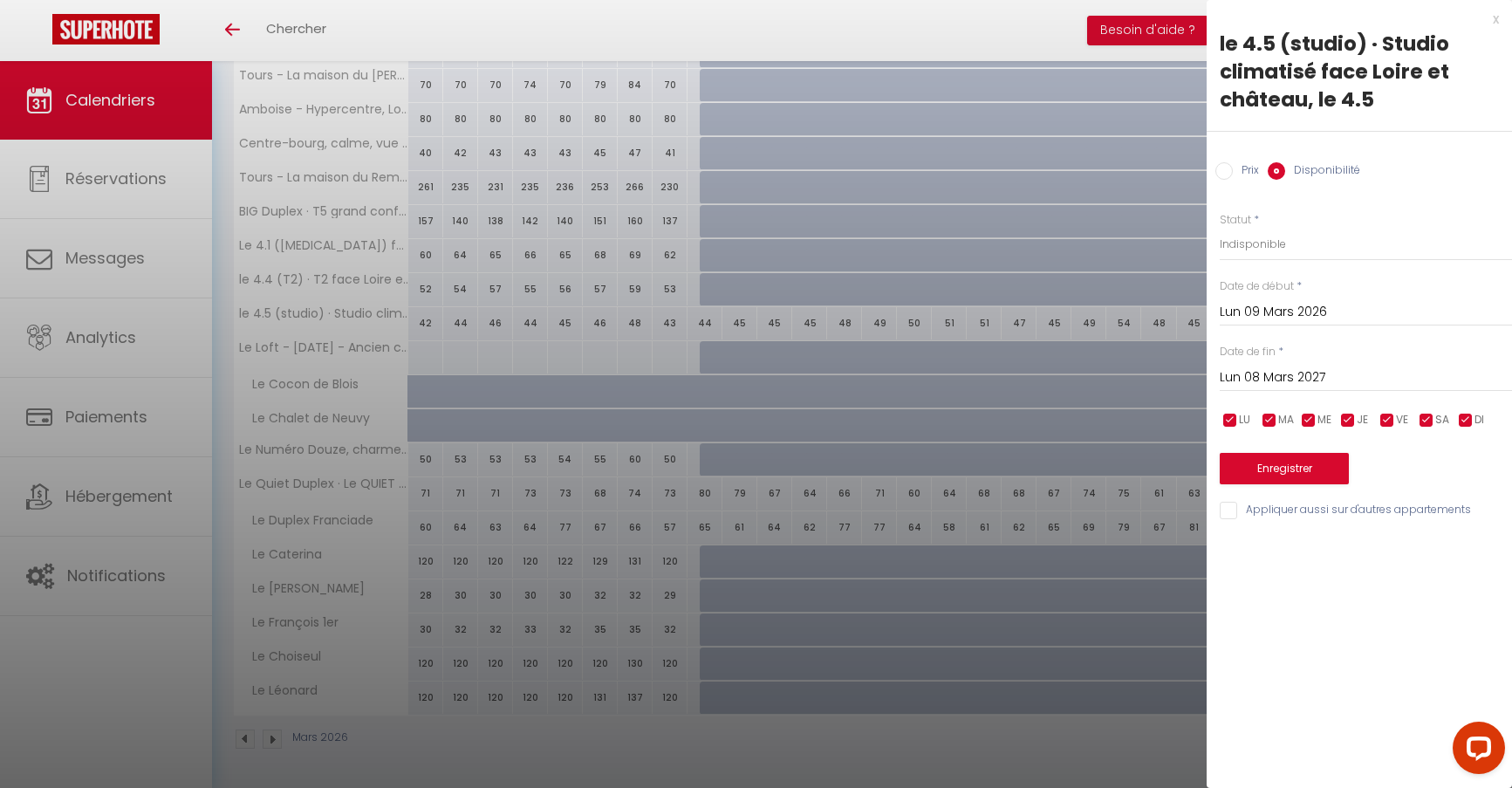 click on "Appliquer aussi sur d'autres appartements" at bounding box center (1365, 510) 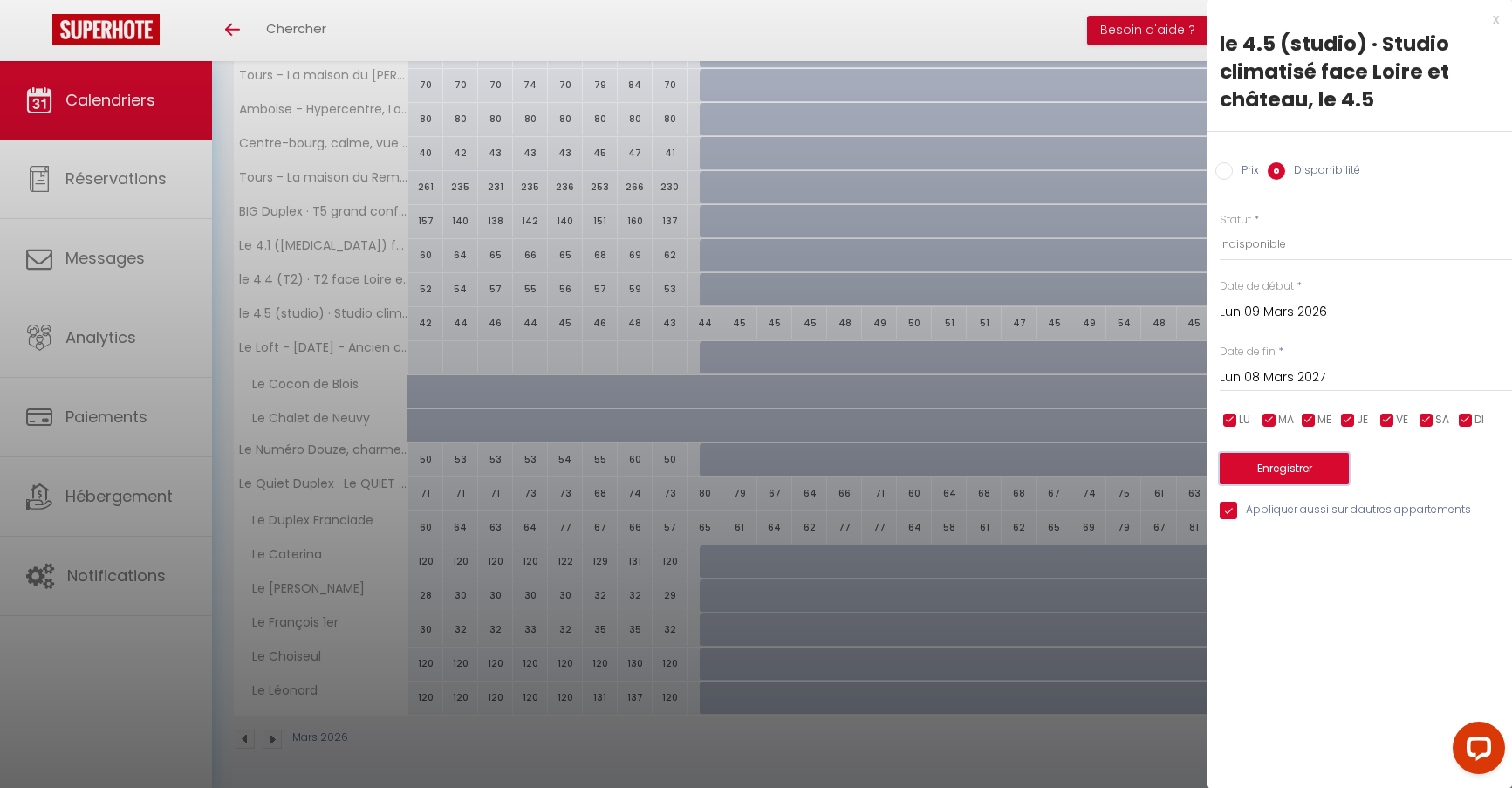 click on "Enregistrer" at bounding box center (1284, 469) 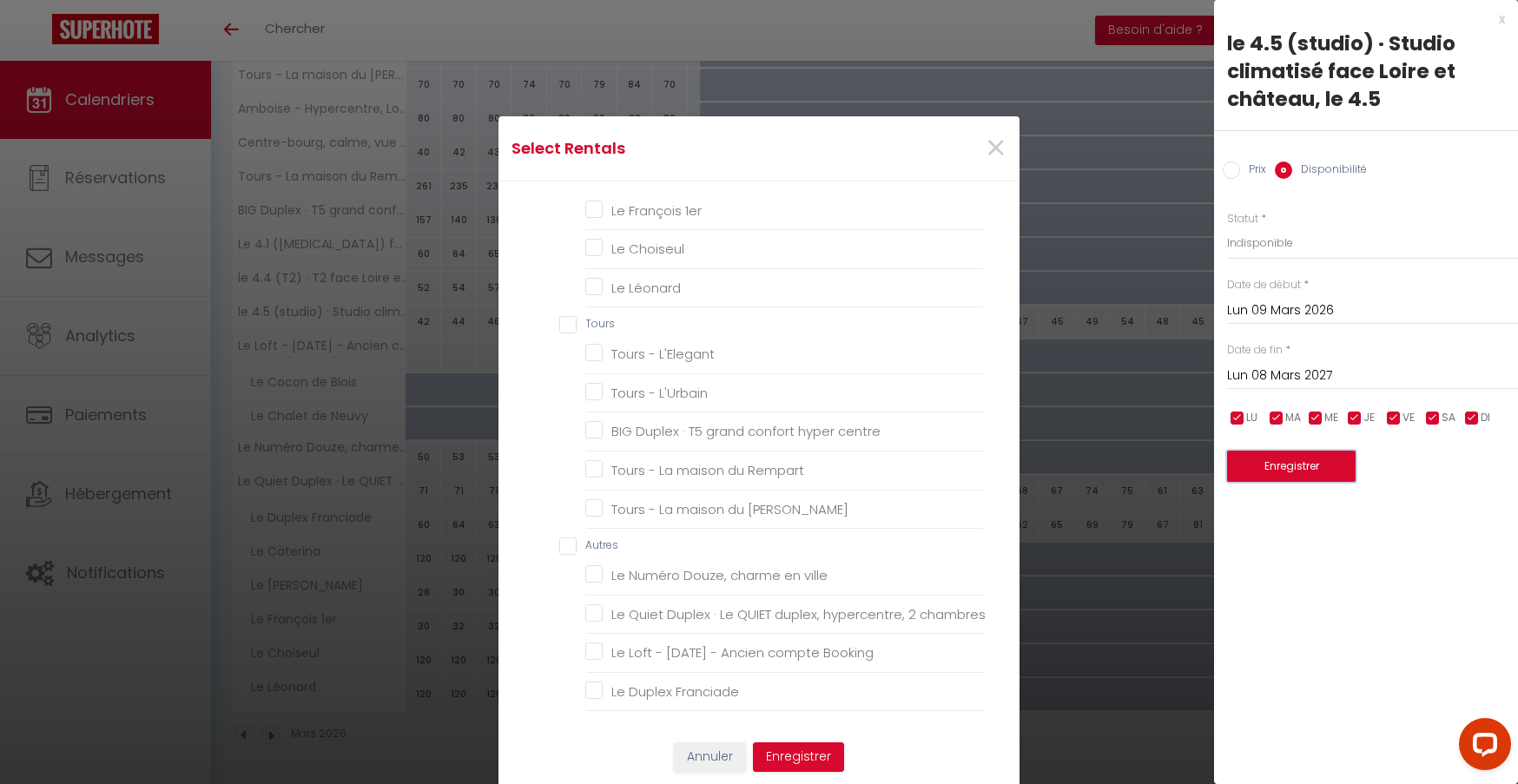 scroll, scrollTop: 607, scrollLeft: 0, axis: vertical 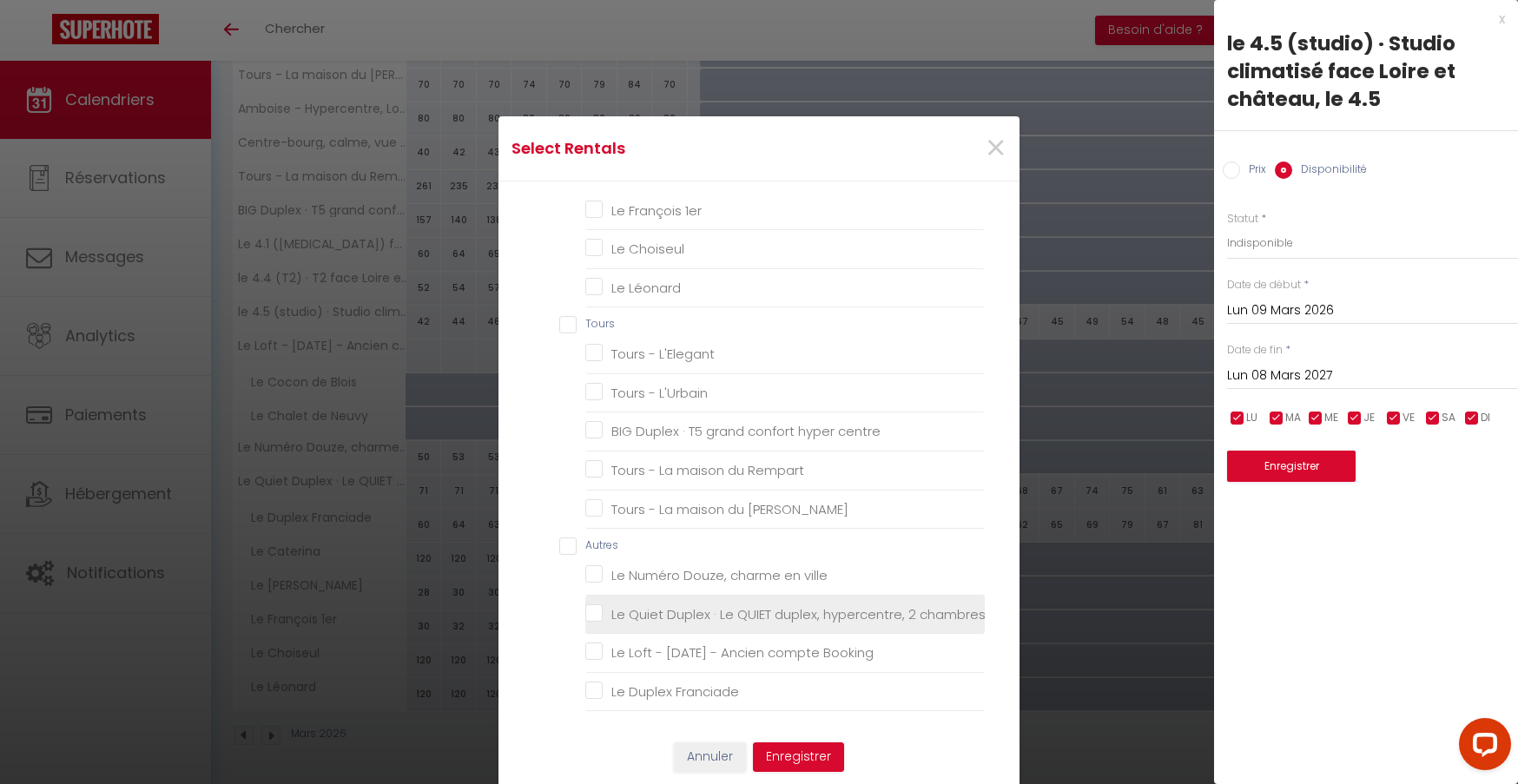 click on "Le Quiet Duplex · Le QUIET duplex, hypercentre, 2 chambres, spacieux" at bounding box center [785, 614] 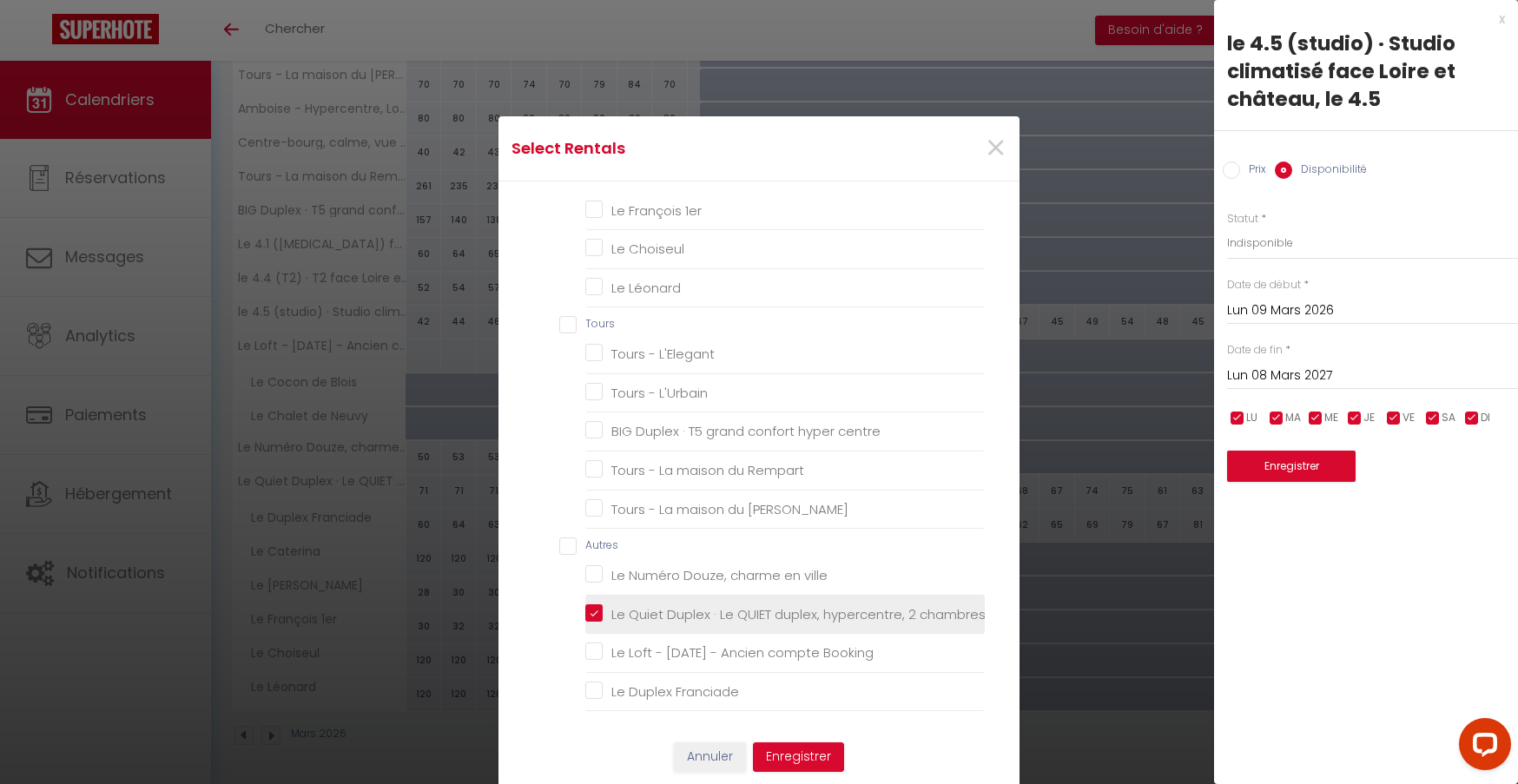 checkbox on "false" 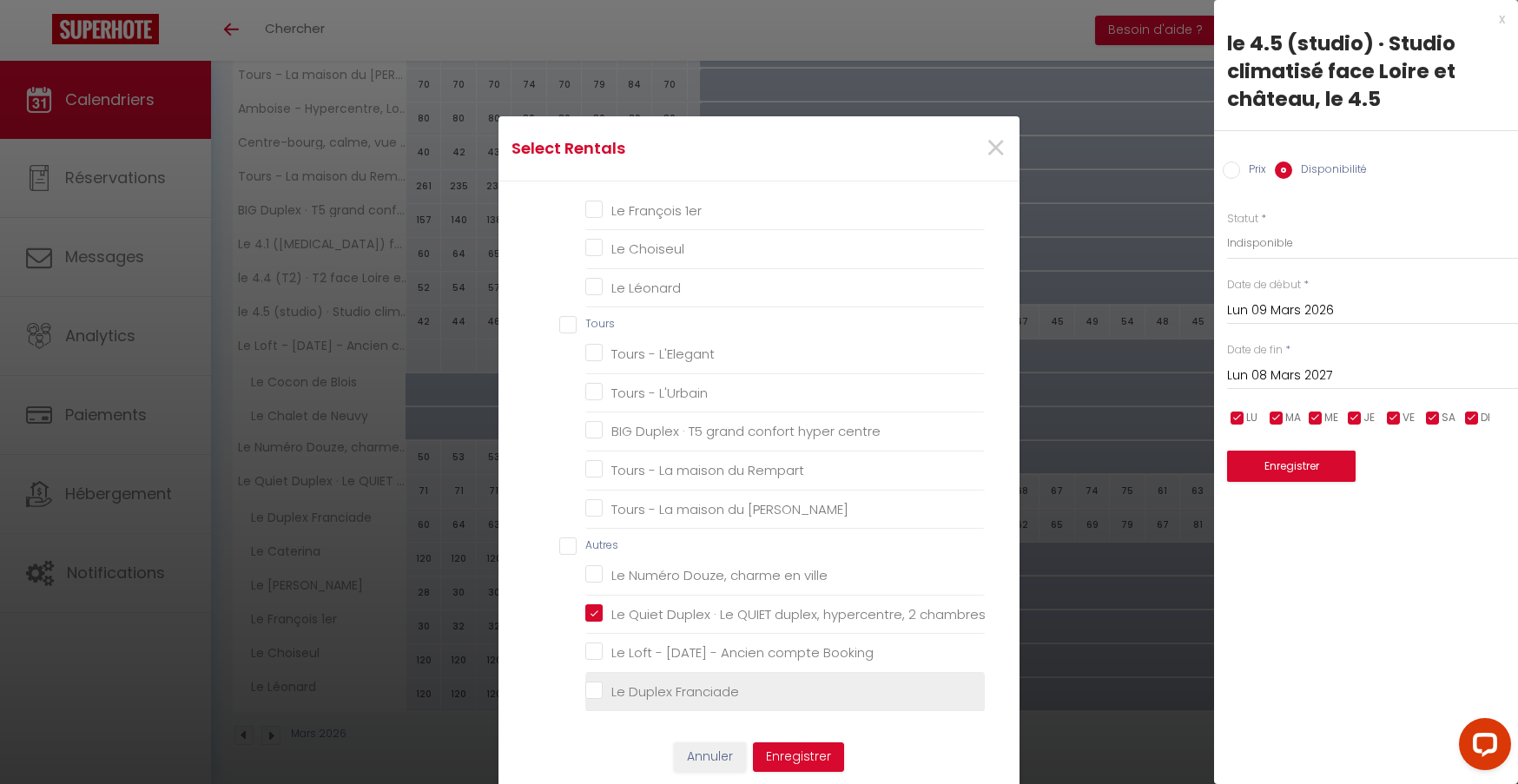 click on "Le Duplex Franciade" at bounding box center [785, 692] 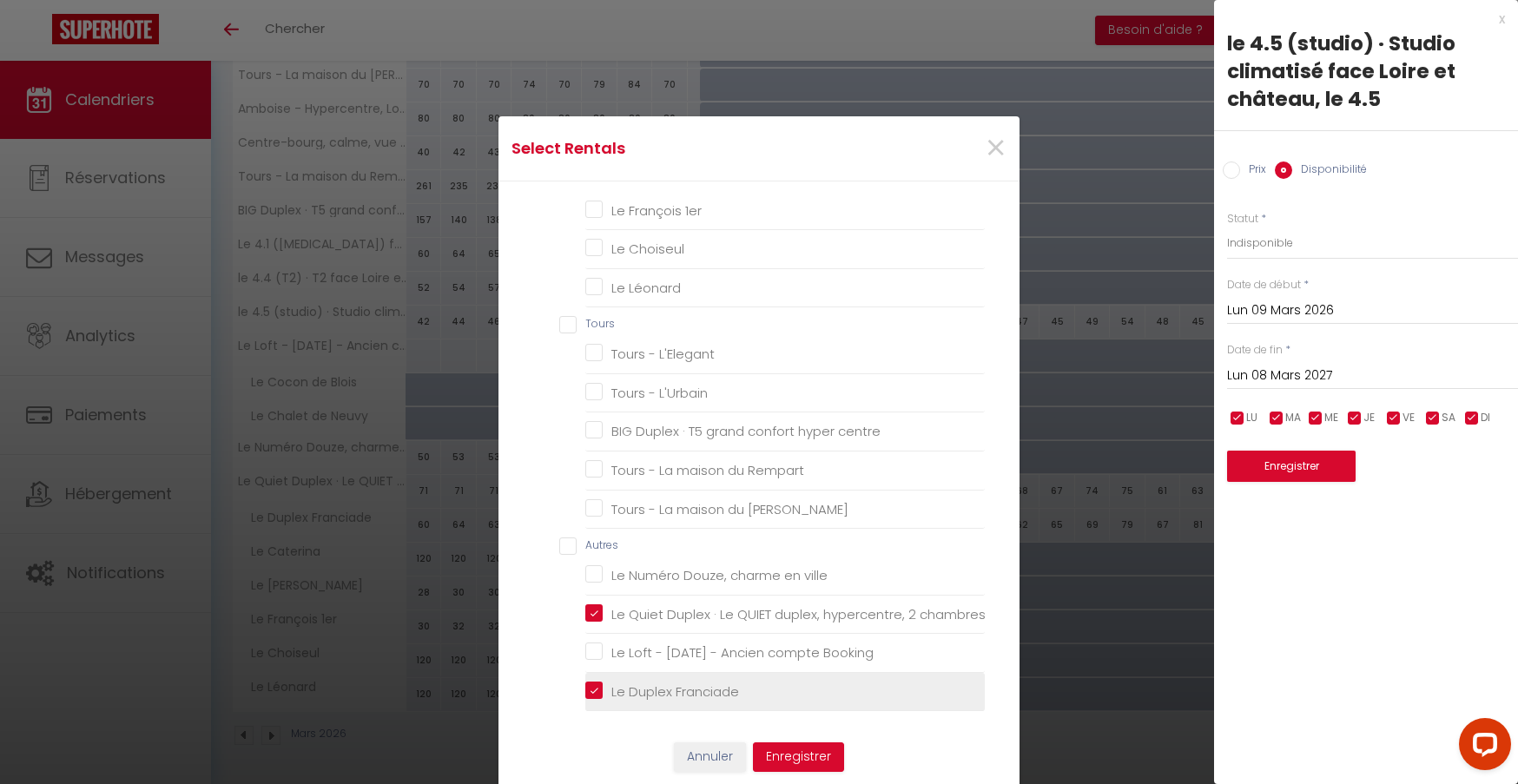 checkbox on "false" 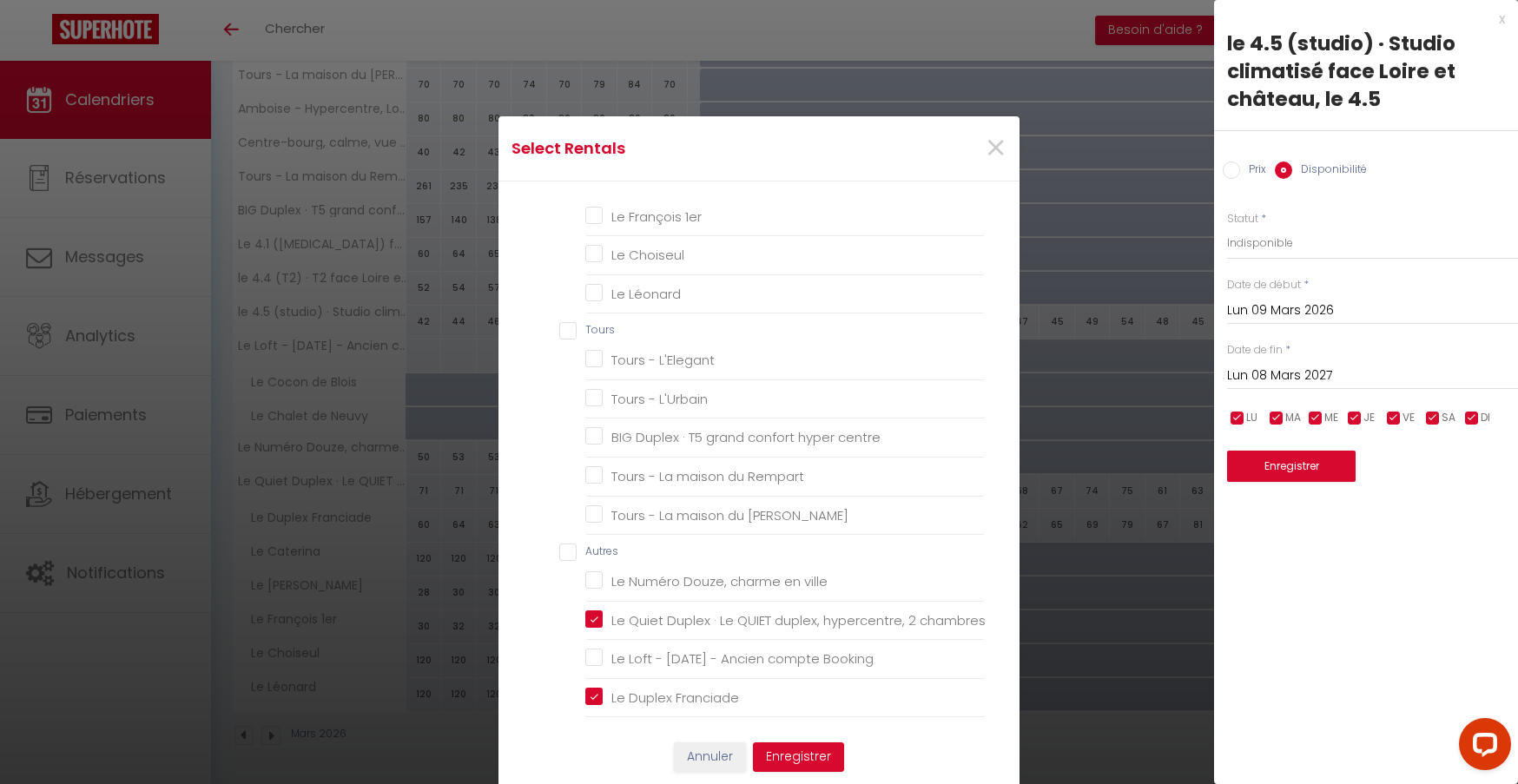 scroll, scrollTop: 607, scrollLeft: 0, axis: vertical 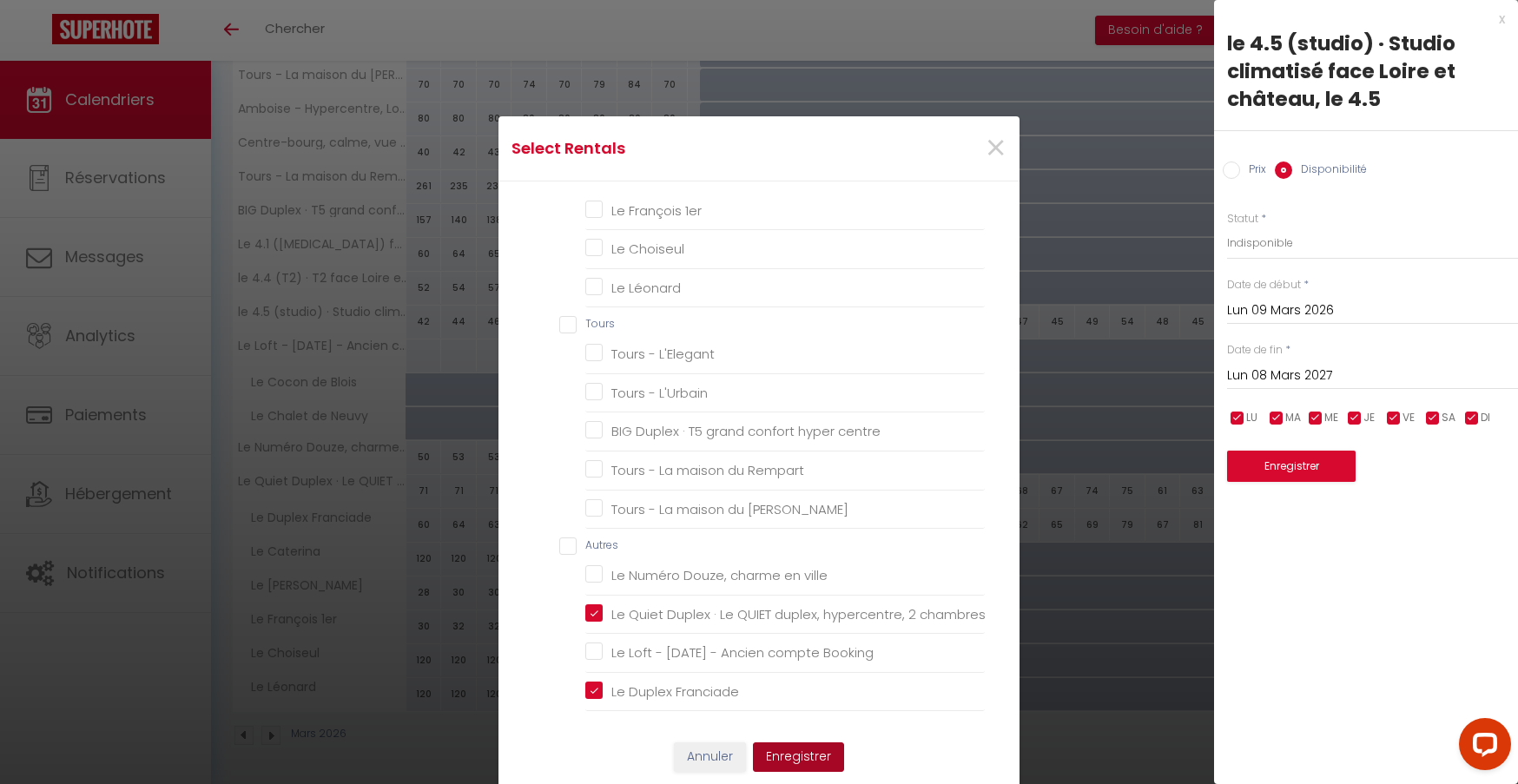 click on "Enregistrer" at bounding box center (798, 757) 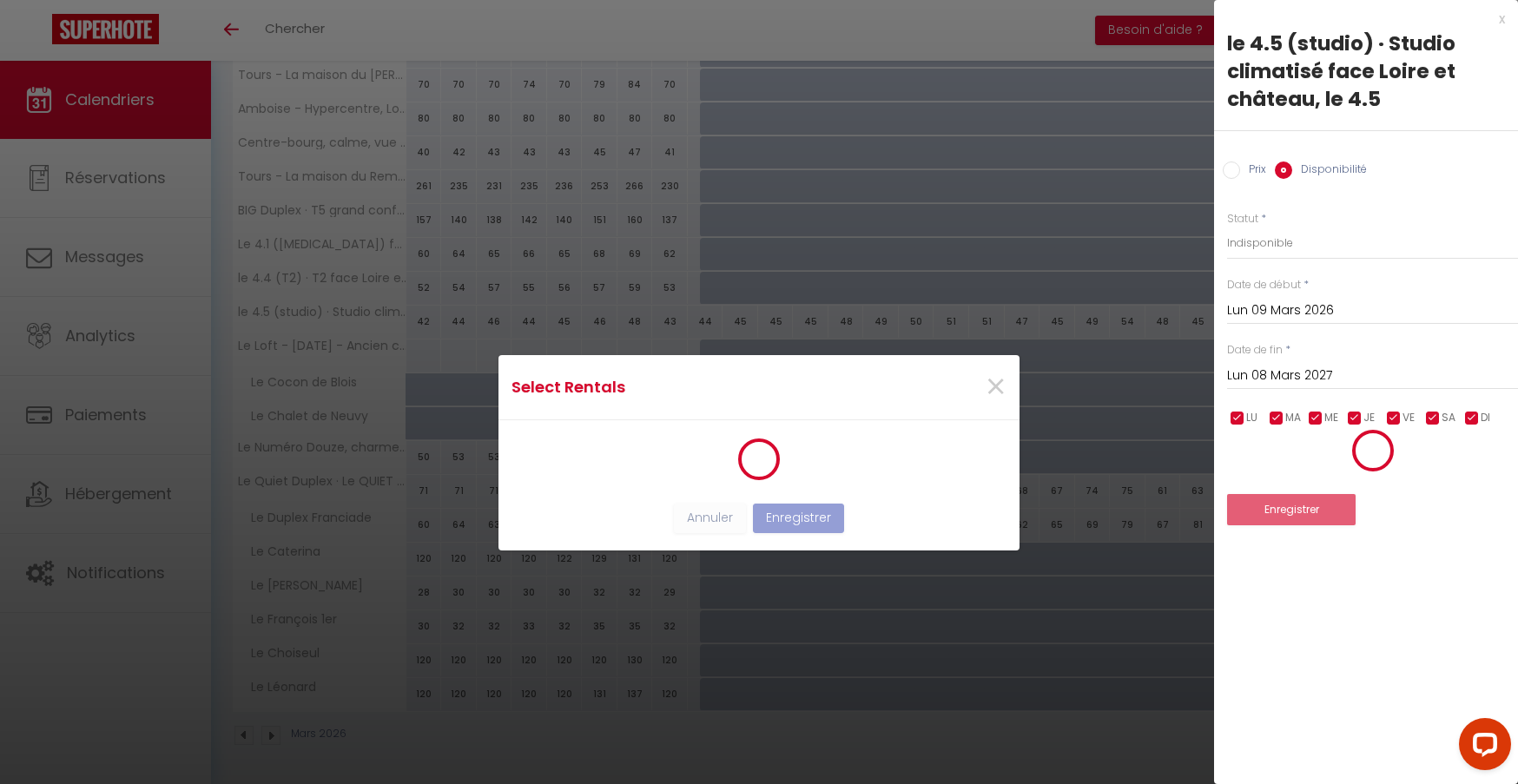scroll, scrollTop: 0, scrollLeft: 0, axis: both 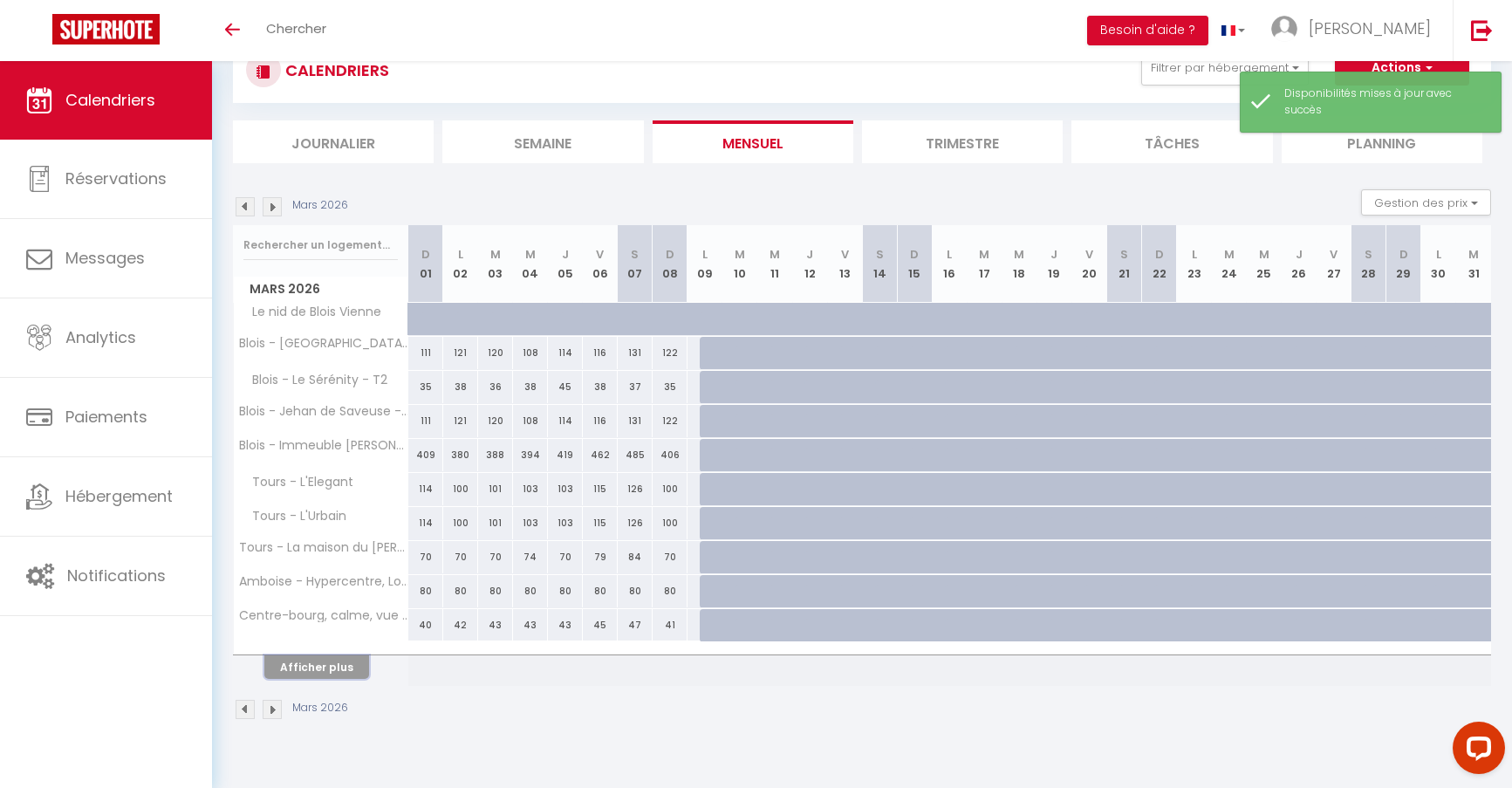 click on "Afficher plus" at bounding box center (317, 667) 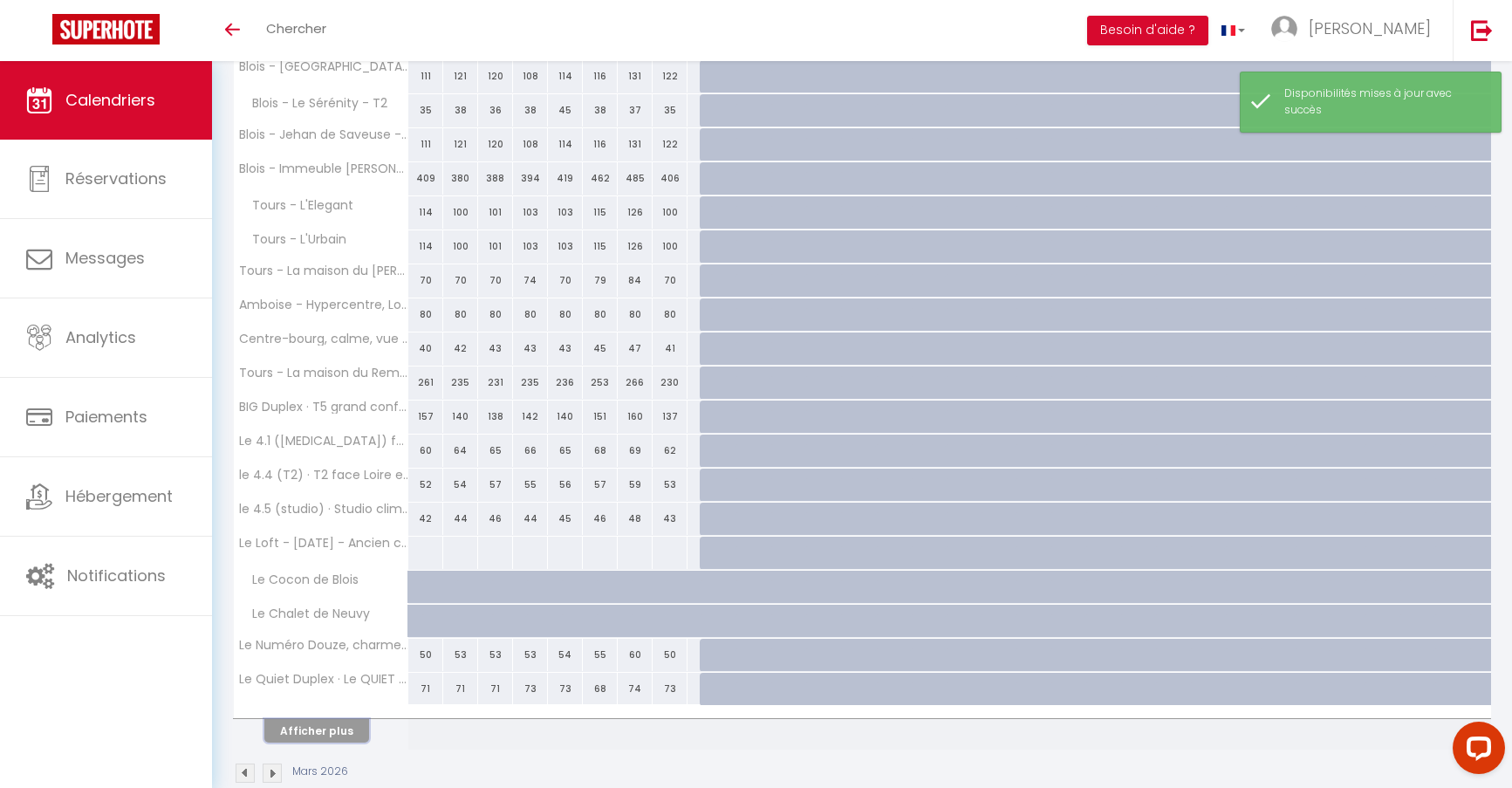 scroll, scrollTop: 372, scrollLeft: 0, axis: vertical 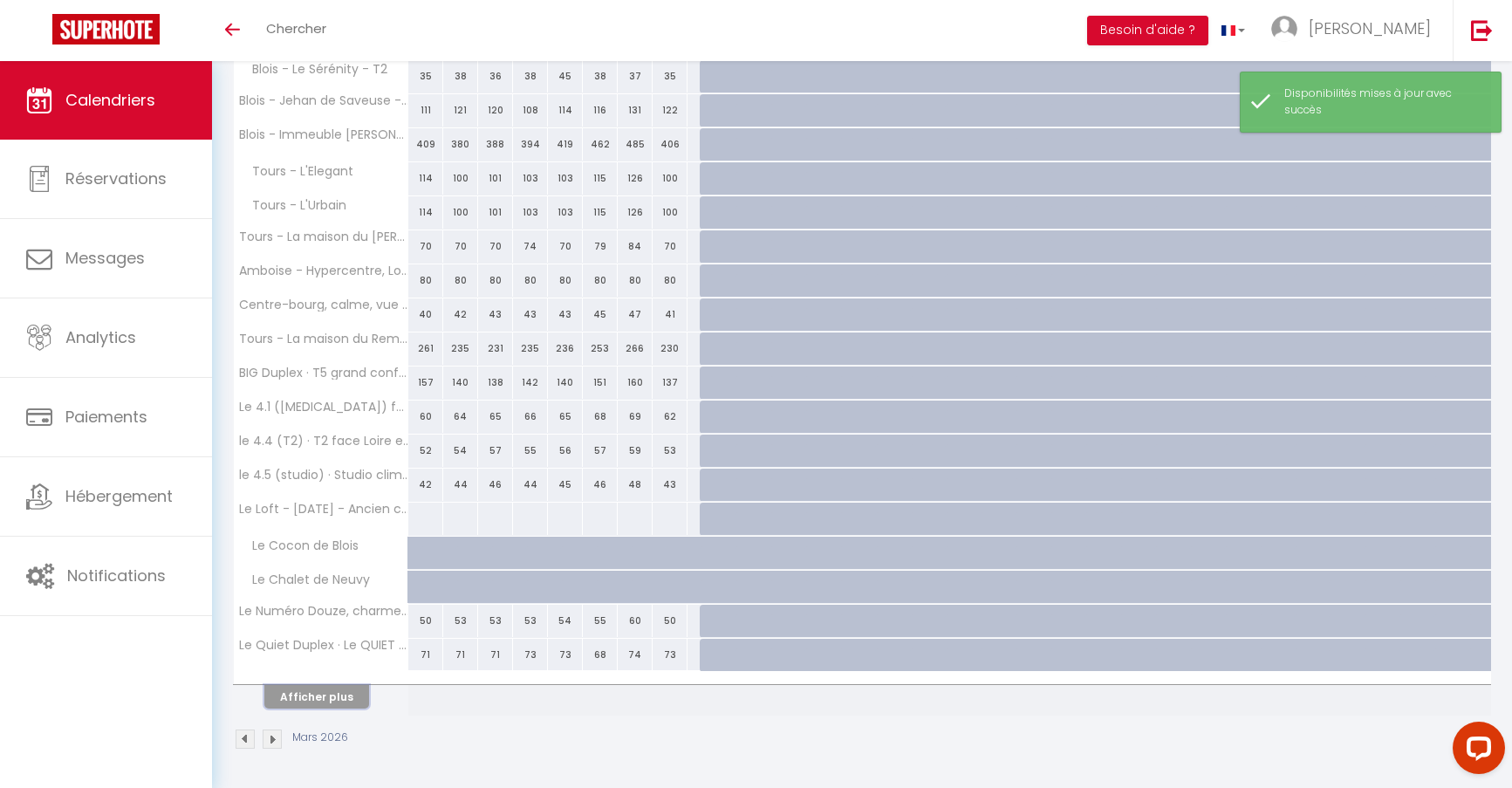 click on "Afficher plus" at bounding box center (317, 696) 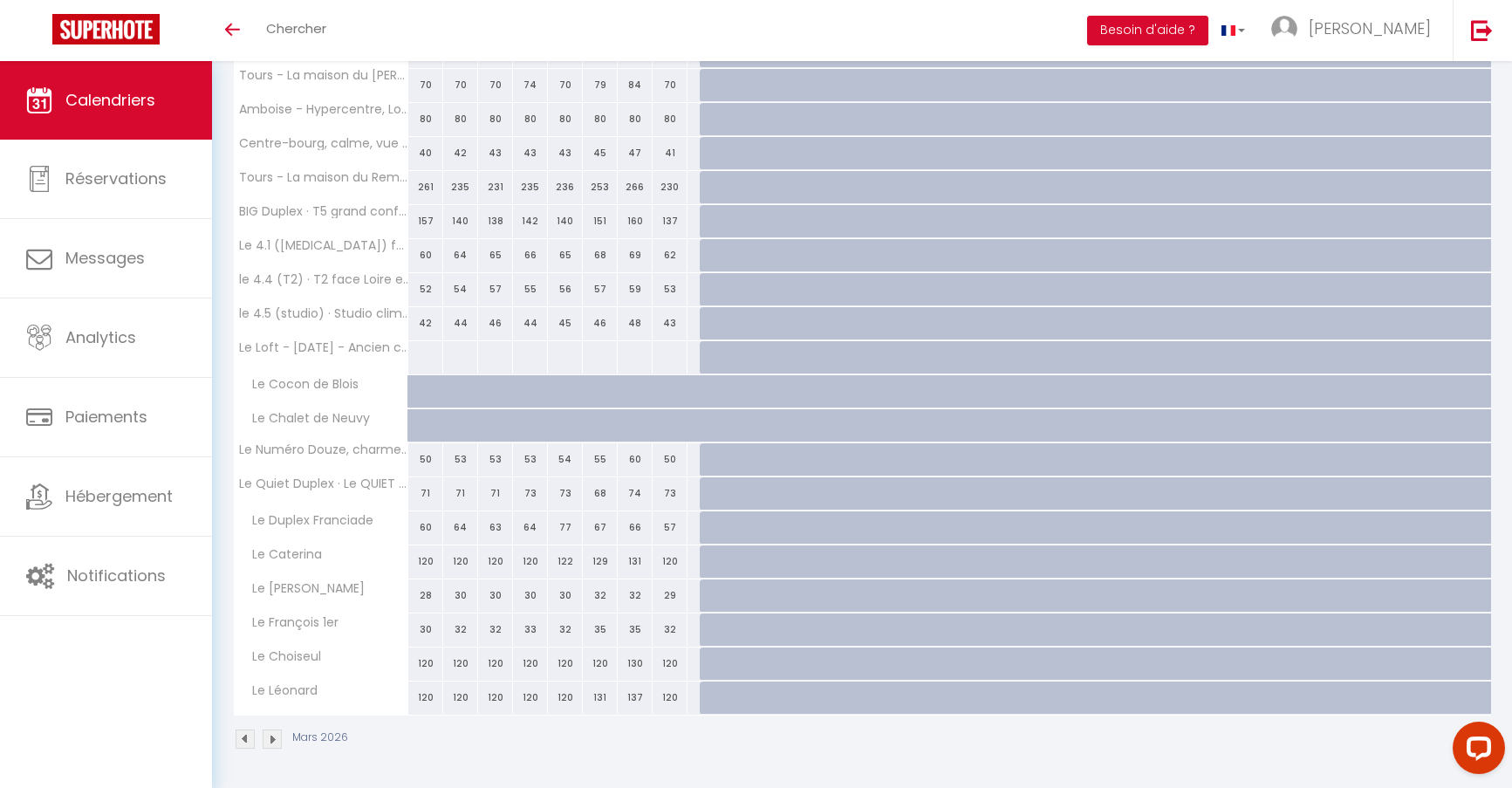 scroll, scrollTop: 0, scrollLeft: 0, axis: both 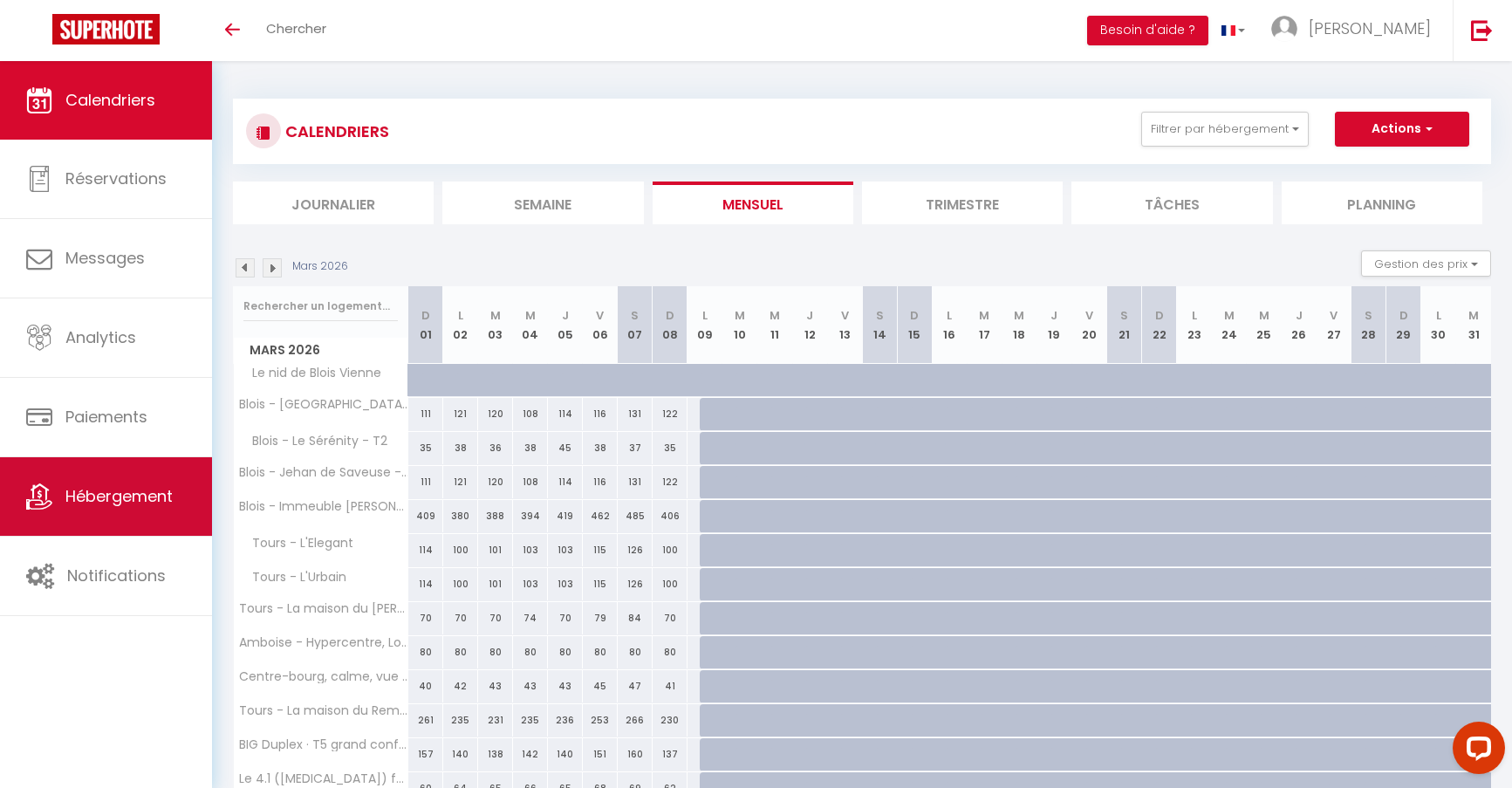 click on "Hébergement" at bounding box center (119, 496) 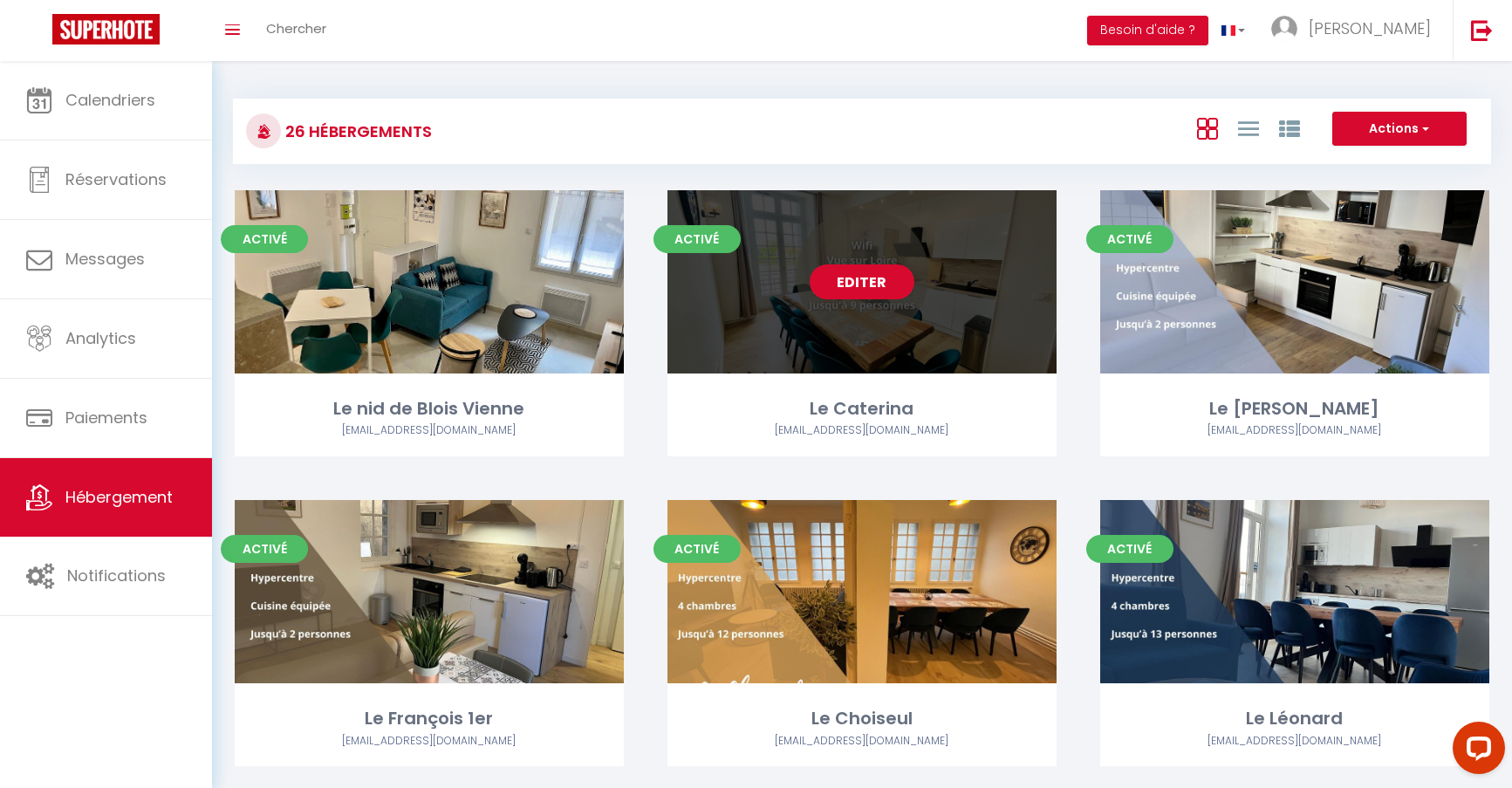 click on "Editer" at bounding box center (862, 282) 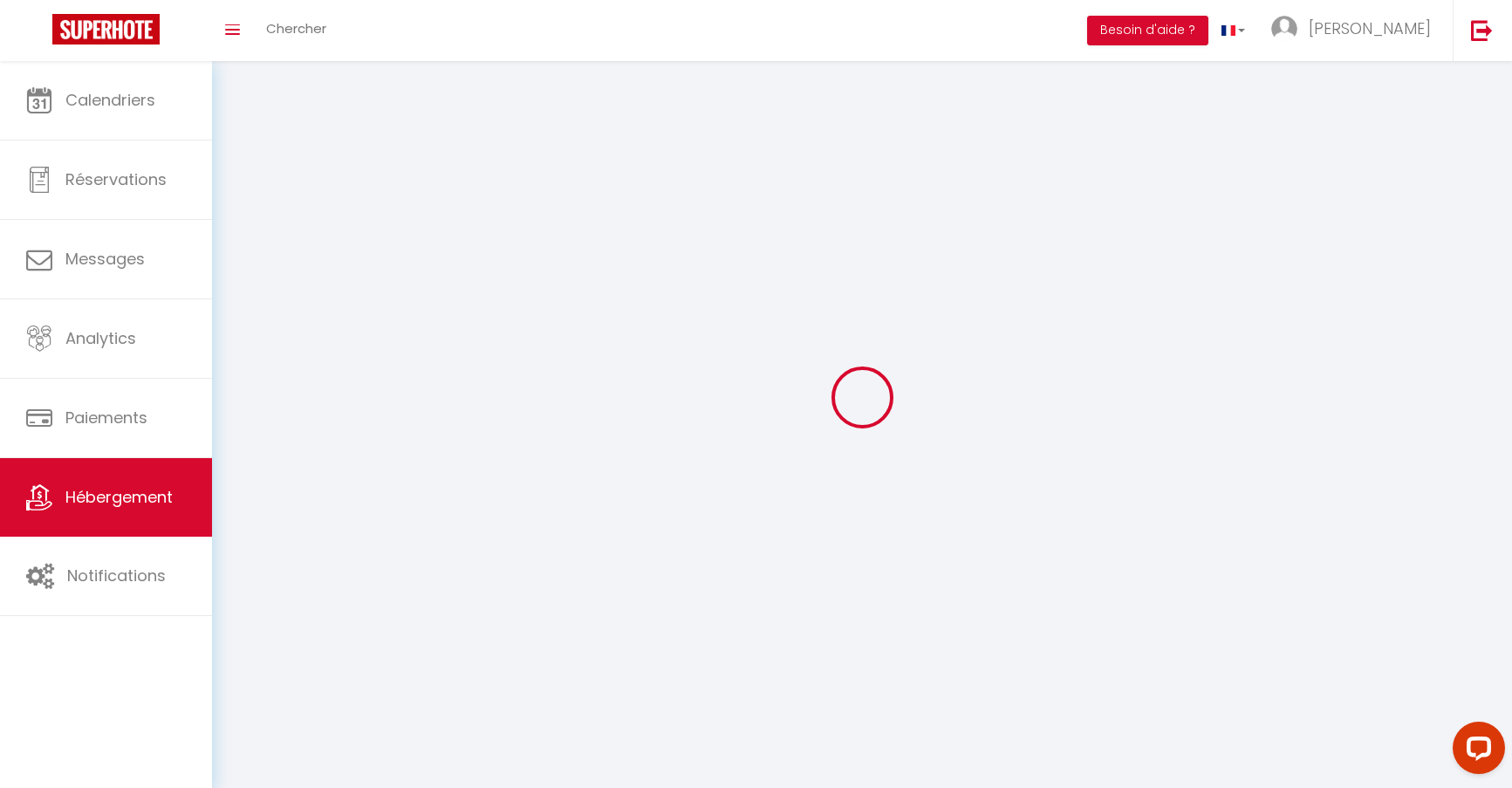 select 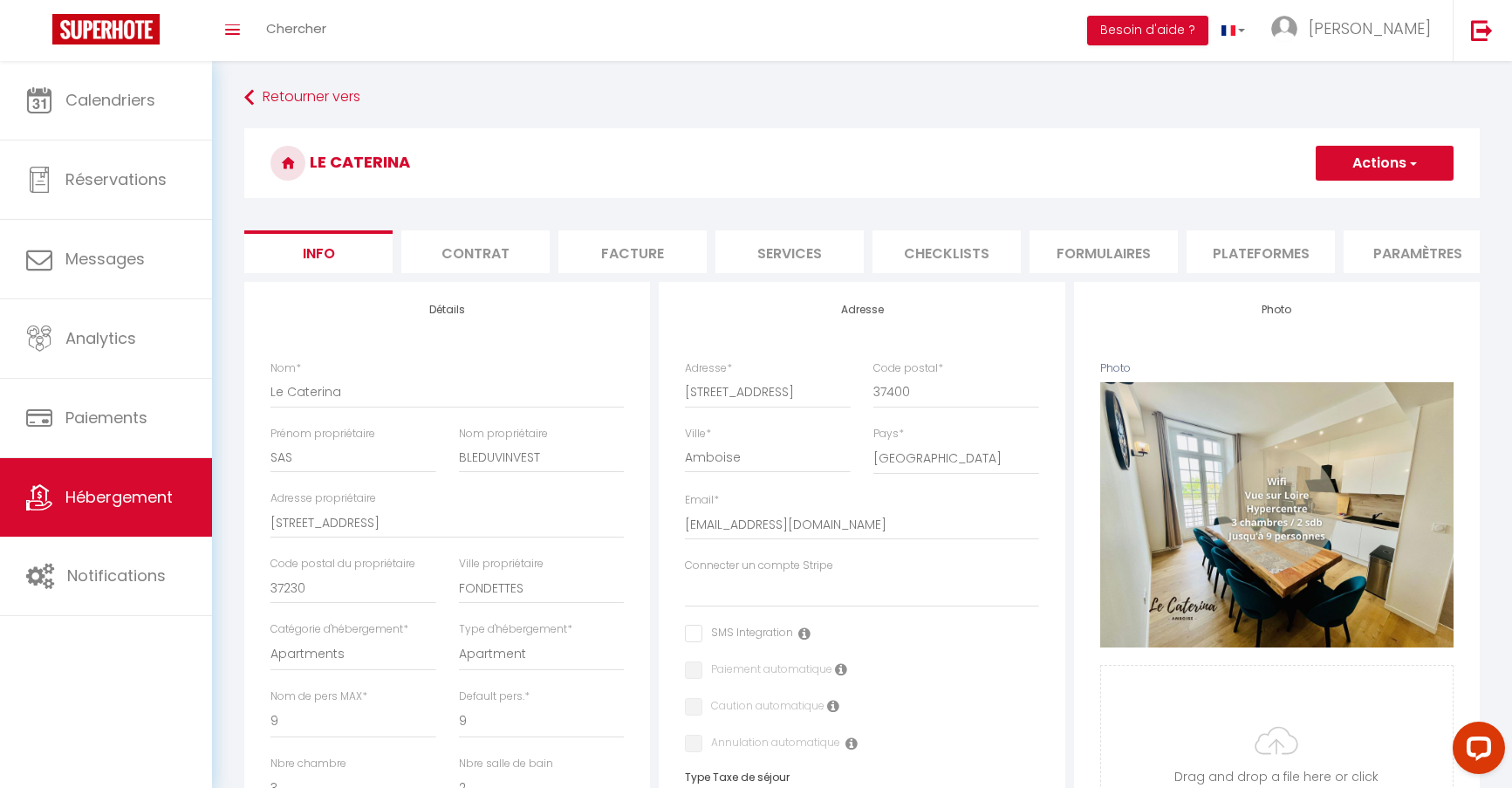 click on "Contrat" at bounding box center (475, 251) 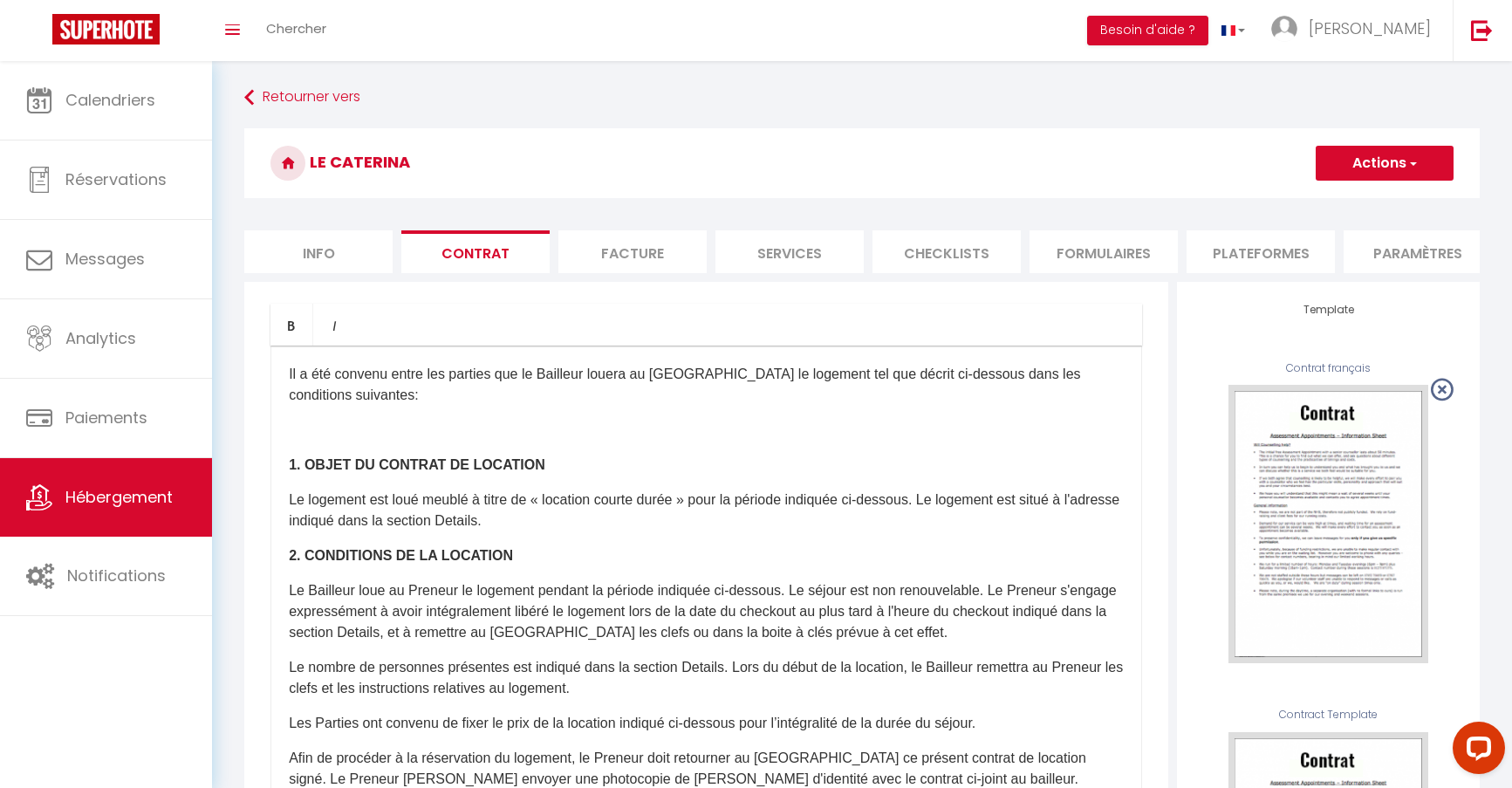 click on "Facture" at bounding box center (633, 251) 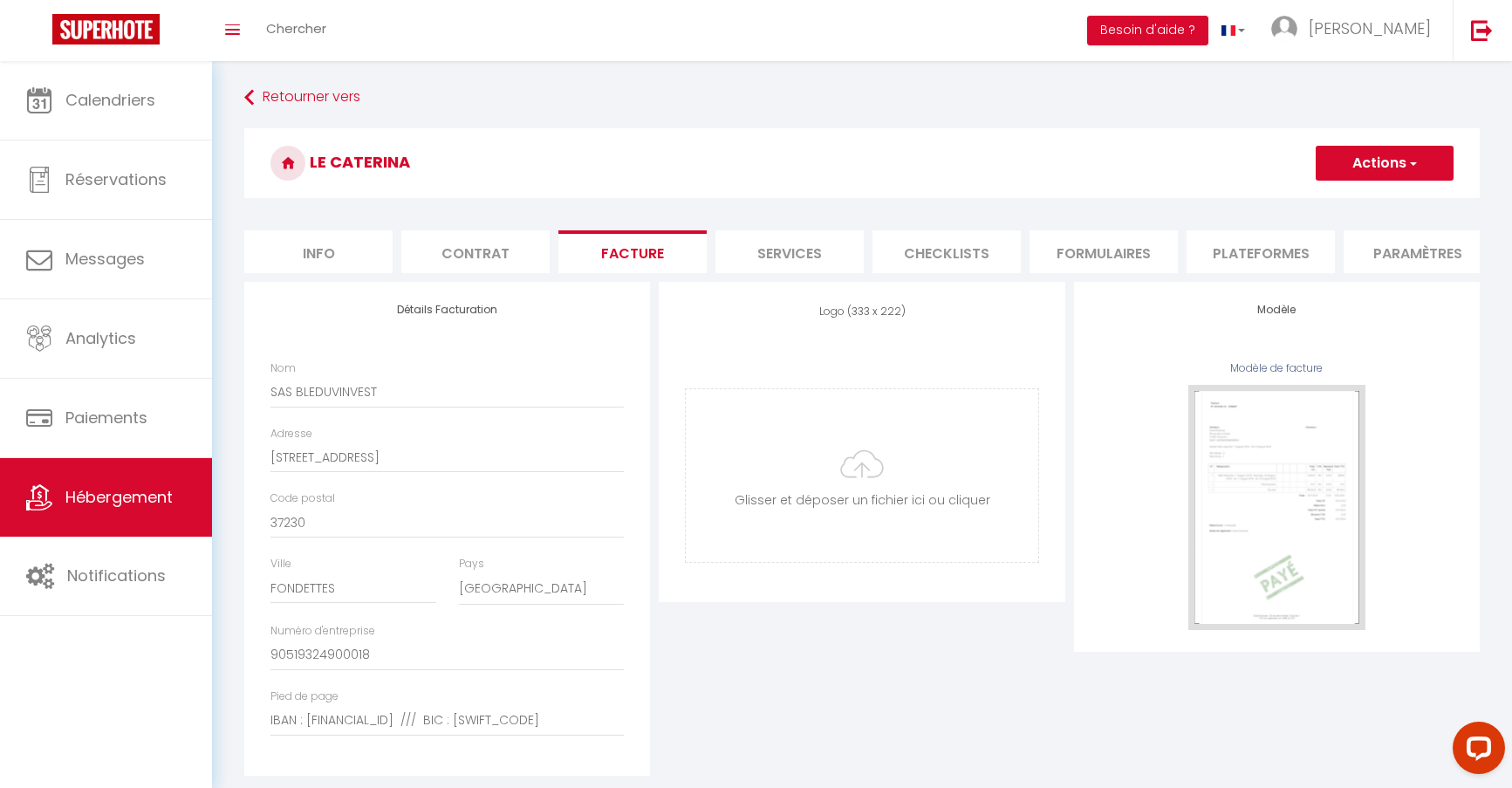 click on "Services" at bounding box center [790, 251] 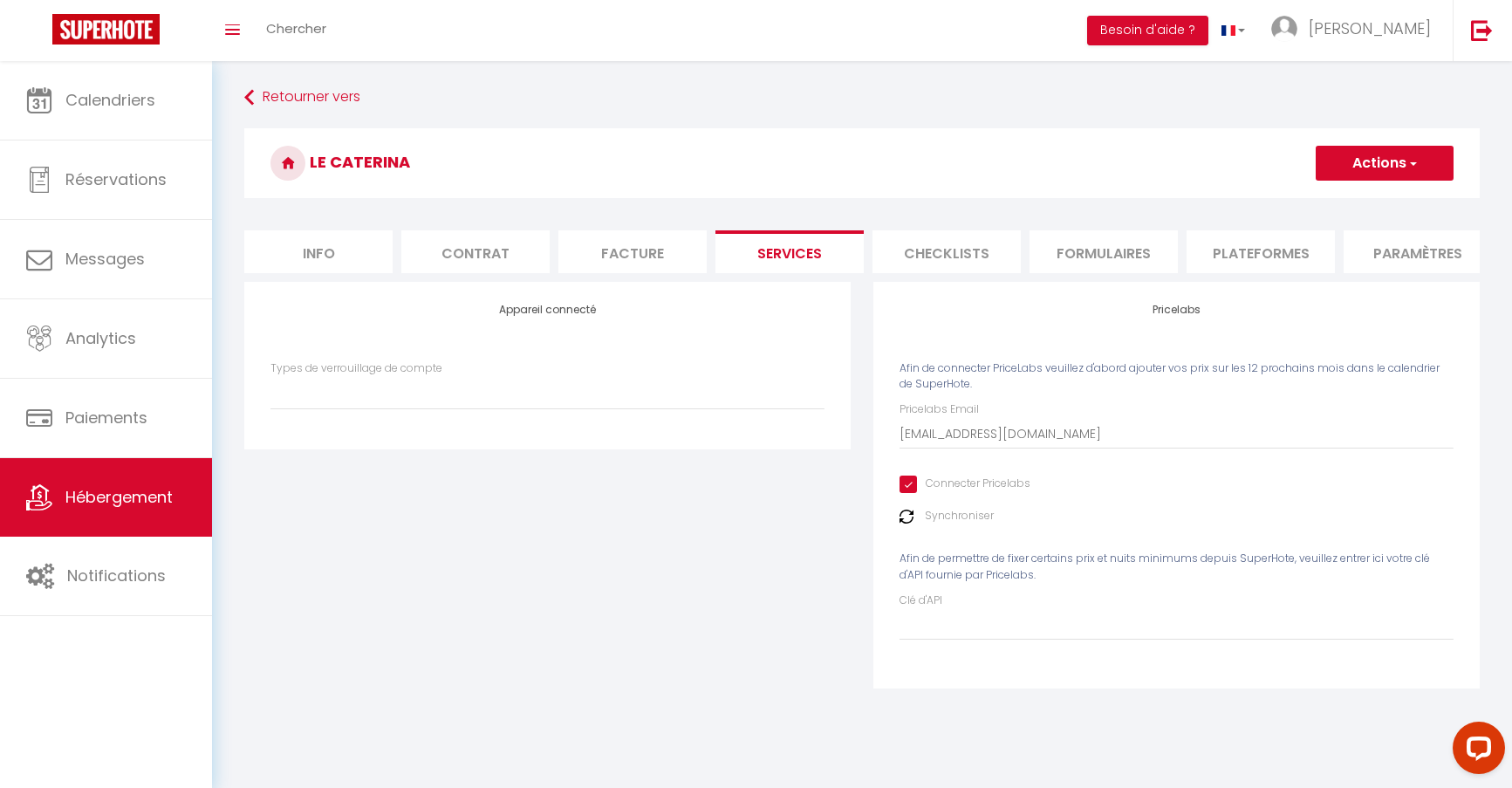 select 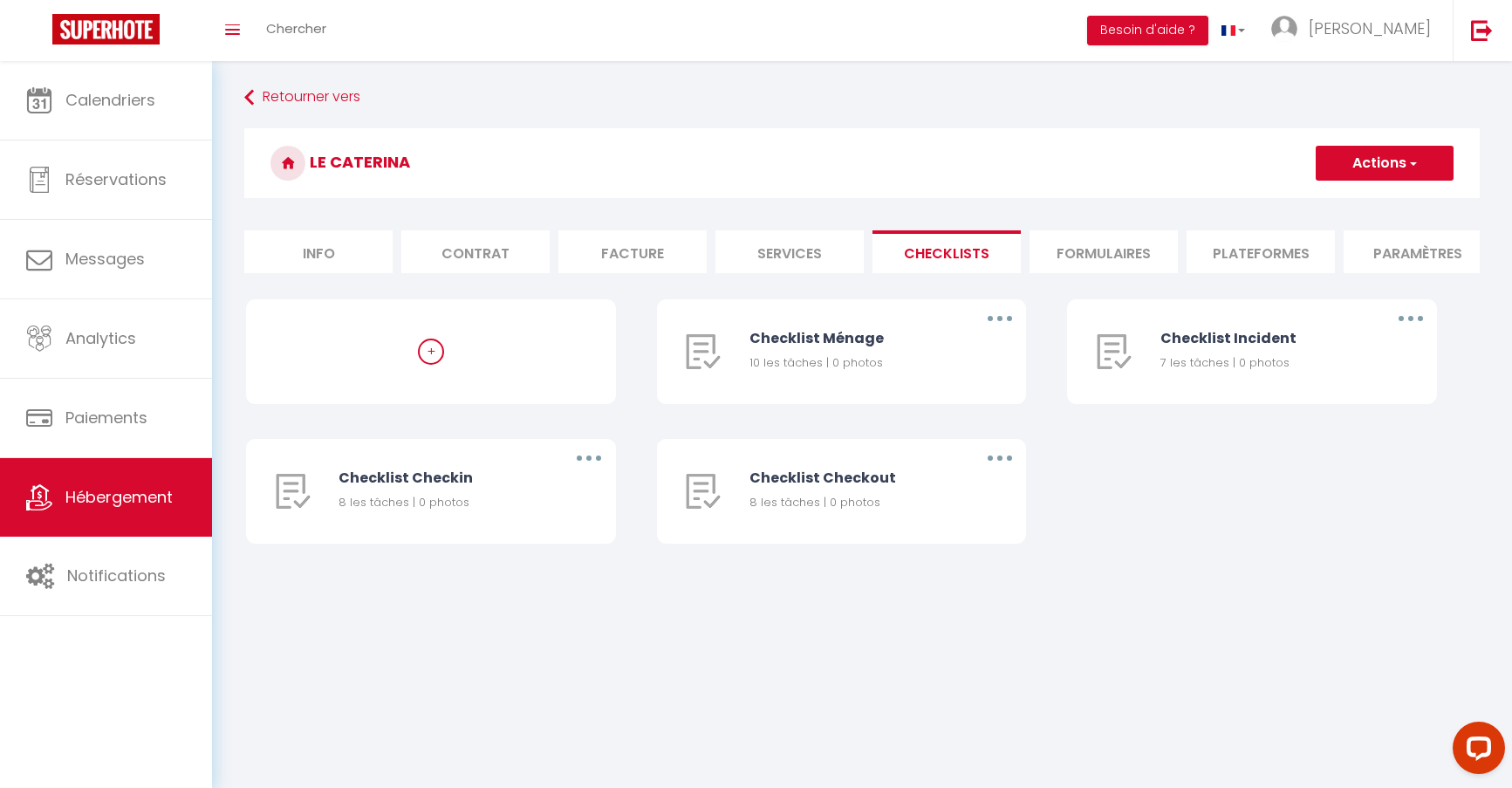 click on "Formulaires" at bounding box center [1104, 251] 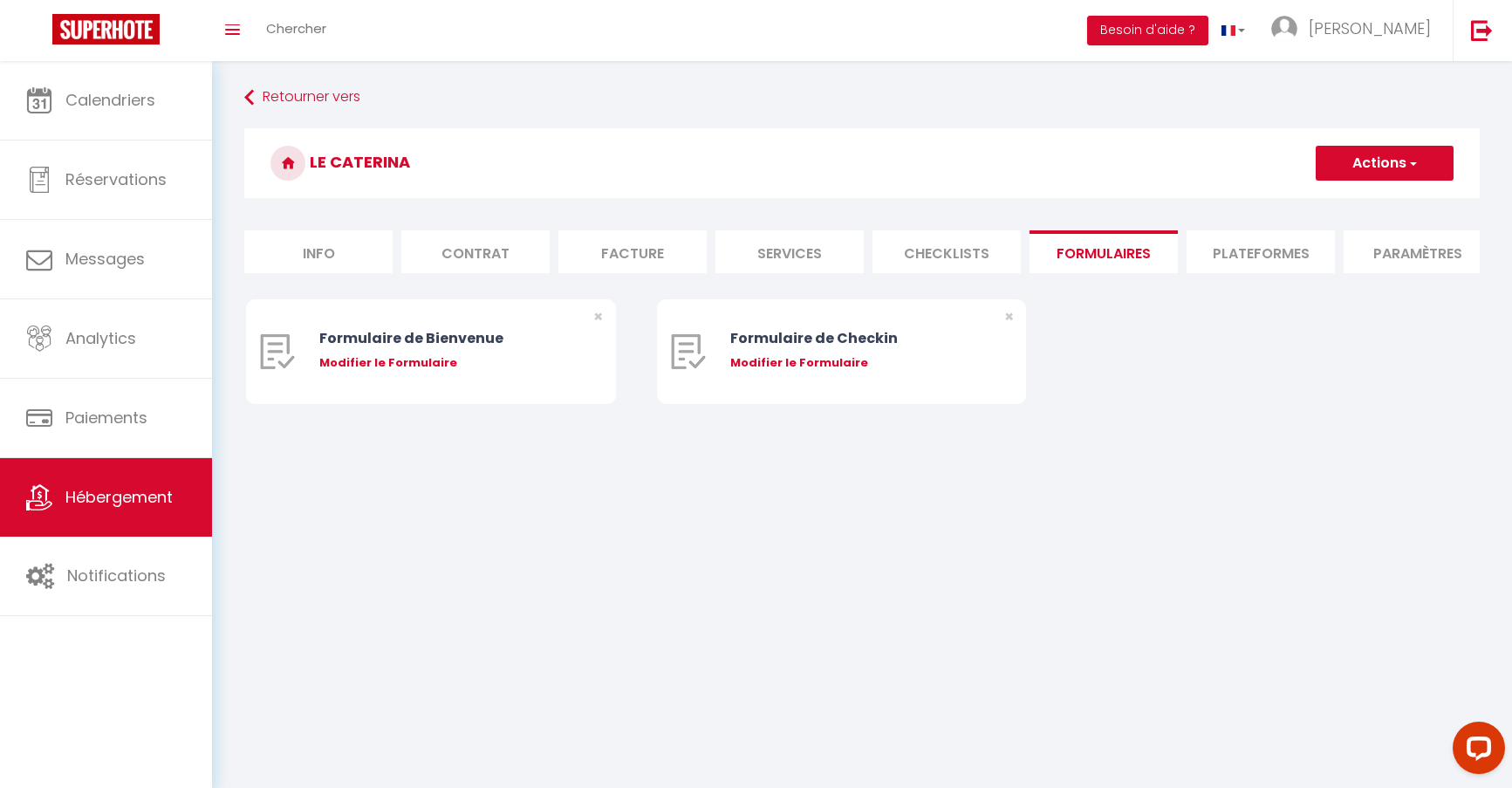click on "Plateformes" at bounding box center [1261, 251] 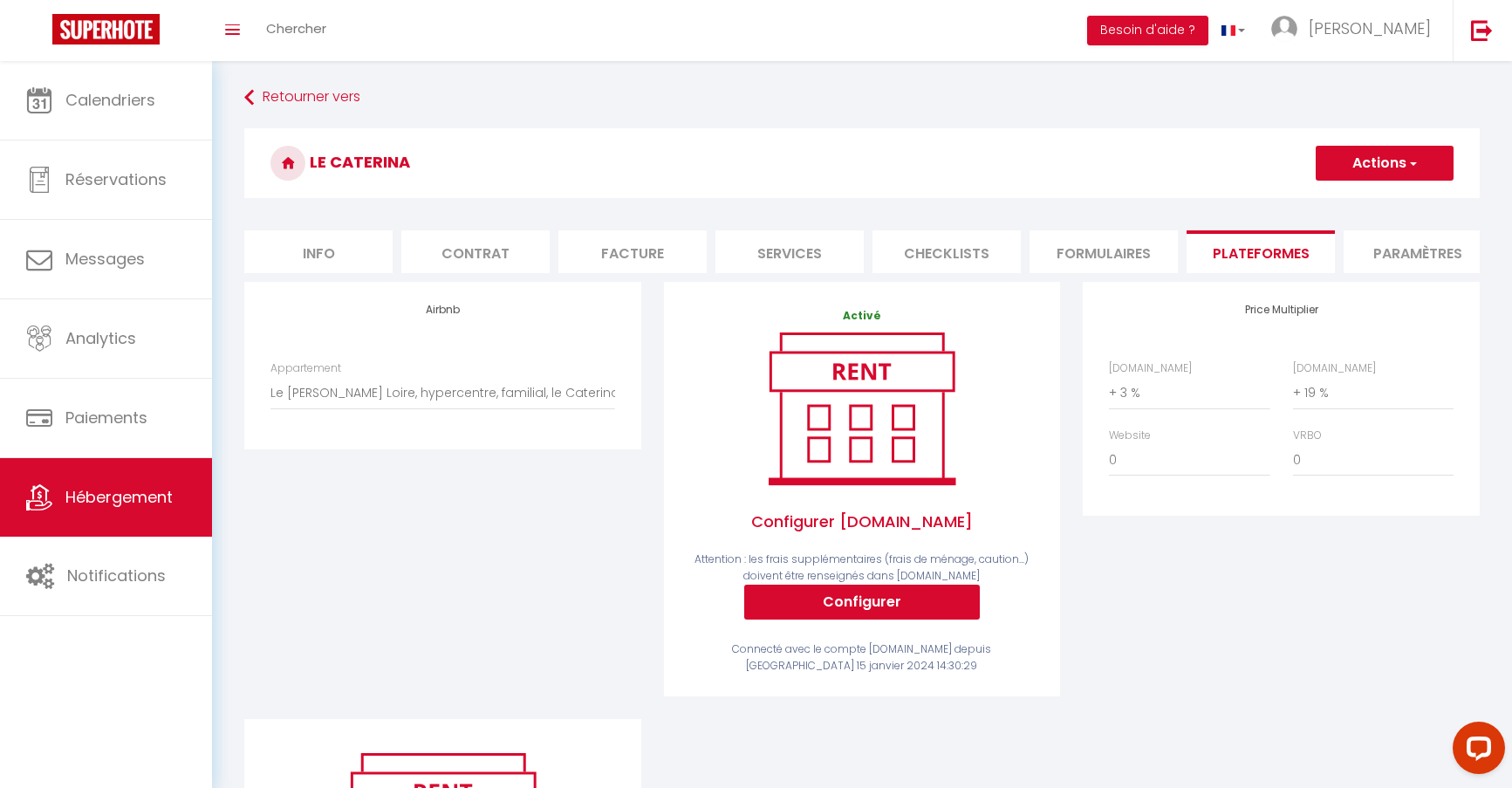 click on "Paramètres" at bounding box center [1418, 251] 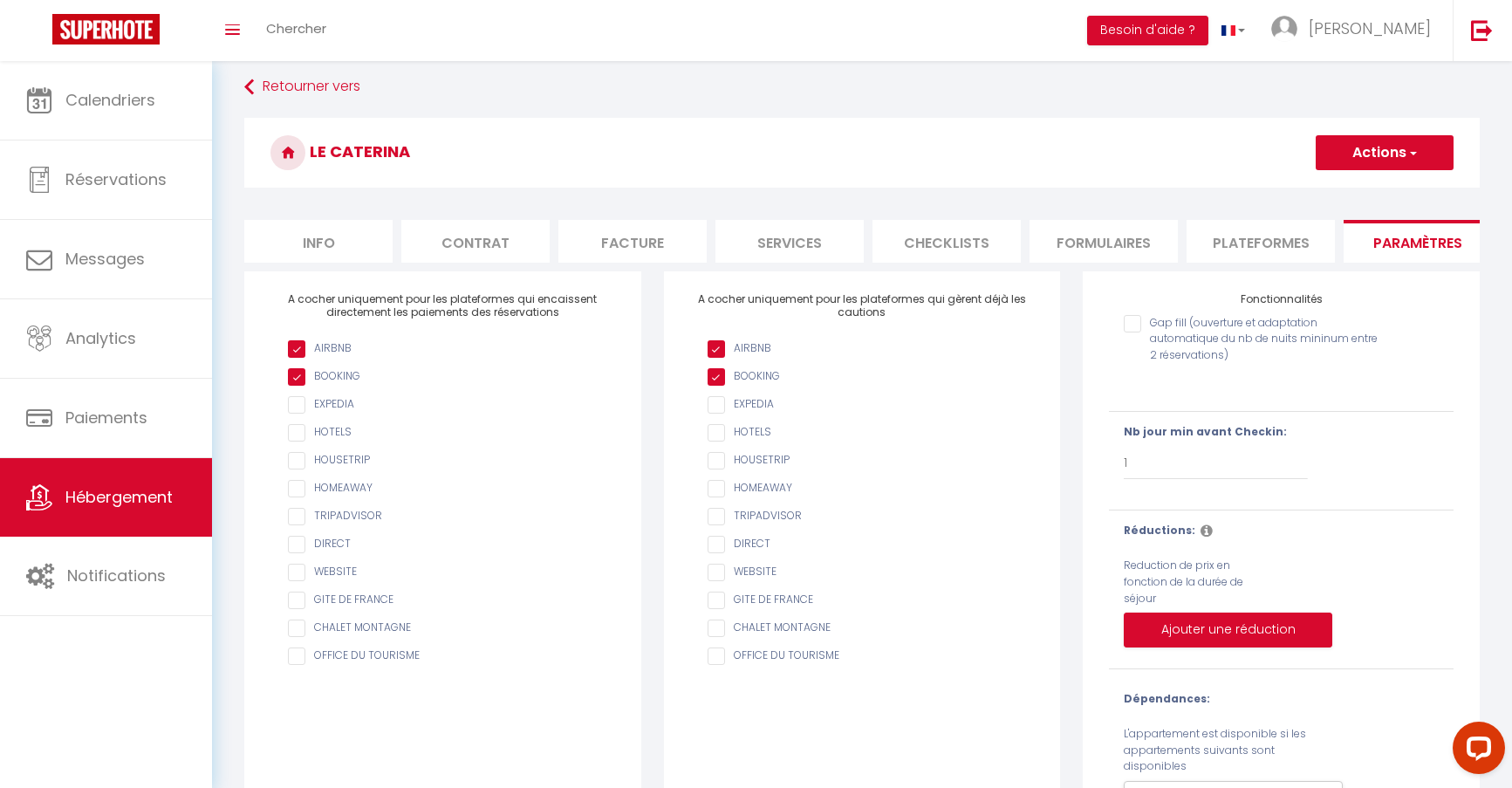 scroll, scrollTop: 0, scrollLeft: 0, axis: both 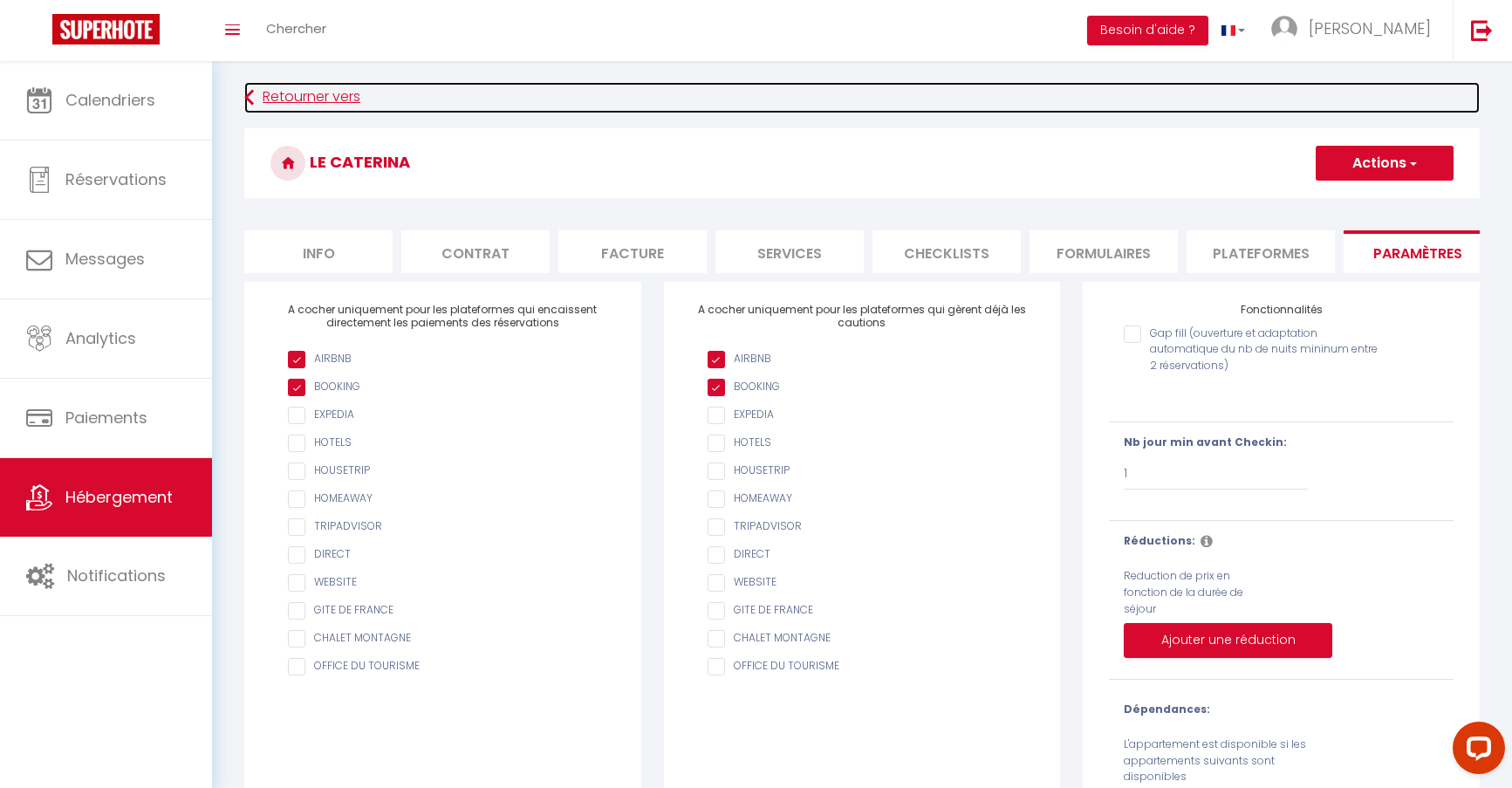 click on "Retourner vers" at bounding box center [862, 98] 